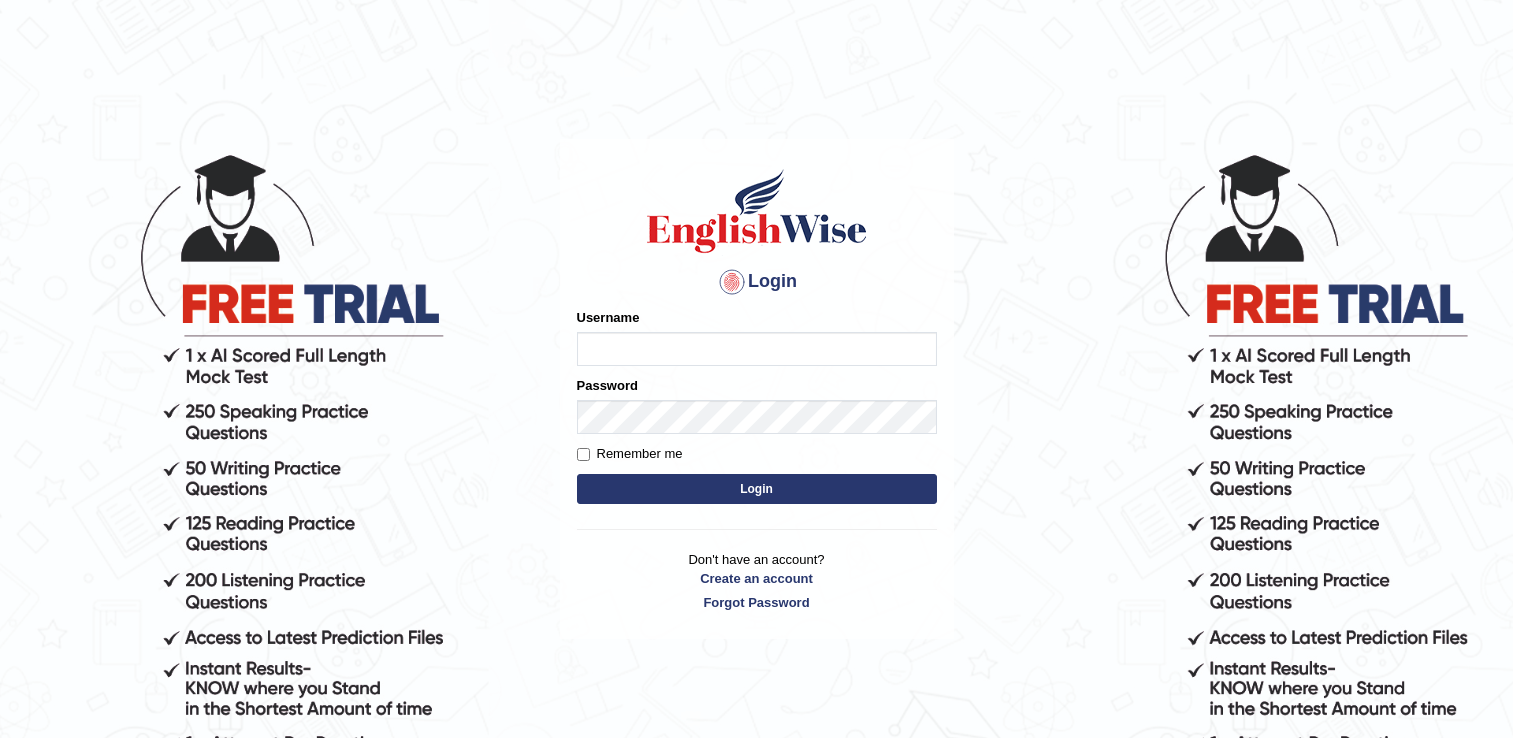 scroll, scrollTop: 0, scrollLeft: 0, axis: both 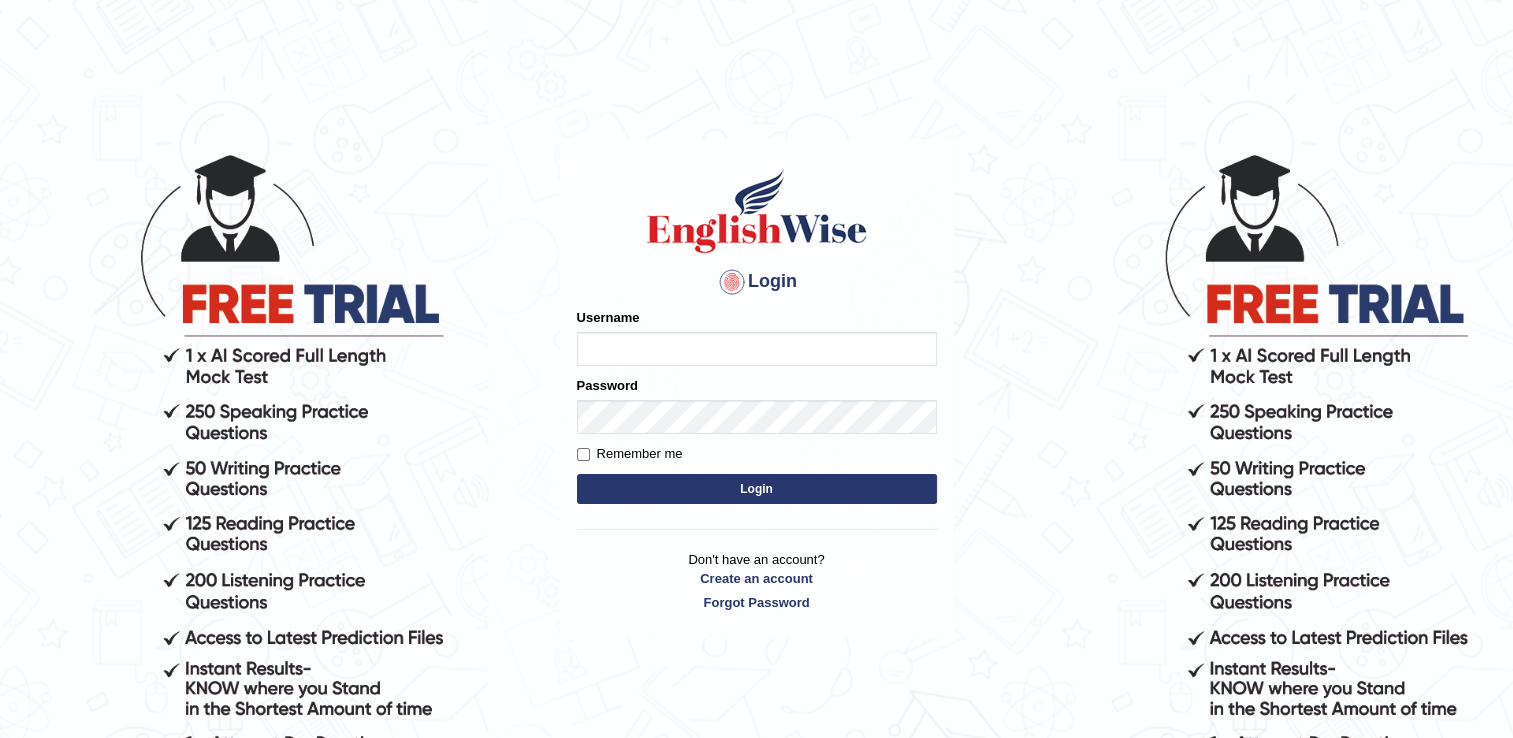 type on "SushmaSedhai" 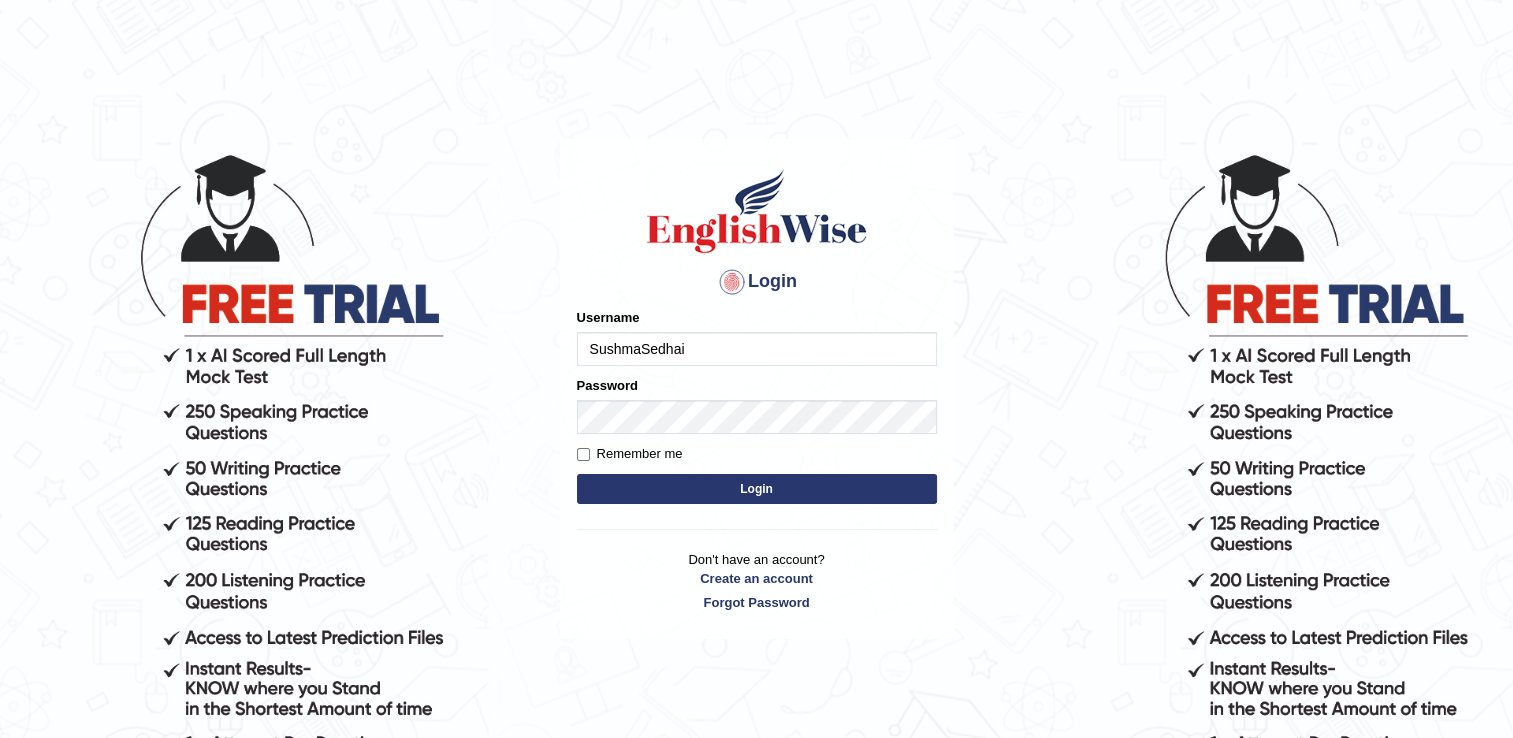click on "Login" at bounding box center [757, 489] 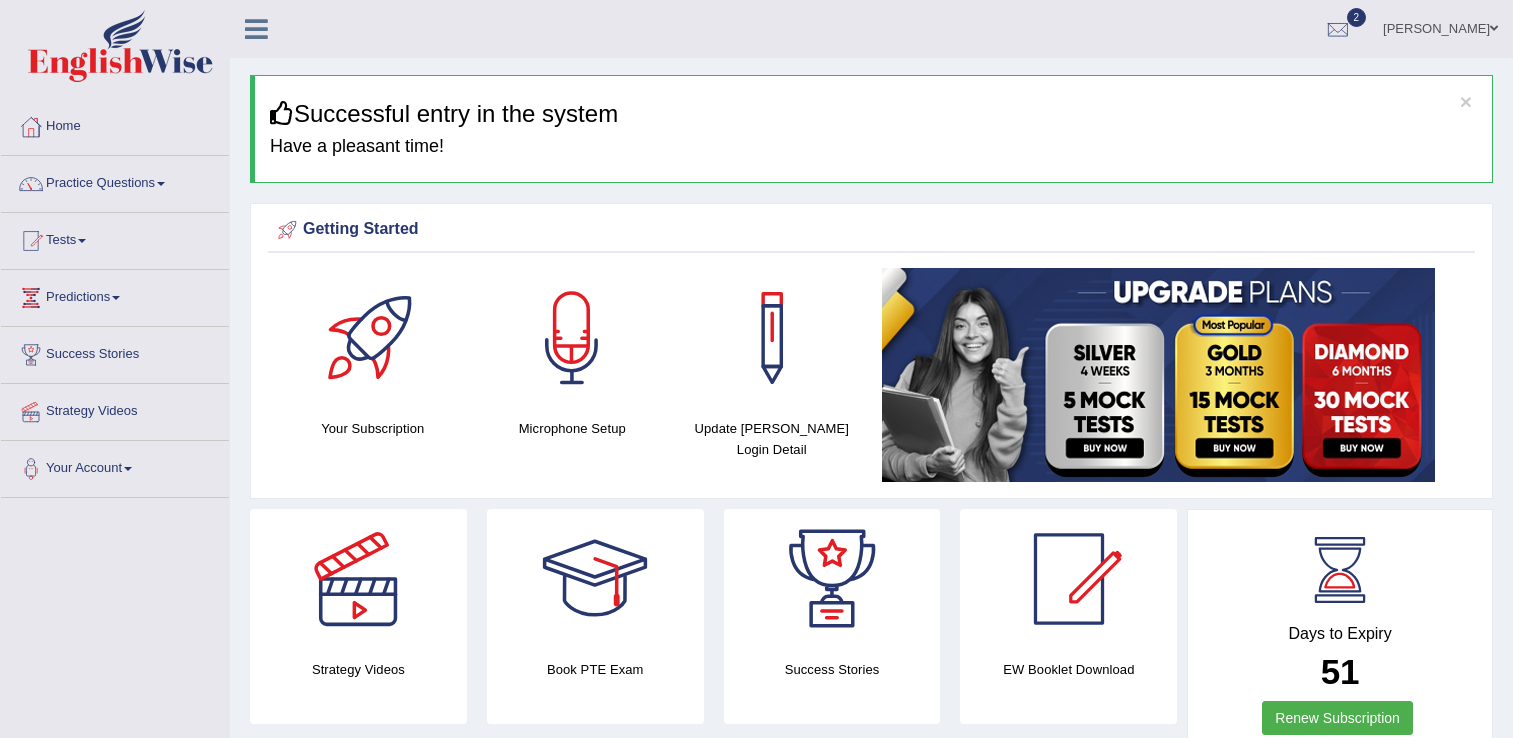 scroll, scrollTop: 0, scrollLeft: 0, axis: both 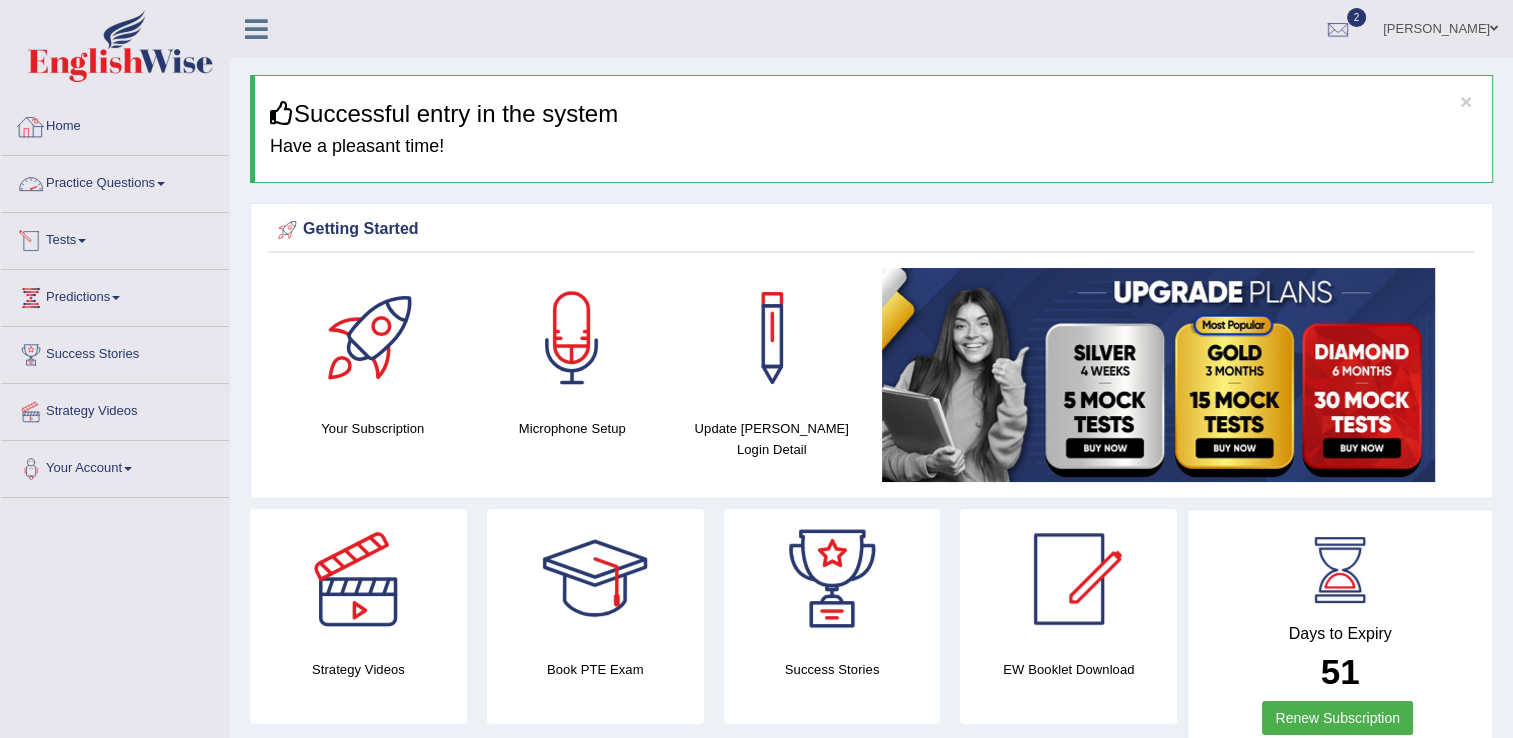 click on "Practice Questions" at bounding box center (115, 181) 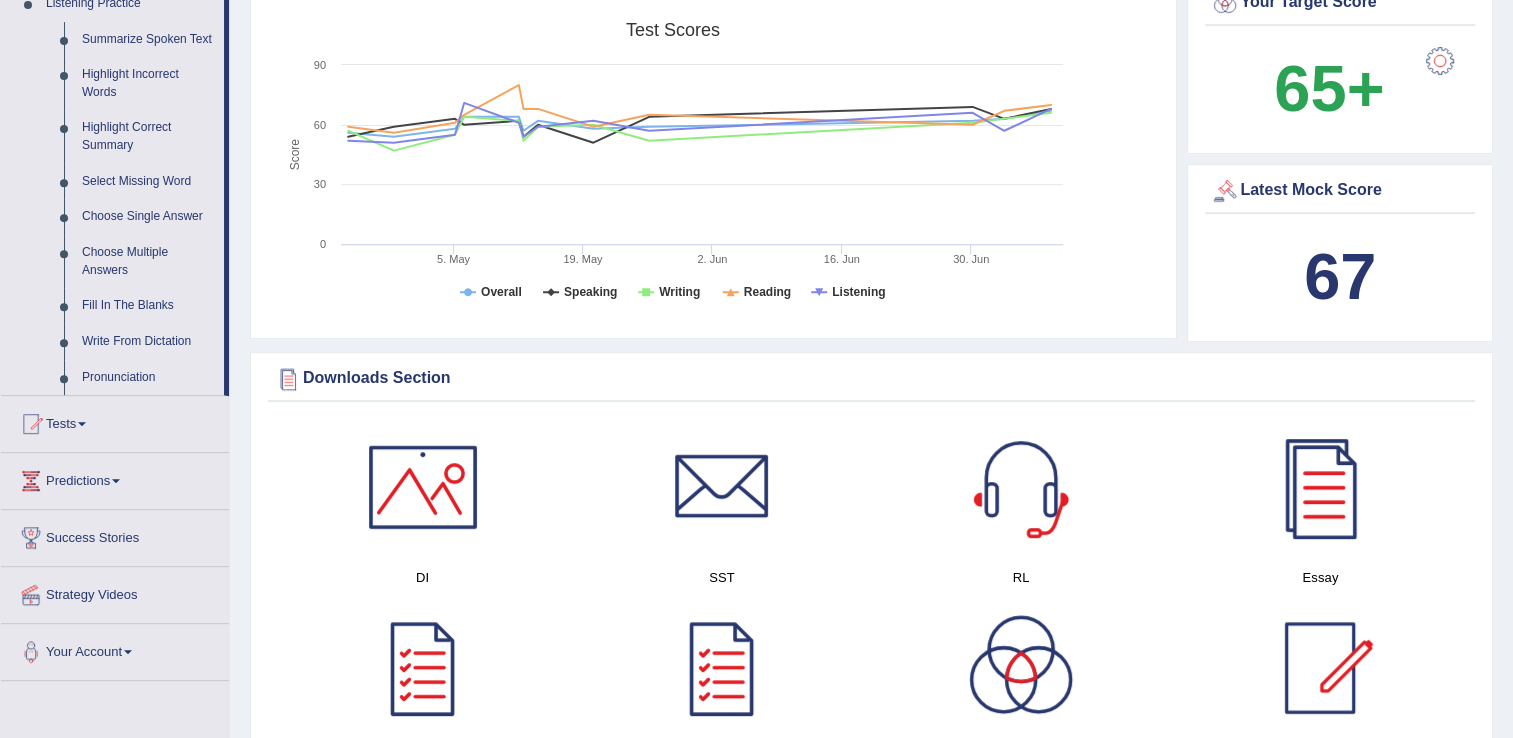 scroll, scrollTop: 812, scrollLeft: 0, axis: vertical 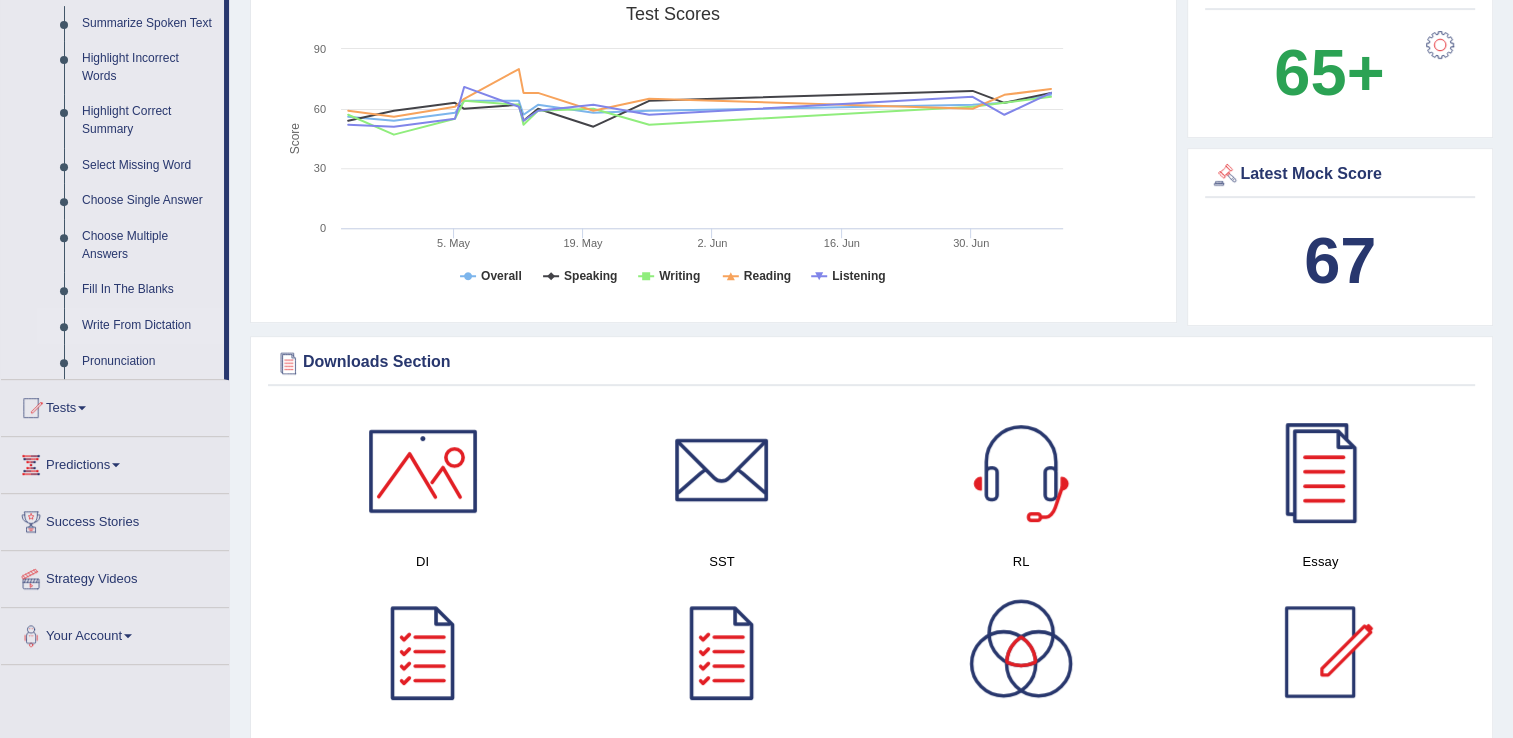 click on "Write From Dictation" at bounding box center (148, 326) 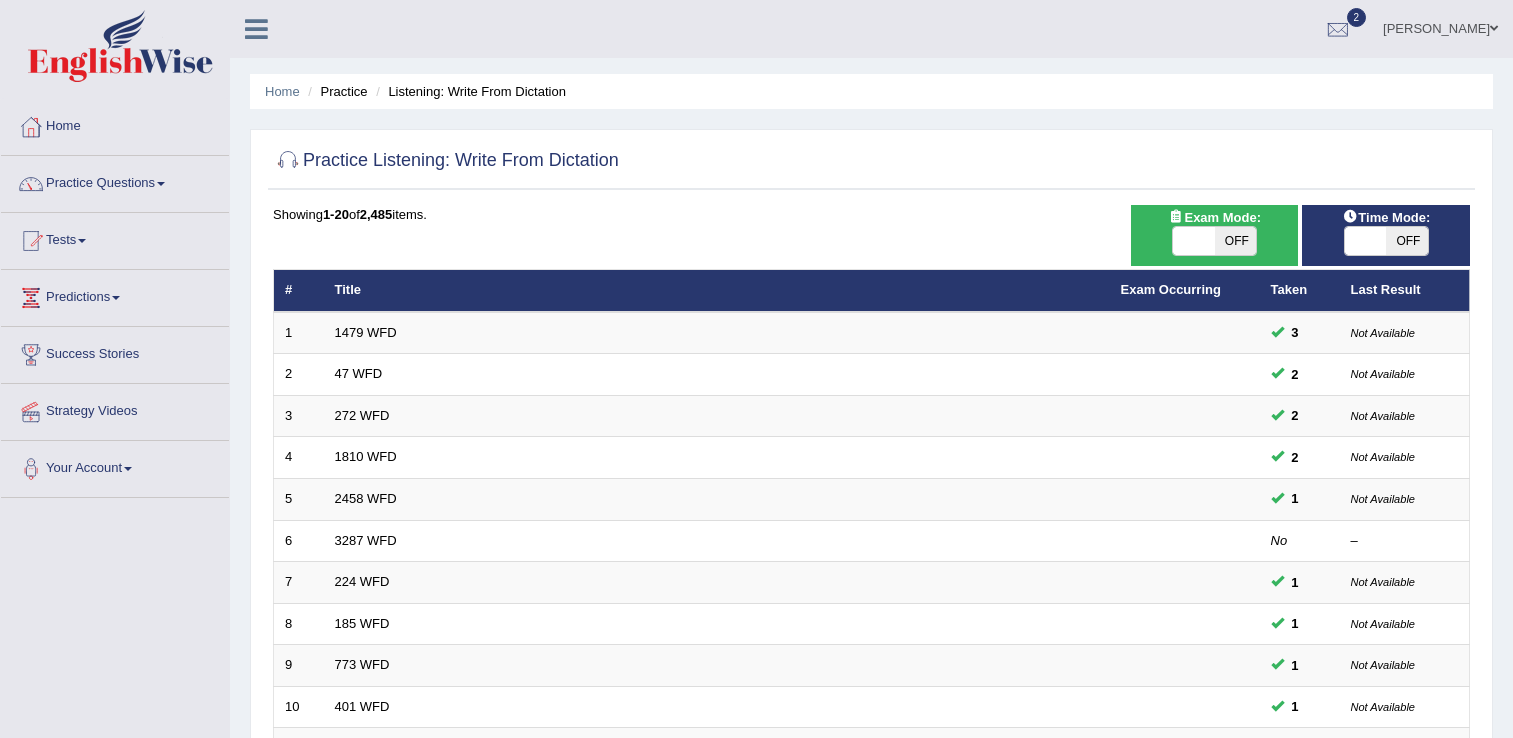 scroll, scrollTop: 408, scrollLeft: 0, axis: vertical 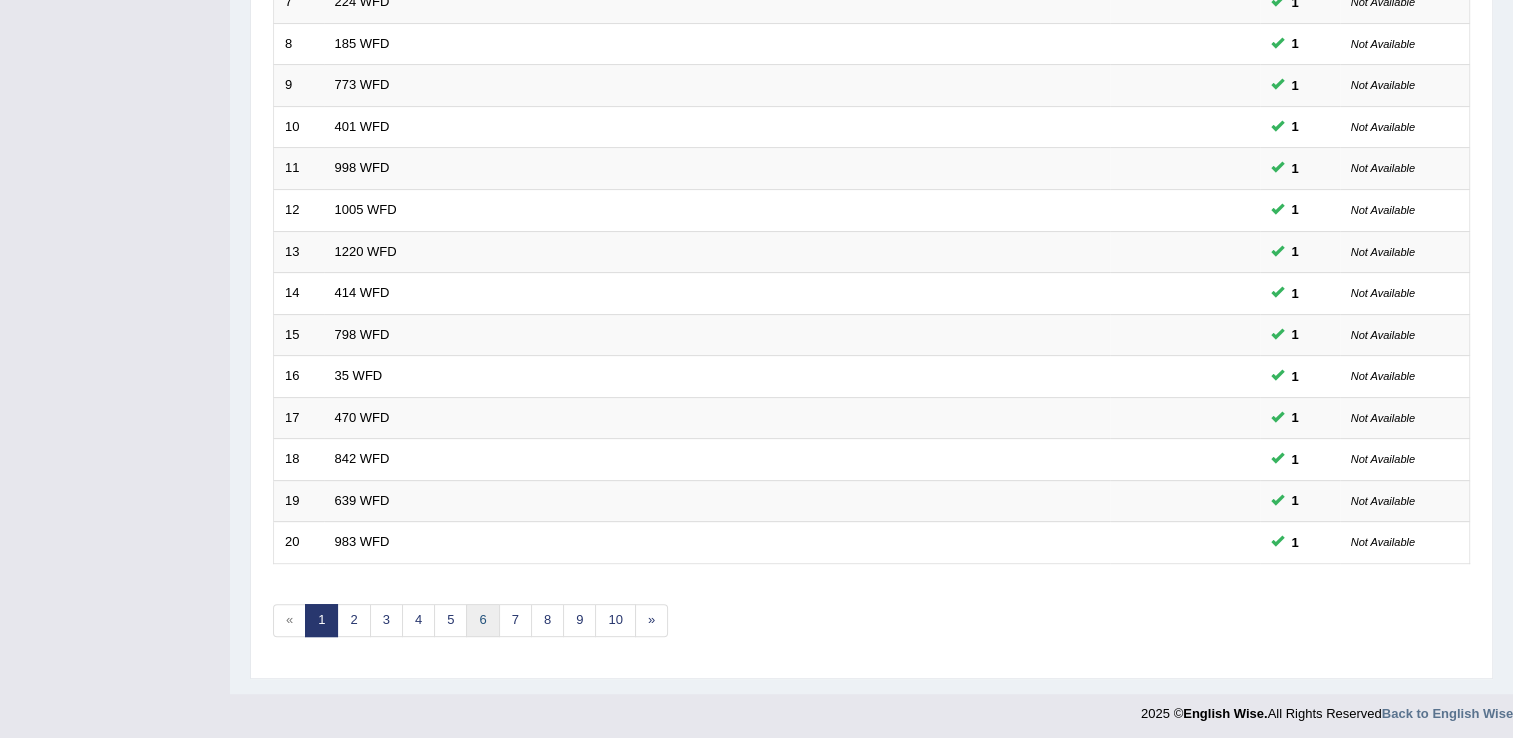 click on "6" at bounding box center (482, 620) 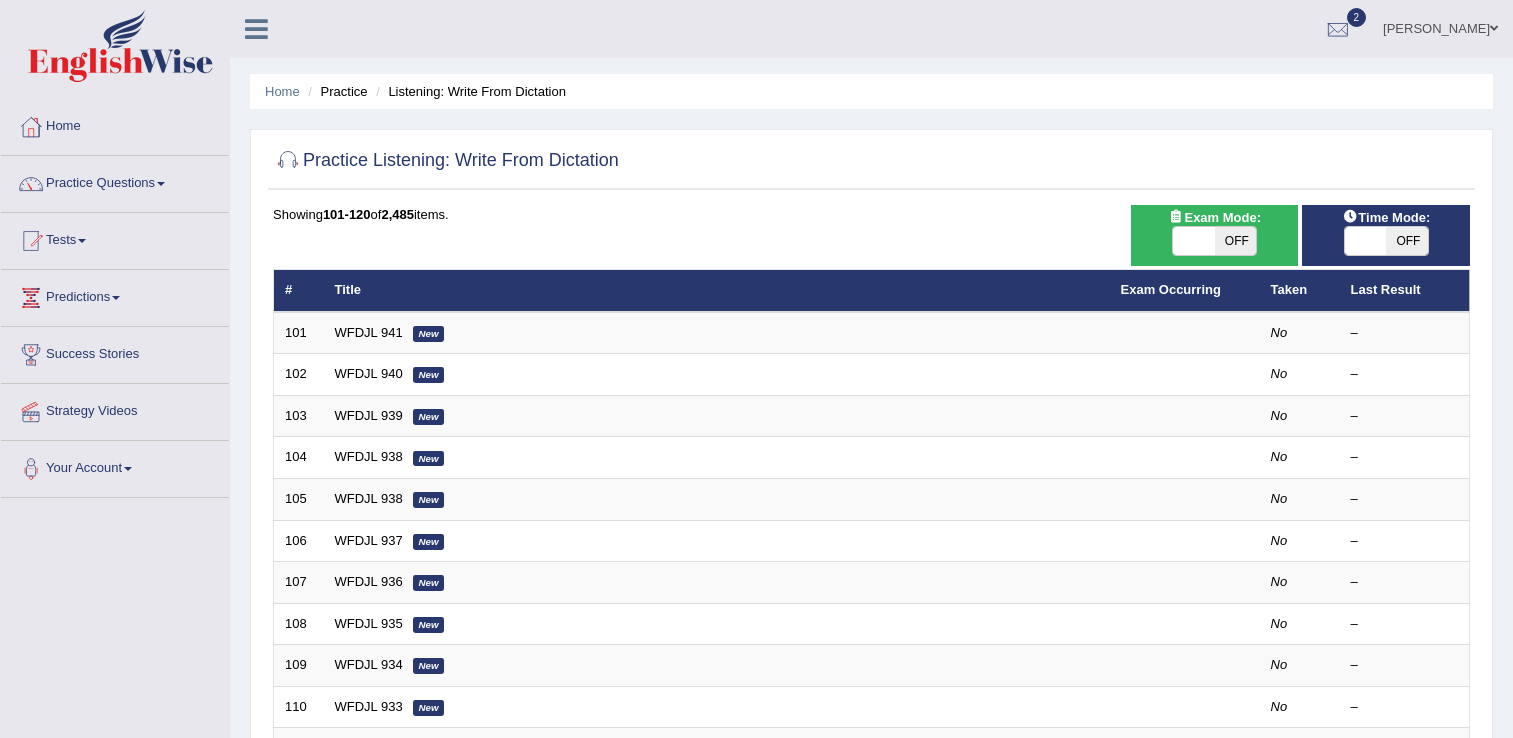 scroll, scrollTop: 0, scrollLeft: 0, axis: both 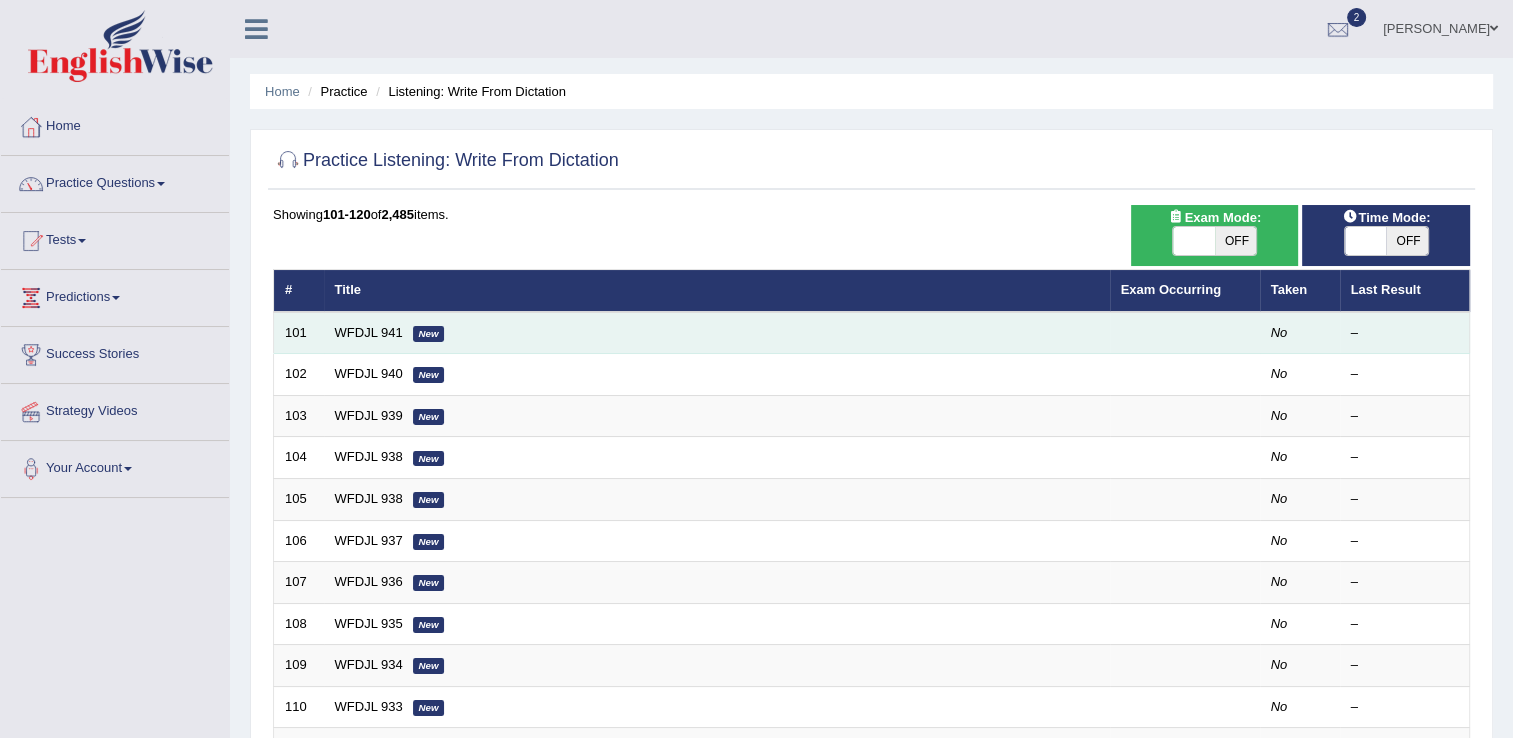 click on "WFDJL 941 New" at bounding box center [717, 333] 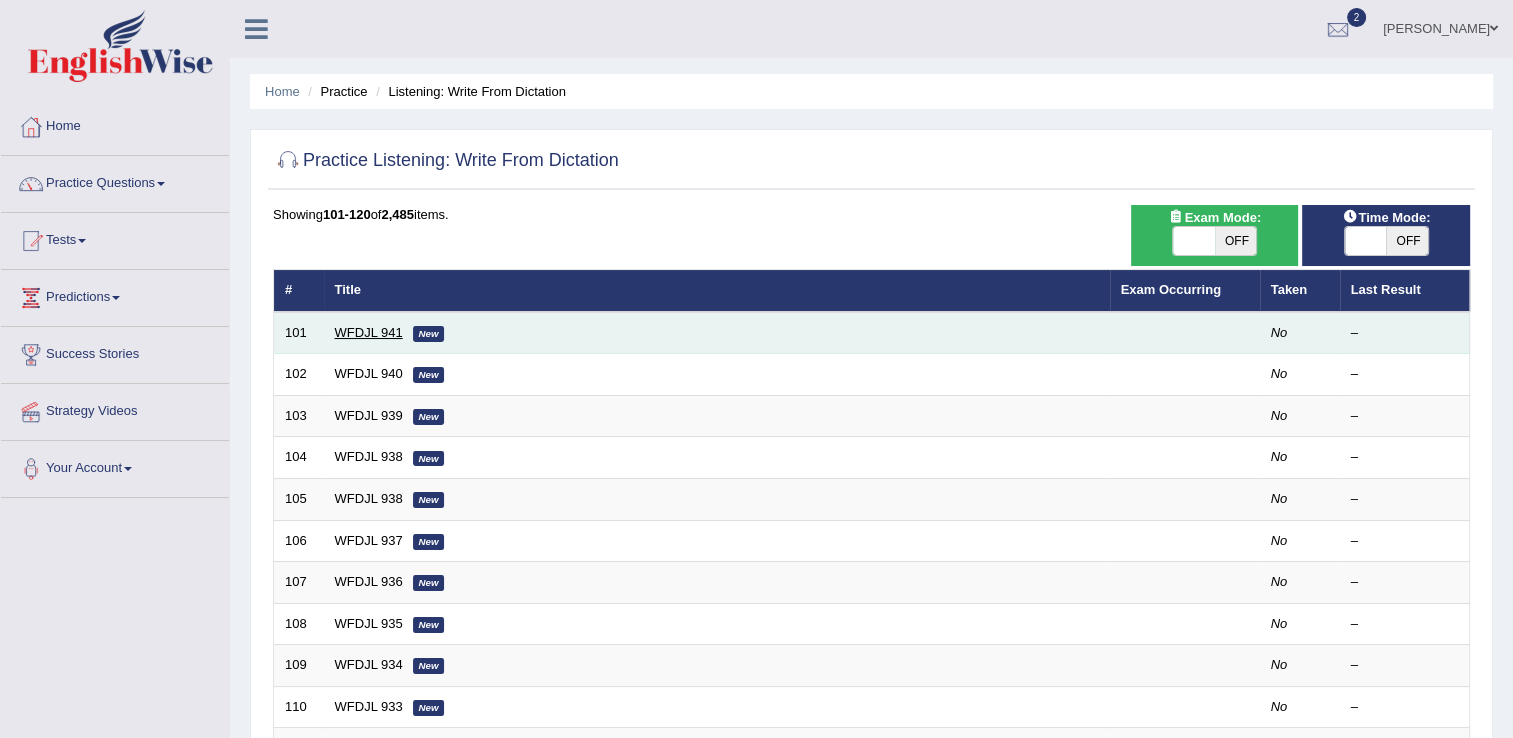 click on "WFDJL 941" at bounding box center (369, 332) 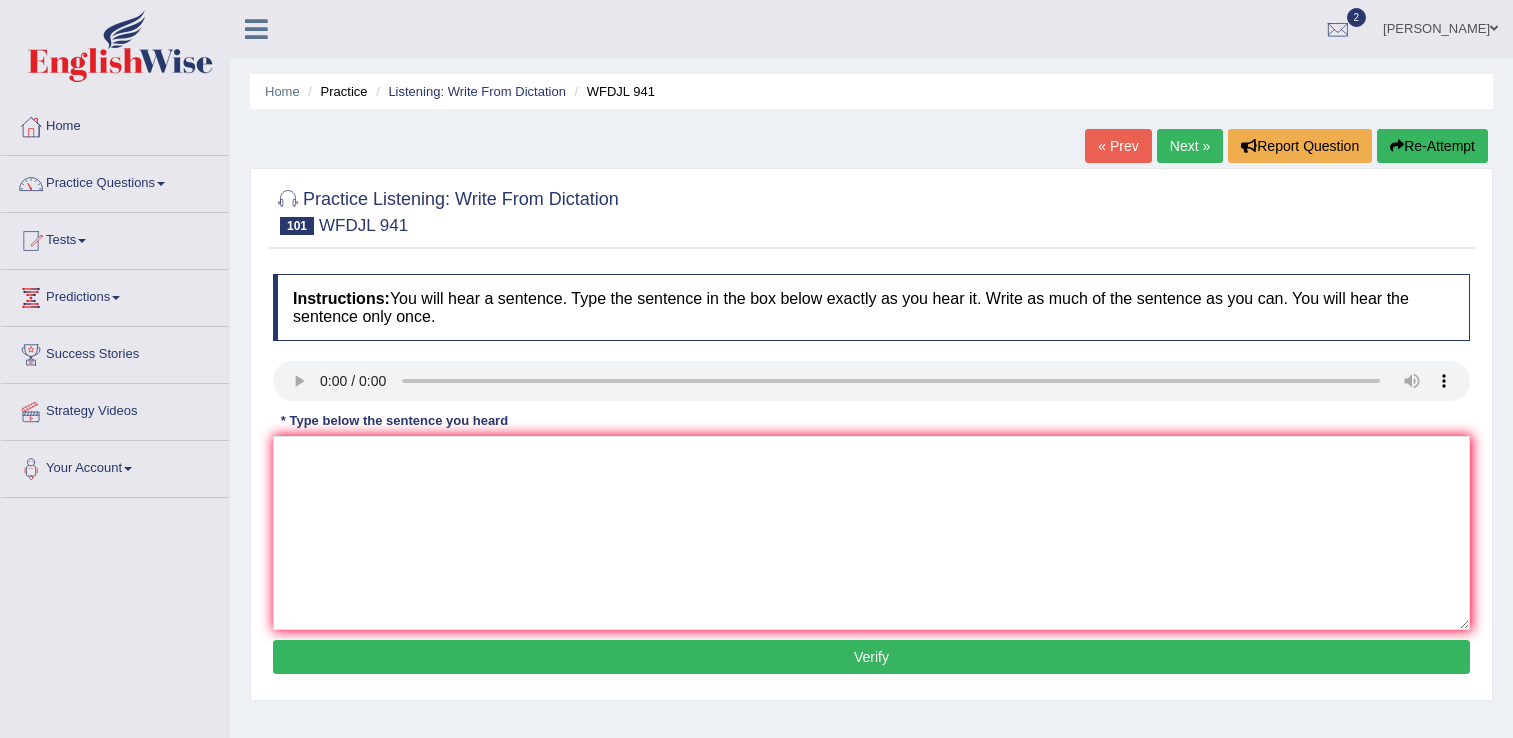 scroll, scrollTop: 0, scrollLeft: 0, axis: both 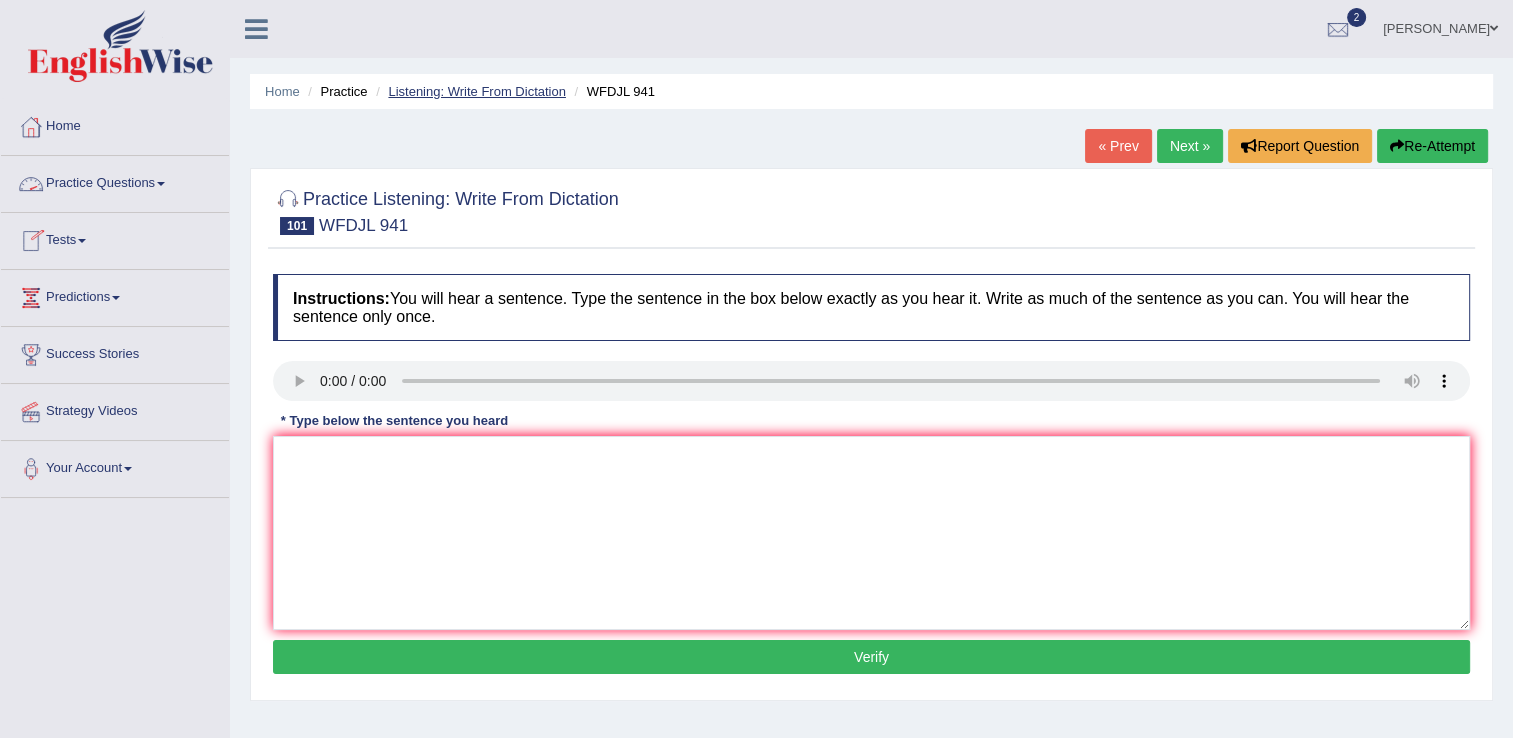 click on "Listening: Write From Dictation" at bounding box center (477, 91) 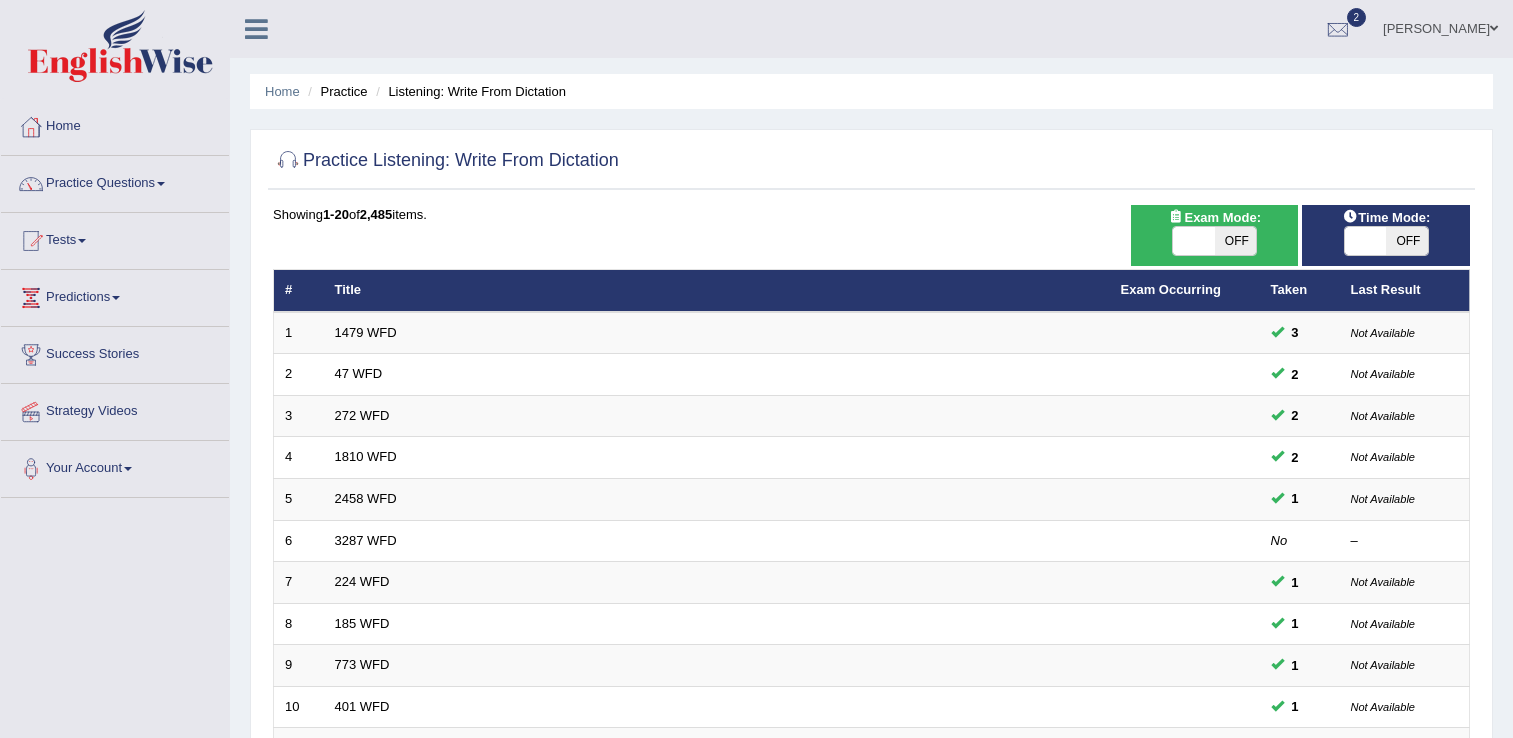 scroll, scrollTop: 0, scrollLeft: 0, axis: both 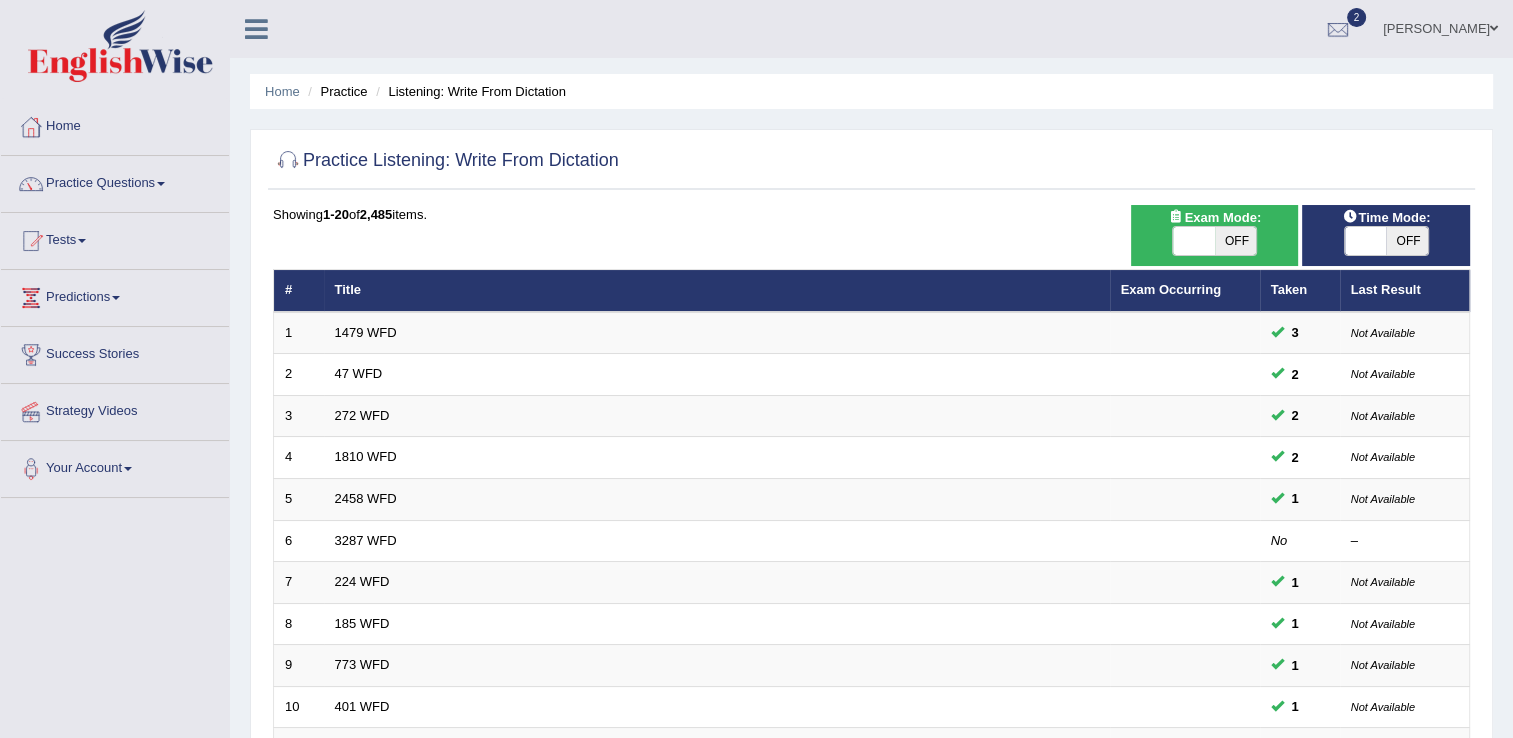 click on "OFF" at bounding box center [1236, 241] 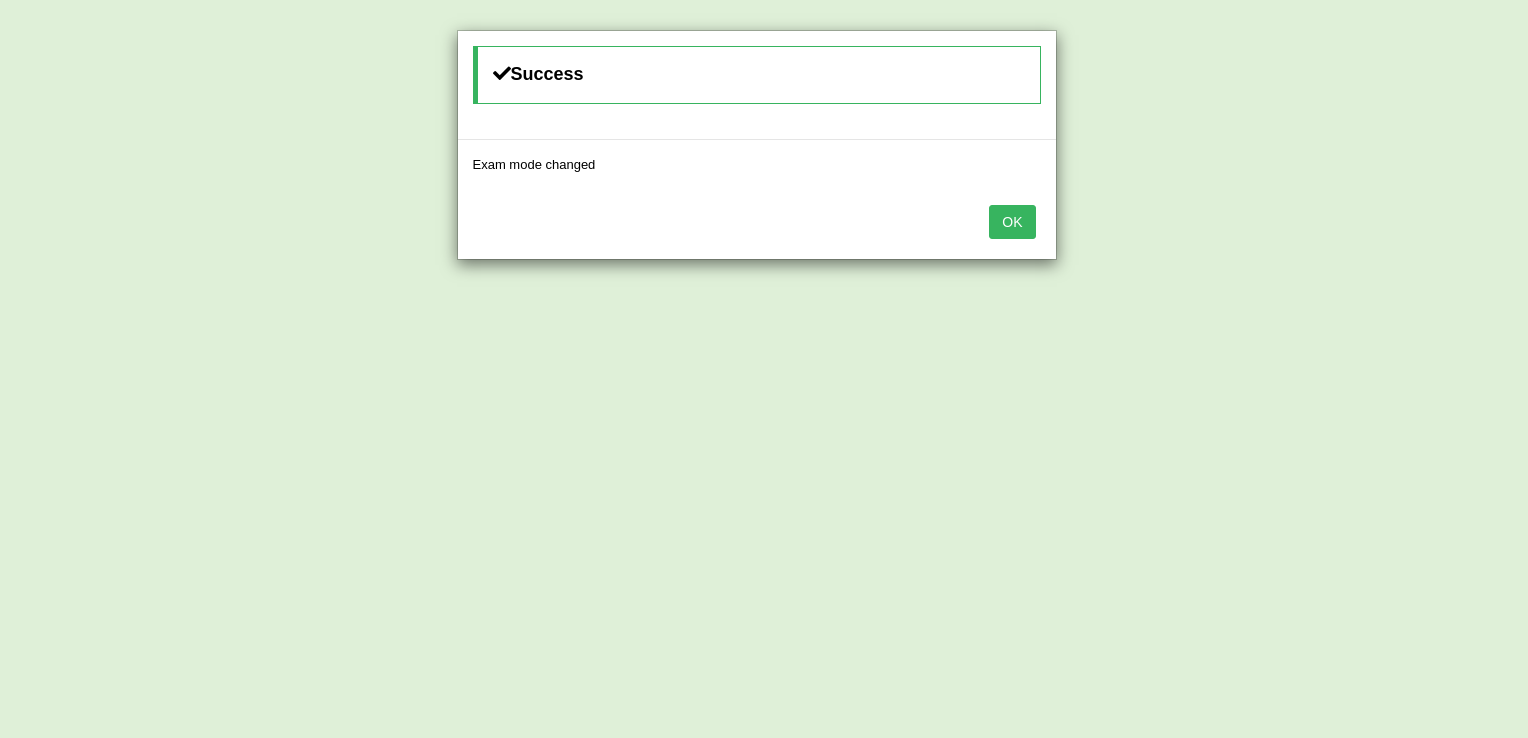 click on "OK" at bounding box center (1012, 222) 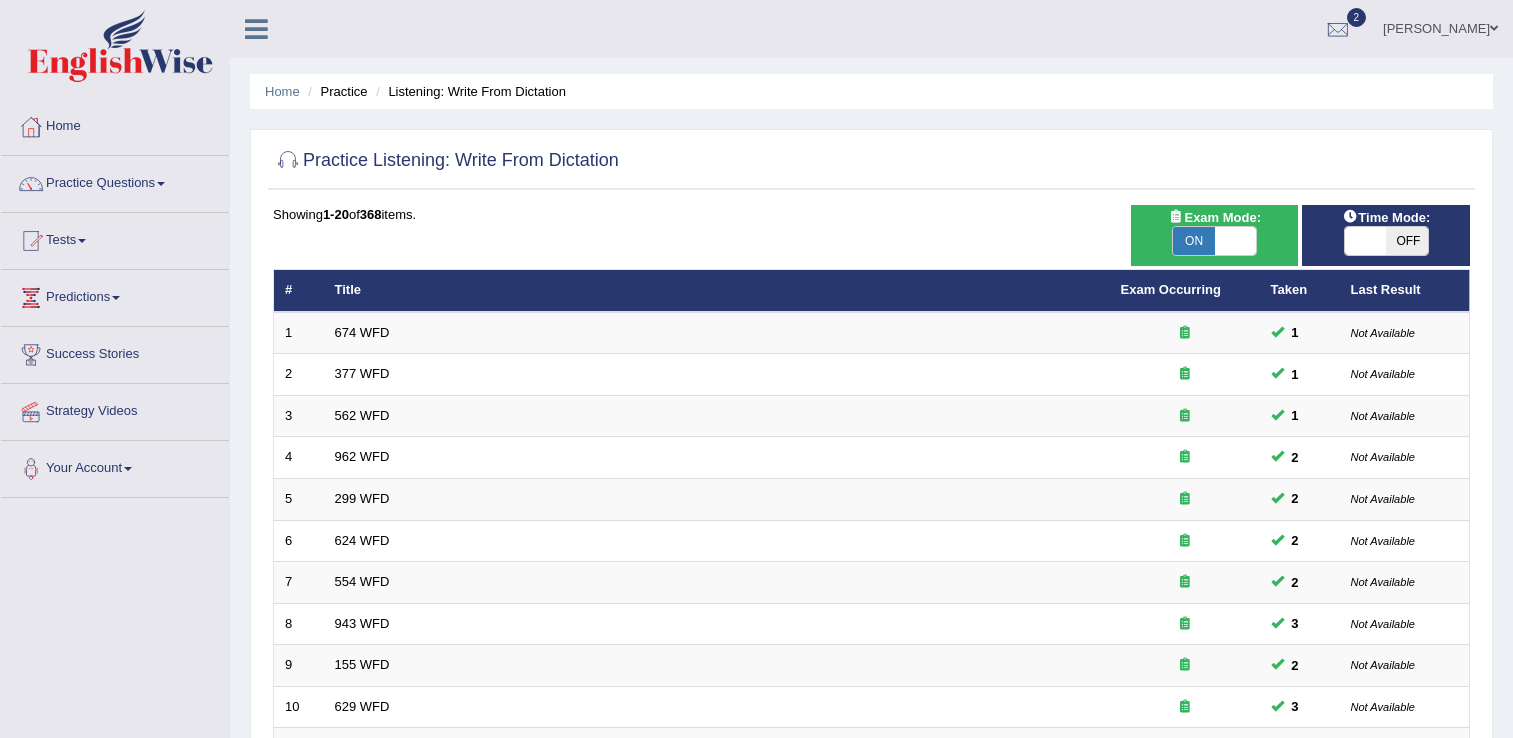scroll, scrollTop: 0, scrollLeft: 0, axis: both 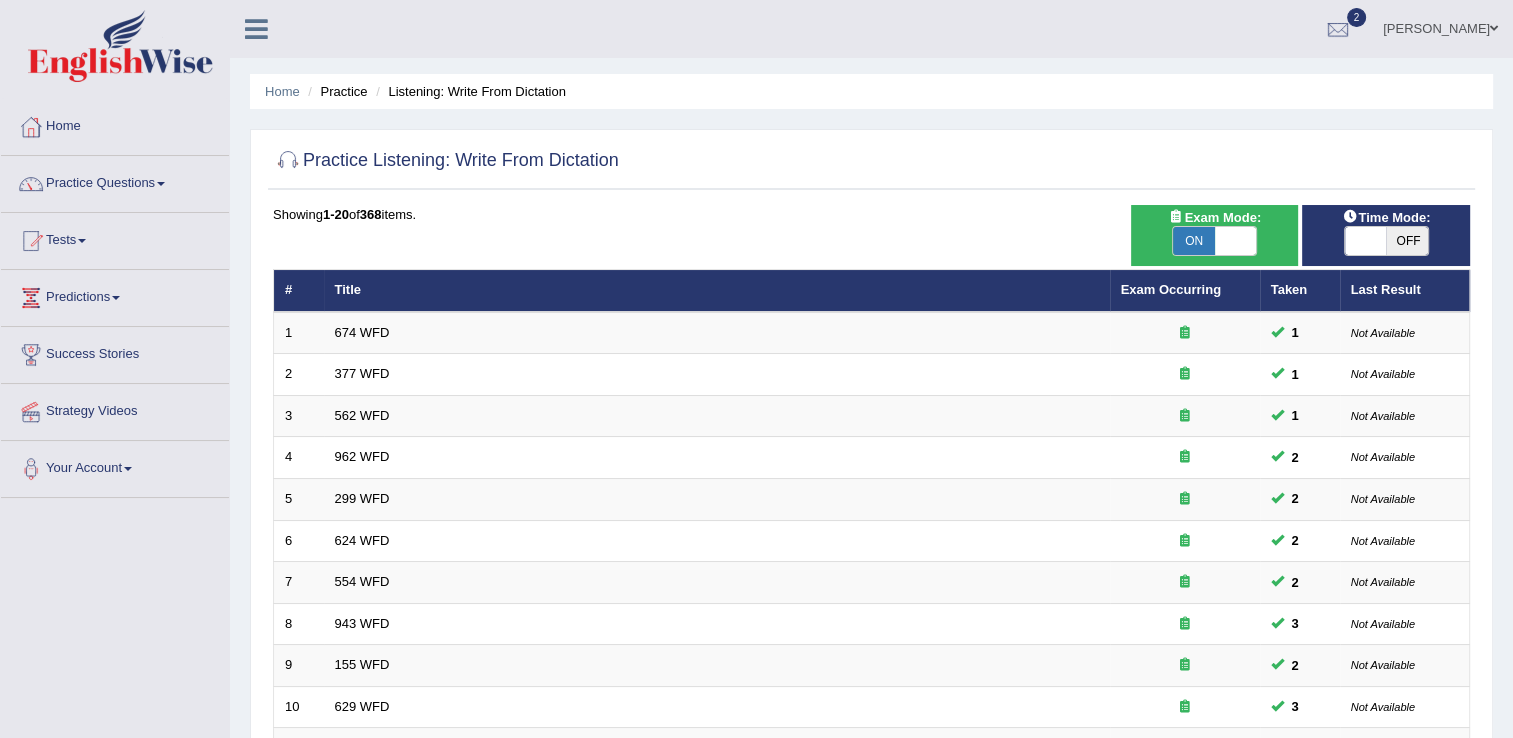 click on "OFF" at bounding box center [1407, 241] 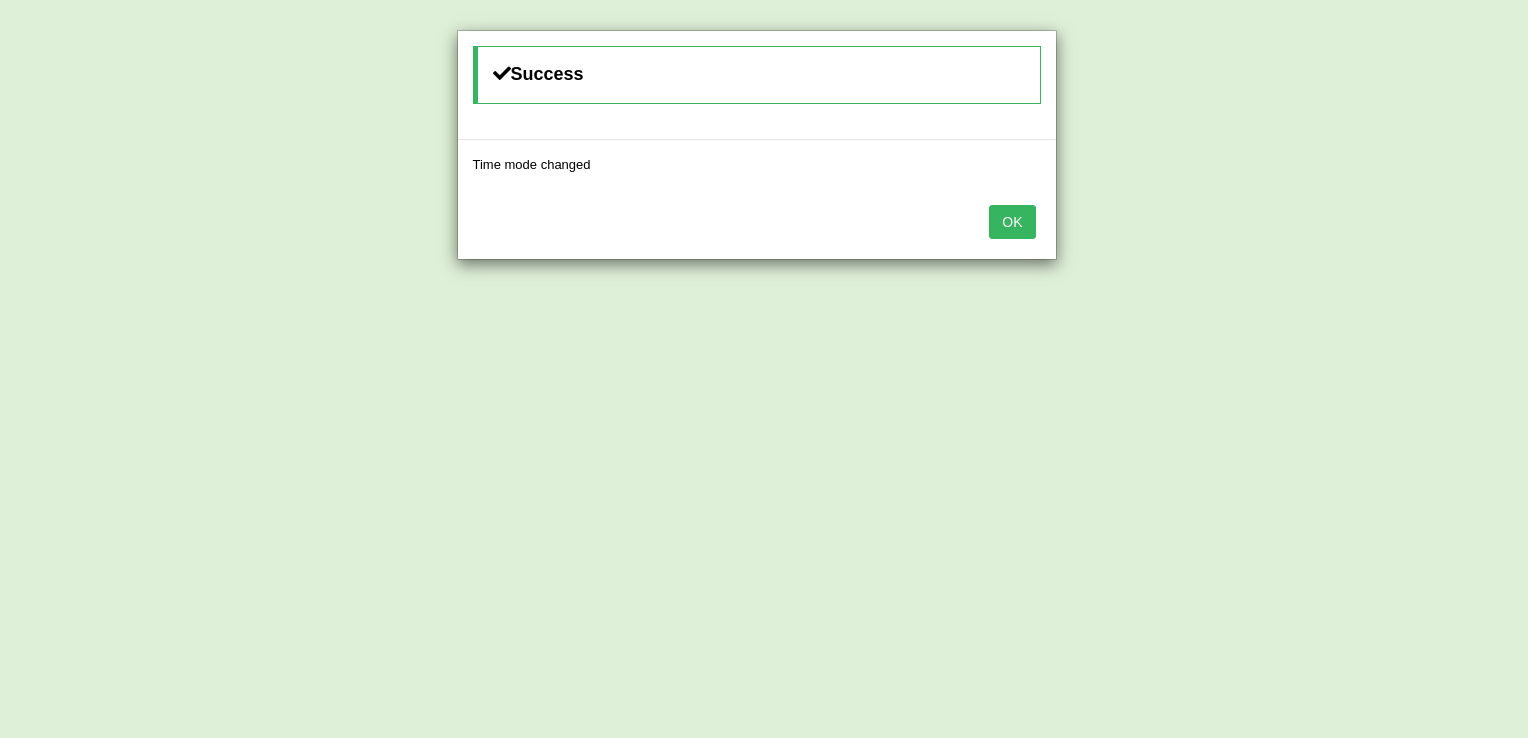 click on "OK" at bounding box center (1012, 222) 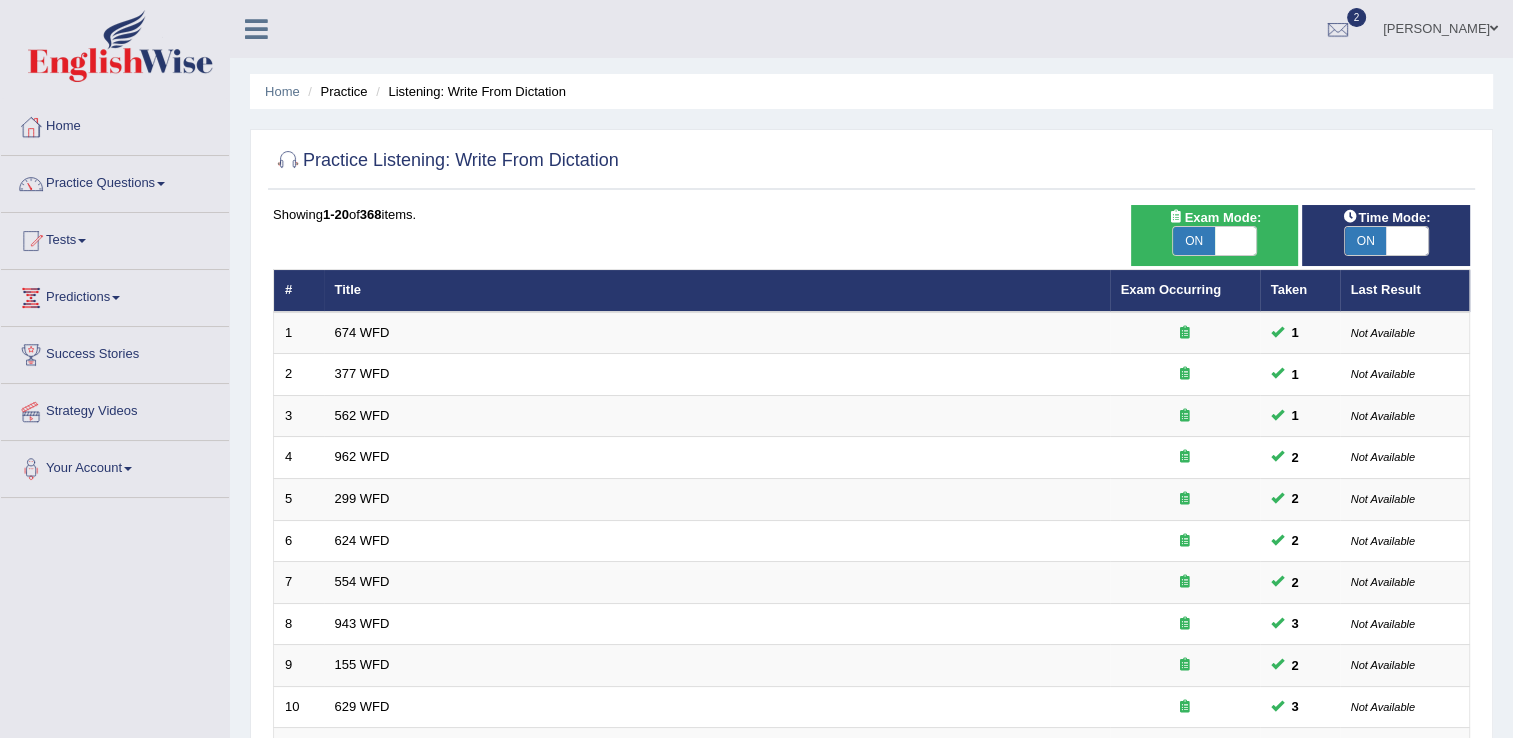 scroll, scrollTop: 580, scrollLeft: 0, axis: vertical 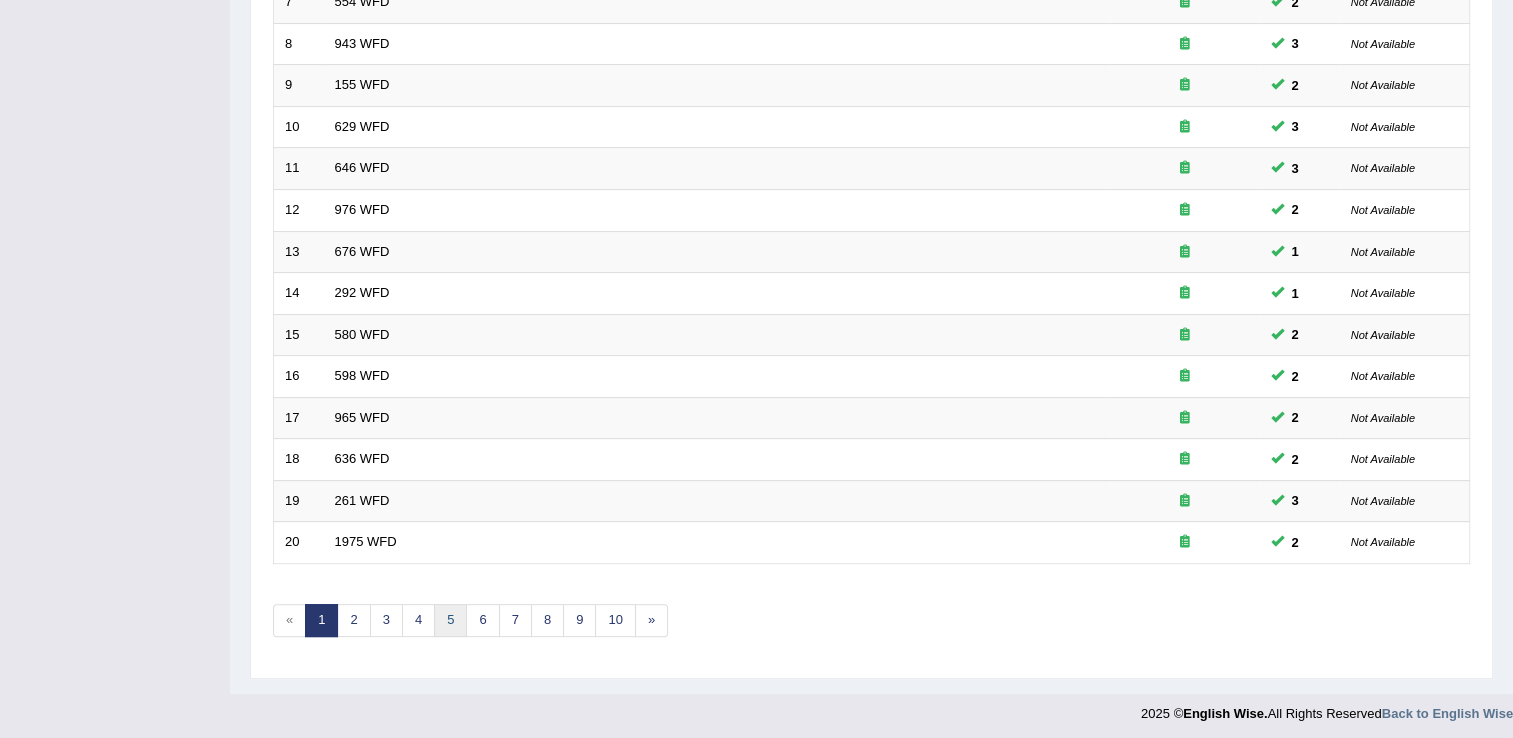 click on "5" at bounding box center [450, 620] 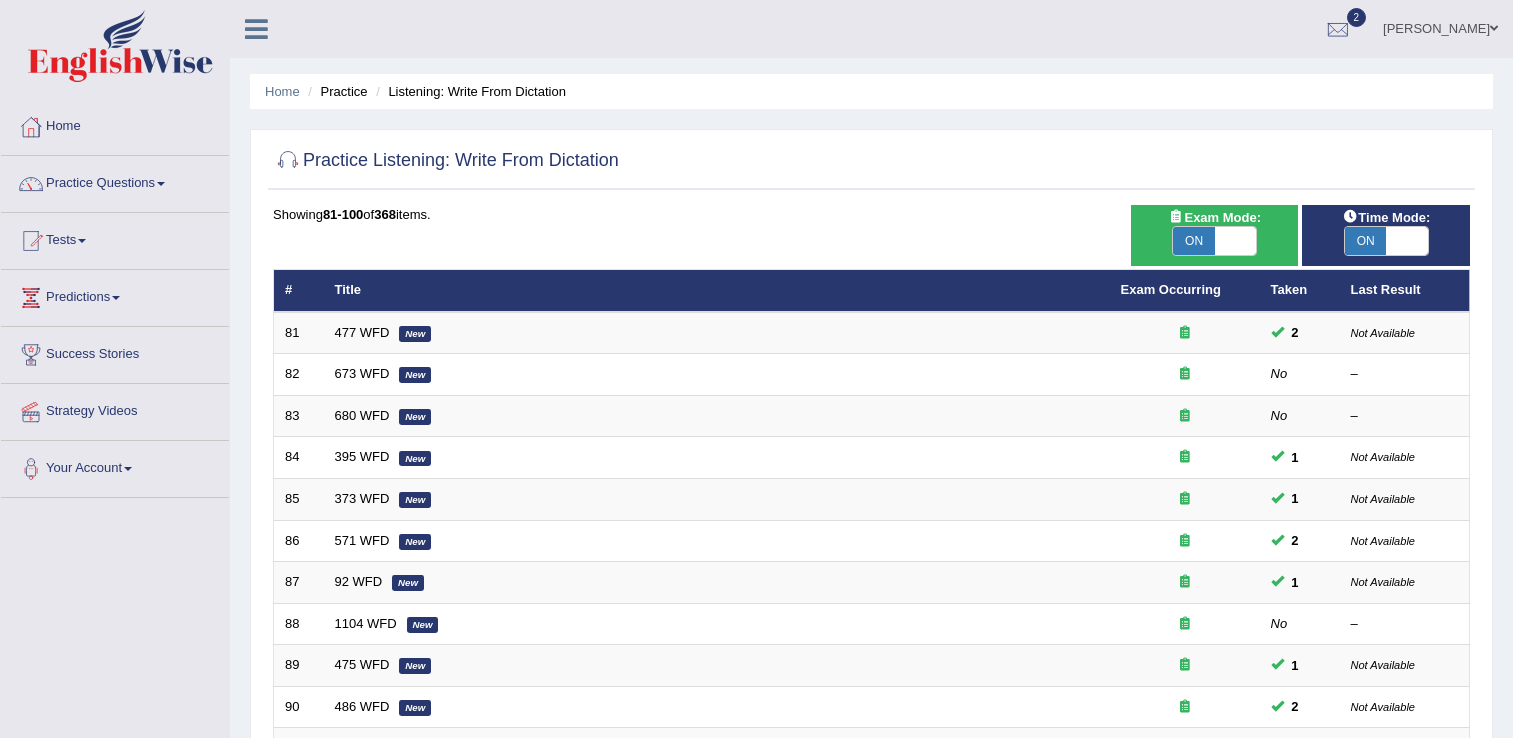 scroll, scrollTop: 0, scrollLeft: 0, axis: both 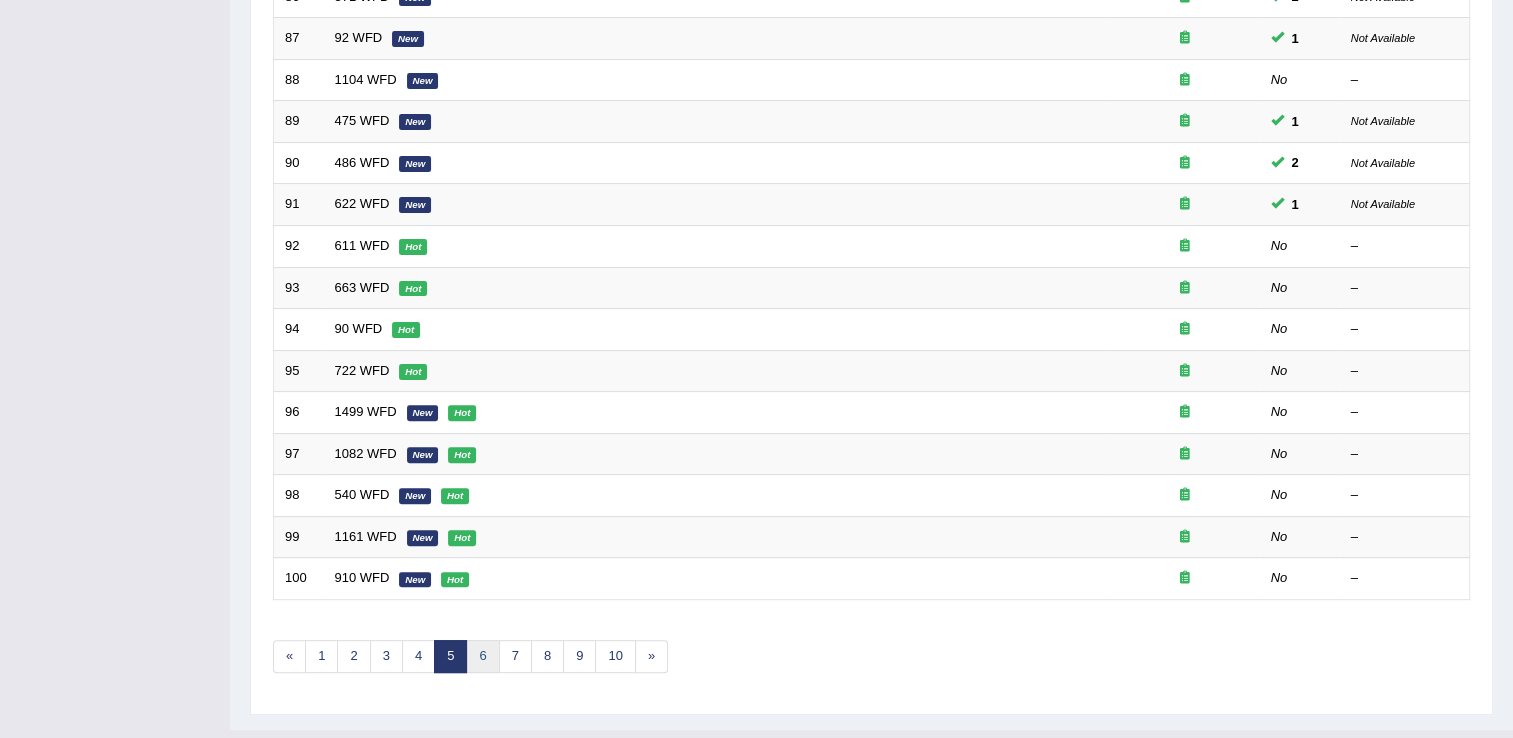 click on "6" at bounding box center [482, 656] 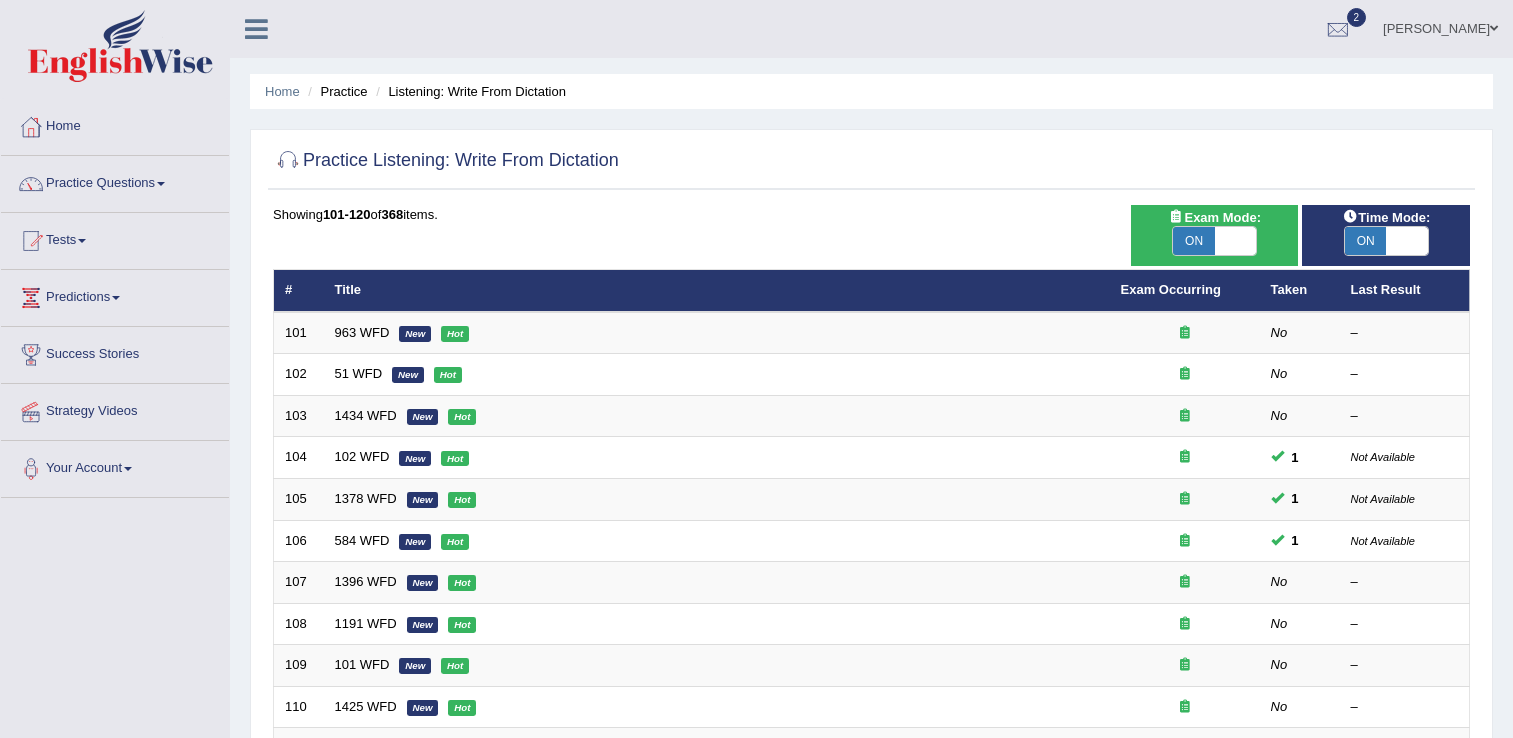 scroll, scrollTop: 72, scrollLeft: 0, axis: vertical 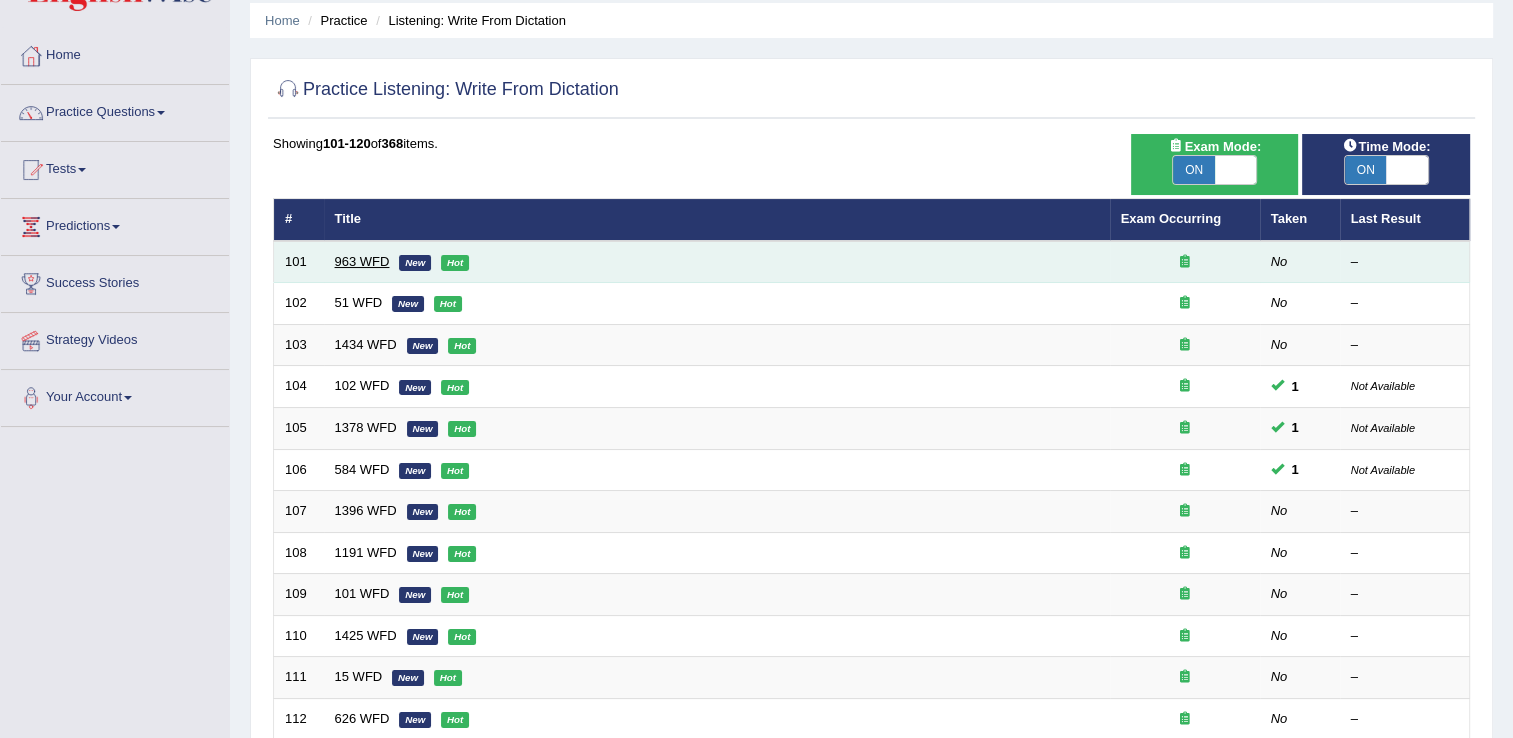 click on "963 WFD" at bounding box center (362, 261) 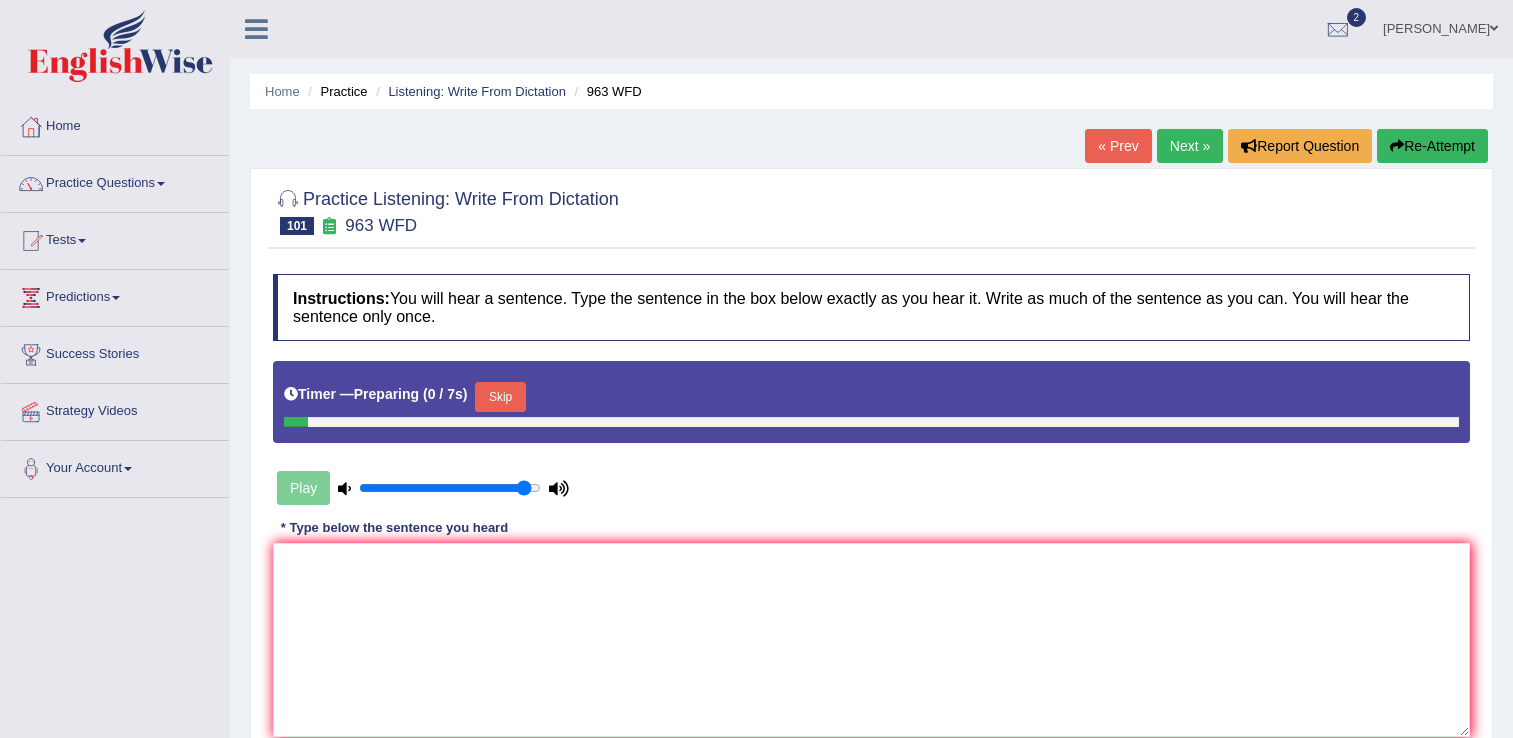 scroll, scrollTop: 0, scrollLeft: 0, axis: both 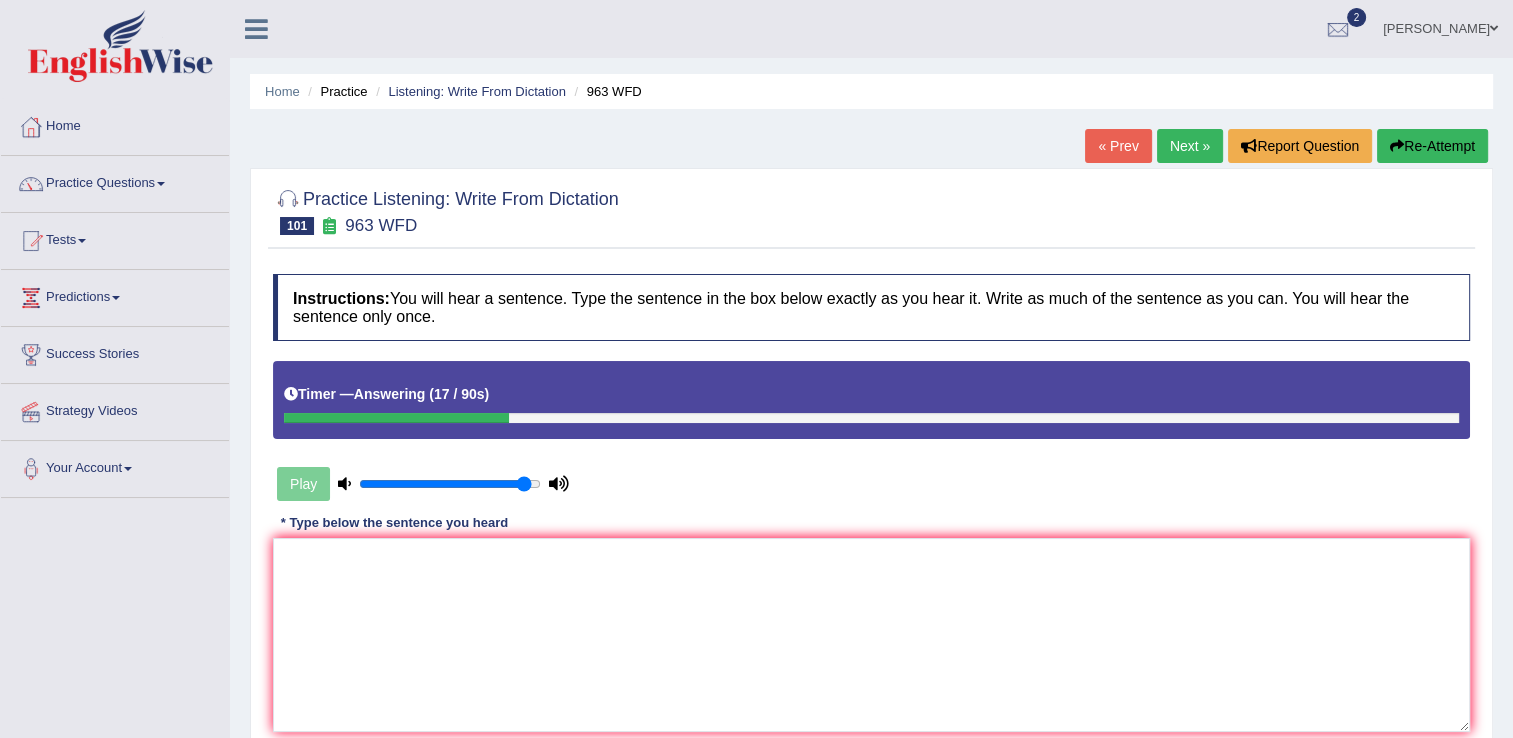 click on "Re-Attempt" at bounding box center [1432, 146] 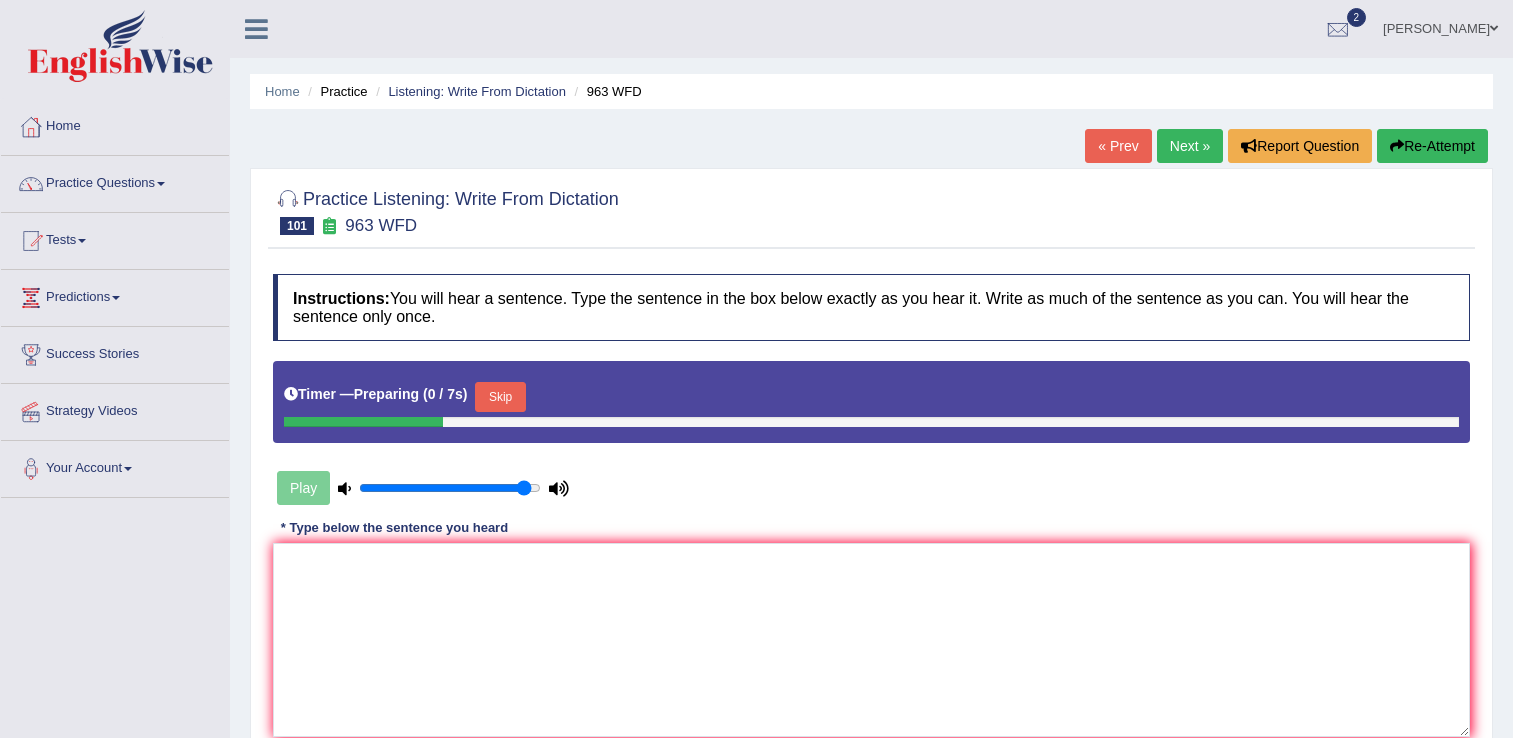 scroll, scrollTop: 0, scrollLeft: 0, axis: both 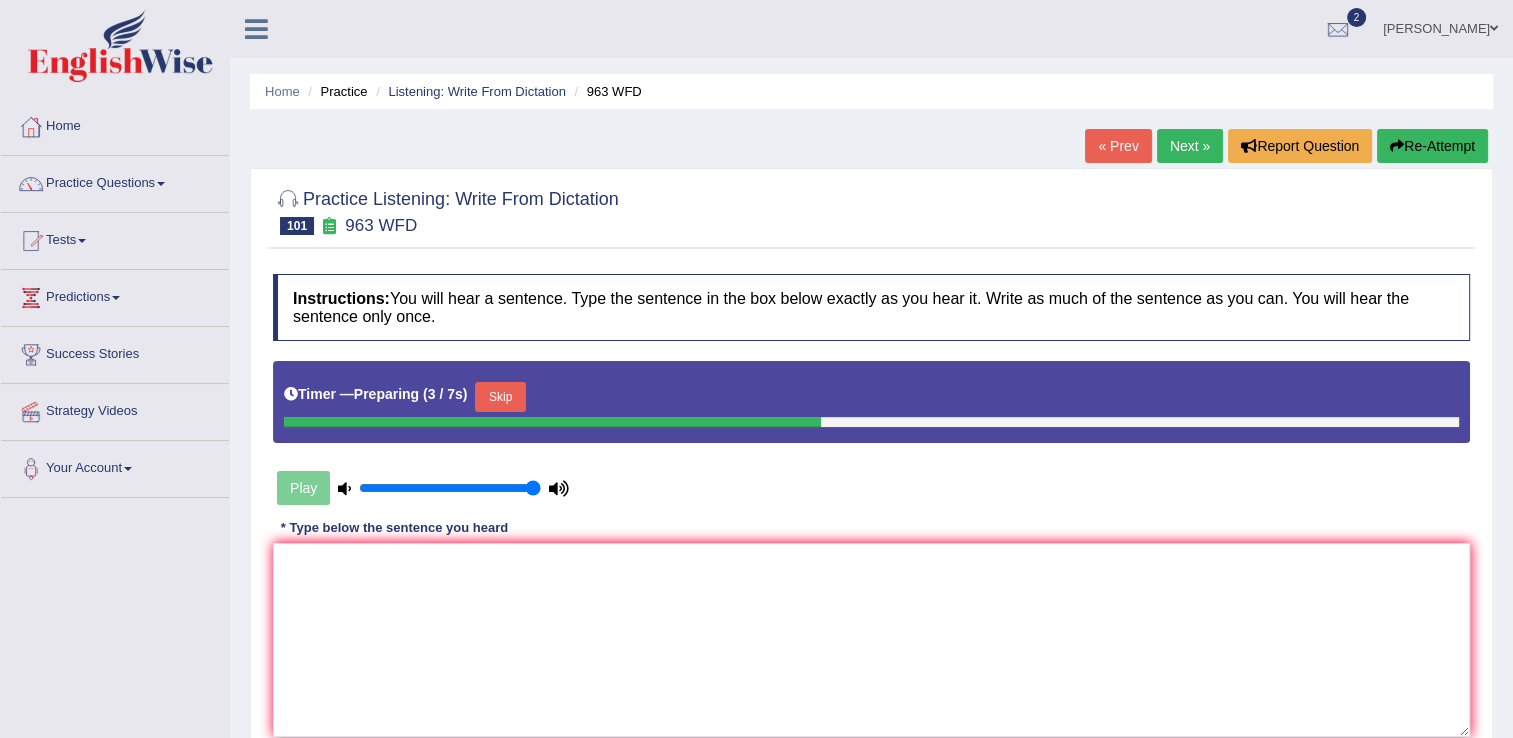 type on "1" 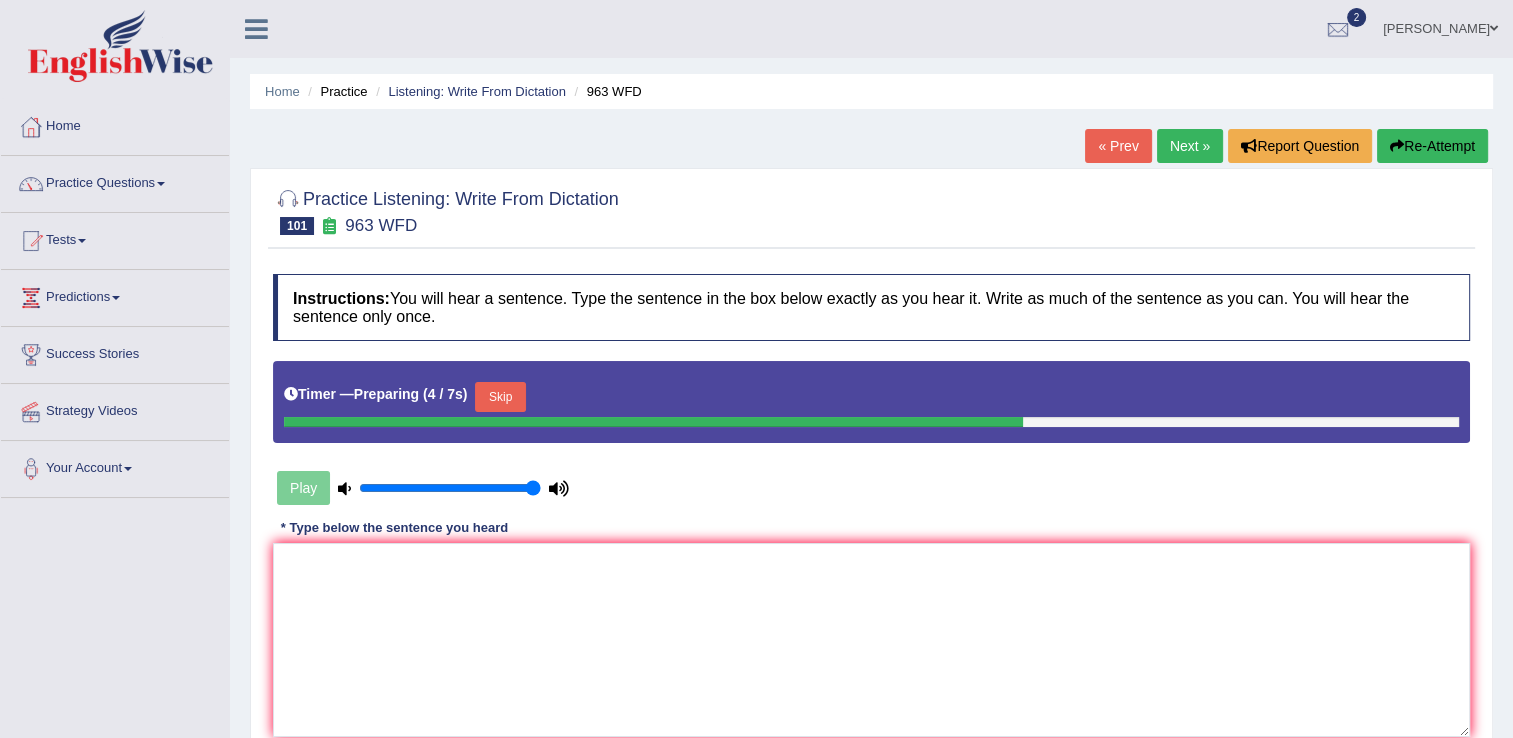 click on "Skip" at bounding box center (500, 397) 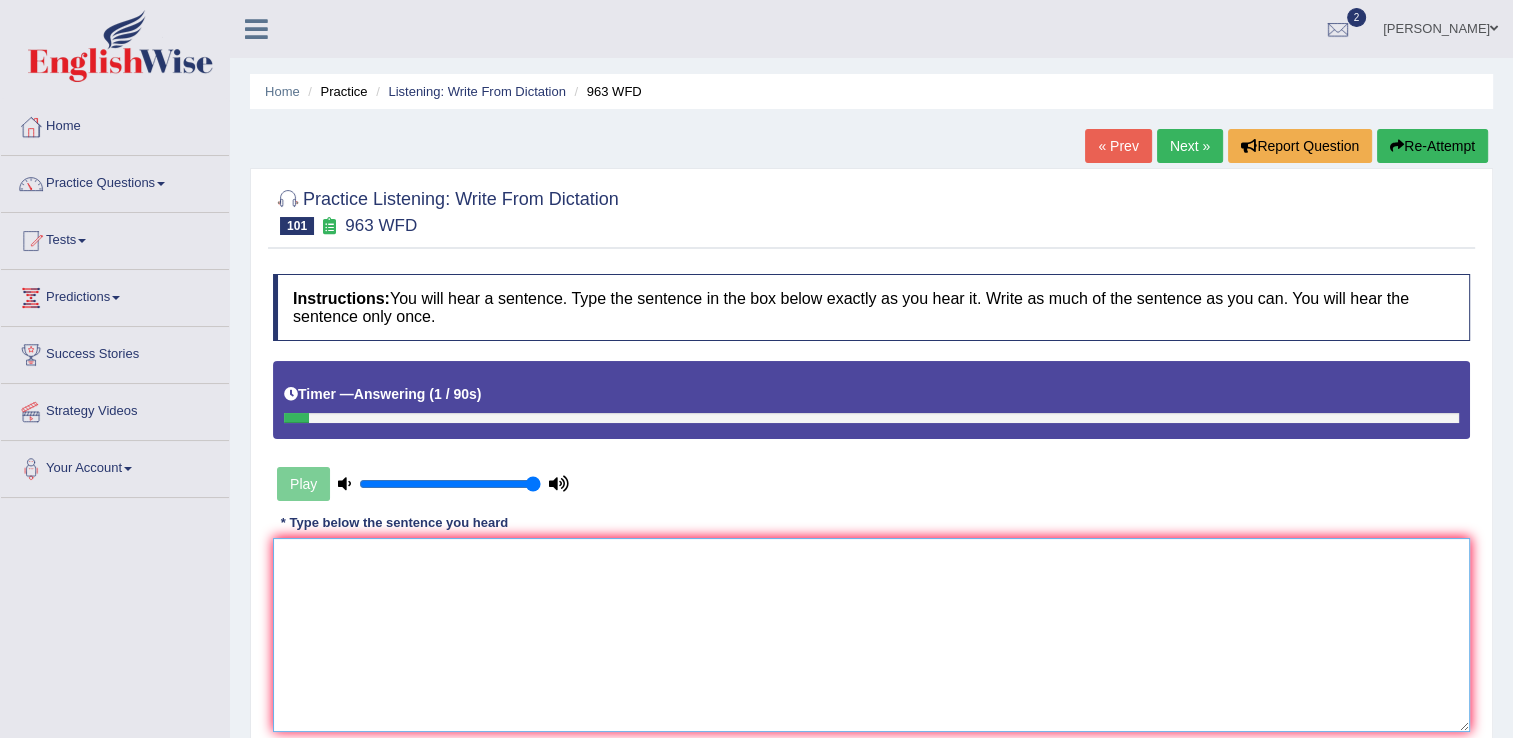 click at bounding box center (871, 635) 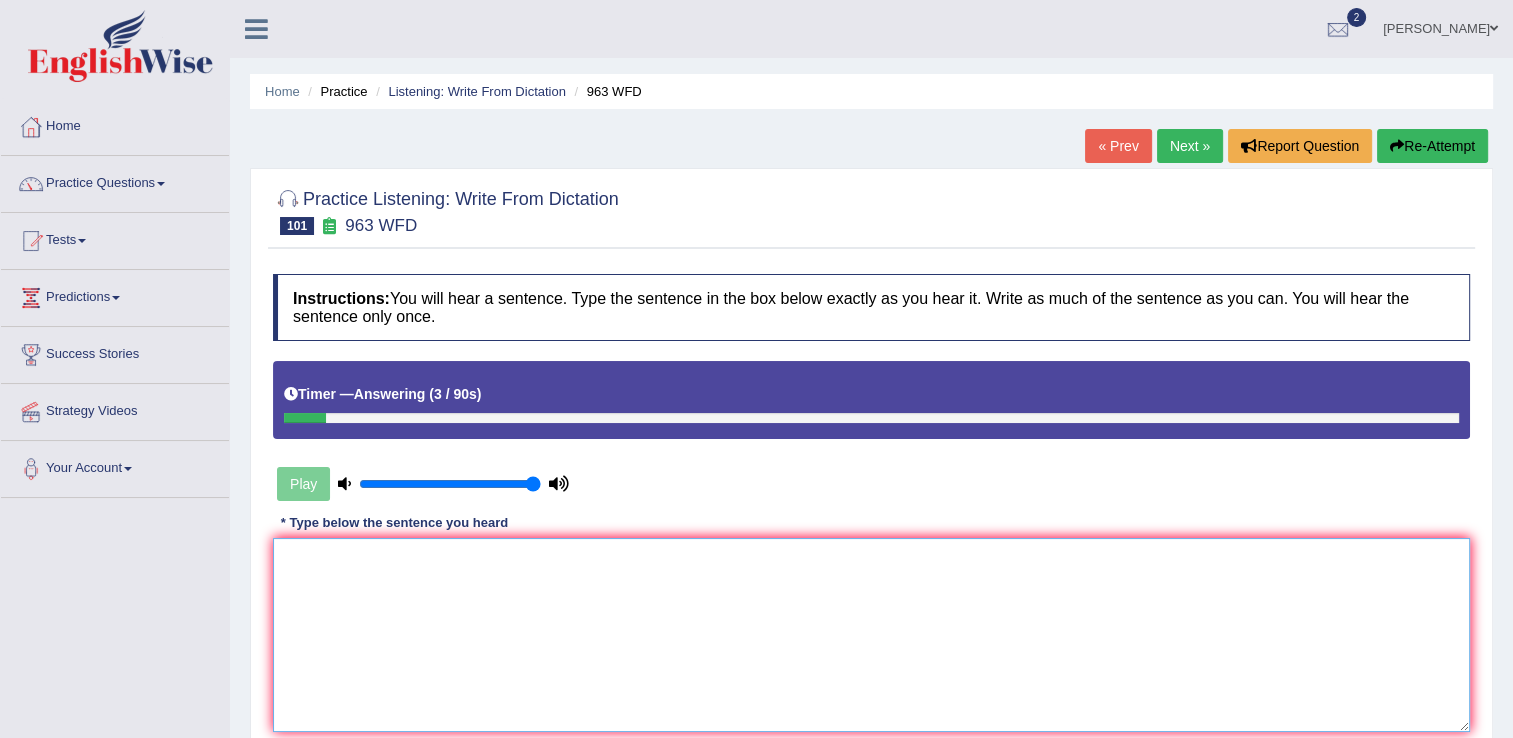 scroll, scrollTop: 312, scrollLeft: 0, axis: vertical 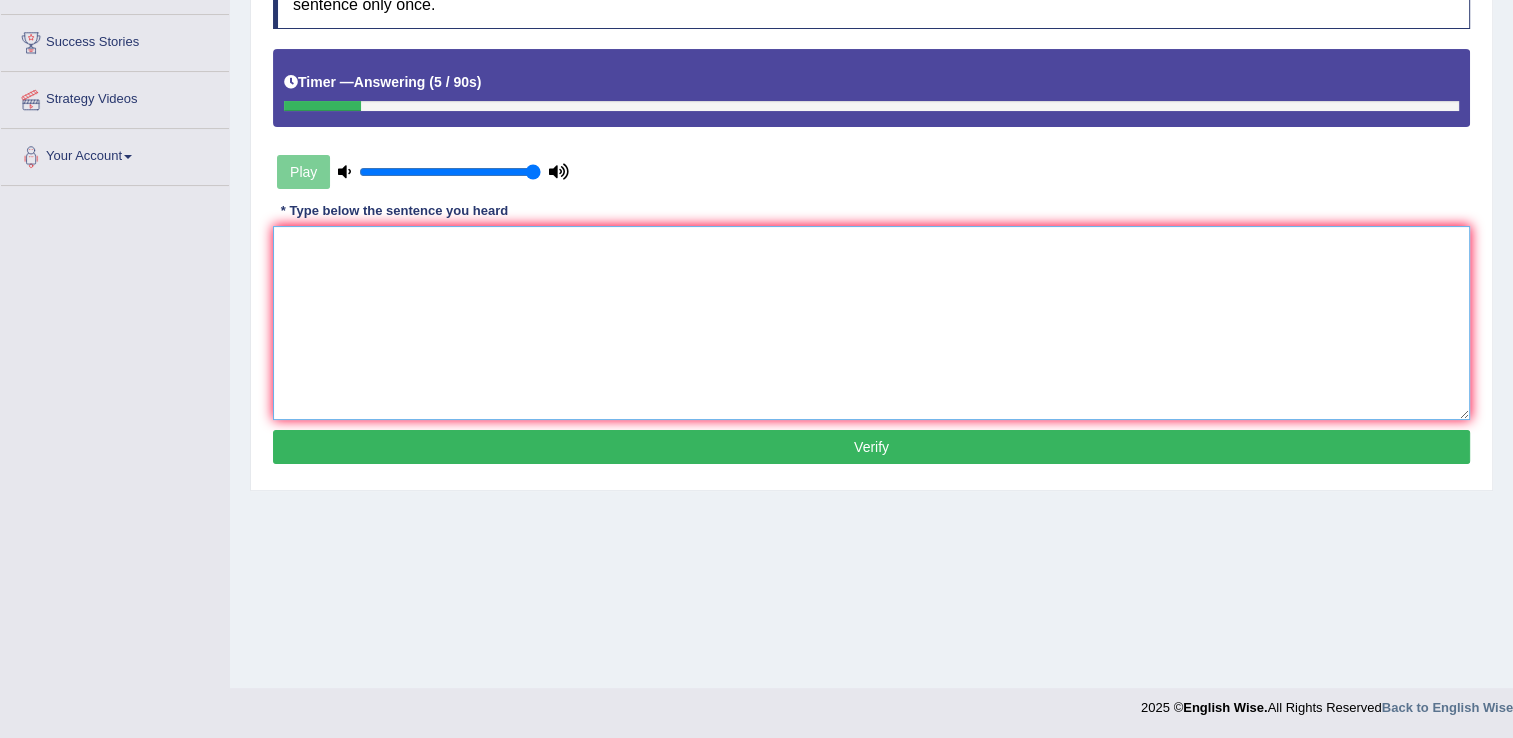 click at bounding box center [871, 323] 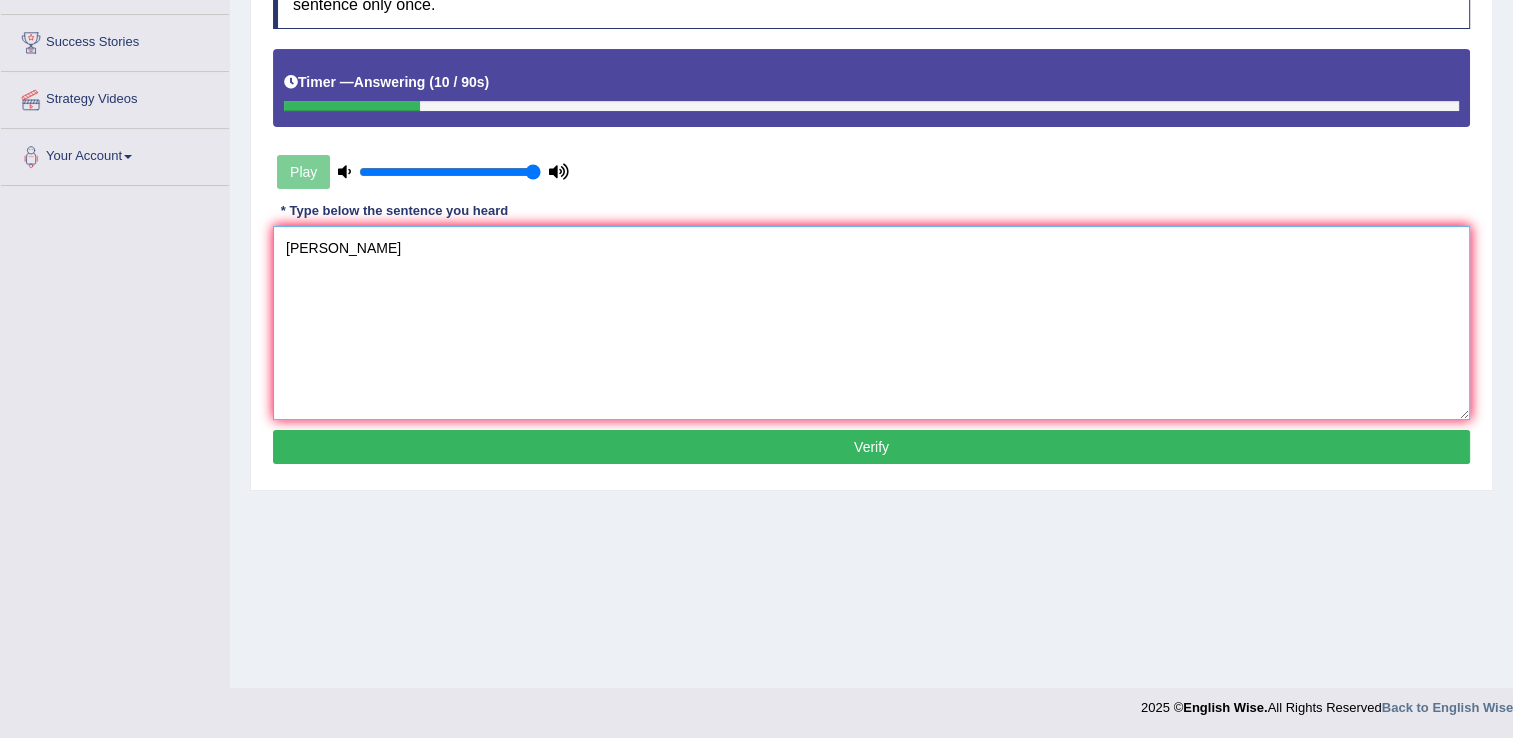 type on "Ty" 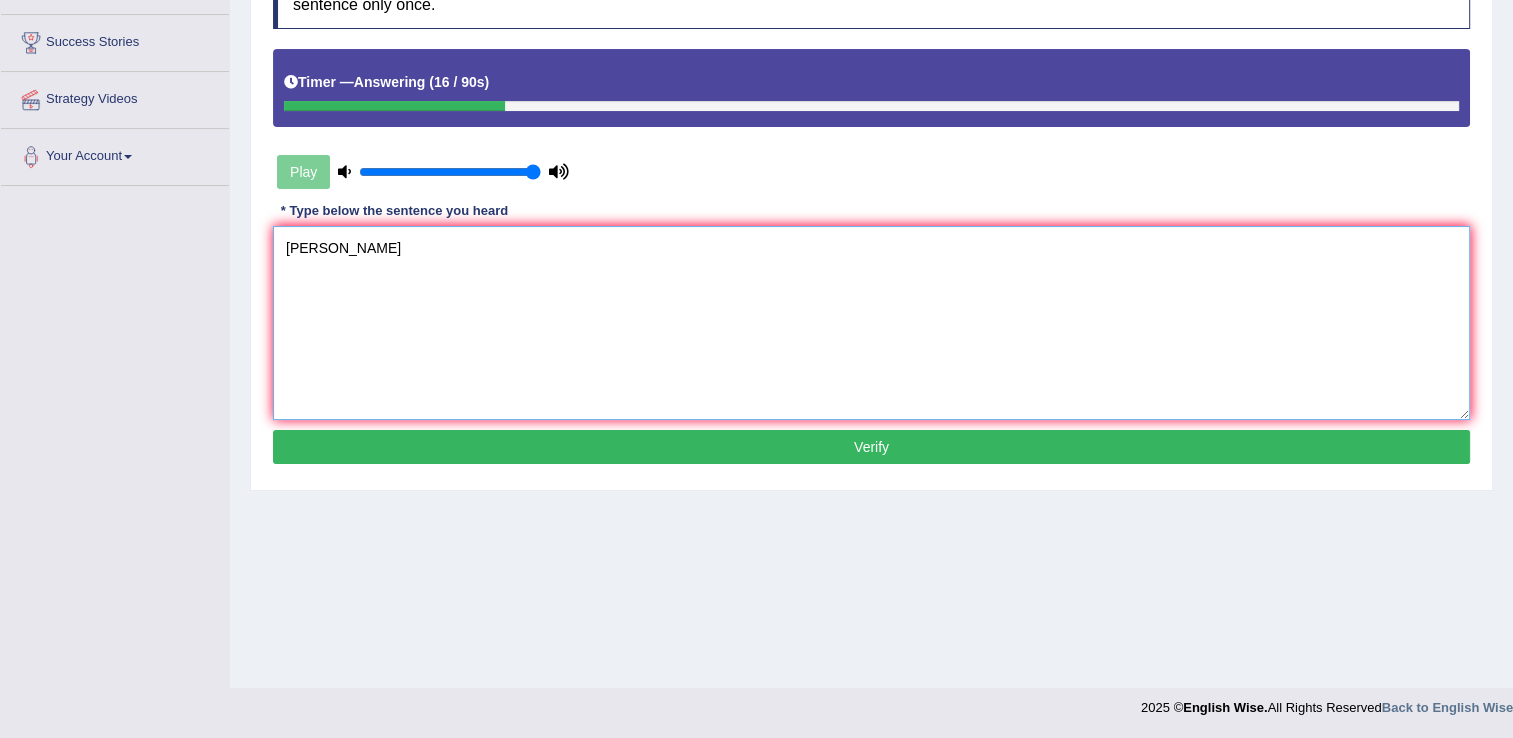 click on "Ty" at bounding box center [871, 323] 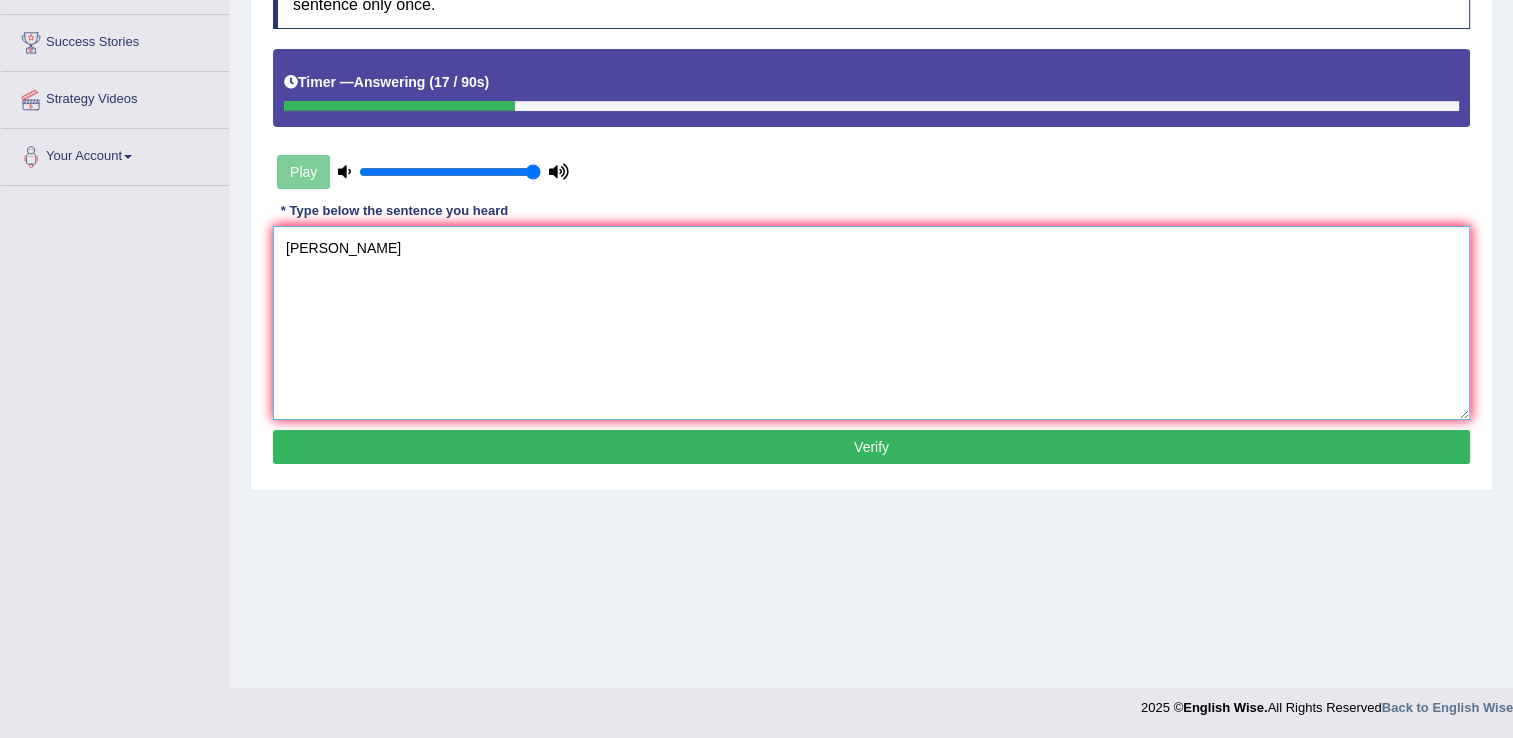 scroll, scrollTop: 0, scrollLeft: 0, axis: both 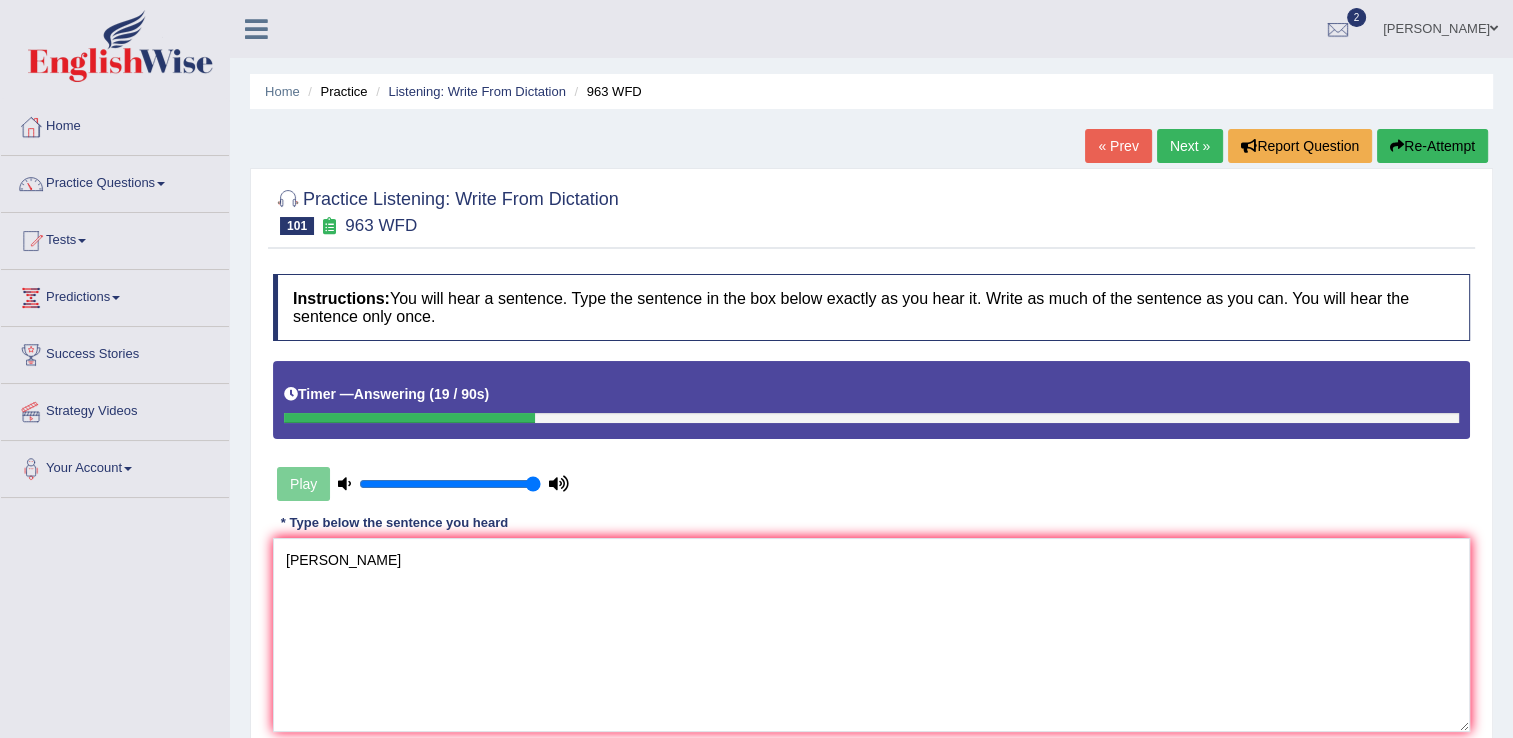 drag, startPoint x: 1371, startPoint y: 154, endPoint x: 1388, endPoint y: 153, distance: 17.029387 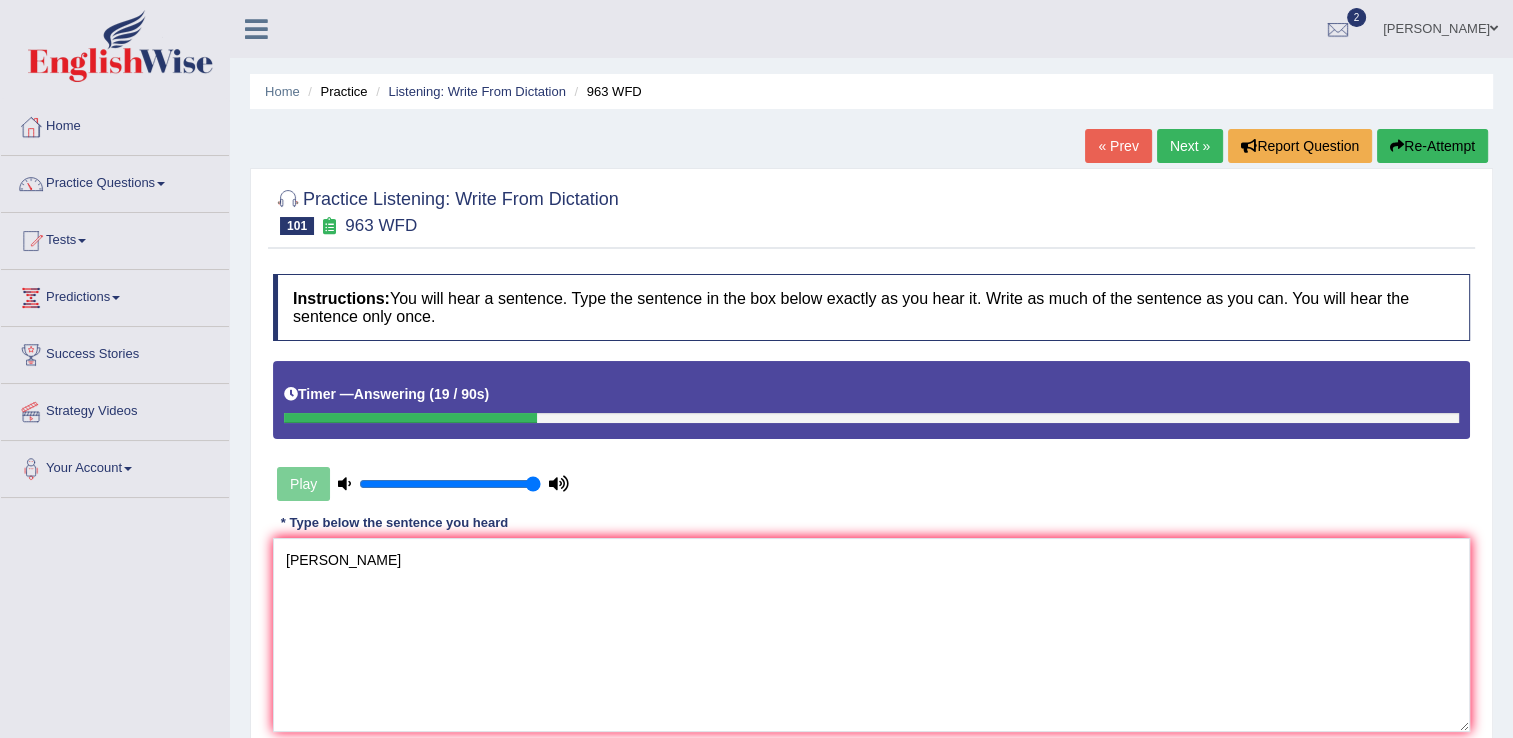 click on "Re-Attempt" at bounding box center [1432, 146] 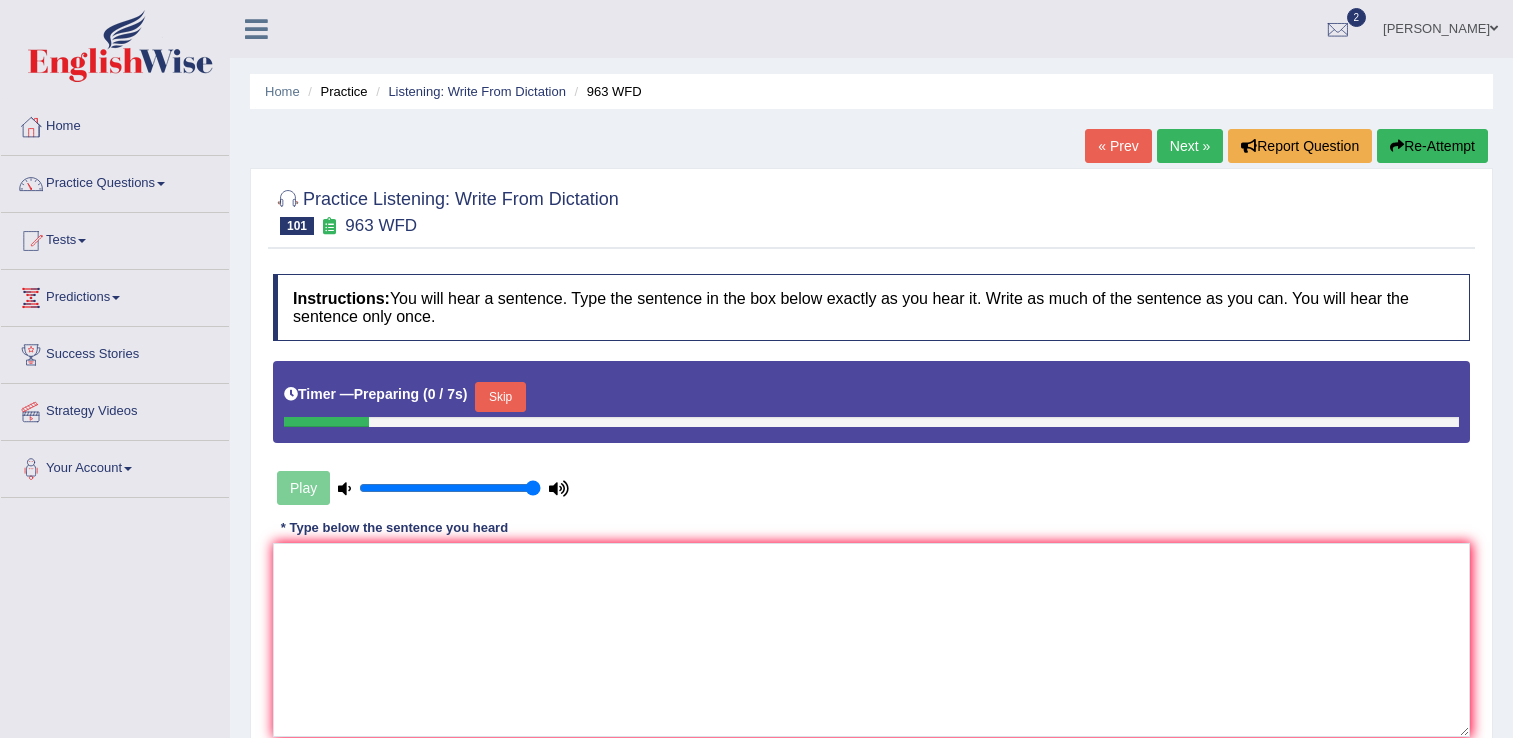 scroll, scrollTop: 0, scrollLeft: 0, axis: both 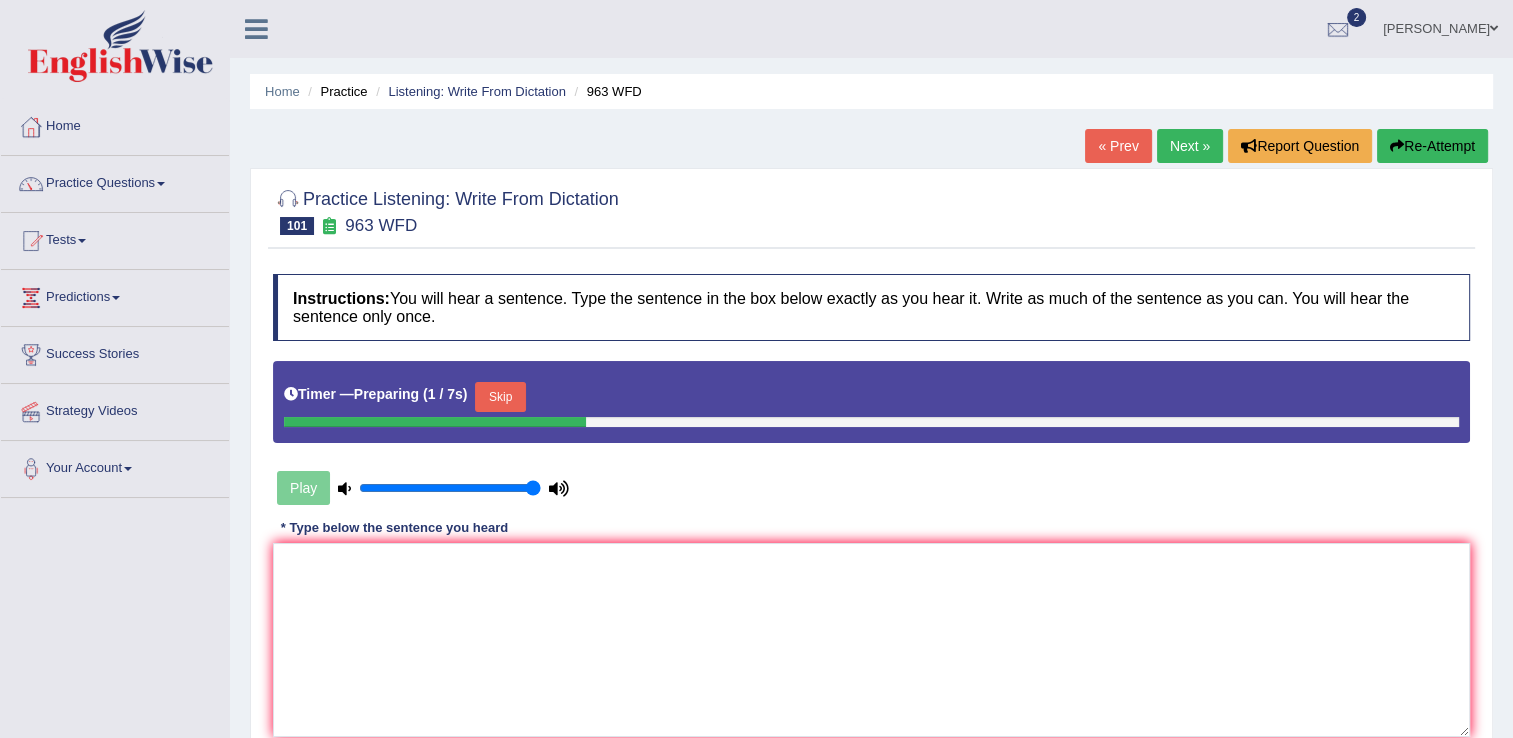 click on "Skip" at bounding box center [500, 397] 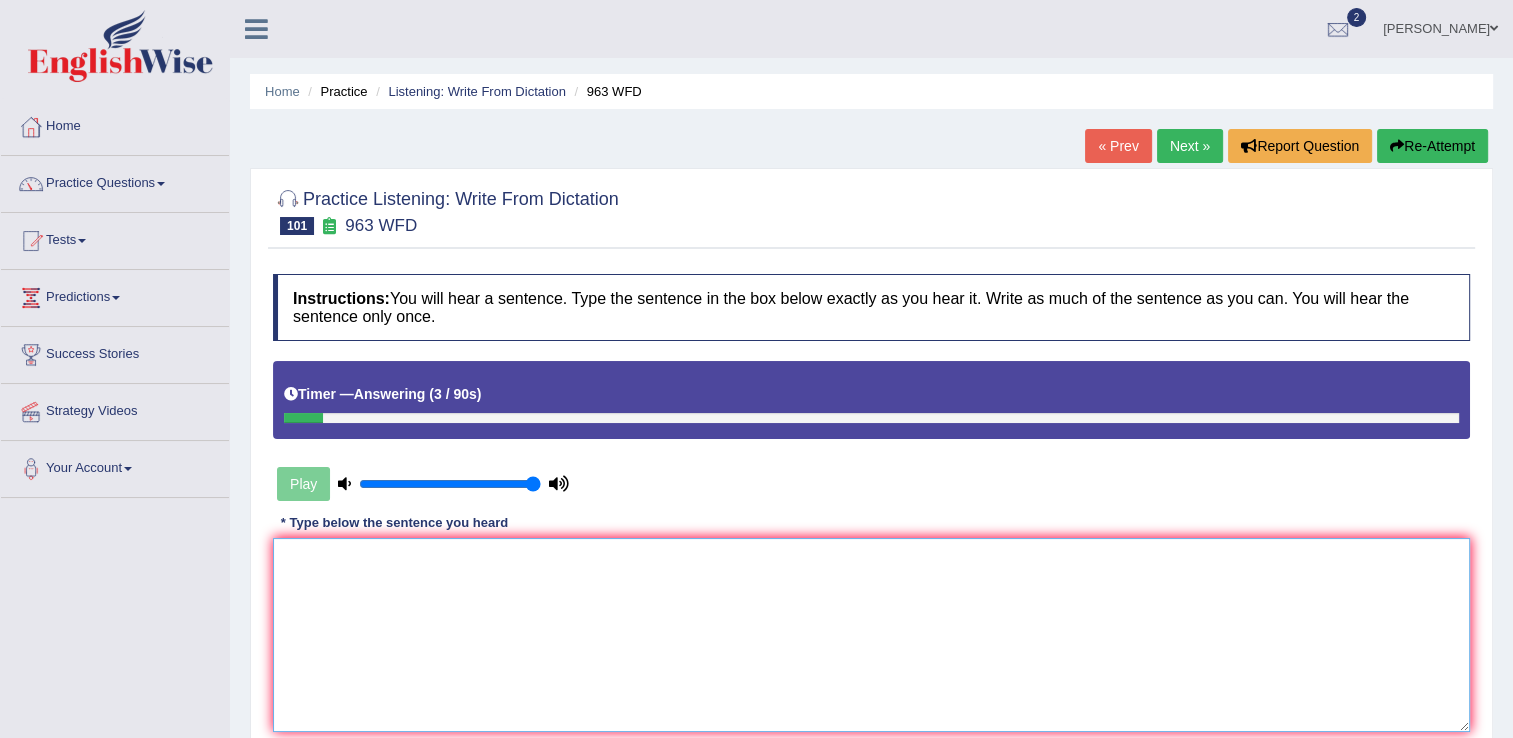 click at bounding box center [871, 635] 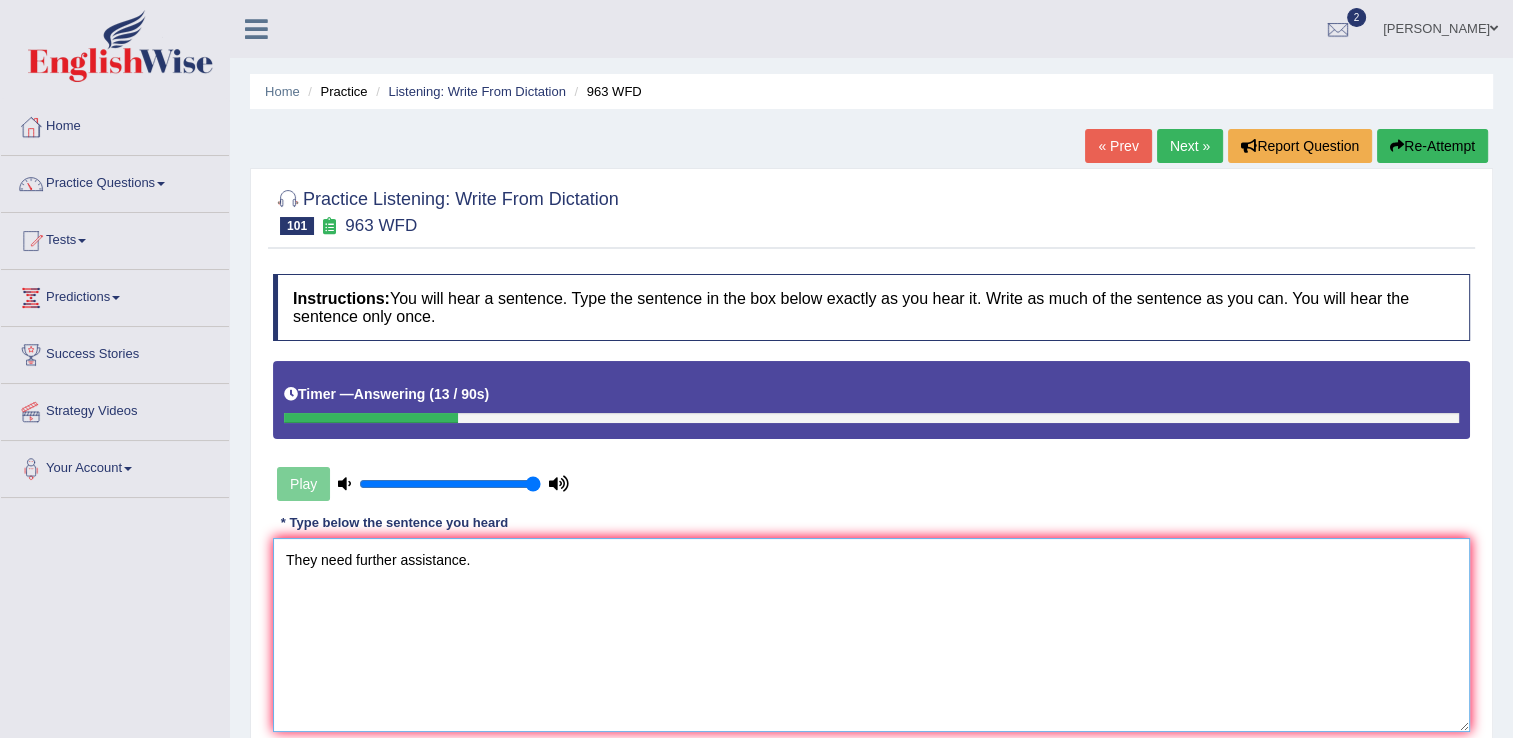scroll, scrollTop: 64, scrollLeft: 0, axis: vertical 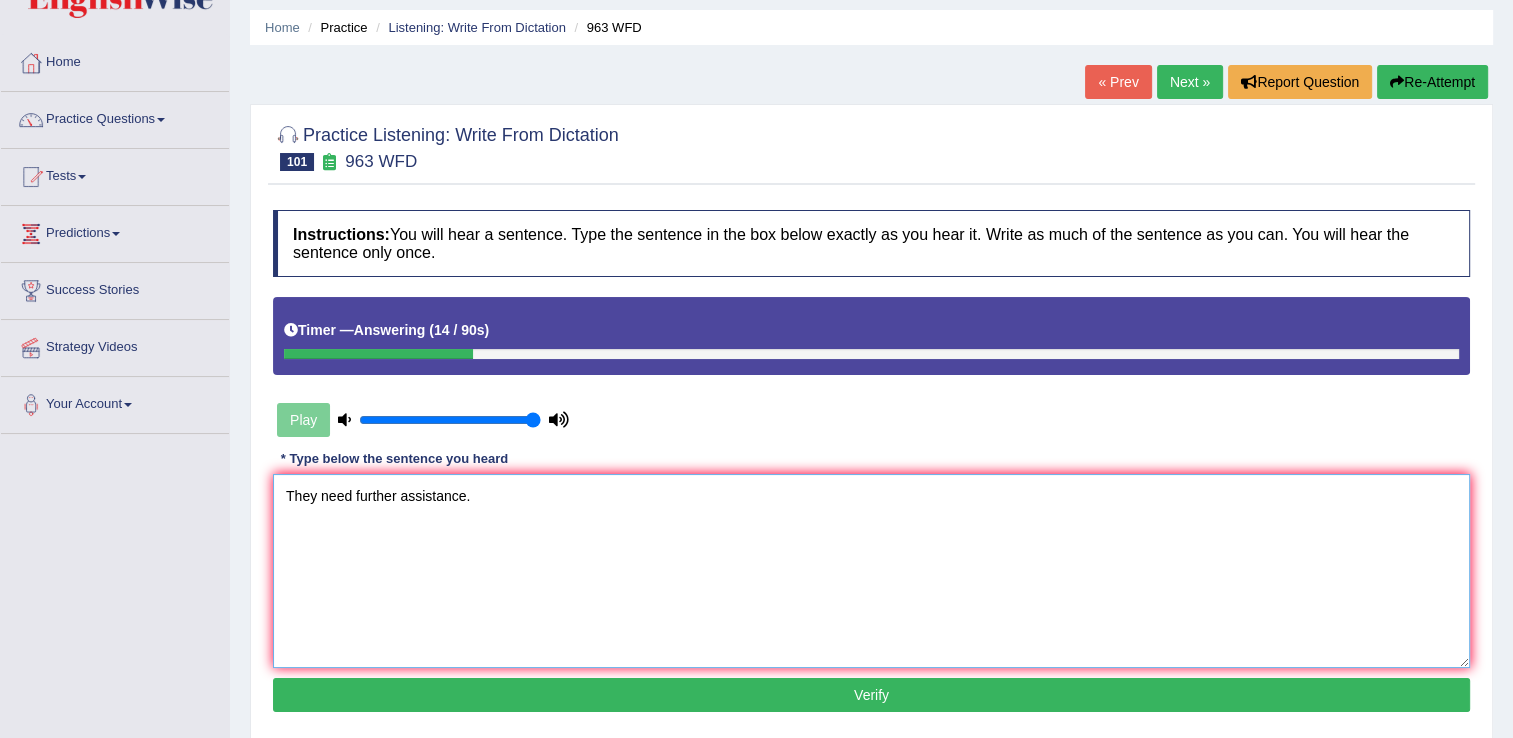 type on "They need further assistance." 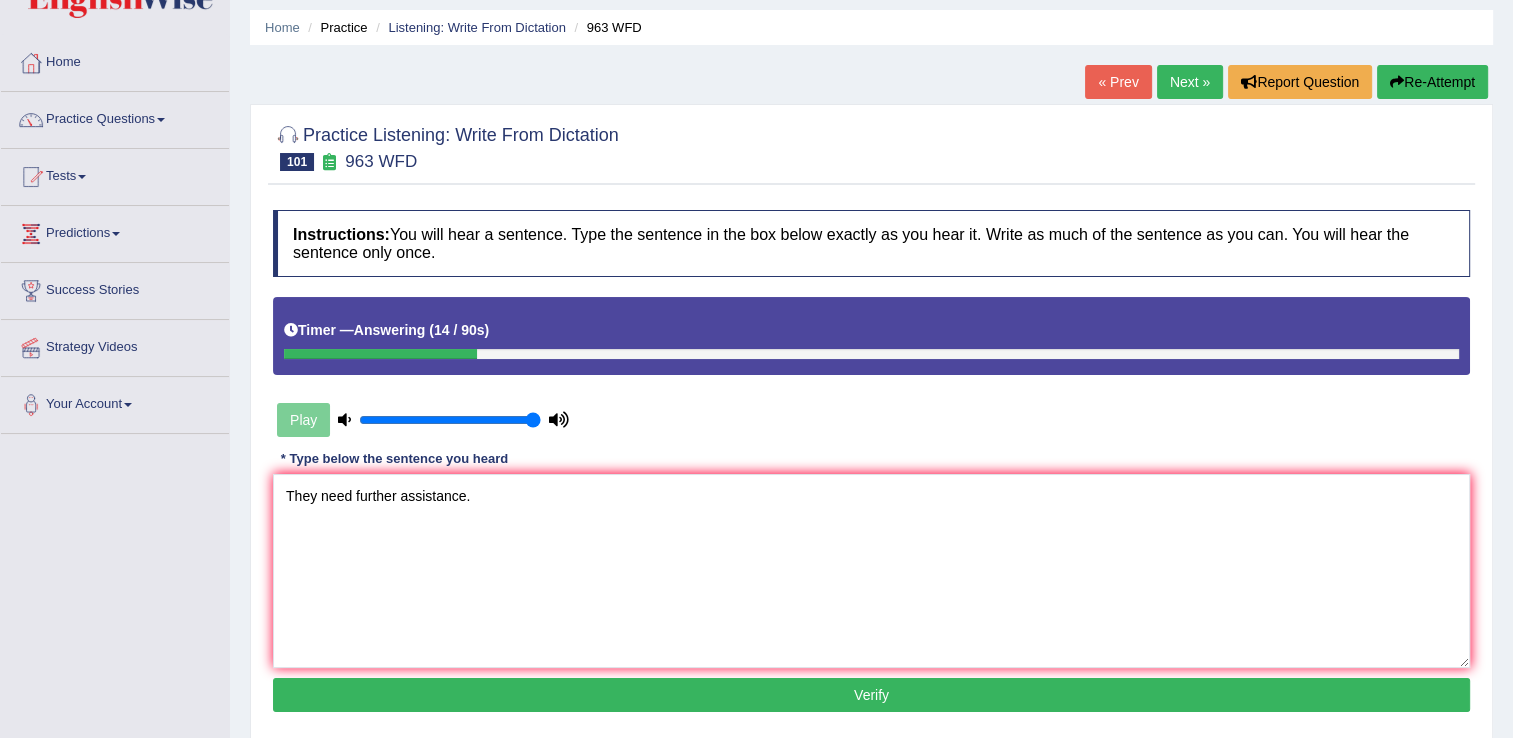 click on "Verify" at bounding box center (871, 695) 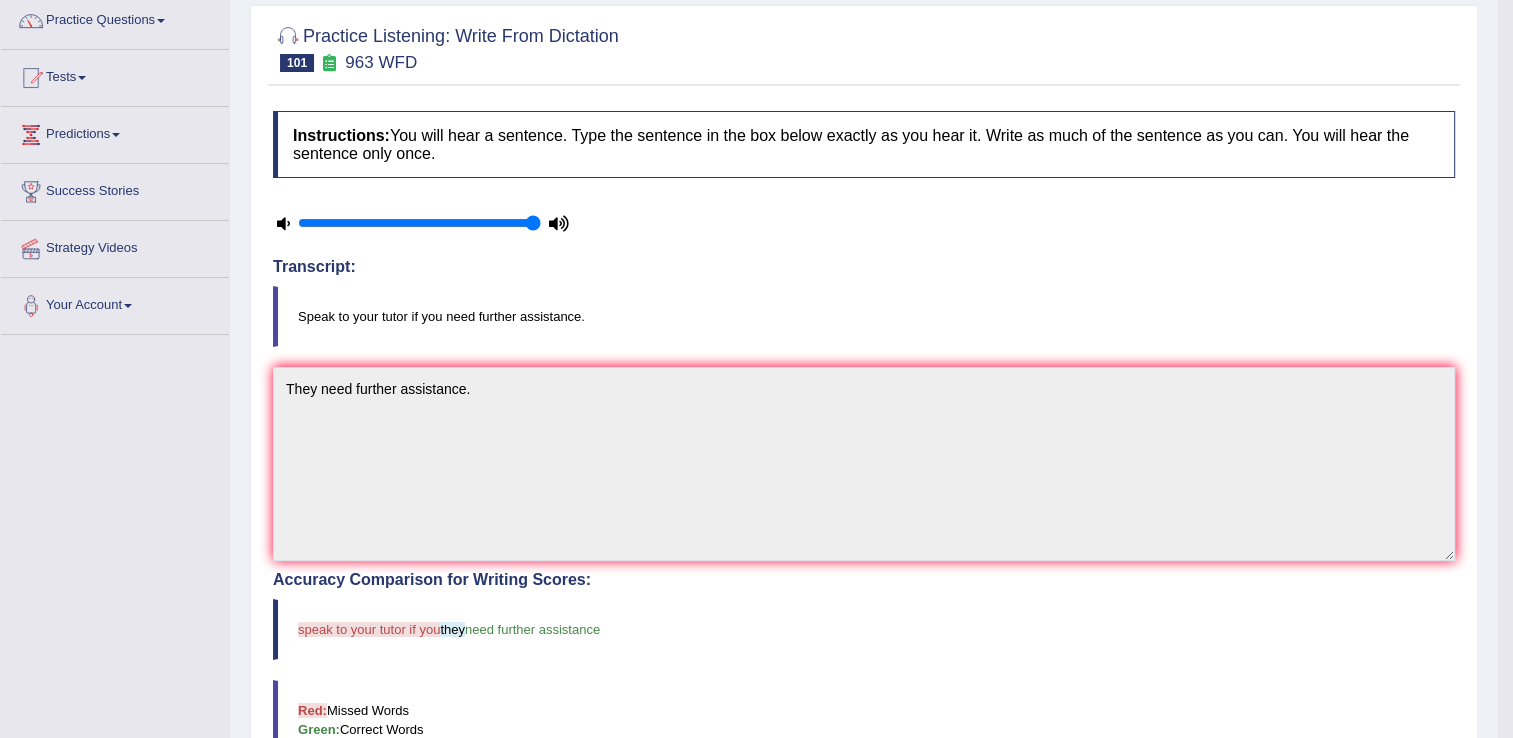scroll, scrollTop: 0, scrollLeft: 0, axis: both 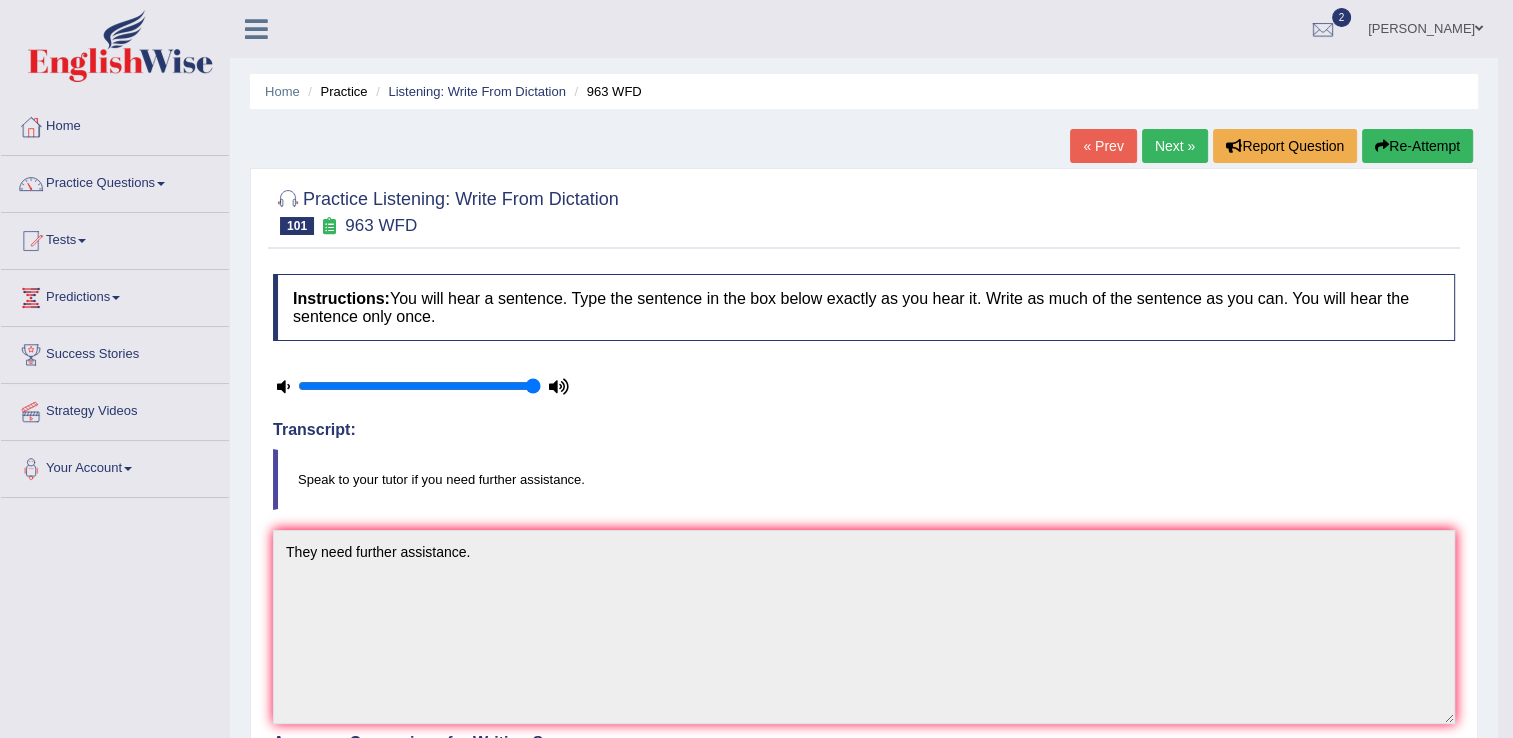 click on "Next »" at bounding box center [1175, 146] 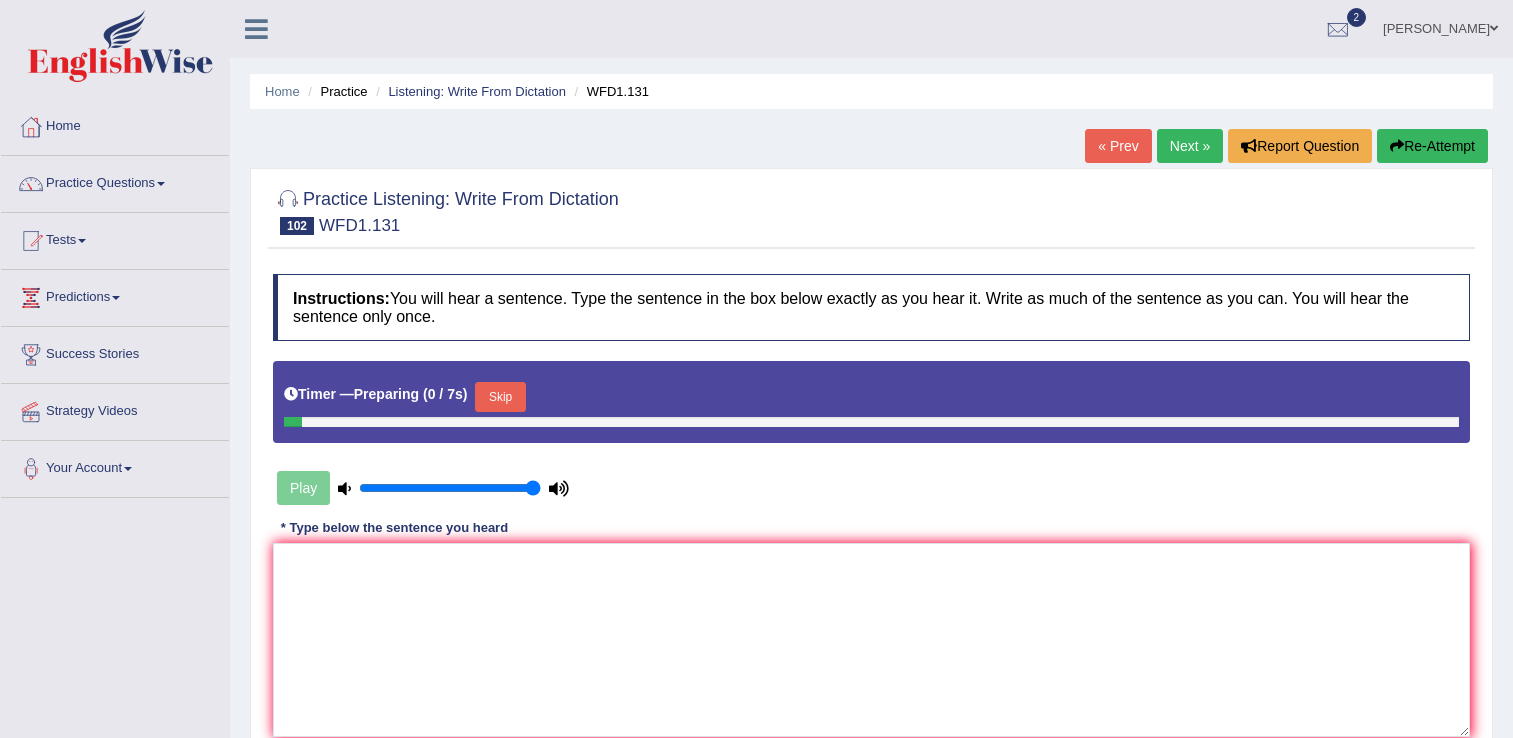 scroll, scrollTop: 0, scrollLeft: 0, axis: both 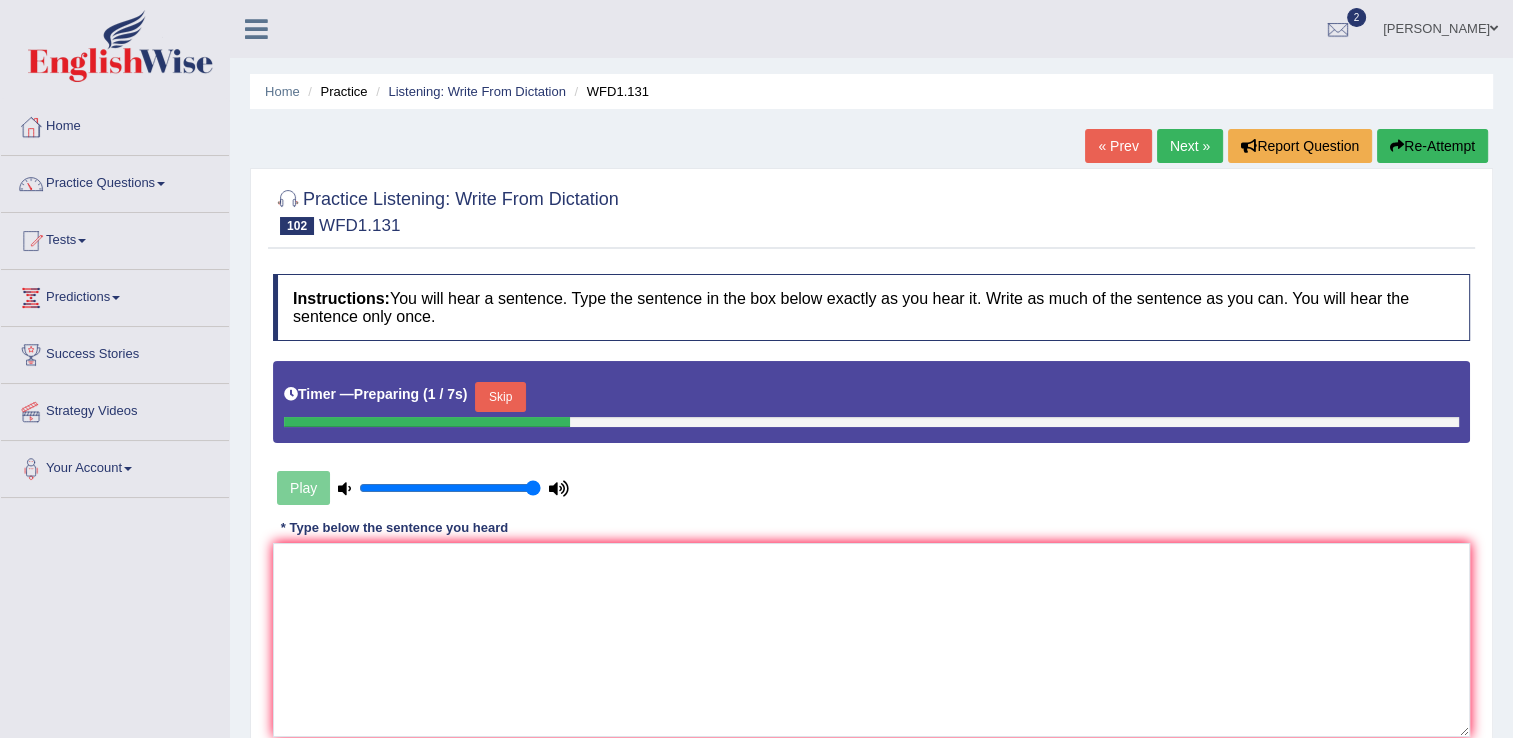 click on "Skip" at bounding box center [500, 397] 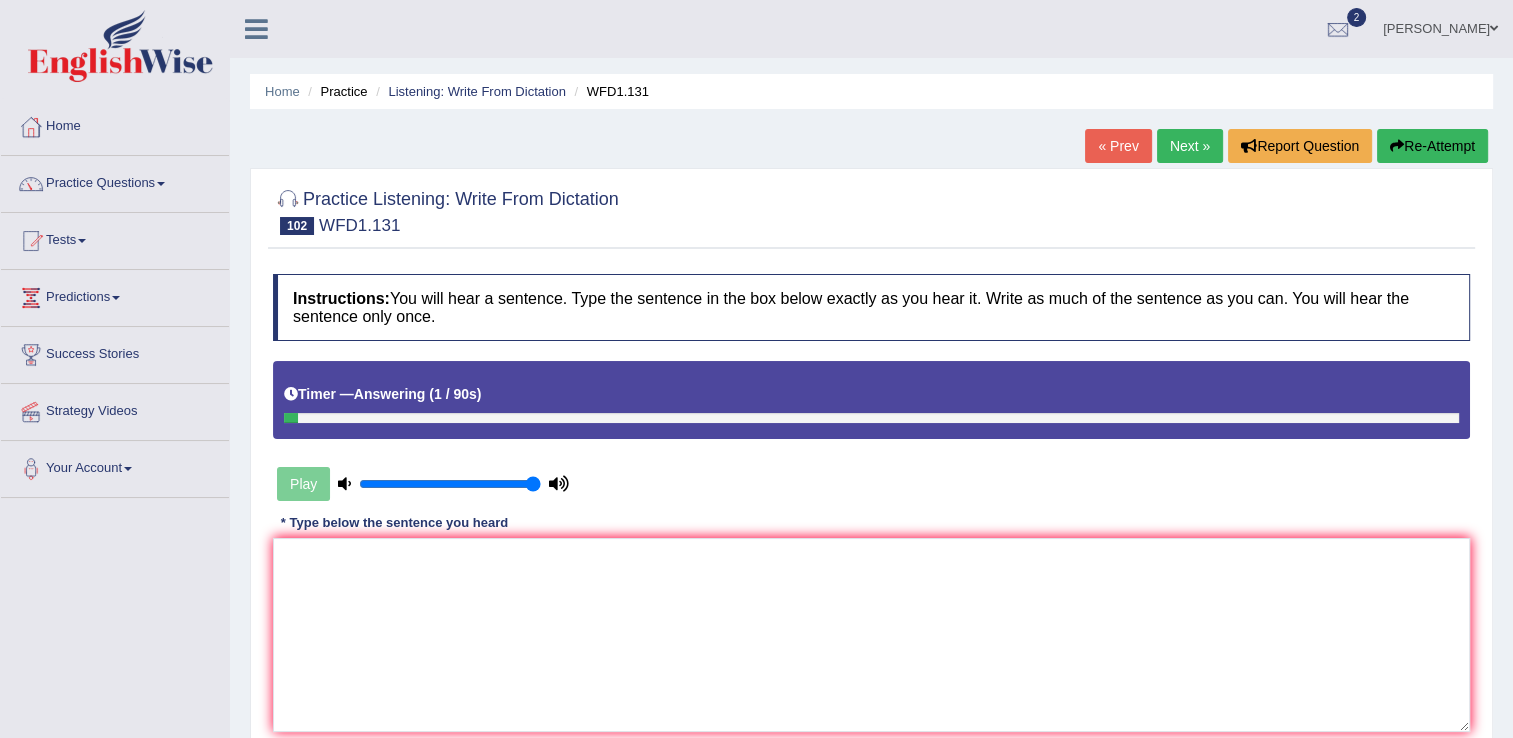 scroll, scrollTop: 312, scrollLeft: 0, axis: vertical 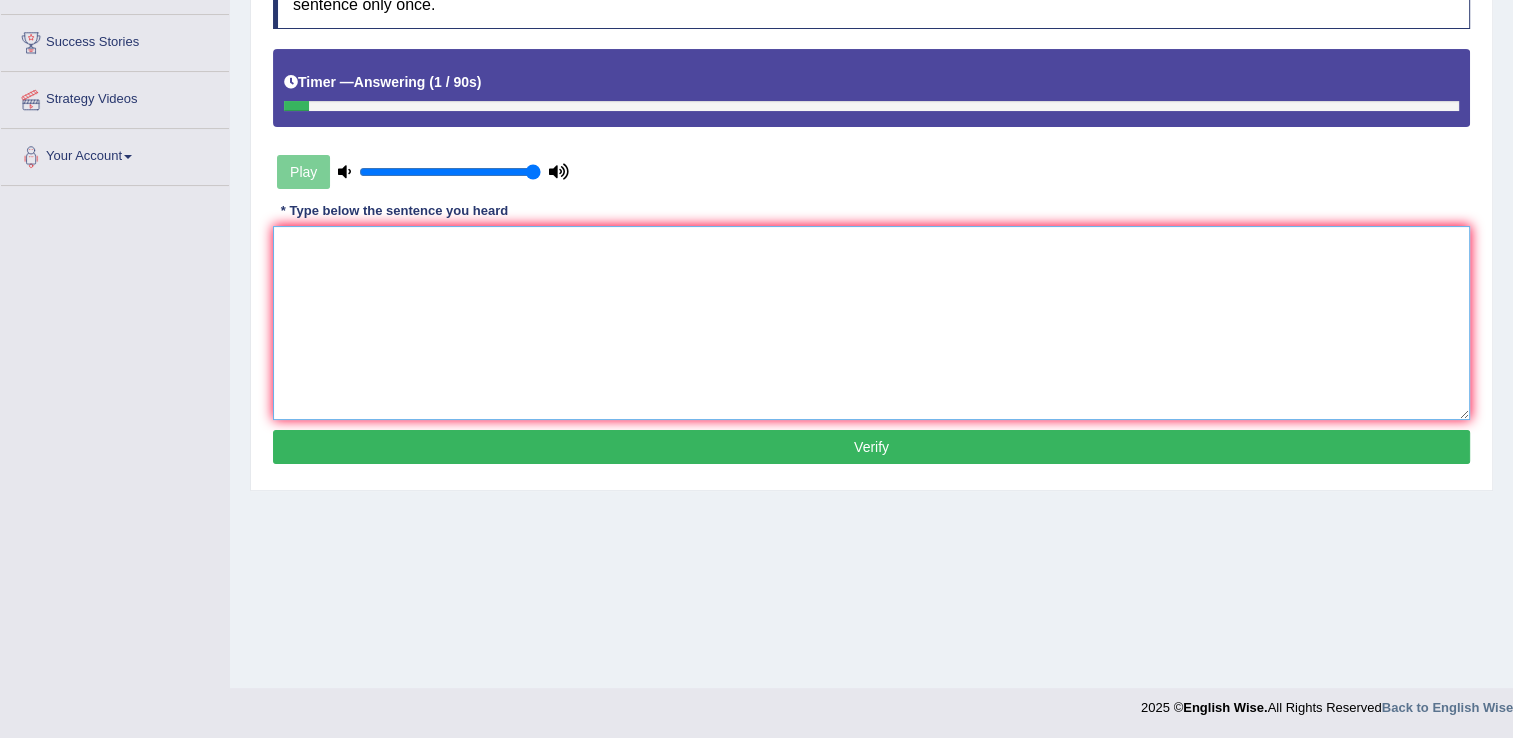 click at bounding box center [871, 323] 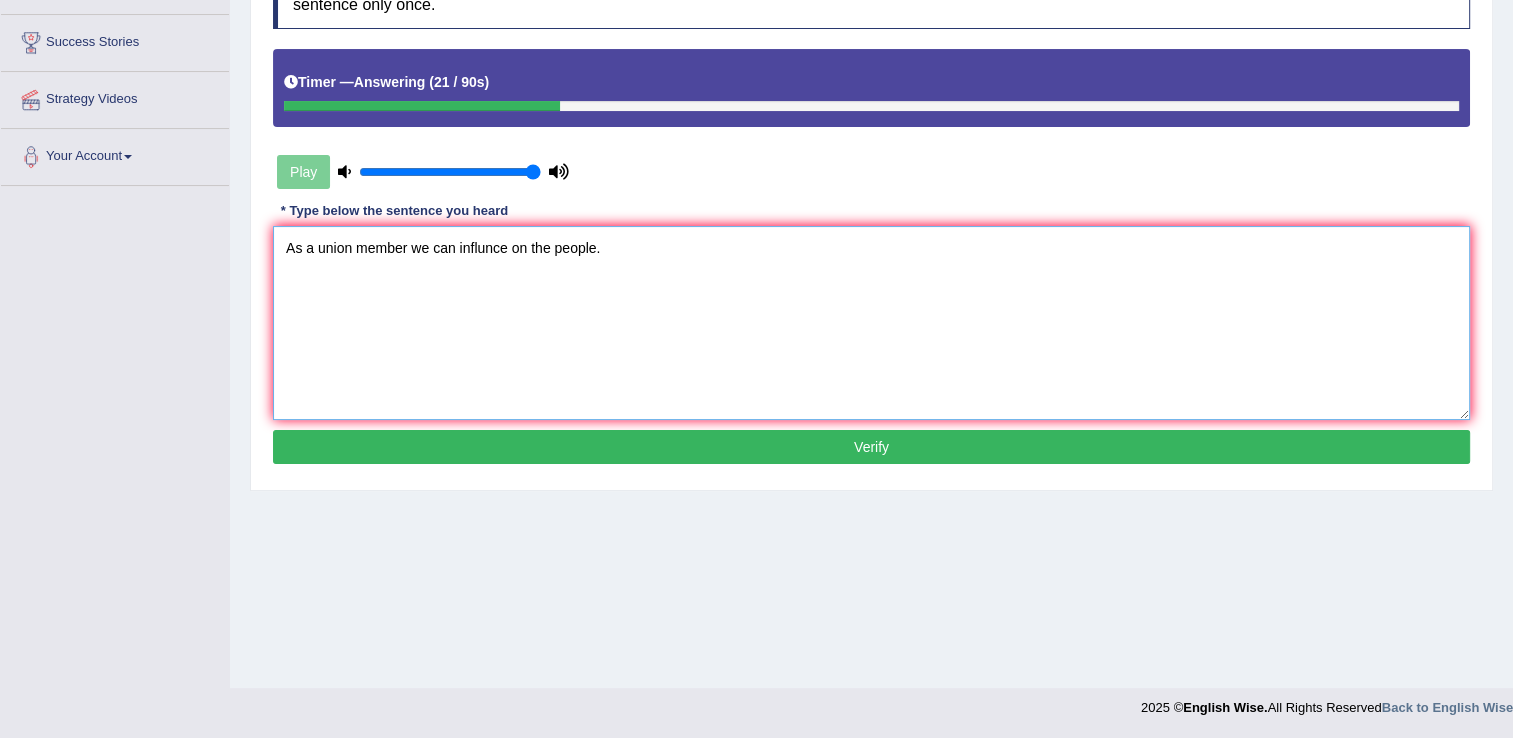 type on "As a union member we can influnce on the people." 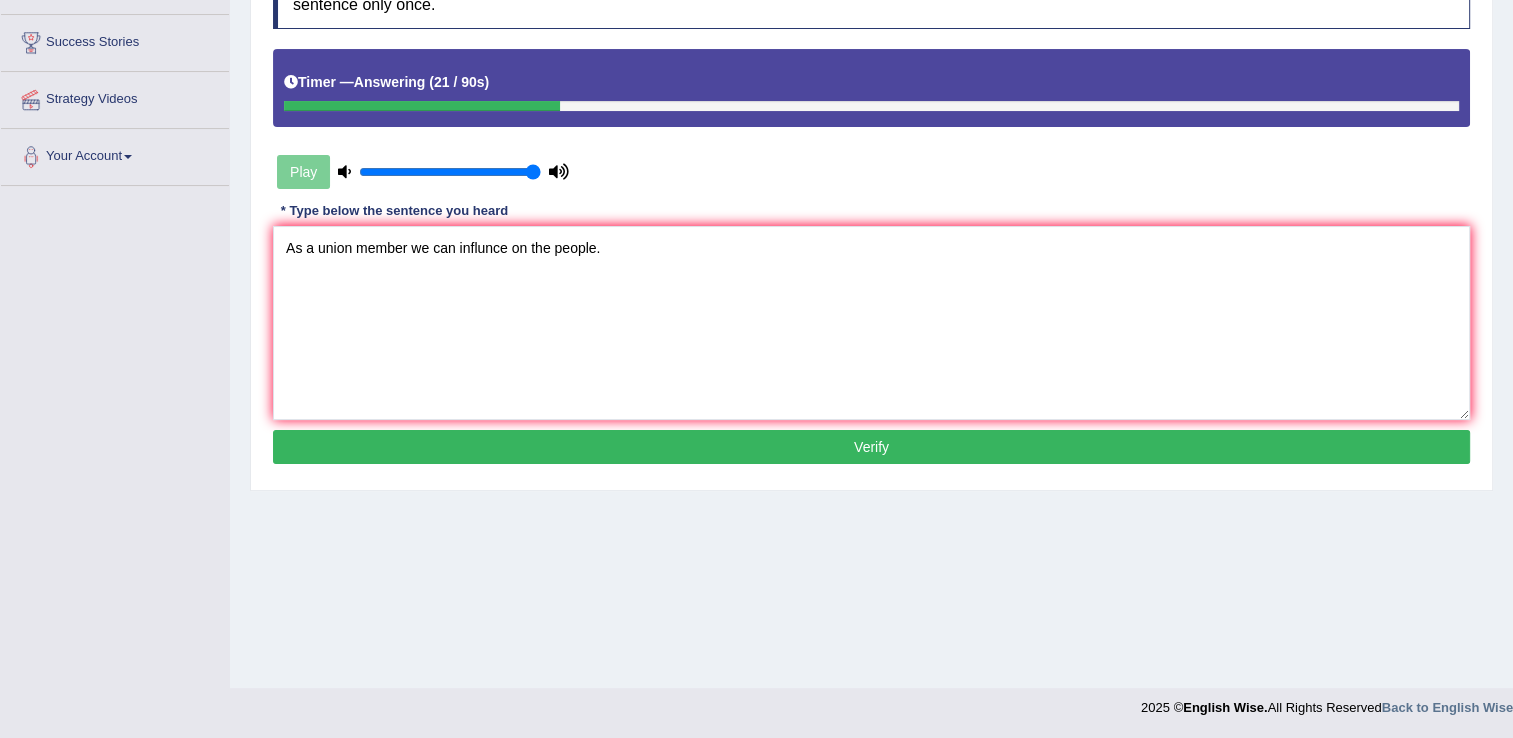 click on "Verify" at bounding box center [871, 447] 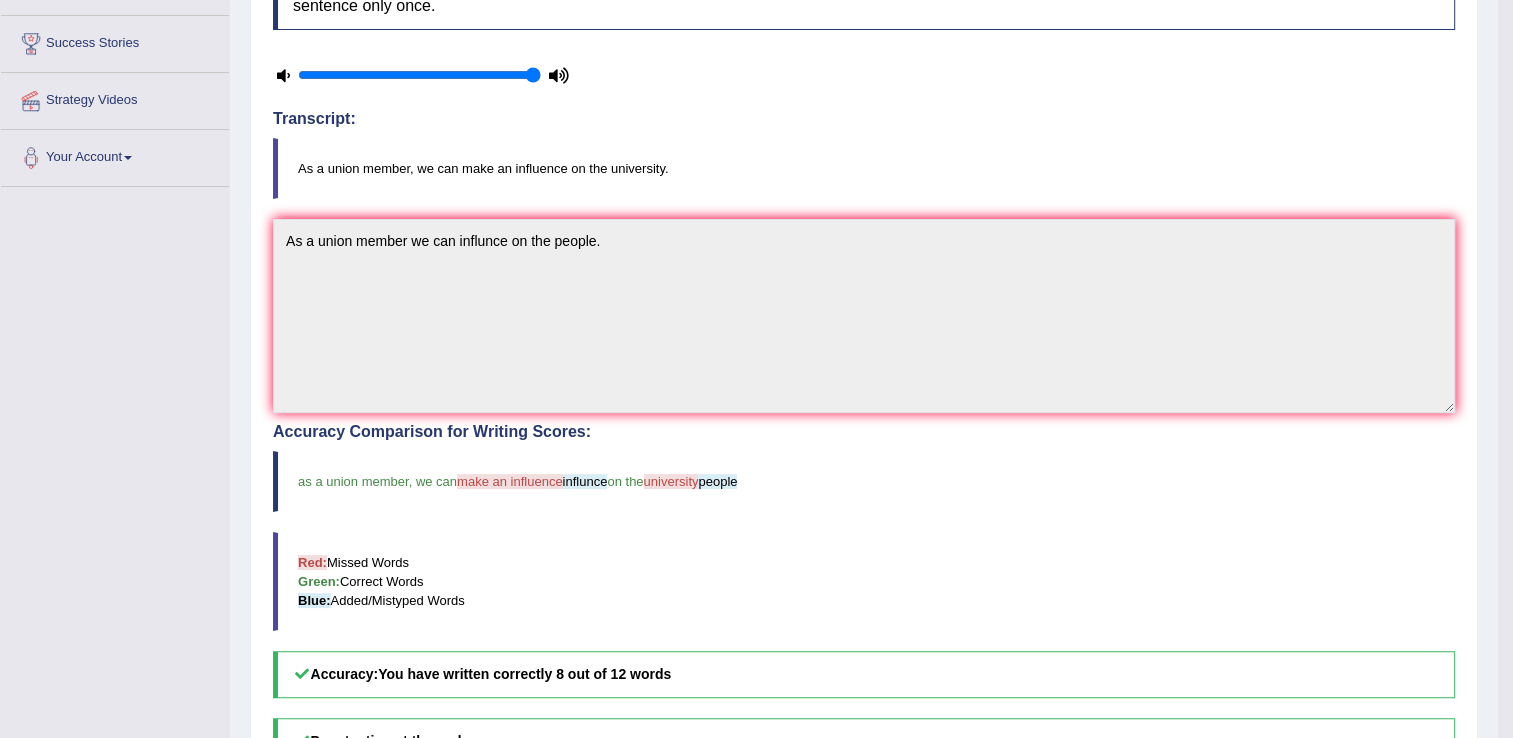 scroll, scrollTop: 0, scrollLeft: 0, axis: both 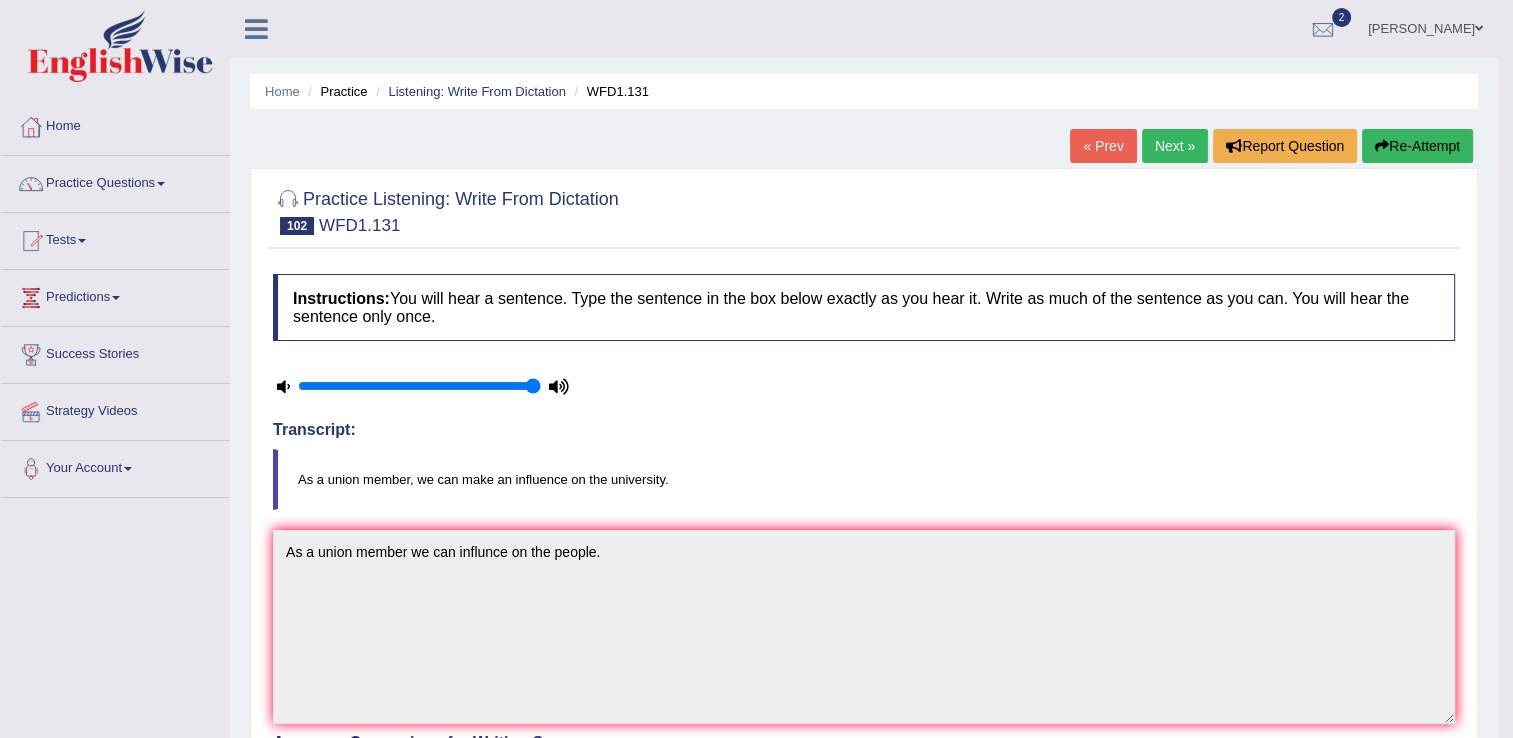 click on "Next »" at bounding box center (1175, 146) 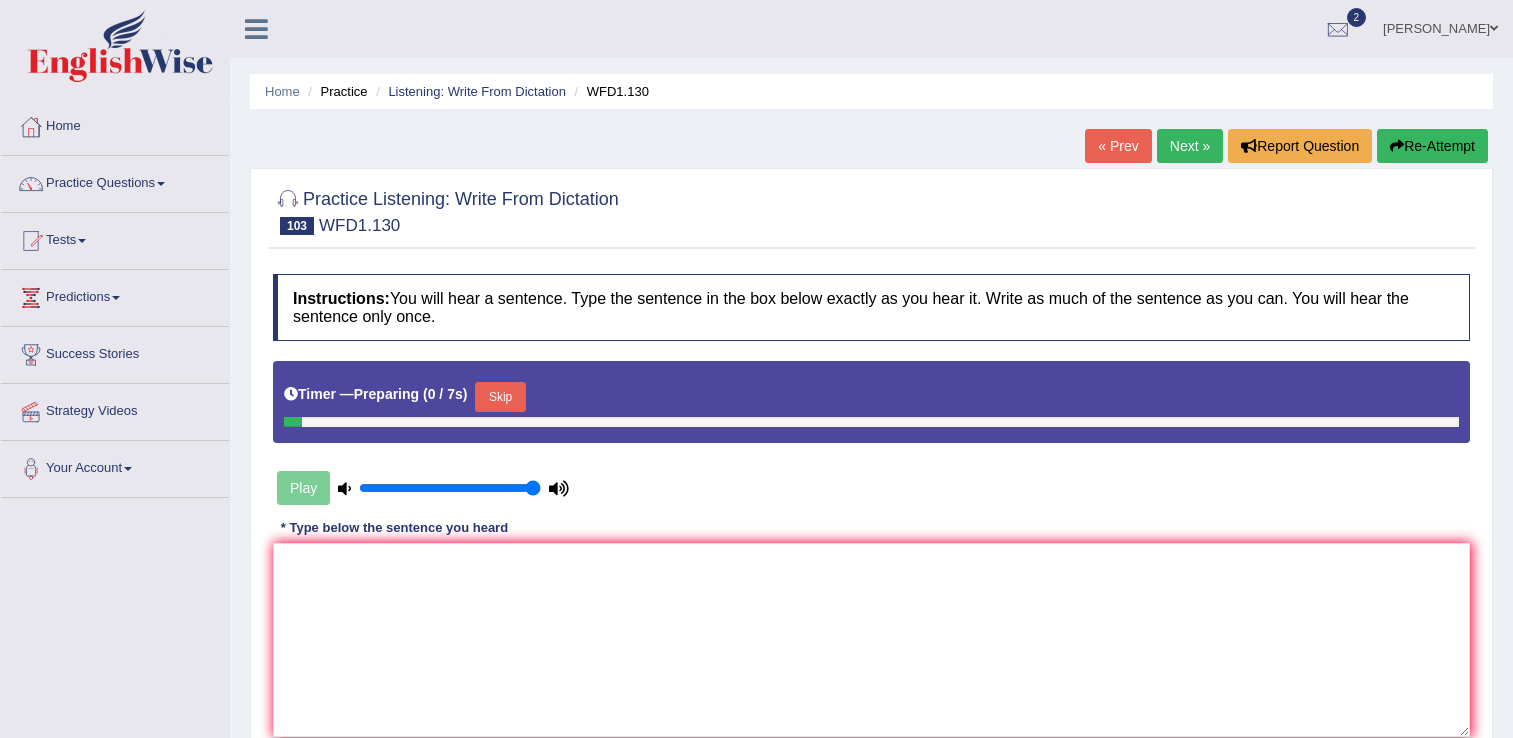 scroll, scrollTop: 0, scrollLeft: 0, axis: both 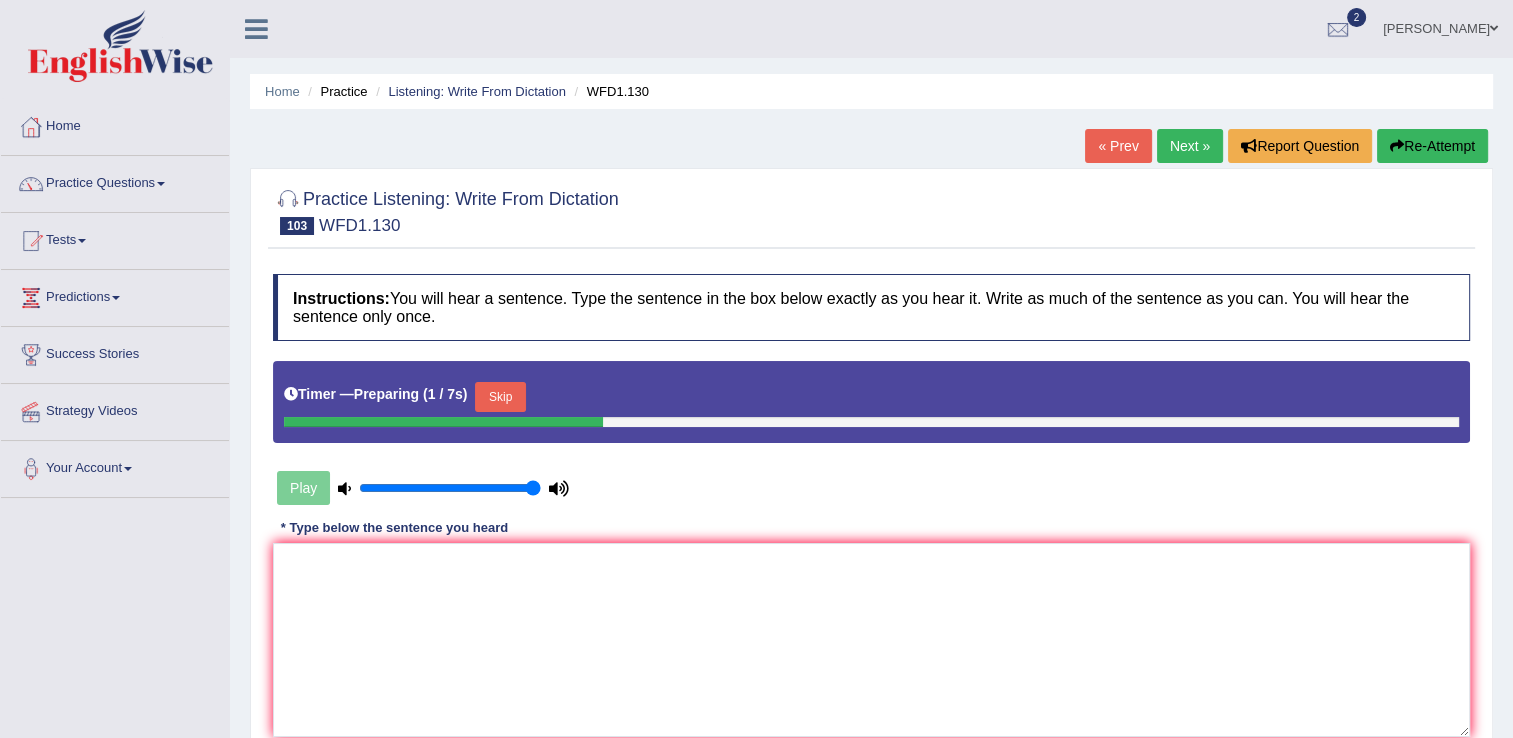 click on "Skip" at bounding box center [500, 397] 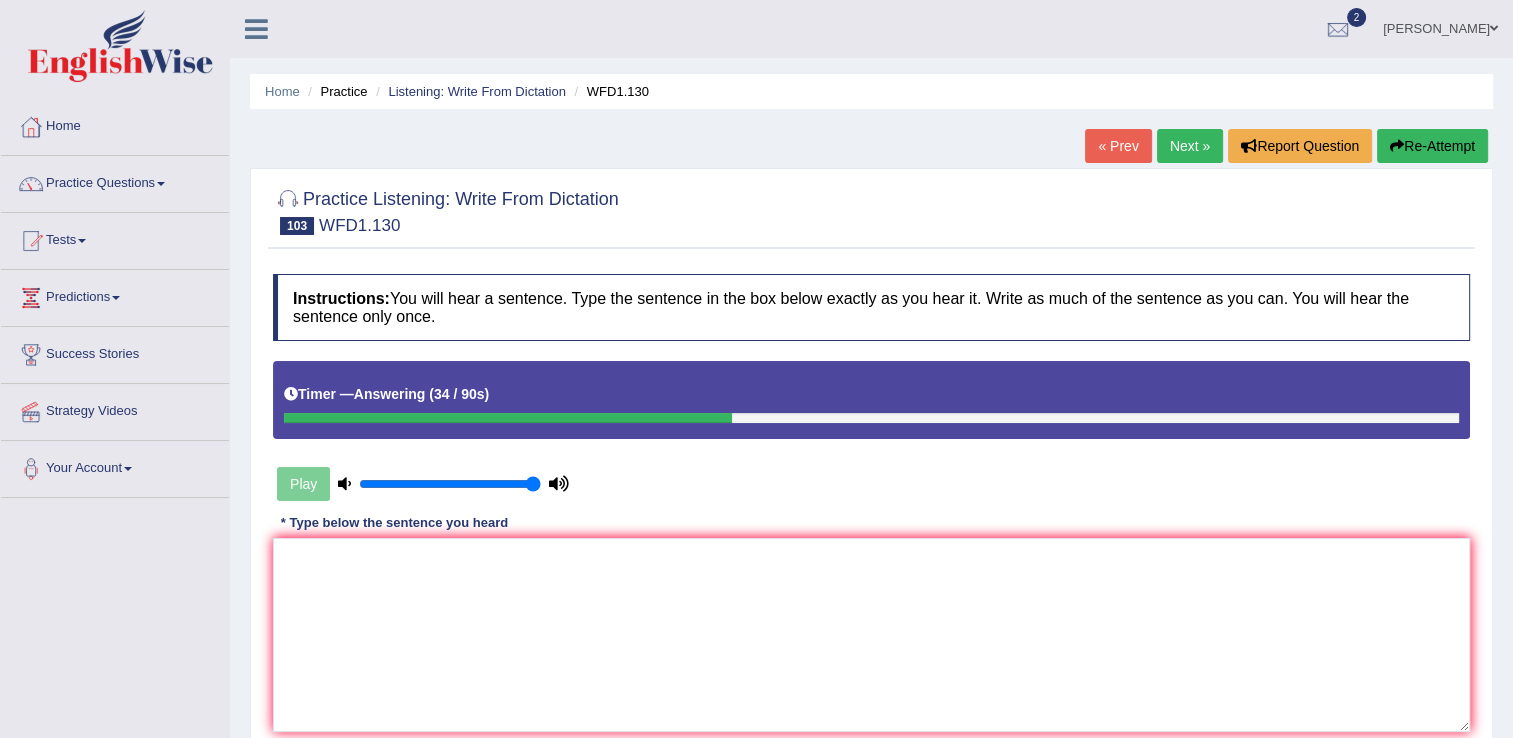 click on "Practice Listening: Write From Dictation
103
WFD1.130
Instructions:  You will hear a sentence. Type the sentence in the box below exactly as you hear it. Write as much of the sentence as you can. You will hear the sentence only once.
Timer —  Answering   ( 34 / 90s ) Play Transcript: Before attending the lecture, you must register online or by post. * Type below the sentence you heard Accuracy Comparison for Writing Scores:
Red:  Missed Words
Green:  Correct Words
Blue:  Added/Mistyped Words
Accuracy:   Punctuation at the end  You wrote first capital letter A.I. Engine Result:  Processing... Verify" at bounding box center (871, 485) 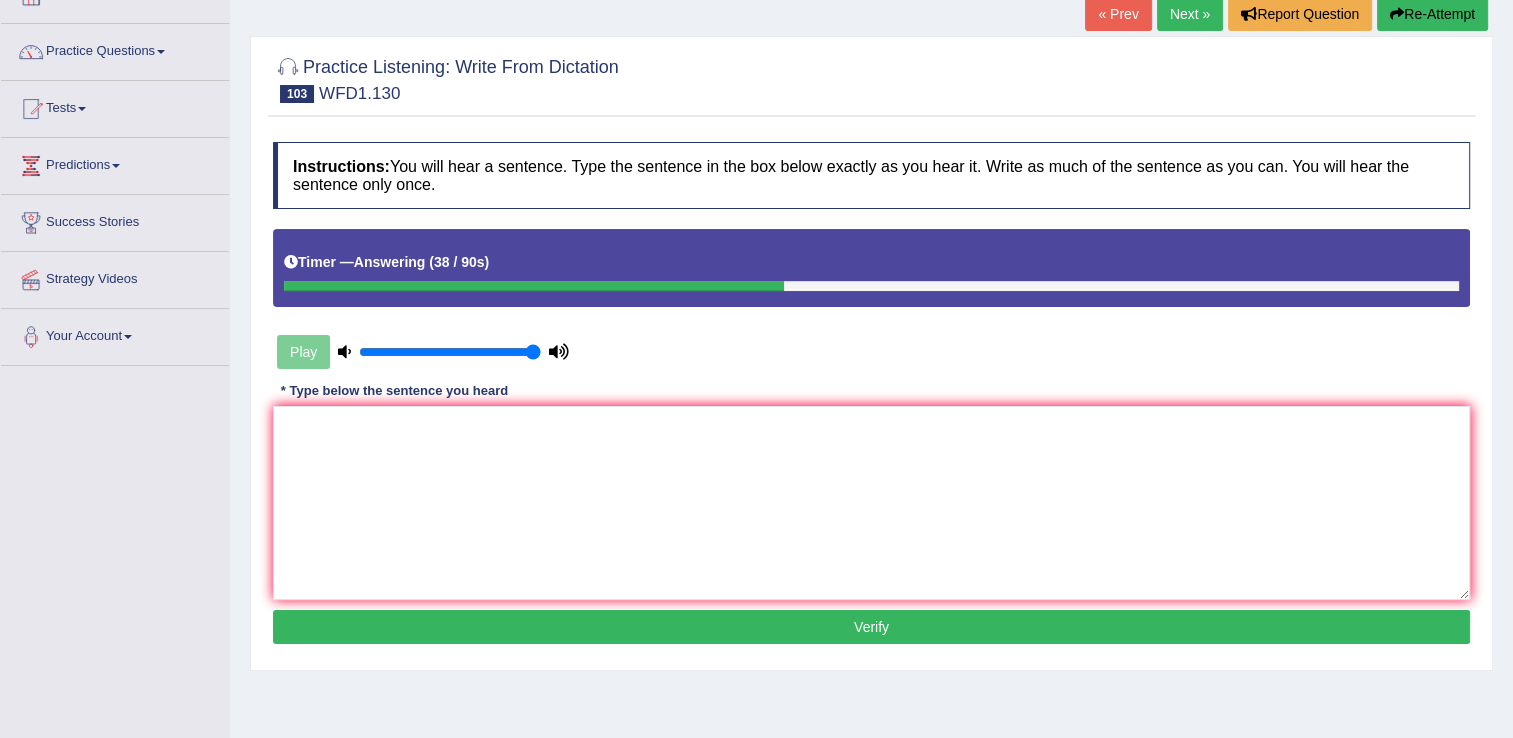 scroll, scrollTop: 134, scrollLeft: 0, axis: vertical 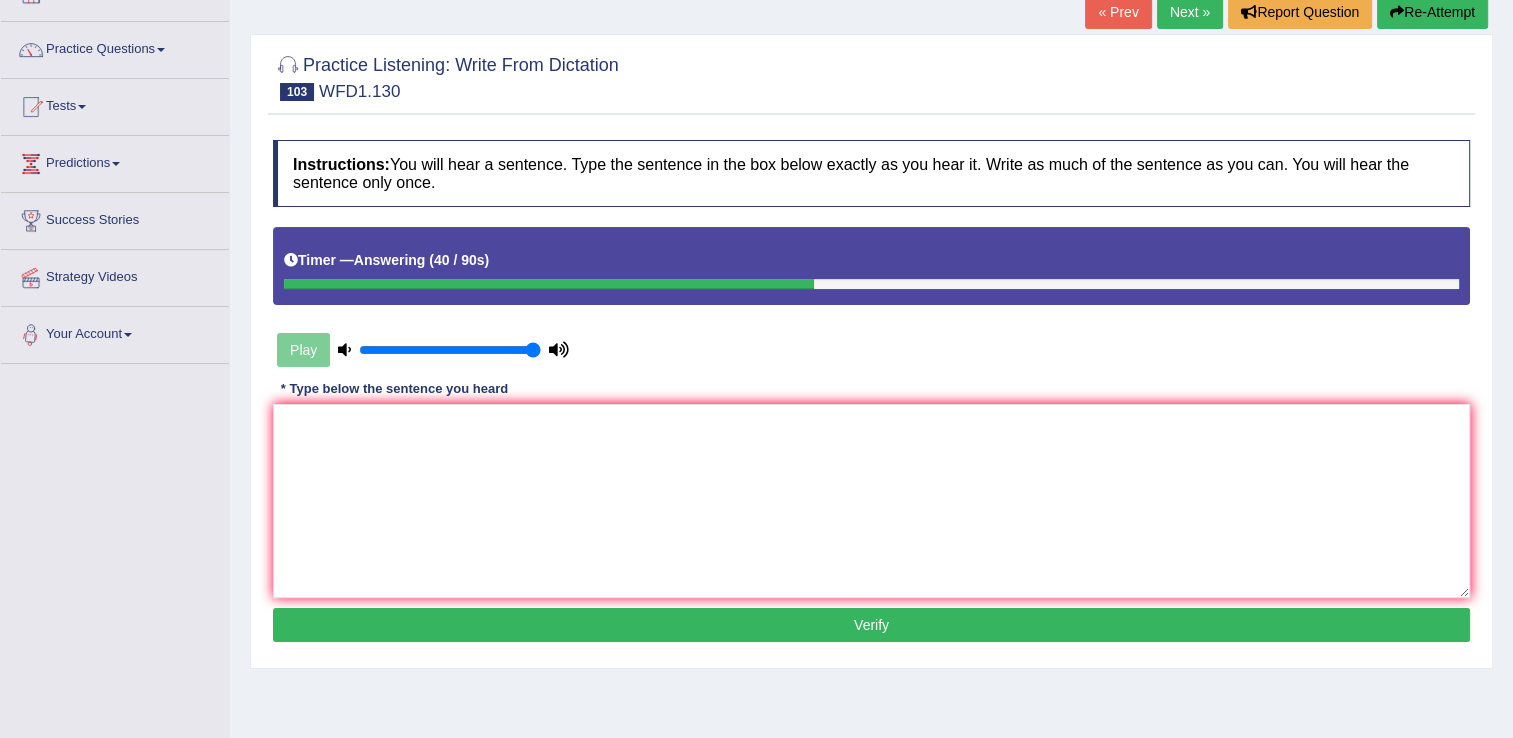 click at bounding box center (559, 349) 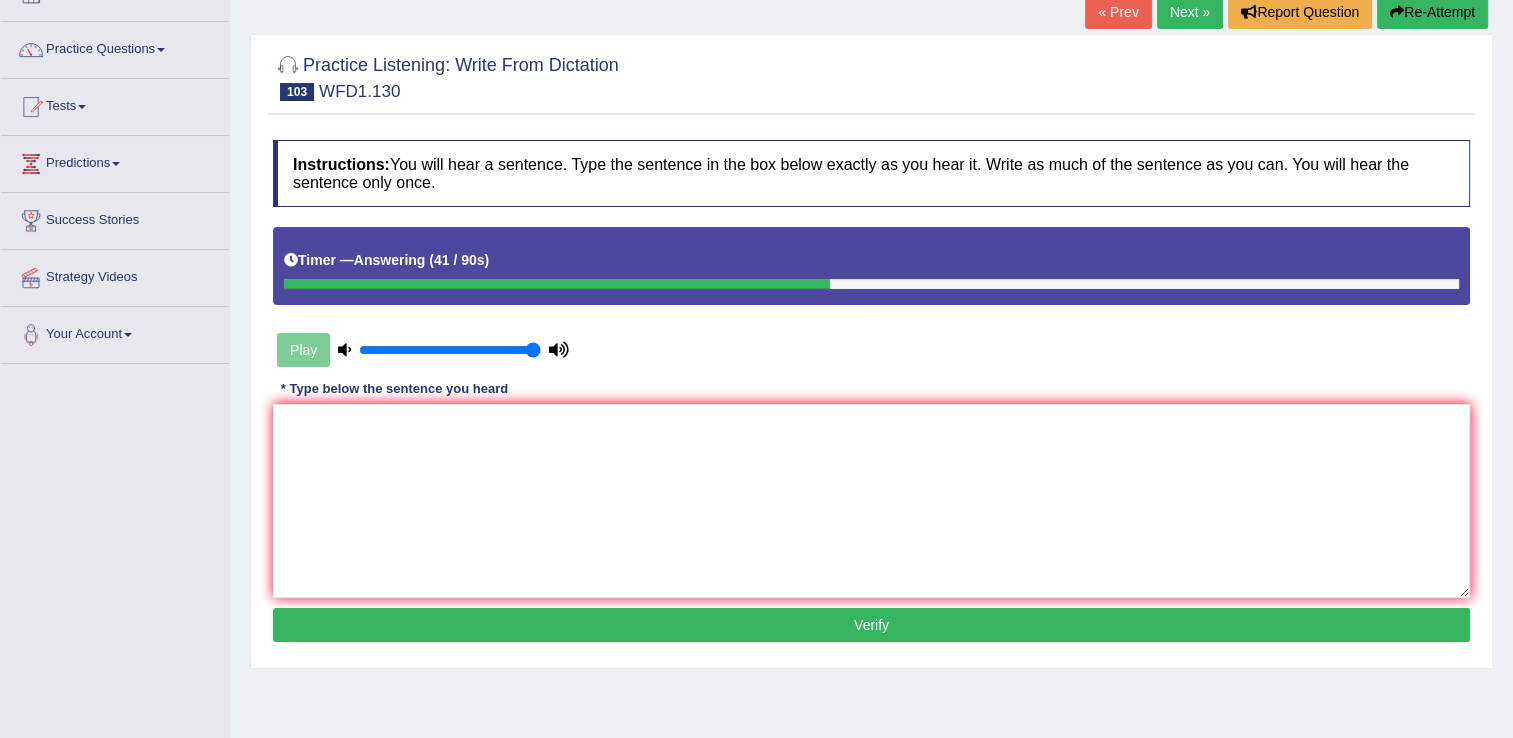 click on "Play" at bounding box center (423, 350) 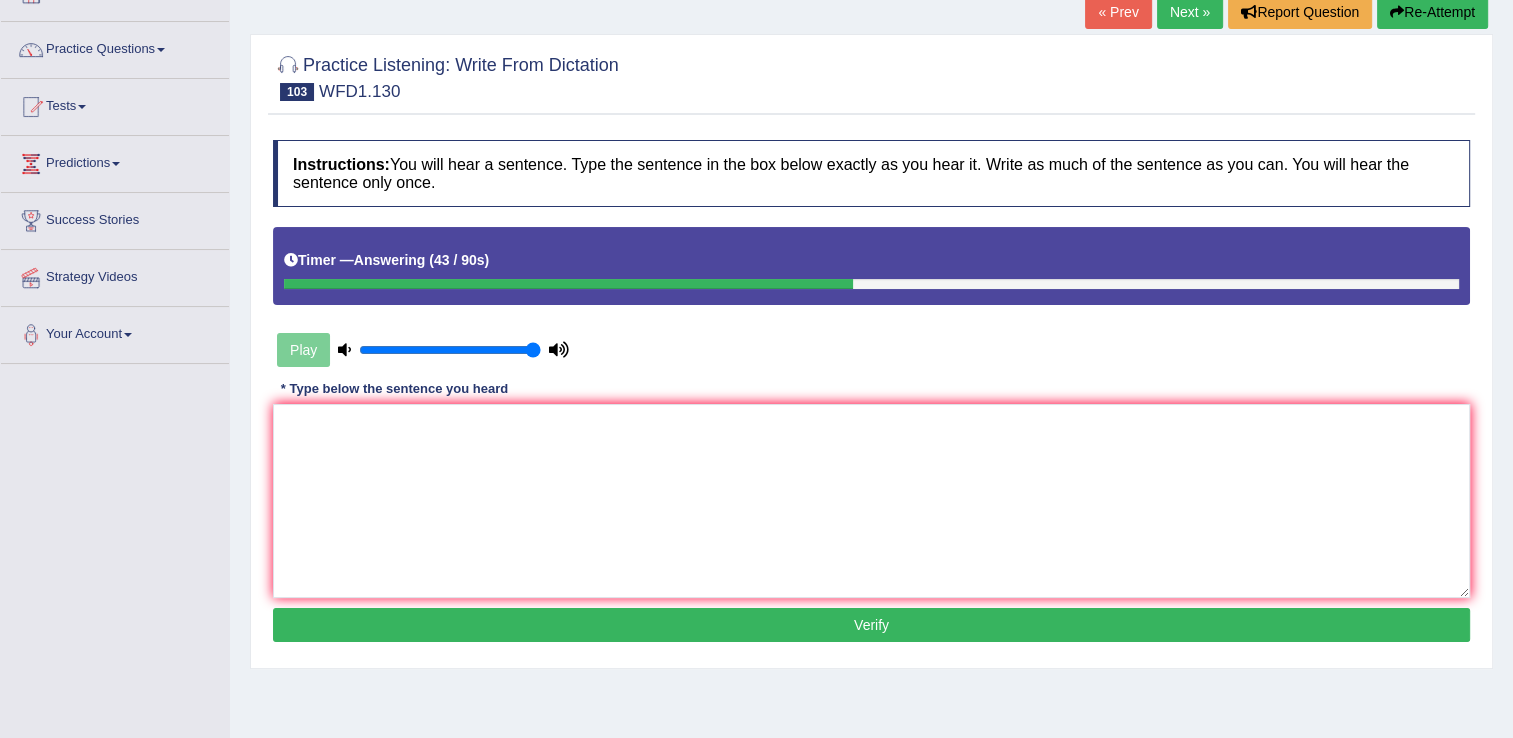 click on "Play" at bounding box center (423, 350) 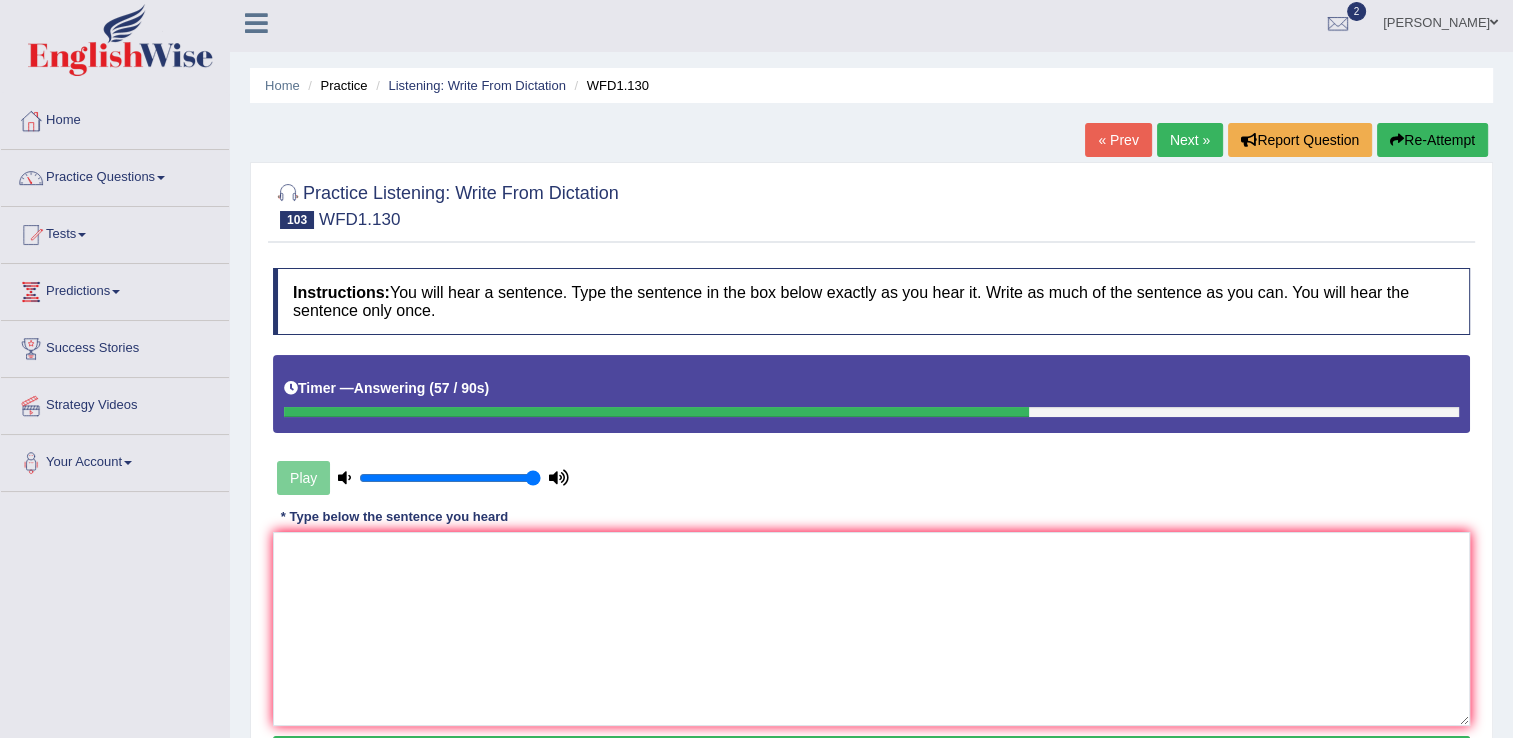scroll, scrollTop: 0, scrollLeft: 0, axis: both 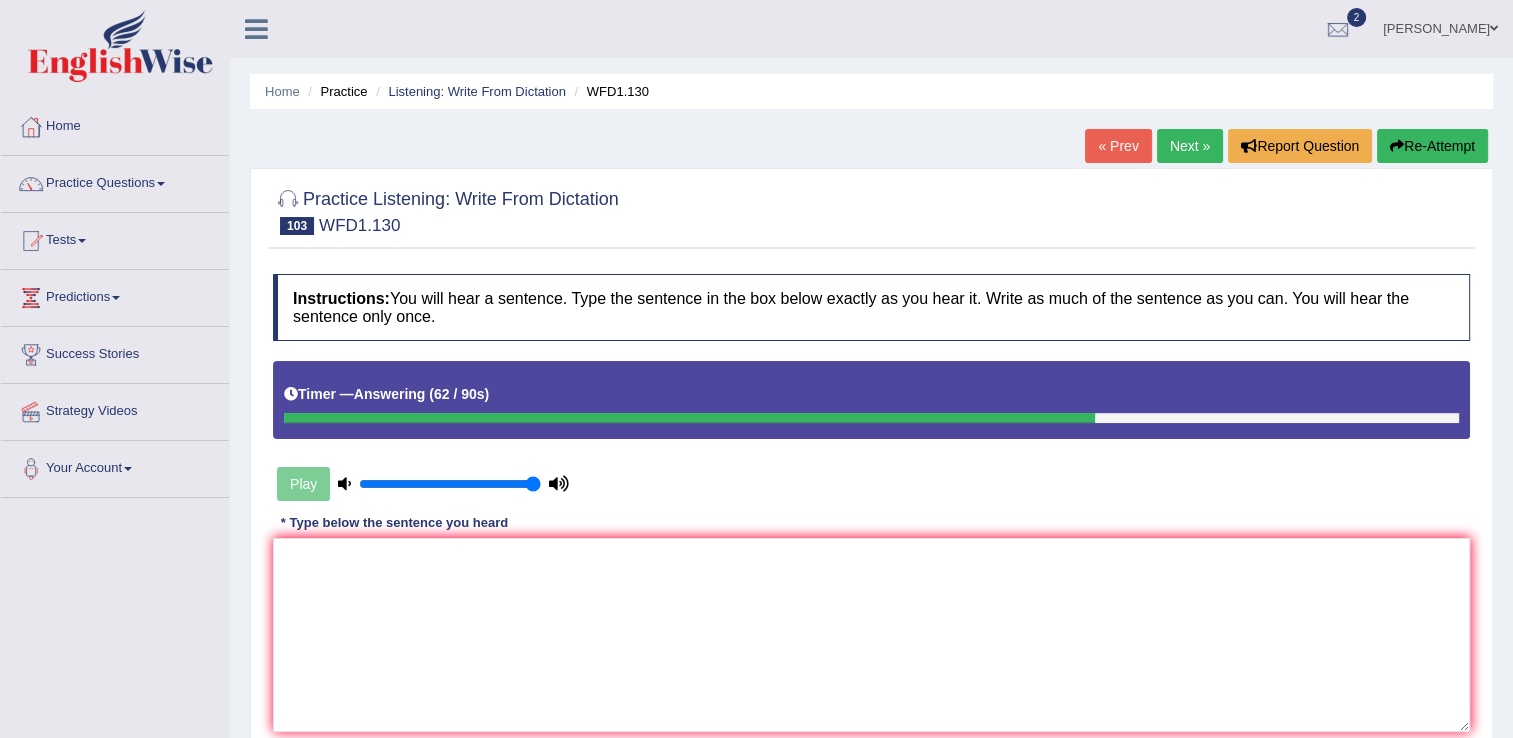 click at bounding box center (1397, 146) 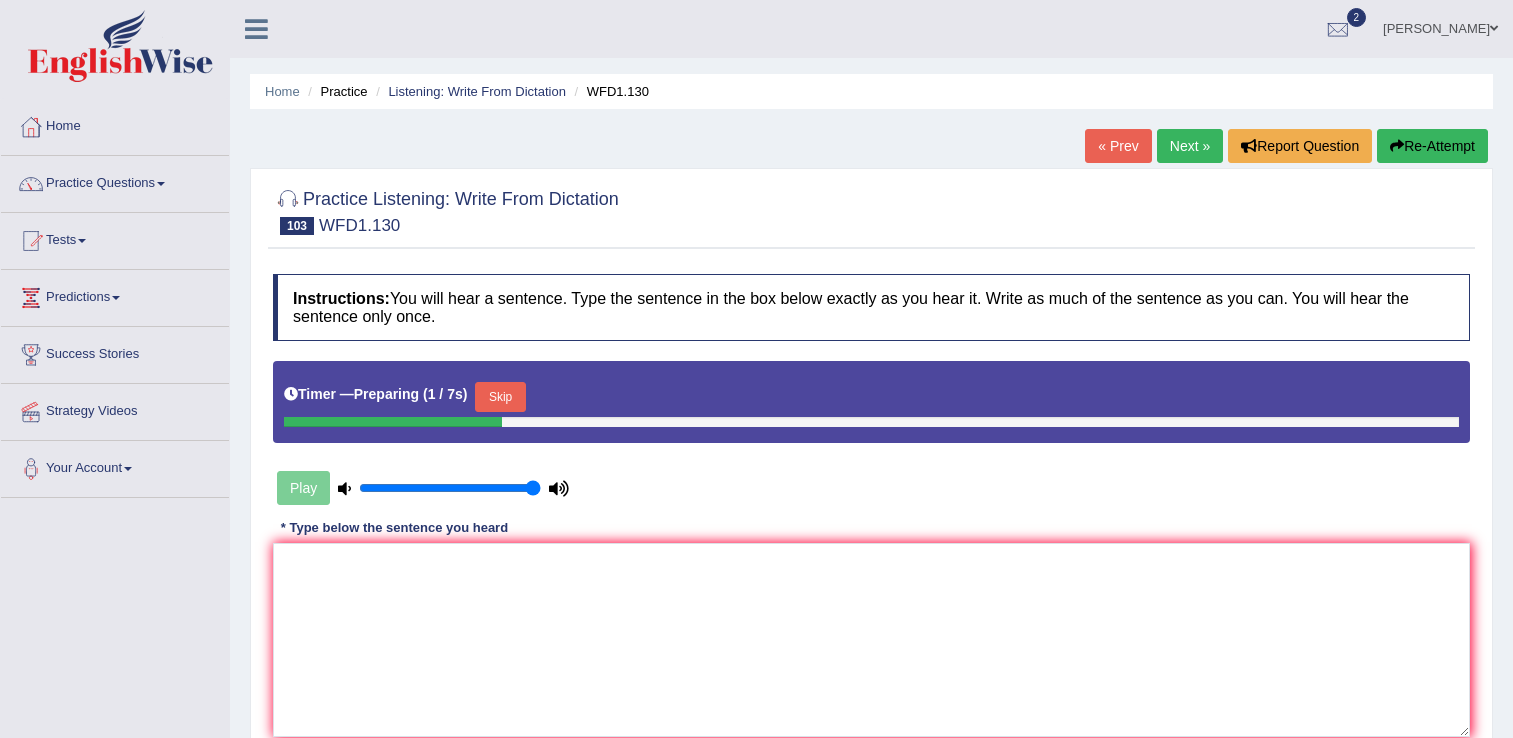 scroll, scrollTop: 0, scrollLeft: 0, axis: both 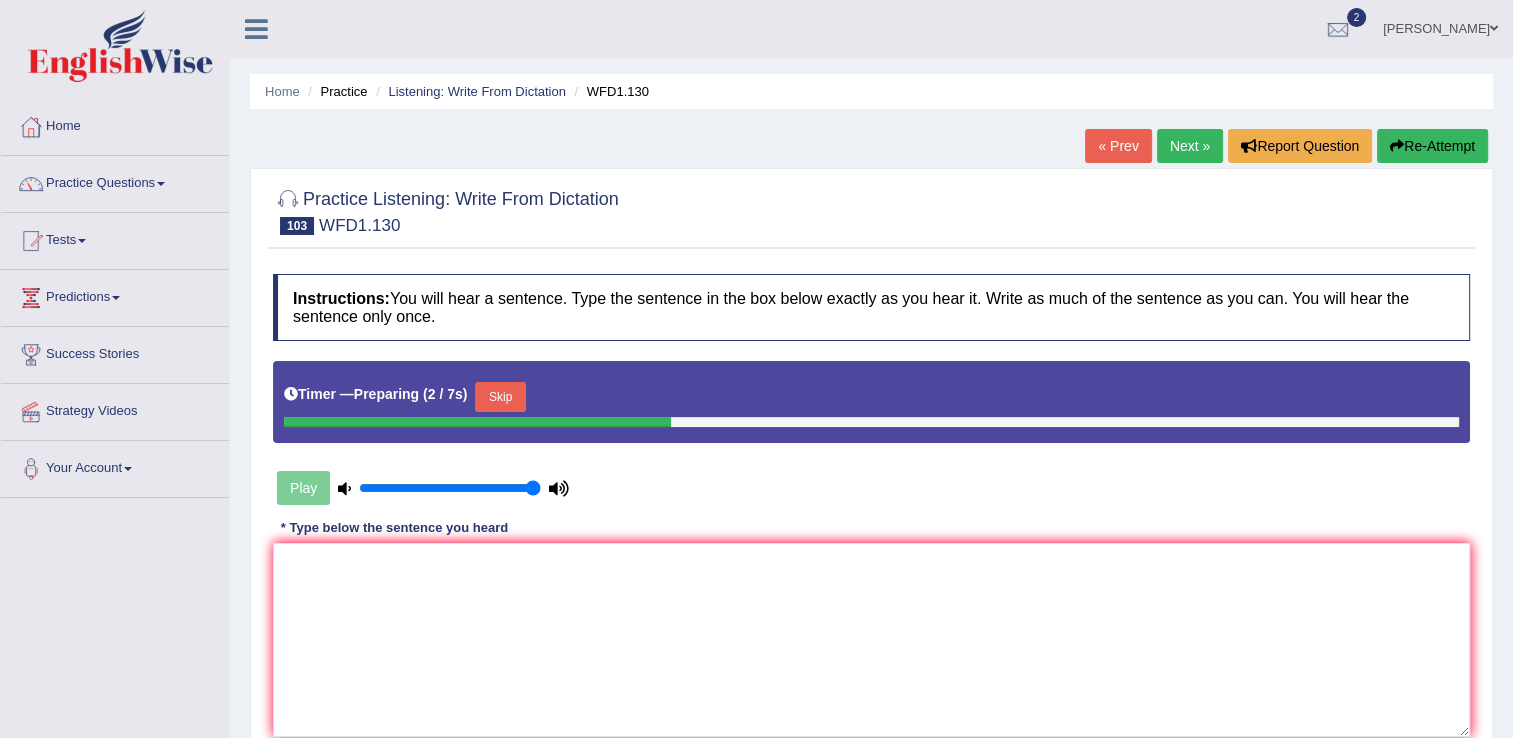 click on "Play" at bounding box center [423, 488] 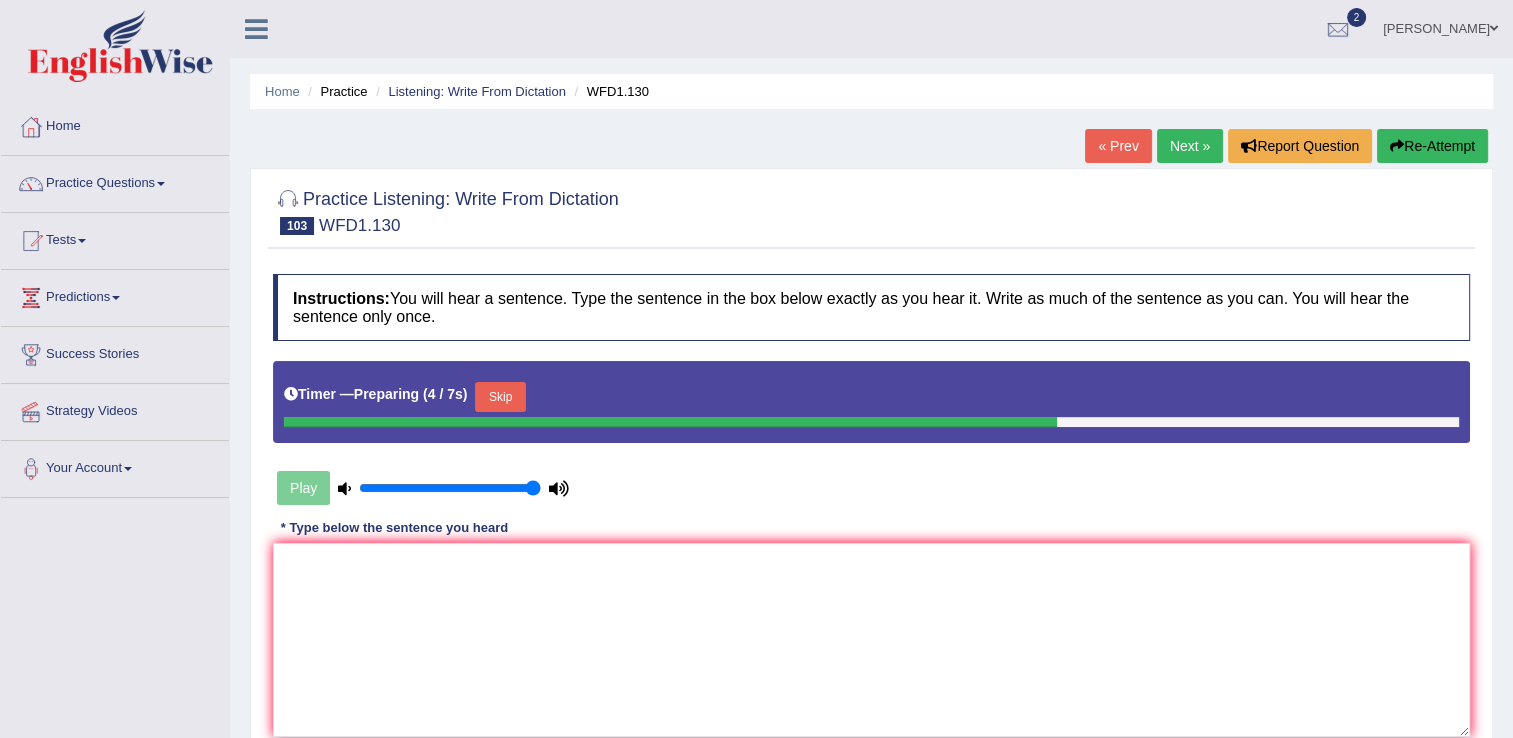 click on "Skip" at bounding box center [500, 397] 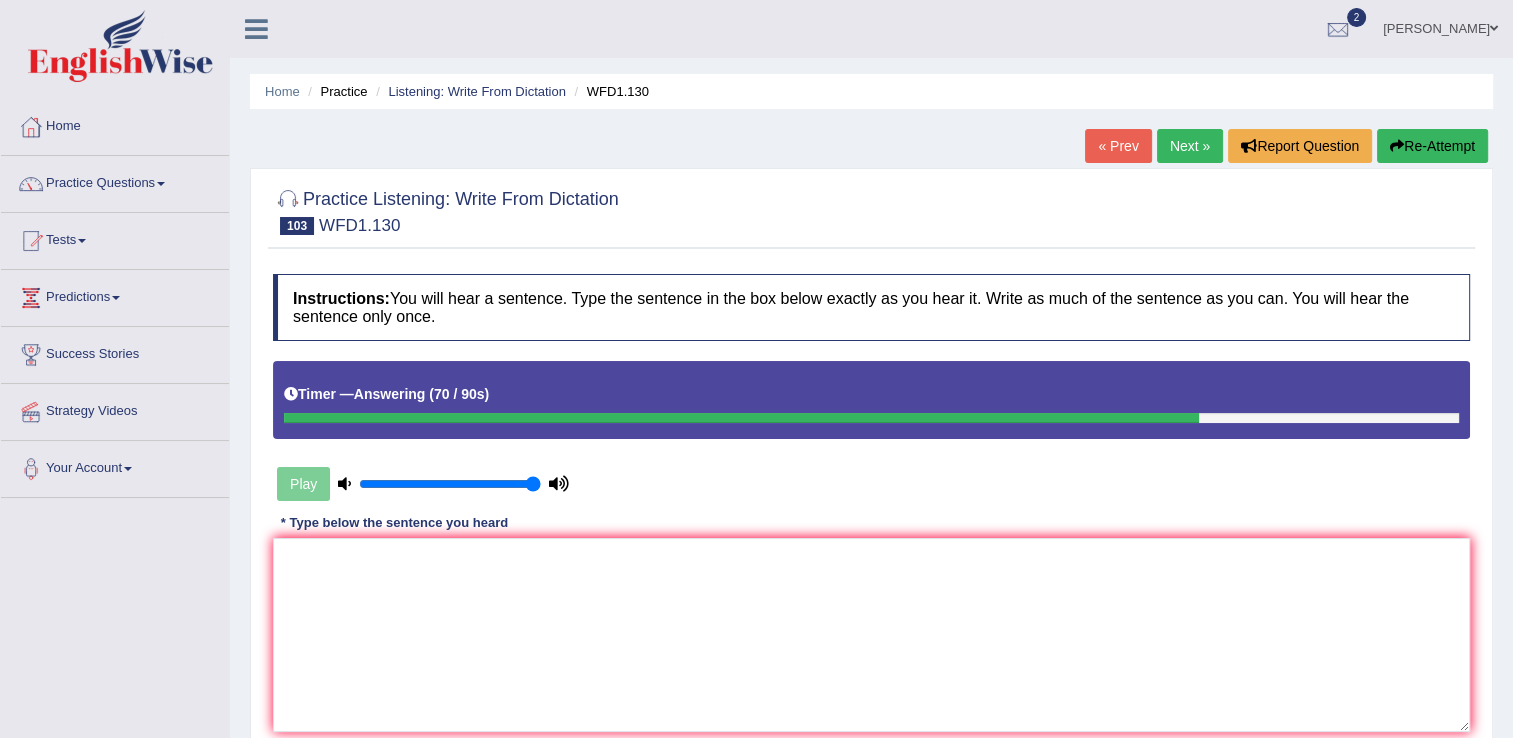click on "Play" at bounding box center (423, 484) 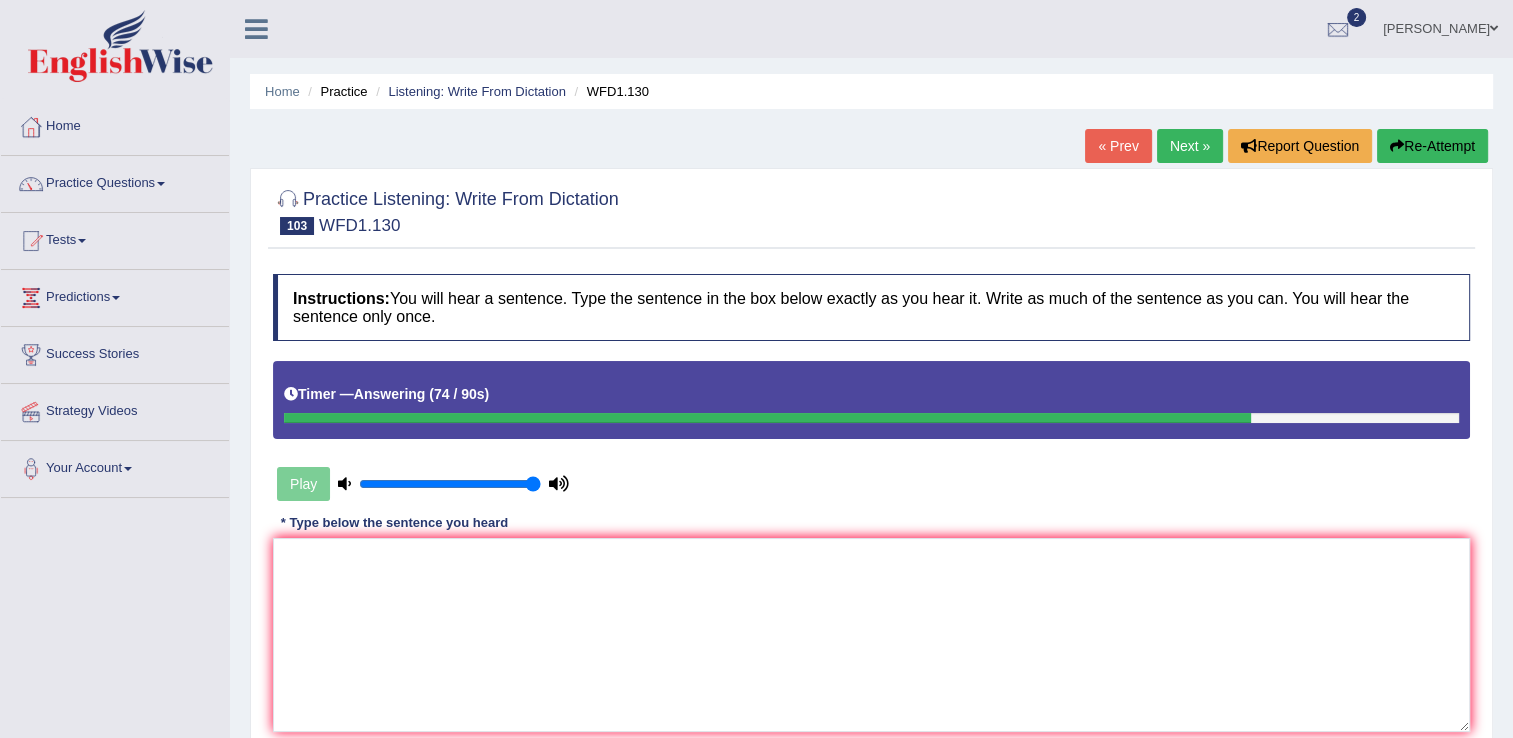 click on "Re-Attempt" at bounding box center (1432, 146) 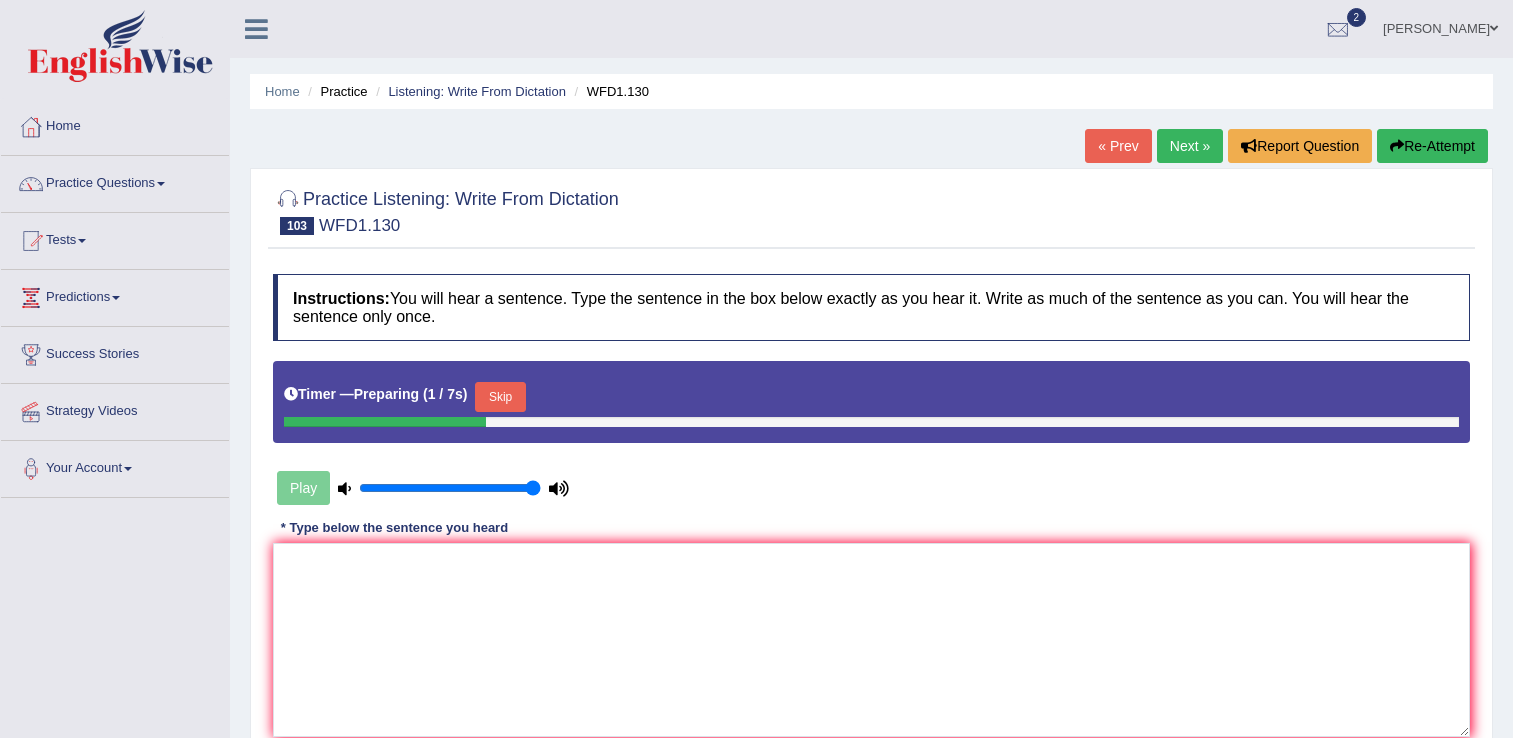scroll, scrollTop: 0, scrollLeft: 0, axis: both 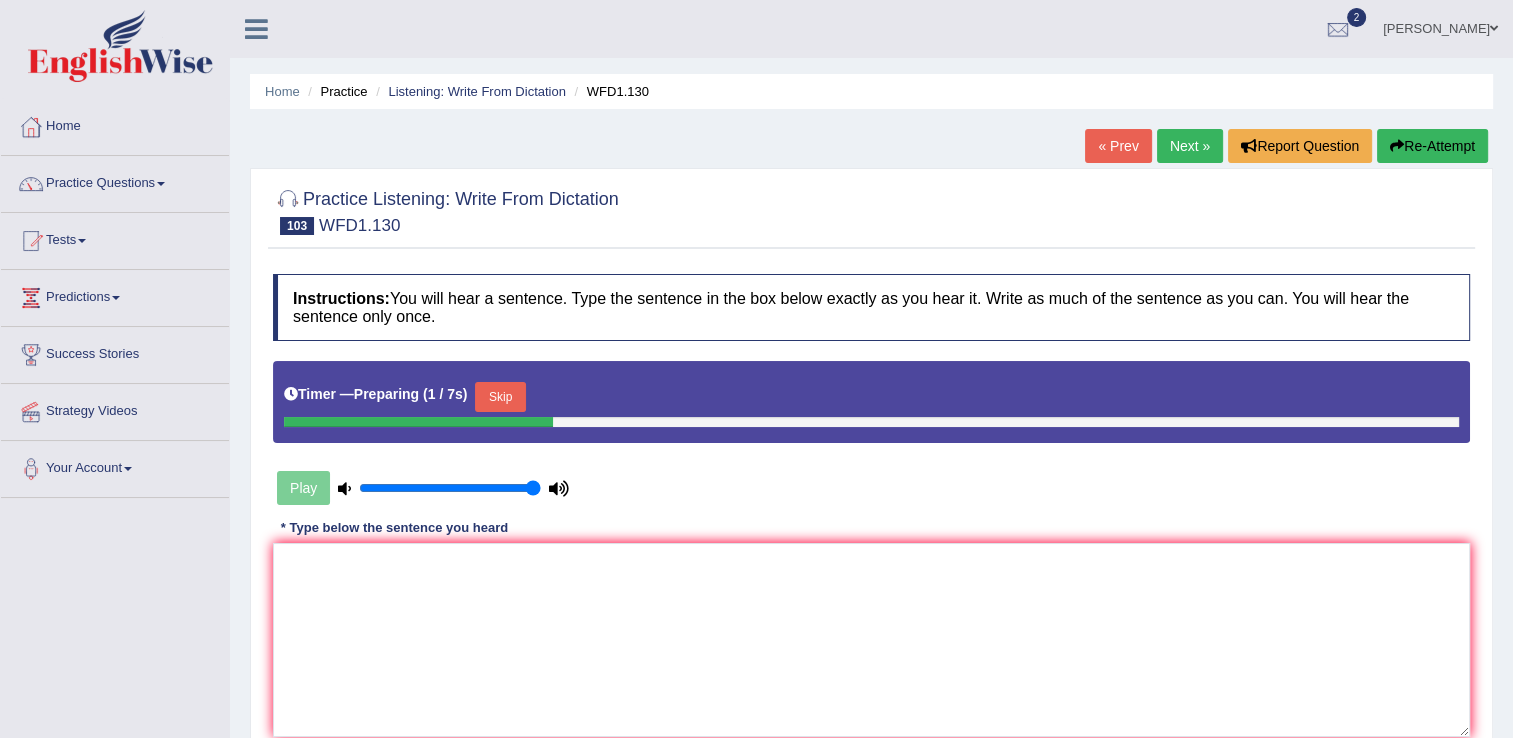 click on "Play" at bounding box center [423, 488] 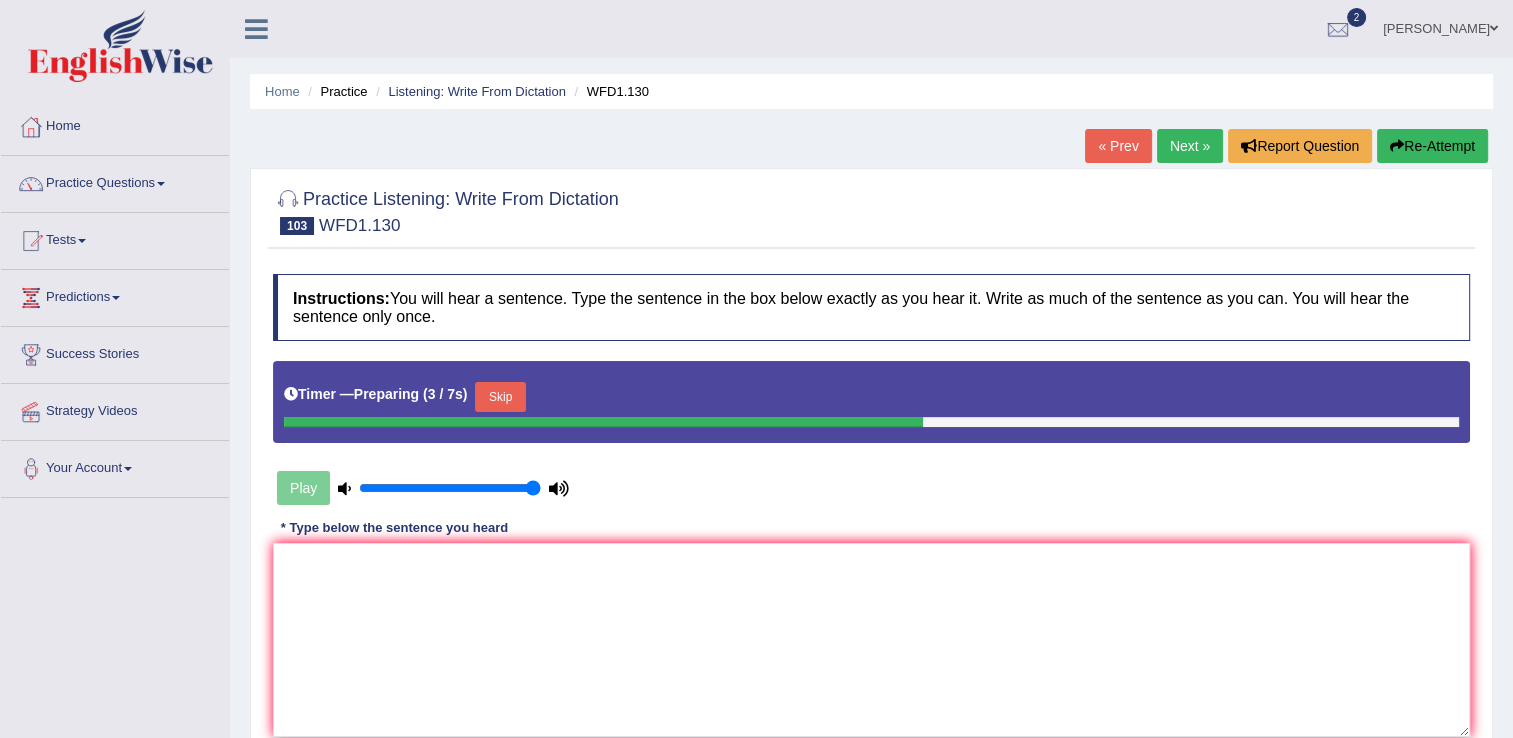 click on "Skip" at bounding box center (500, 397) 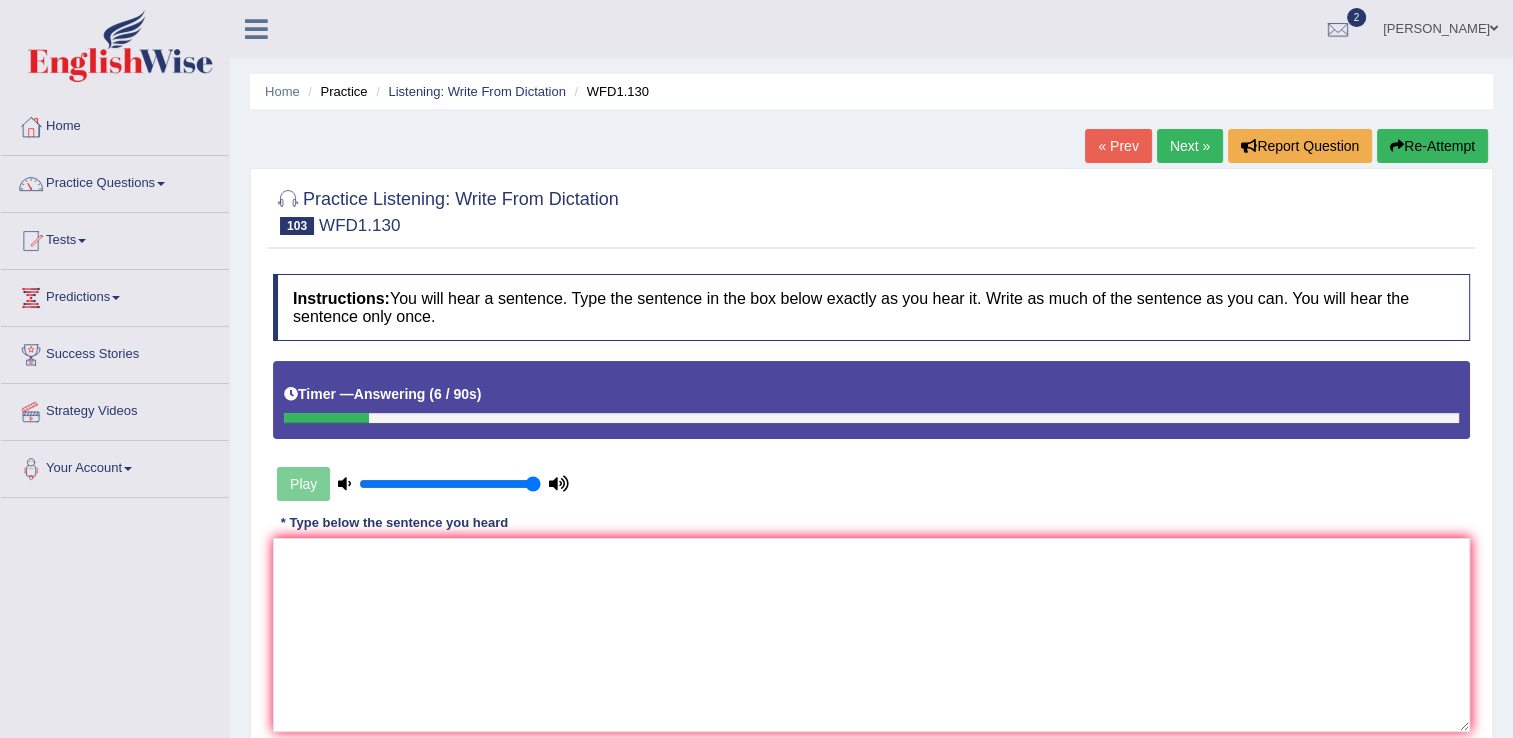 click on "Re-Attempt" at bounding box center [1432, 146] 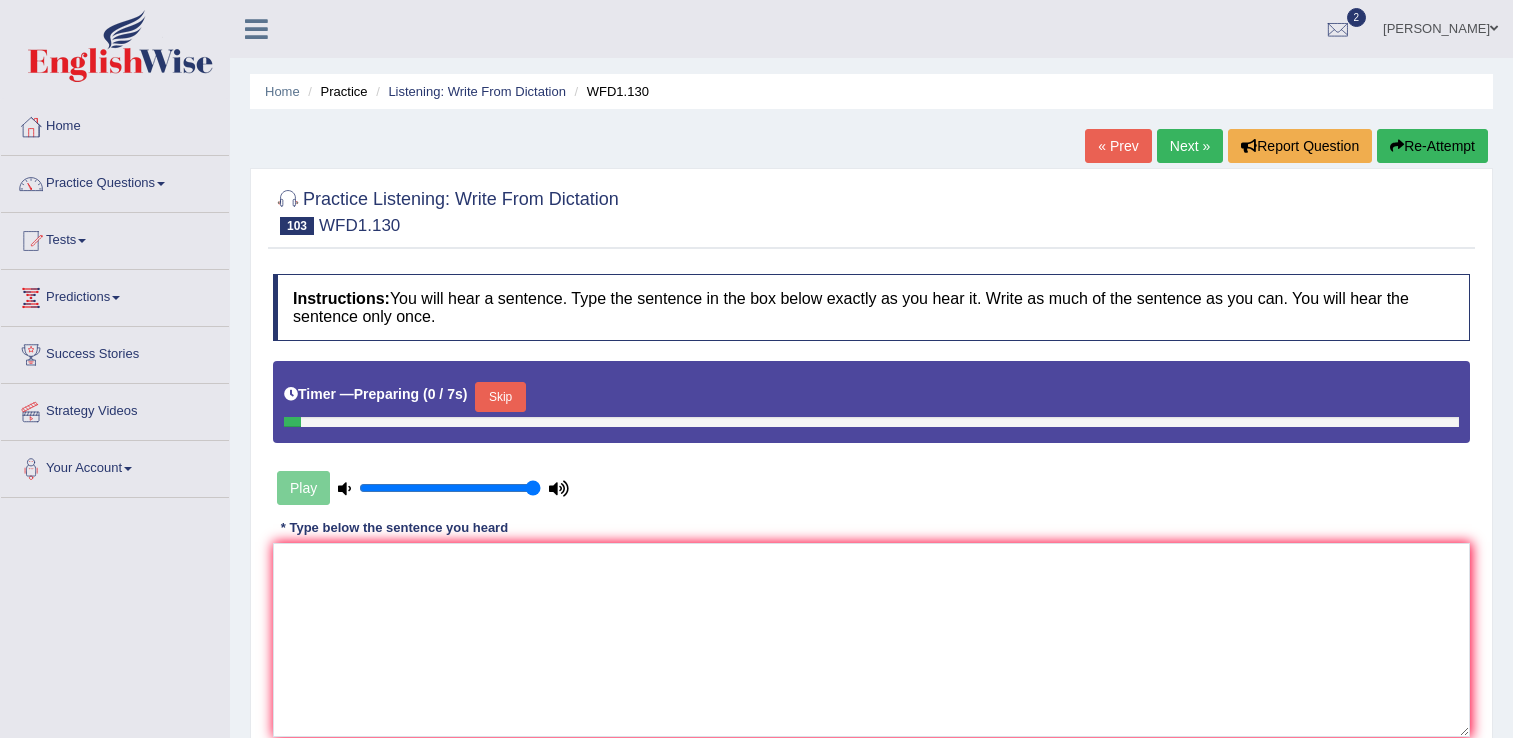 scroll, scrollTop: 0, scrollLeft: 0, axis: both 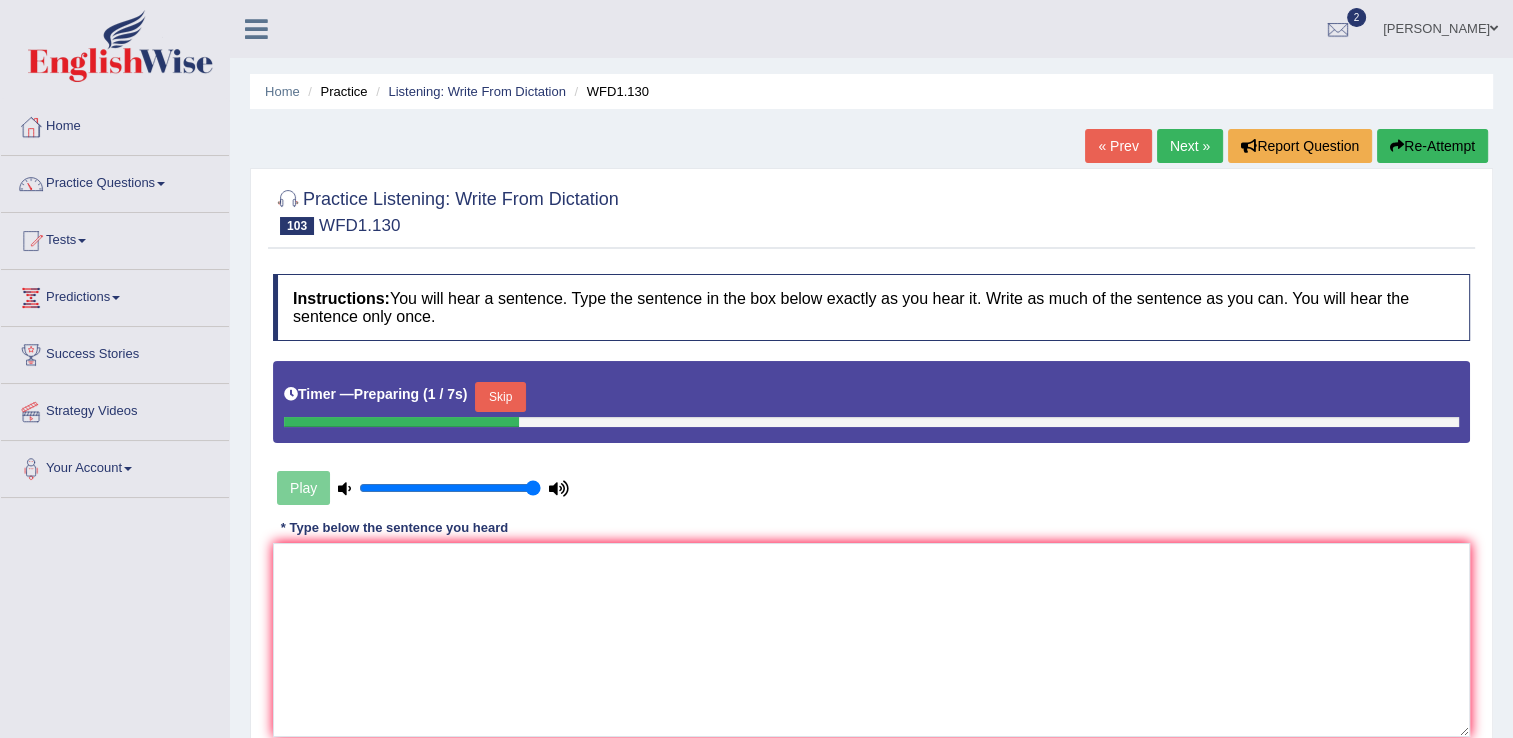 click on "Skip" at bounding box center [500, 397] 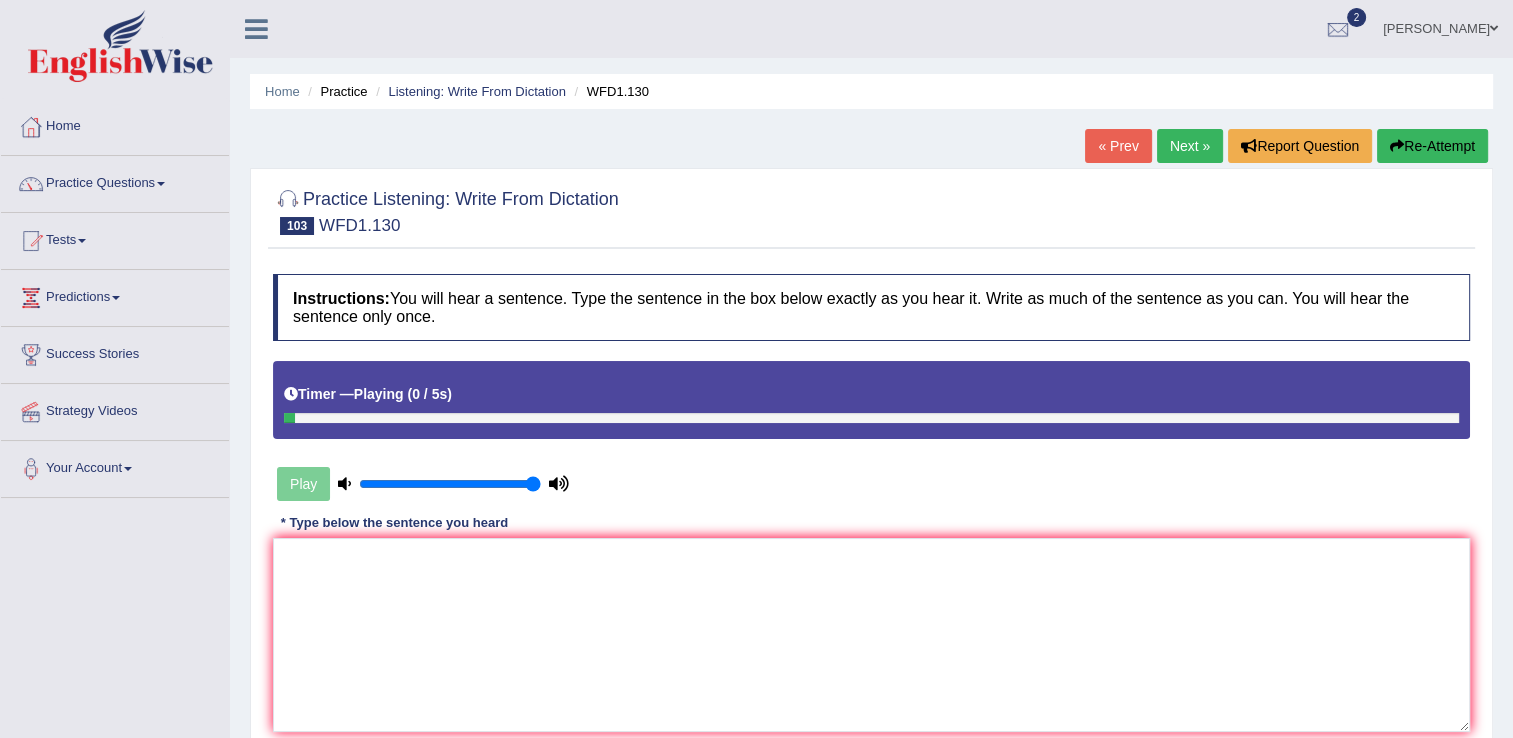 click on "Play" at bounding box center [423, 484] 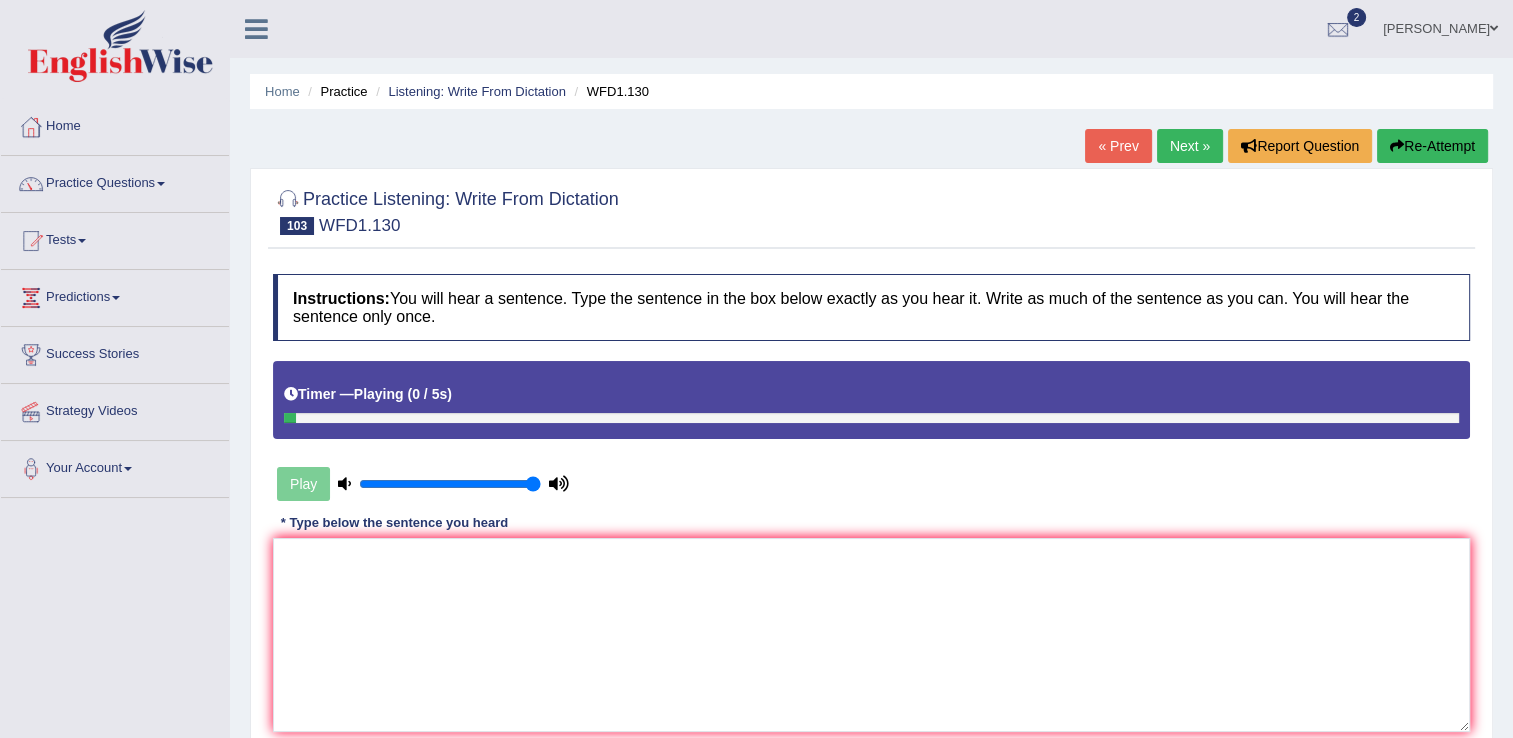 click on "Play" at bounding box center (423, 484) 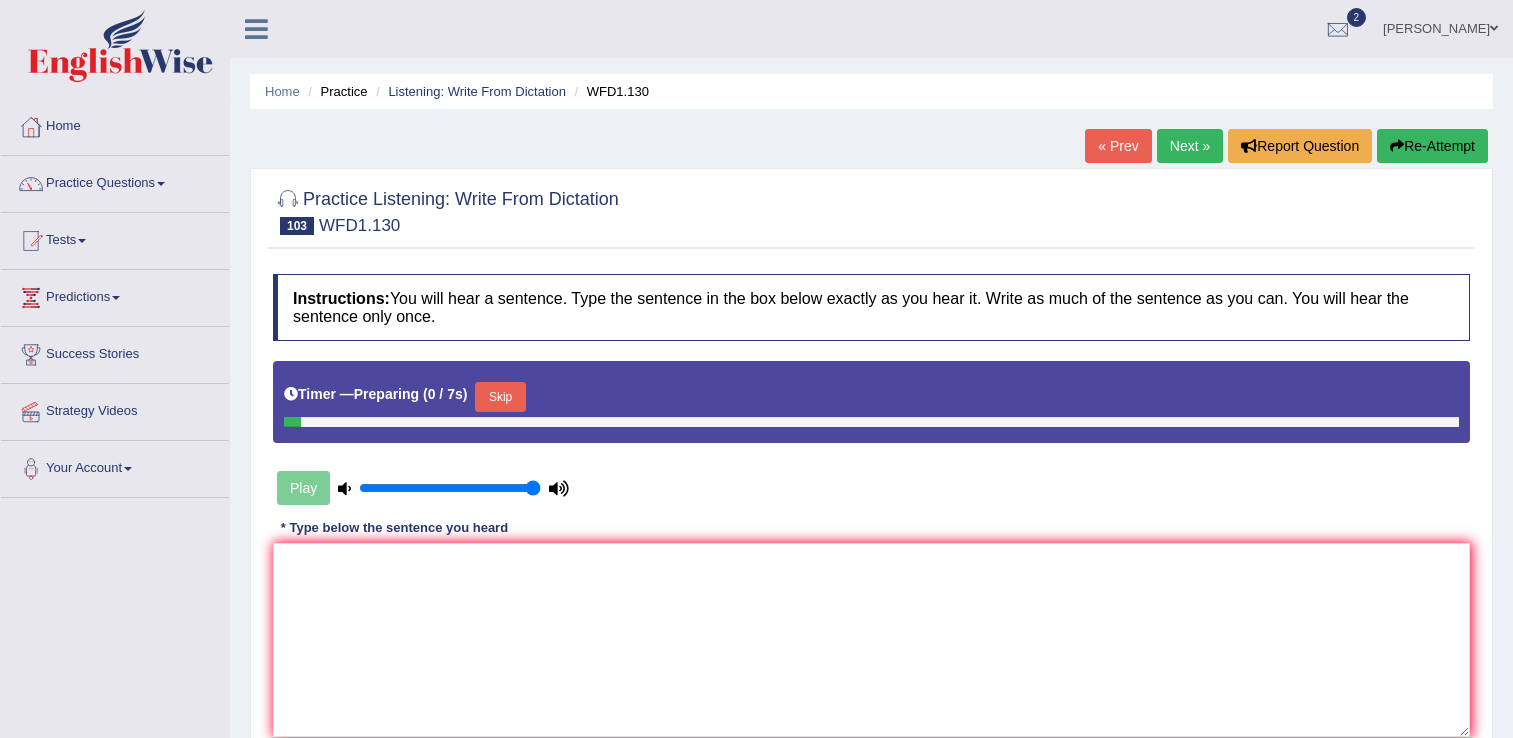 scroll, scrollTop: 0, scrollLeft: 0, axis: both 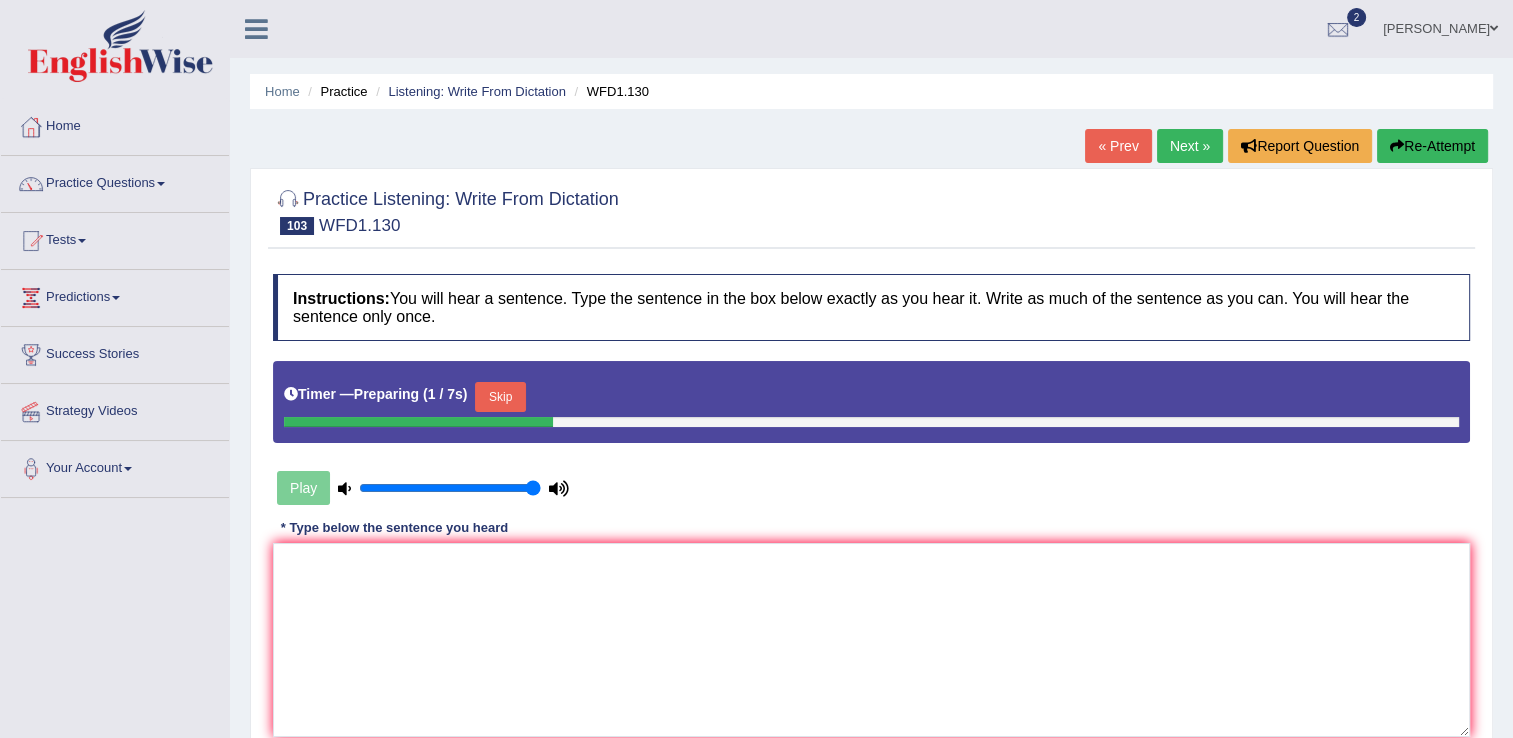 click on "Skip" at bounding box center [500, 397] 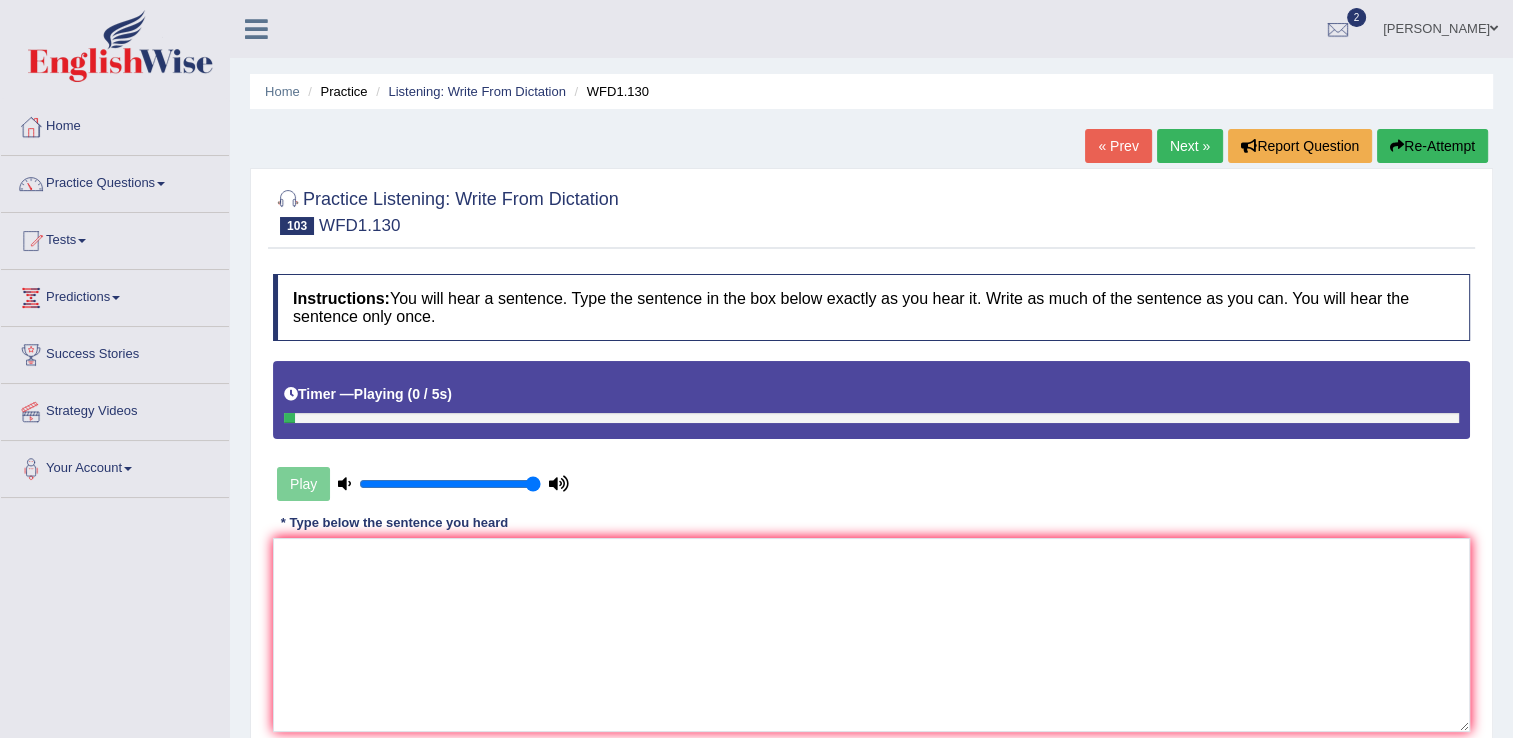 click on "Play" at bounding box center [423, 484] 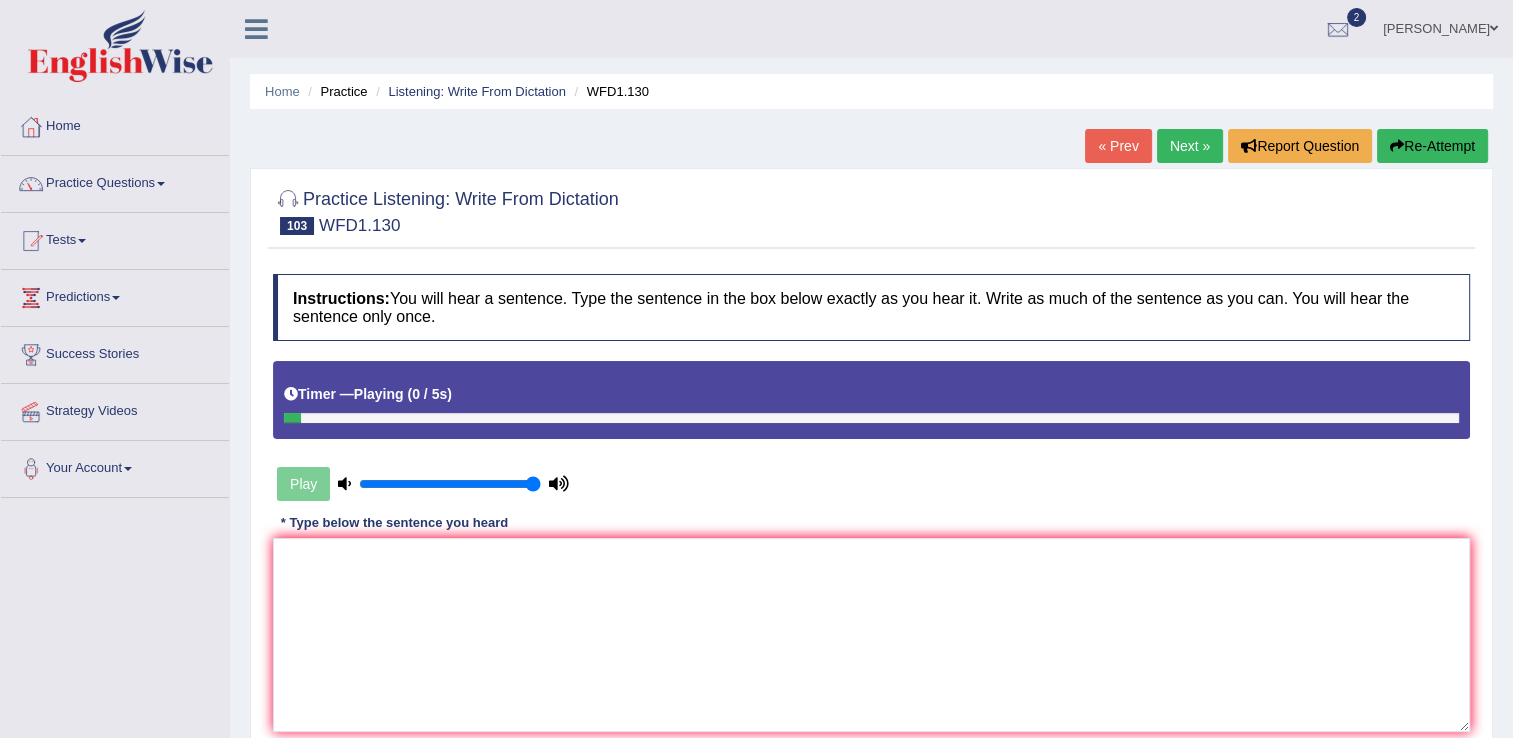 click on "Re-Attempt" at bounding box center (1432, 146) 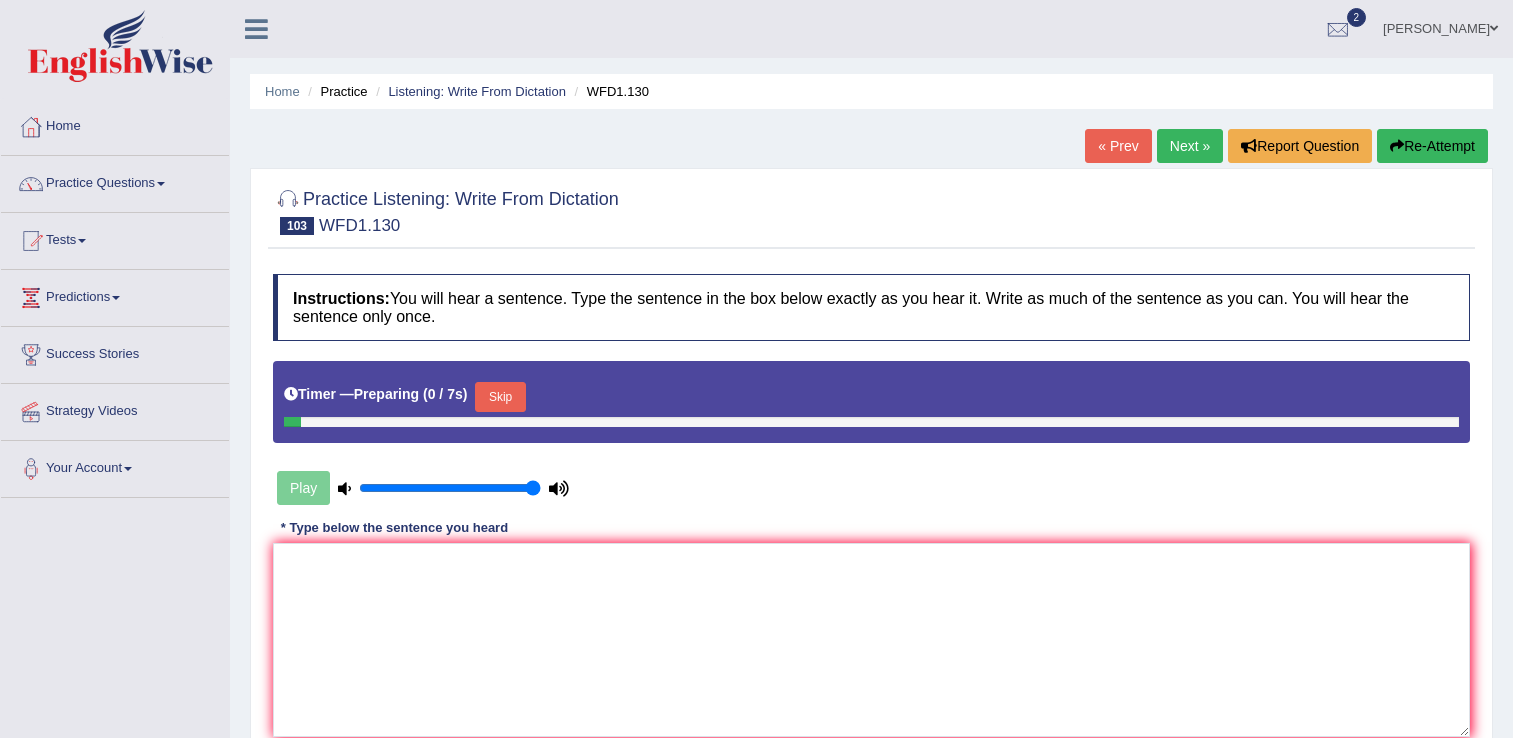scroll, scrollTop: 0, scrollLeft: 0, axis: both 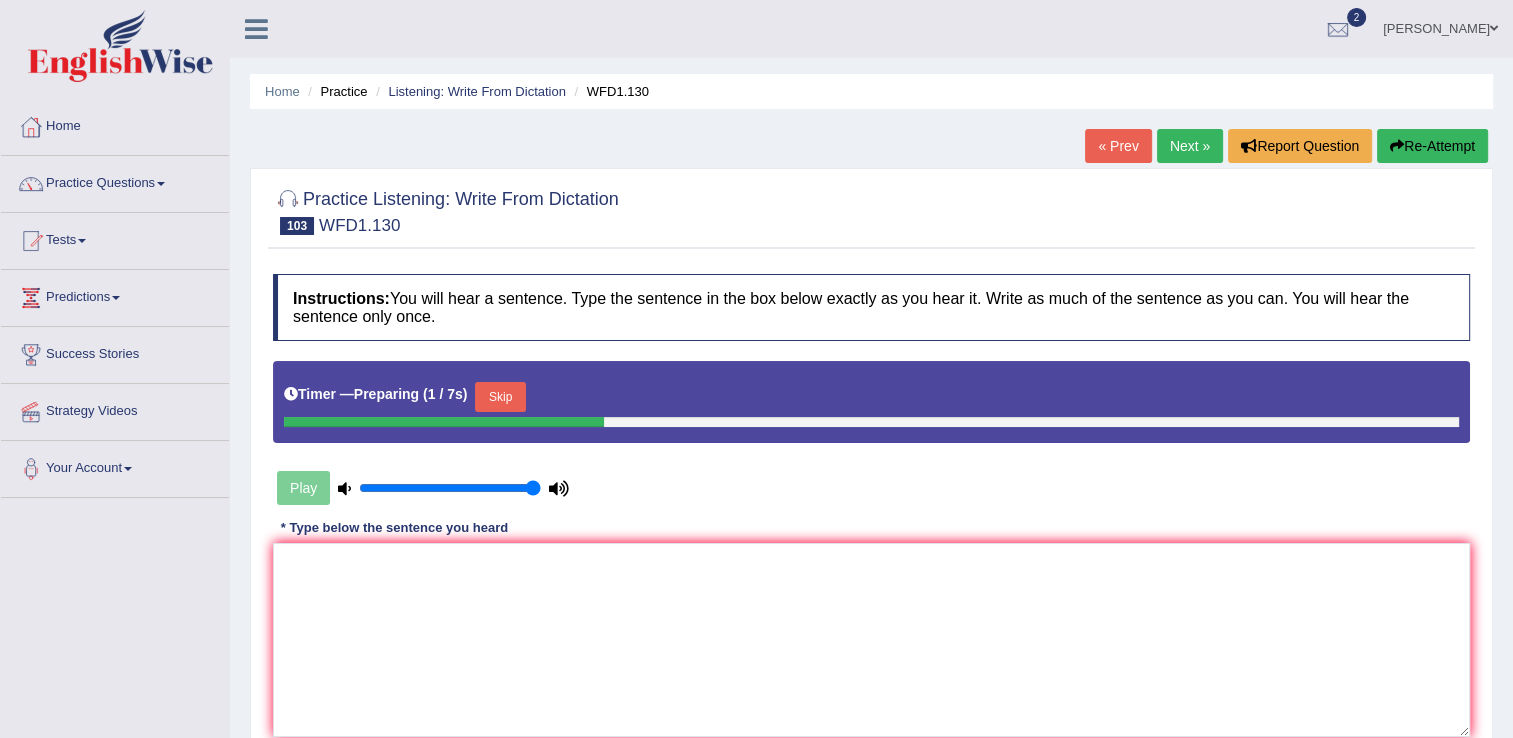 click on "Skip" at bounding box center [500, 397] 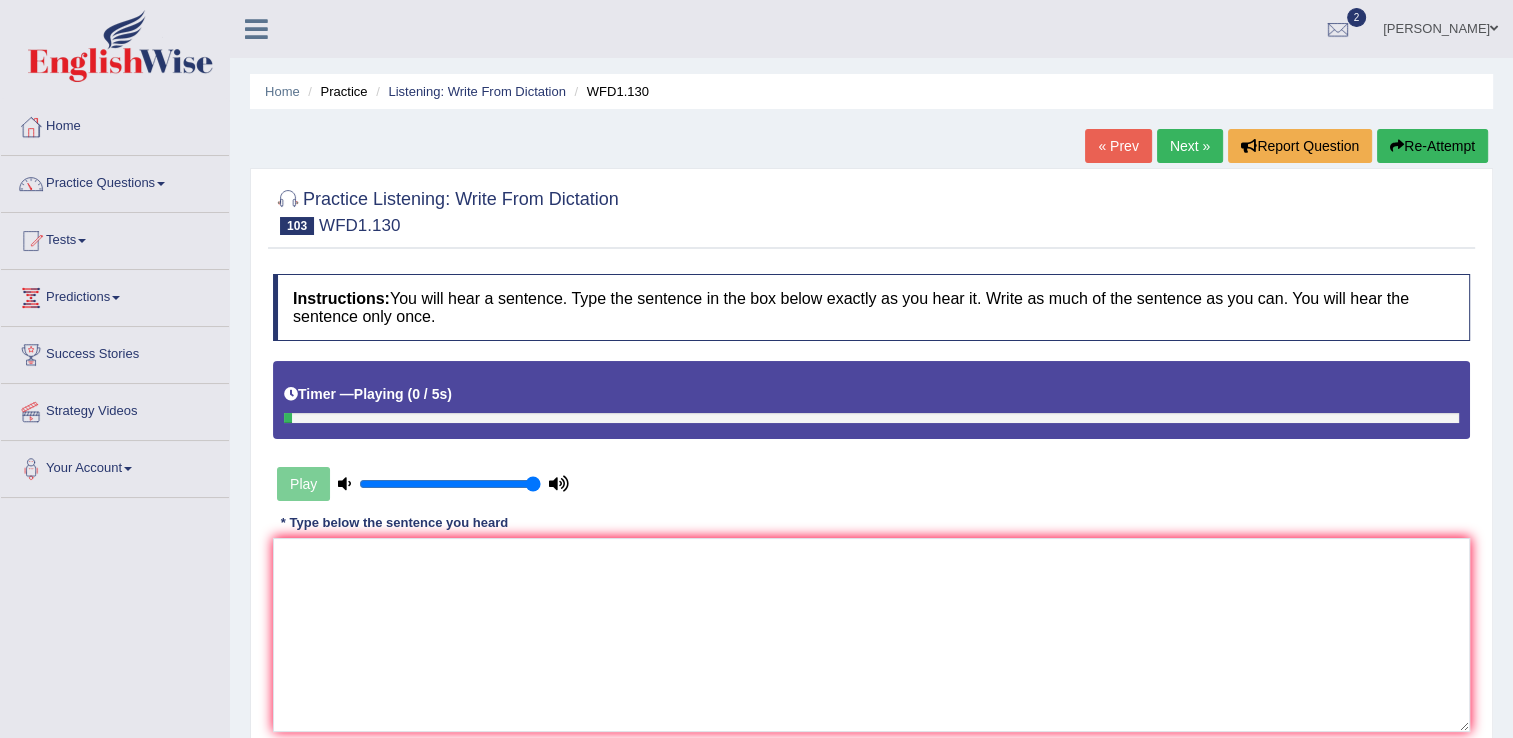 click on "Play" at bounding box center (423, 484) 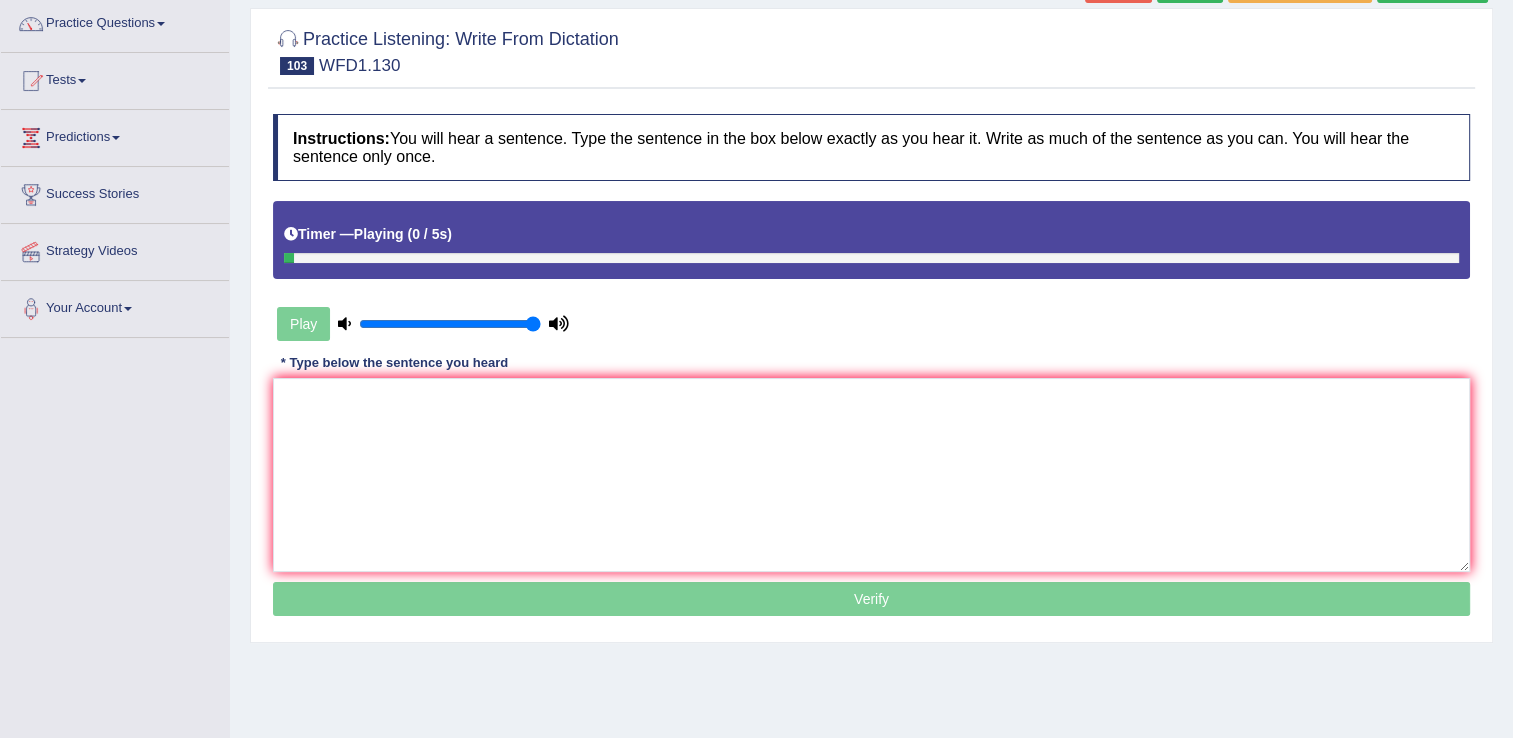 scroll, scrollTop: 0, scrollLeft: 0, axis: both 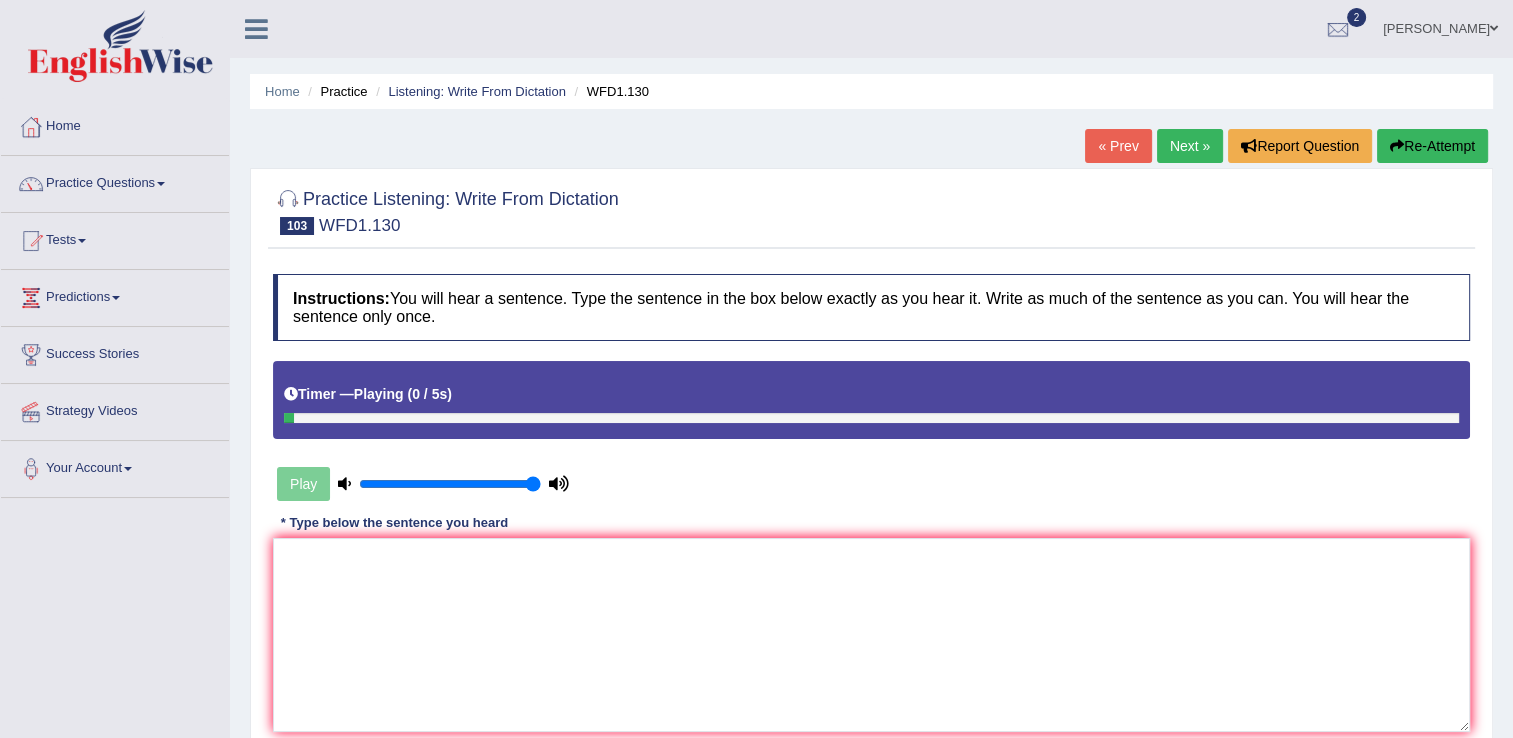 click on "Next »" at bounding box center [1190, 146] 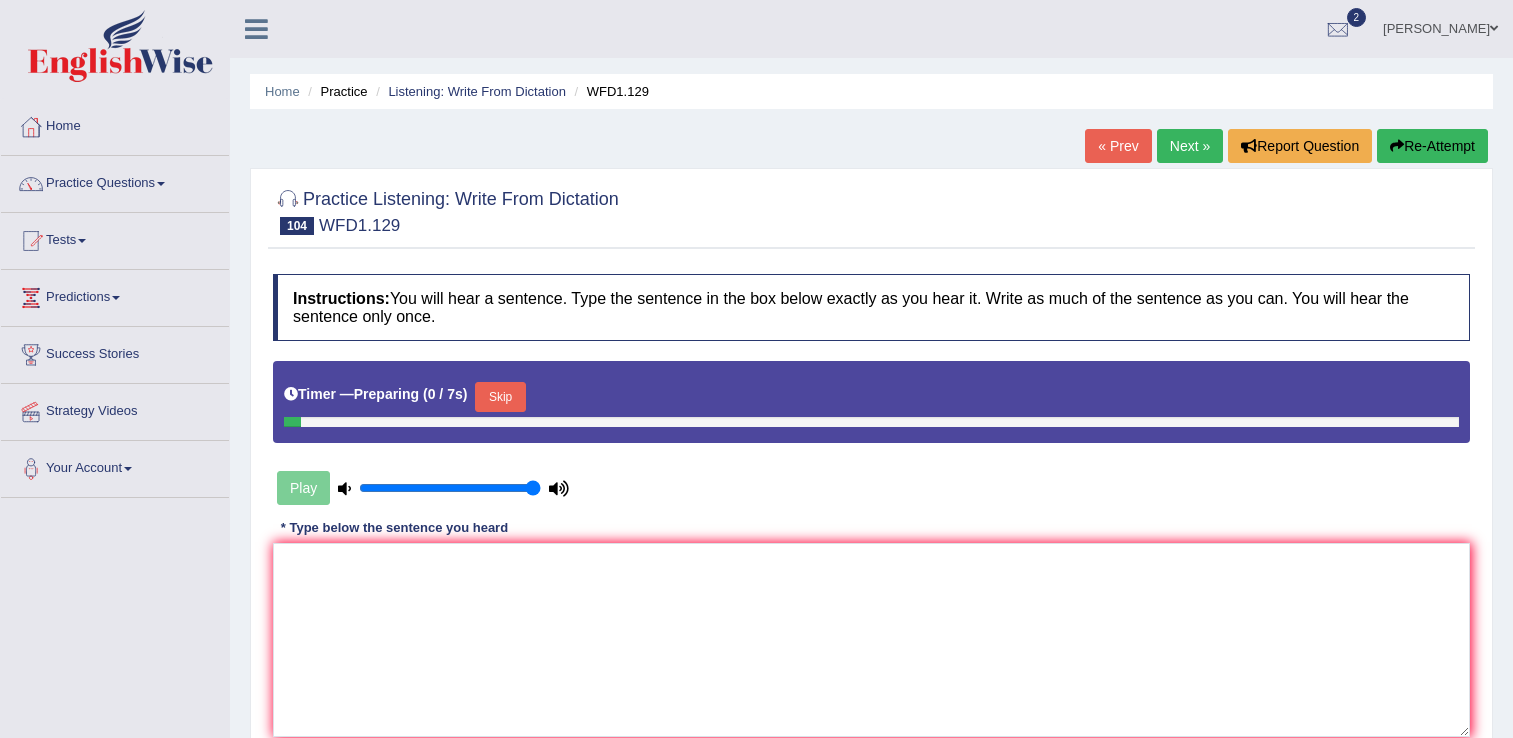 scroll, scrollTop: 0, scrollLeft: 0, axis: both 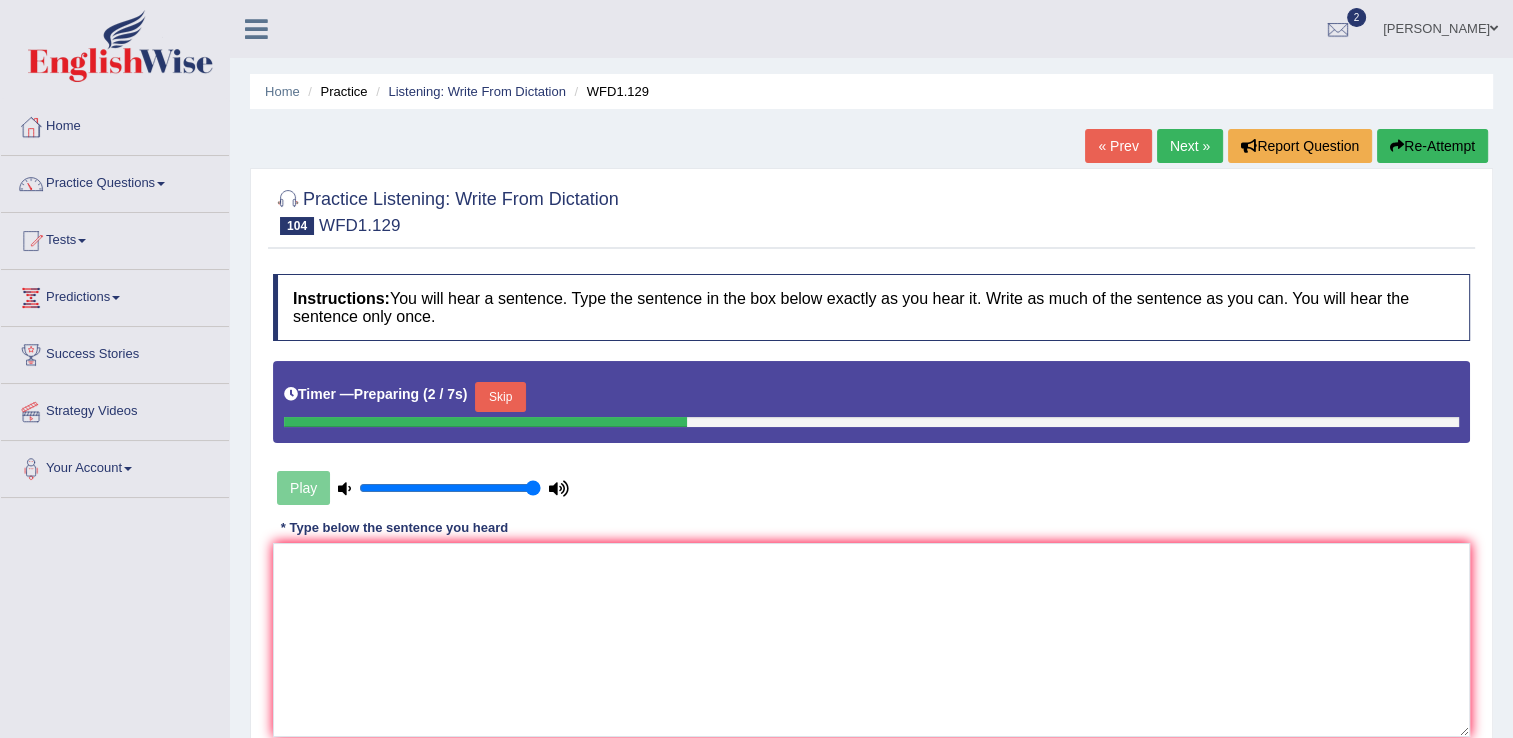 click on "Skip" at bounding box center (500, 397) 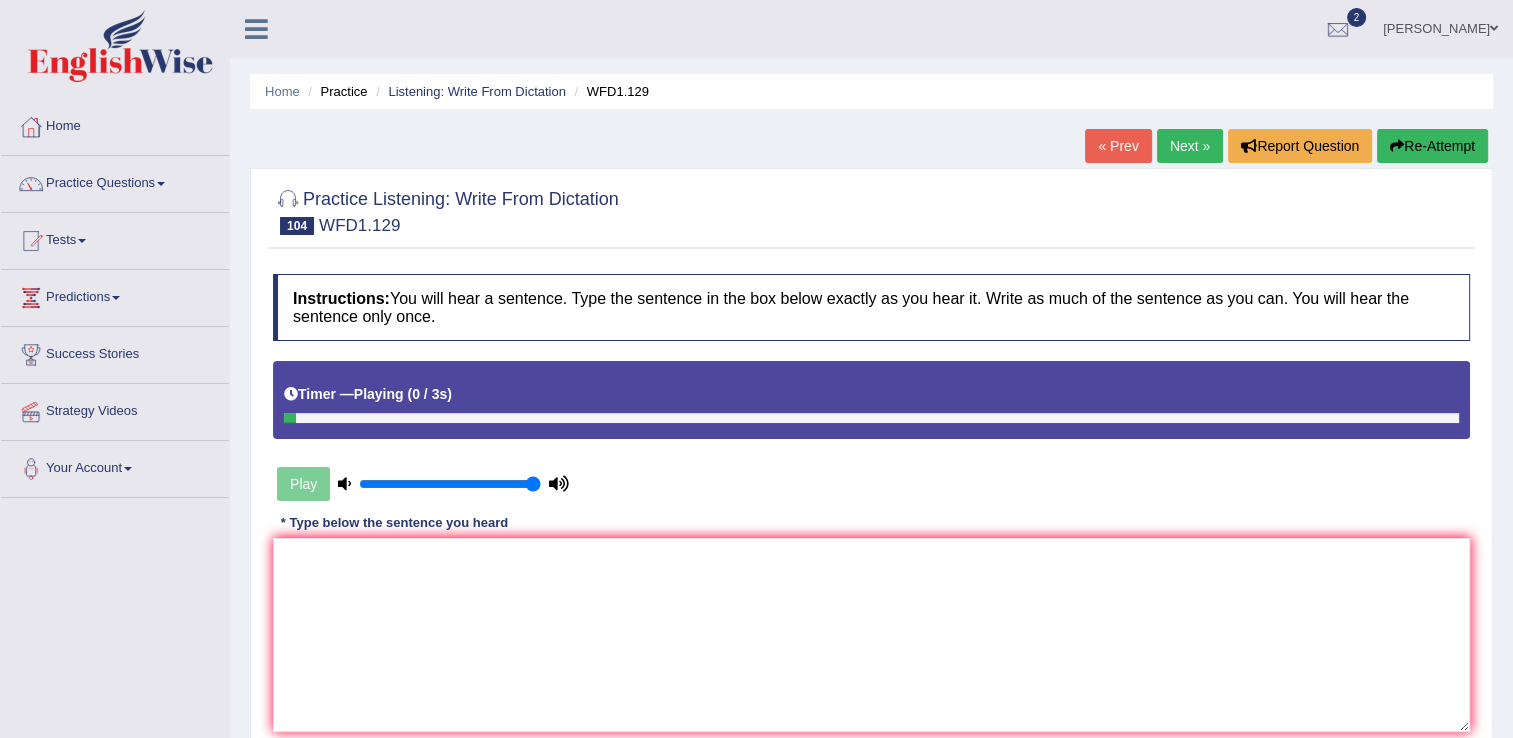 click on "Play" at bounding box center (423, 484) 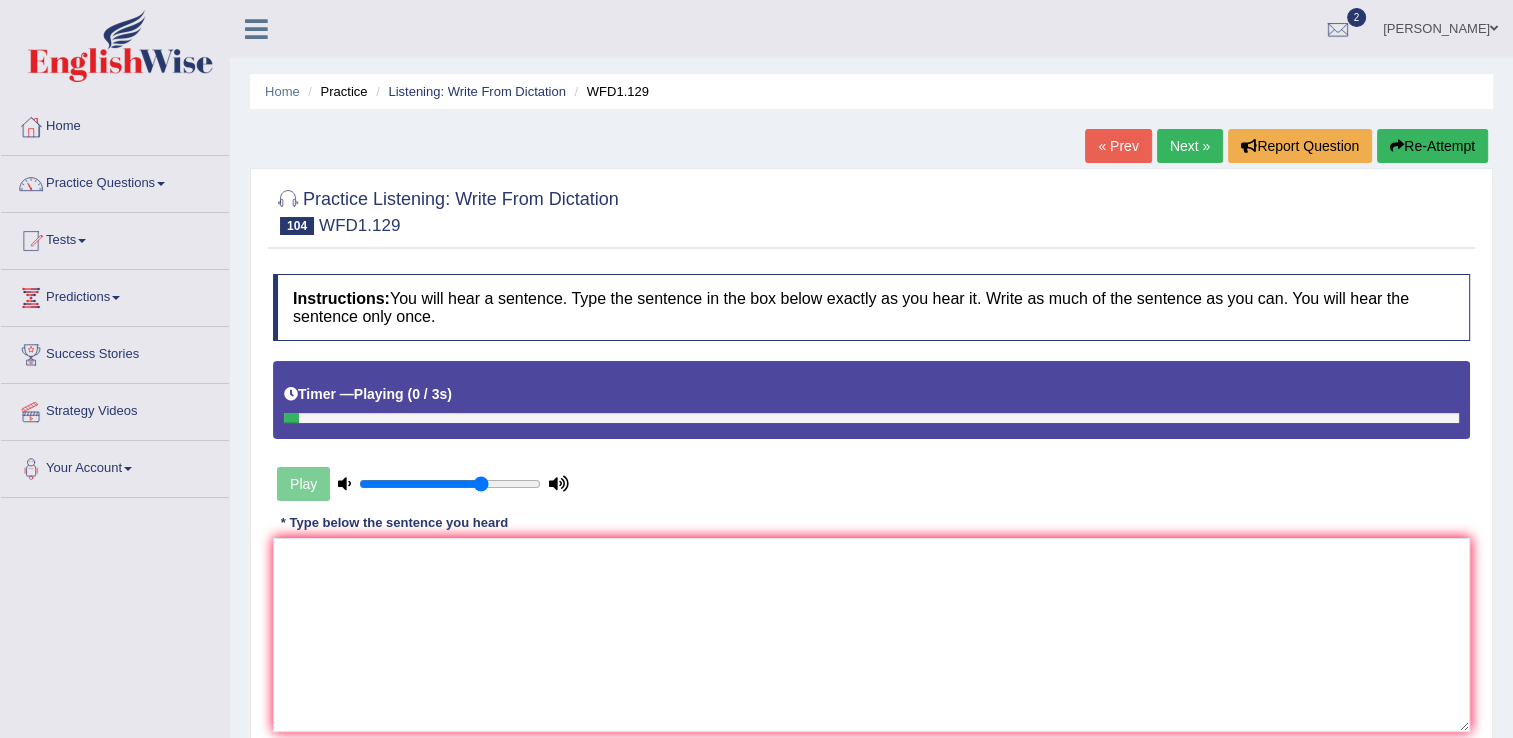 type on "0.7" 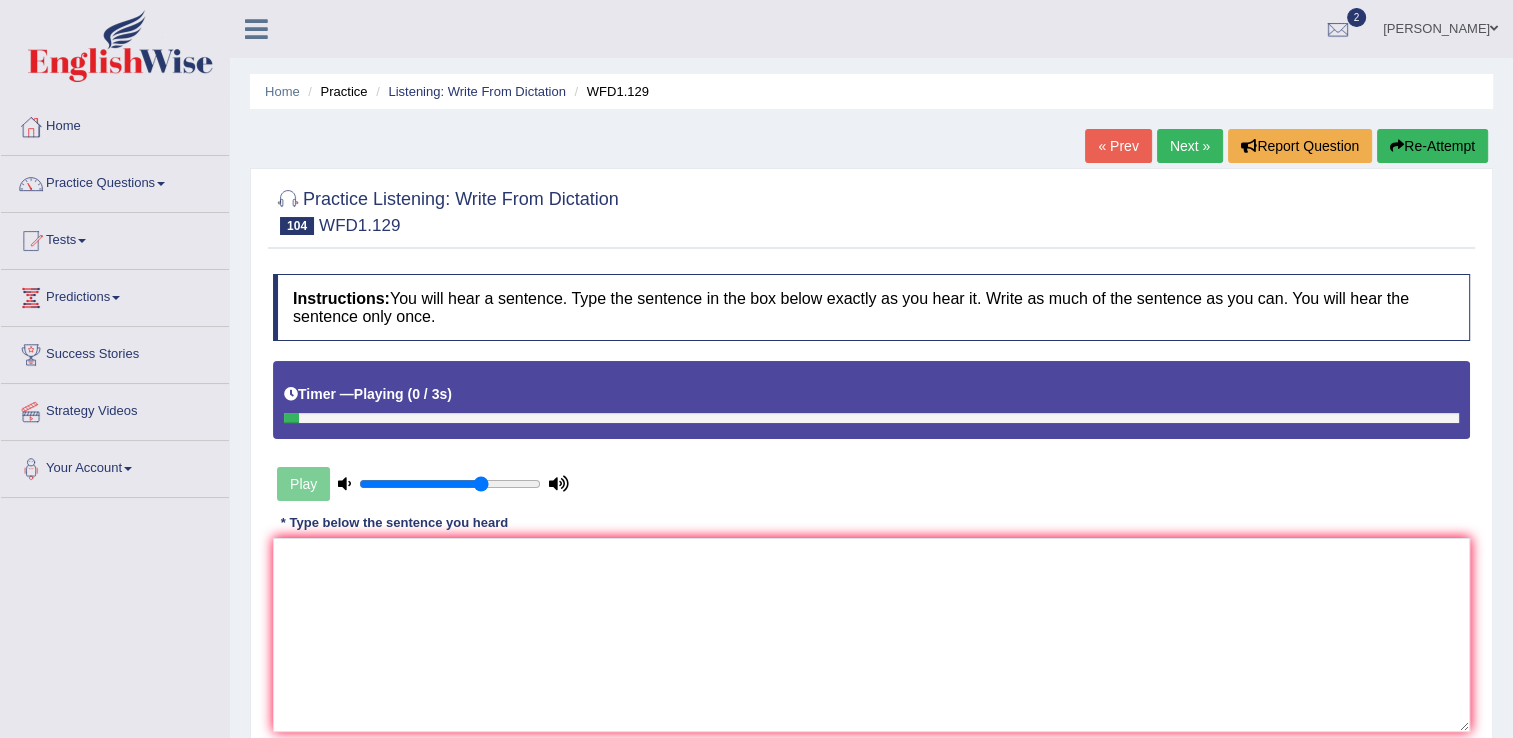 click on "Play" at bounding box center (423, 484) 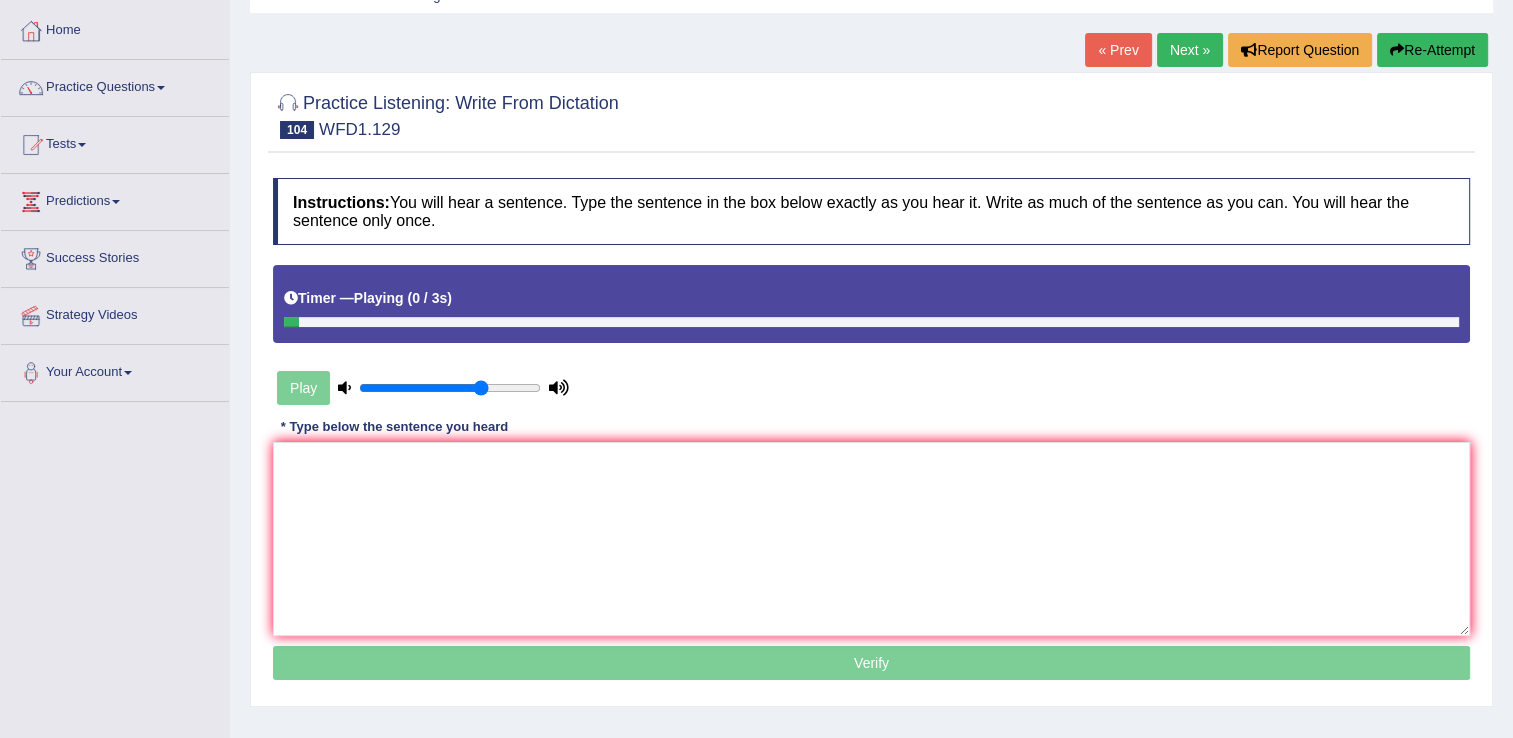scroll, scrollTop: 92, scrollLeft: 0, axis: vertical 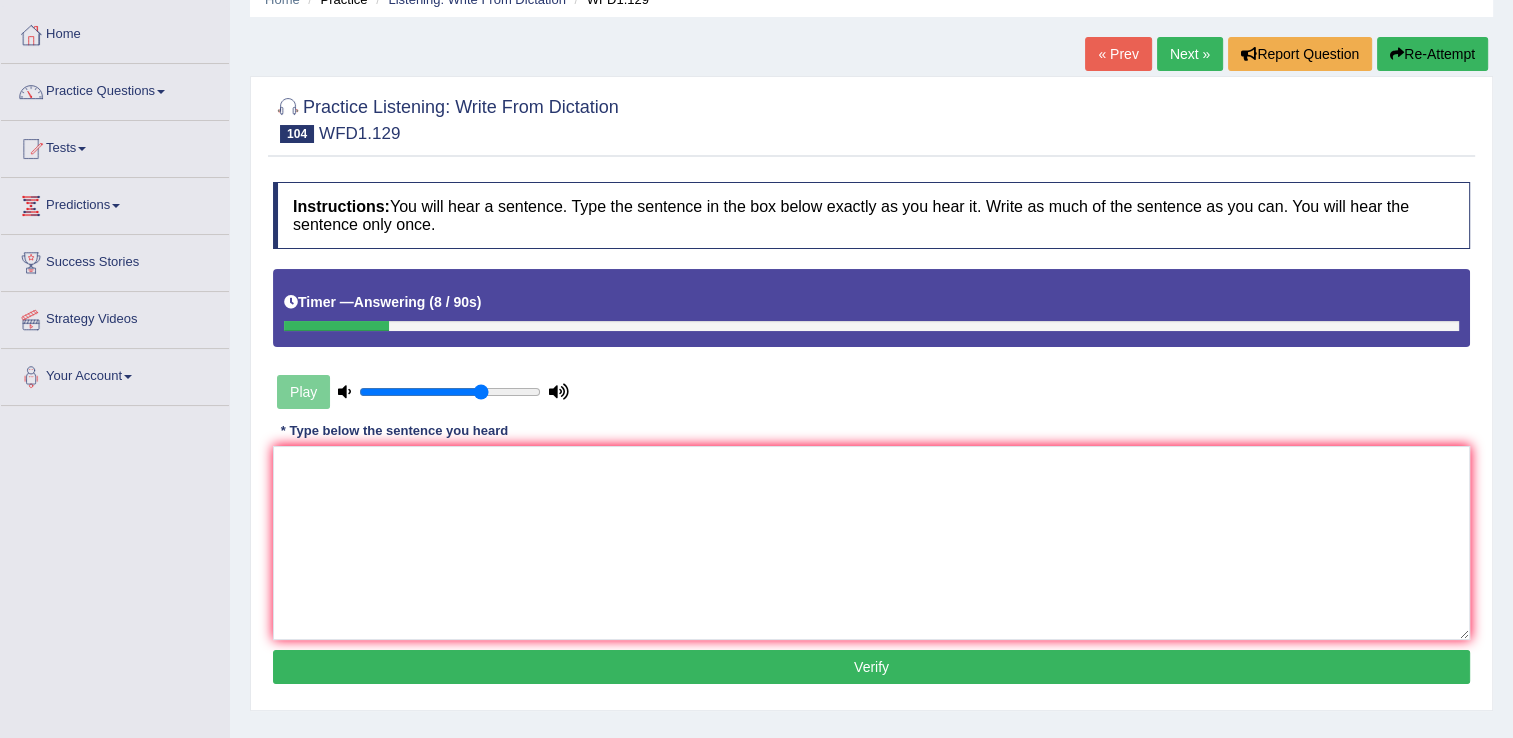 click on "Instructions:  You will hear a sentence. Type the sentence in the box below exactly as you hear it. Write as much of the sentence as you can. You will hear the sentence only once.
Timer —  Answering   ( 8 / 90s ) Play Transcript: Diet and exercise are the foundations of good health. * Type below the sentence you heard Accuracy Comparison for Writing Scores:
Red:  Missed Words
Green:  Correct Words
Blue:  Added/Mistyped Words
Accuracy:   Punctuation at the end  You wrote first capital letter A.I. Engine Result:  Processing... Verify" at bounding box center (871, 436) 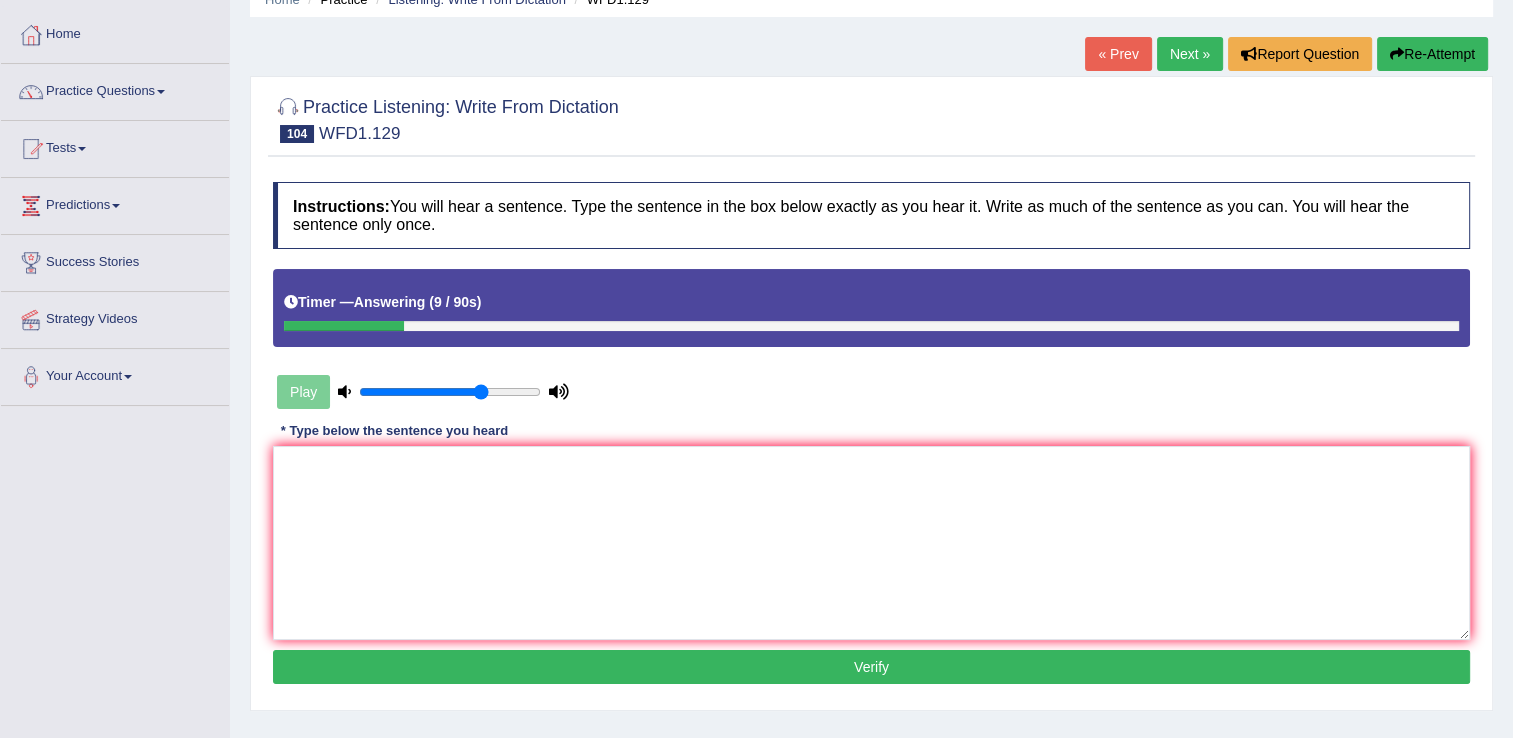 click on "Play" at bounding box center (423, 392) 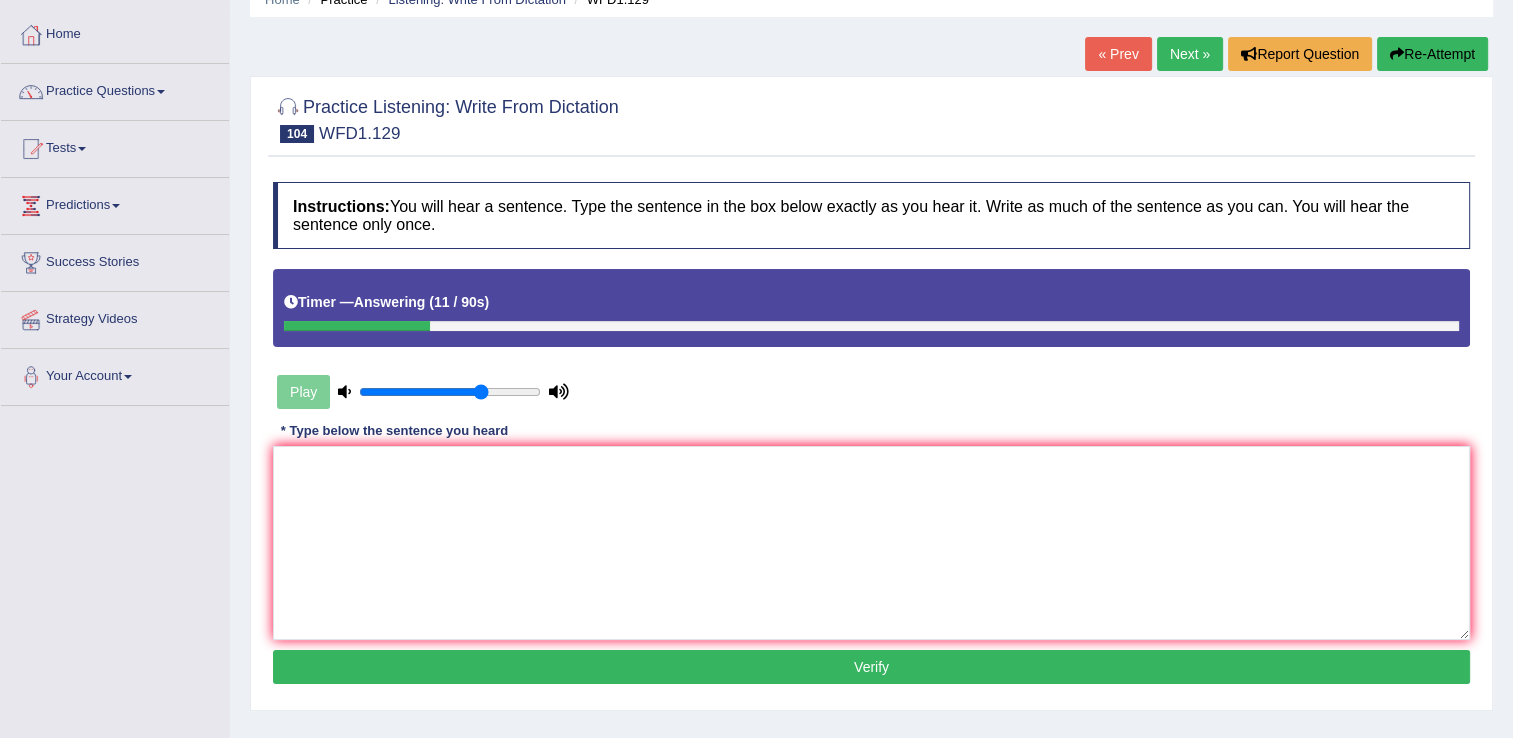 click on "Re-Attempt" at bounding box center [1432, 54] 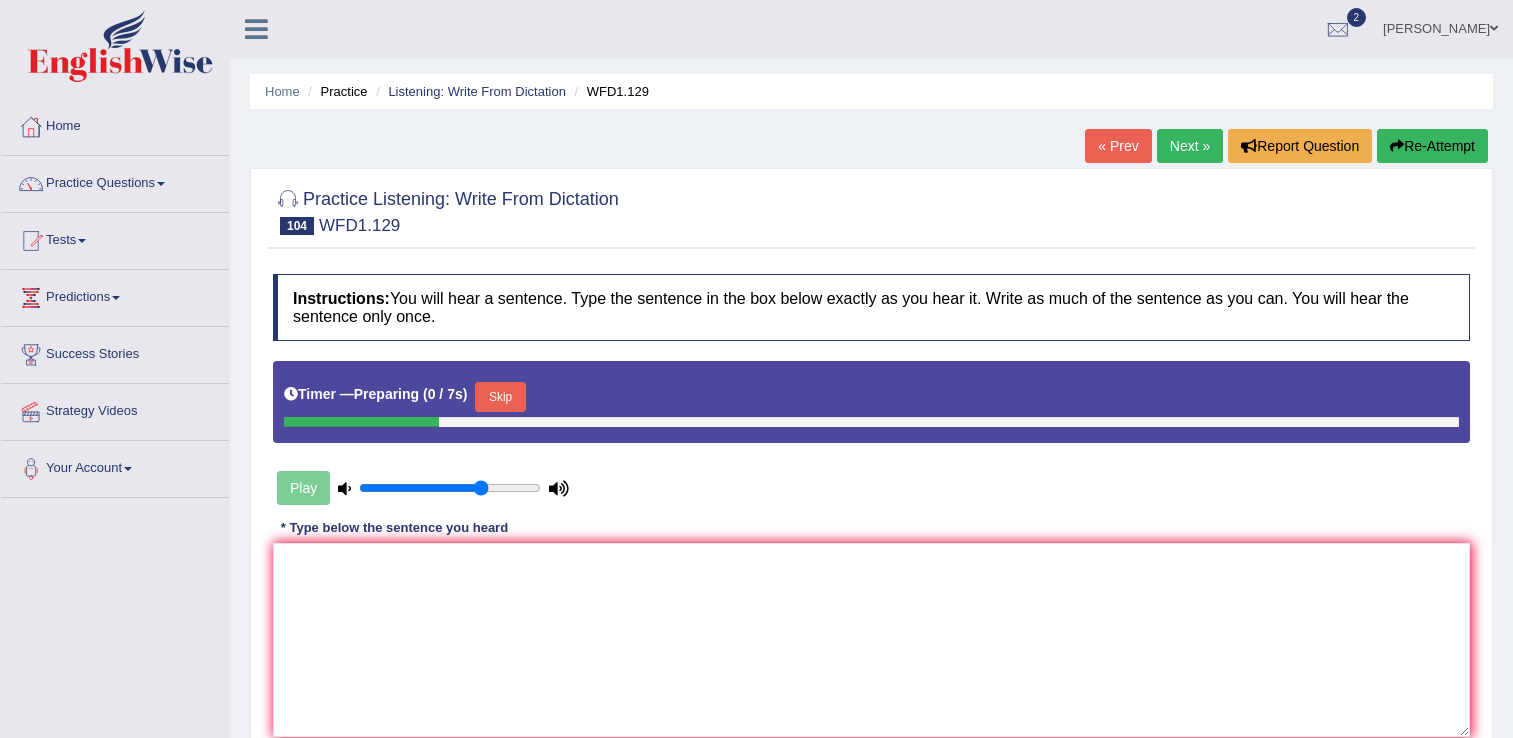 scroll, scrollTop: 92, scrollLeft: 0, axis: vertical 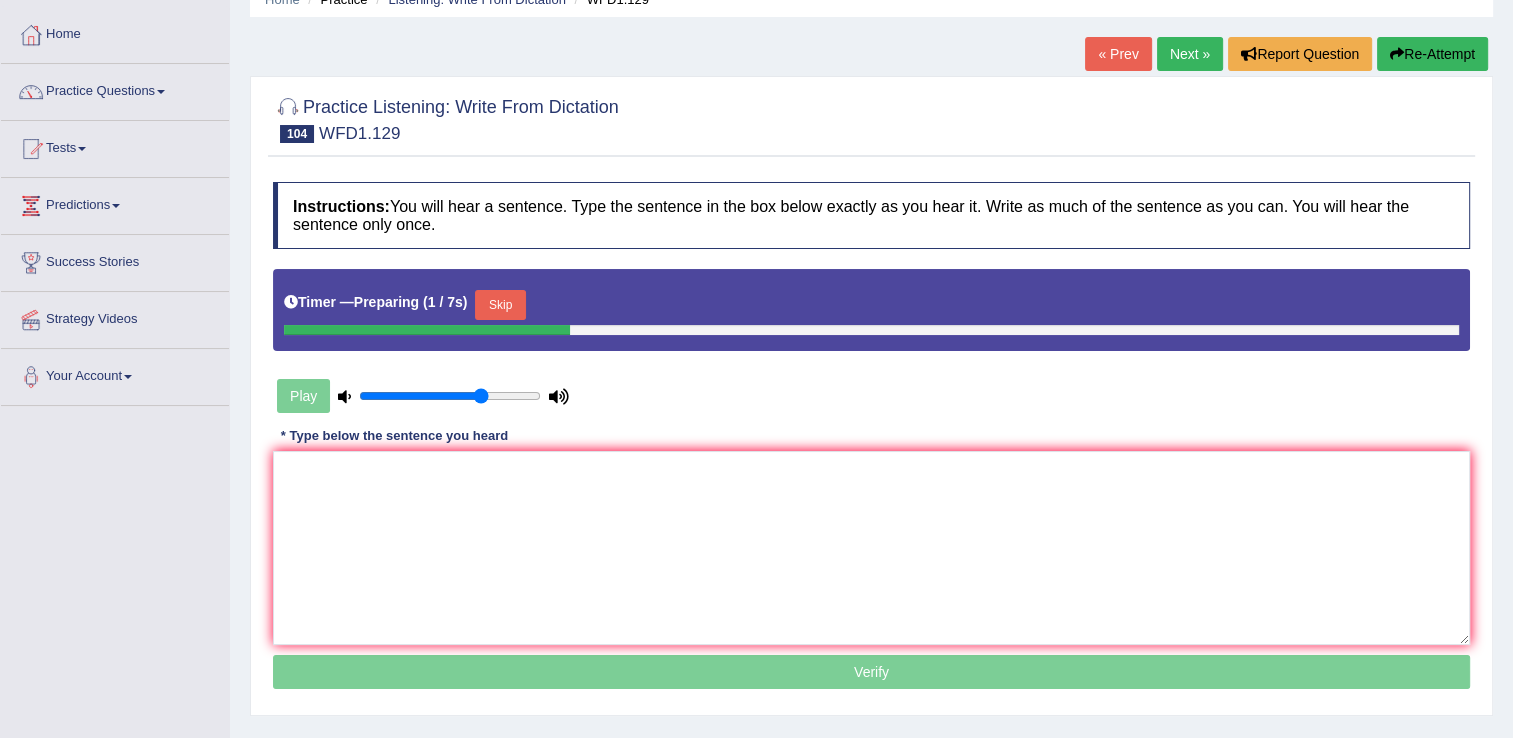 click on "Skip" at bounding box center [500, 305] 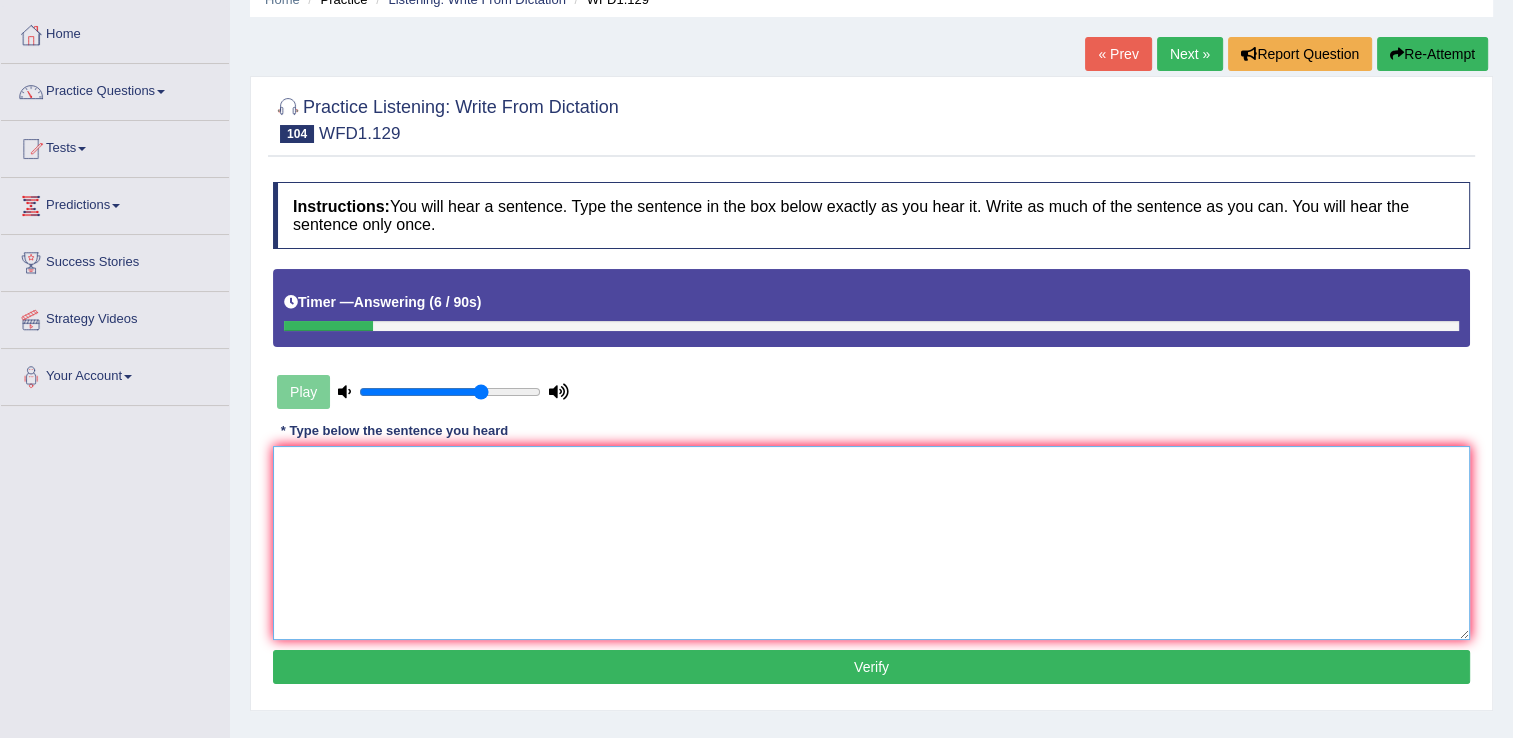 click at bounding box center [871, 543] 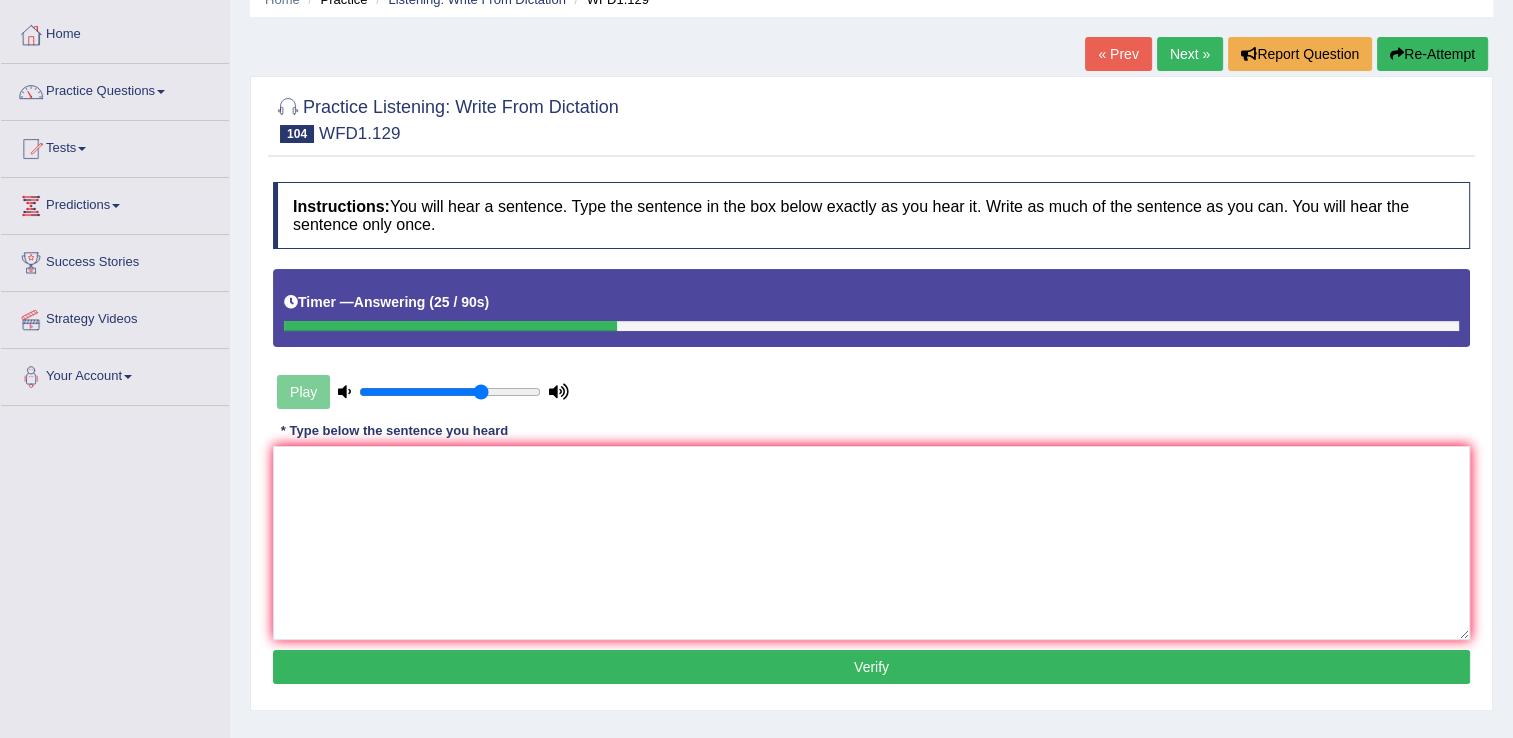 click on "Instructions:  You will hear a sentence. Type the sentence in the box below exactly as you hear it. Write as much of the sentence as you can. You will hear the sentence only once.
Timer —  Answering   ( 25 / 90s ) Play Transcript: Diet and exercise are the foundations of good health. * Type below the sentence you heard Accuracy Comparison for Writing Scores:
Red:  Missed Words
Green:  Correct Words
Blue:  Added/Mistyped Words
Accuracy:   Punctuation at the end  You wrote first capital letter A.I. Engine Result:  Processing... Verify" at bounding box center [871, 436] 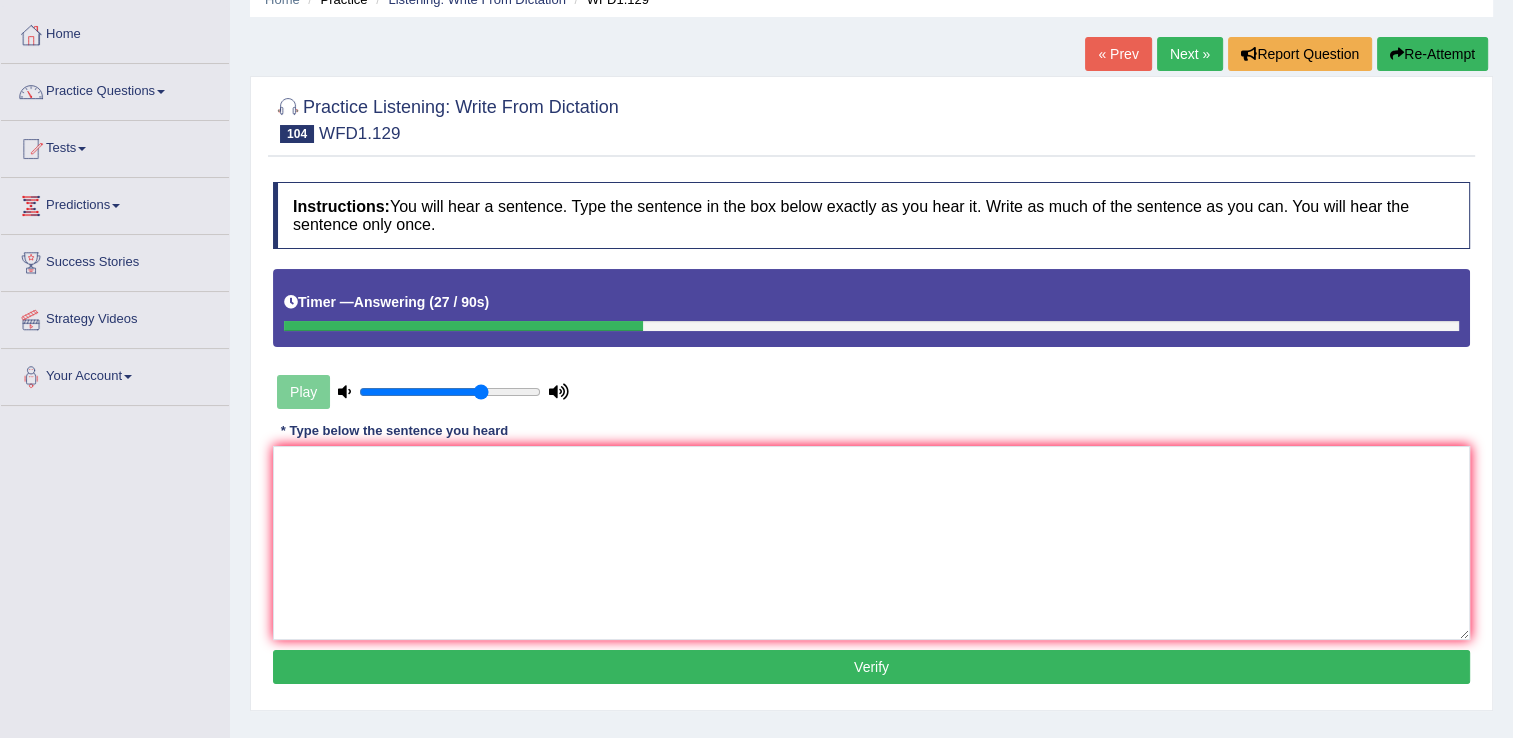 click on "Re-Attempt" at bounding box center [1432, 54] 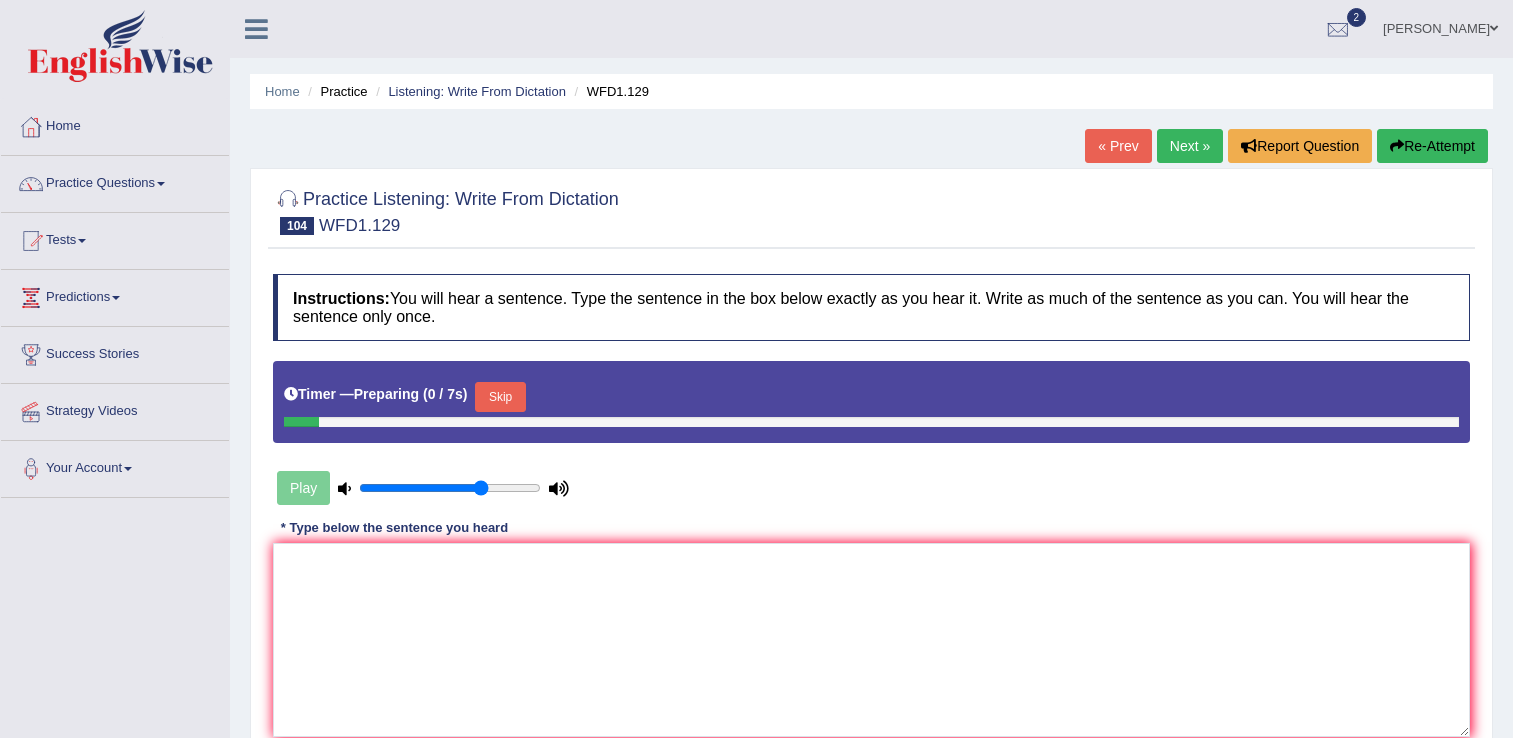 scroll, scrollTop: 92, scrollLeft: 0, axis: vertical 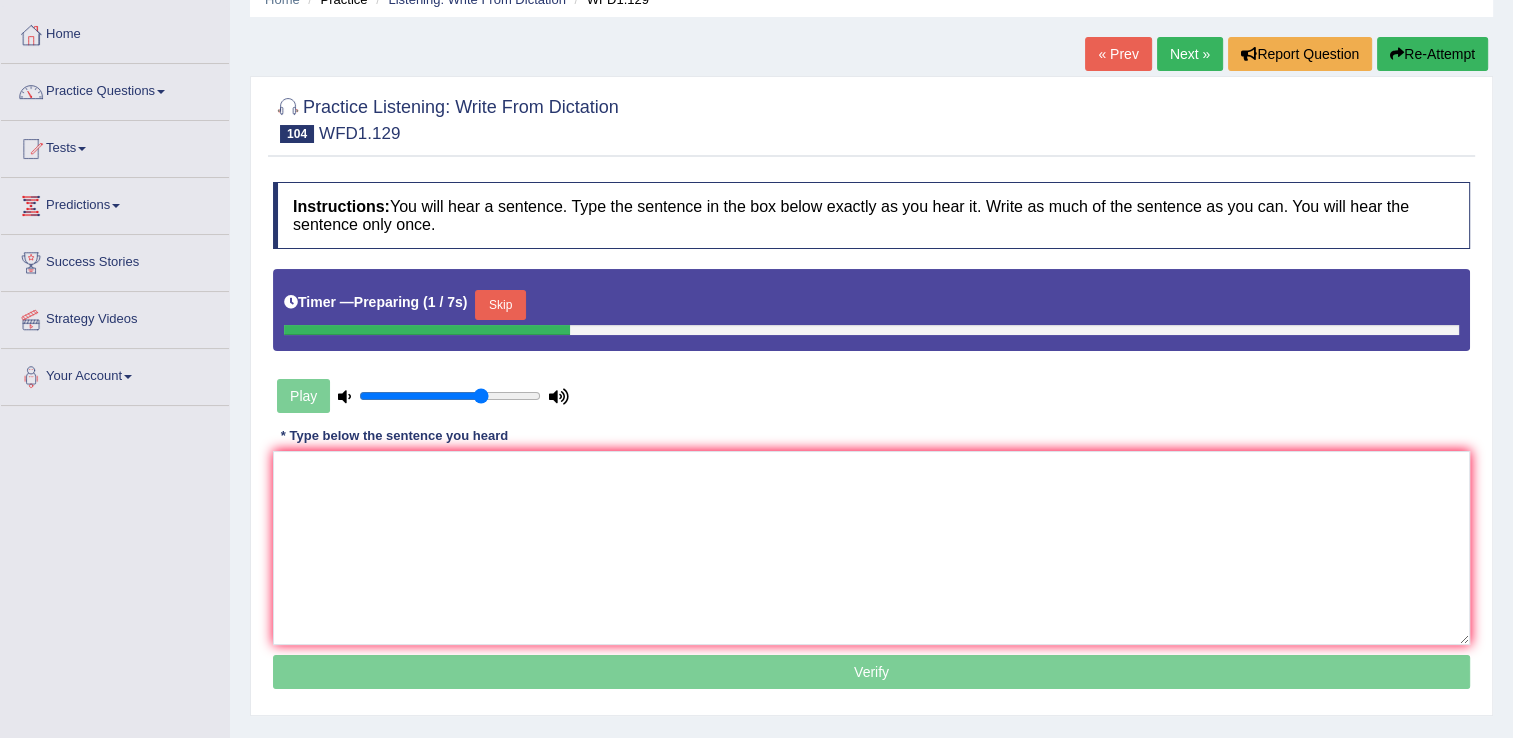 click on "Skip" at bounding box center [500, 305] 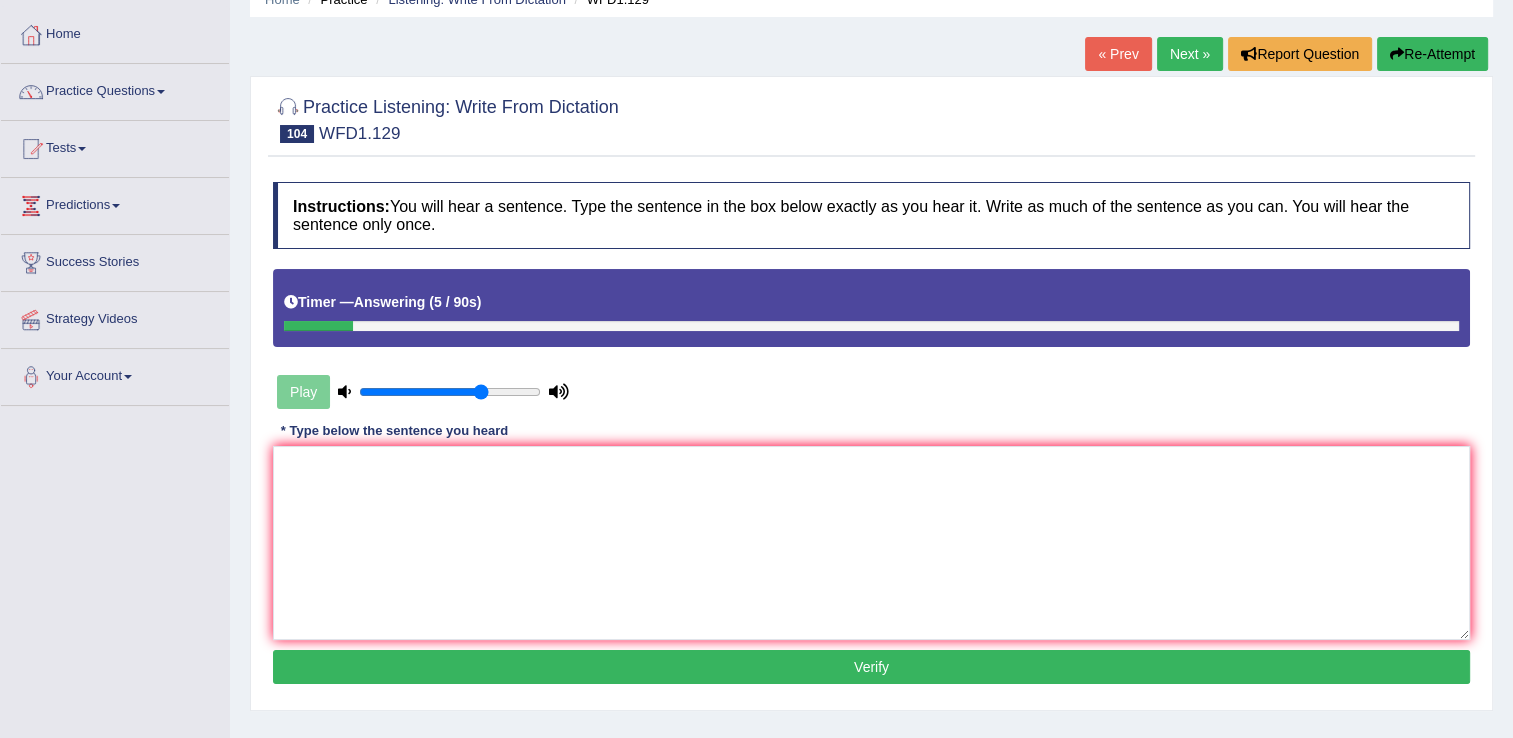 click on "Re-Attempt" at bounding box center [1432, 54] 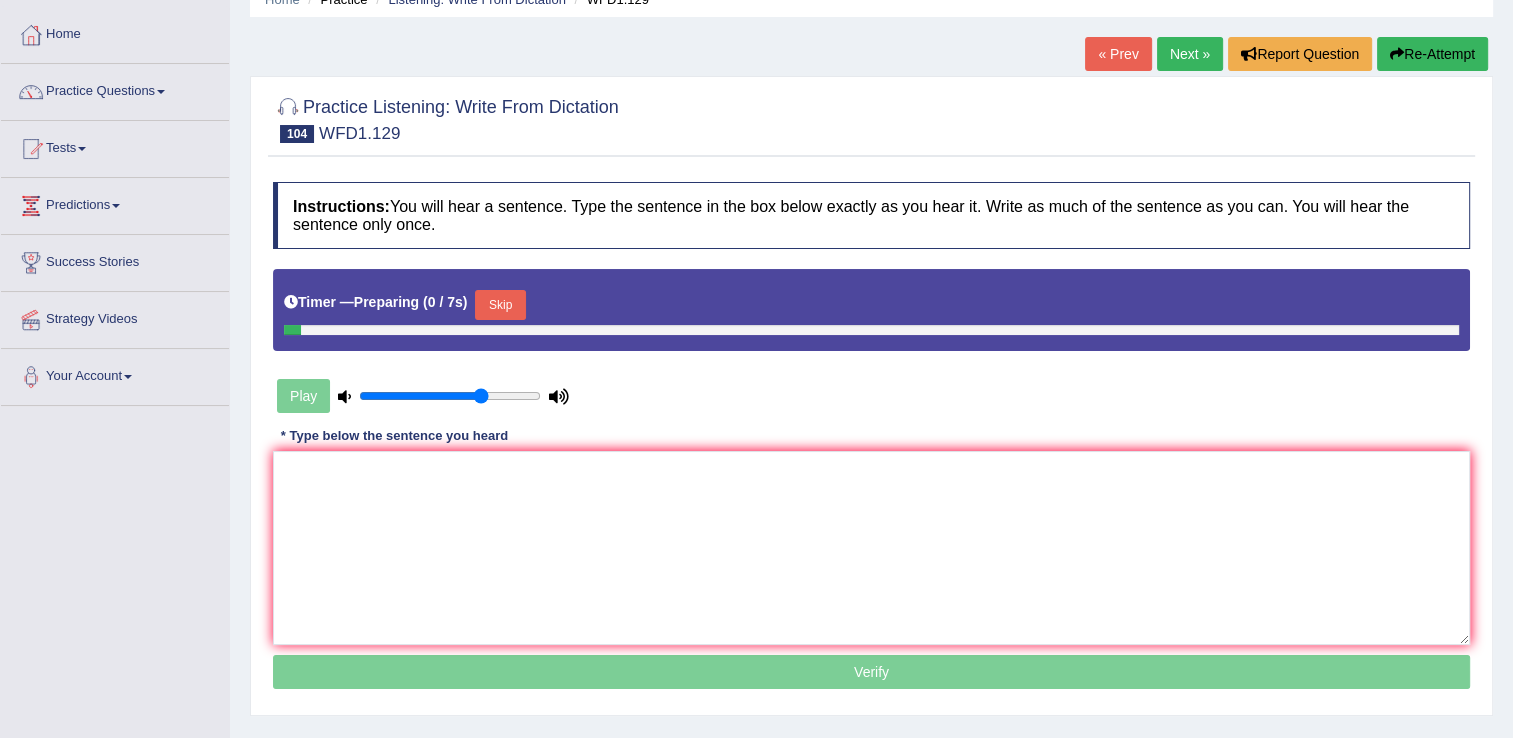 scroll, scrollTop: 92, scrollLeft: 0, axis: vertical 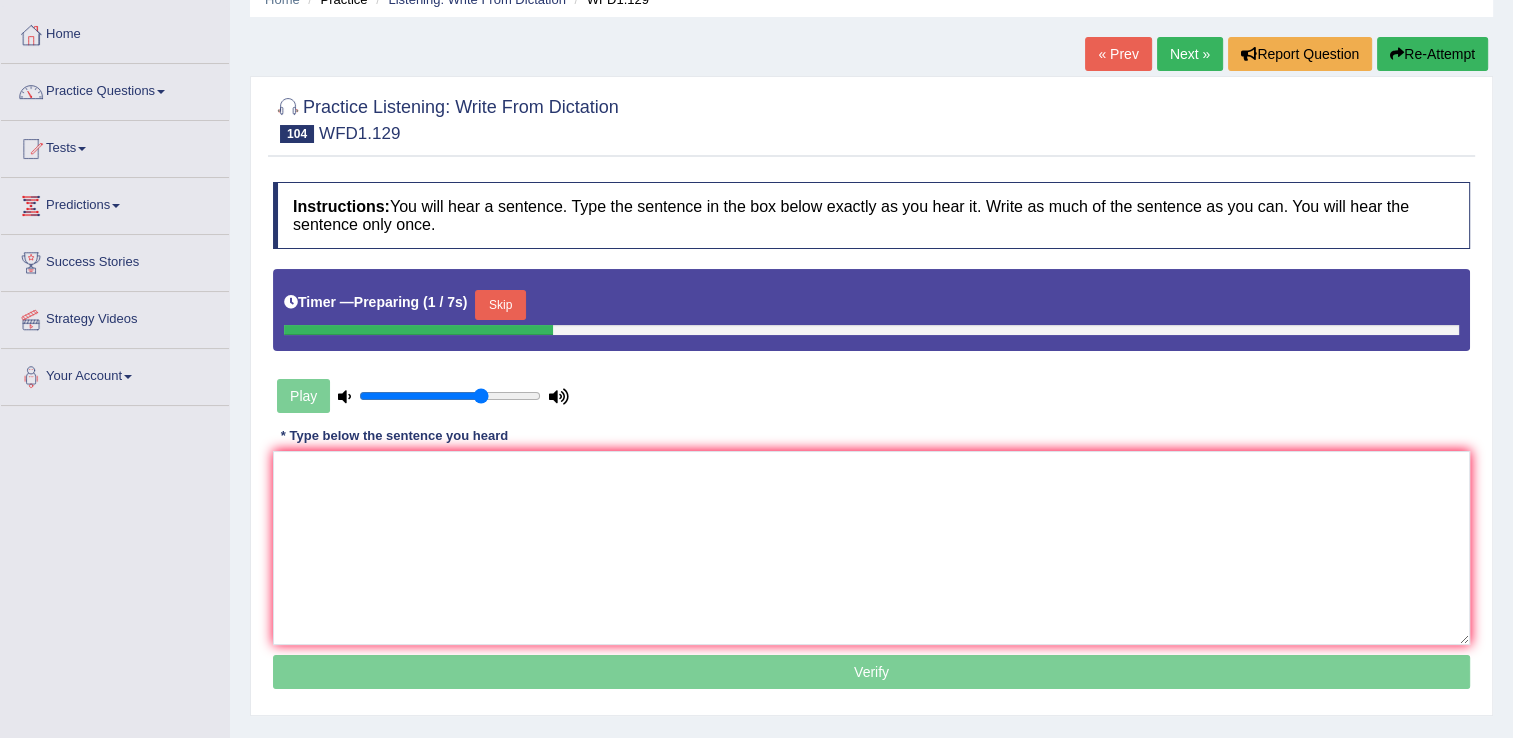 click on "Skip" at bounding box center [500, 305] 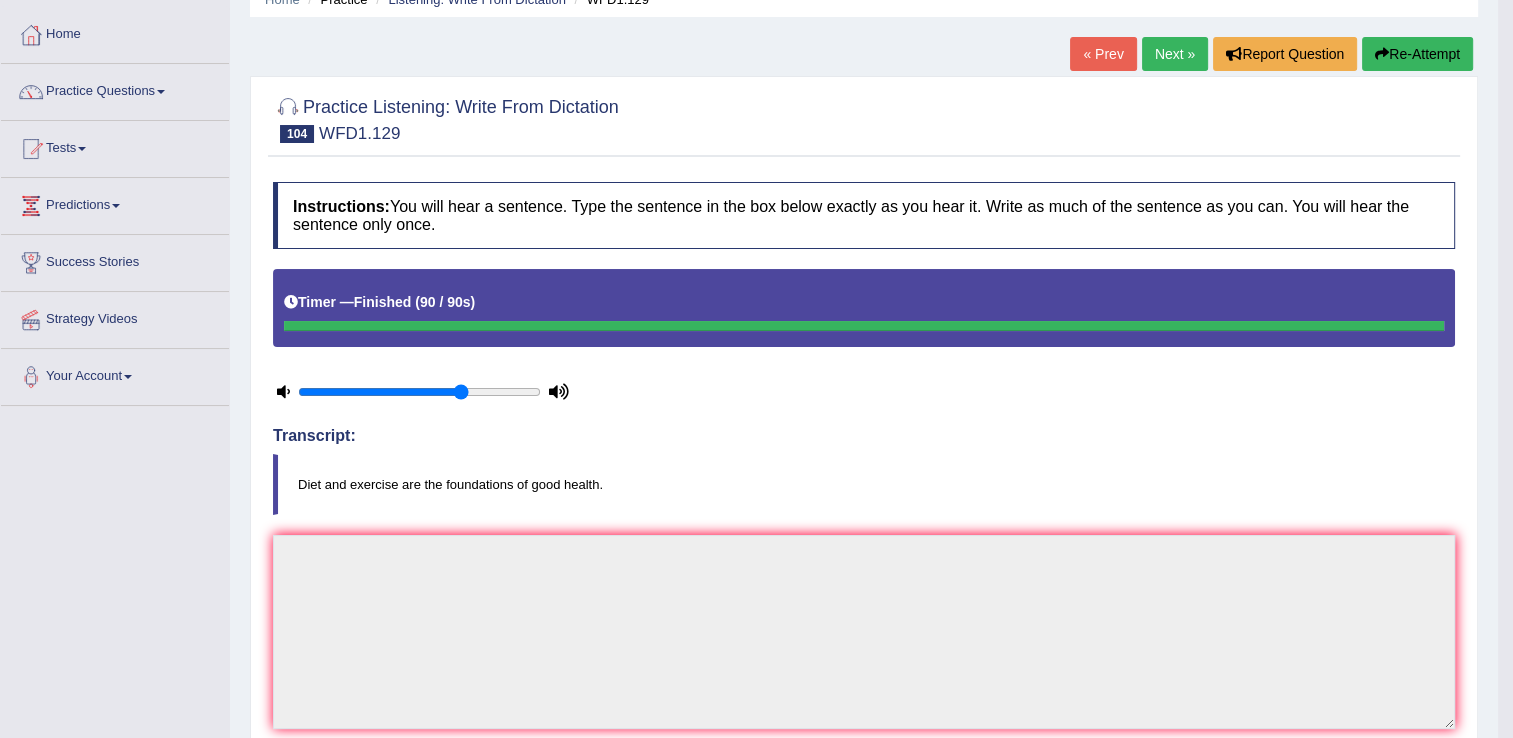 click on "Next »" at bounding box center [1175, 54] 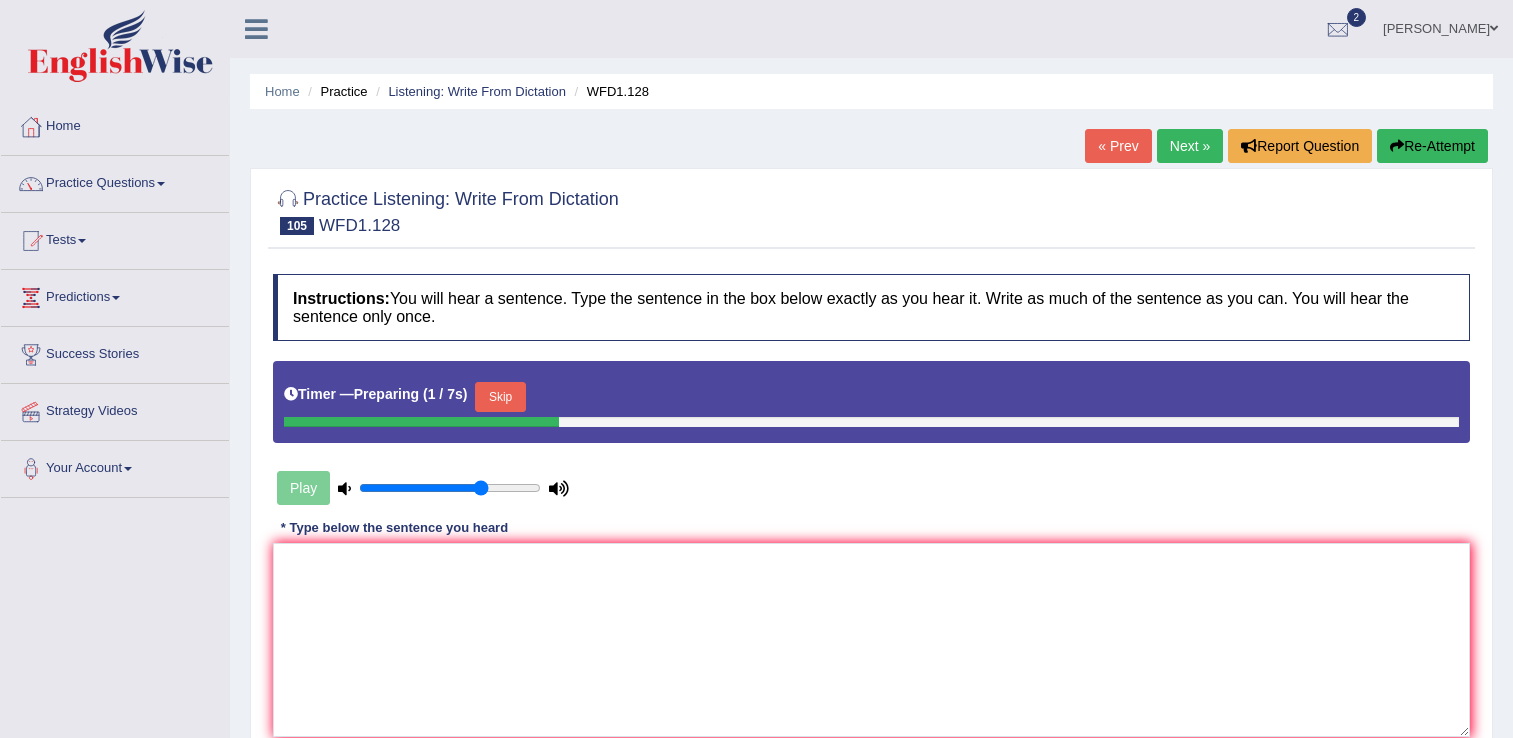 scroll, scrollTop: 0, scrollLeft: 0, axis: both 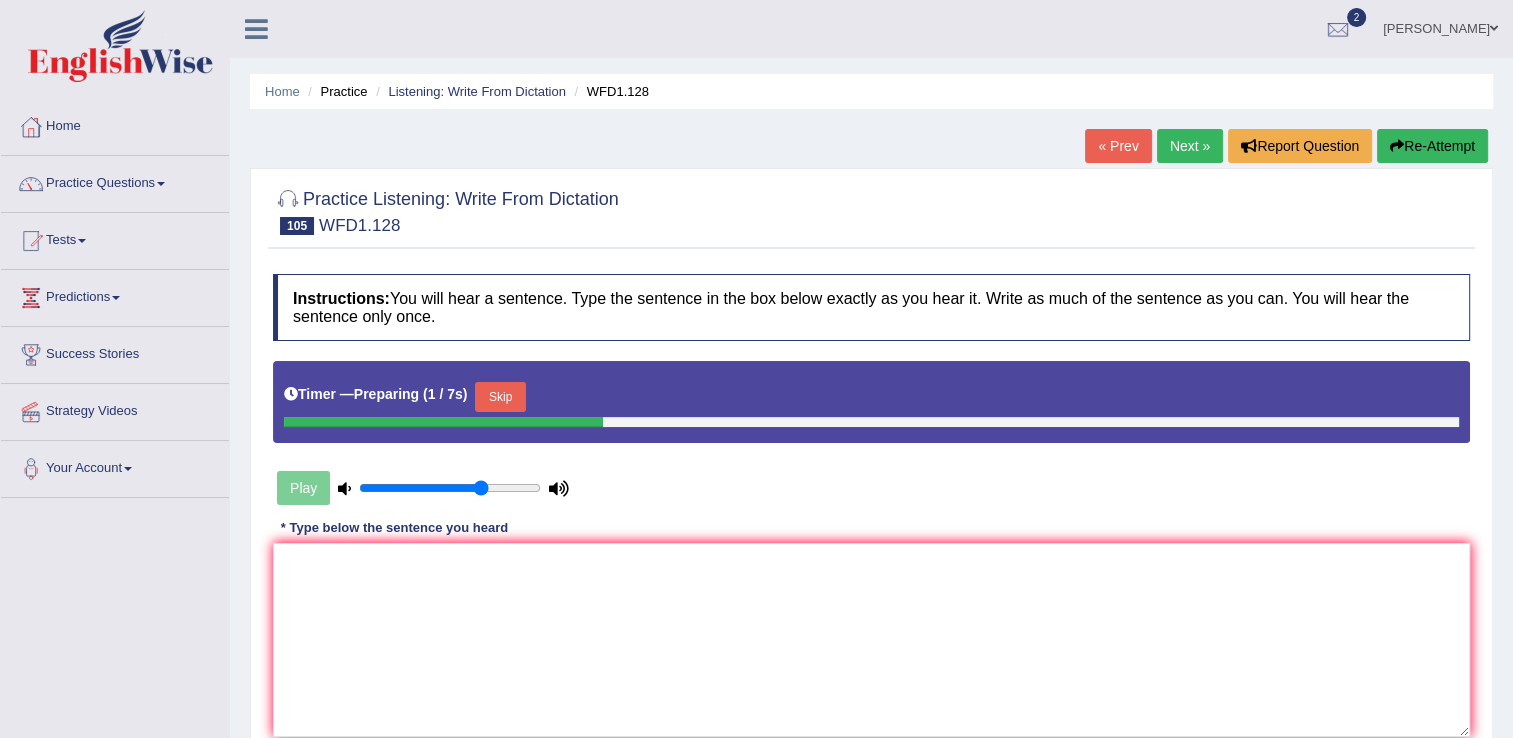 click on "Skip" at bounding box center [500, 397] 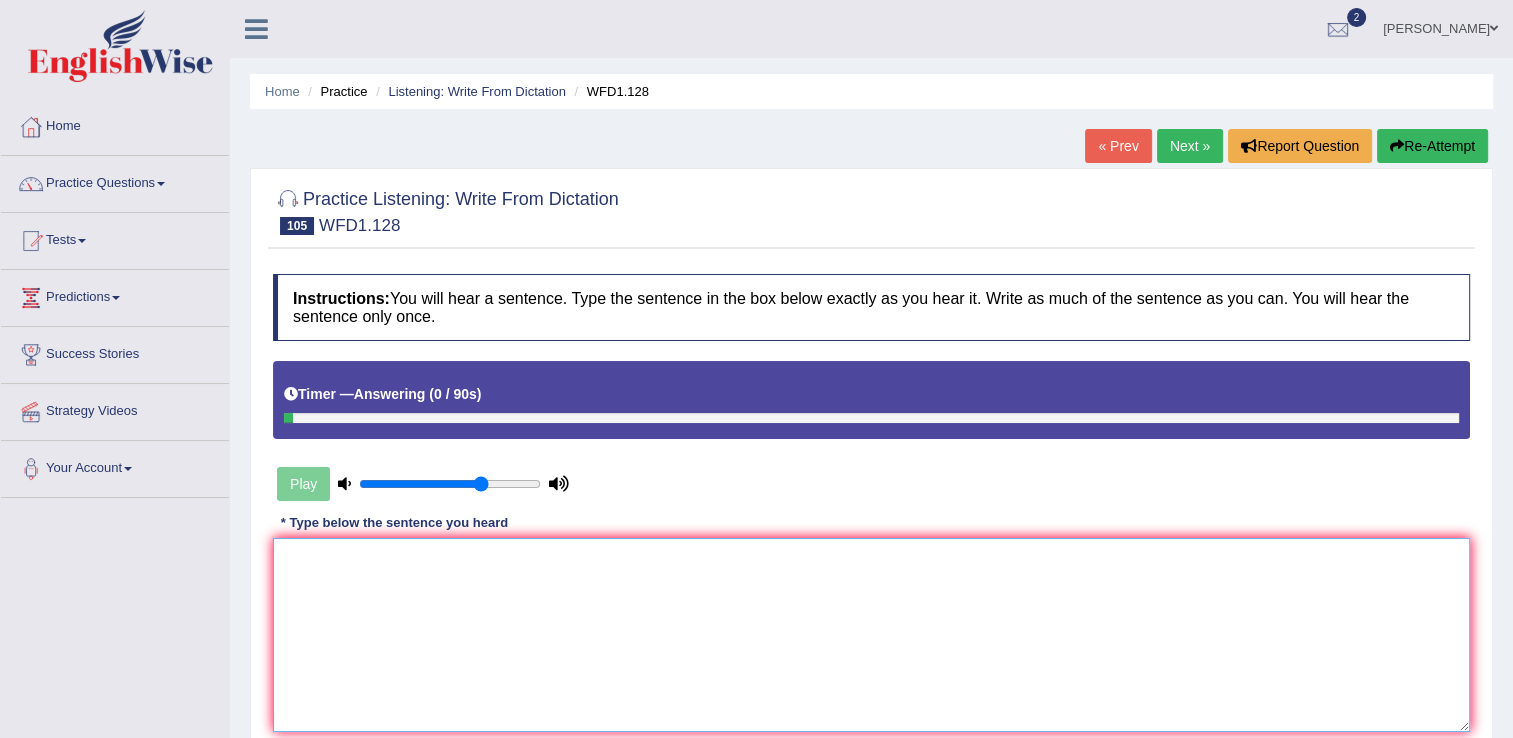 click at bounding box center [871, 635] 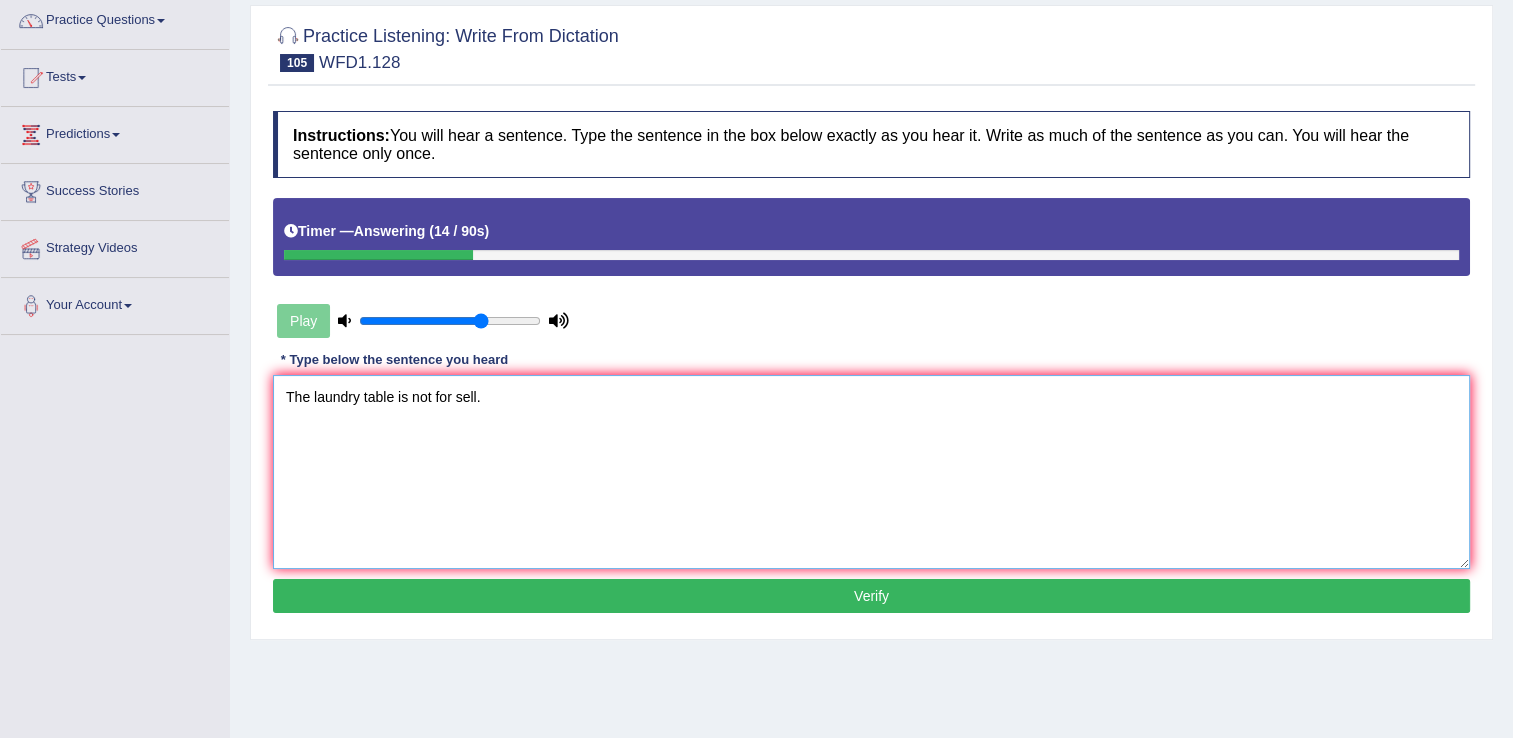 scroll, scrollTop: 172, scrollLeft: 0, axis: vertical 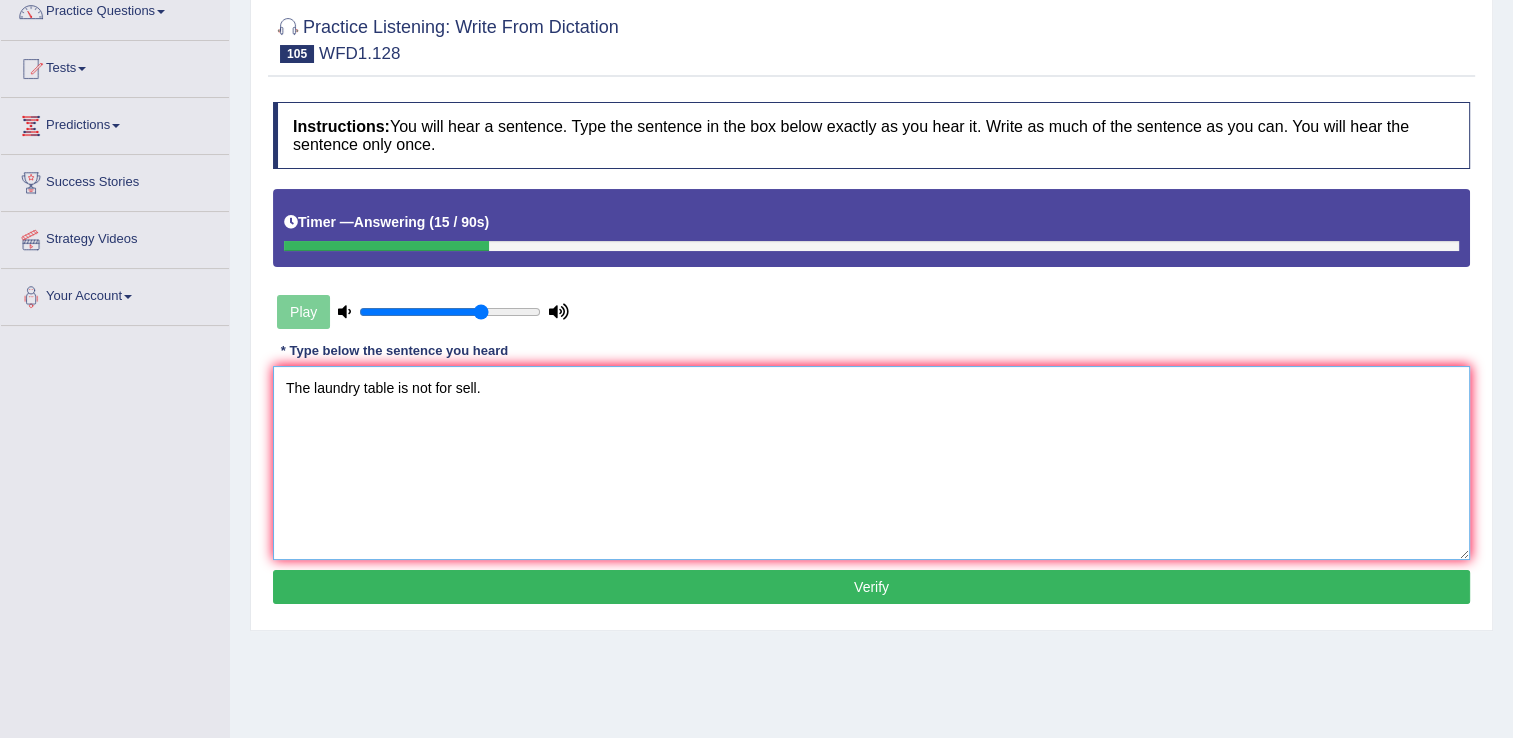 type on "The laundry table is not for sell." 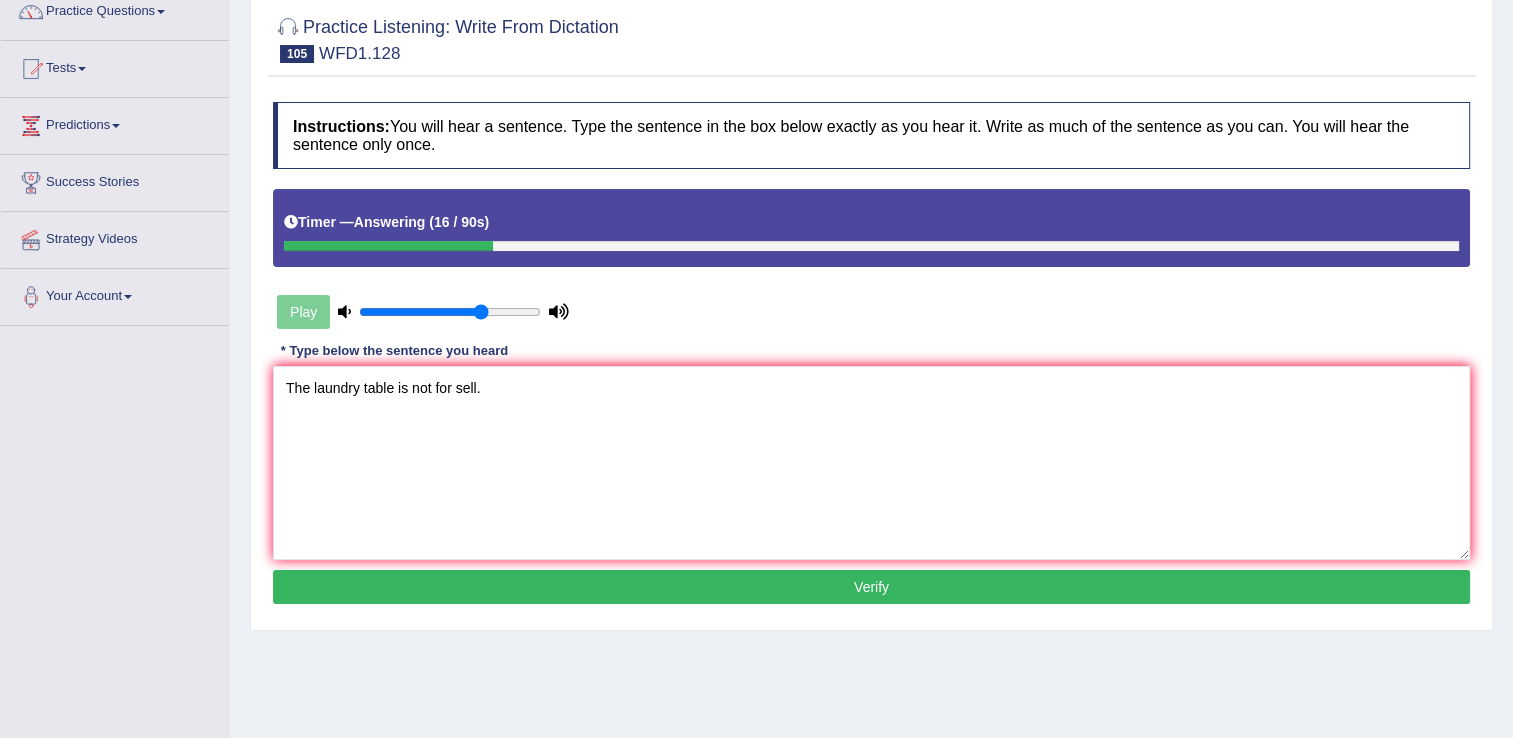 click on "Verify" at bounding box center (871, 587) 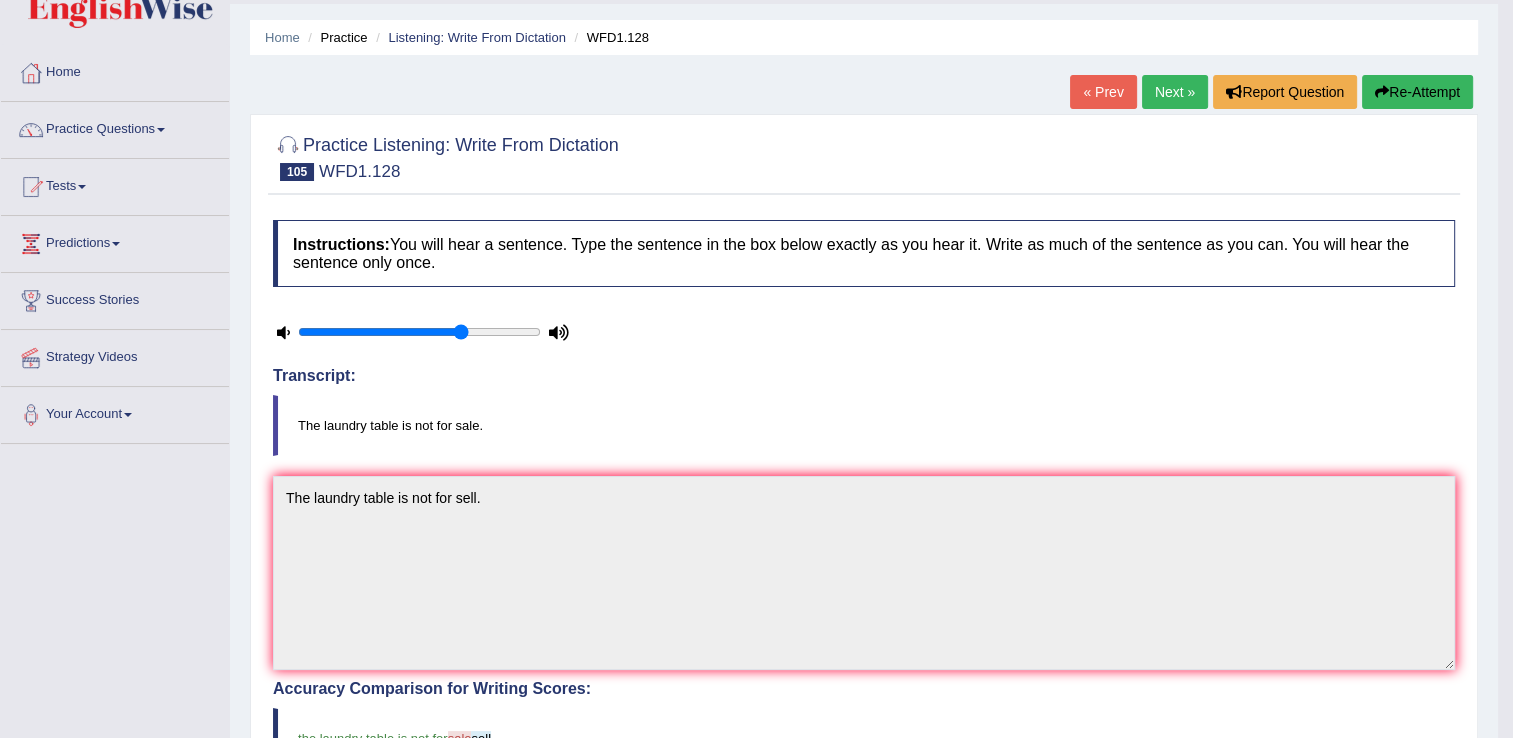 scroll, scrollTop: 0, scrollLeft: 0, axis: both 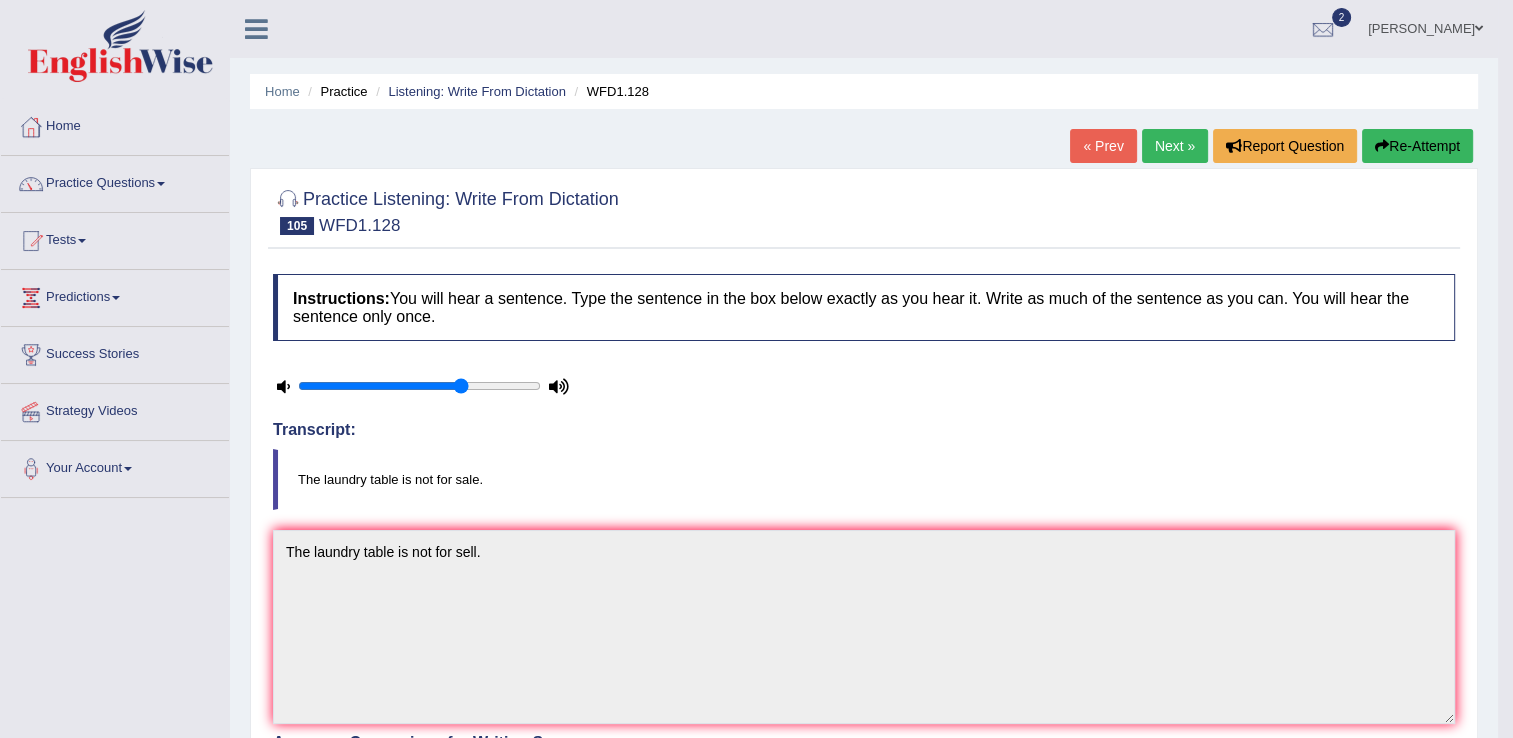 click on "Next »" at bounding box center (1175, 146) 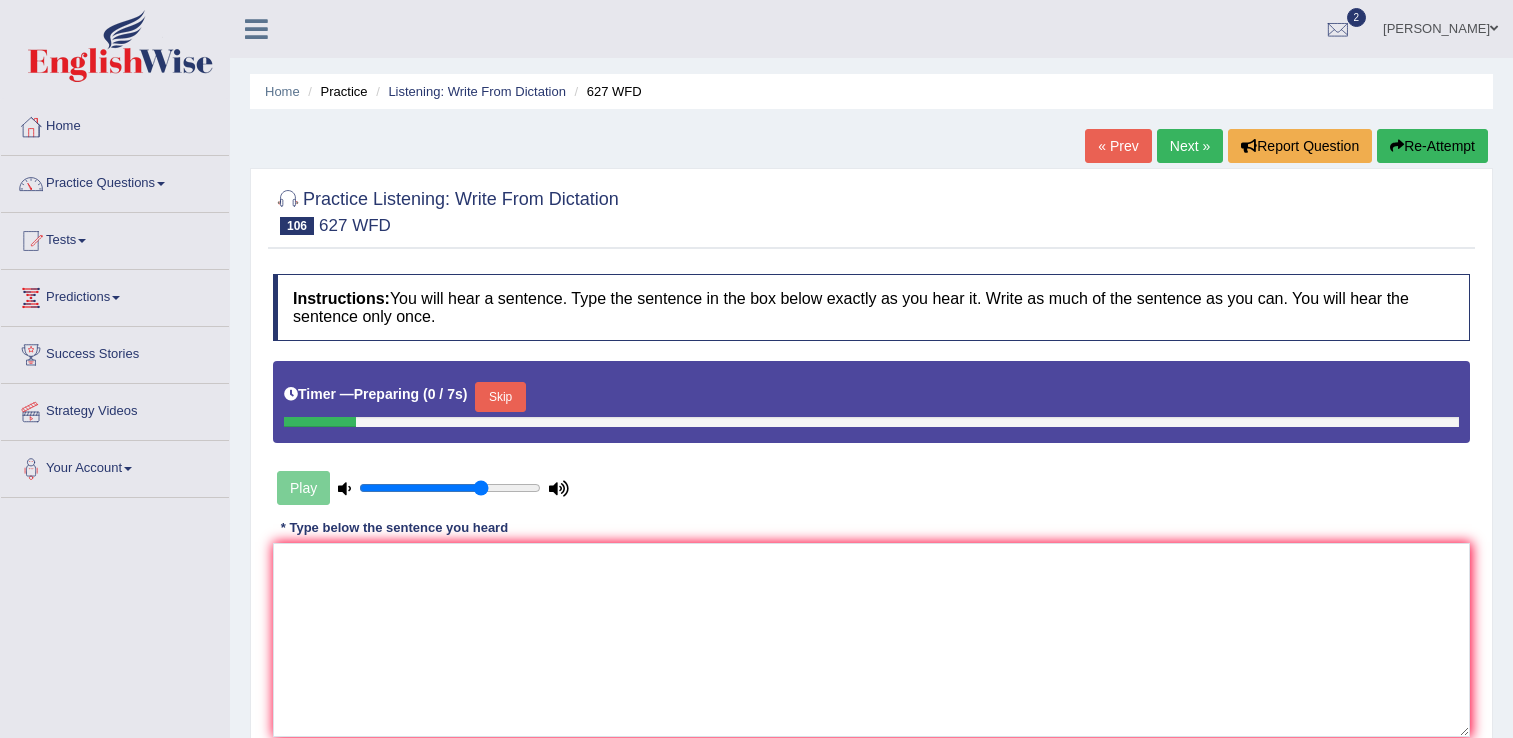 scroll, scrollTop: 0, scrollLeft: 0, axis: both 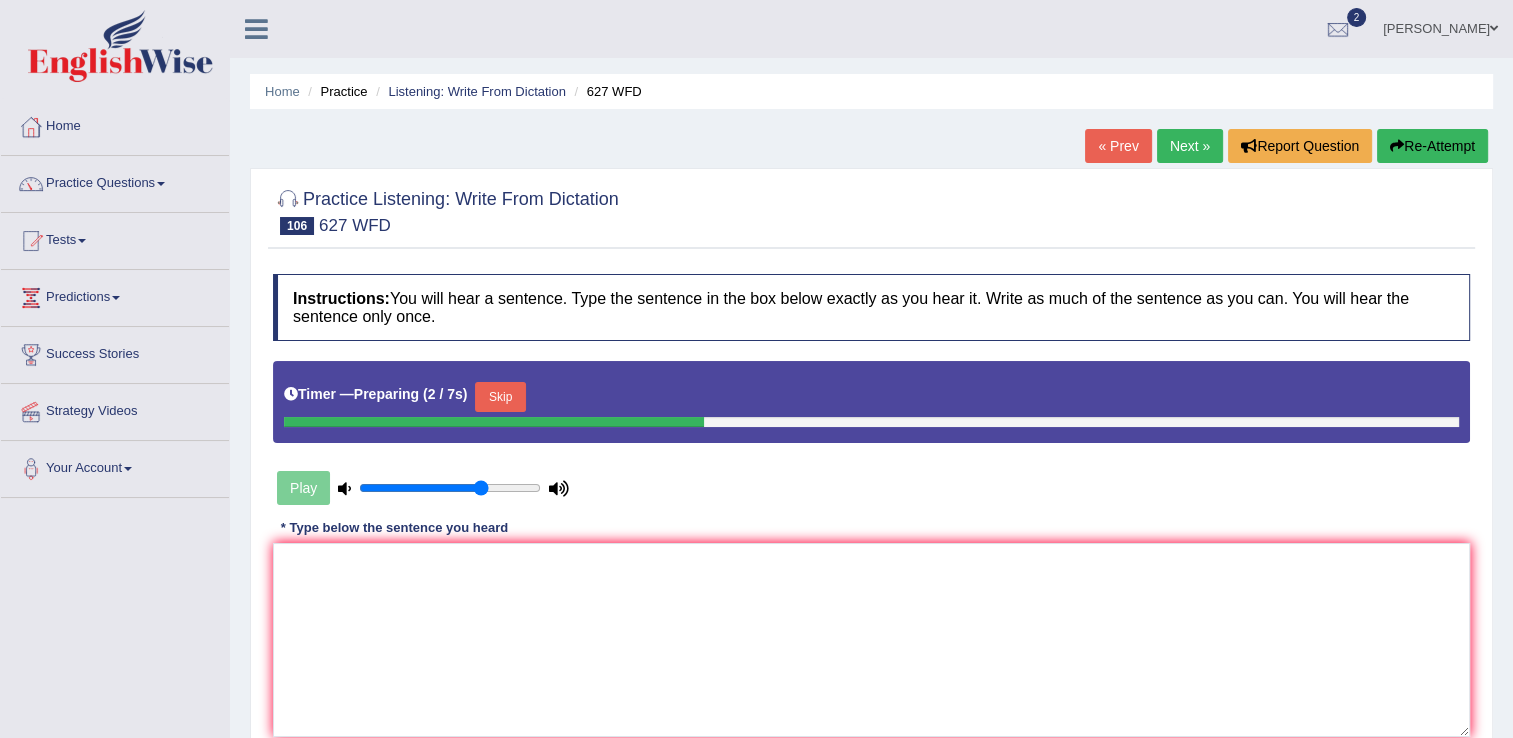 click on "Skip" at bounding box center [500, 397] 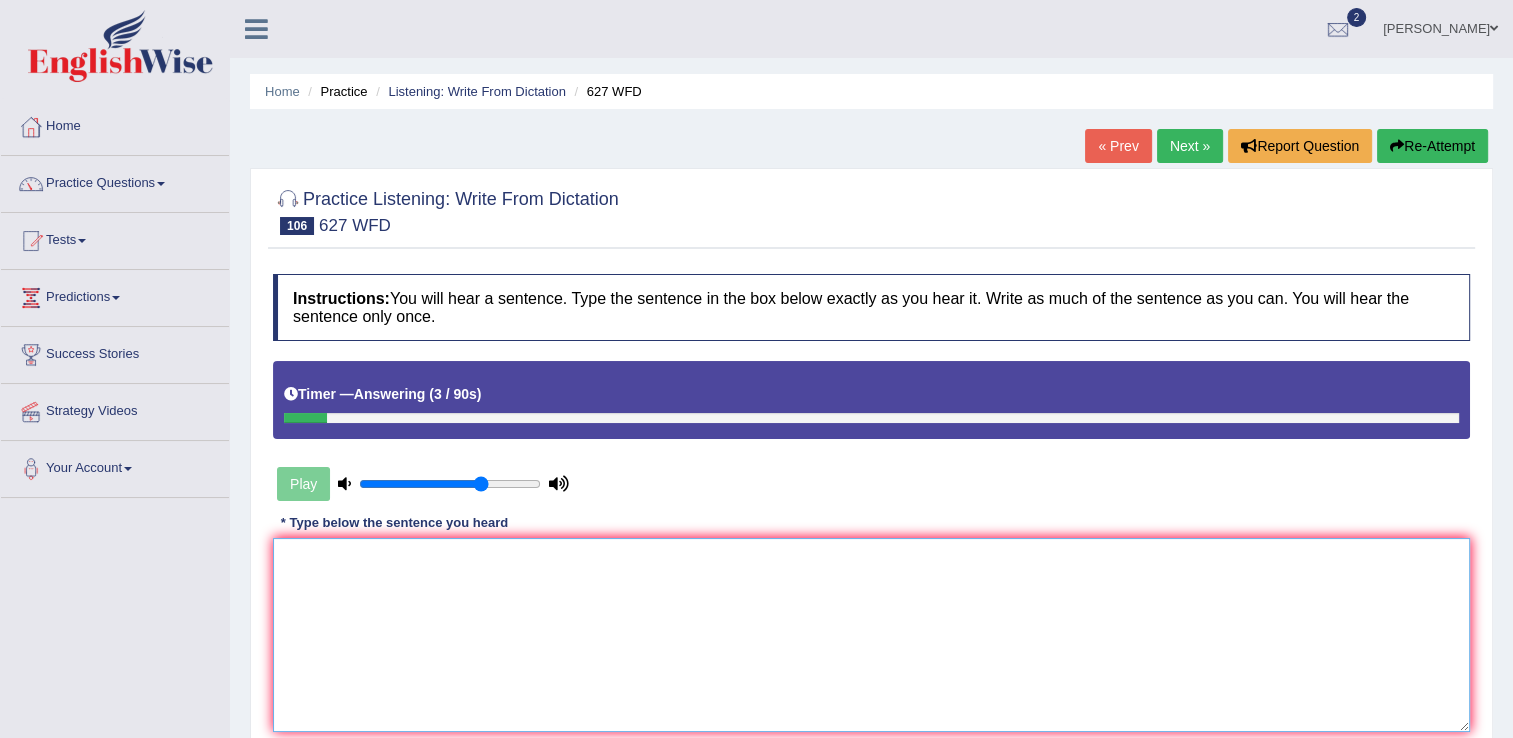click at bounding box center [871, 635] 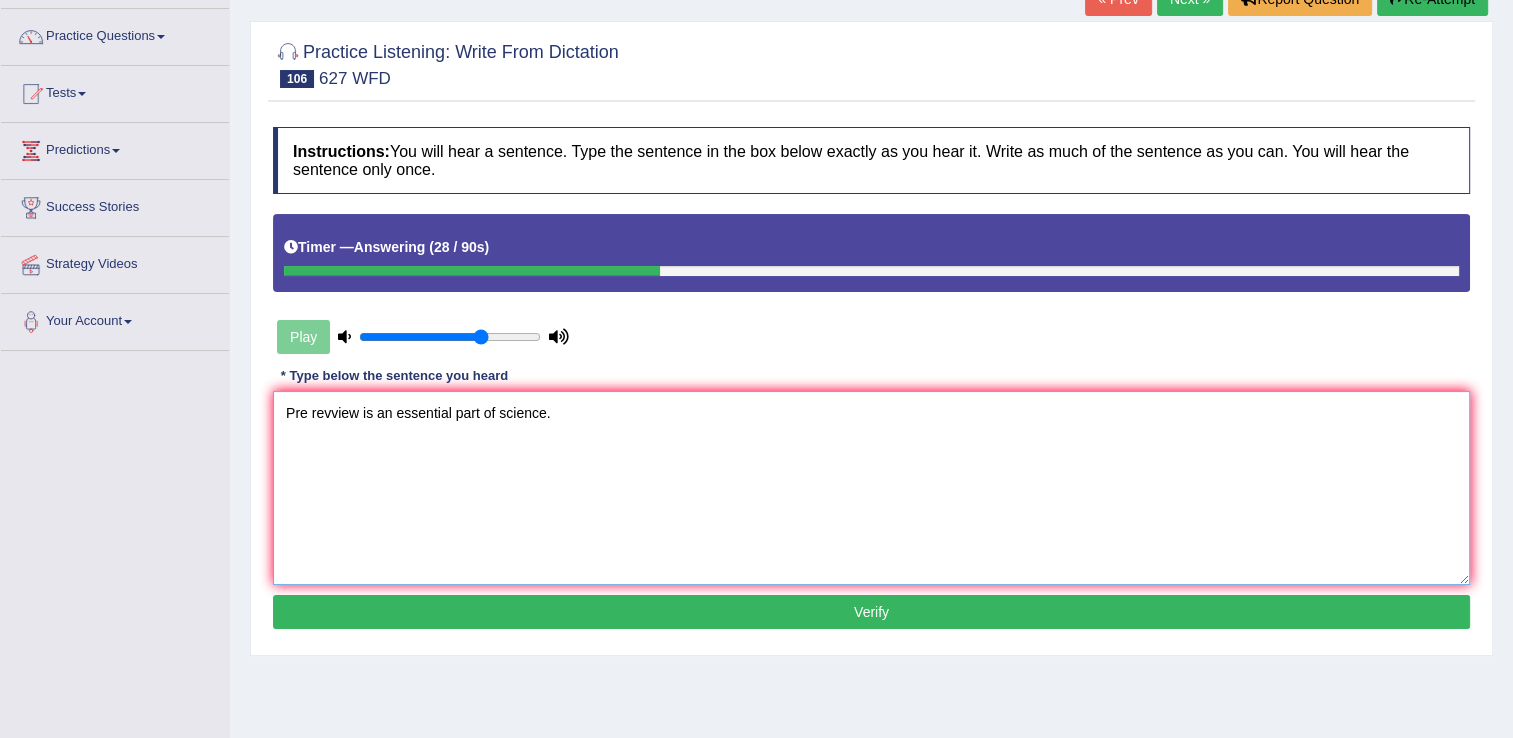 scroll, scrollTop: 148, scrollLeft: 0, axis: vertical 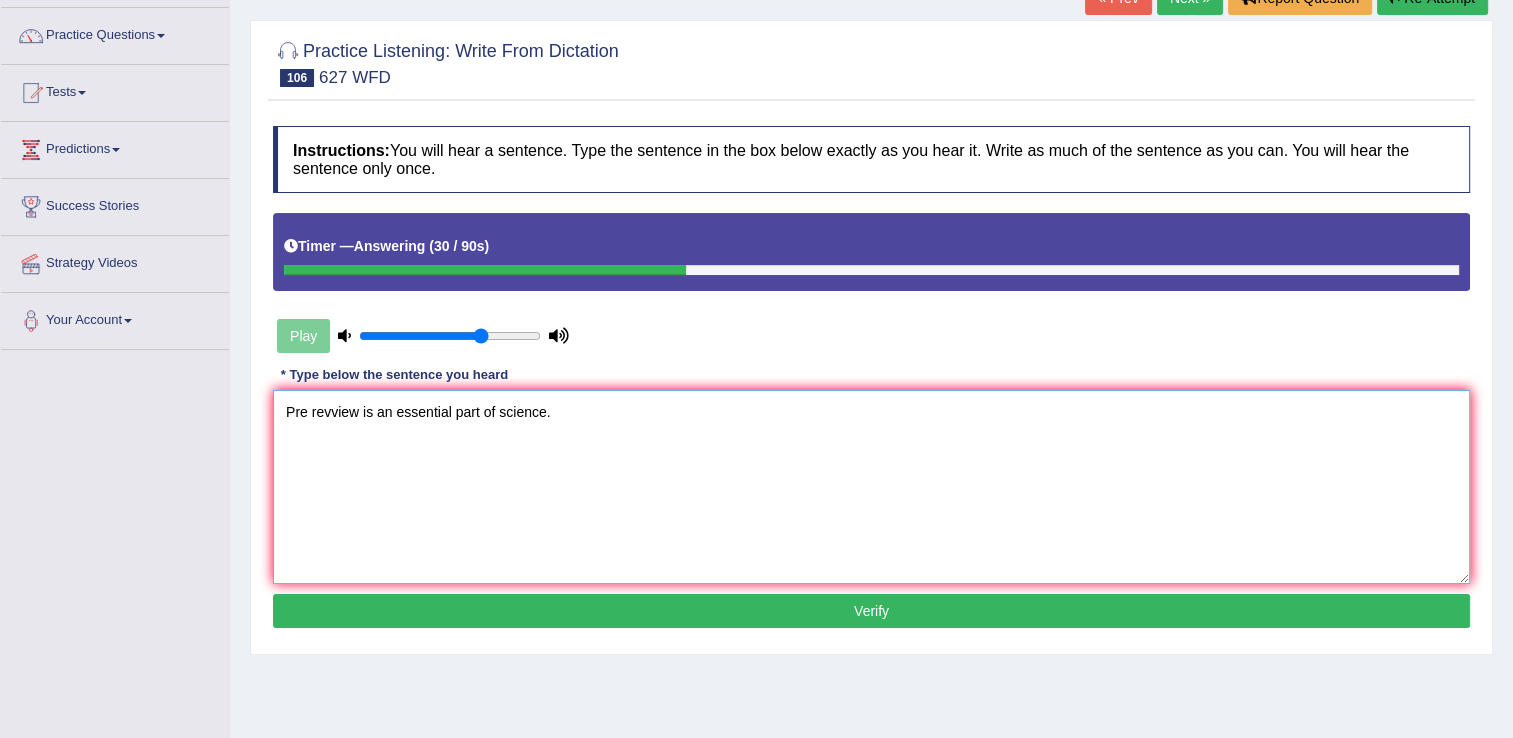 click on "Pre revview is an essential part of science." at bounding box center (871, 487) 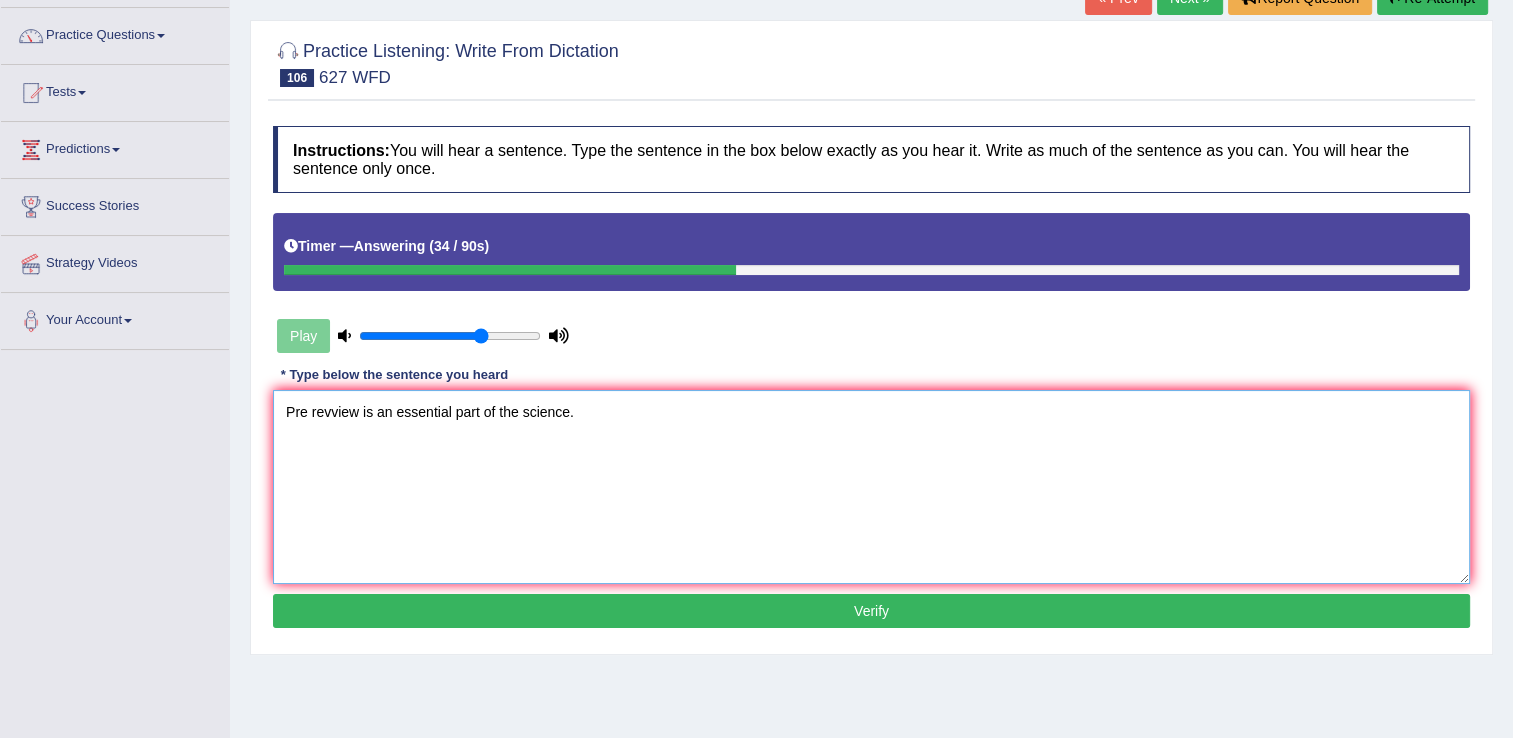 type on "Pre revview is an essential part of the science." 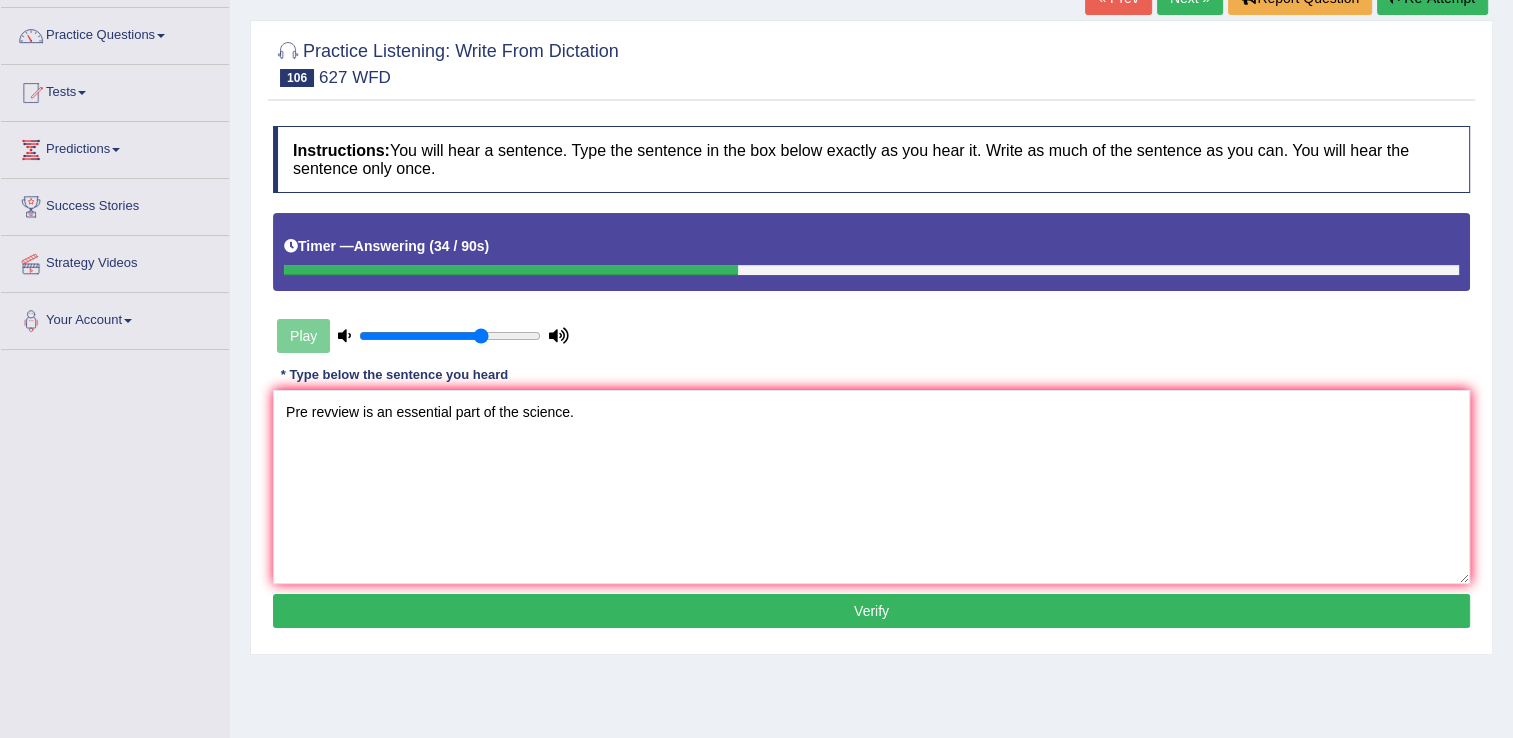 click on "Verify" at bounding box center [871, 611] 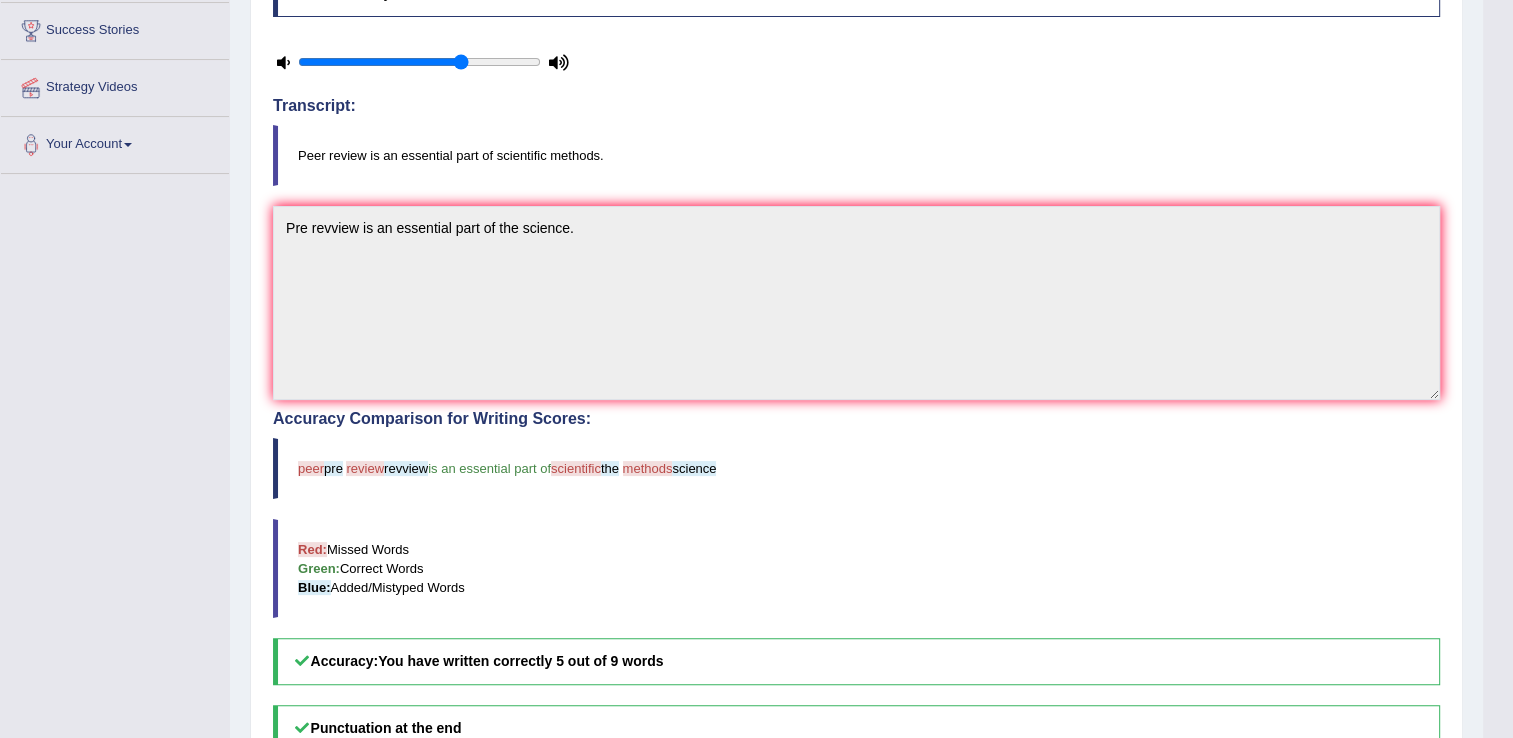 scroll, scrollTop: 0, scrollLeft: 0, axis: both 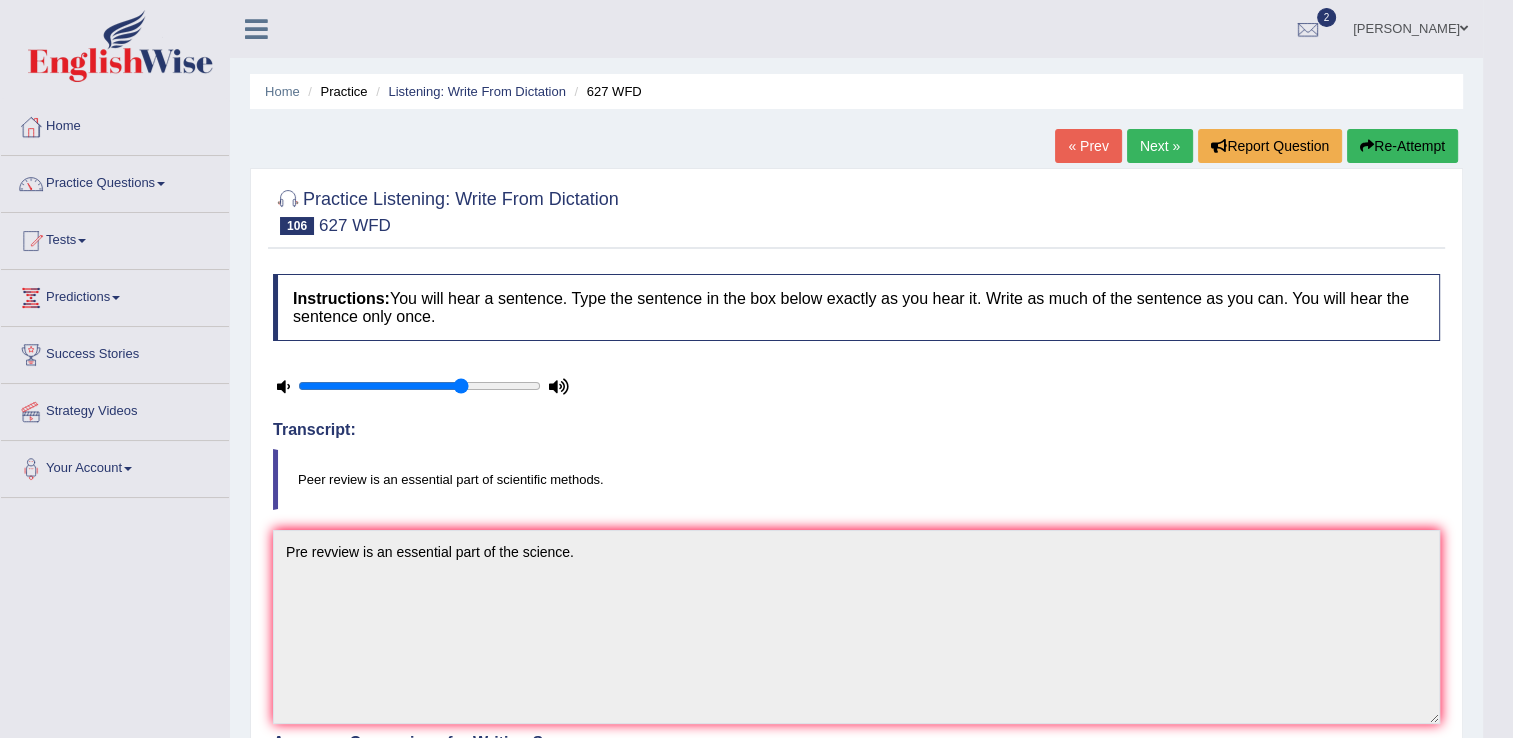 click on "Next »" at bounding box center [1160, 146] 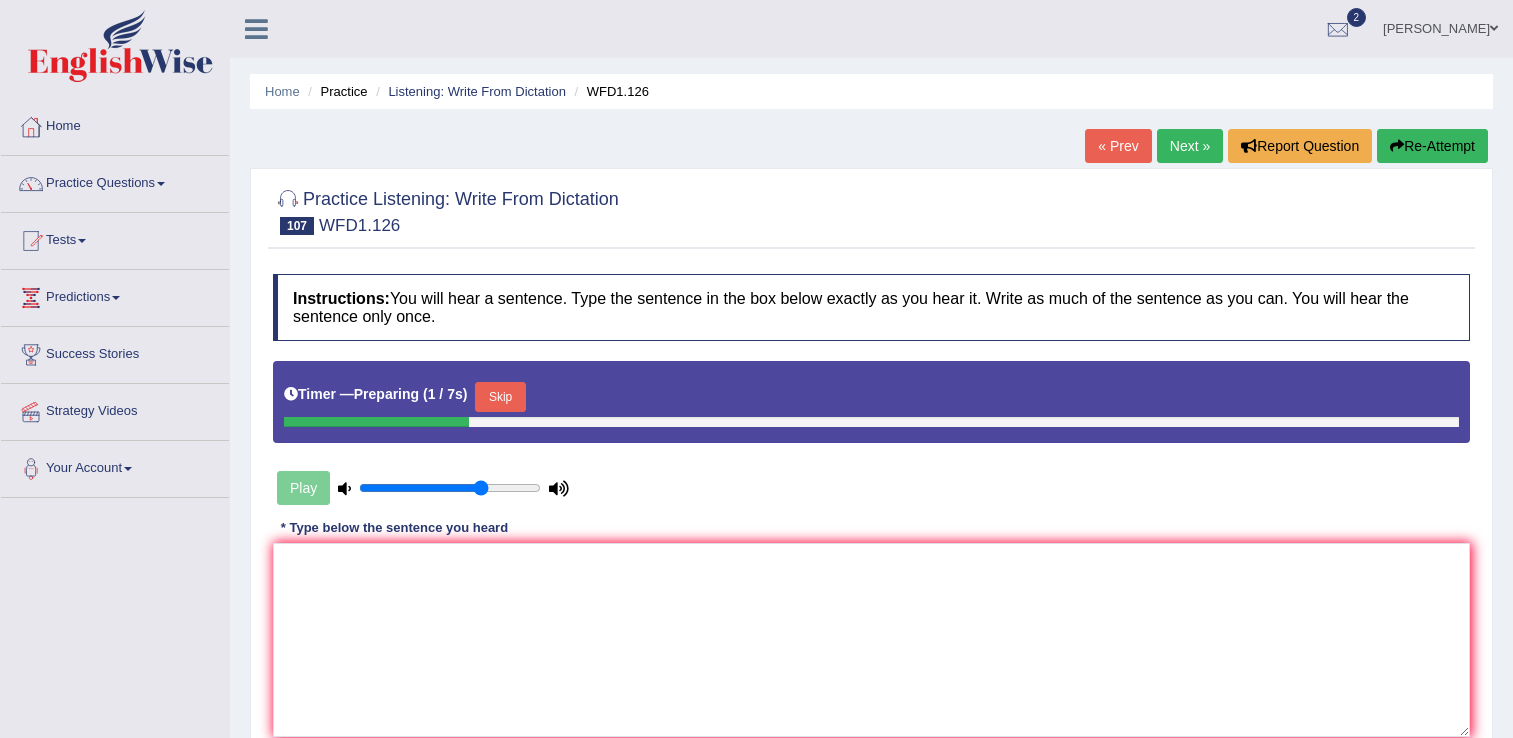 scroll, scrollTop: 0, scrollLeft: 0, axis: both 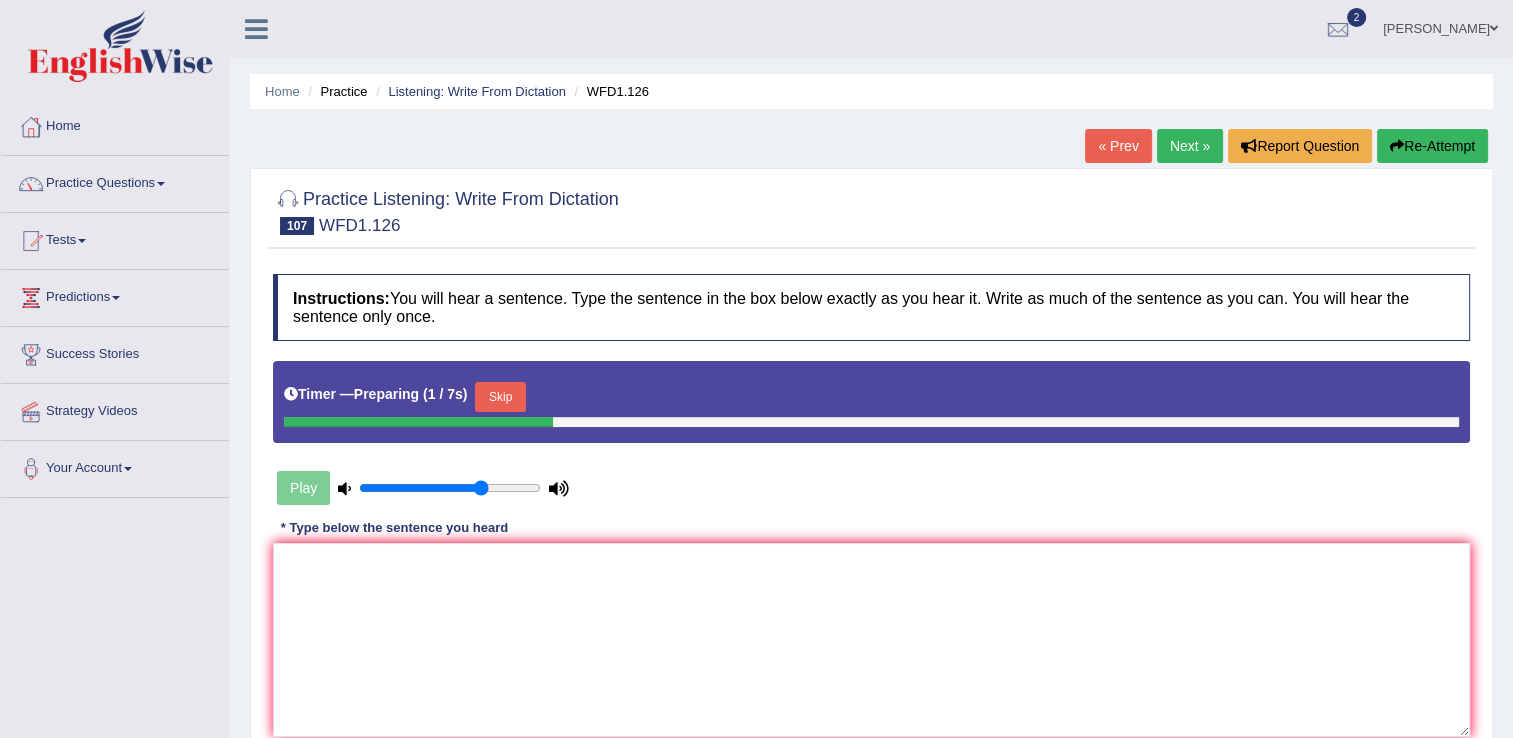 click on "Skip" at bounding box center [500, 397] 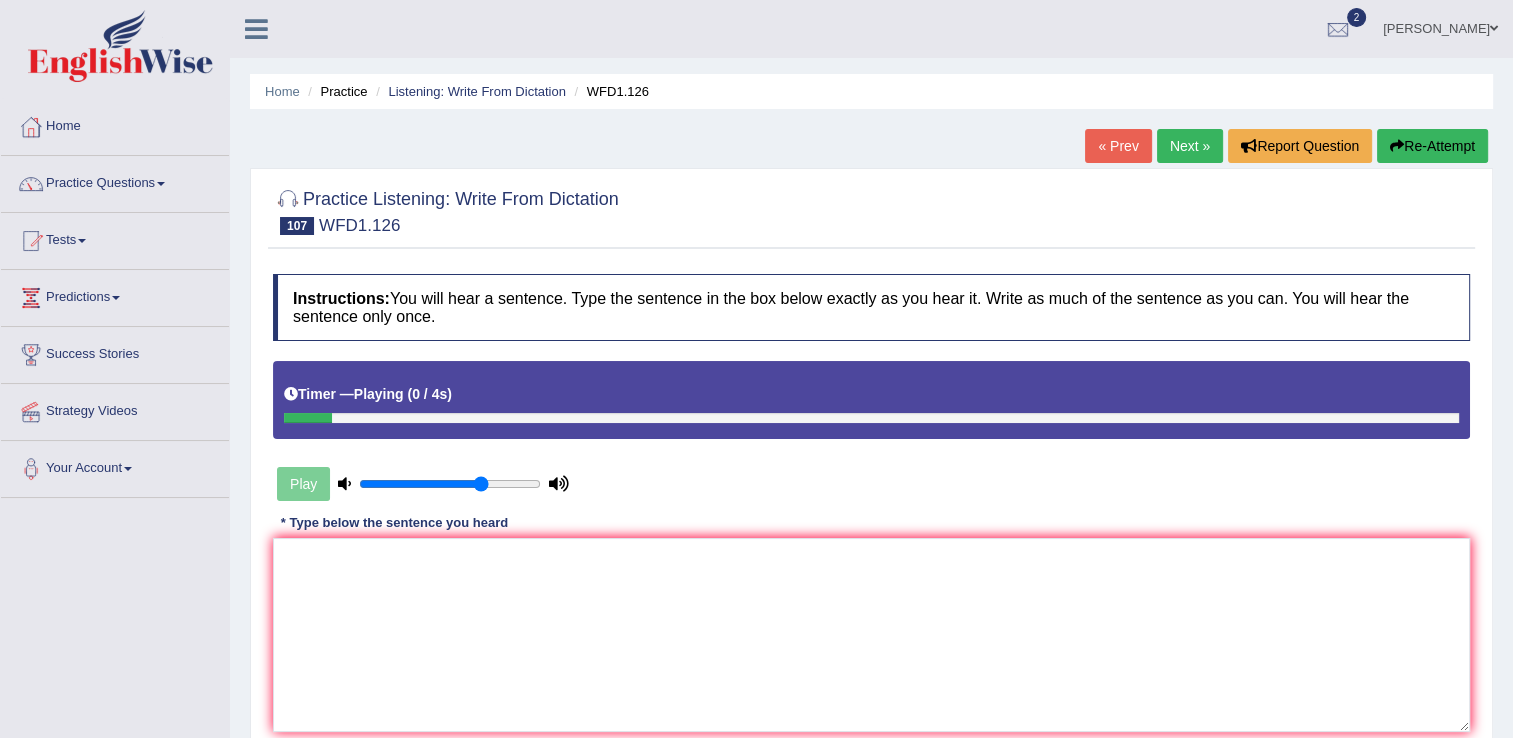 click on "« Prev" at bounding box center (1118, 146) 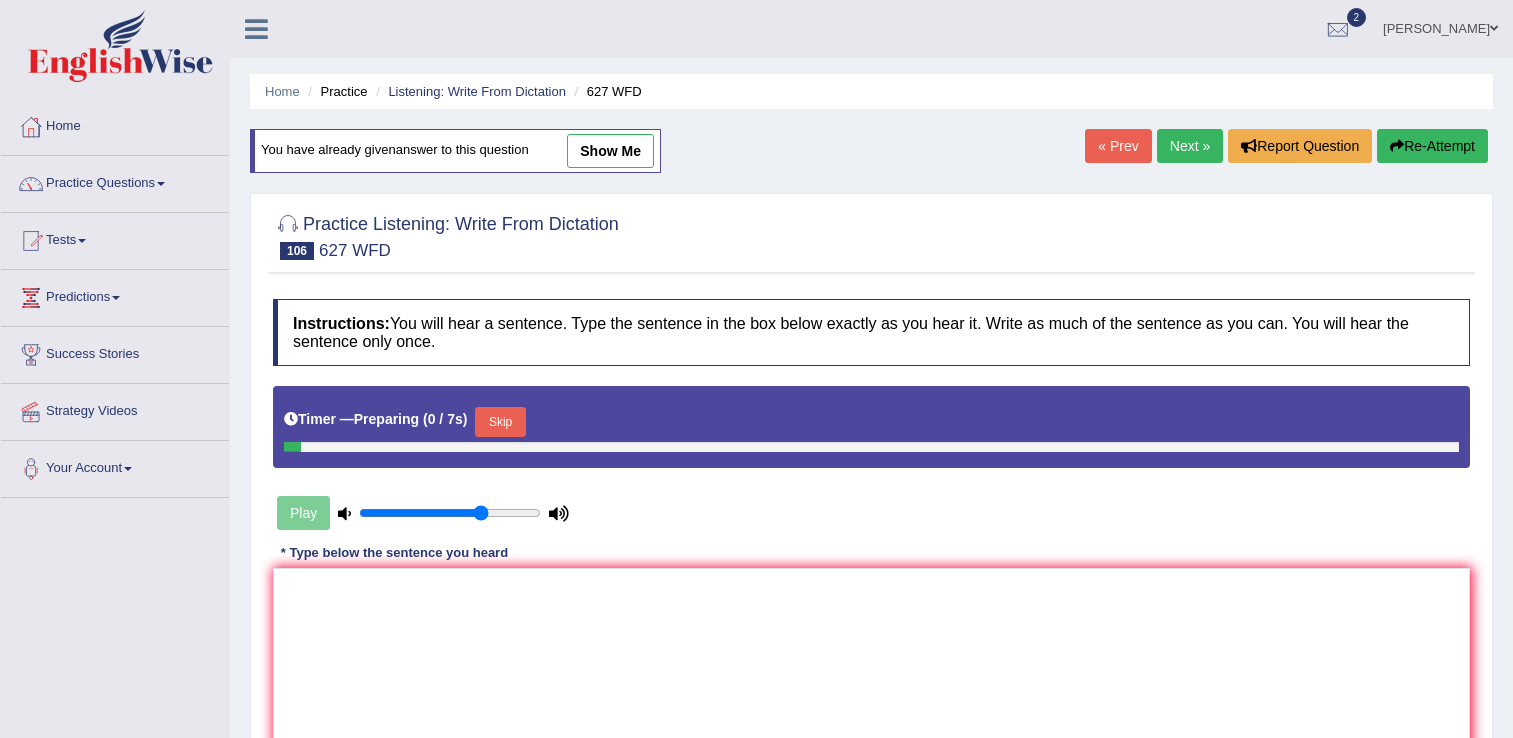 scroll, scrollTop: 0, scrollLeft: 0, axis: both 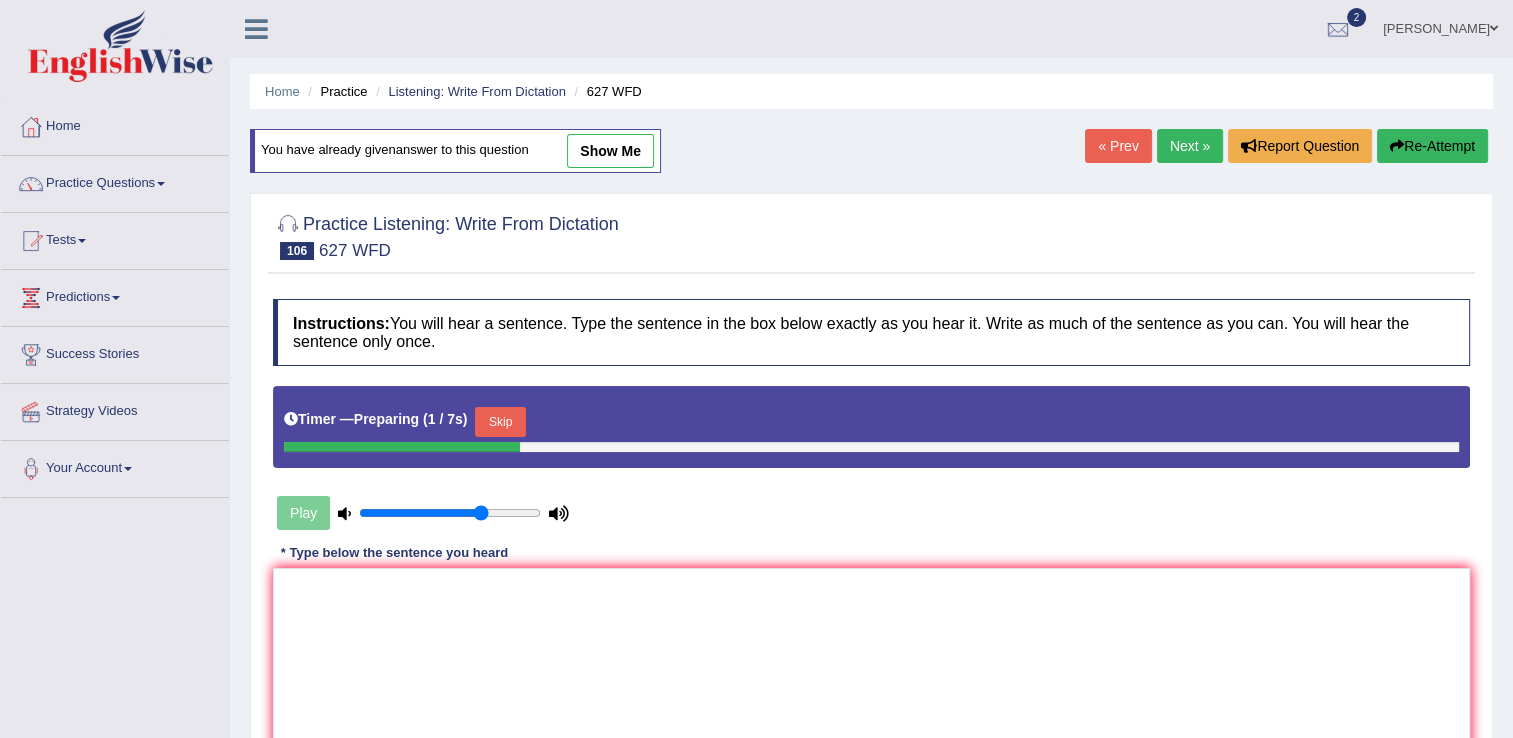 click on "Next »" at bounding box center (1190, 146) 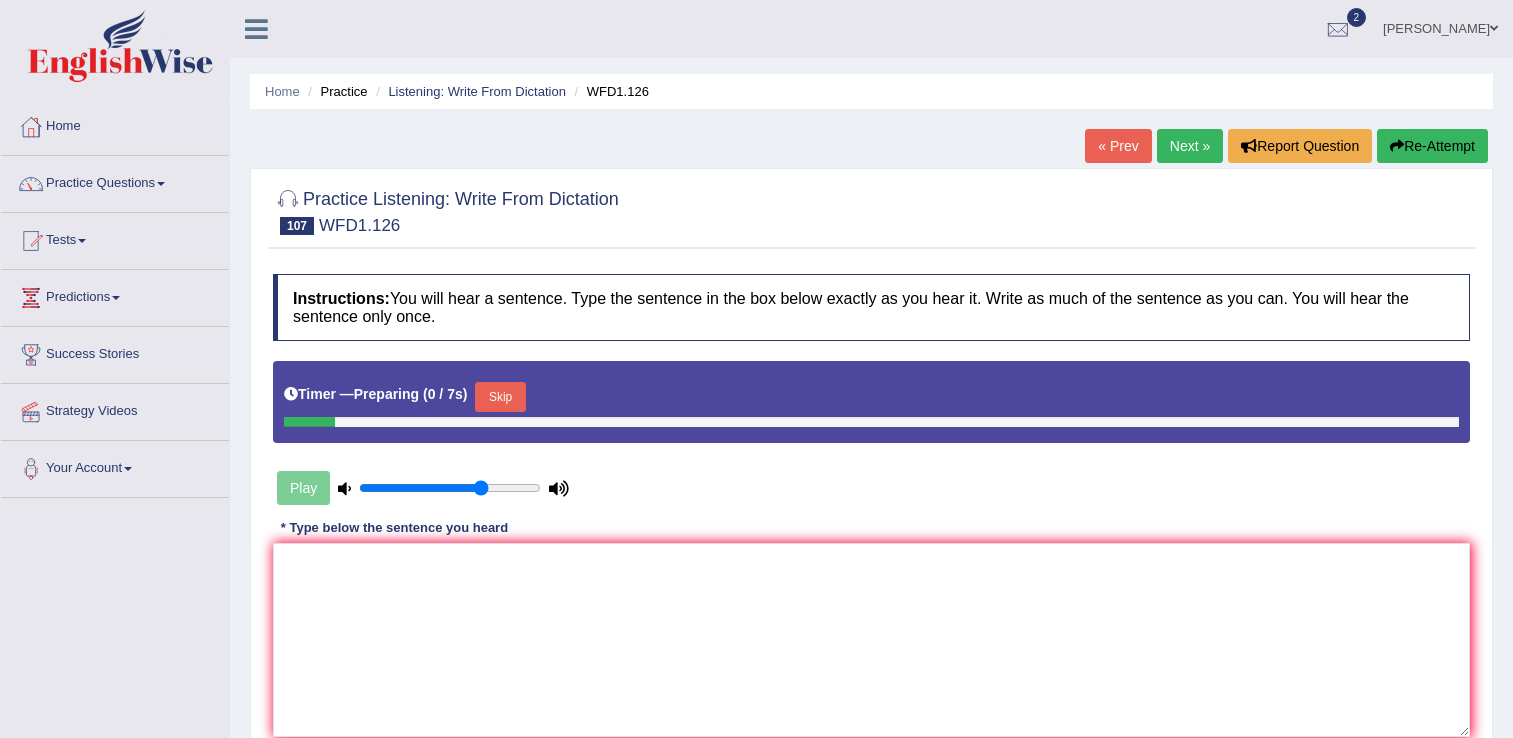 scroll, scrollTop: 0, scrollLeft: 0, axis: both 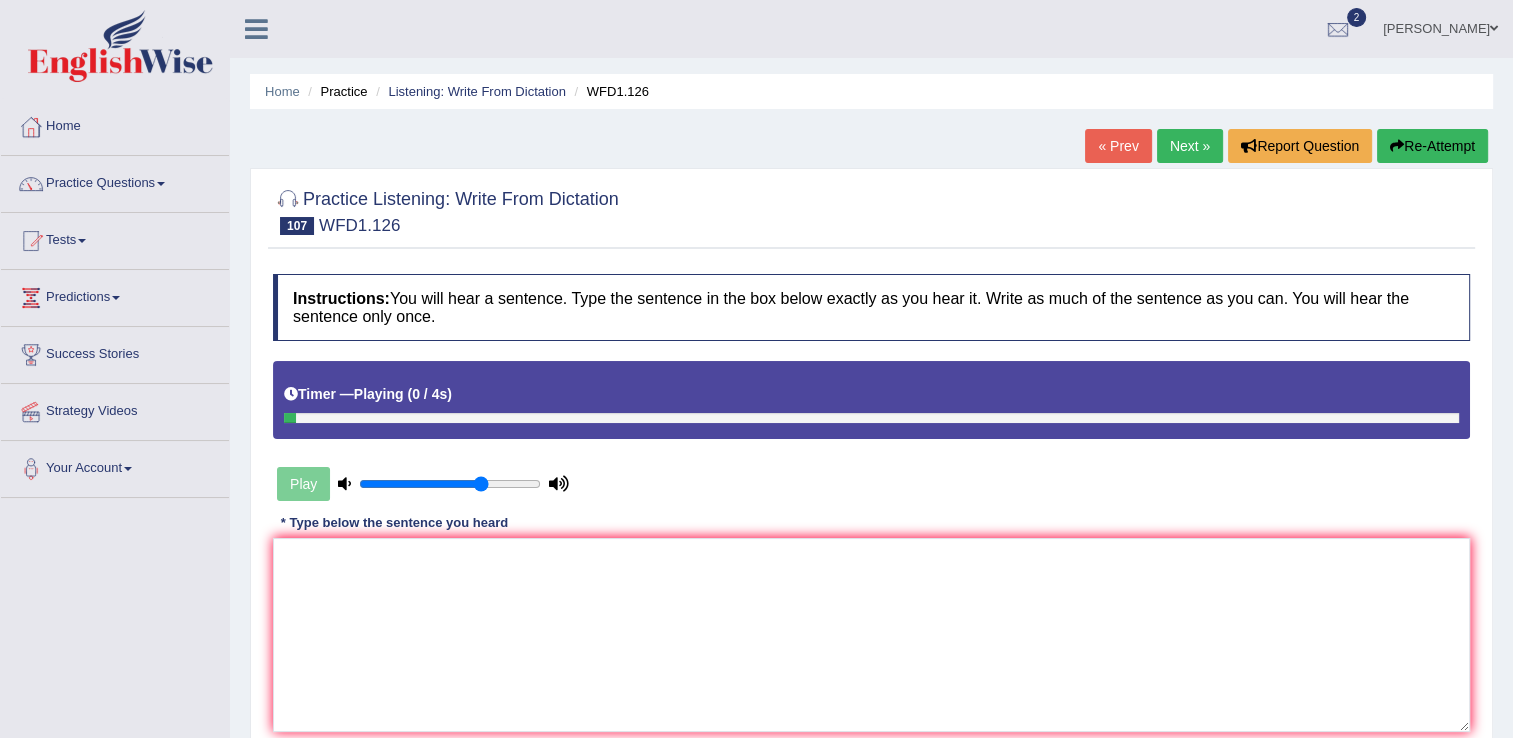 click on "« Prev" at bounding box center [1118, 146] 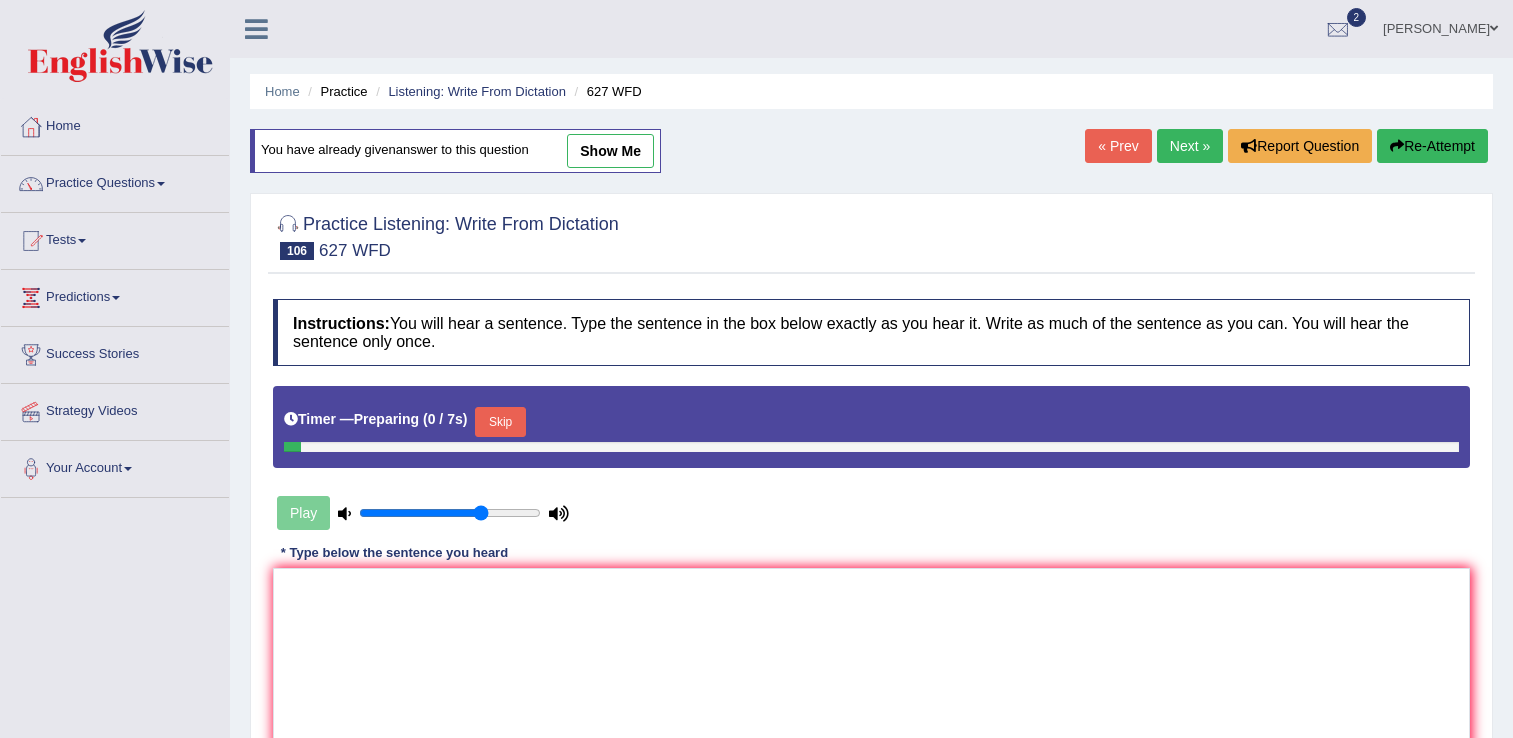 scroll, scrollTop: 0, scrollLeft: 0, axis: both 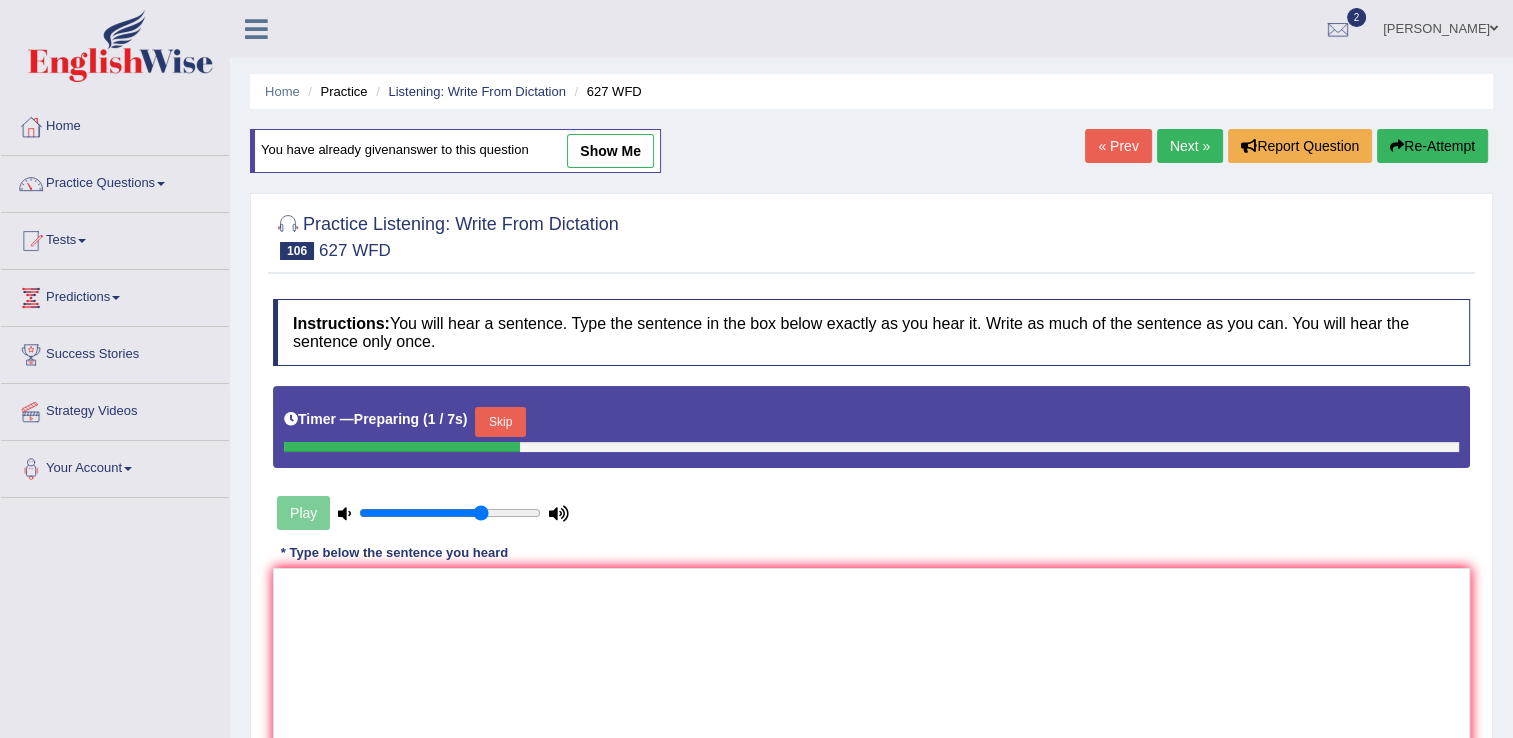 click on "Skip" at bounding box center (500, 422) 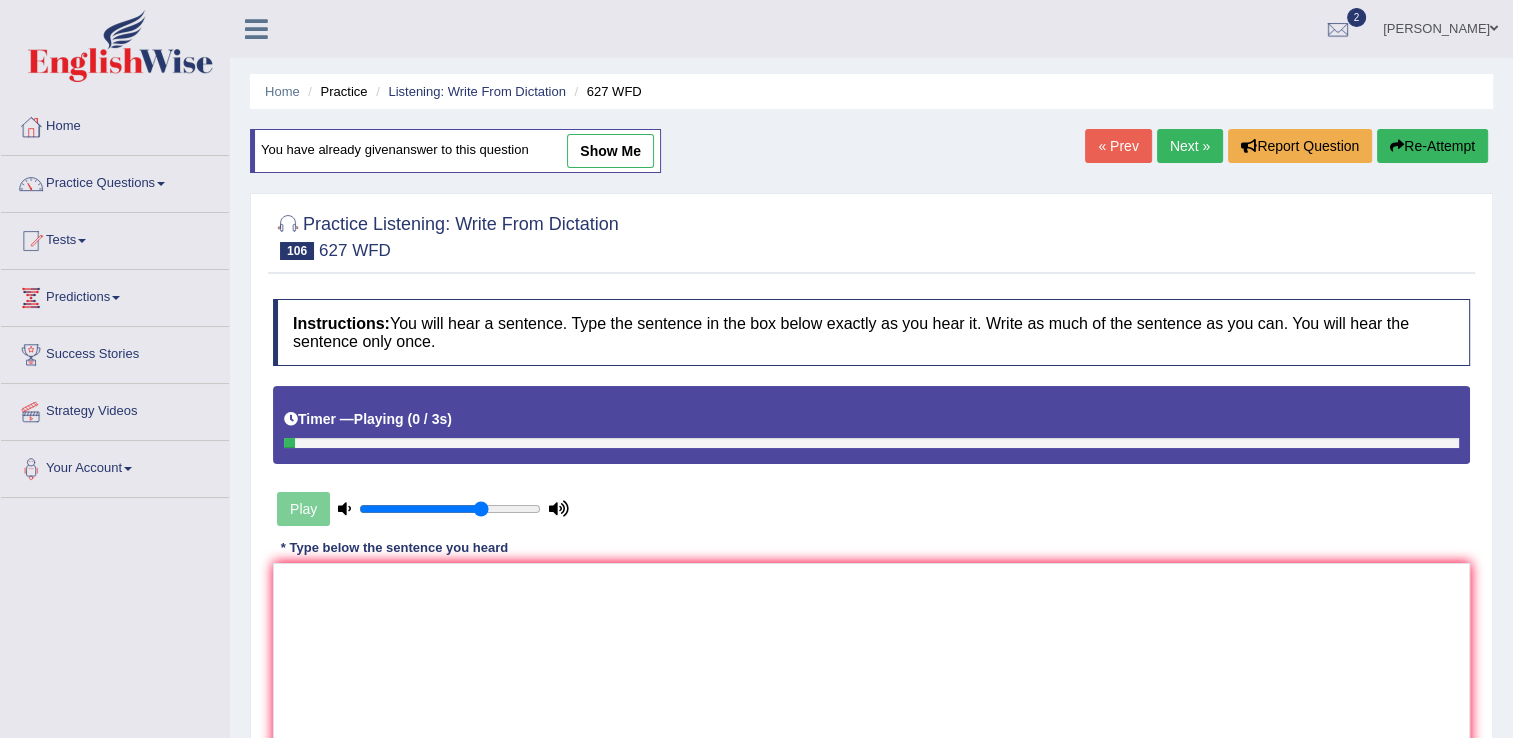 click on "Next »" at bounding box center (1190, 146) 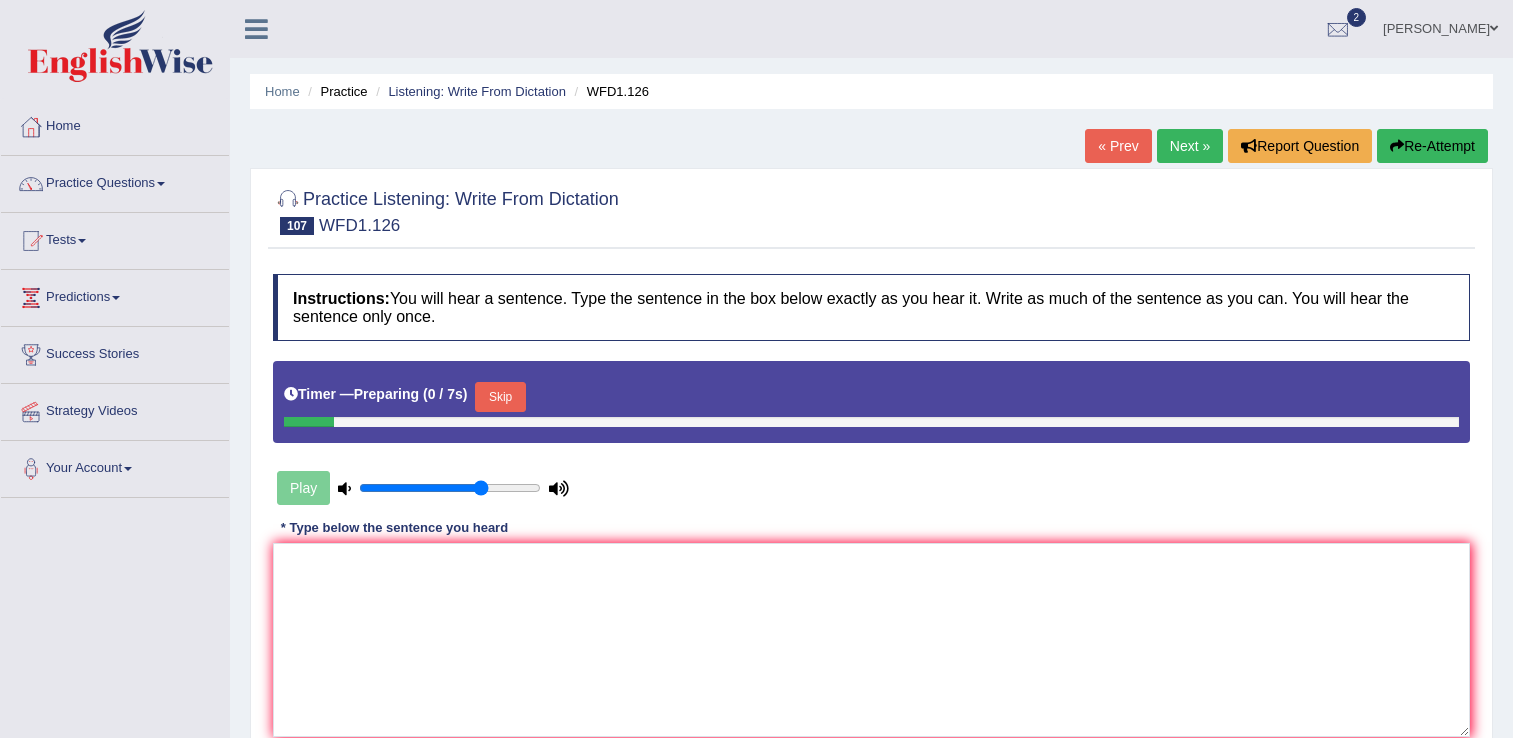 scroll, scrollTop: 0, scrollLeft: 0, axis: both 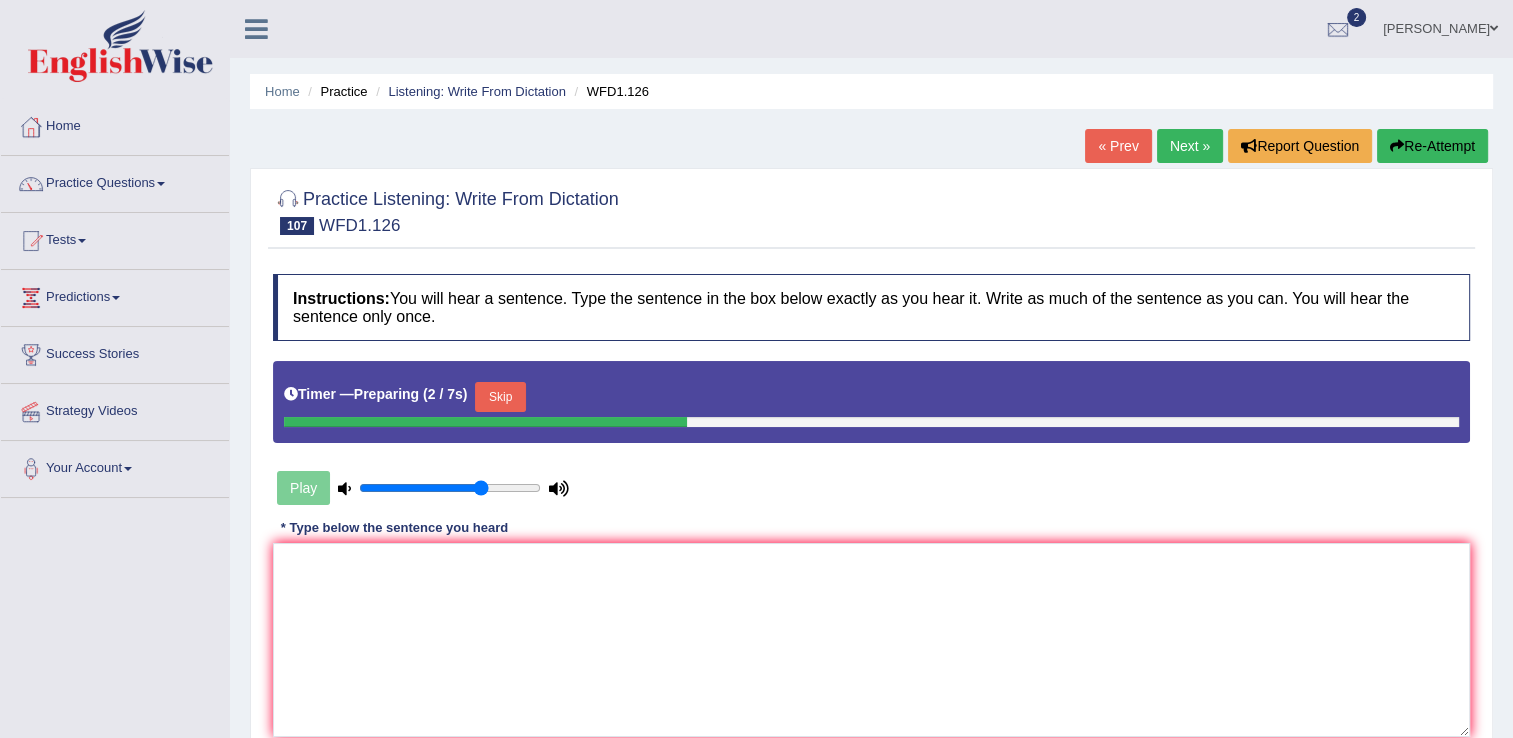 click on "Skip" at bounding box center (500, 397) 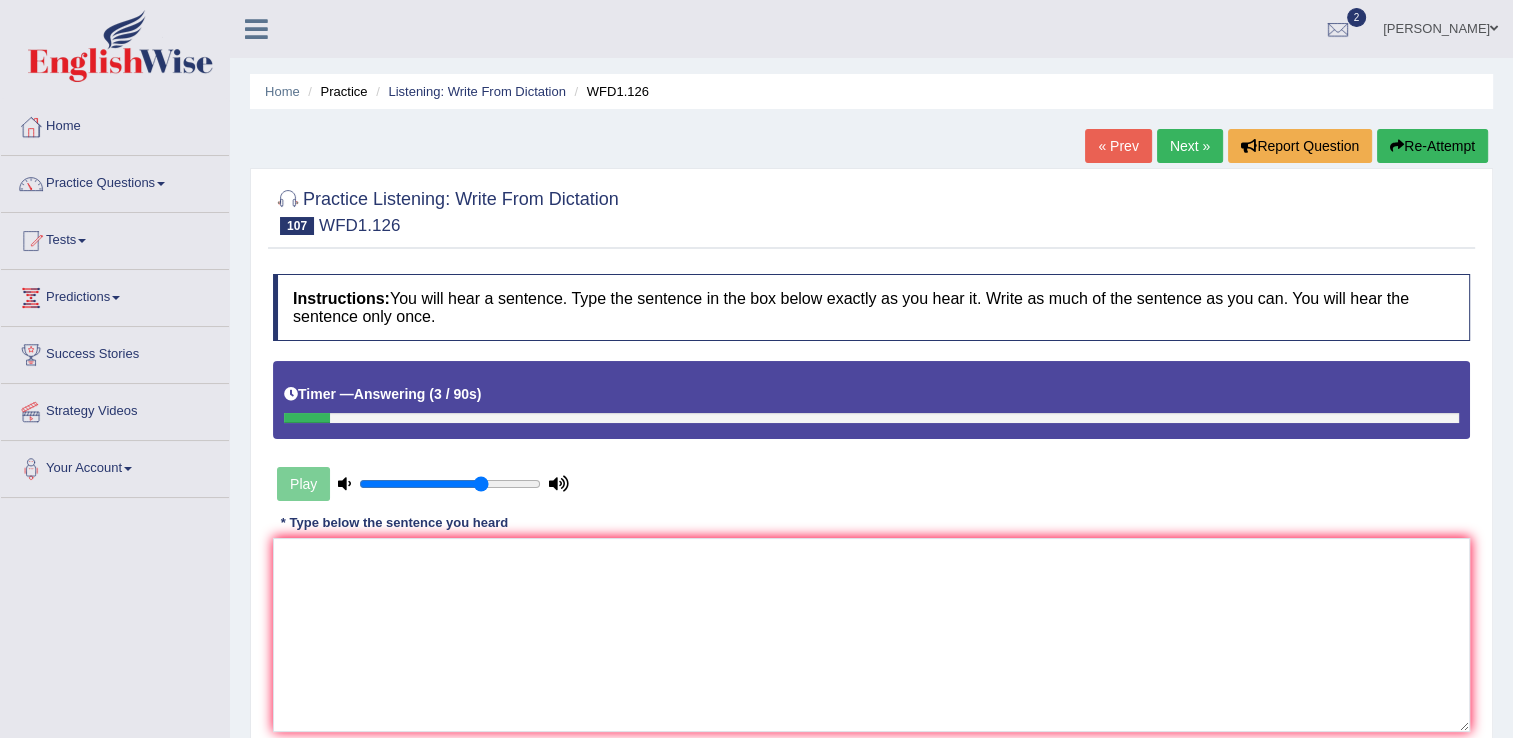 click on "Re-Attempt" at bounding box center (1432, 146) 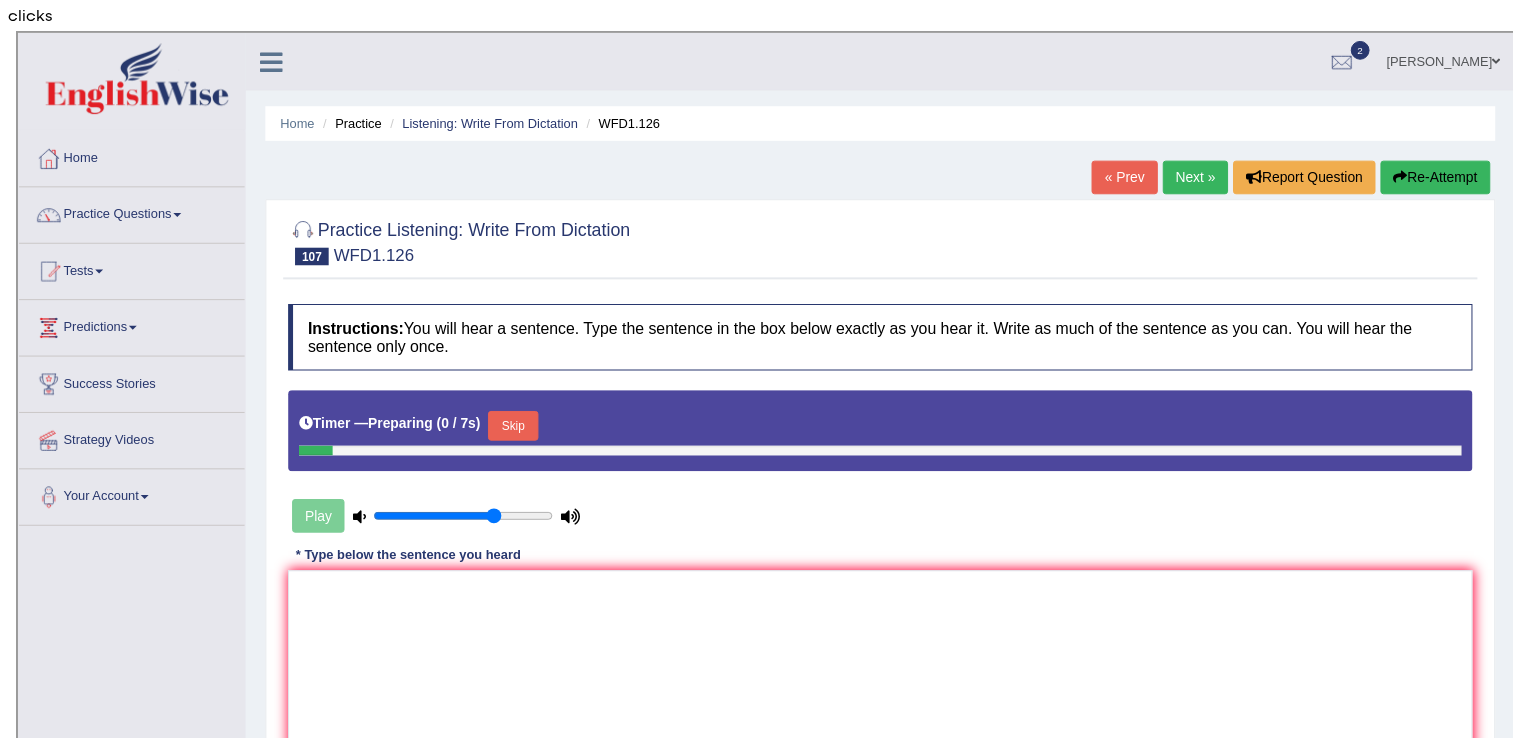 scroll, scrollTop: 0, scrollLeft: 0, axis: both 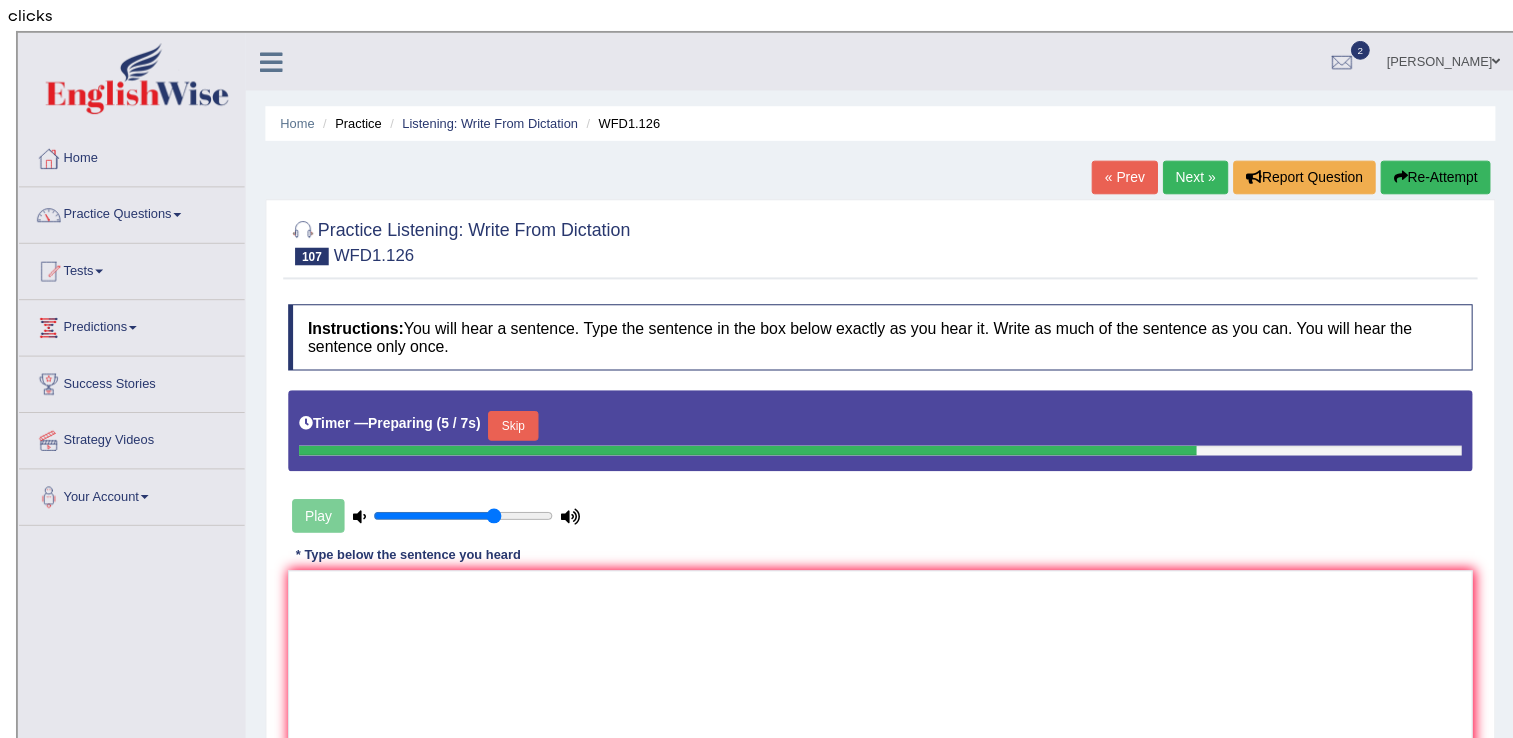 click on "Skip" at bounding box center (500, 397) 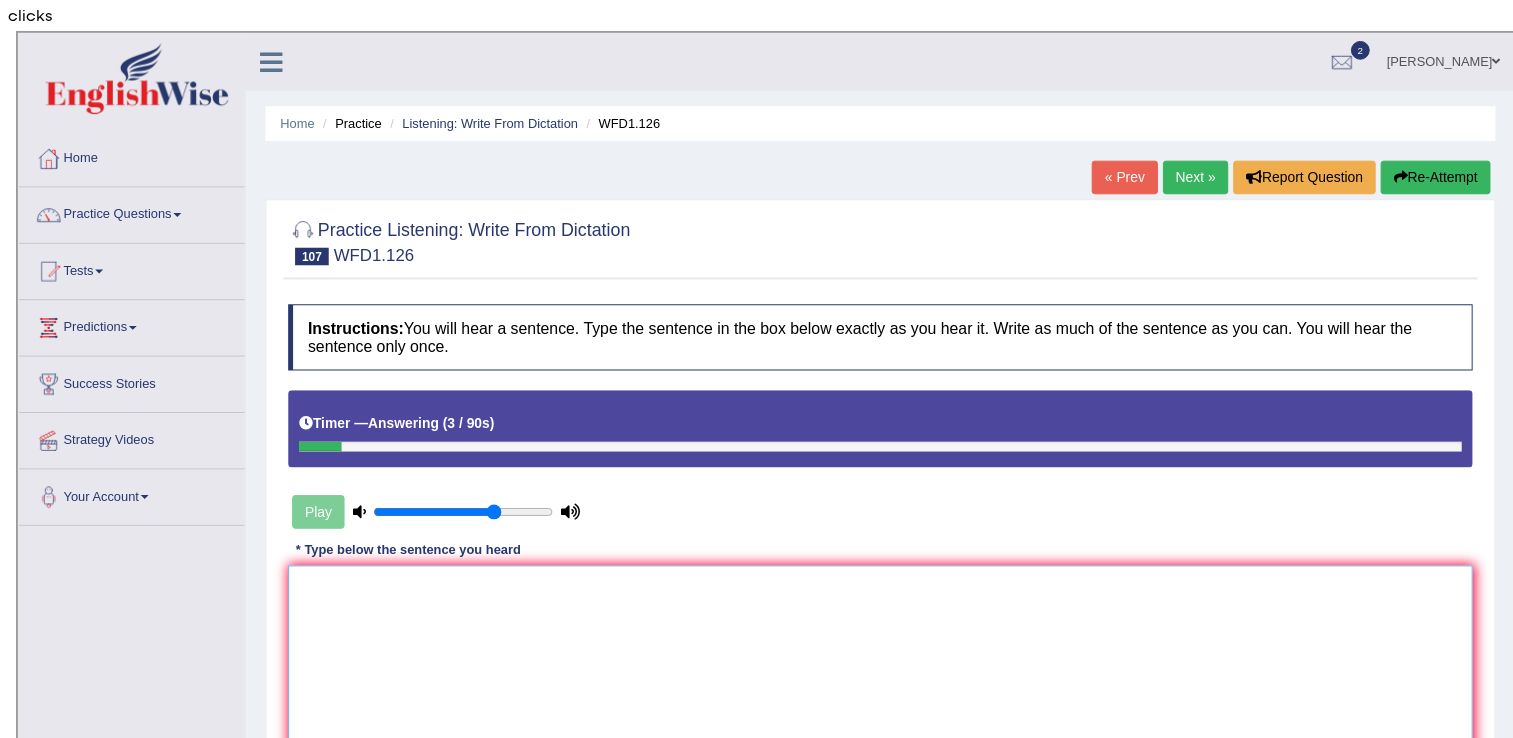 click at bounding box center (871, 635) 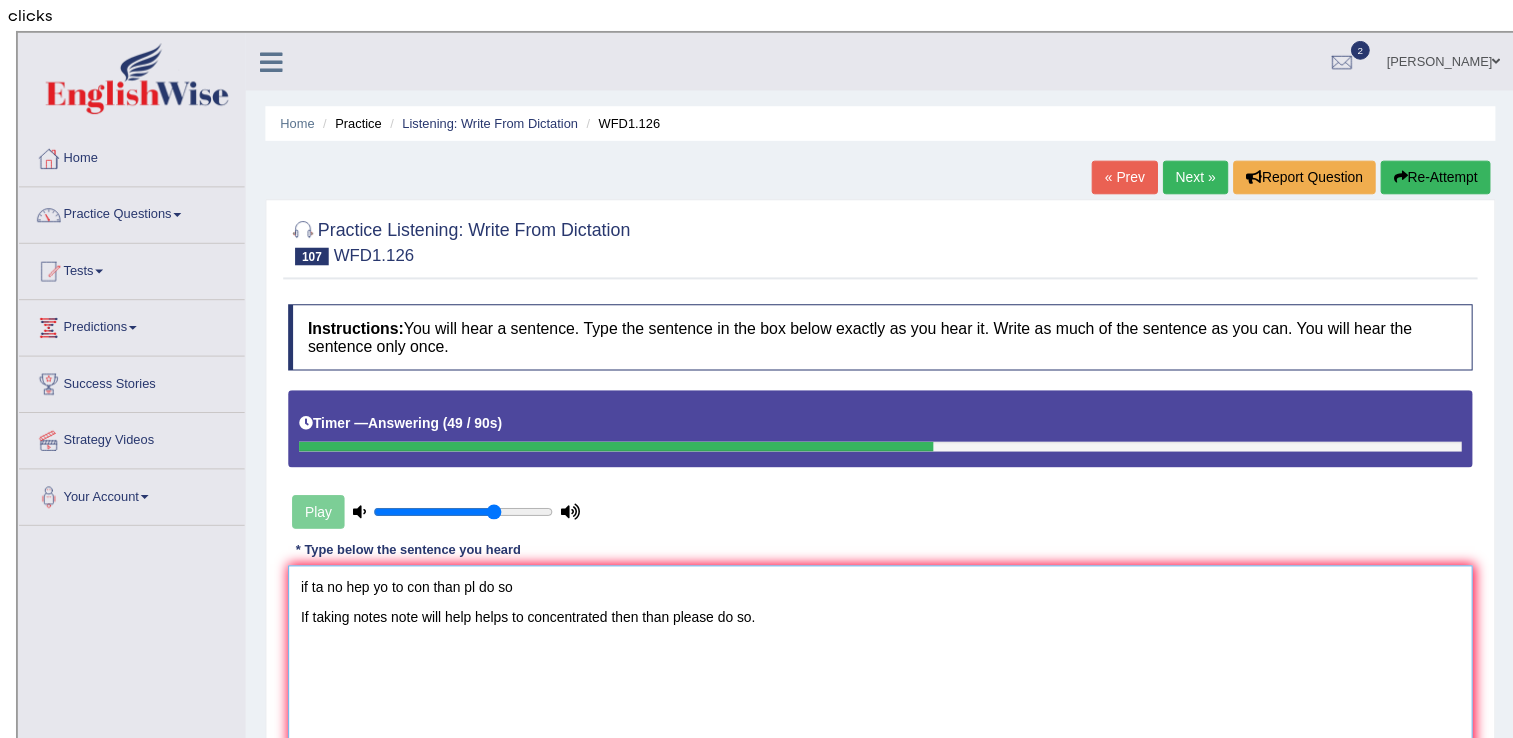 click on "if ta no hep yo to con than pl do so
If taking notes note will help helps to concentrated then than please do so." at bounding box center [871, 635] 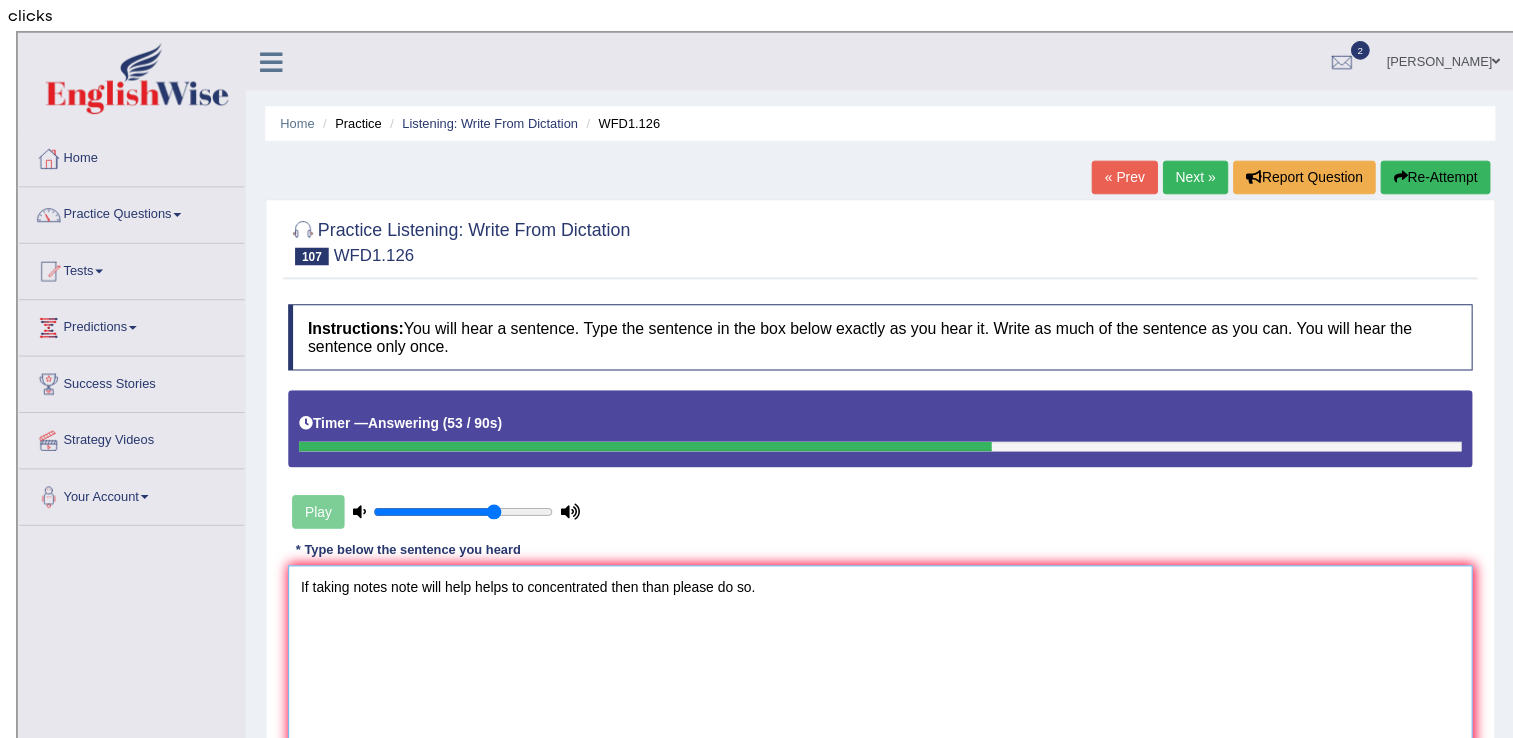 click on "If taking notes note will help helps to concentrated then than please do so." at bounding box center [871, 635] 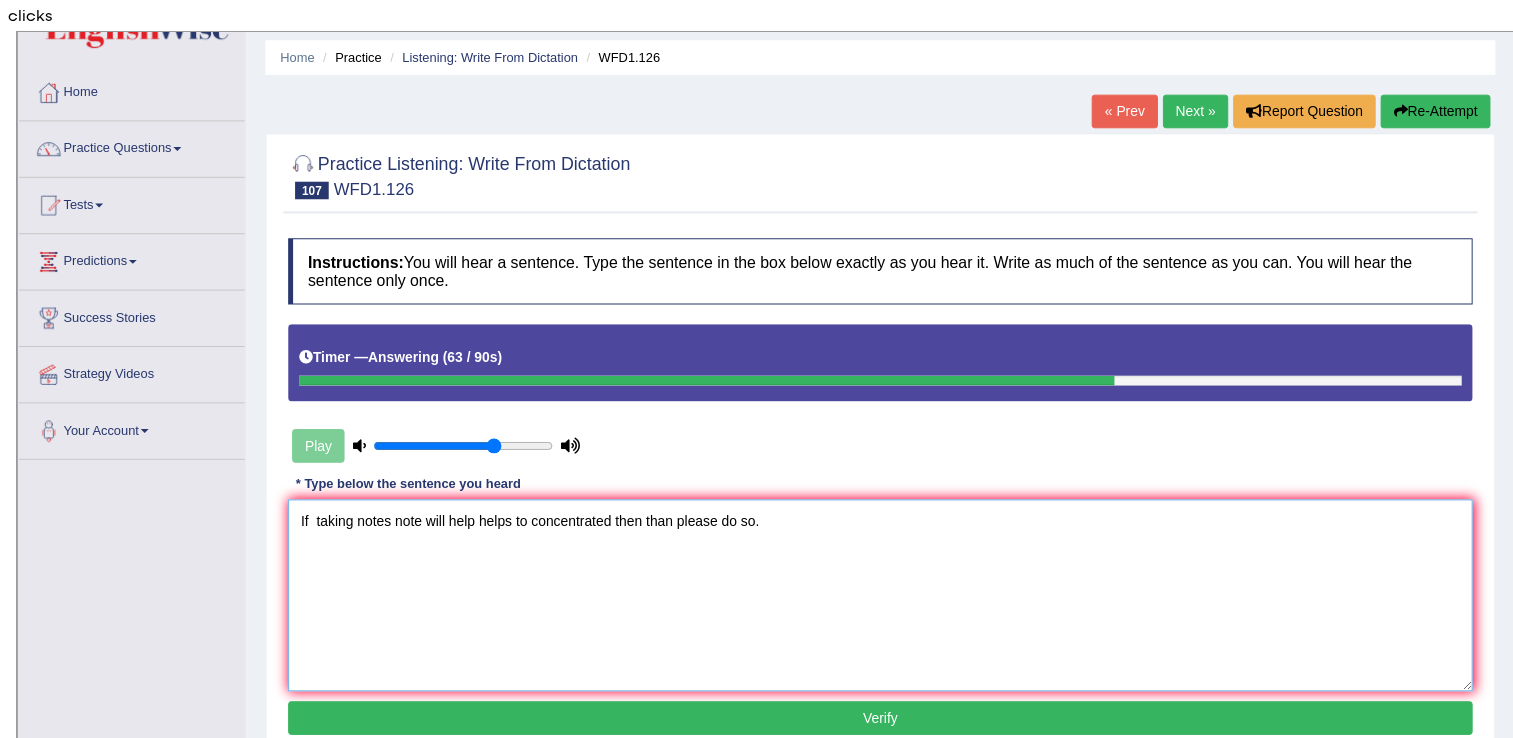scroll, scrollTop: 72, scrollLeft: 0, axis: vertical 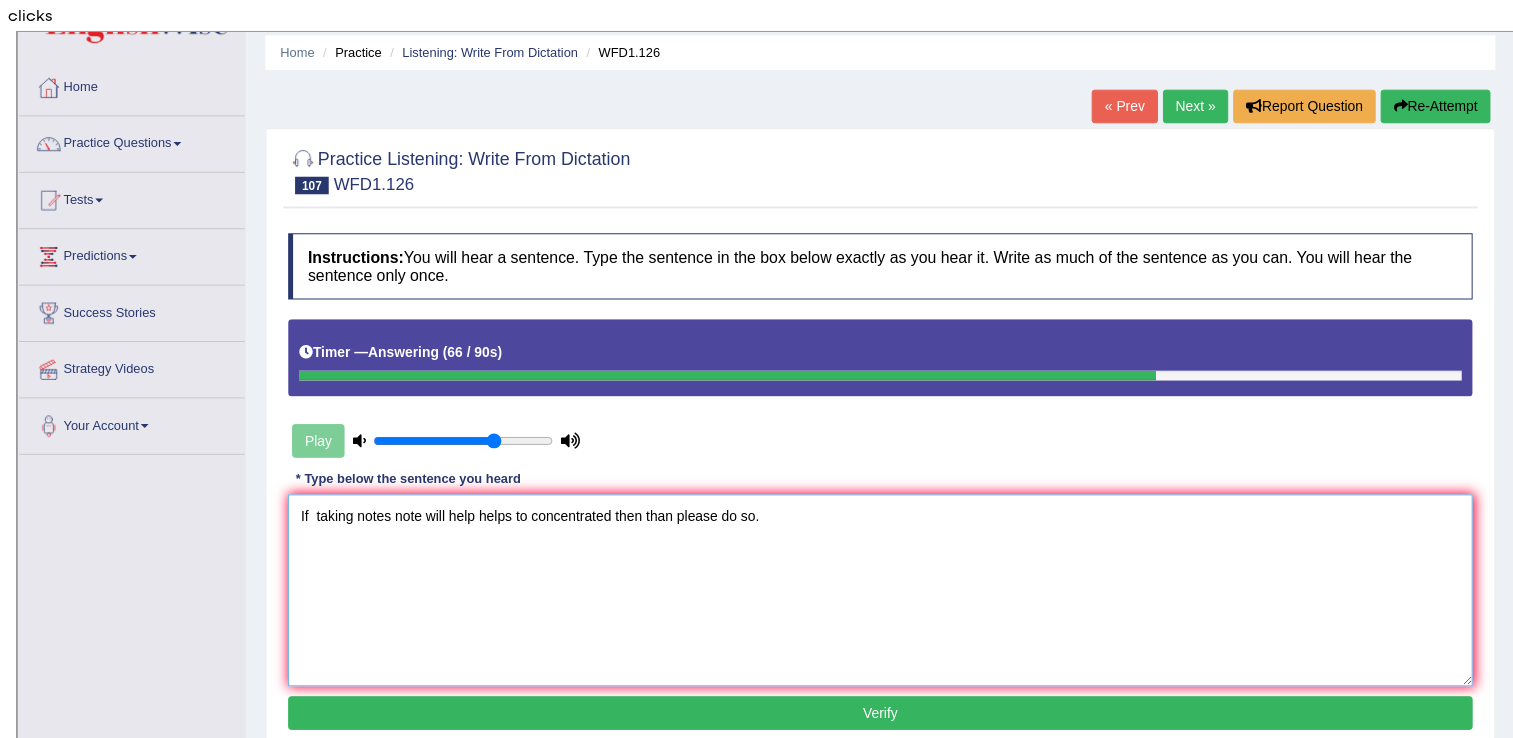 click on "If  taking notes note will help helps to concentrated then than please do so." at bounding box center (871, 563) 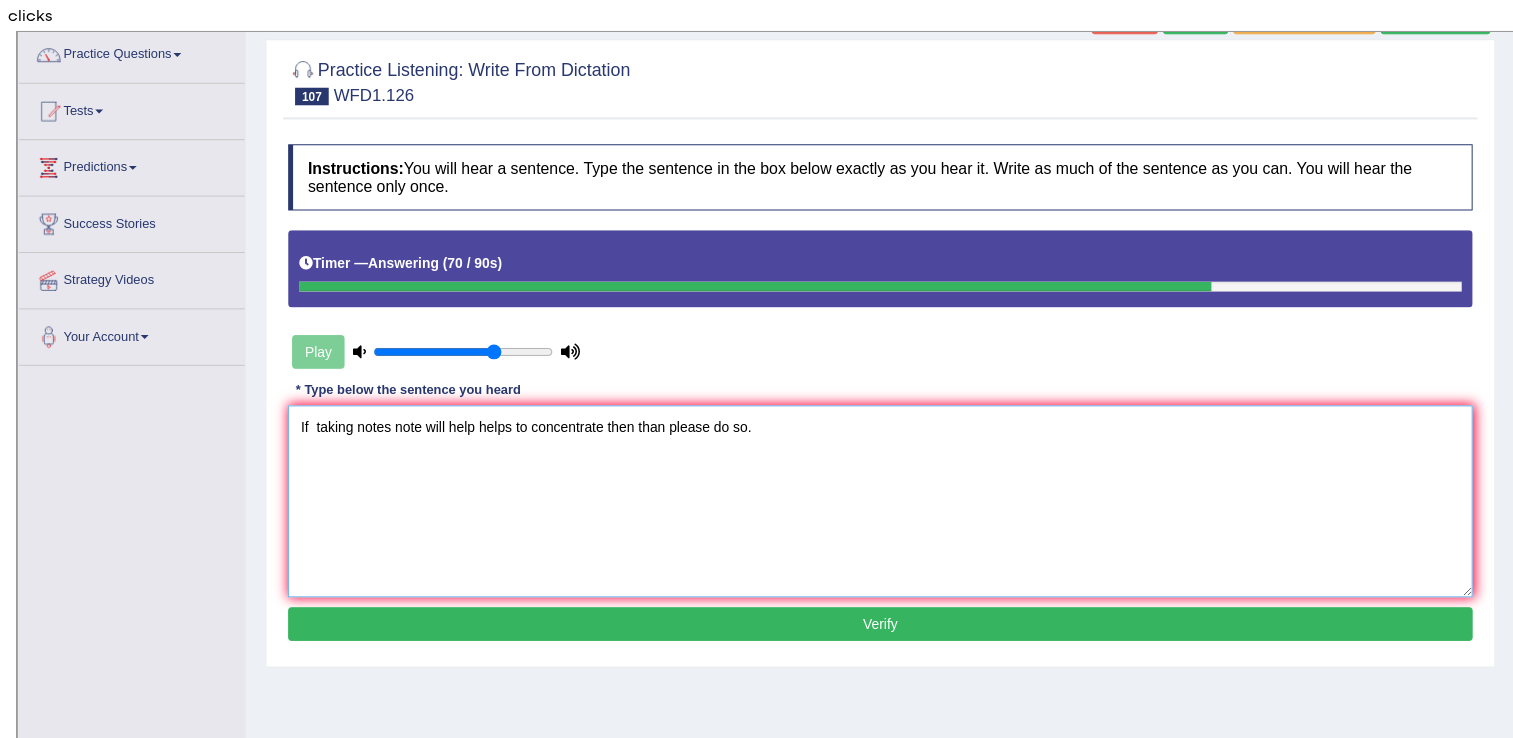 scroll, scrollTop: 163, scrollLeft: 0, axis: vertical 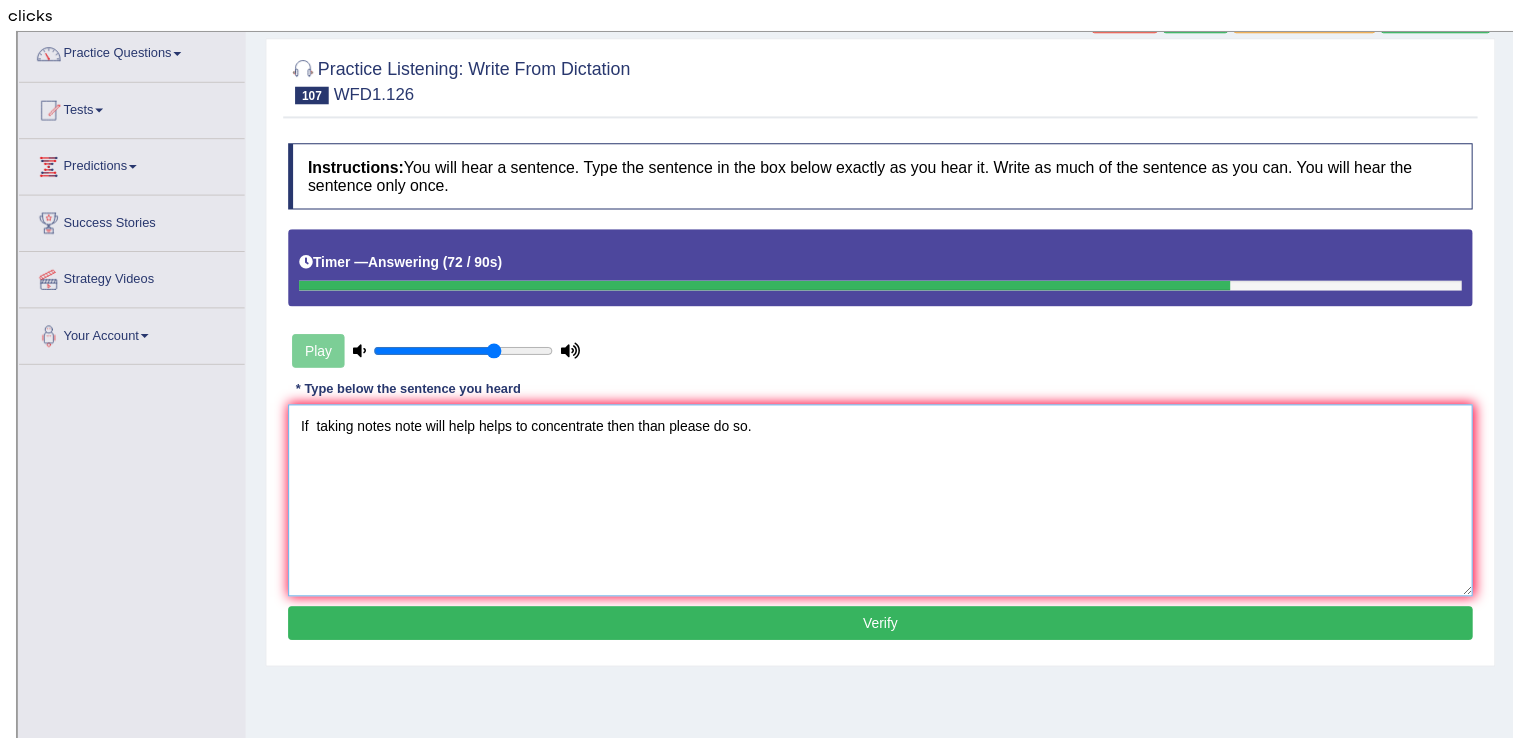 type on "If  taking notes note will help helps to concentrate then than please do so." 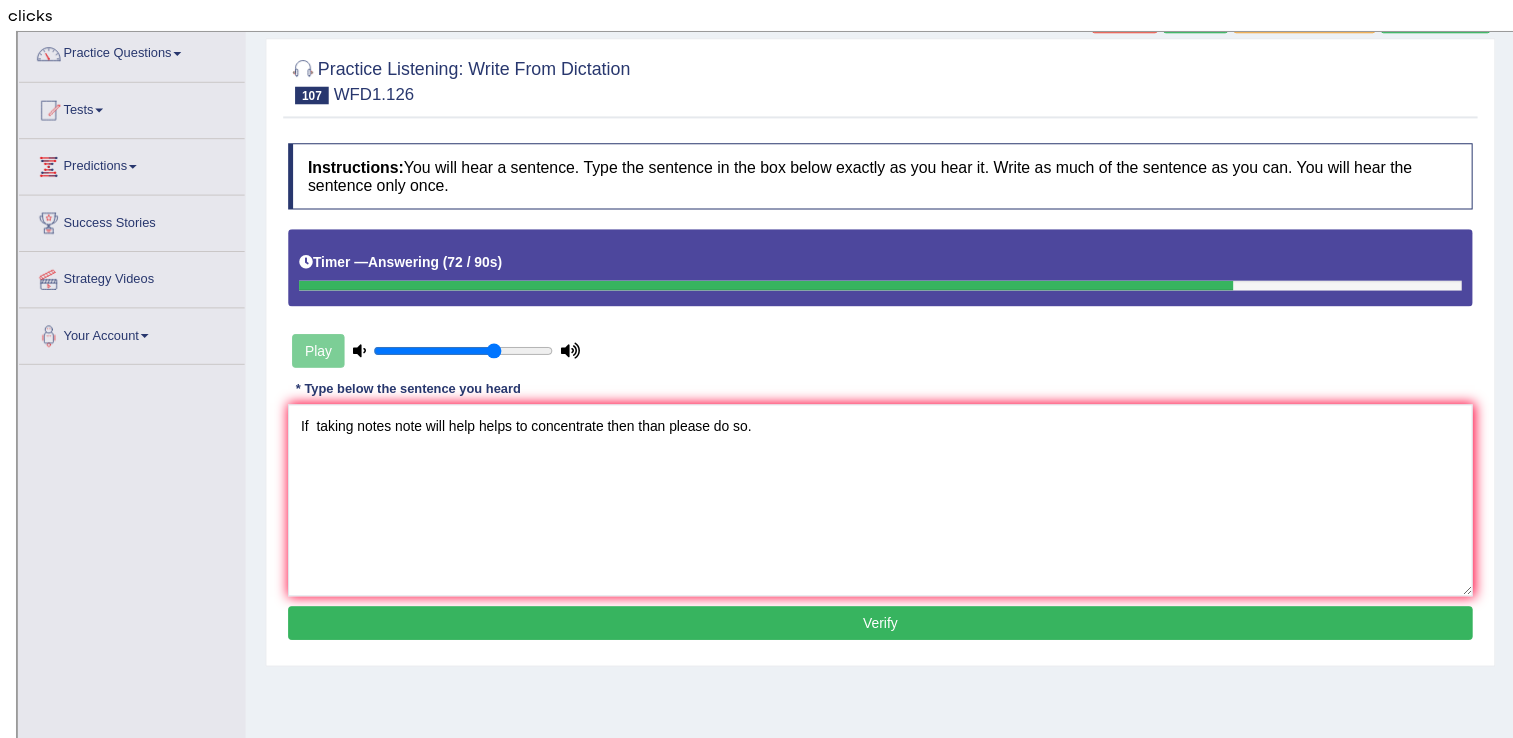 click on "Verify" at bounding box center [871, 596] 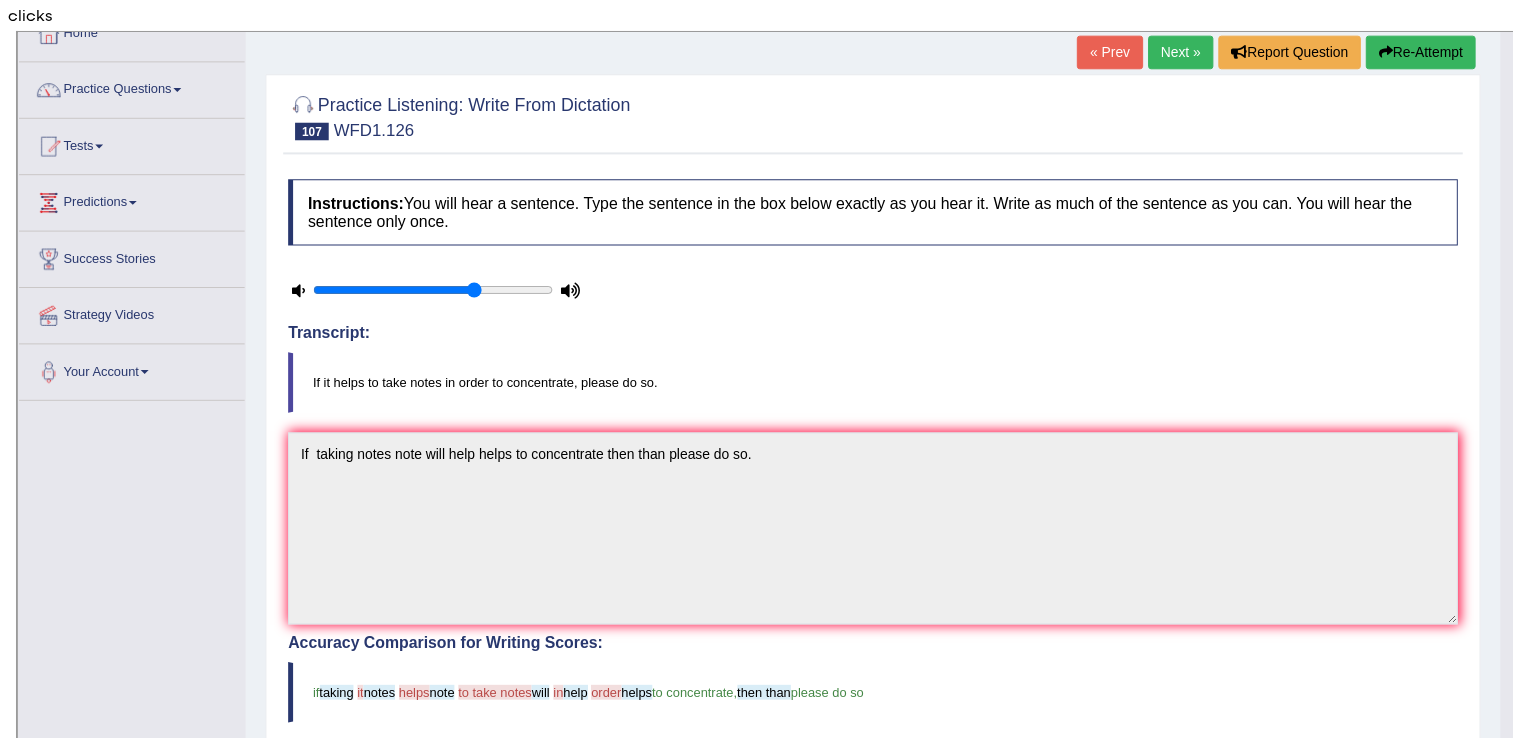 scroll, scrollTop: 123, scrollLeft: 0, axis: vertical 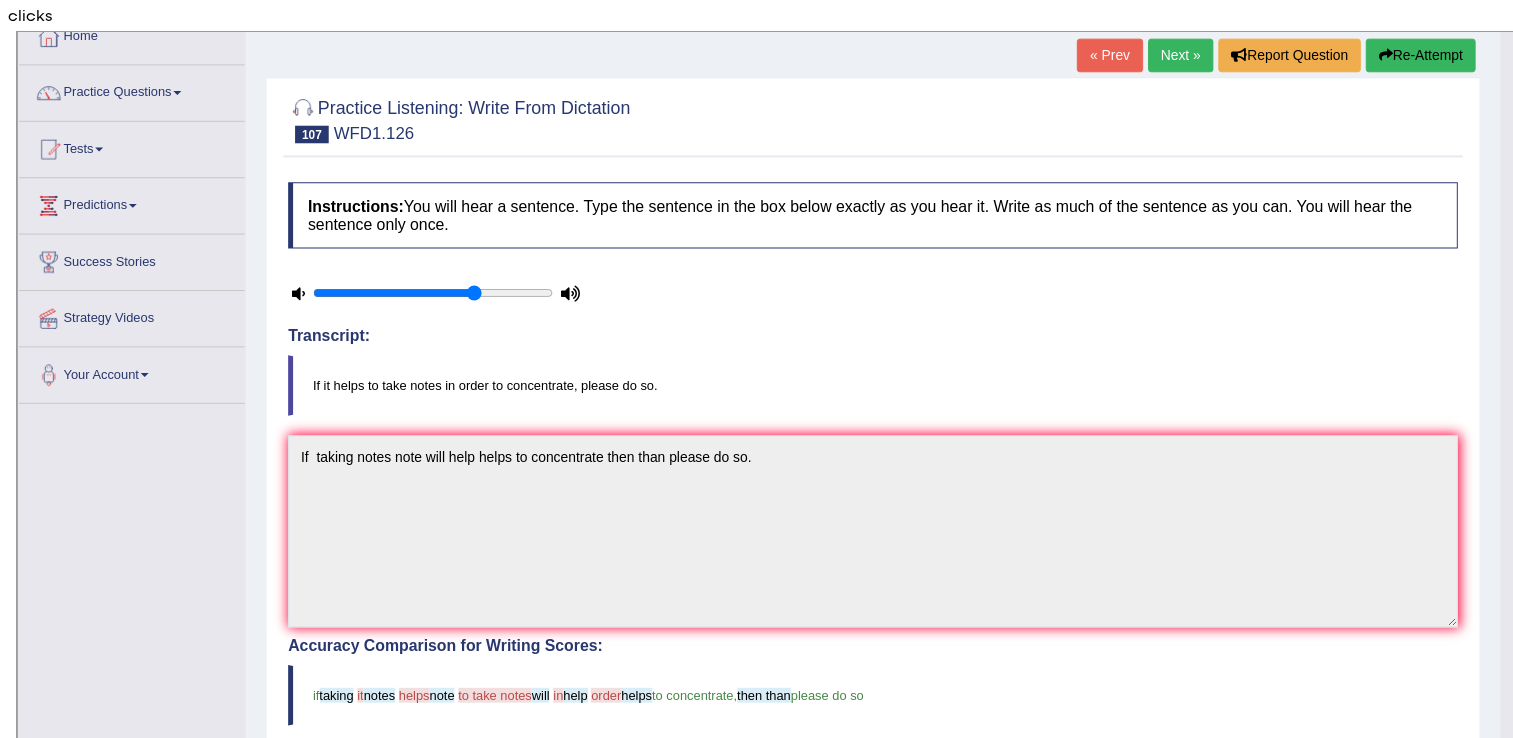 click on "Next »" at bounding box center (1175, 23) 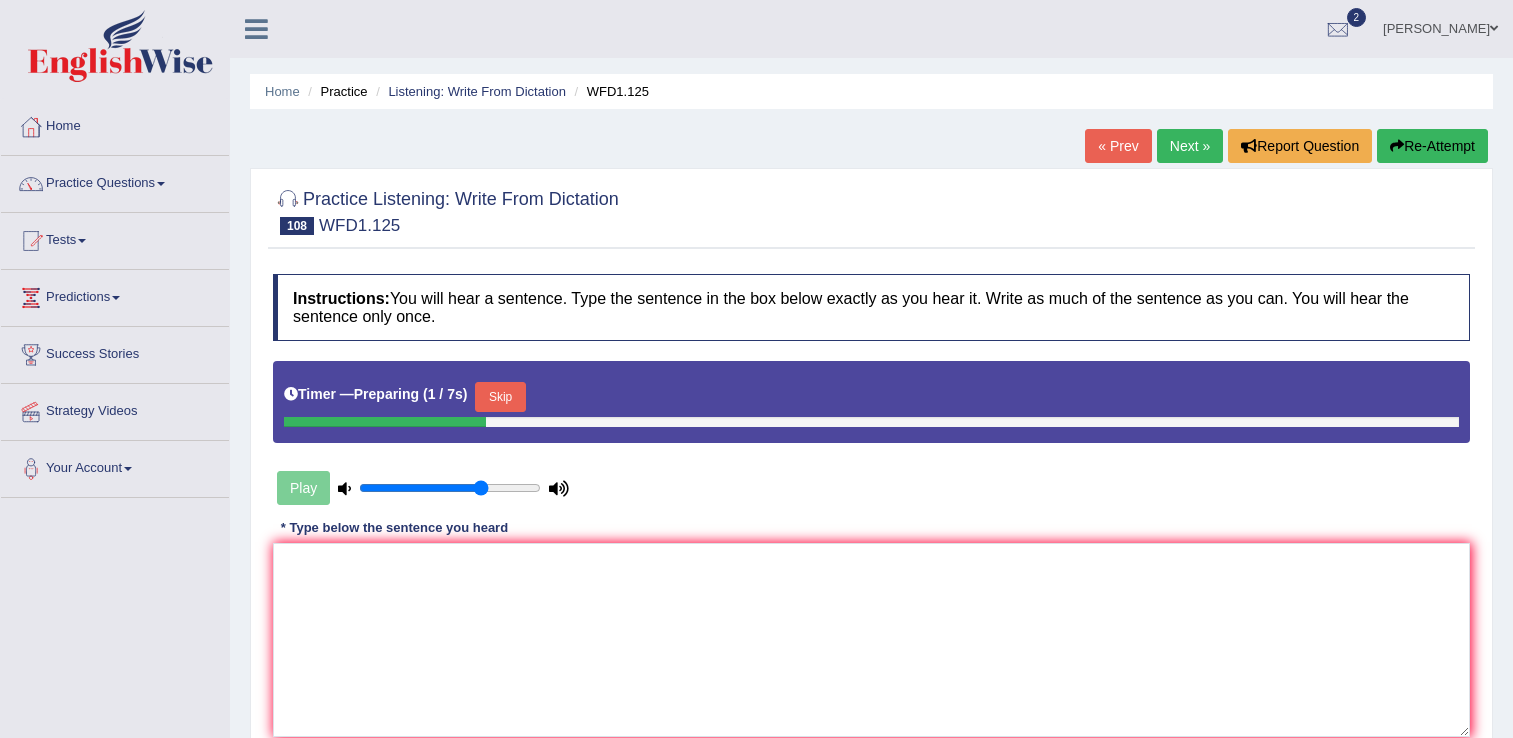 scroll, scrollTop: 0, scrollLeft: 0, axis: both 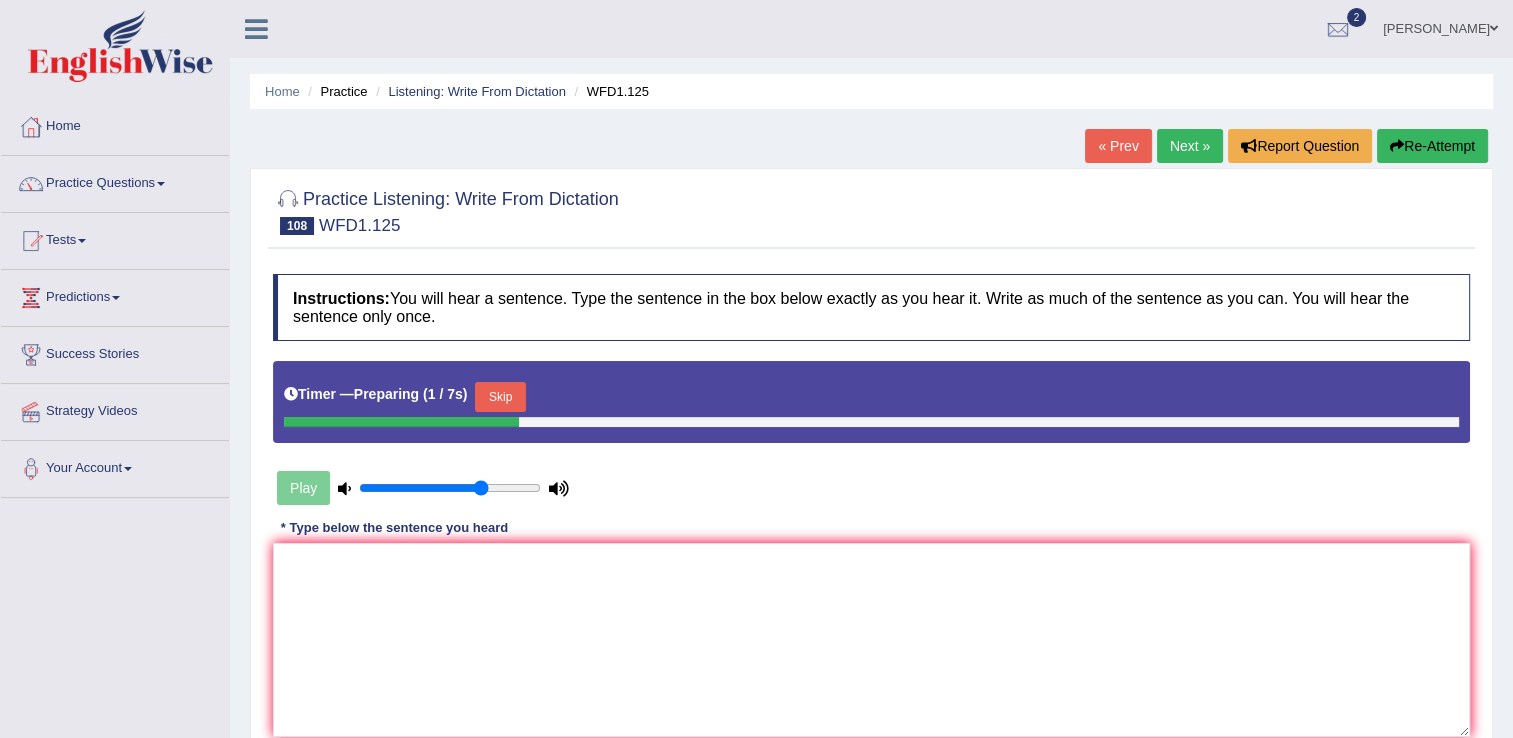 click on "Skip" at bounding box center (500, 397) 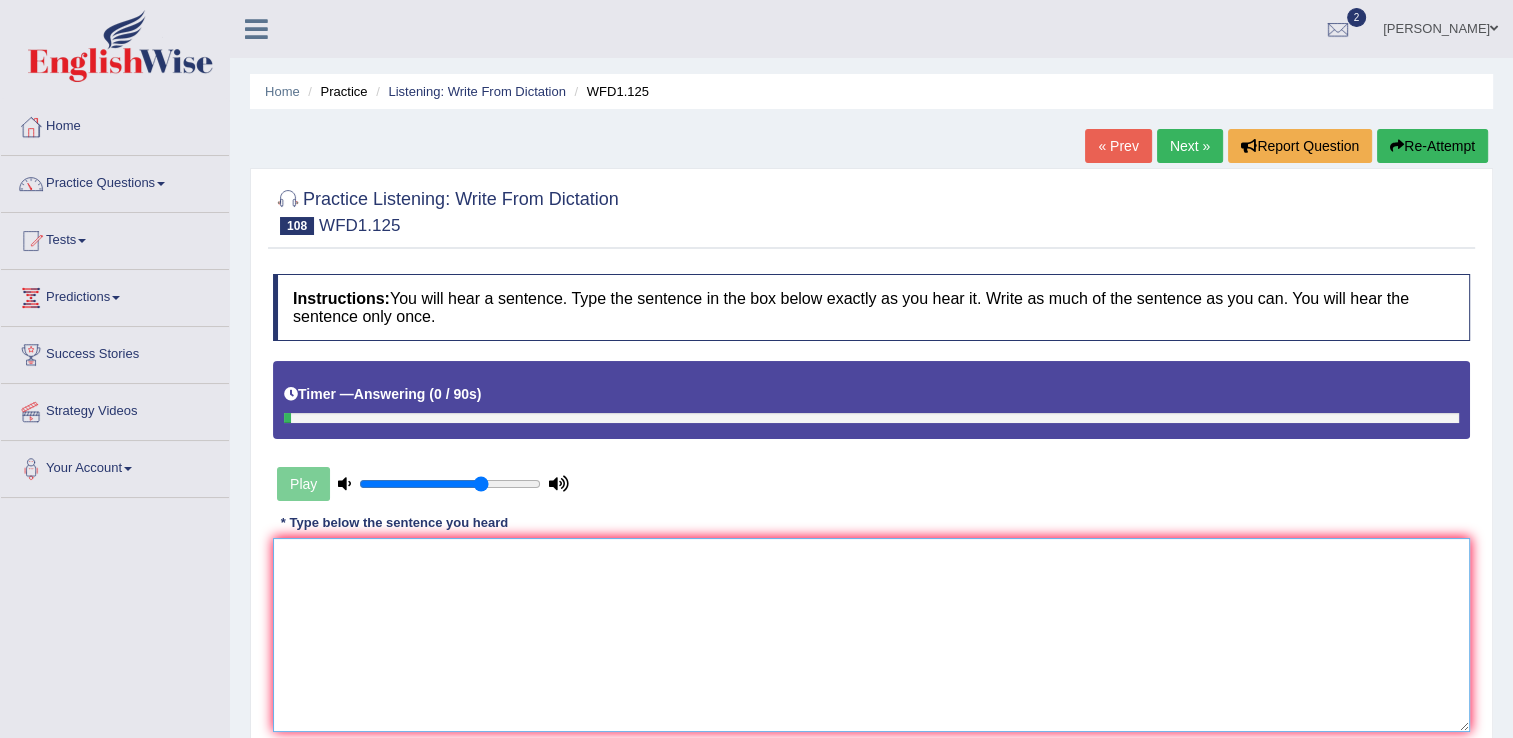 drag, startPoint x: 468, startPoint y: 588, endPoint x: 461, endPoint y: 645, distance: 57.428215 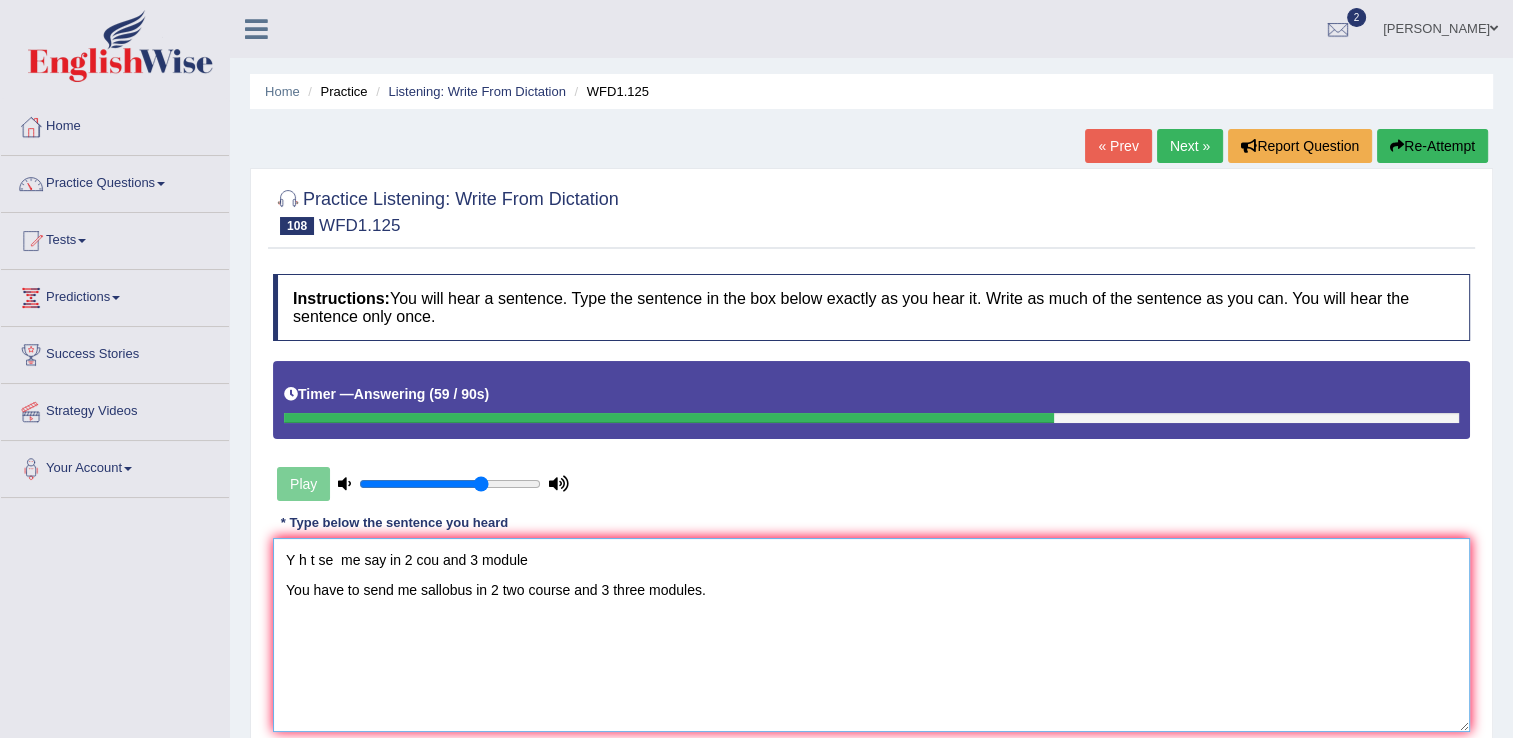 click on "Y h t se  me say in 2 cou and 3 module
You have to send me sallobus in 2 two course and 3 three modules." at bounding box center (871, 635) 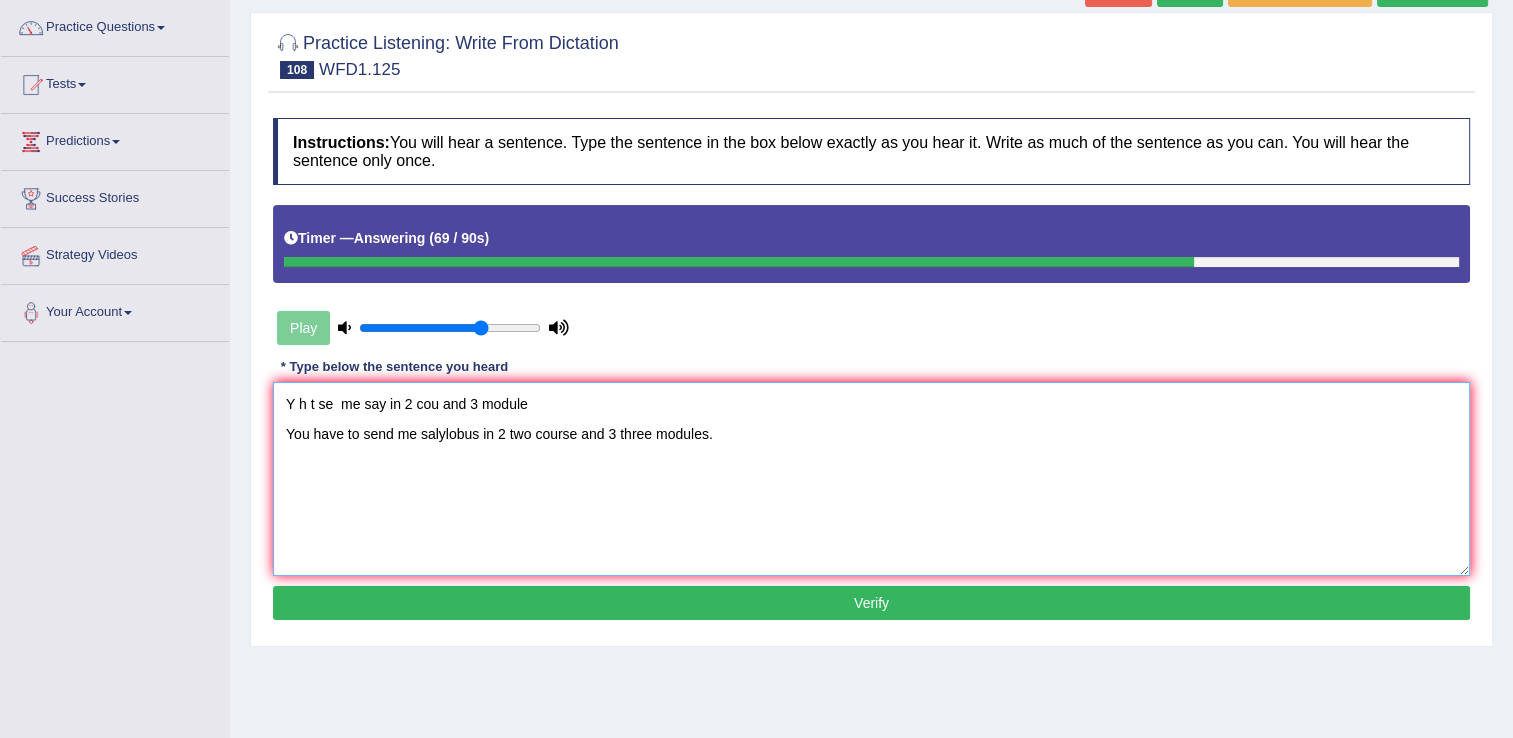 scroll, scrollTop: 158, scrollLeft: 0, axis: vertical 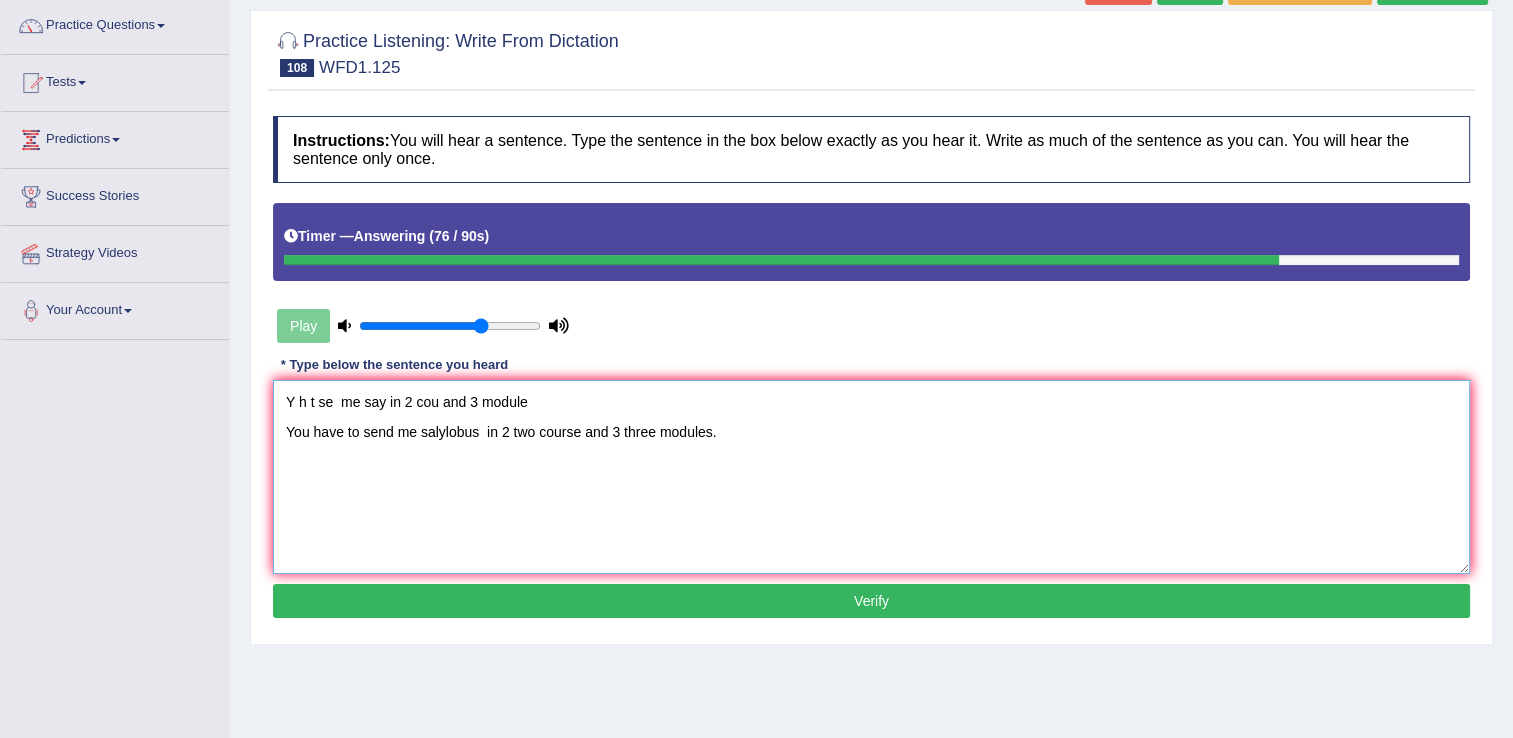 click on "Y h t se  me say in 2 cou and 3 module
You have to send me salylobus  in 2 two course and 3 three modules." at bounding box center [871, 477] 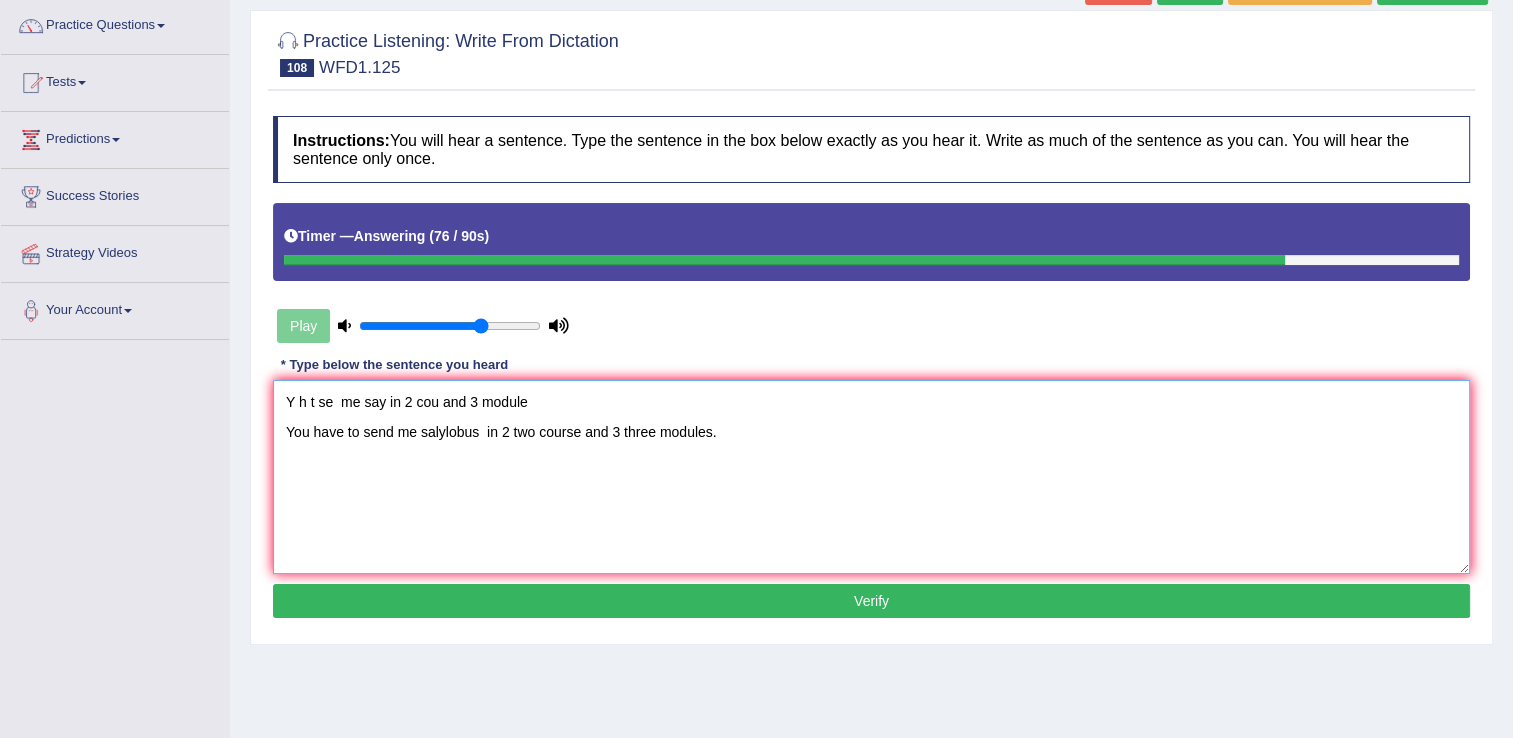 click on "Y h t se  me say in 2 cou and 3 module
You have to send me salylobus  in 2 two course and 3 three modules." at bounding box center (871, 477) 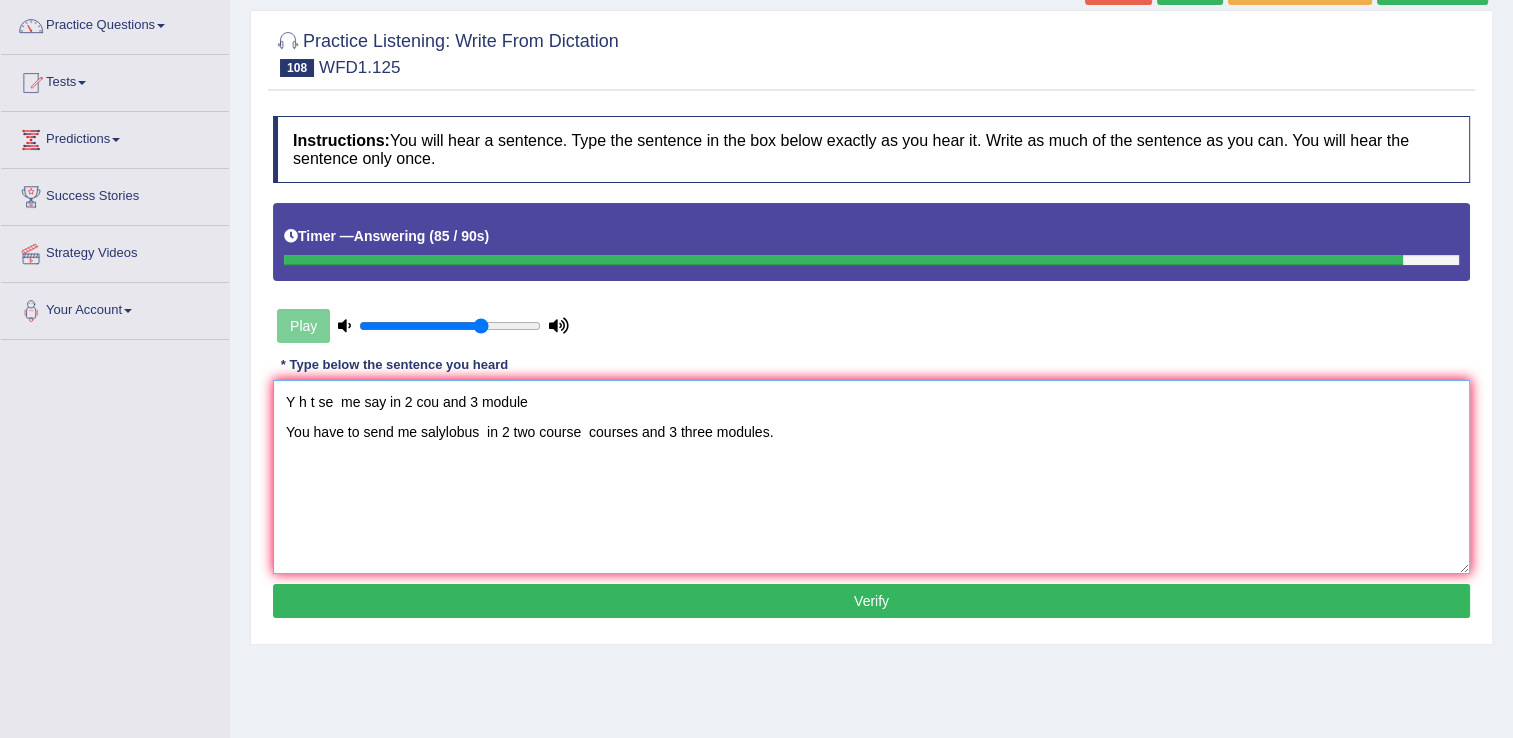 type on "Y h t se  me say in 2 cou and 3 module
You have to send me salylobus  in 2 two course  courses and 3 three modules." 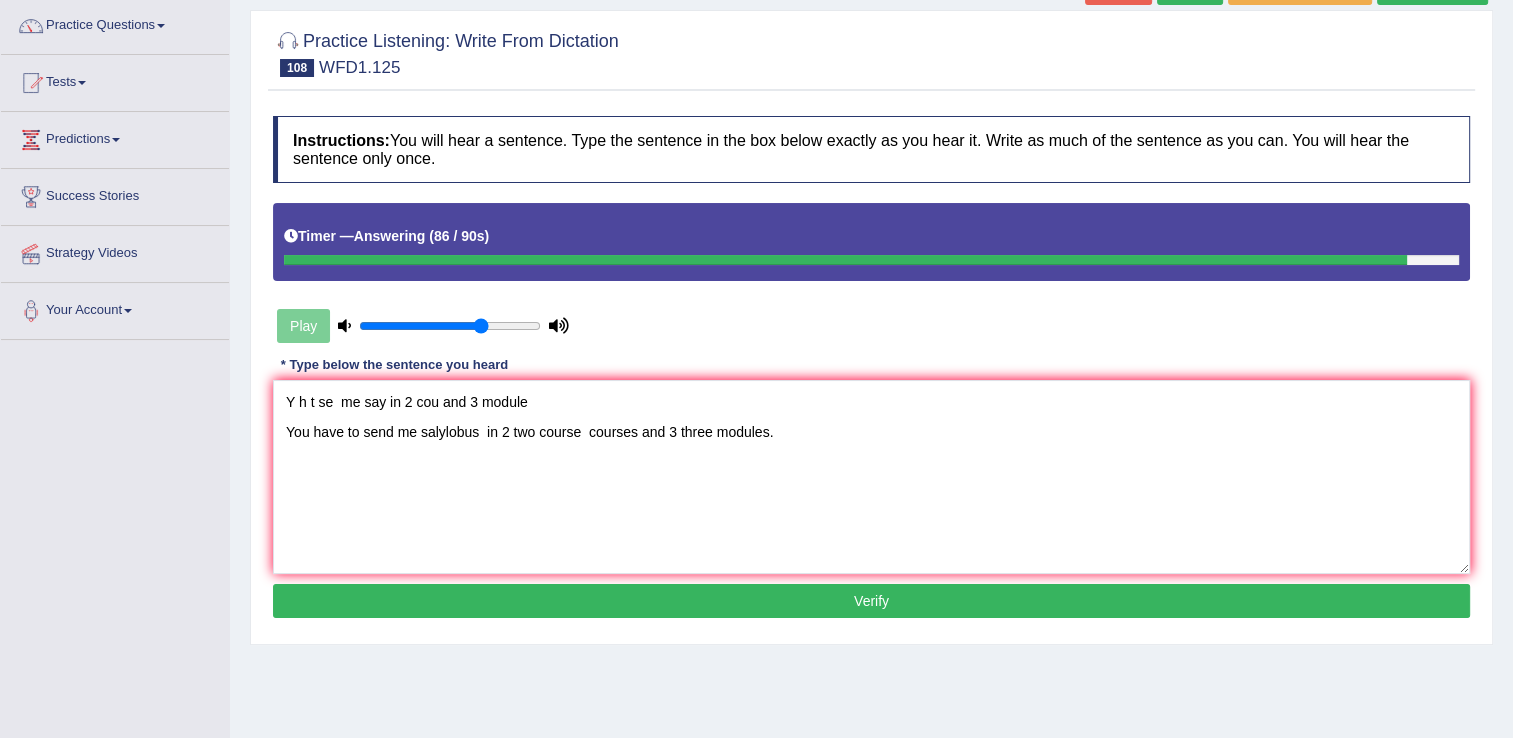 click on "Verify" at bounding box center [871, 601] 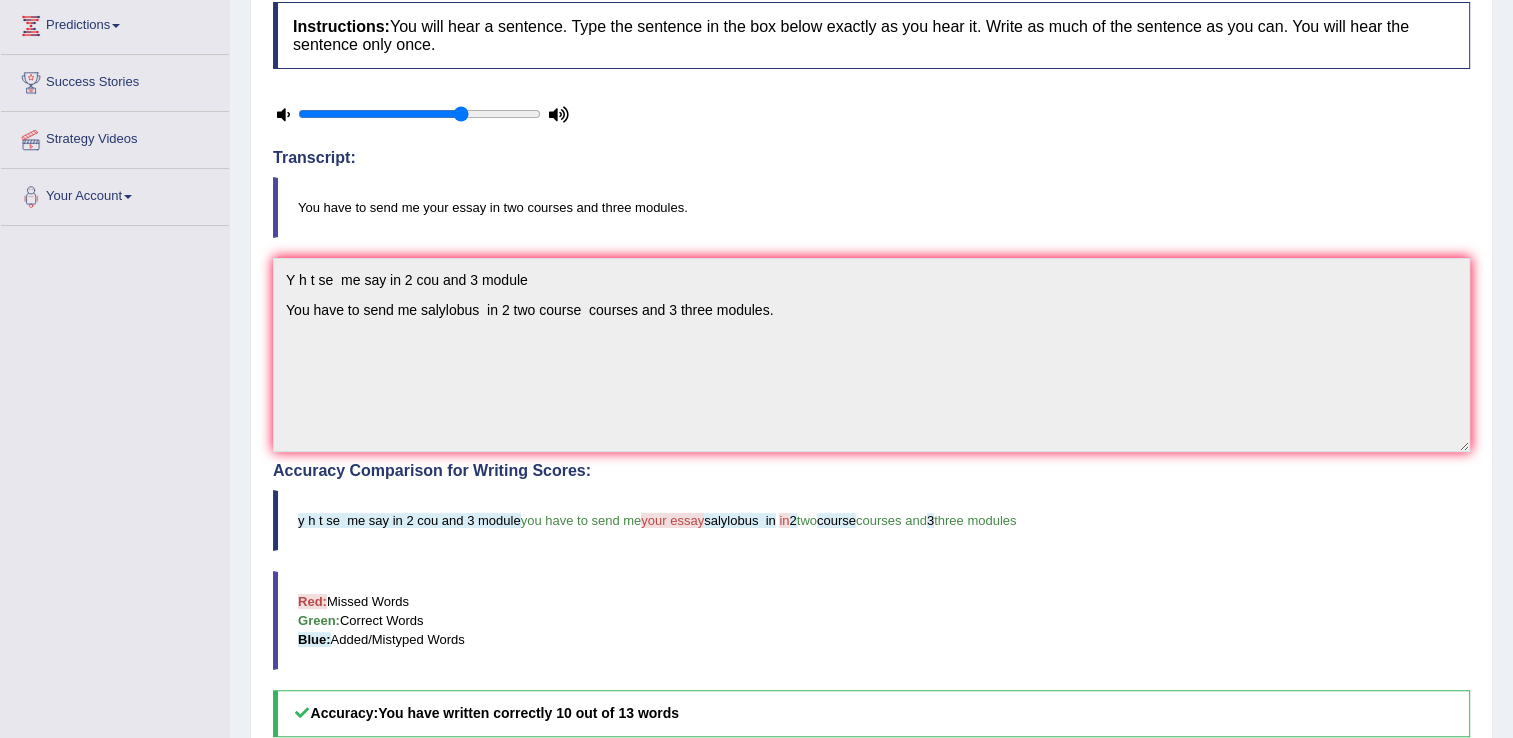 scroll, scrollTop: 0, scrollLeft: 0, axis: both 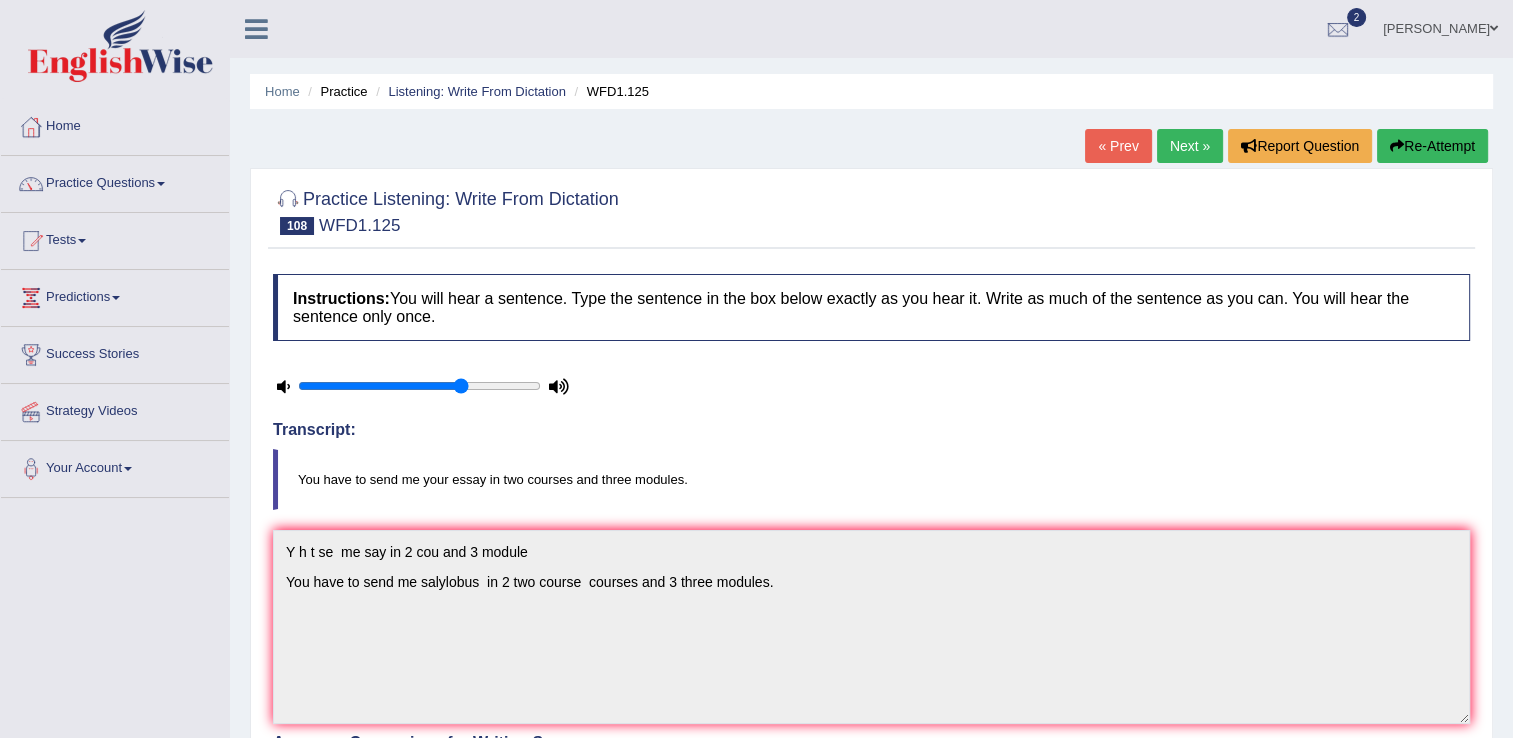 click on "Next »" at bounding box center [1190, 146] 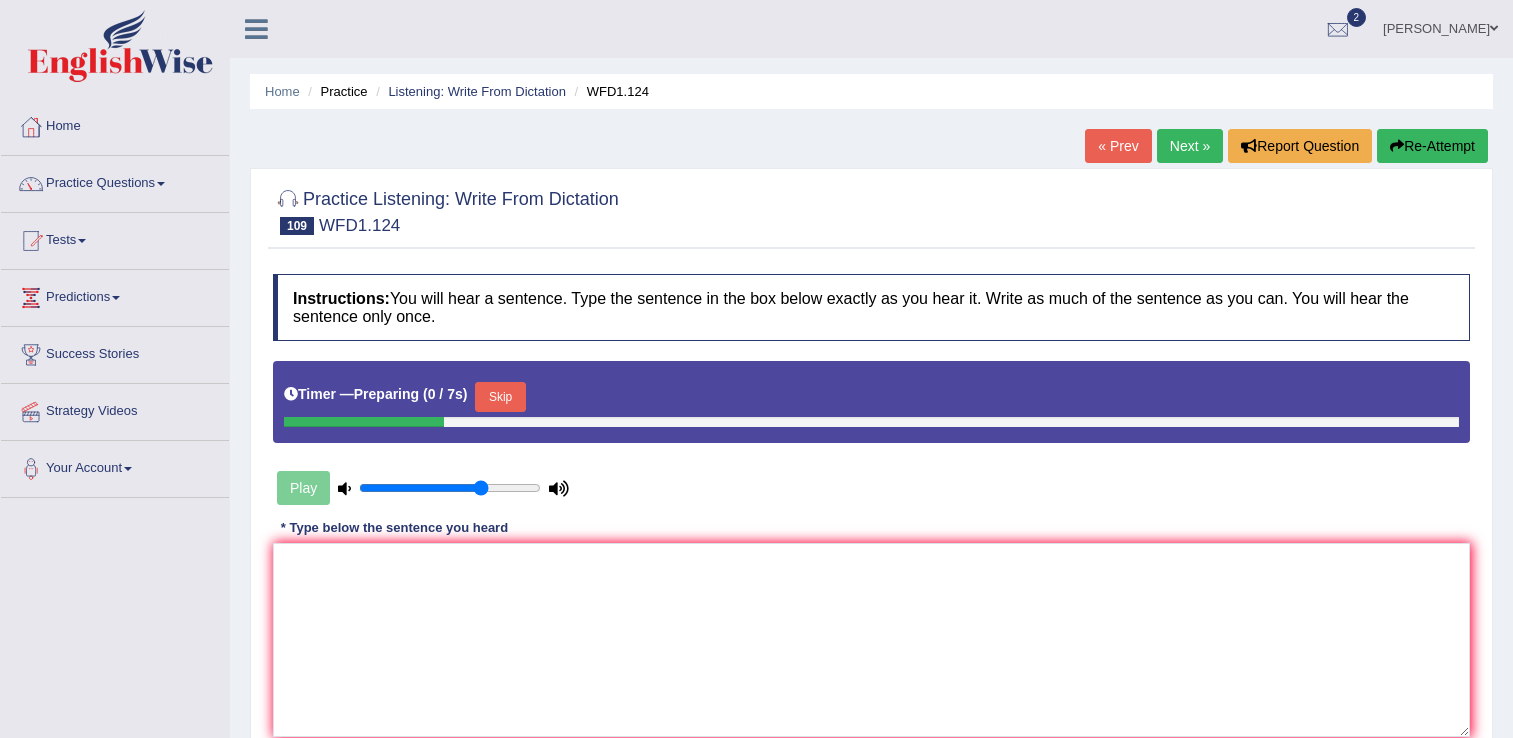 scroll, scrollTop: 0, scrollLeft: 0, axis: both 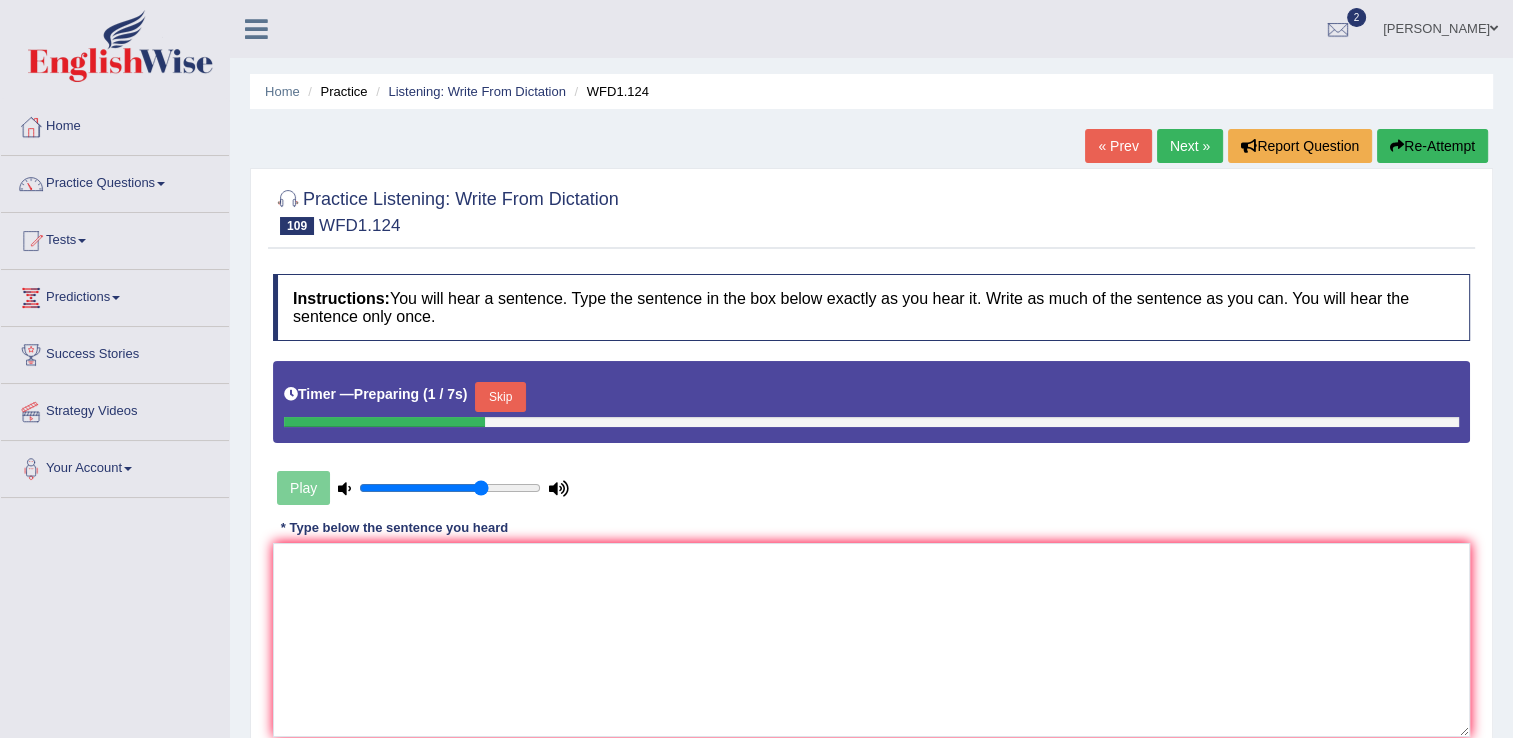 drag, startPoint x: 0, startPoint y: 0, endPoint x: 497, endPoint y: 392, distance: 632.98737 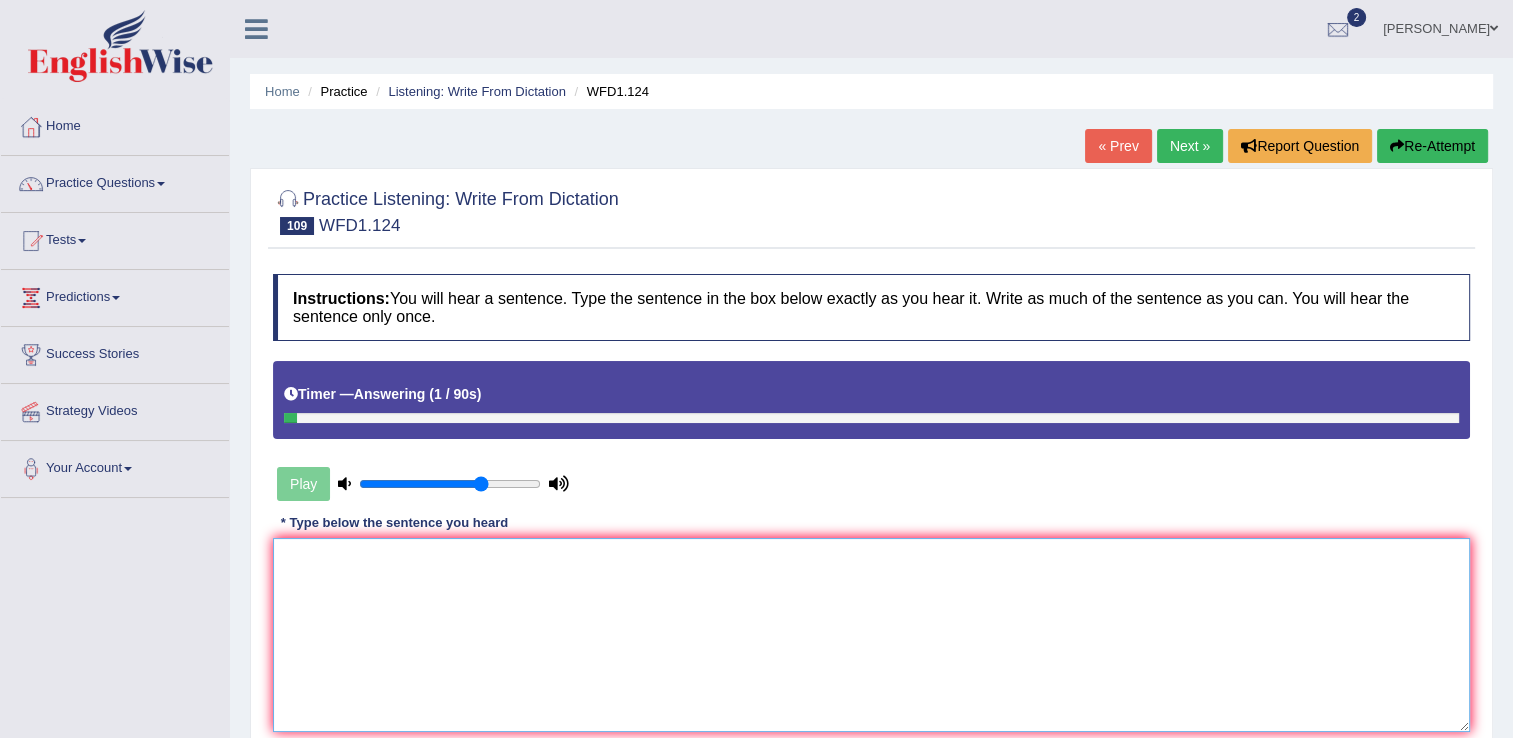 click at bounding box center [871, 635] 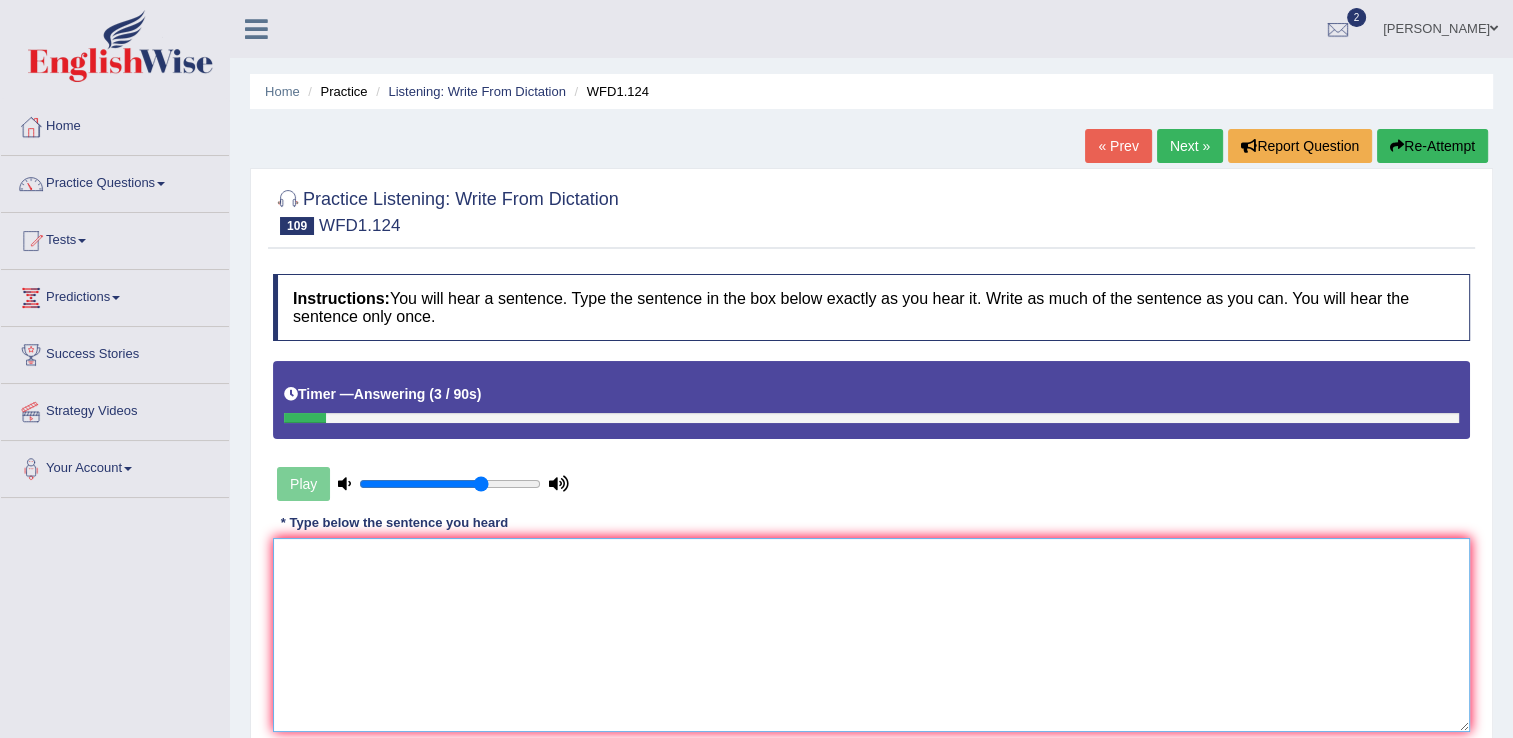 type on "A" 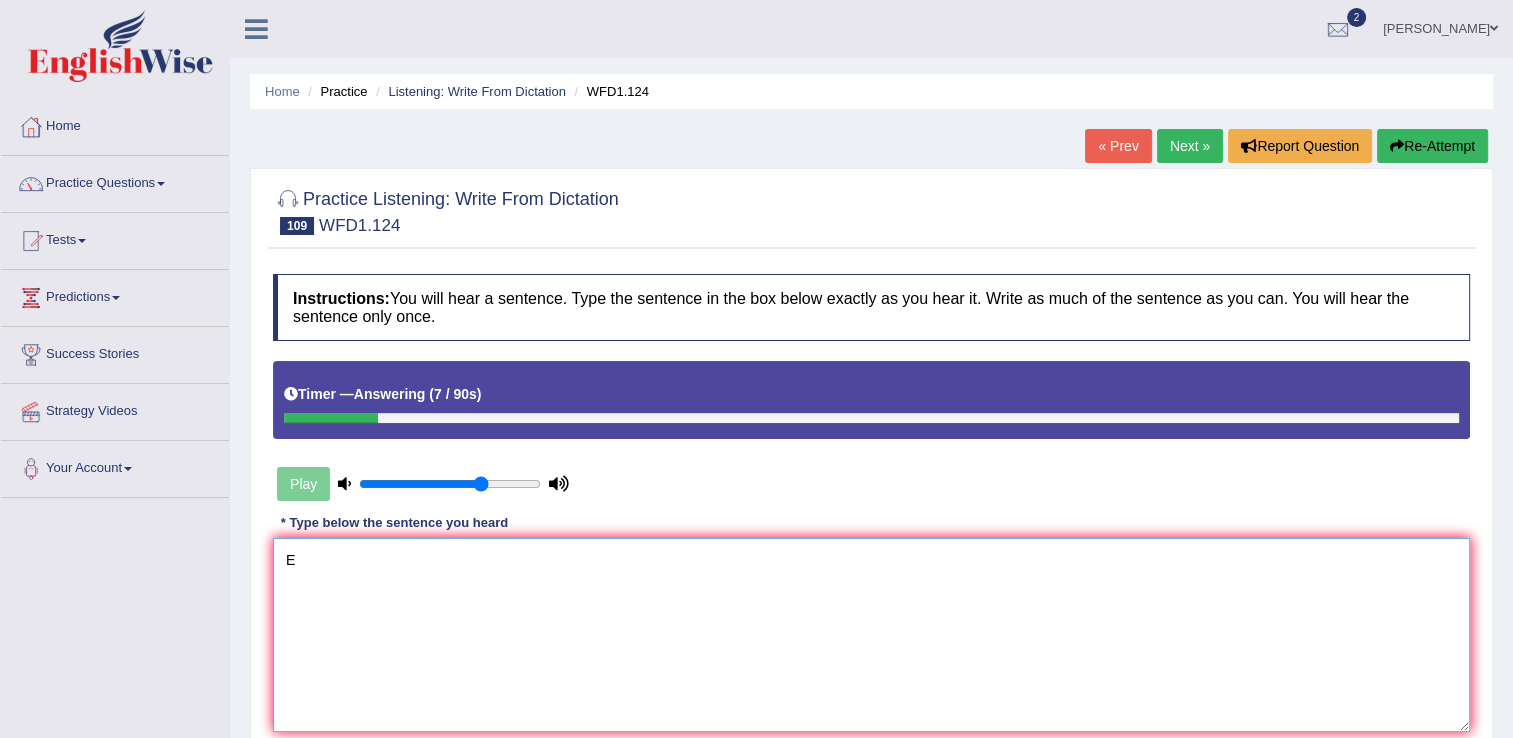 type on "E" 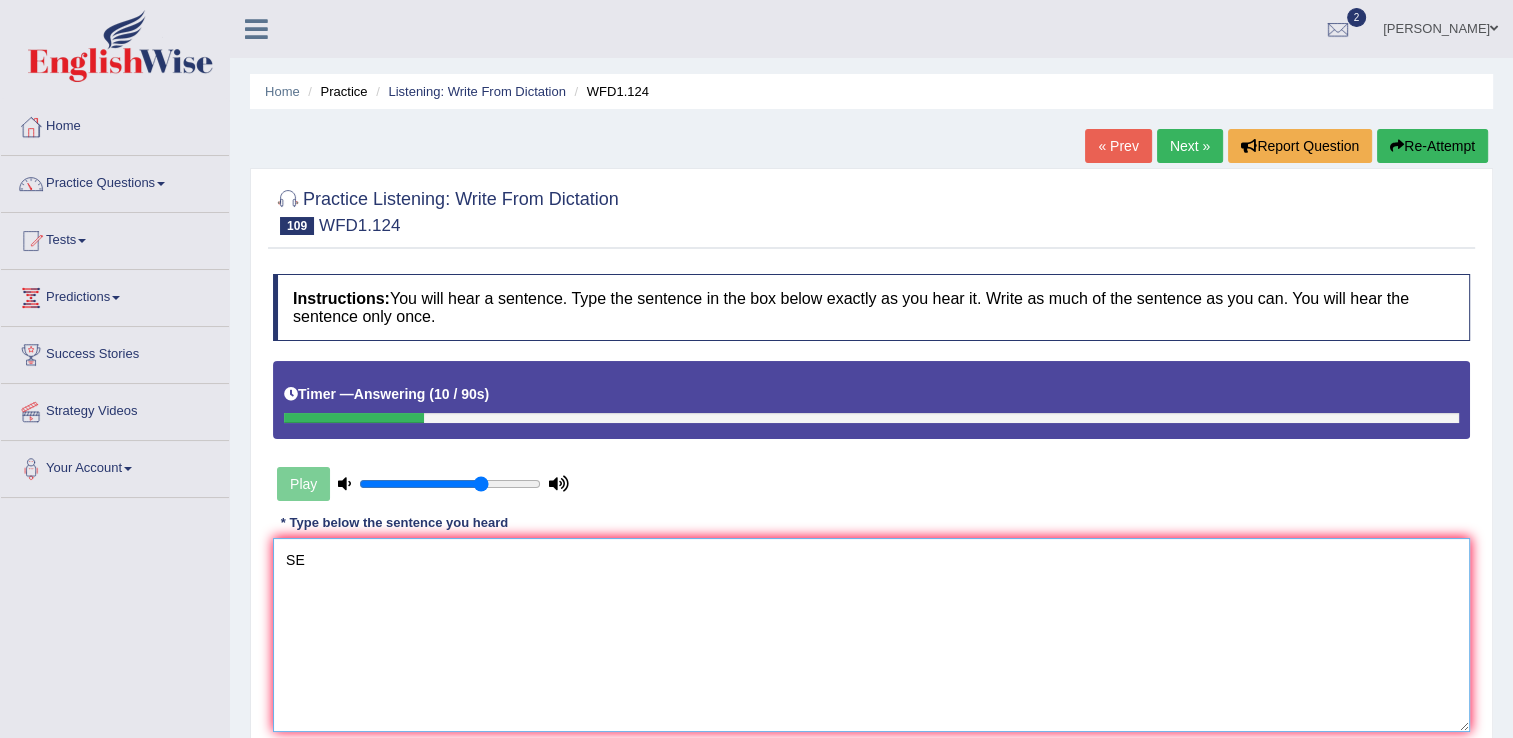 type on "S" 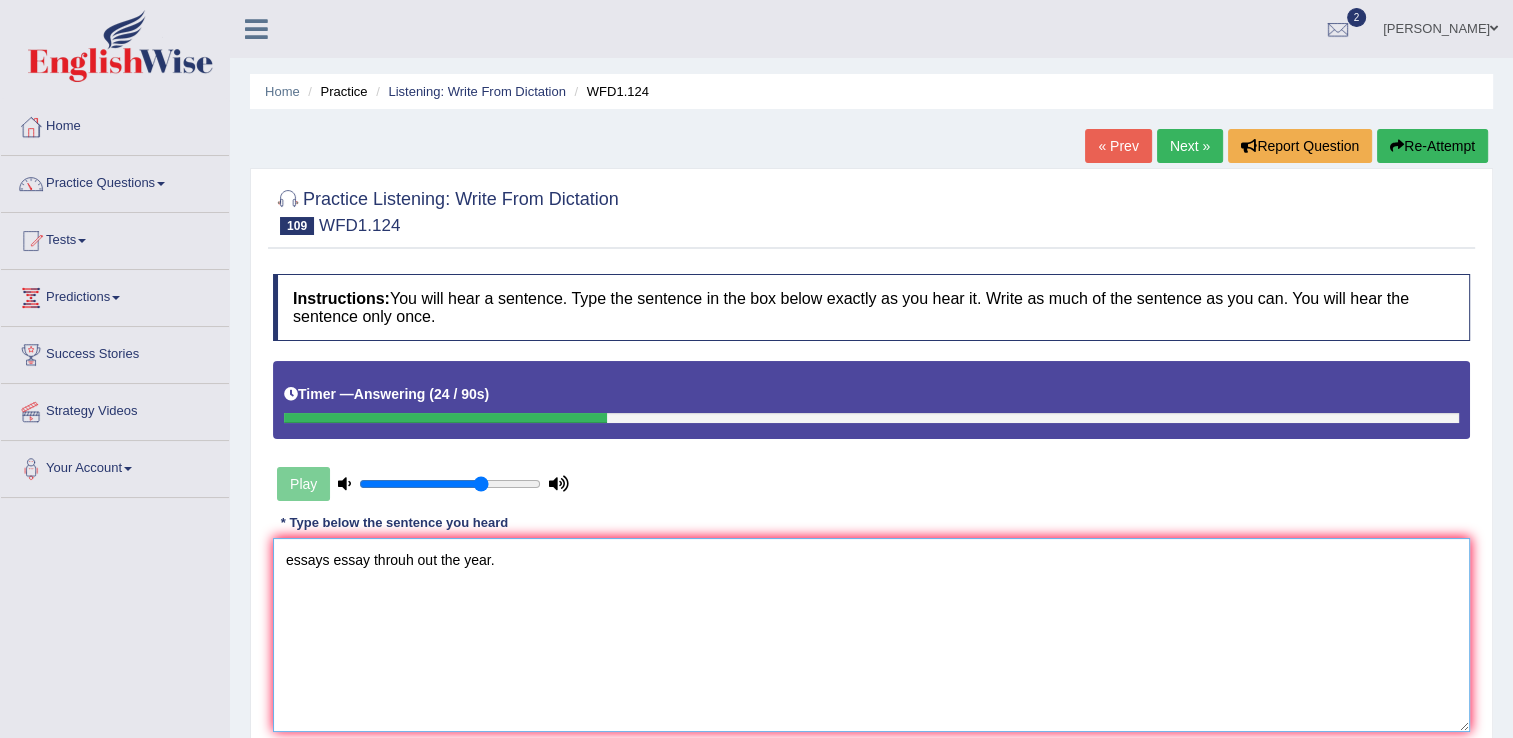 click on "essays essay throuh out the year." at bounding box center (871, 635) 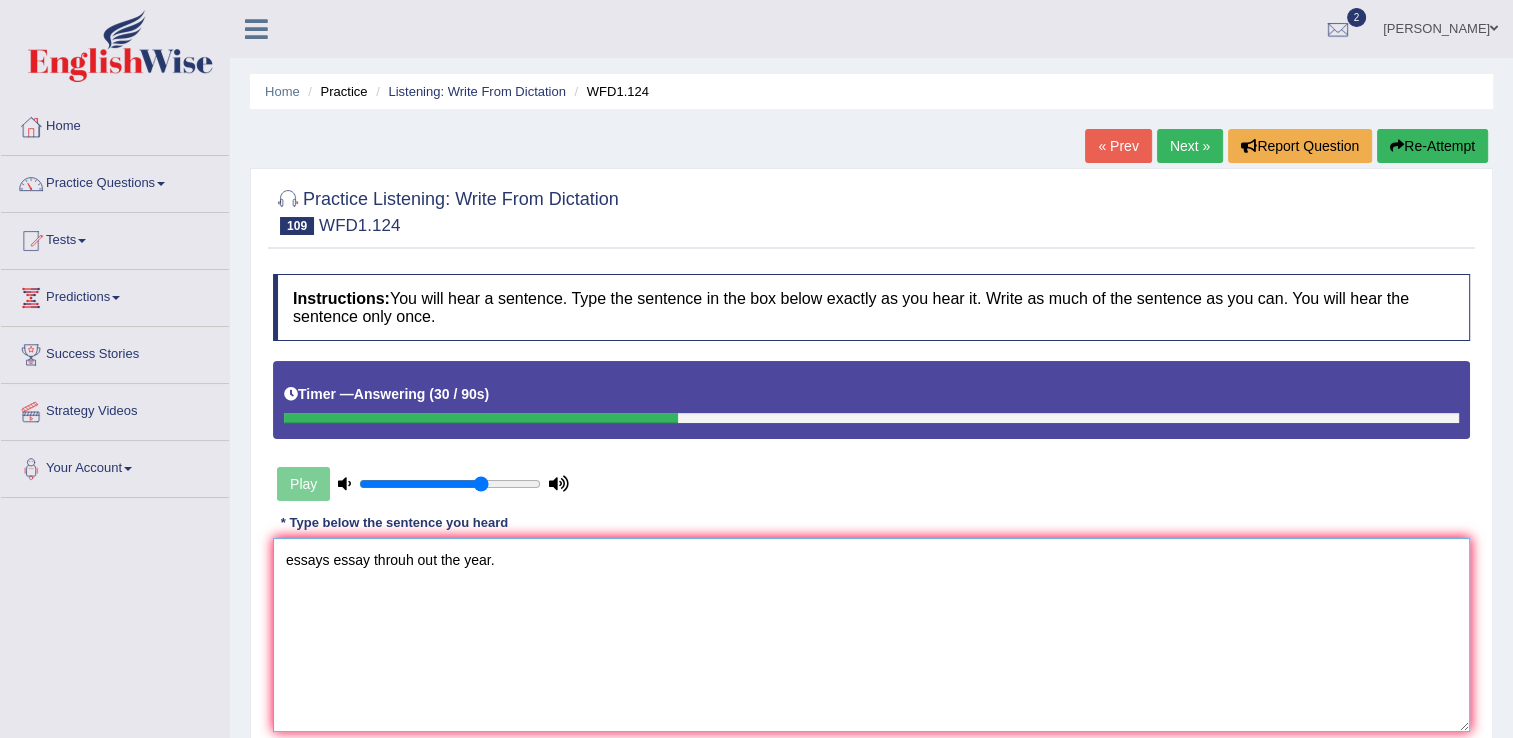 click on "essays essay throuh out the year." at bounding box center (871, 635) 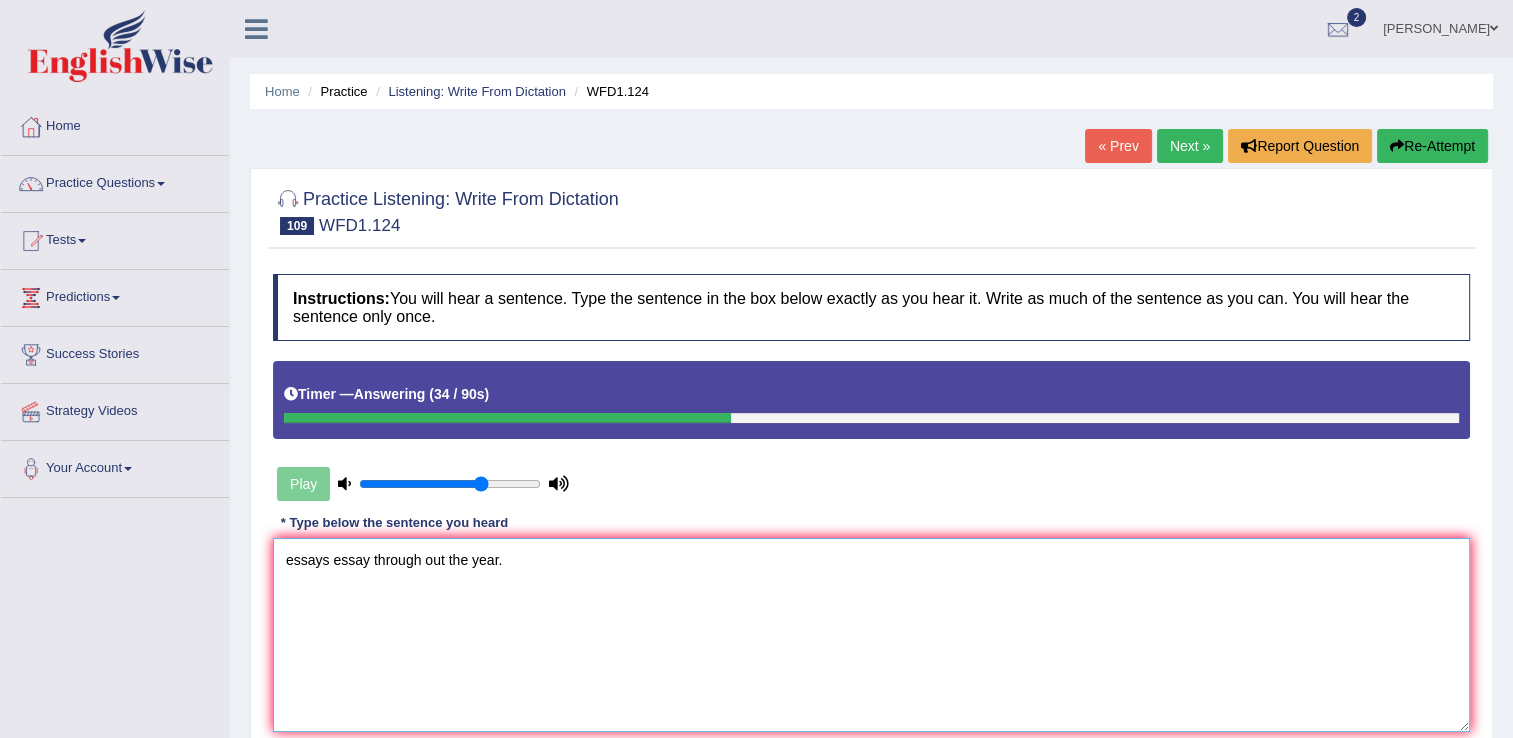 click on "essays essay through out the year." at bounding box center (871, 635) 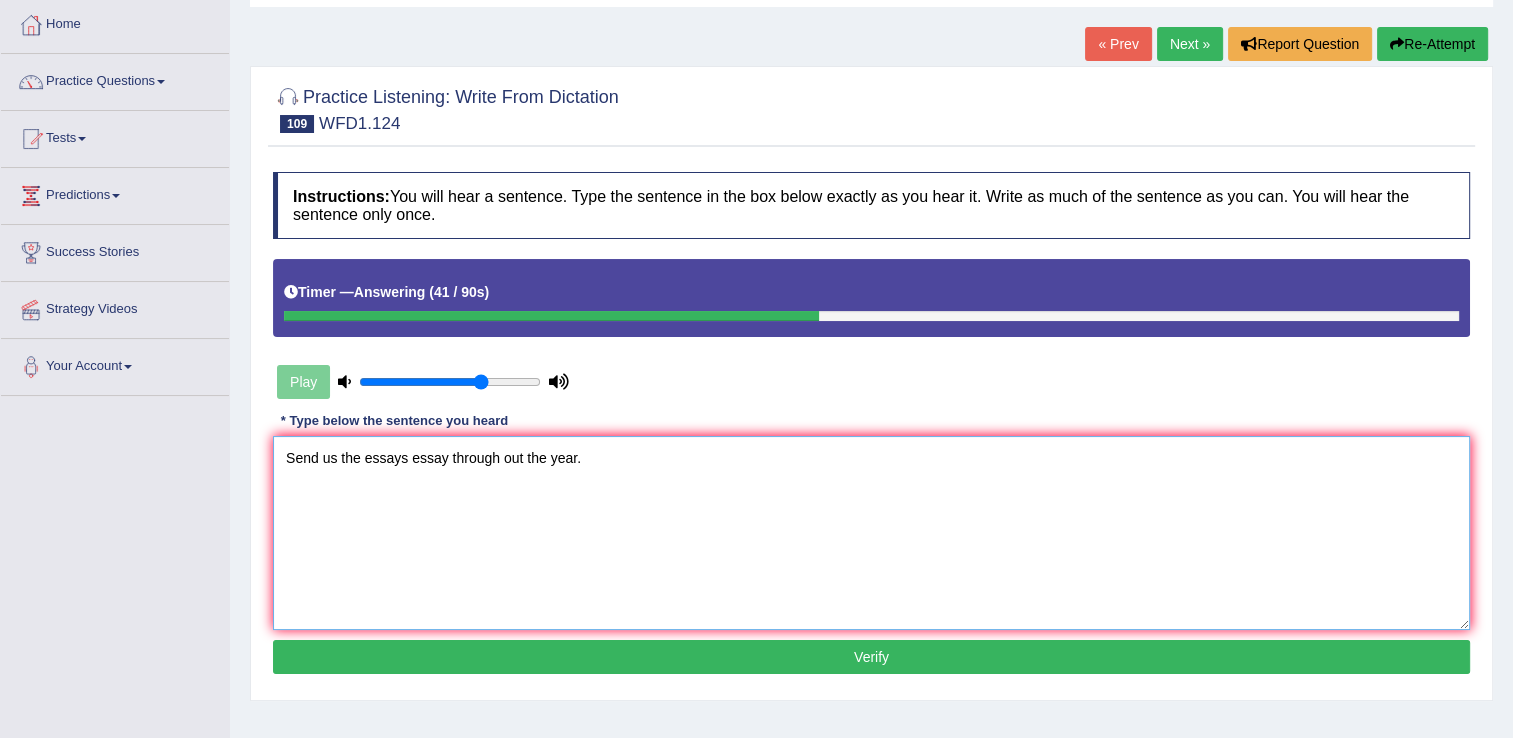scroll, scrollTop: 111, scrollLeft: 0, axis: vertical 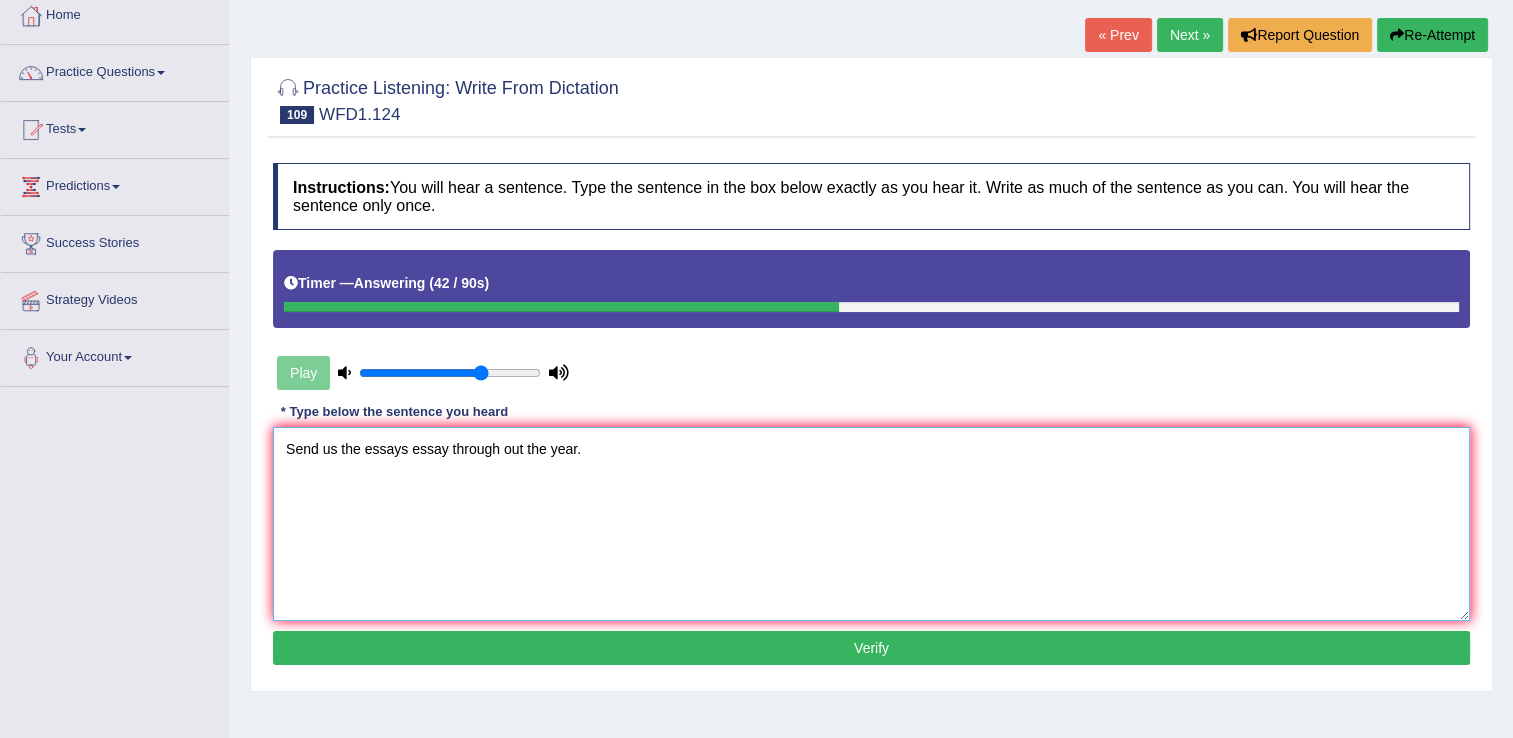type on "Send us the essays essay through out the year." 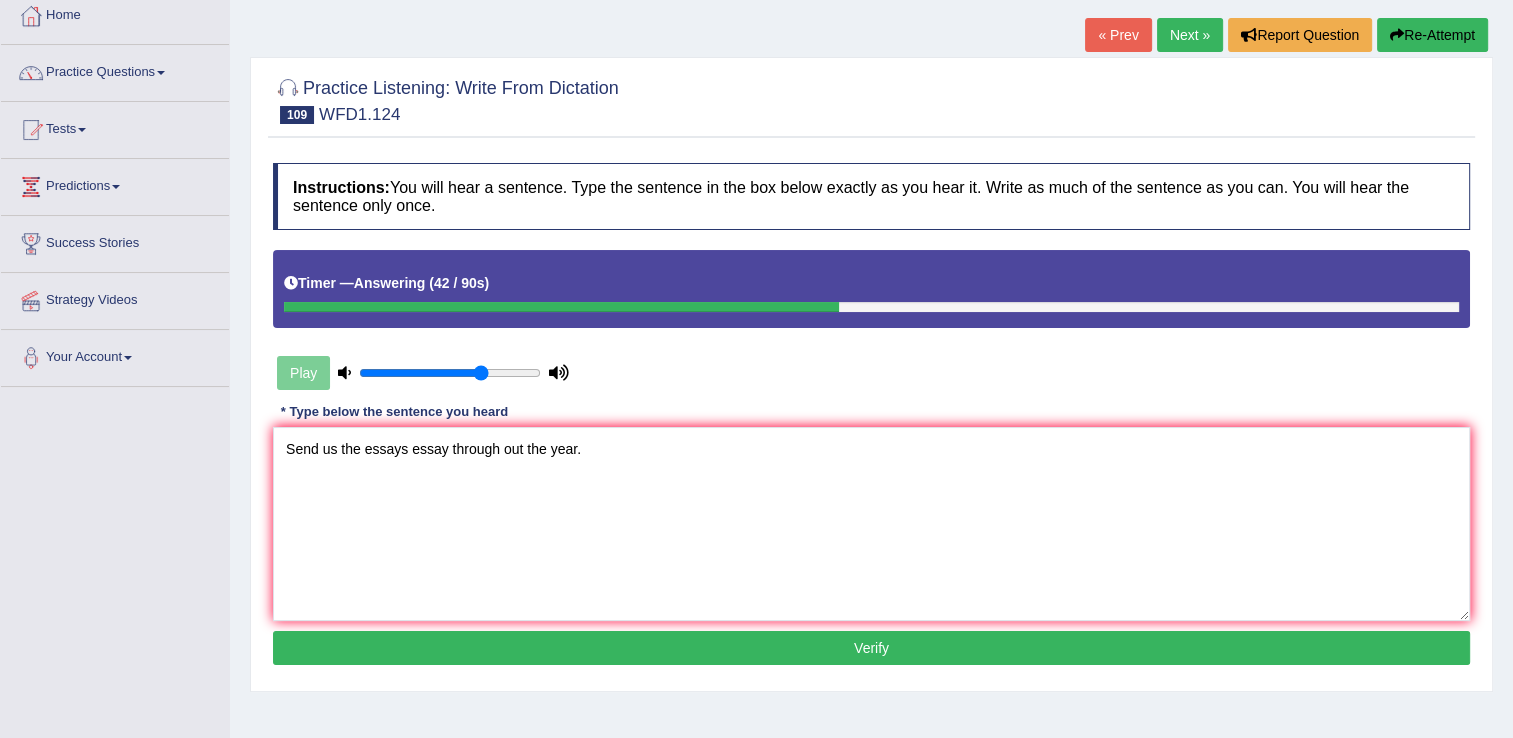 click on "Verify" at bounding box center (871, 648) 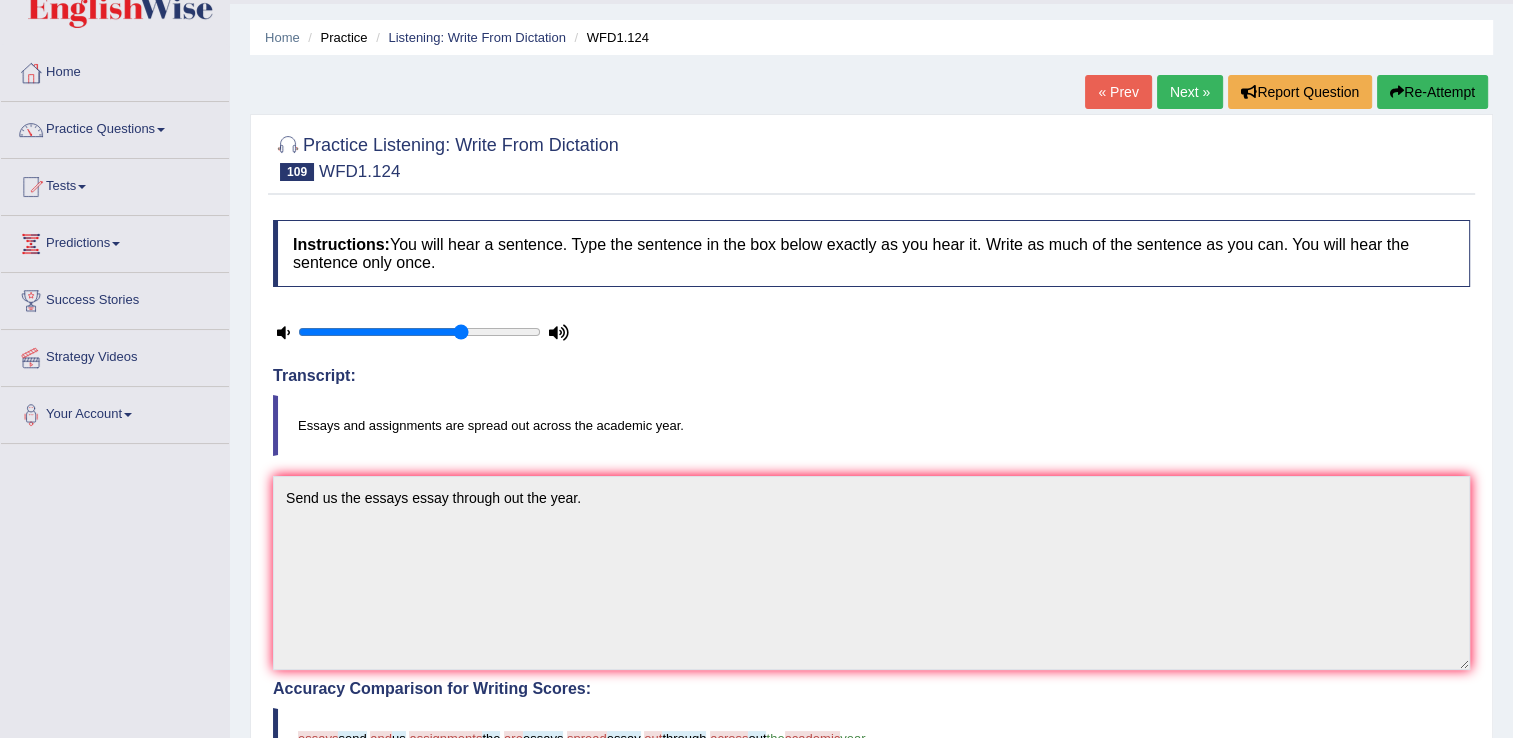 scroll, scrollTop: 0, scrollLeft: 0, axis: both 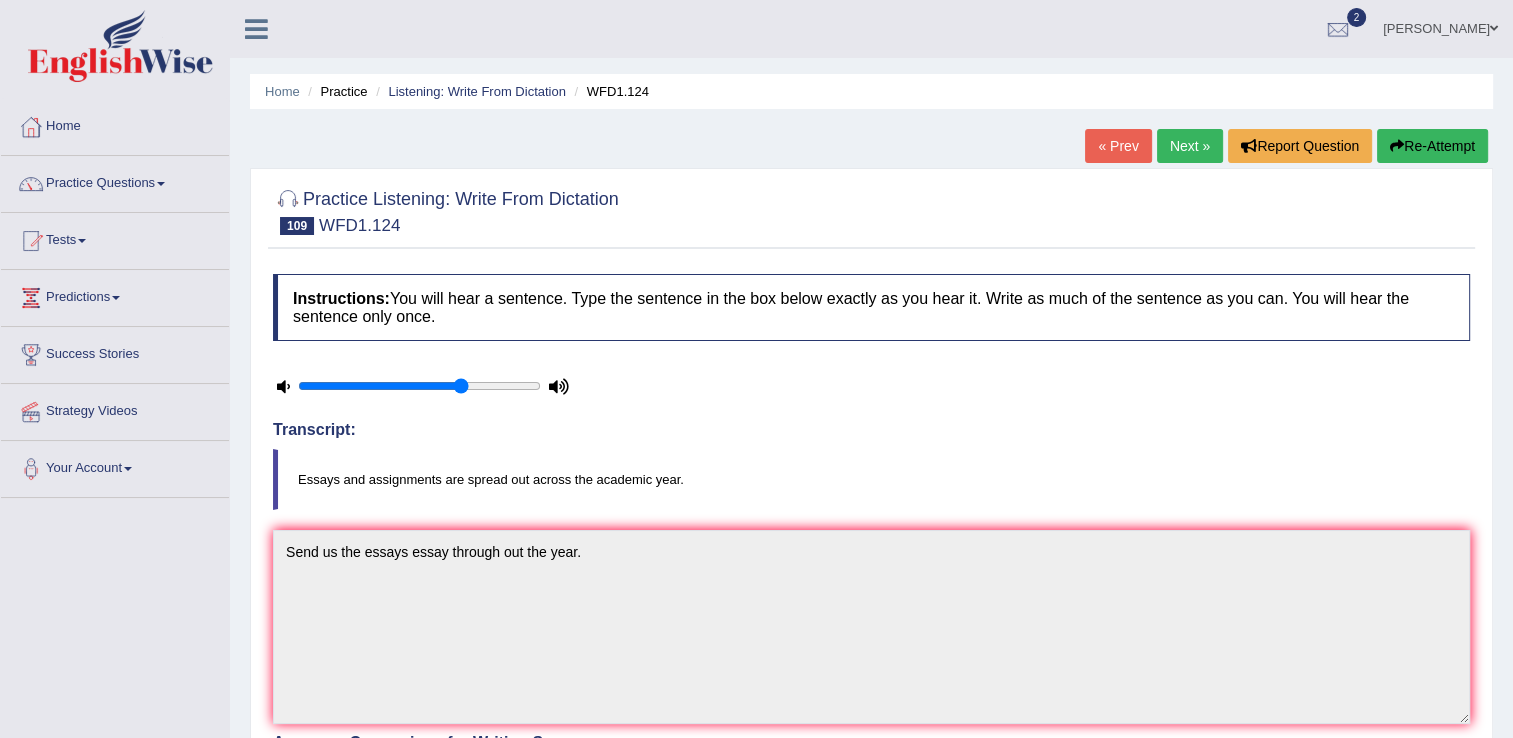 click on "Instructions:  You will hear a sentence. Type the sentence in the box below exactly as you hear it. Write as much of the sentence as you can. You will hear the sentence only once.
Timer —  Answering   ( 42 / 90s ) Transcript: Essays and assignments are spread out across the academic year. * Type below the sentence you heard Send us the essays essay through out the year. Accuracy Comparison for Writing Scores: essays send   and us   assignments the   are essays   spread essay   out through   across out  the  academic  year
Red:  Missed Words
Green:  Correct Words
Blue:  Added/Mistyped Words
Accuracy:  You have written correctly 2 out of 10 words  Punctuation at the end  You wrote first capital letter A.I. Engine Result:  Send   us   the   essays   essay   through   out   the   year . Verify" at bounding box center (871, 771) 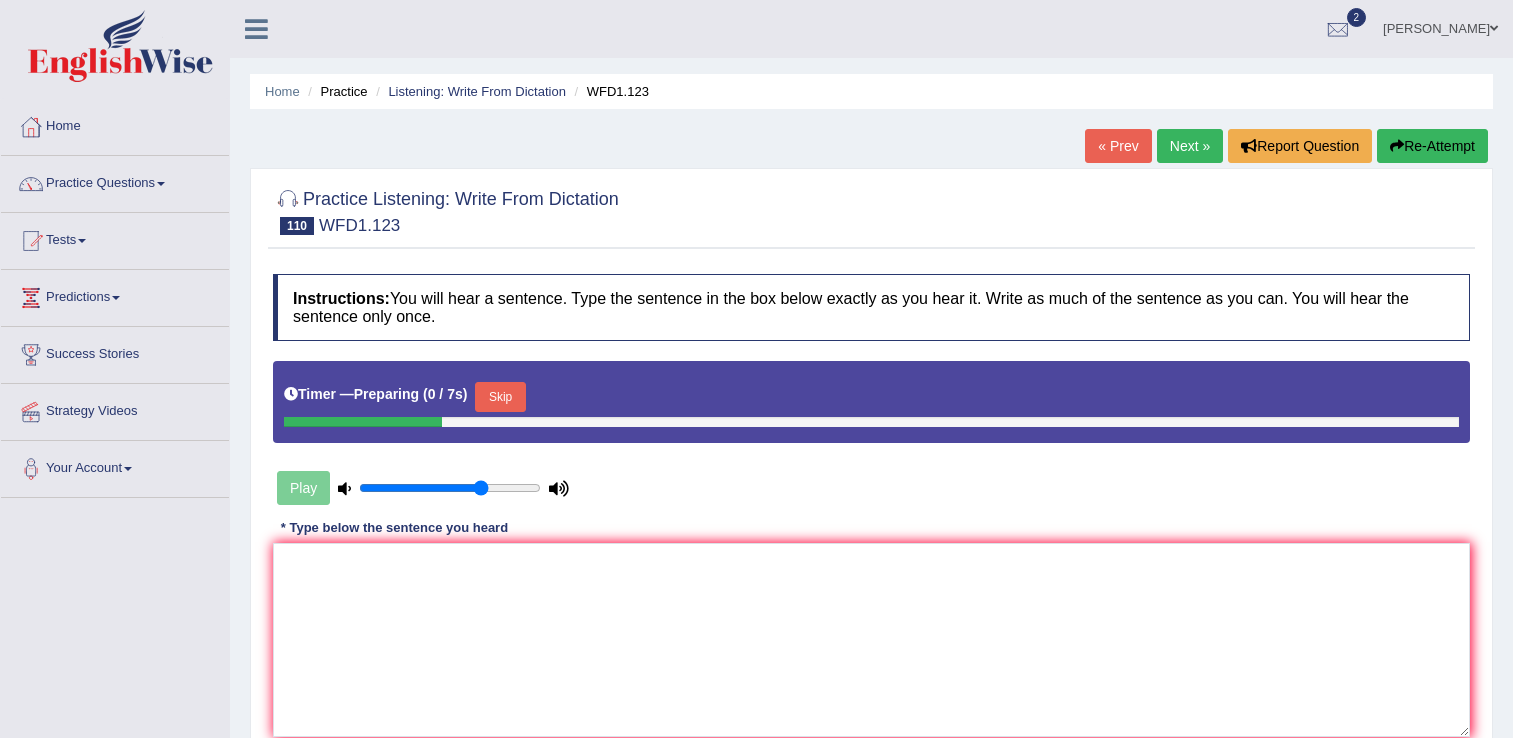scroll, scrollTop: 0, scrollLeft: 0, axis: both 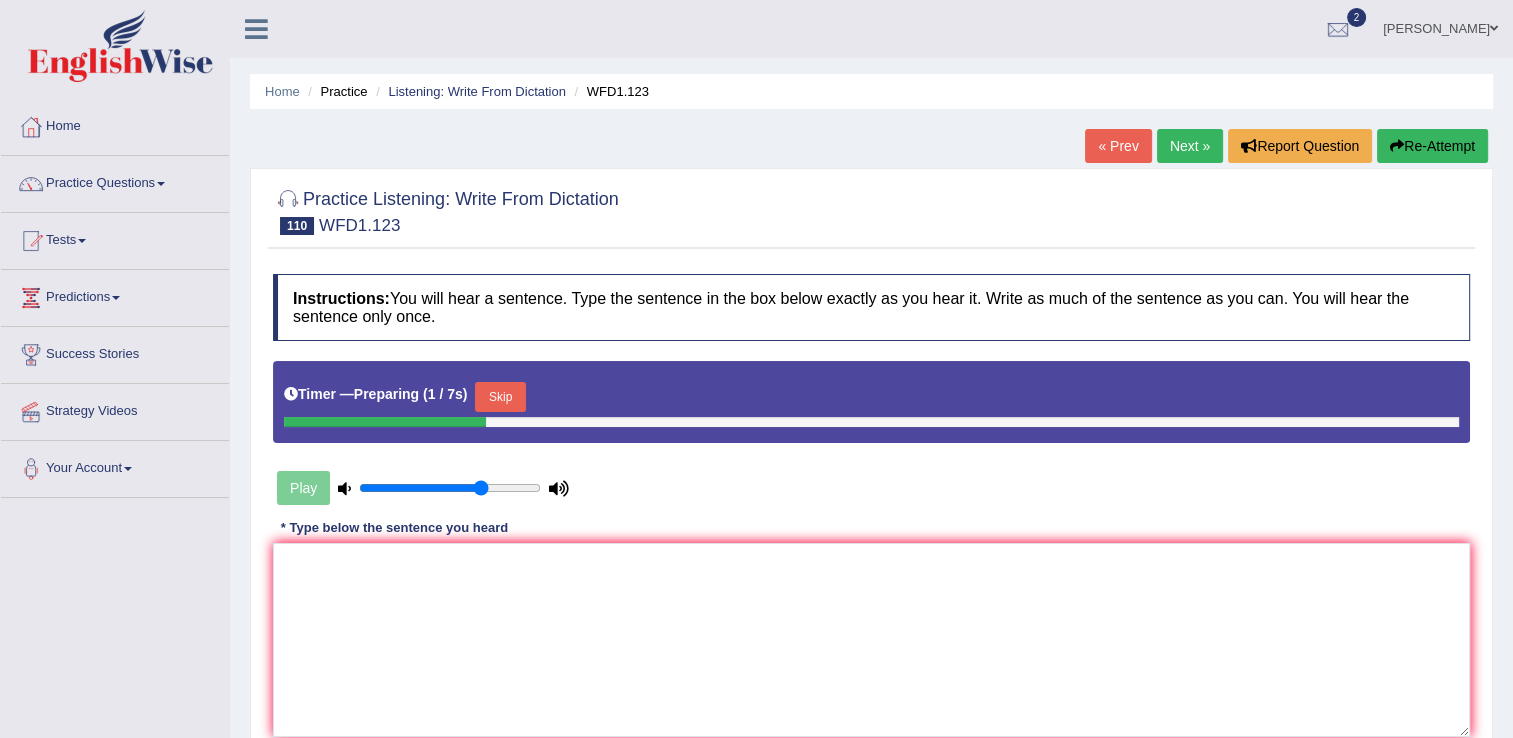 click on "Skip" at bounding box center [500, 397] 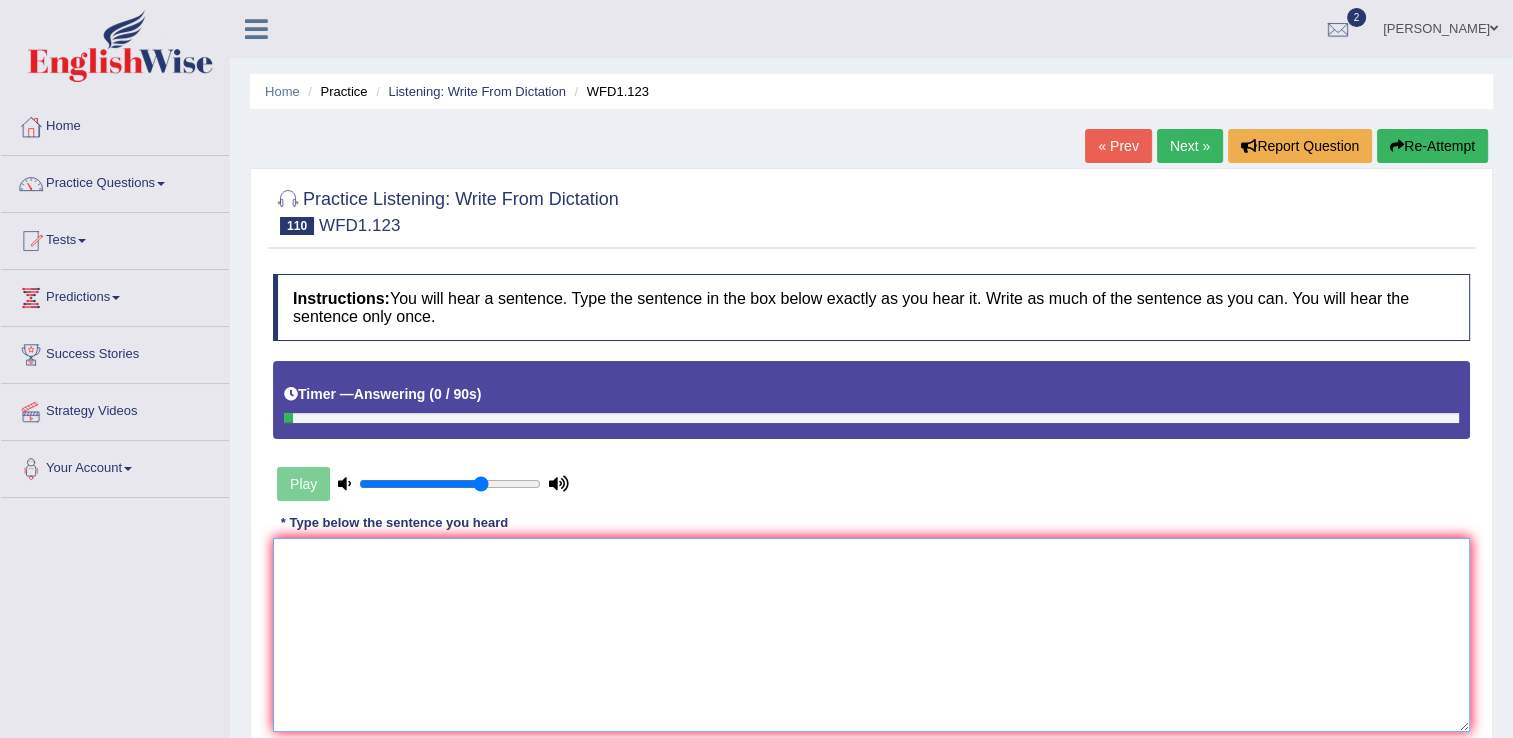 click at bounding box center (871, 635) 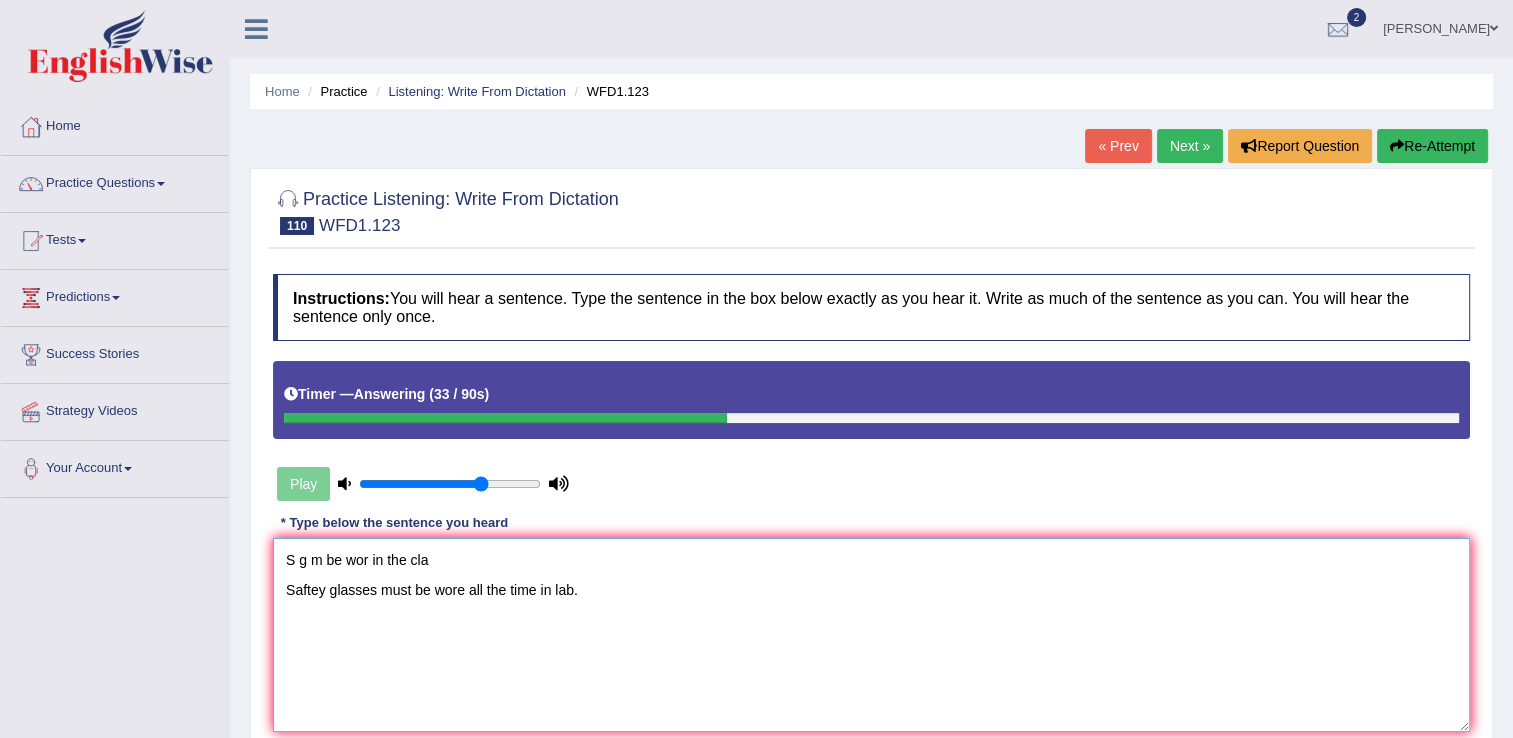 click on "S g m be wor in the cla
Saftey glasses must be wore all the time in lab." at bounding box center (871, 635) 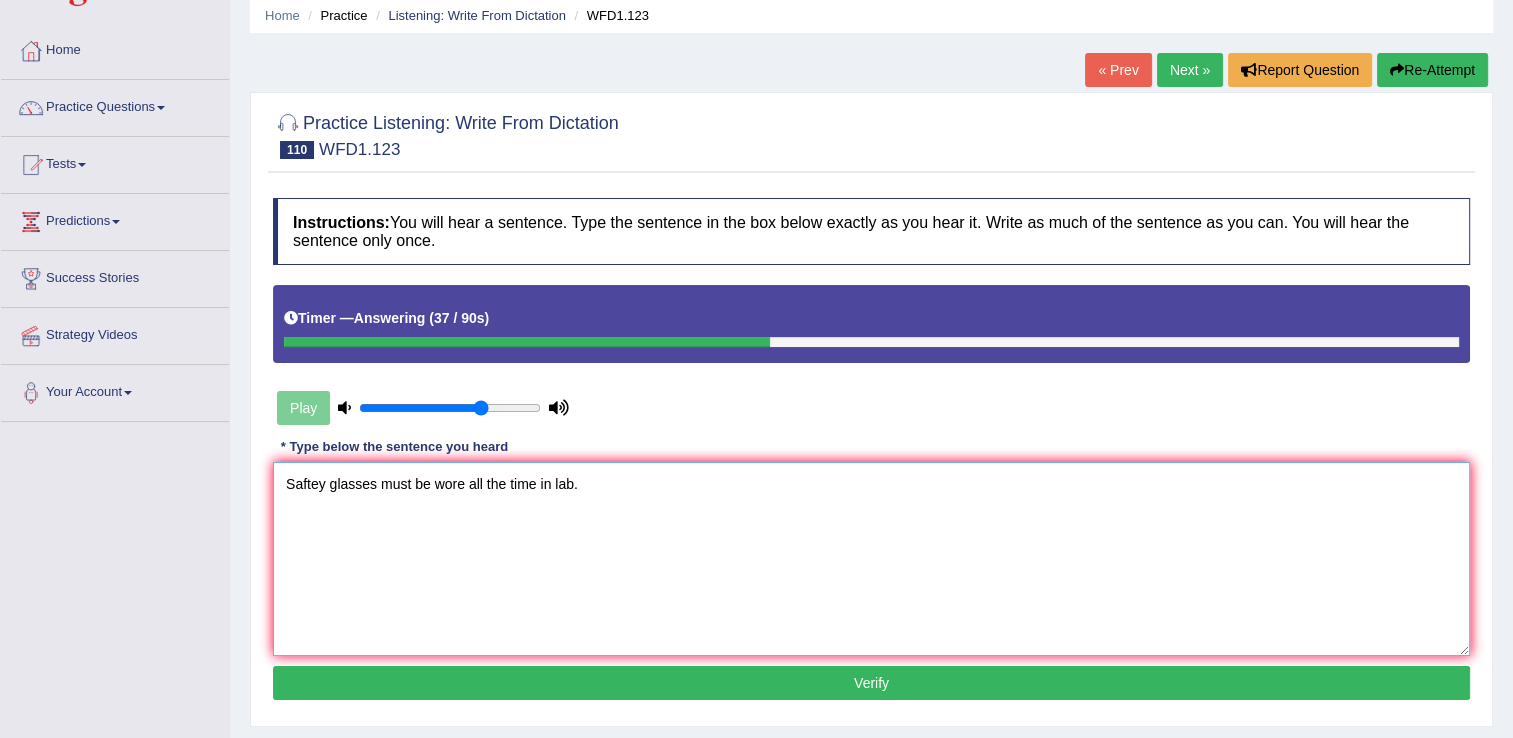 scroll, scrollTop: 80, scrollLeft: 0, axis: vertical 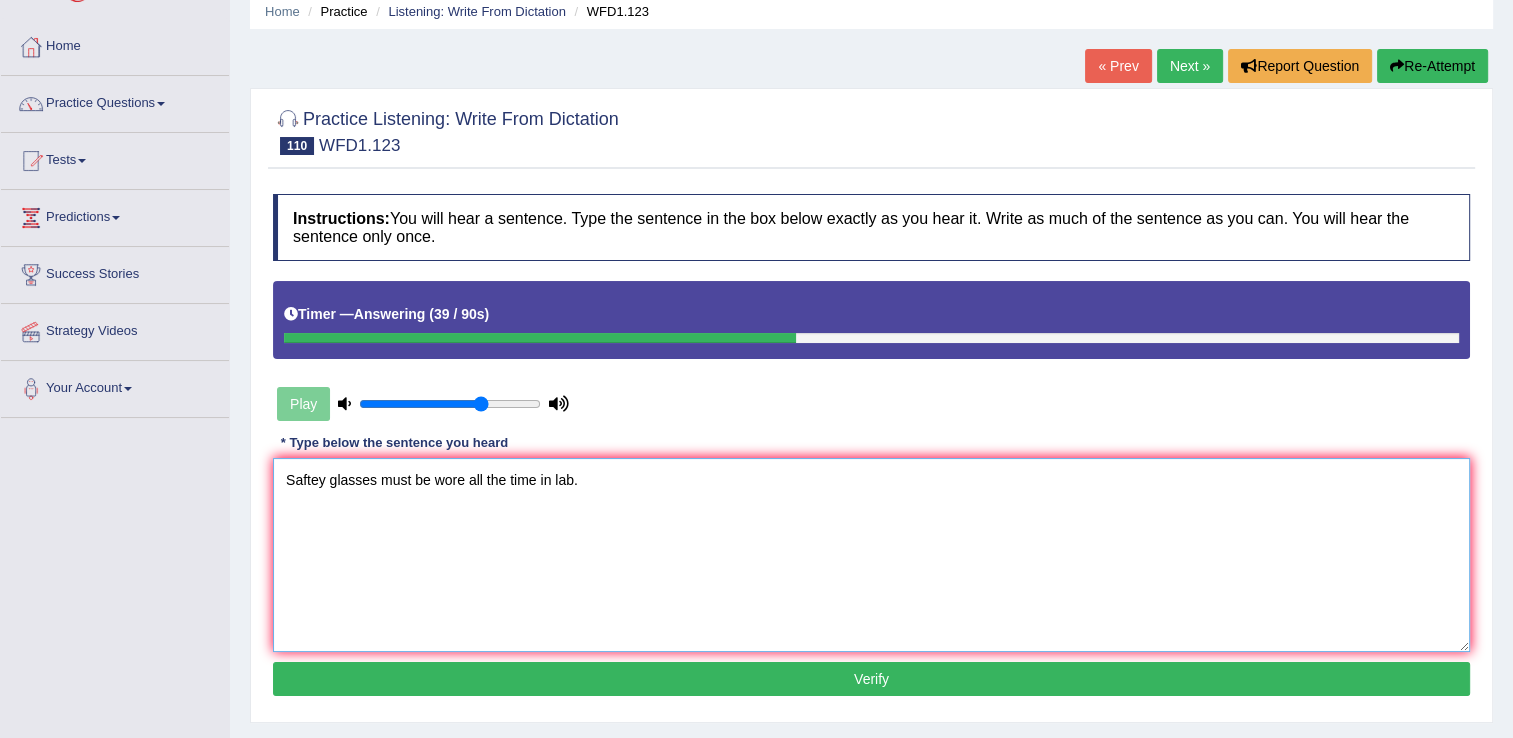 type on "Saftey glasses must be wore all the time in lab." 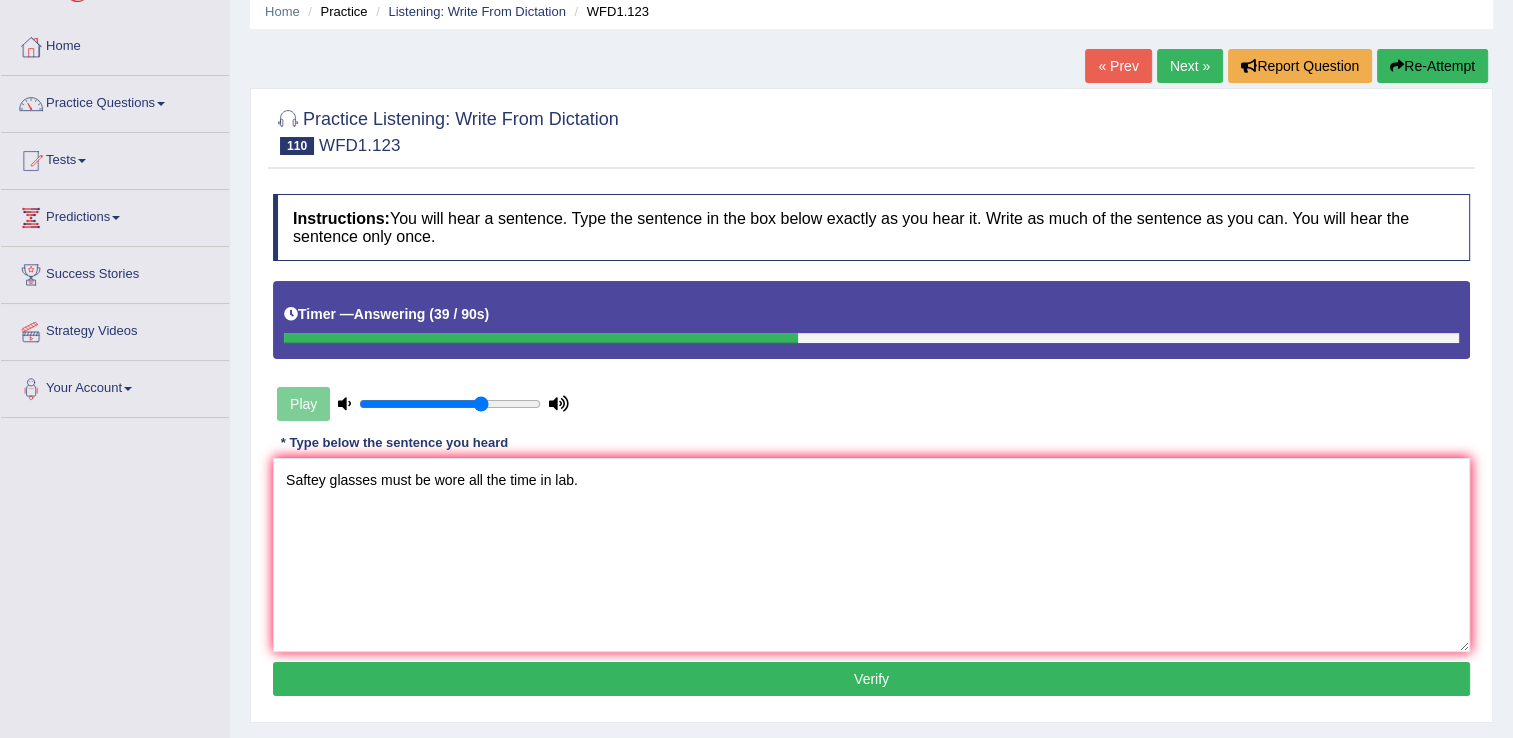 click on "Instructions:  You will hear a sentence. Type the sentence in the box below exactly as you hear it. Write as much of the sentence as you can. You will hear the sentence only once.
Timer —  Answering   ( 39 / 90s ) Play Transcript: Safety glasses should be worn while doing experiments in the lab. * Type below the sentence you heard Saftey glasses must be wore all the time in lab. Accuracy Comparison for Writing Scores:
Red:  Missed Words
Green:  Correct Words
Blue:  Added/Mistyped Words
Accuracy:   Punctuation at the end  You wrote first capital letter A.I. Engine Result:  Processing... Verify" at bounding box center (871, 448) 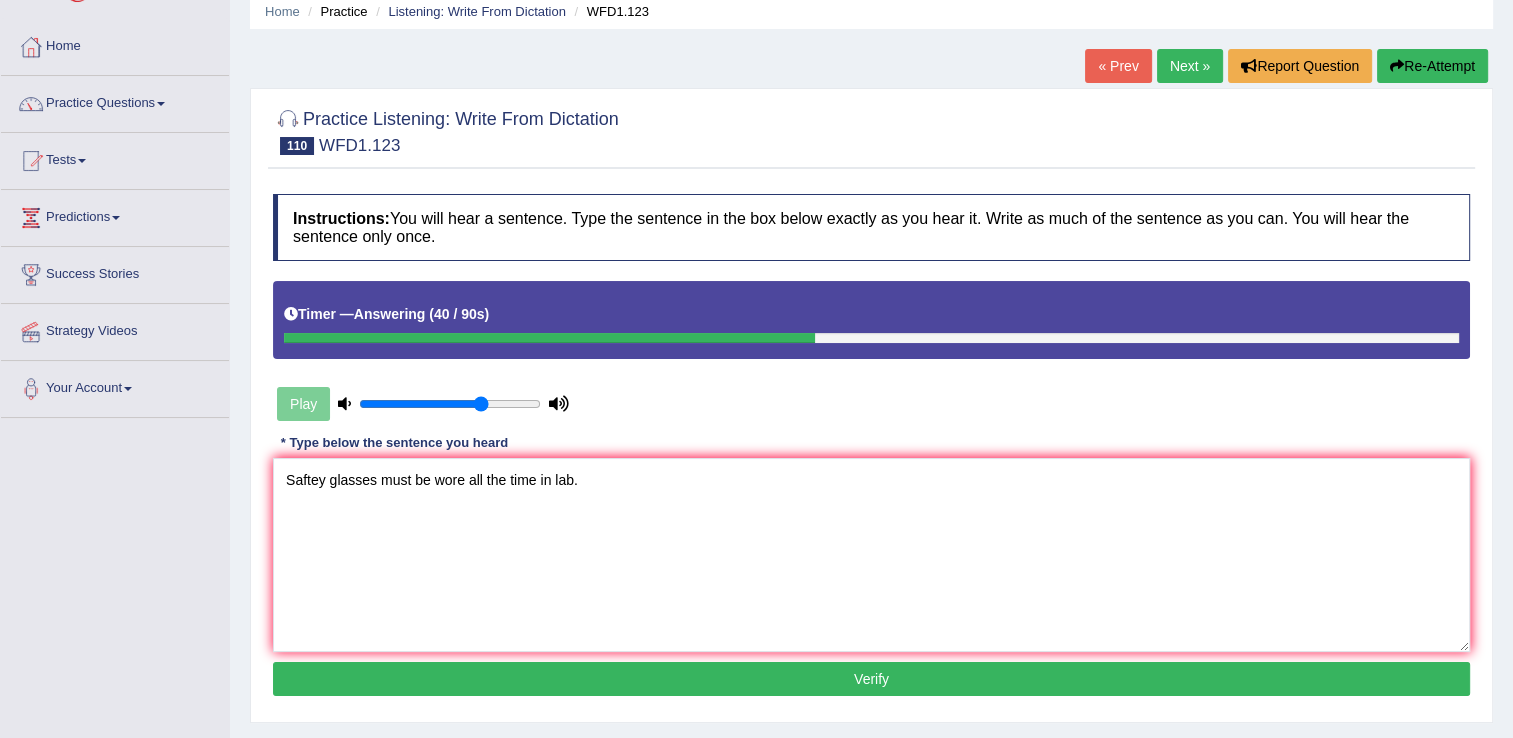 click on "Verify" at bounding box center [871, 679] 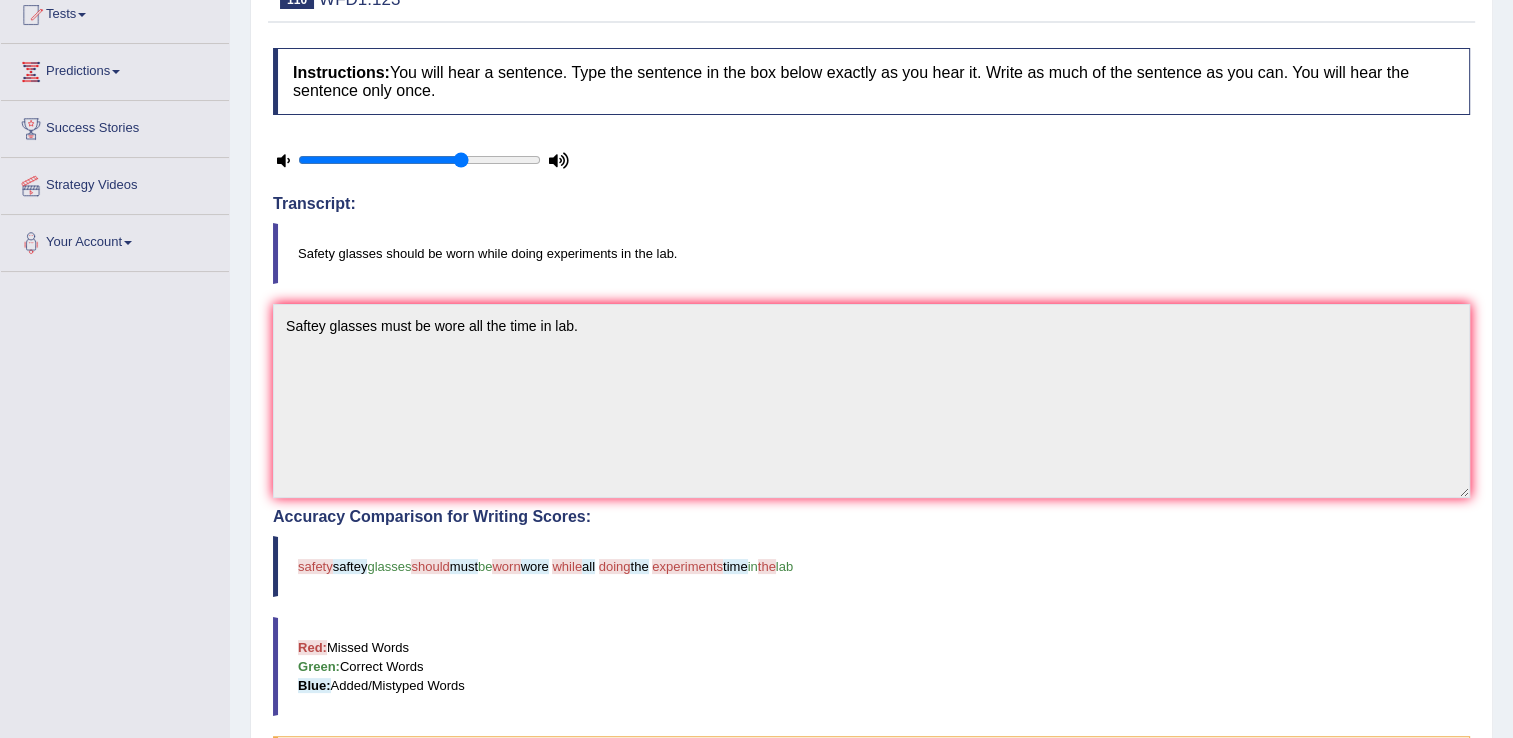scroll, scrollTop: 219, scrollLeft: 0, axis: vertical 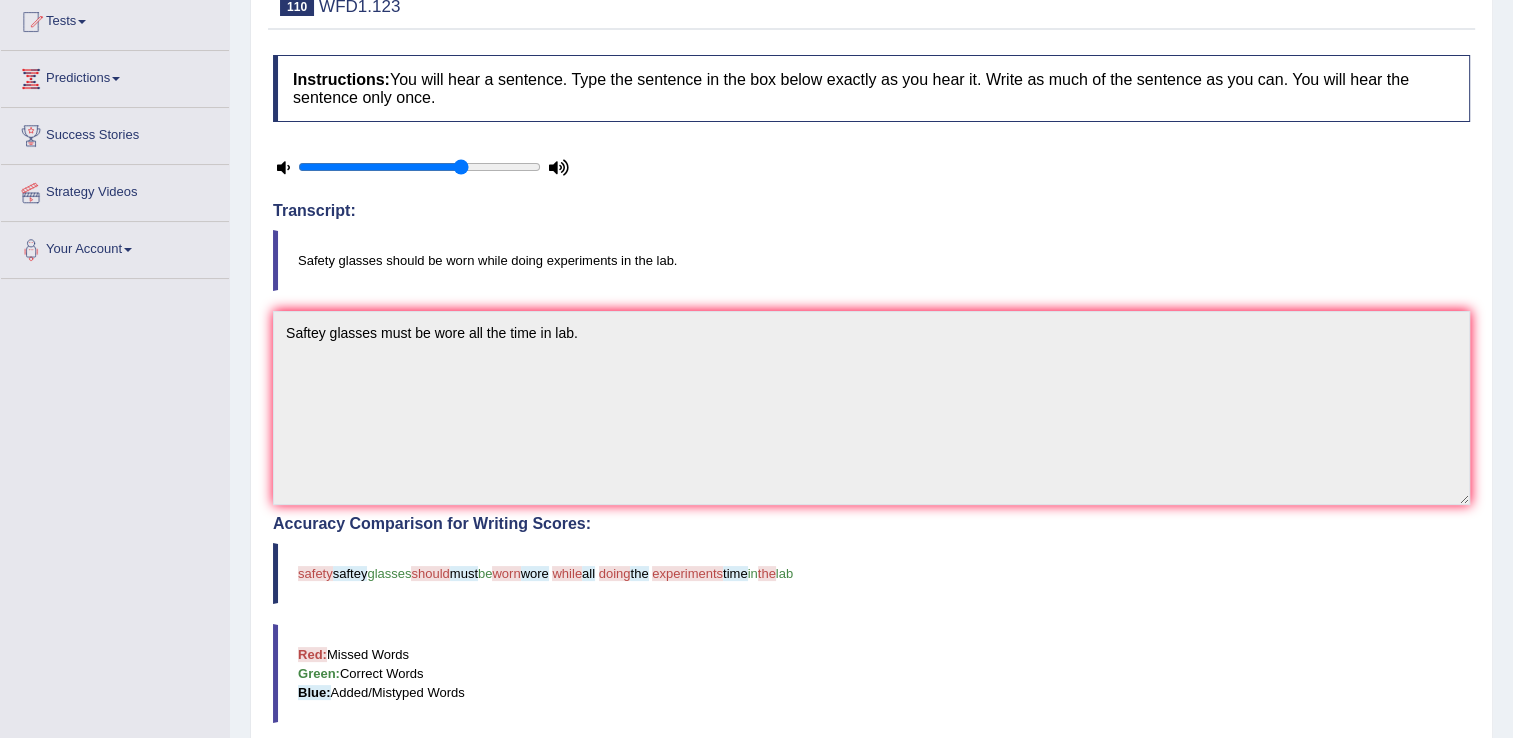 click on "Safety glasses should be worn while doing experiments in the lab." at bounding box center (871, 260) 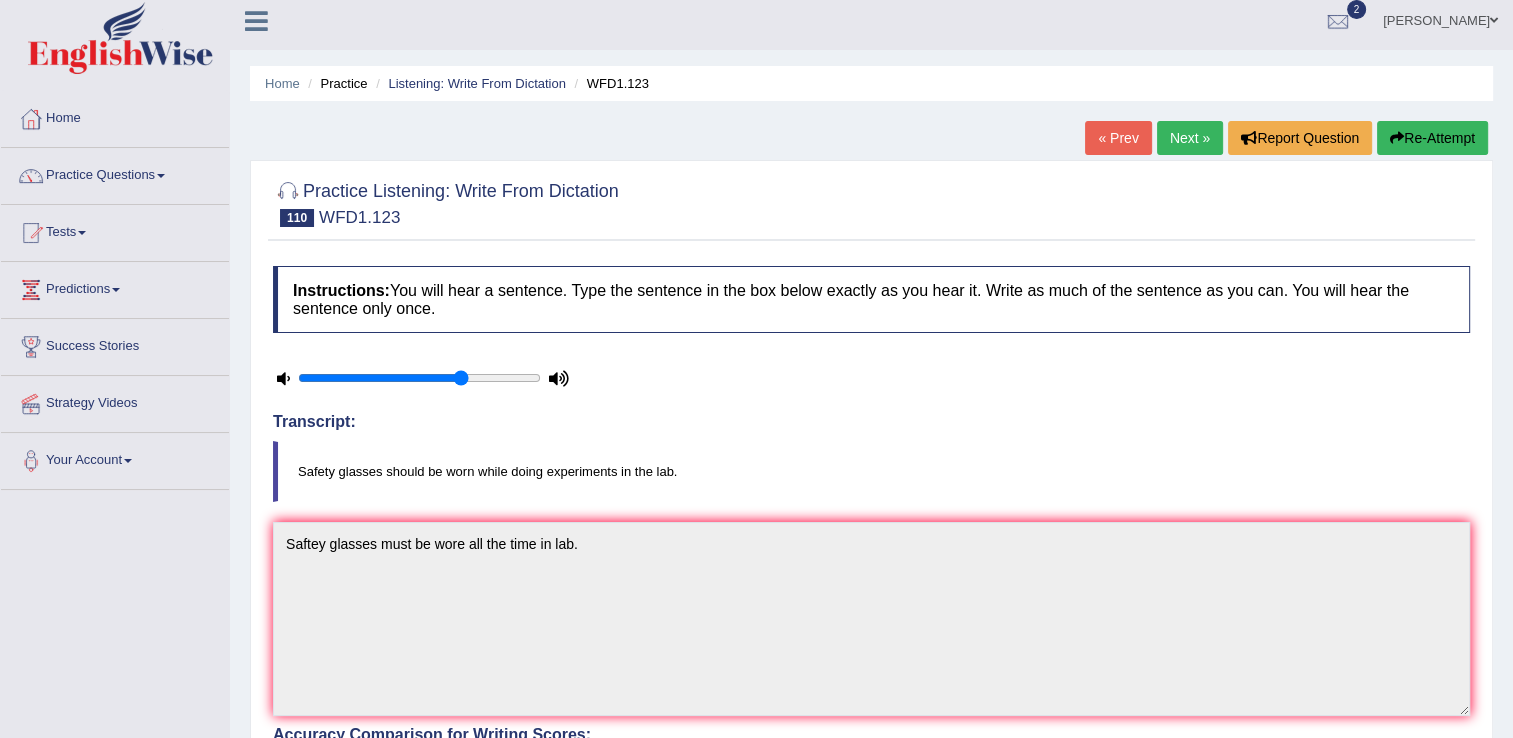 scroll, scrollTop: 0, scrollLeft: 0, axis: both 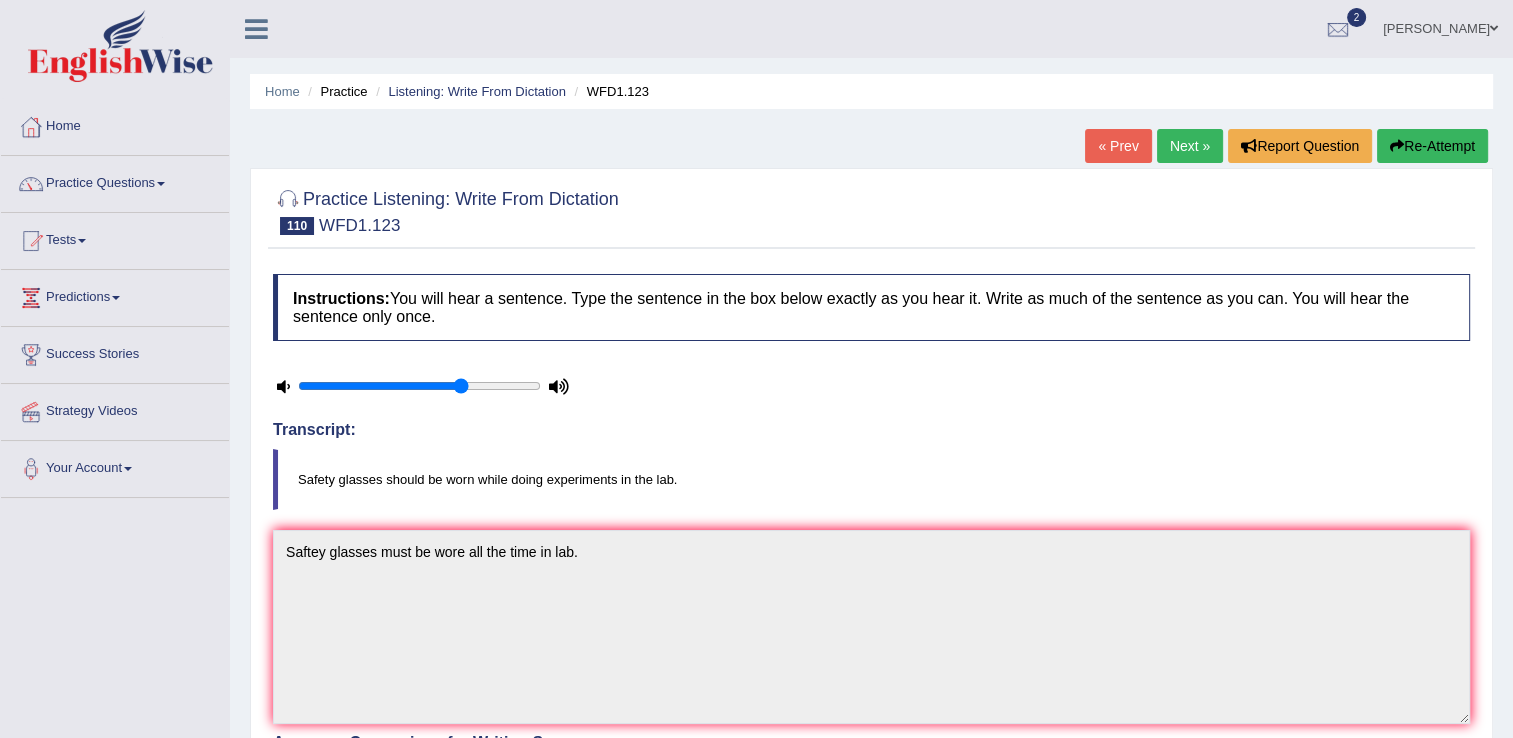 click on "Re-Attempt" at bounding box center (1432, 146) 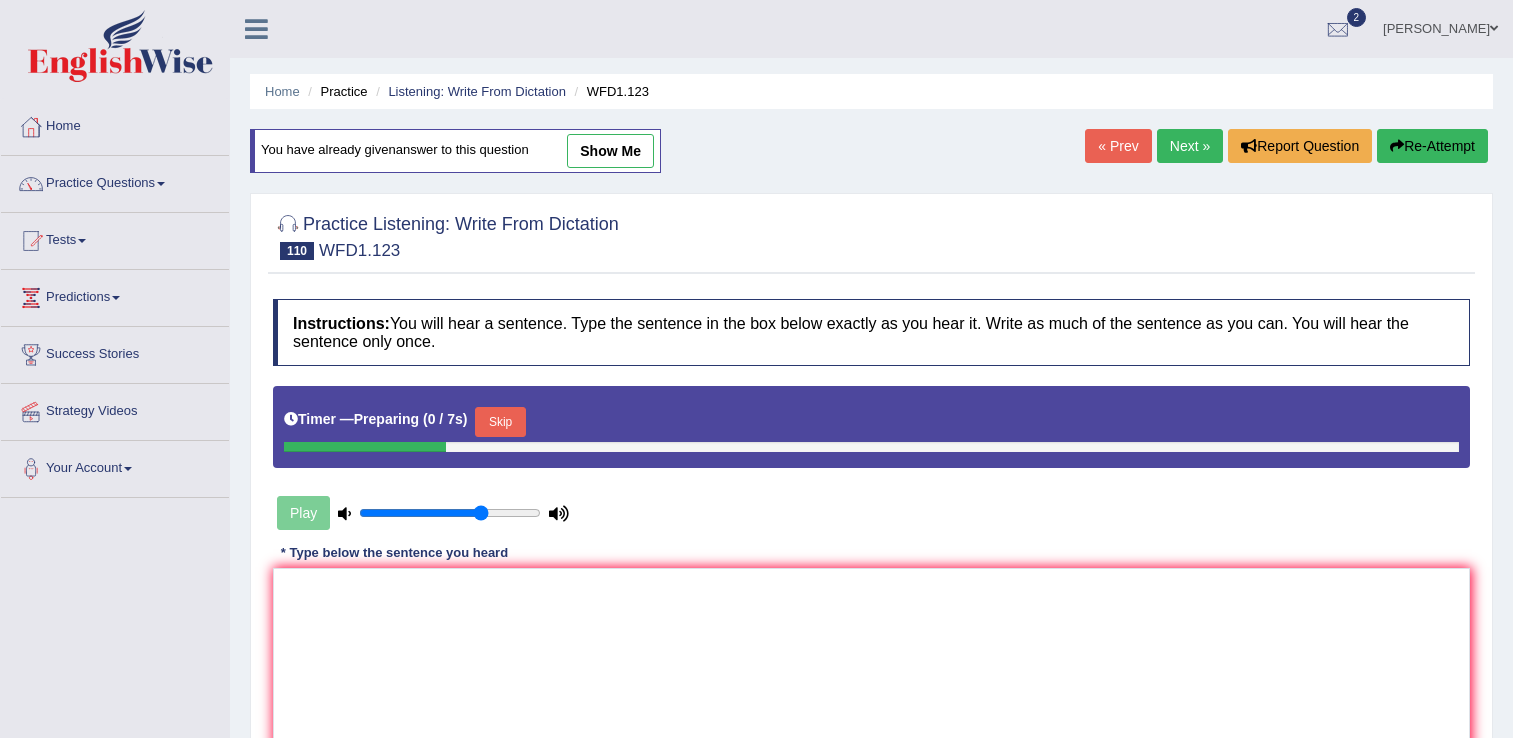 scroll, scrollTop: 0, scrollLeft: 0, axis: both 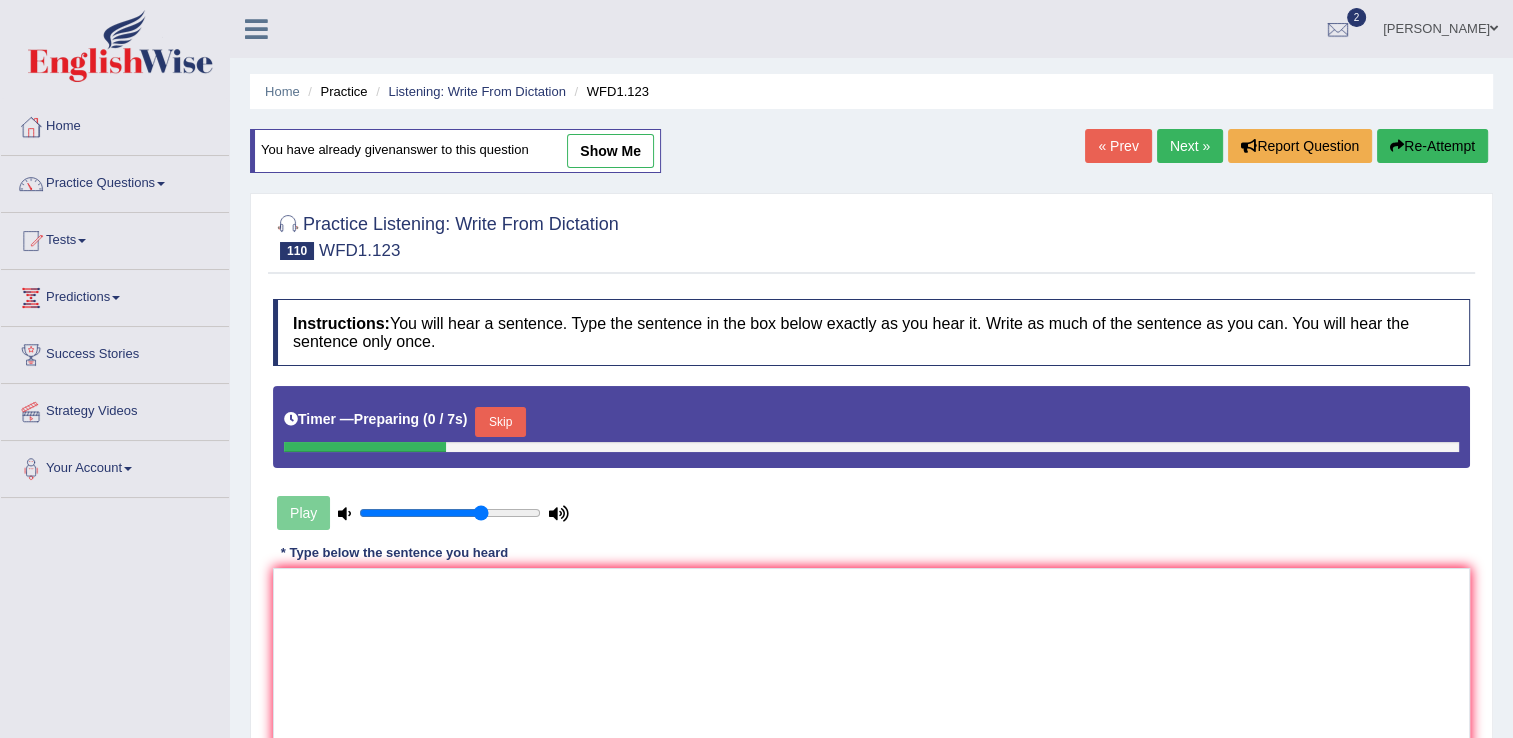 click on "Skip" at bounding box center (500, 422) 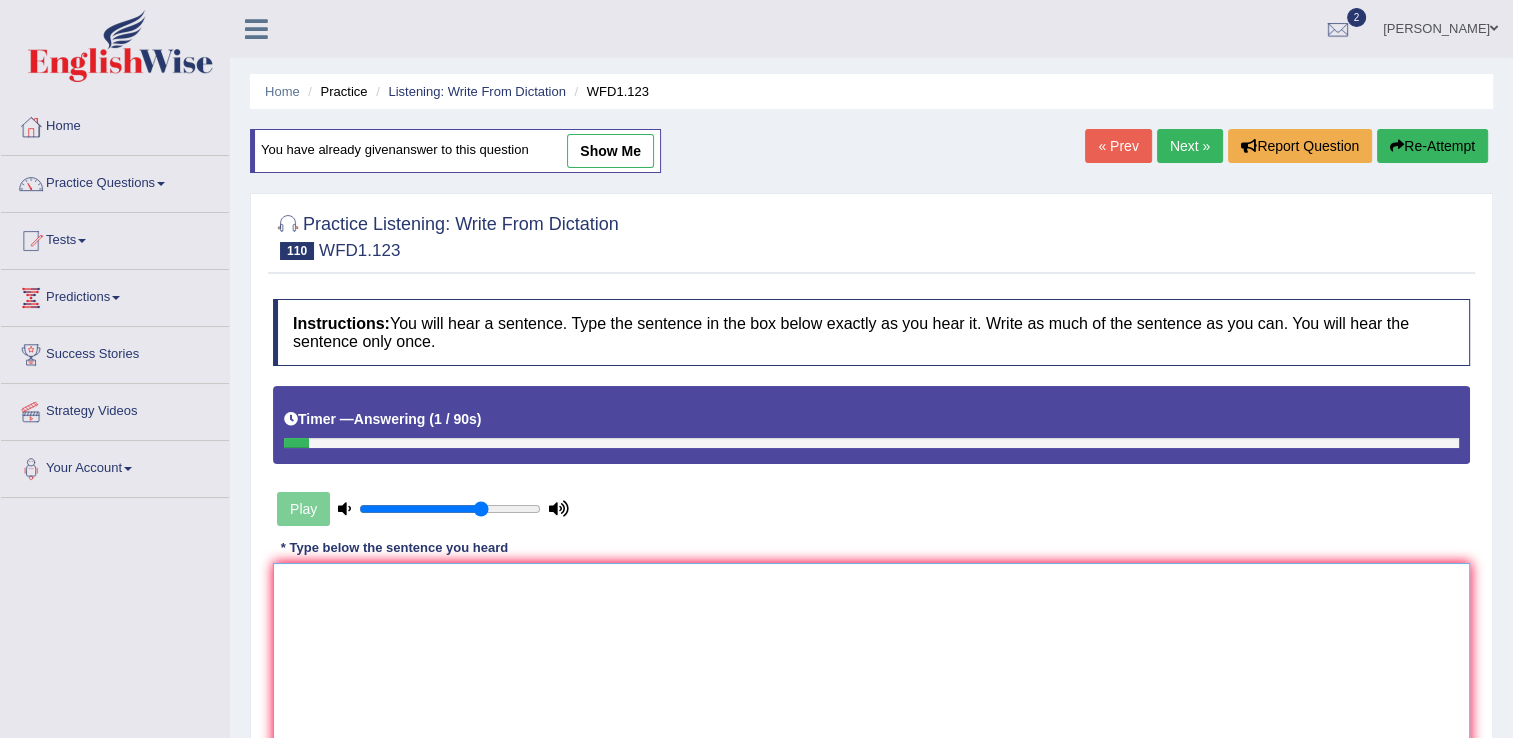click at bounding box center [871, 660] 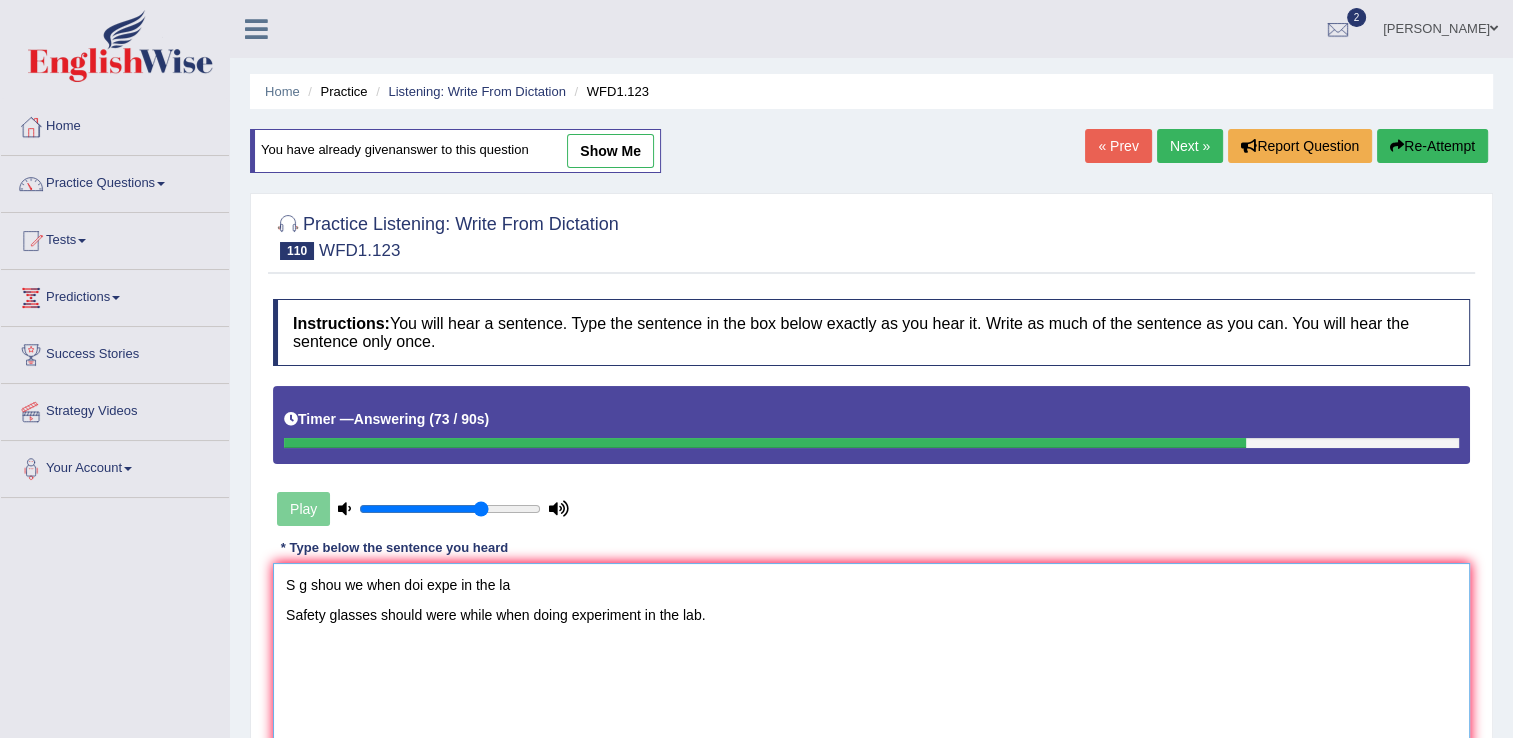 click on "S g shou we when doi expe in the la
Safety glasses should were while when doing experiment in the lab." at bounding box center [871, 660] 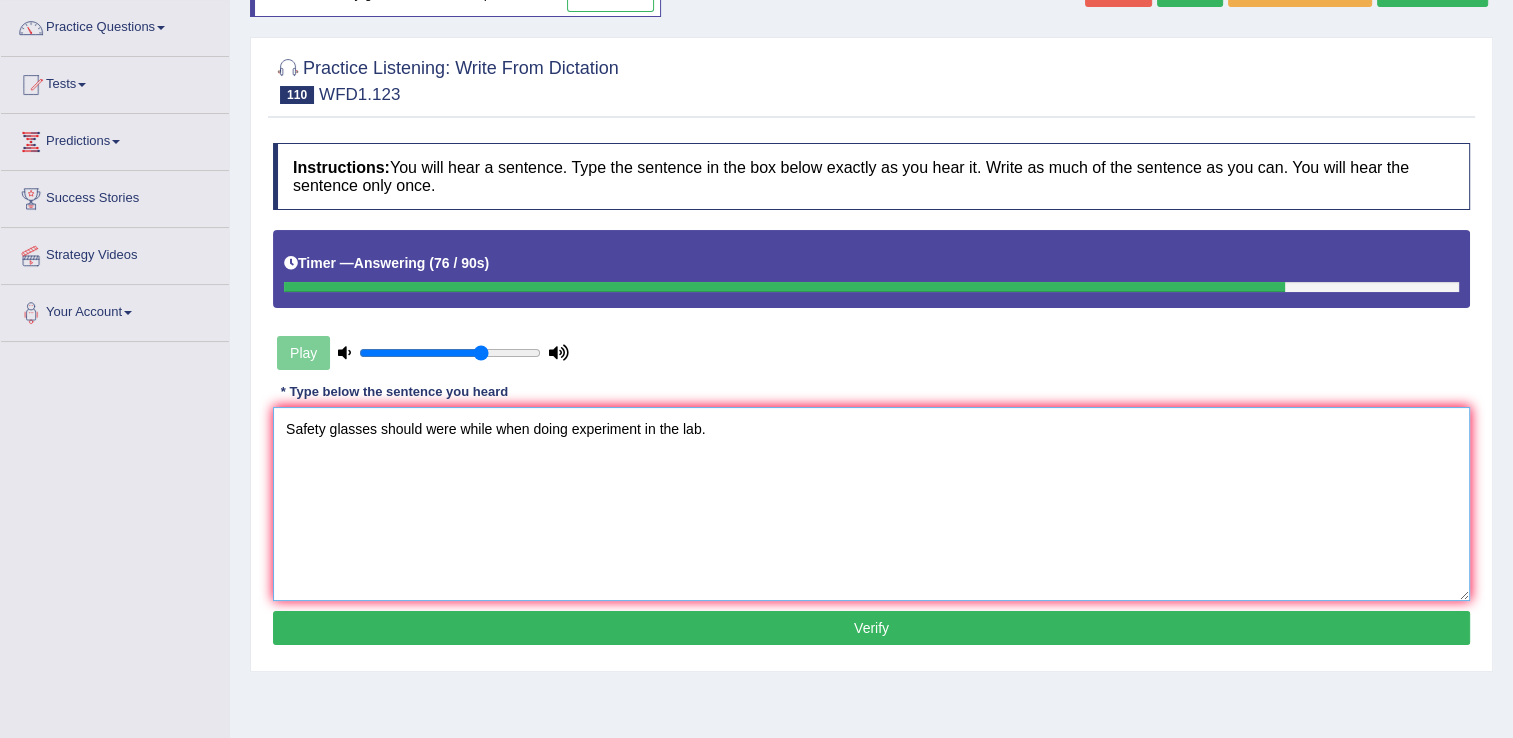 scroll, scrollTop: 164, scrollLeft: 0, axis: vertical 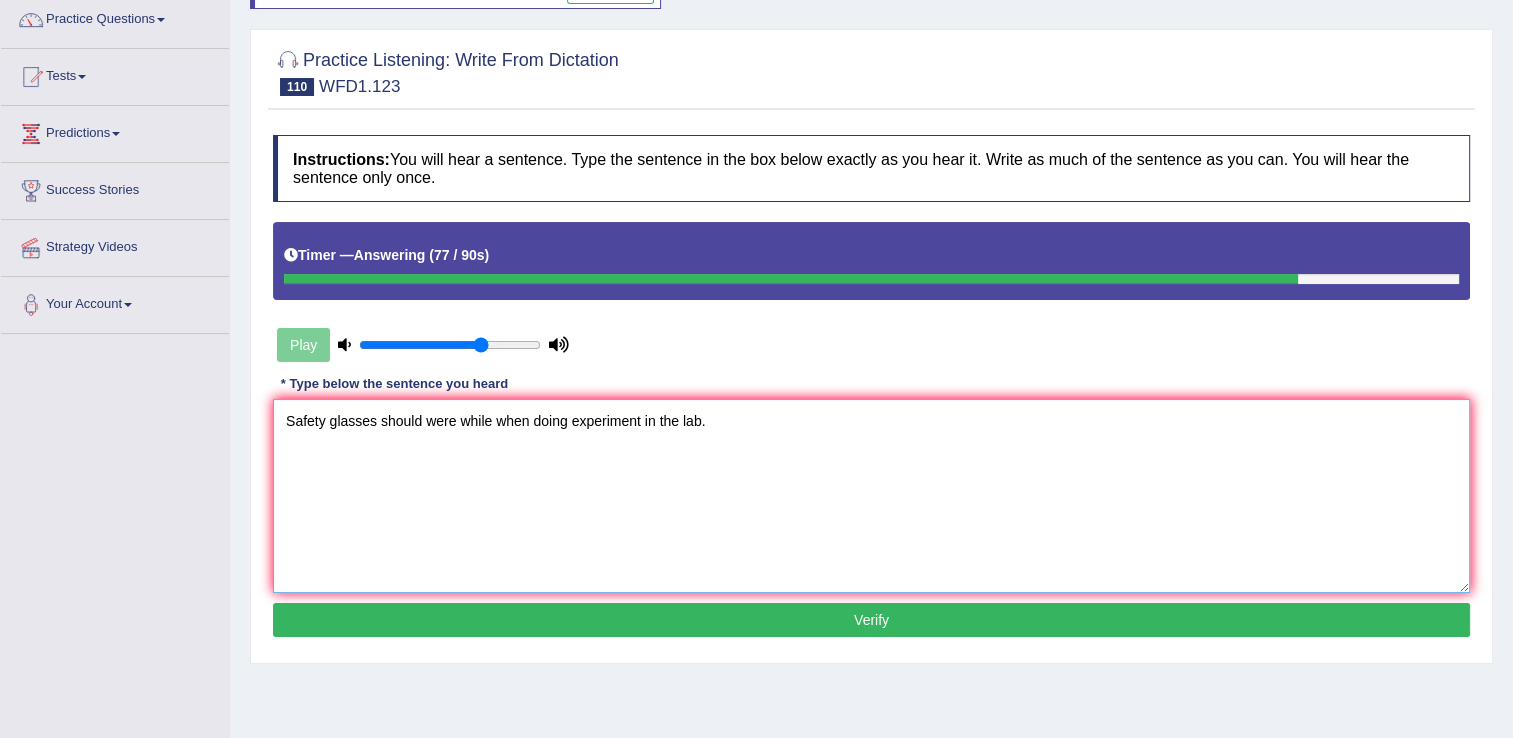 type on "Safety glasses should were while when doing experiment in the lab." 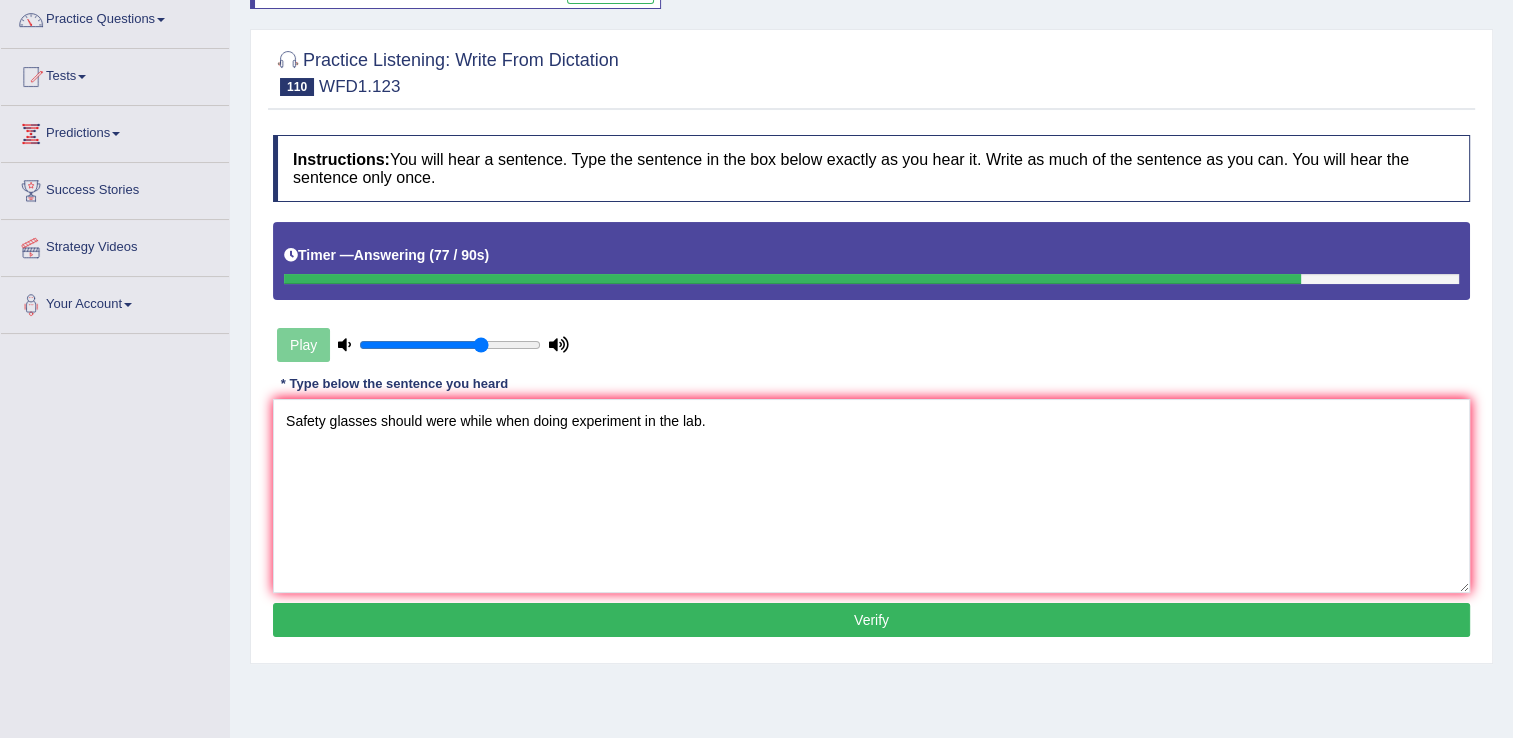 click on "Verify" at bounding box center [871, 620] 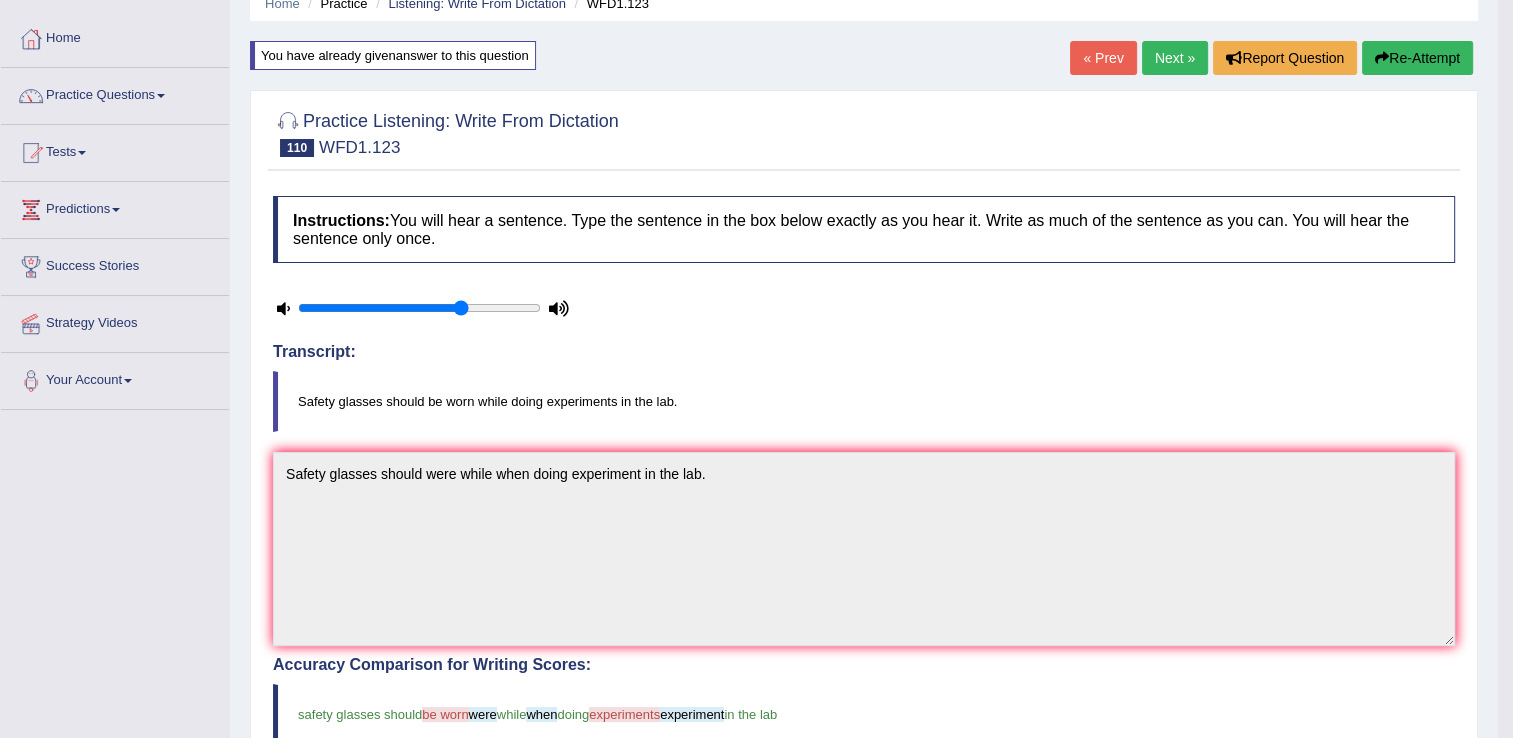 scroll, scrollTop: 0, scrollLeft: 0, axis: both 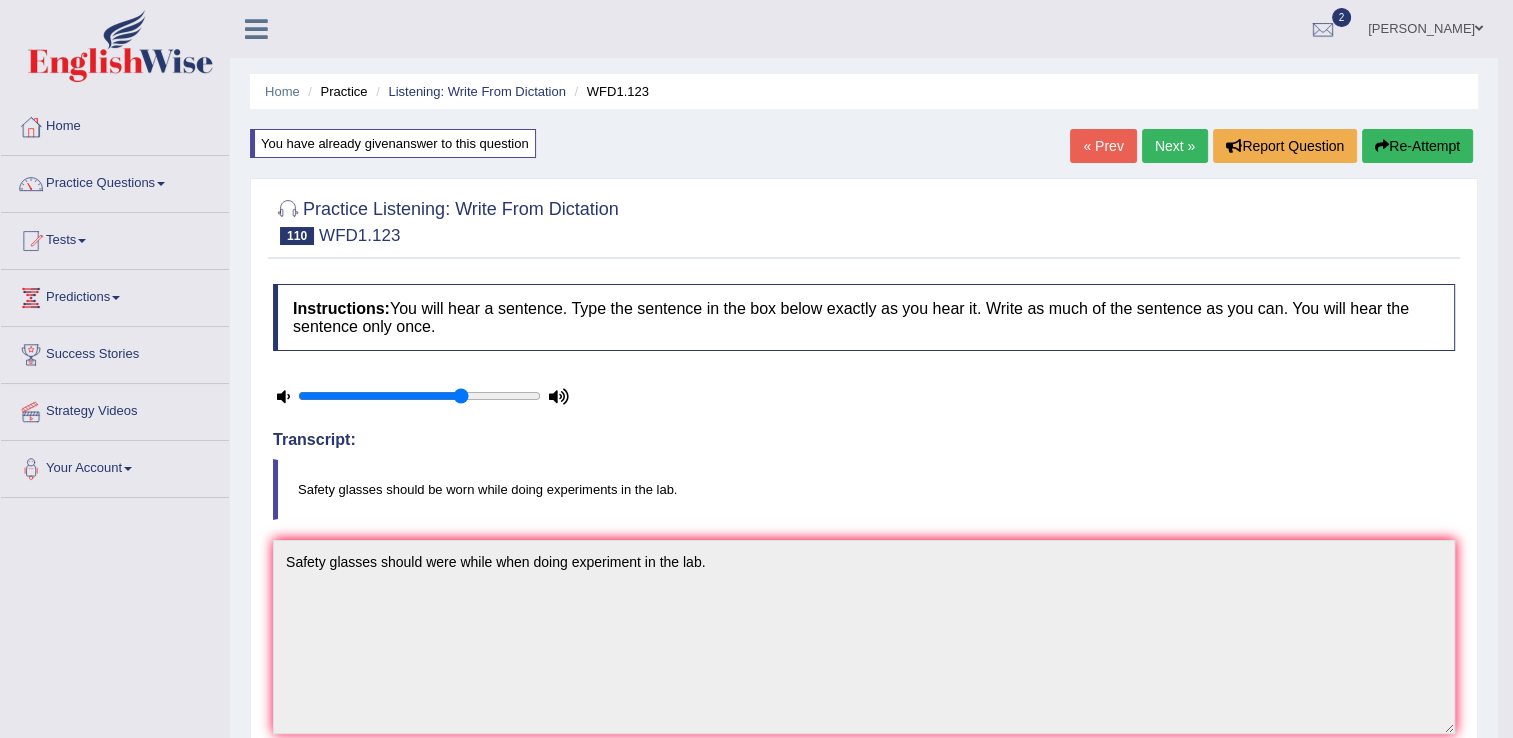 click on "Next »" at bounding box center (1175, 146) 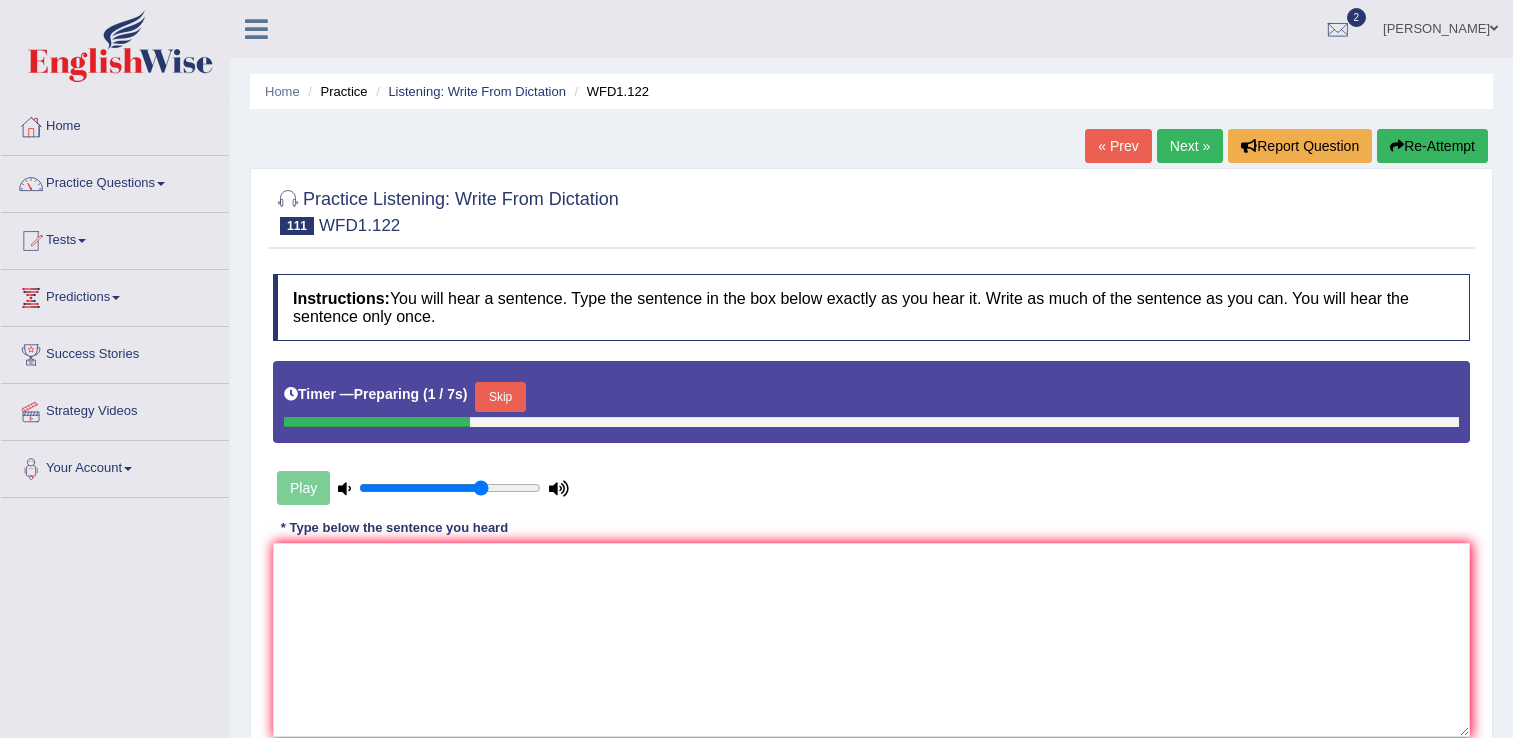 scroll, scrollTop: 0, scrollLeft: 0, axis: both 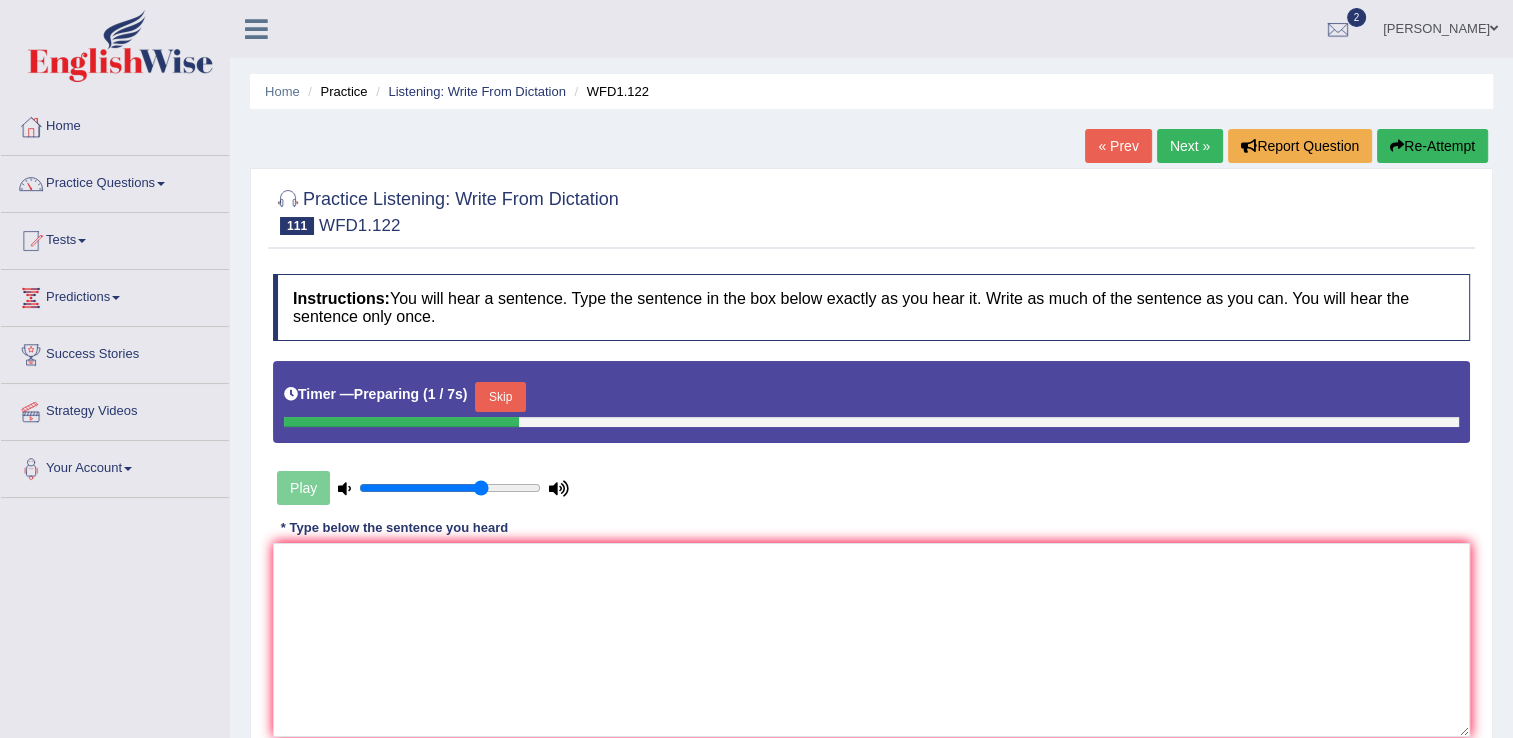 click on "Skip" at bounding box center [500, 397] 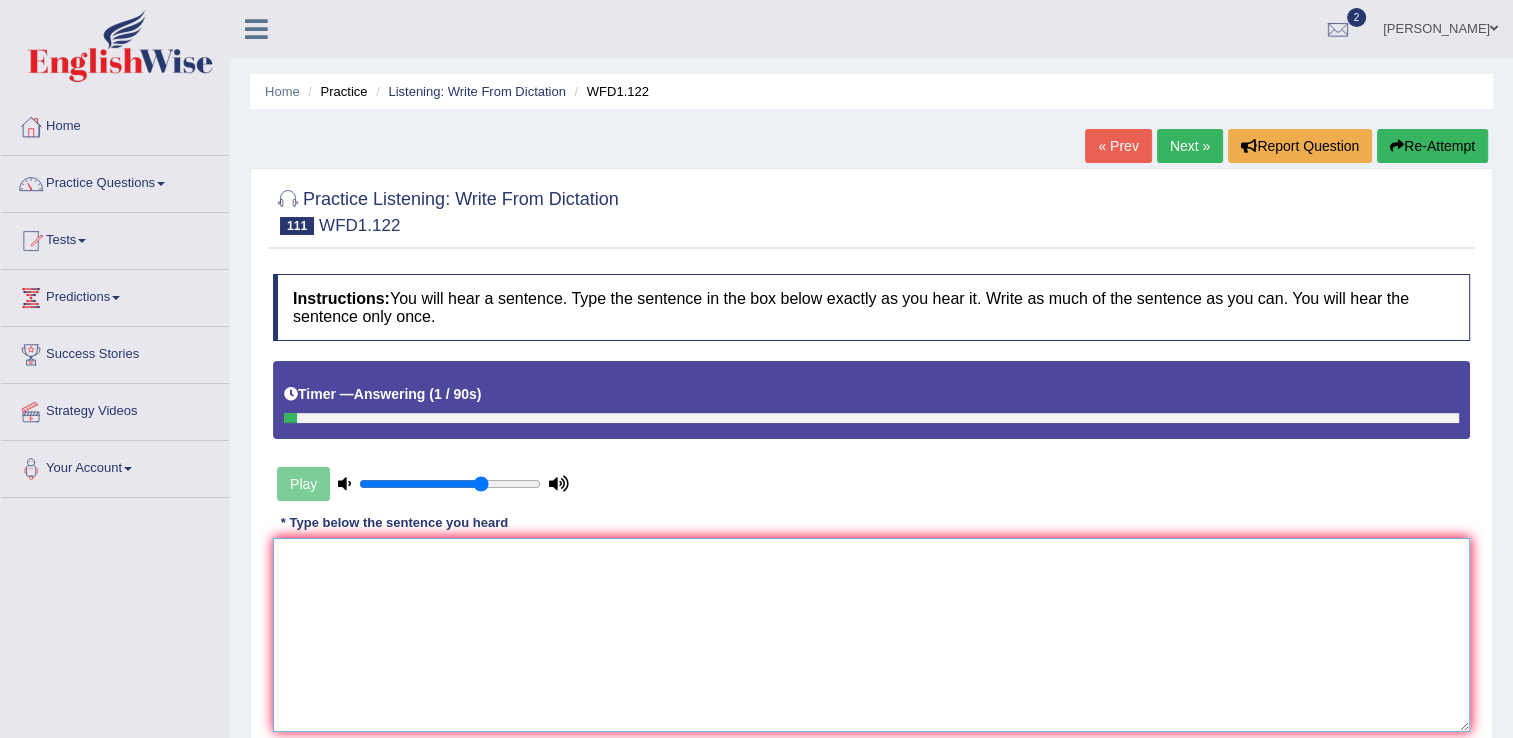 click at bounding box center (871, 635) 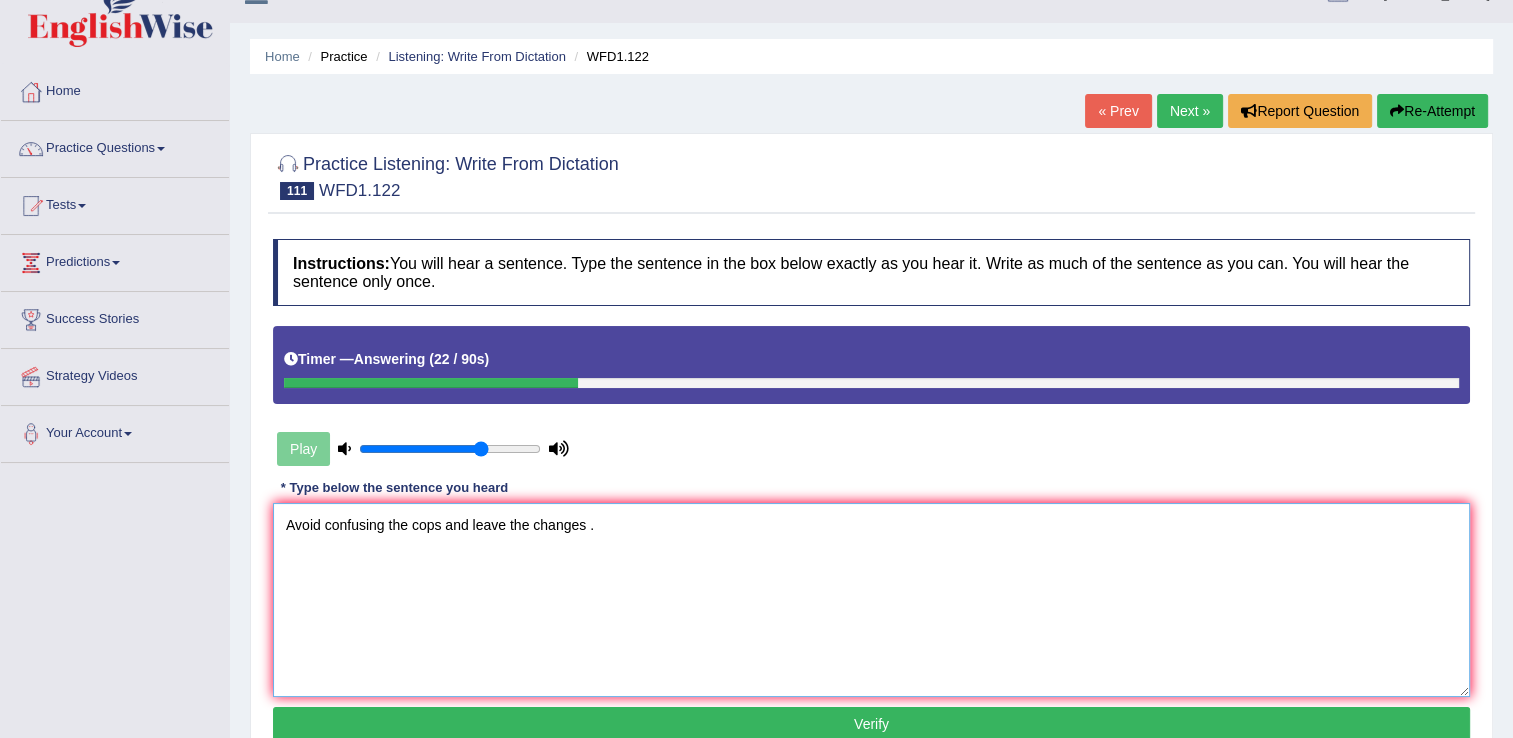 scroll, scrollTop: 36, scrollLeft: 0, axis: vertical 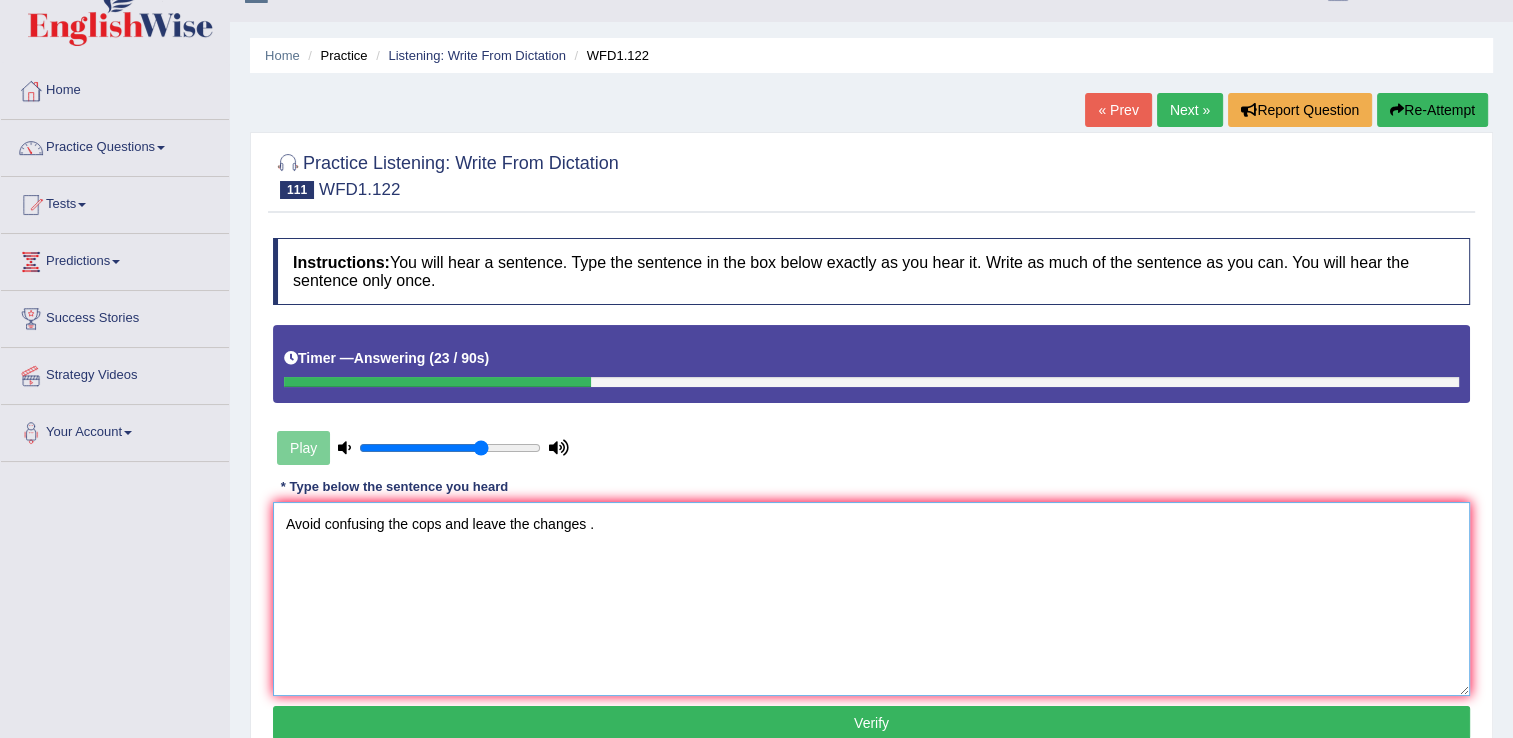type on "Avoid confusing the cops and leave the changes ." 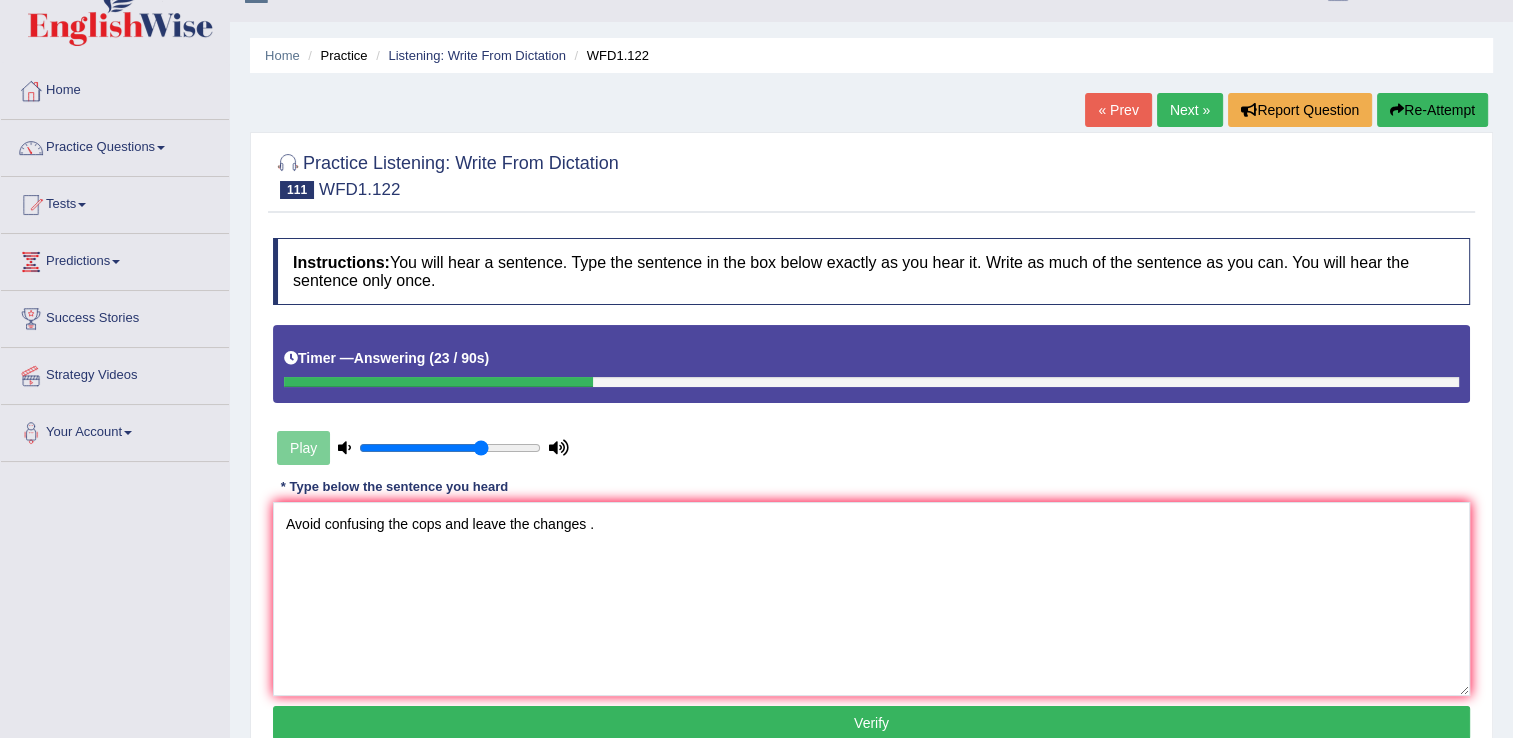 click on "Instructions:  You will hear a sentence. Type the sentence in the box below exactly as you hear it. Write as much of the sentence as you can. You will hear the sentence only once.
Timer —  Answering   ( 23 / 90s ) Play Transcript: Avoid confusing the cause and effect of these changes. * Type below the sentence you heard Avoid confusing the cops and leave the changes . Accuracy Comparison for Writing Scores:
Red:  Missed Words
Green:  Correct Words
Blue:  Added/Mistyped Words
Accuracy:   Punctuation at the end  You wrote first capital letter A.I. Engine Result:  Processing... Verify" at bounding box center (871, 492) 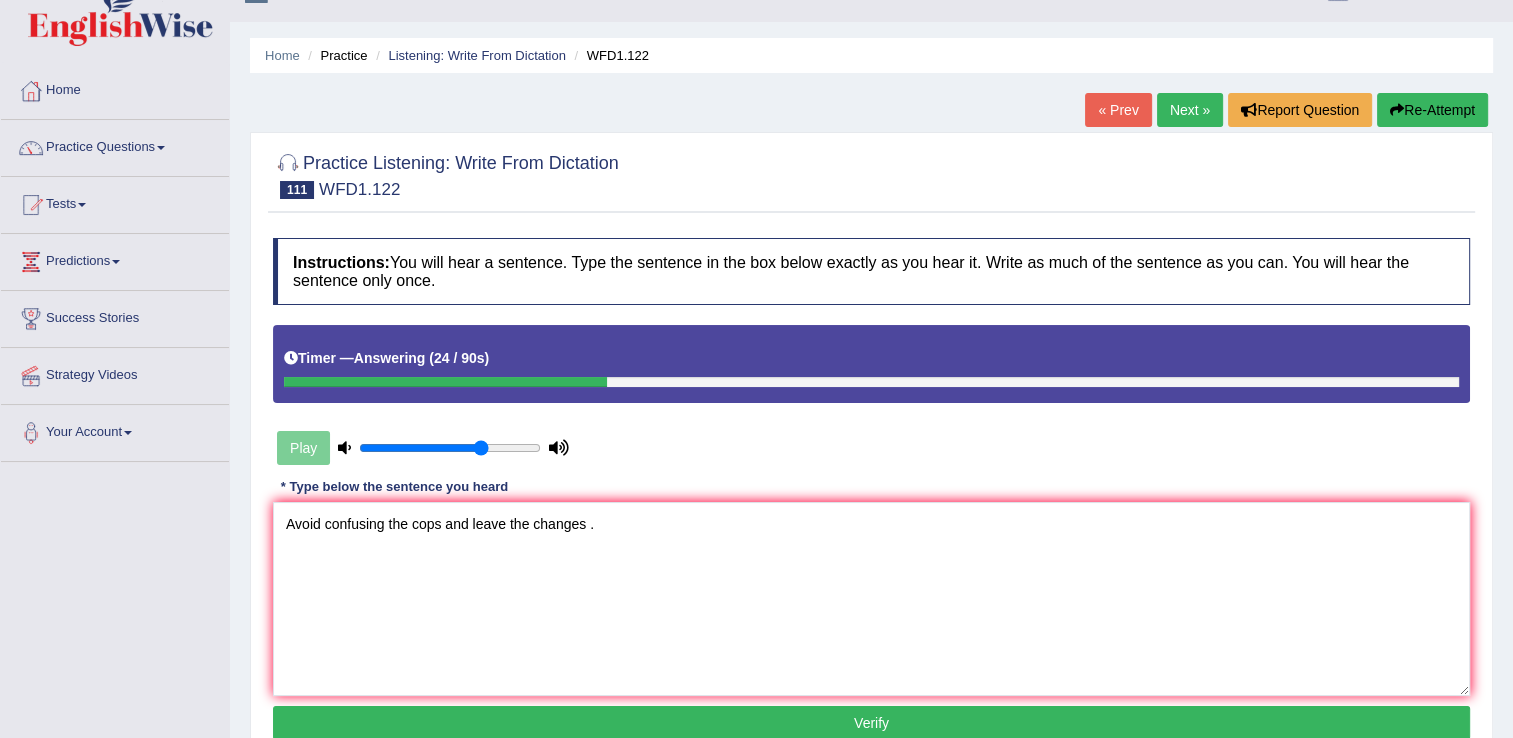 click on "Verify" at bounding box center (871, 723) 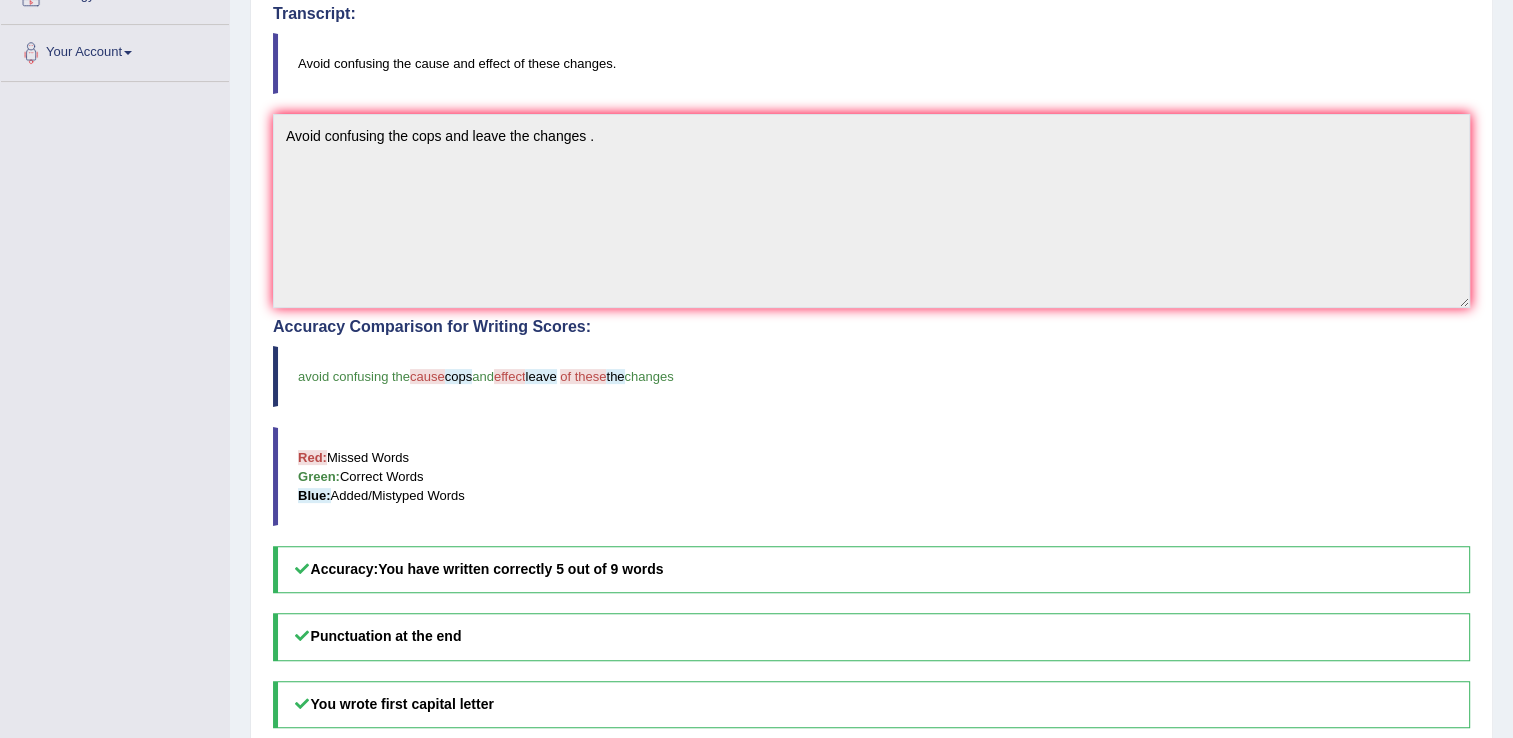 scroll, scrollTop: 416, scrollLeft: 0, axis: vertical 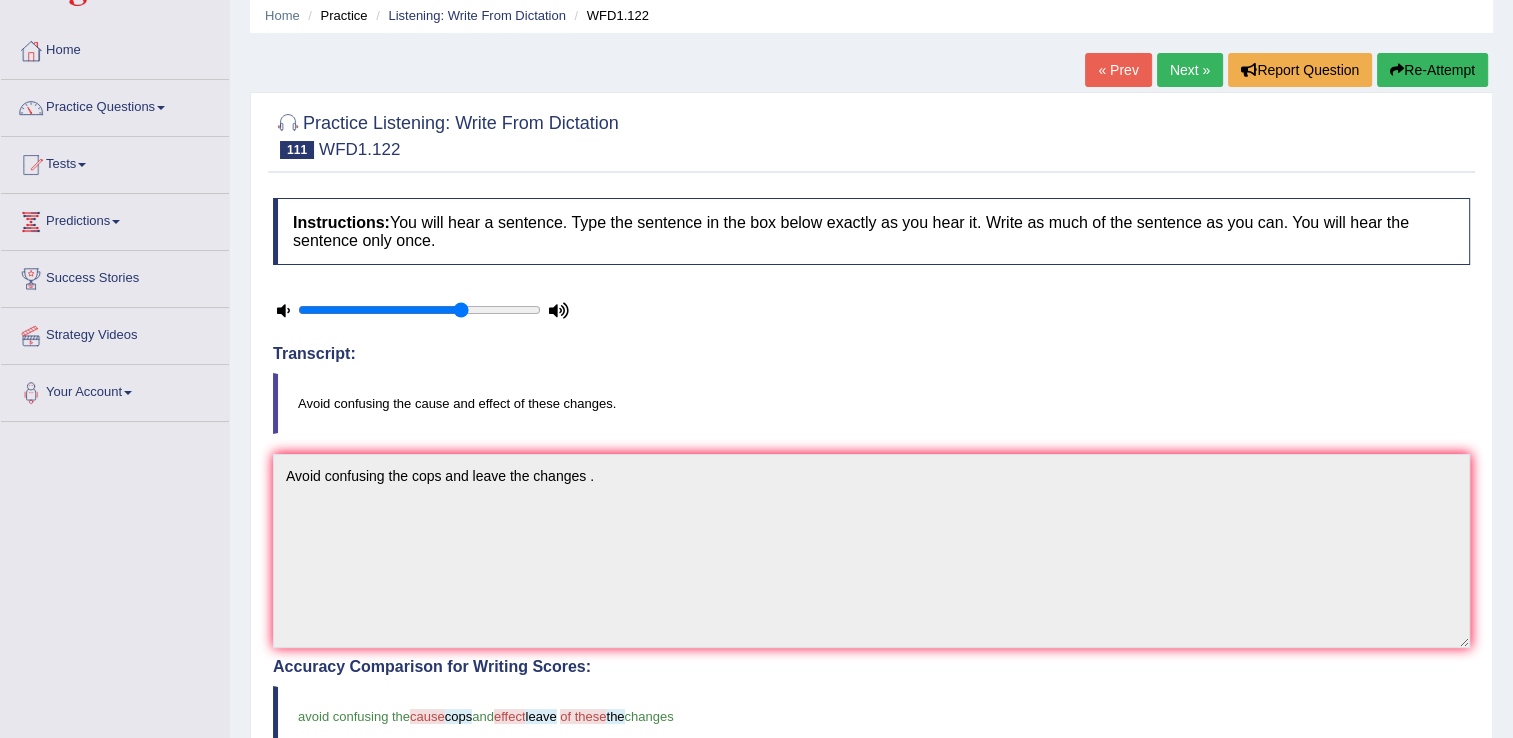 click on "Next »" at bounding box center (1190, 70) 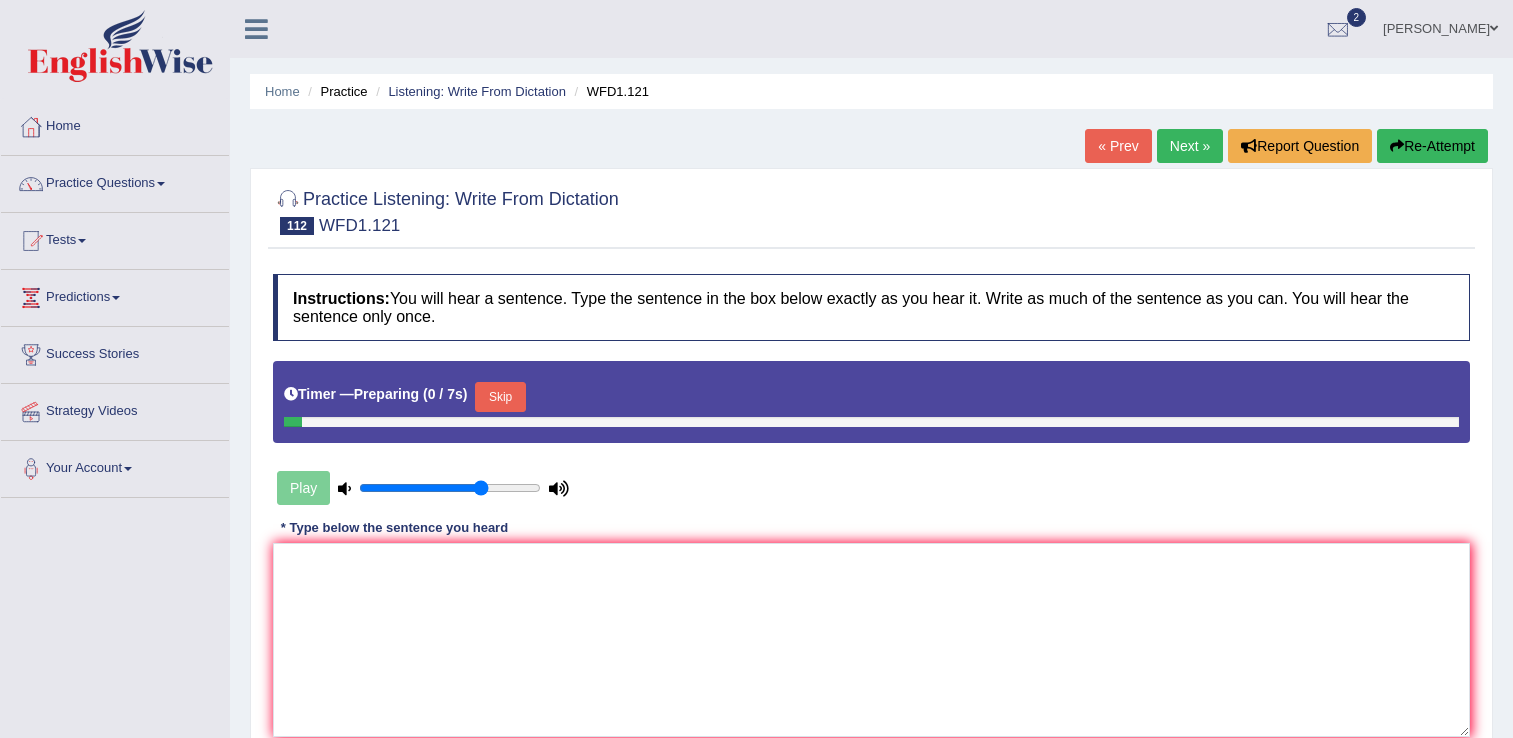 scroll, scrollTop: 0, scrollLeft: 0, axis: both 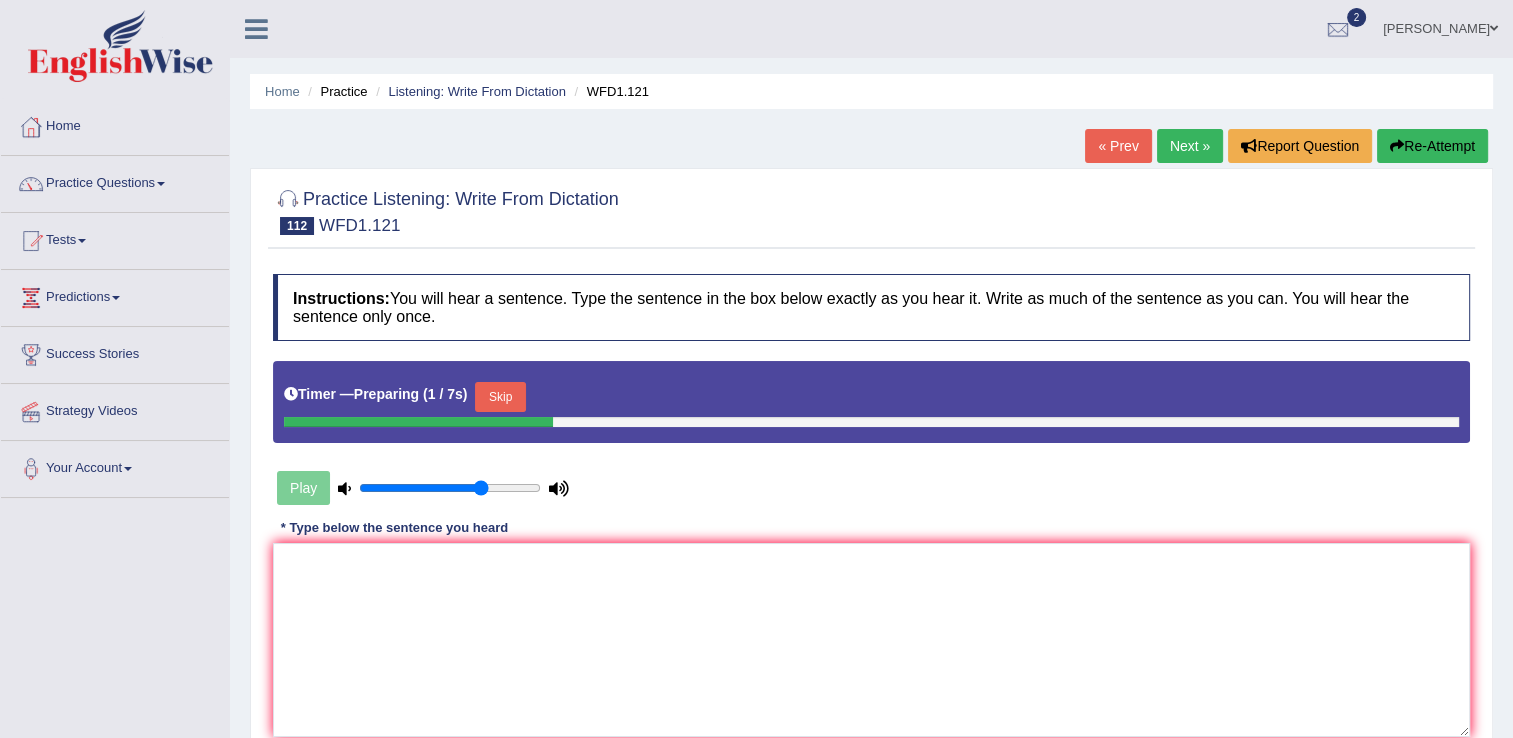 click on "Skip" at bounding box center (500, 397) 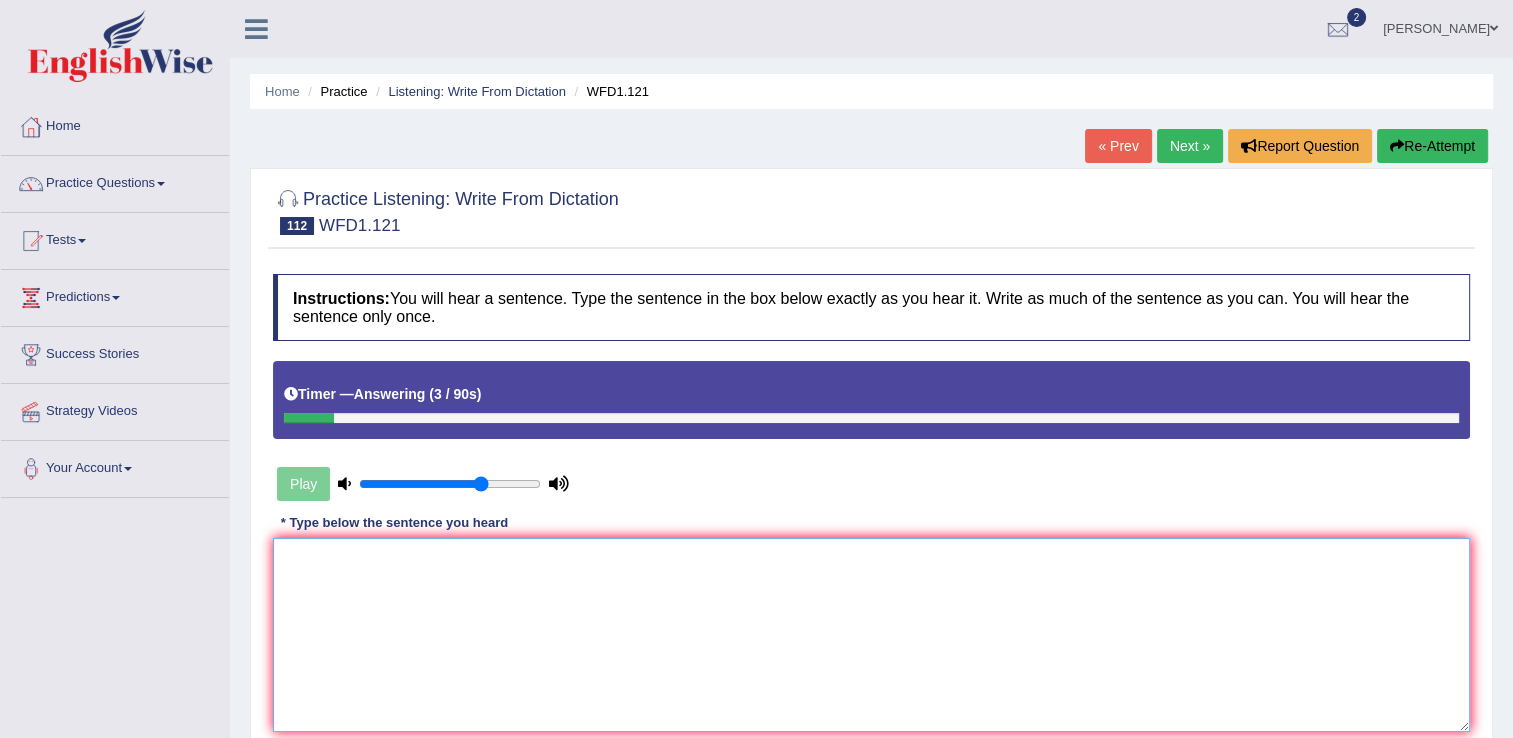 click at bounding box center [871, 635] 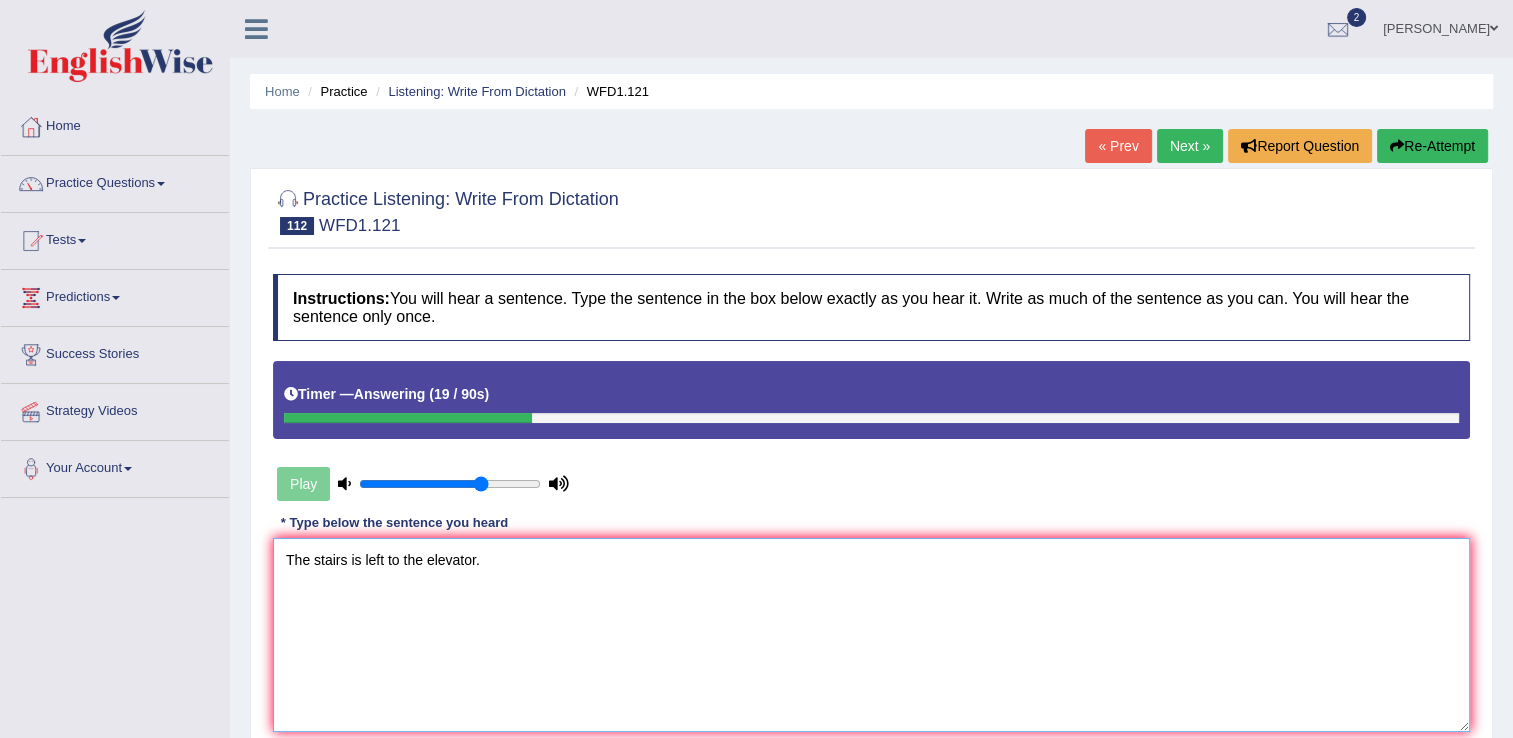 click on "The stairs is left to the elevator." at bounding box center [871, 635] 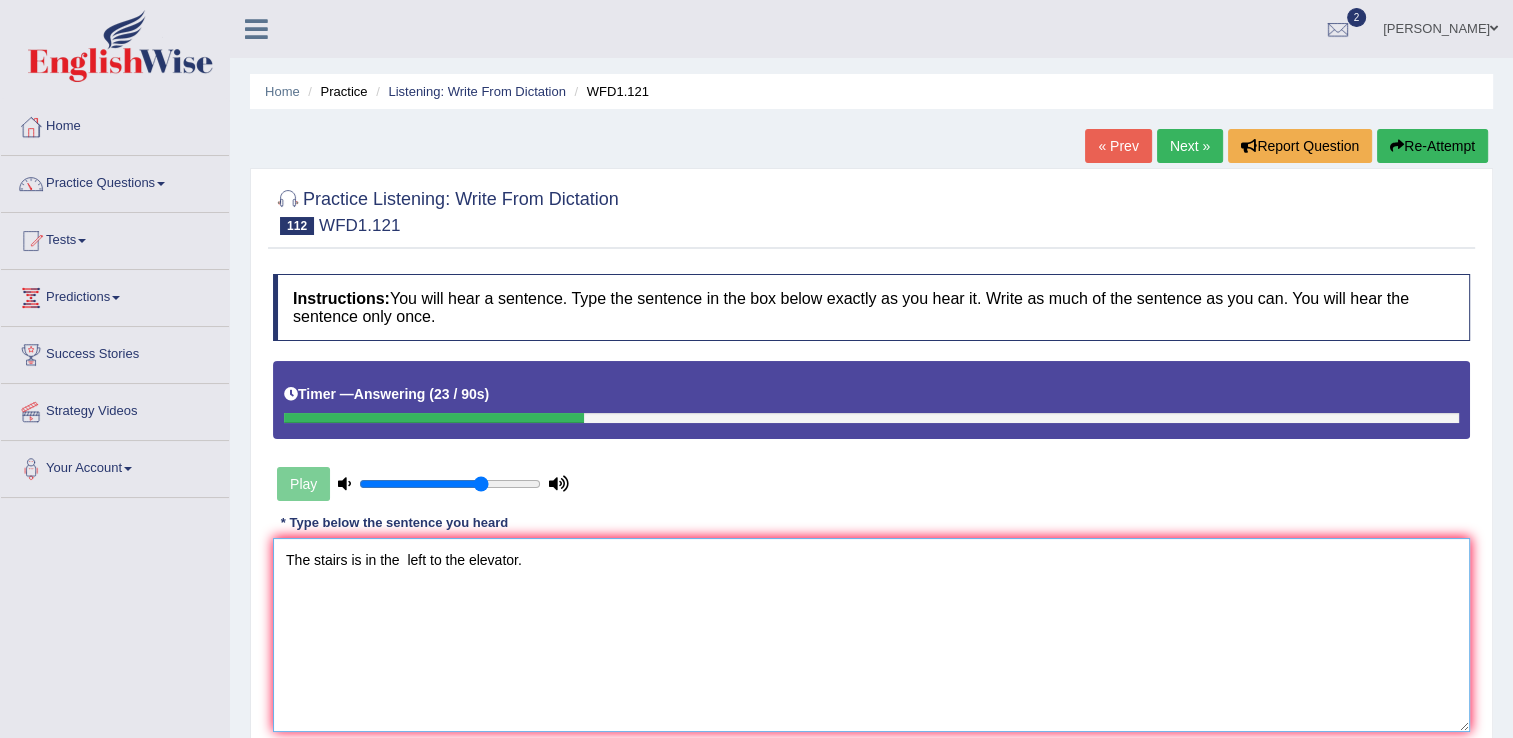 scroll, scrollTop: 184, scrollLeft: 0, axis: vertical 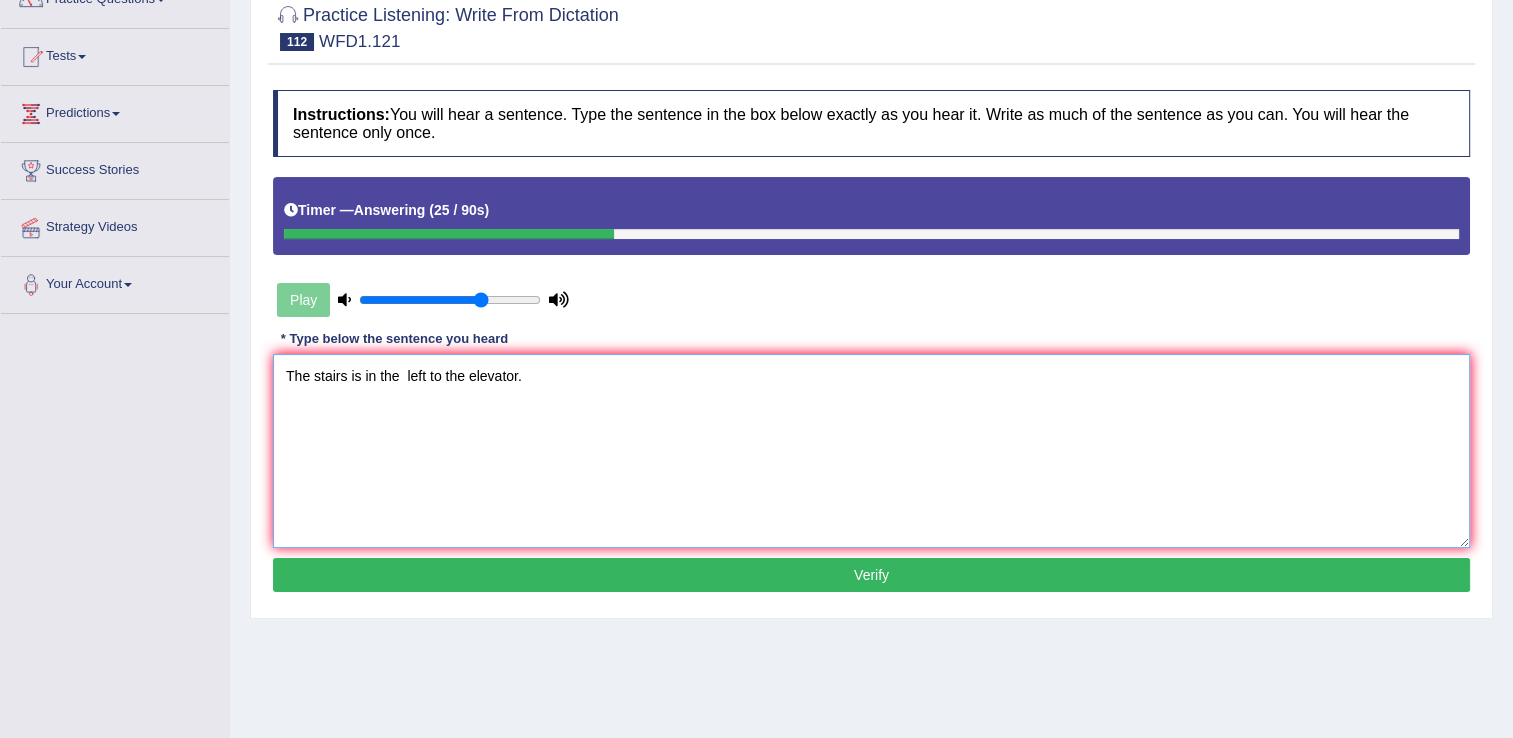 type on "The stairs is in the  left to the elevator." 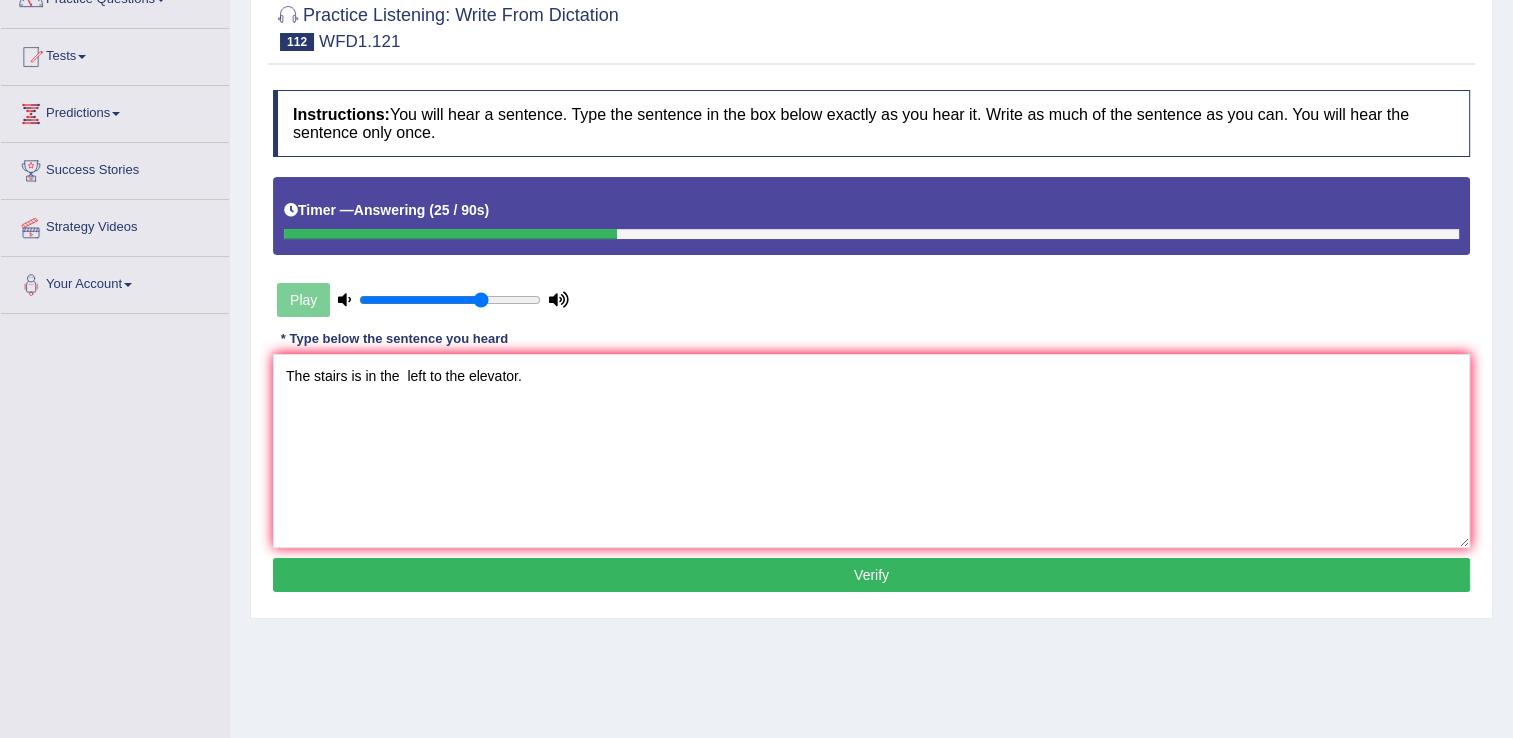 click on "Verify" at bounding box center (871, 575) 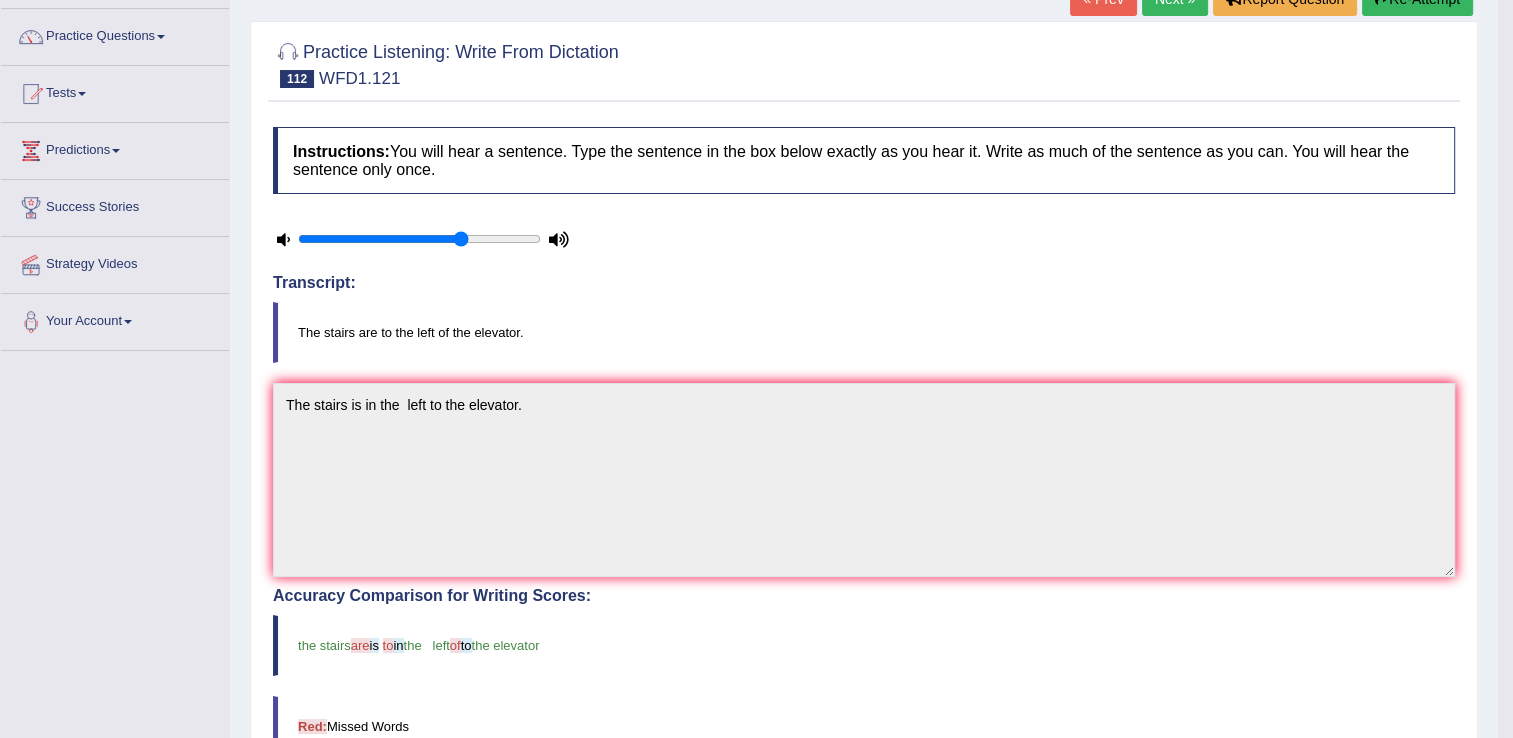 scroll, scrollTop: 136, scrollLeft: 0, axis: vertical 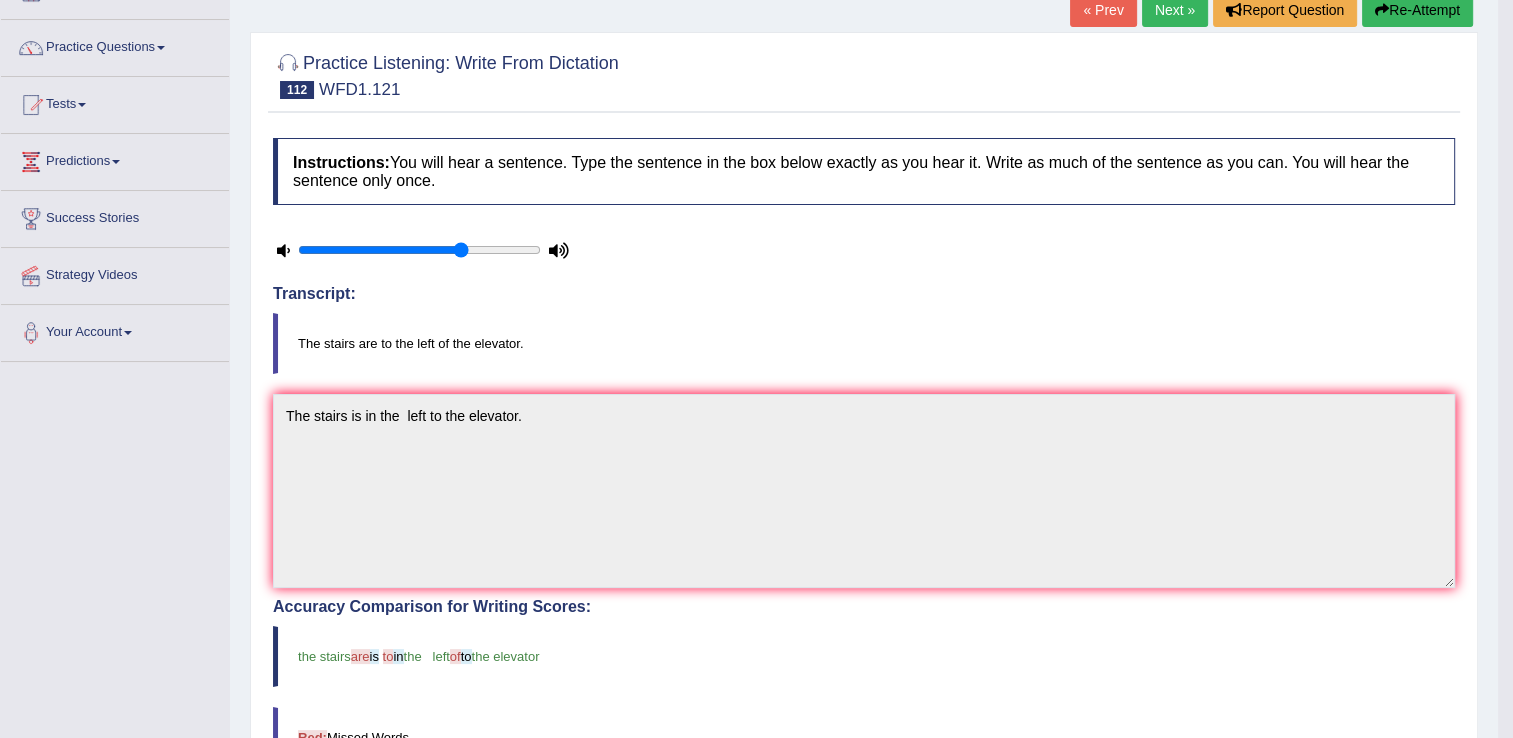 click on "Next »" at bounding box center (1175, 10) 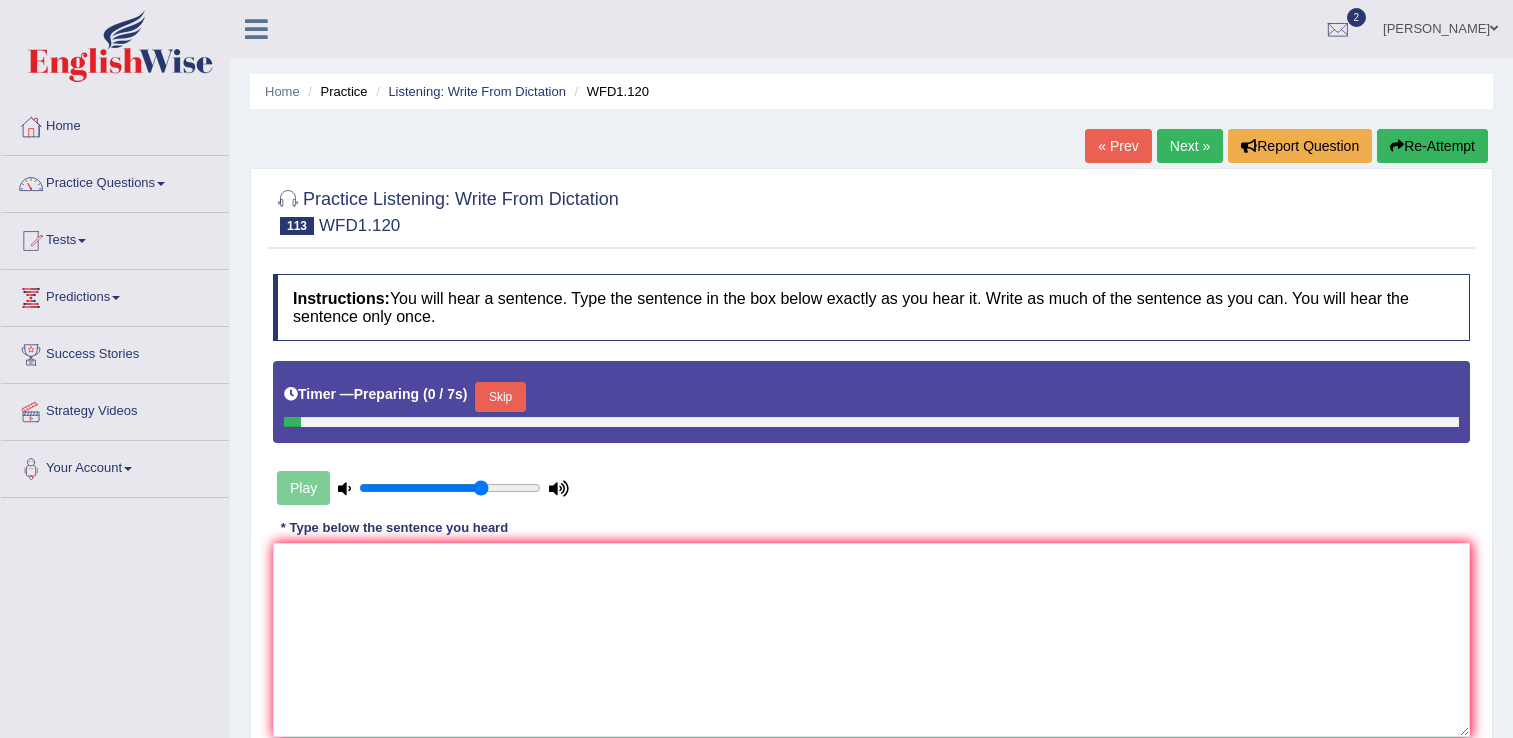 scroll, scrollTop: 0, scrollLeft: 0, axis: both 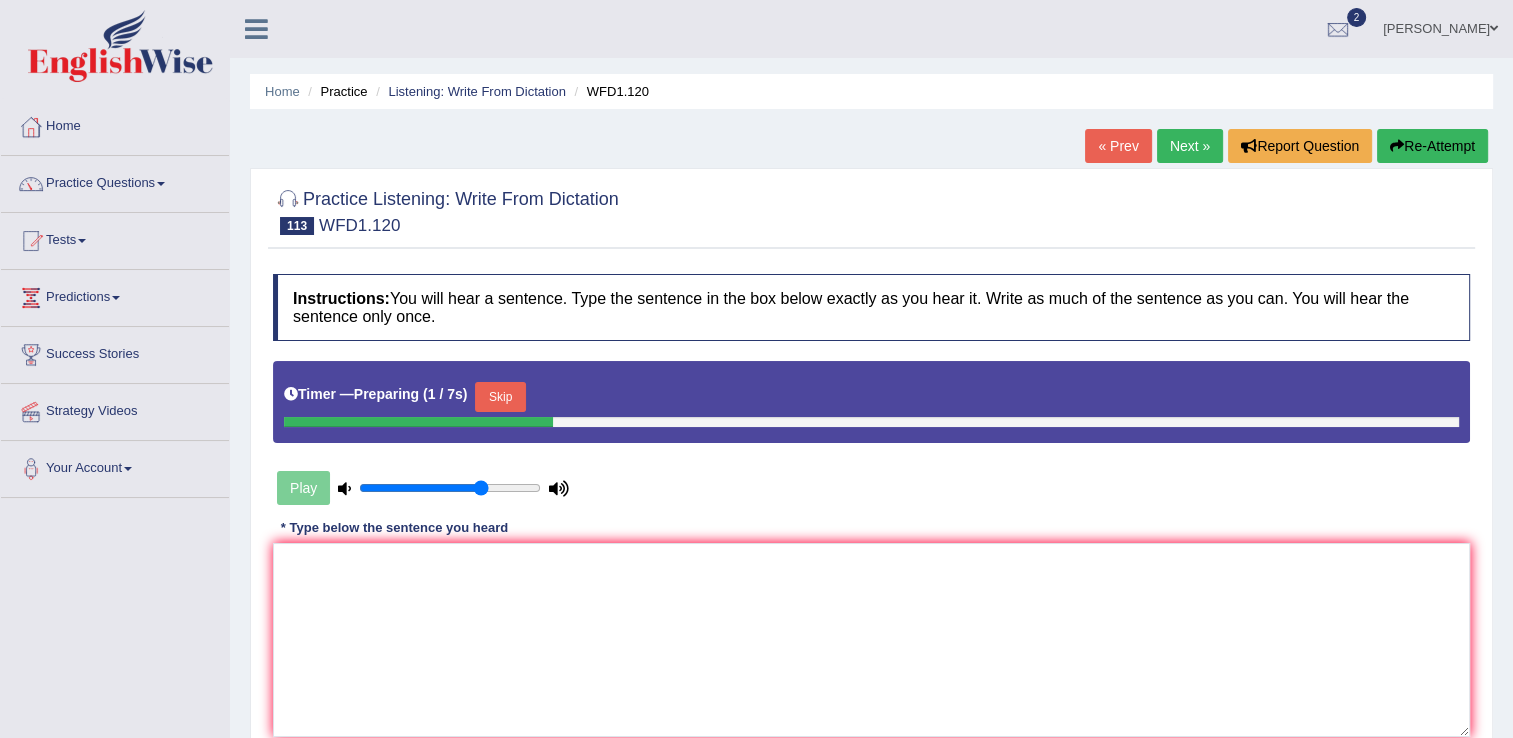 click on "Skip" at bounding box center [500, 397] 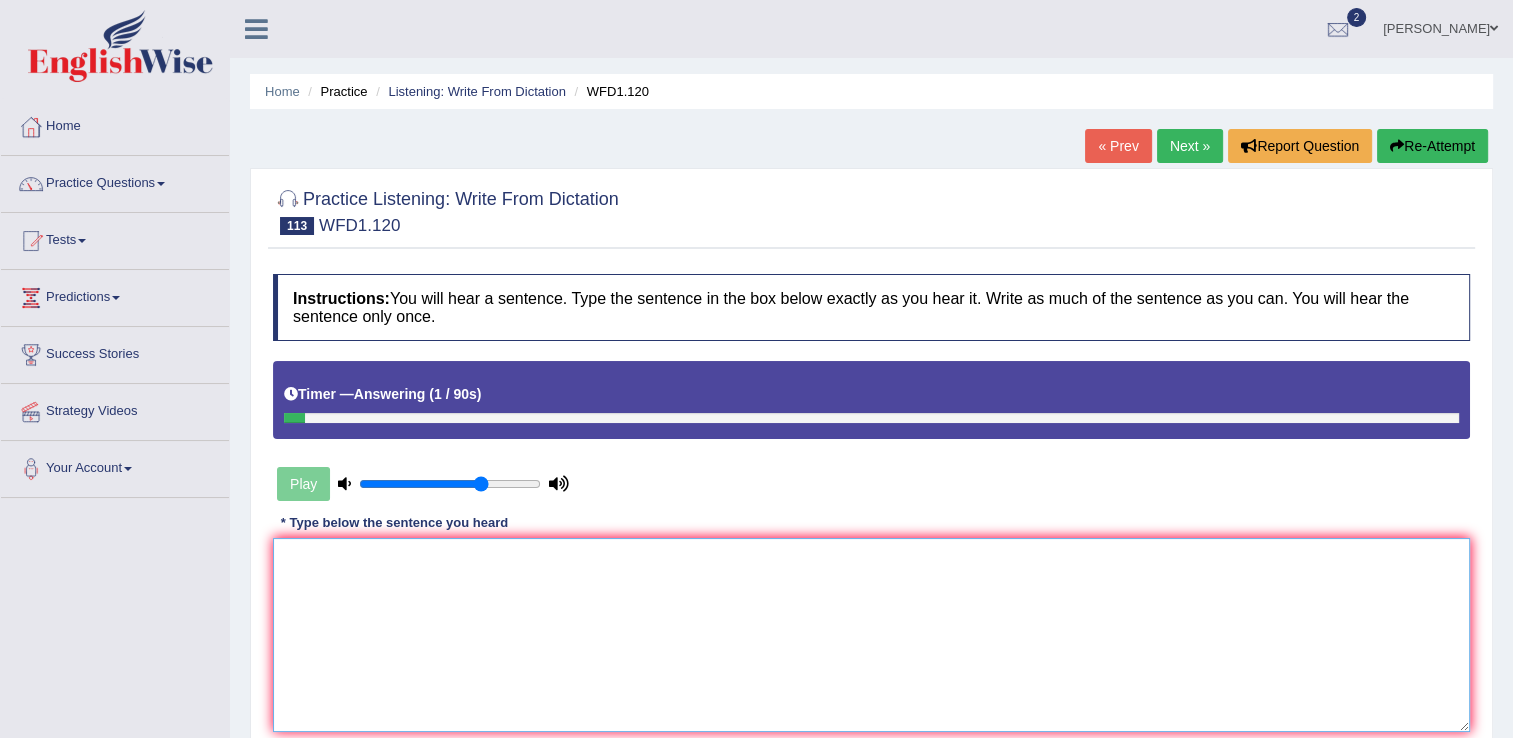 click at bounding box center (871, 635) 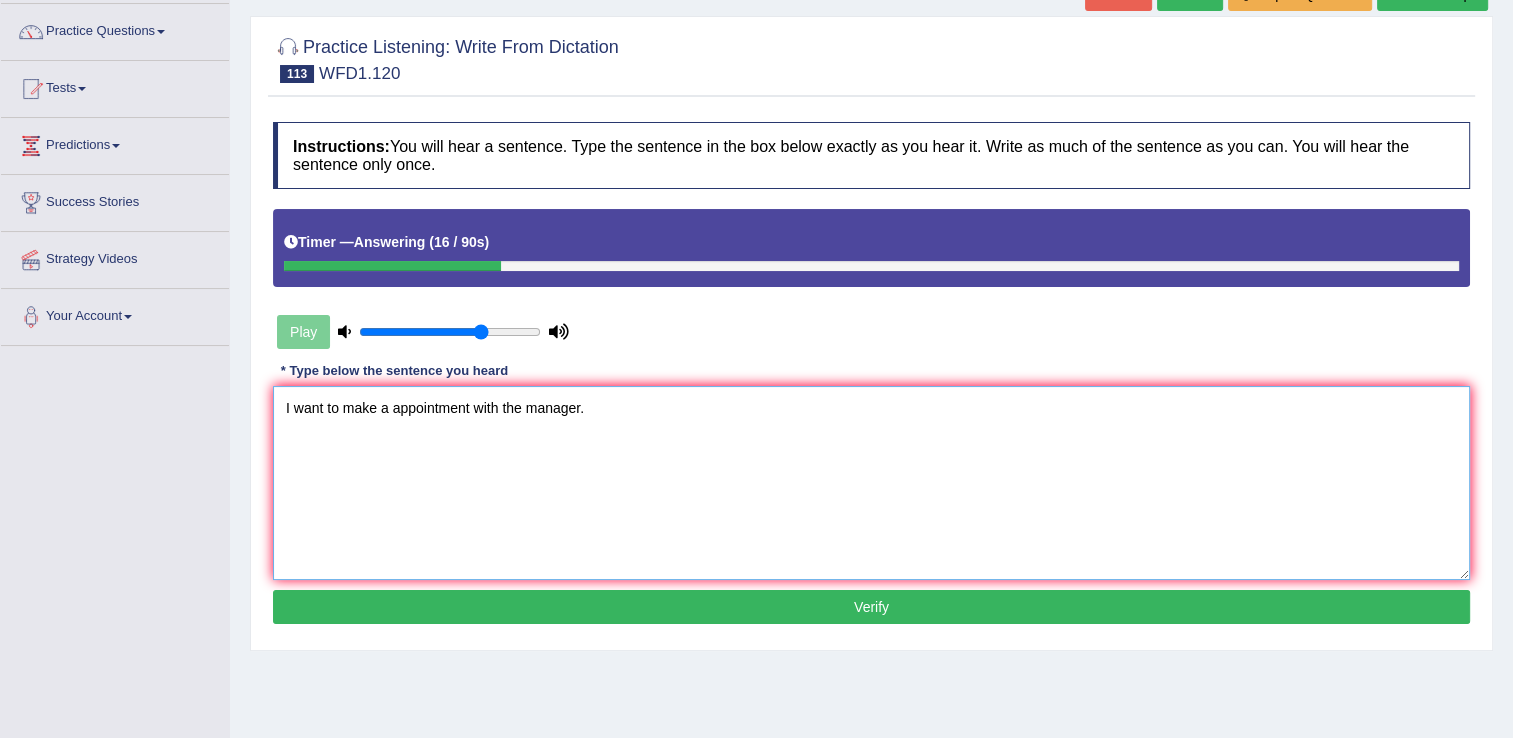 scroll, scrollTop: 154, scrollLeft: 0, axis: vertical 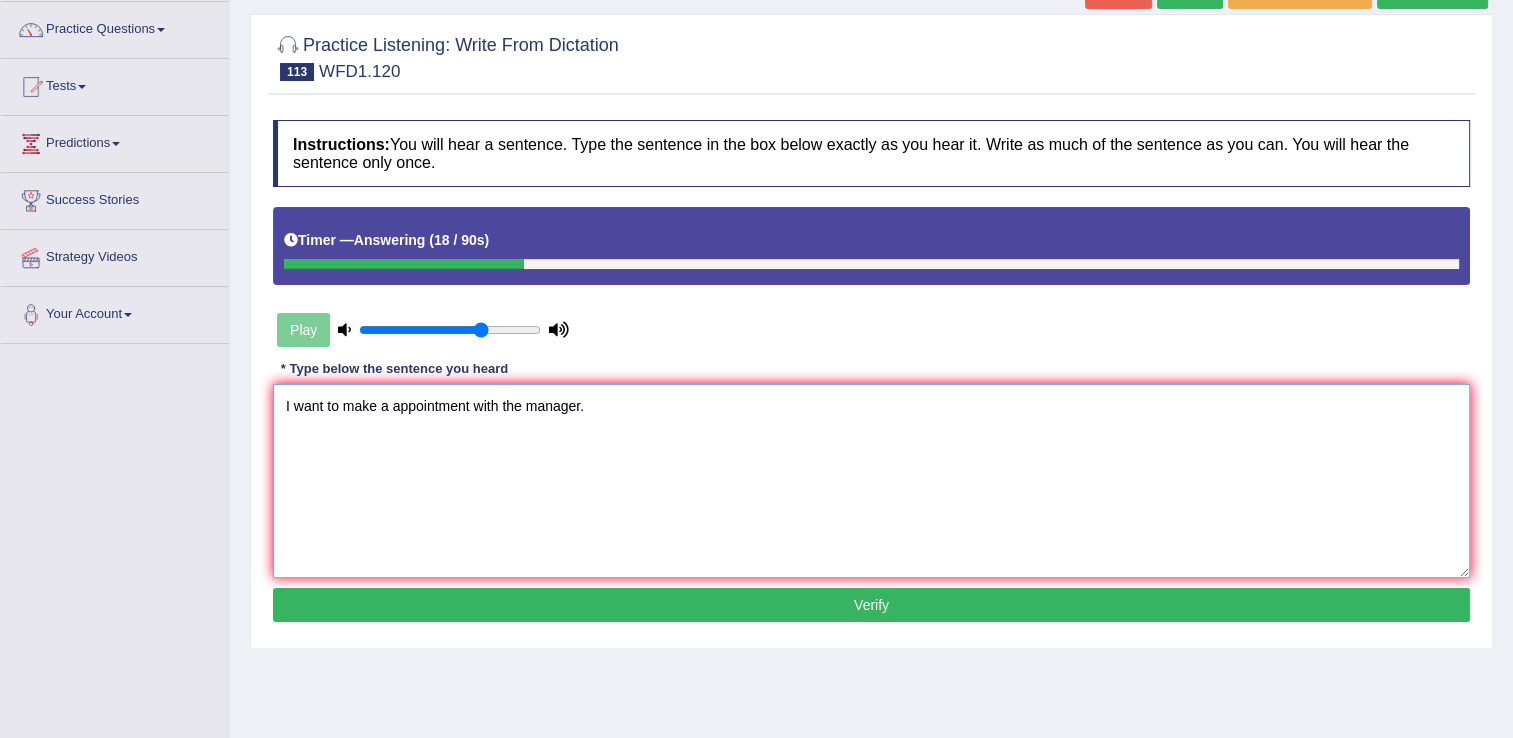 click on "I want to make a appointment with the manager." at bounding box center [871, 481] 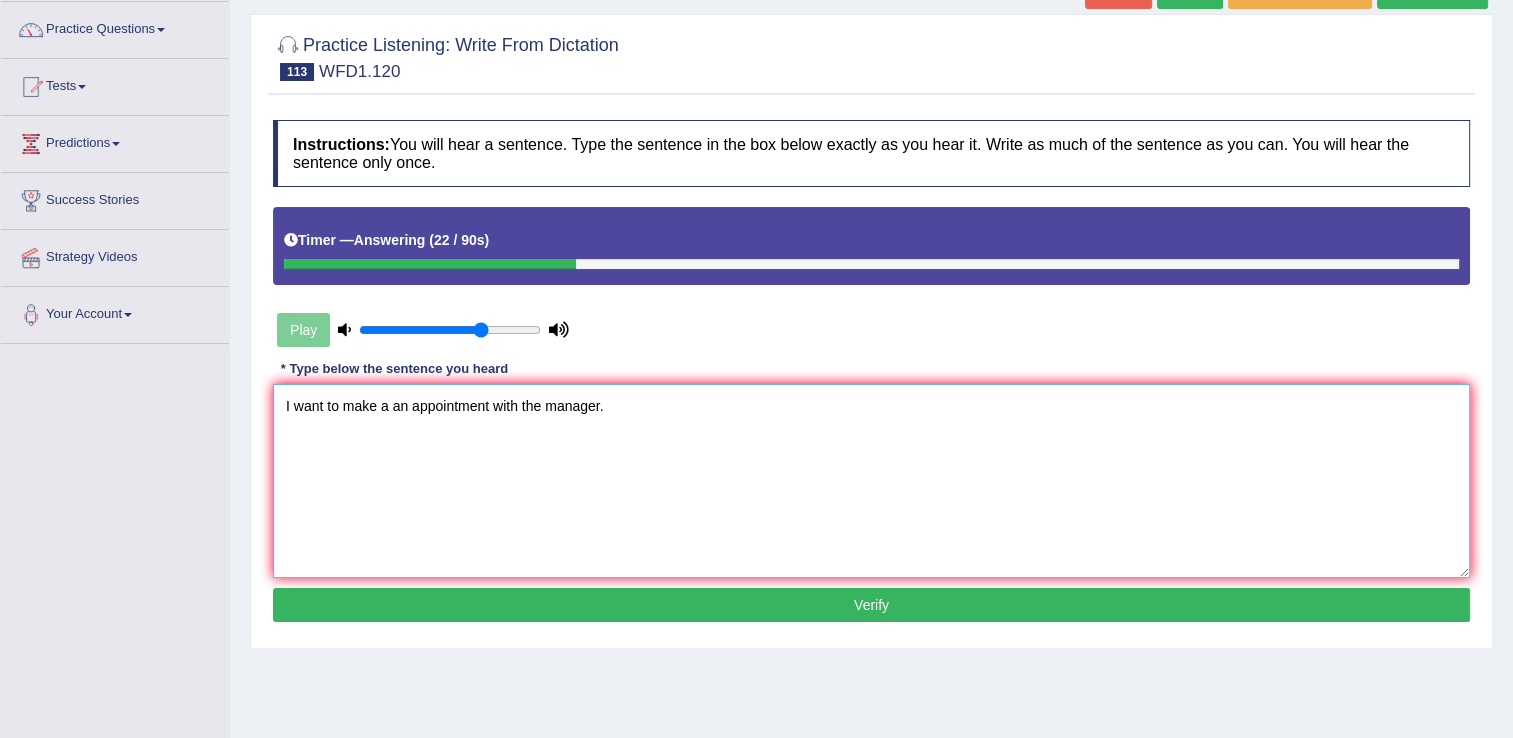 type on "I want to make a an appointment with the manager." 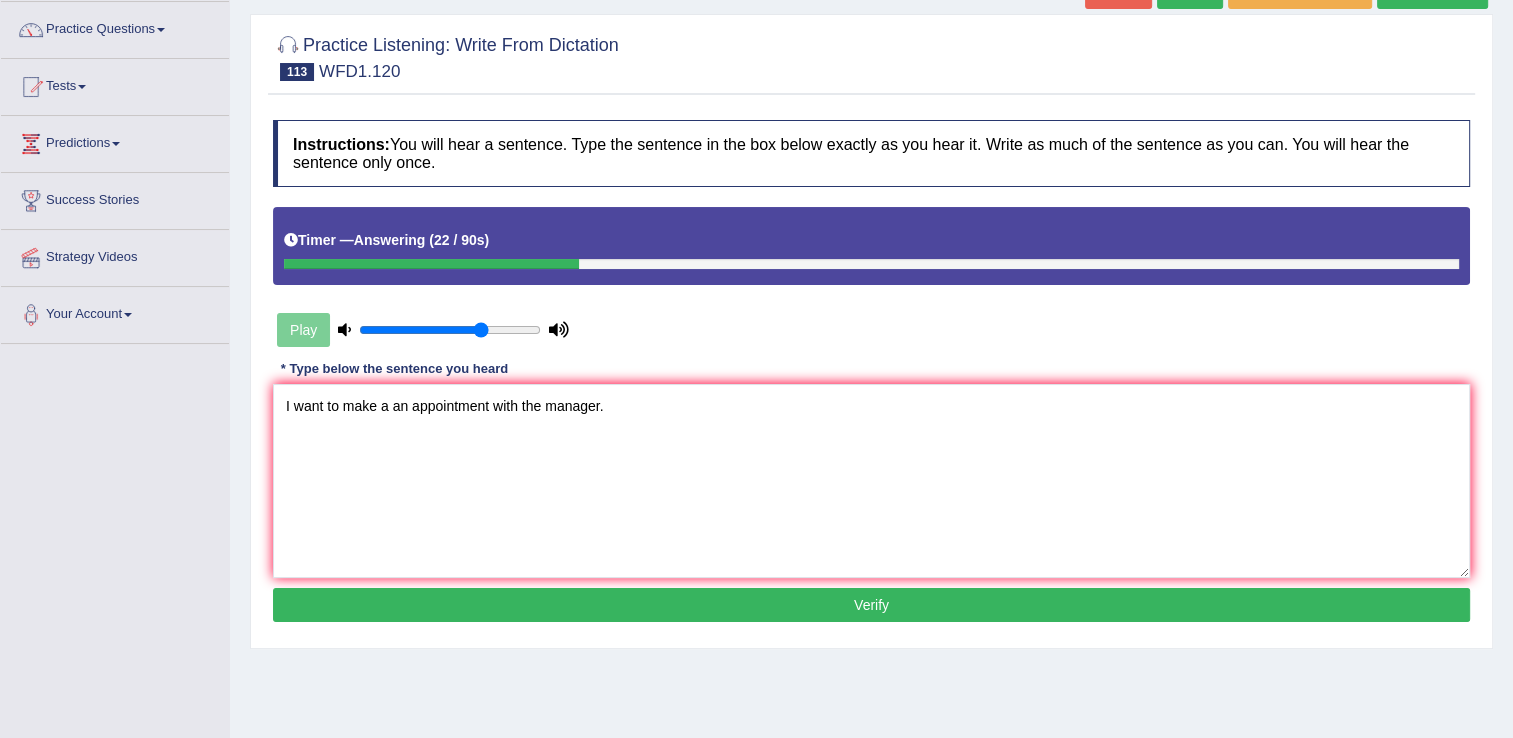 click on "Verify" at bounding box center (871, 605) 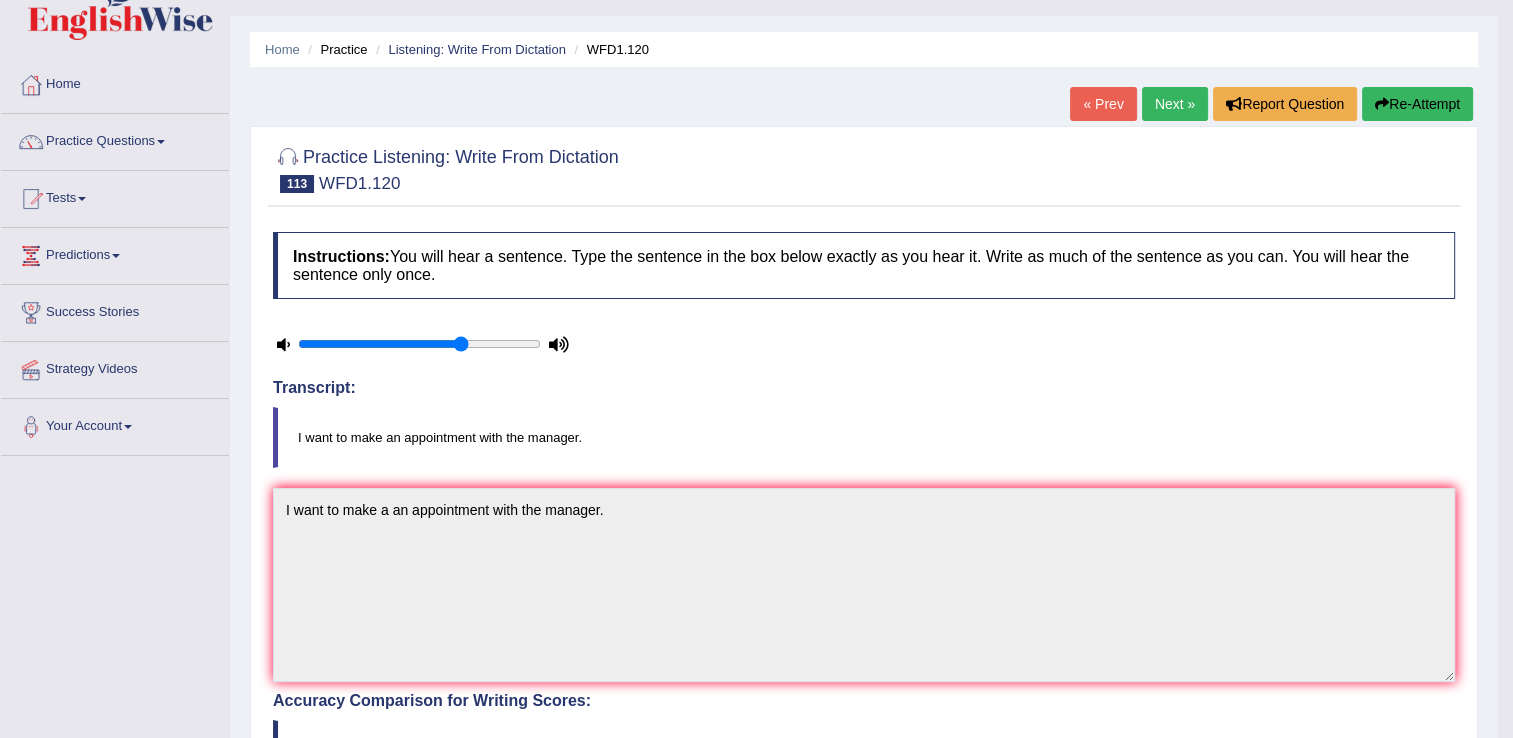 scroll, scrollTop: 0, scrollLeft: 0, axis: both 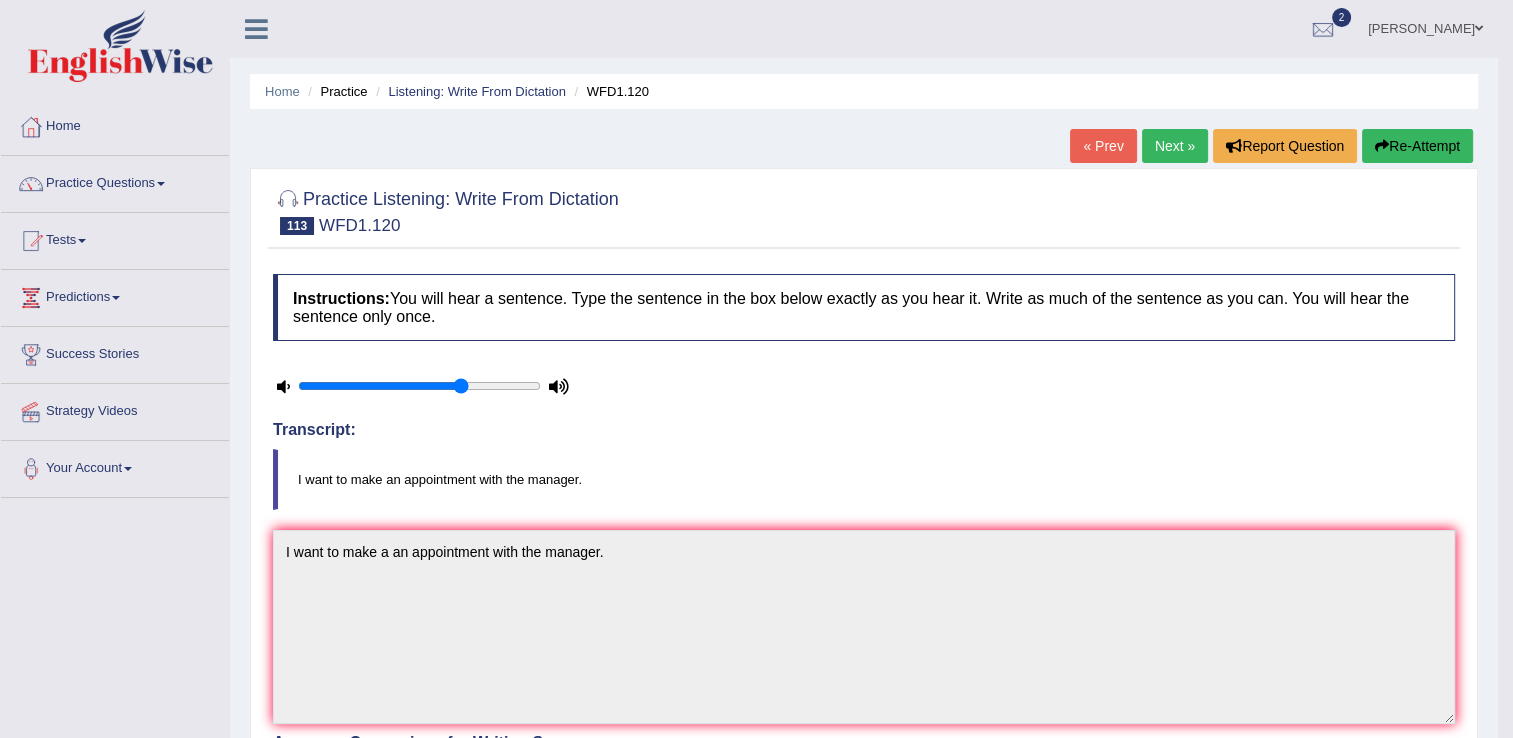 click on "Next »" at bounding box center [1175, 146] 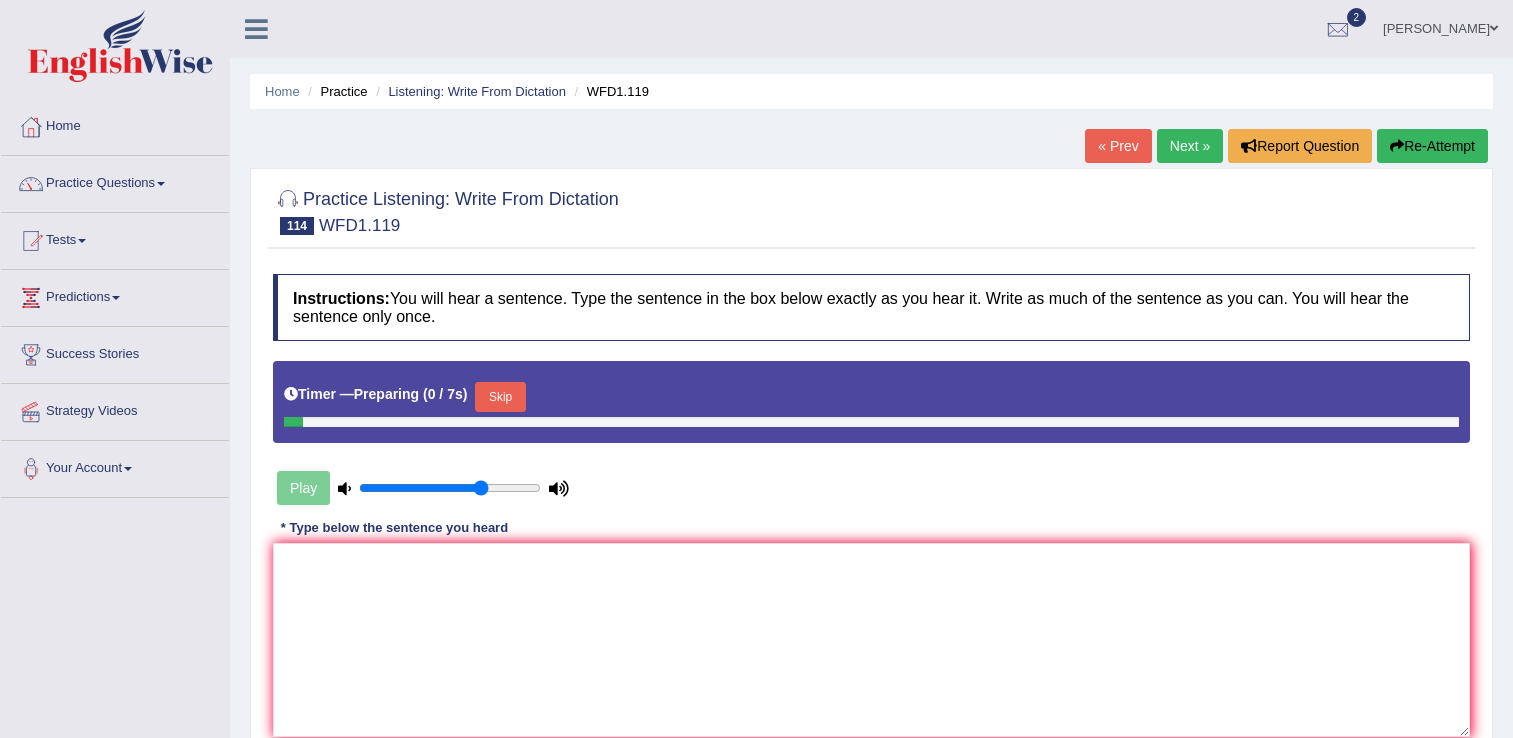 scroll, scrollTop: 0, scrollLeft: 0, axis: both 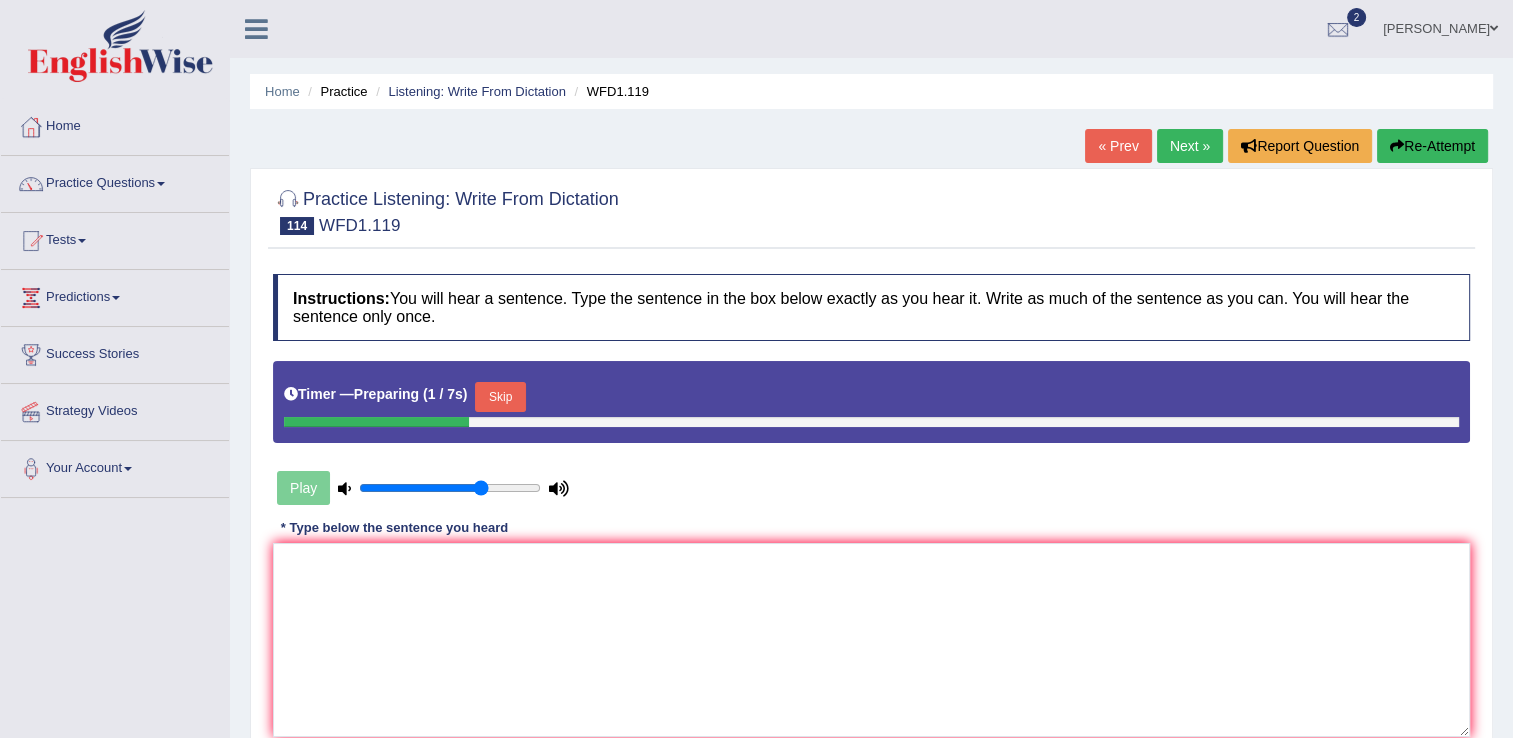 click on "Skip" at bounding box center (500, 397) 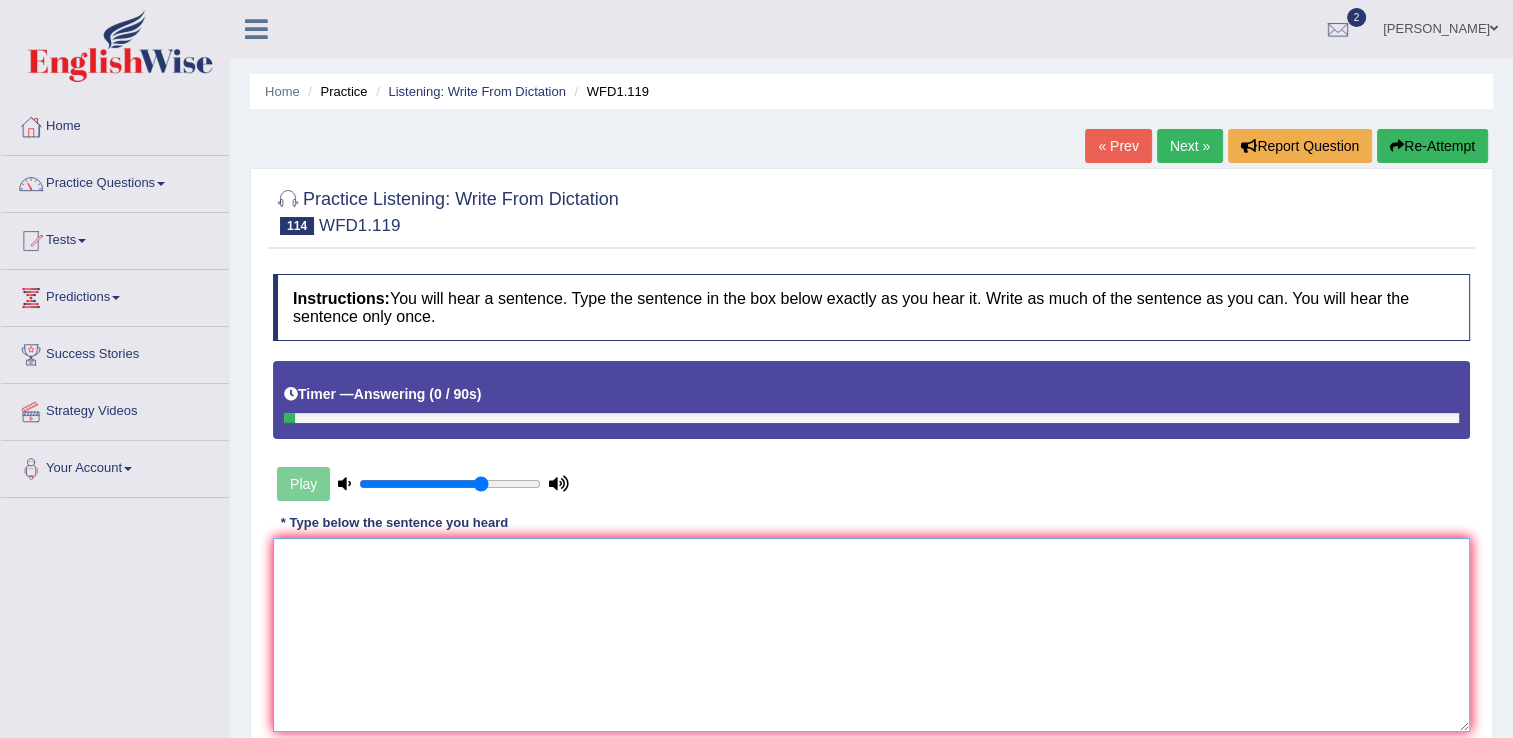 click at bounding box center (871, 635) 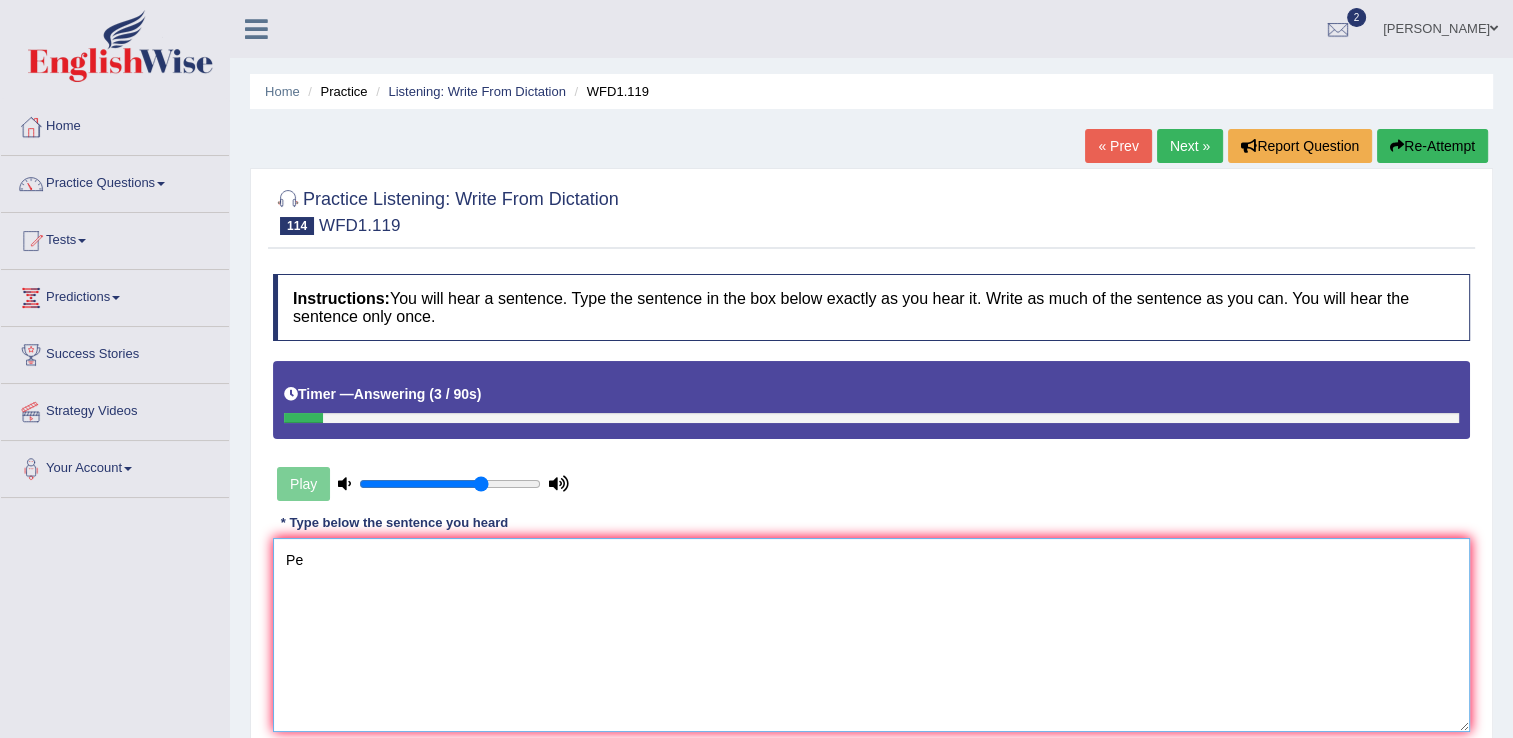 type on "P" 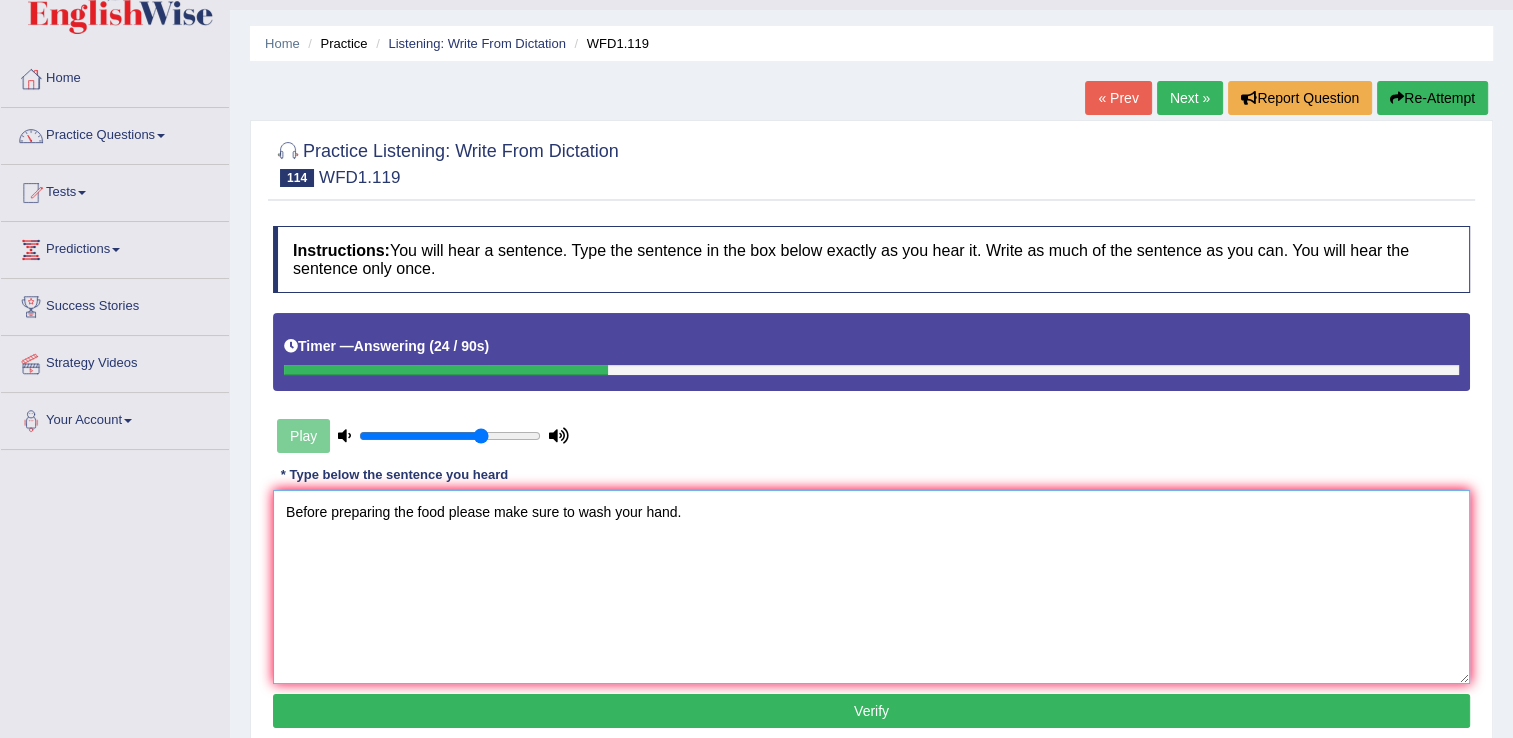 scroll, scrollTop: 50, scrollLeft: 0, axis: vertical 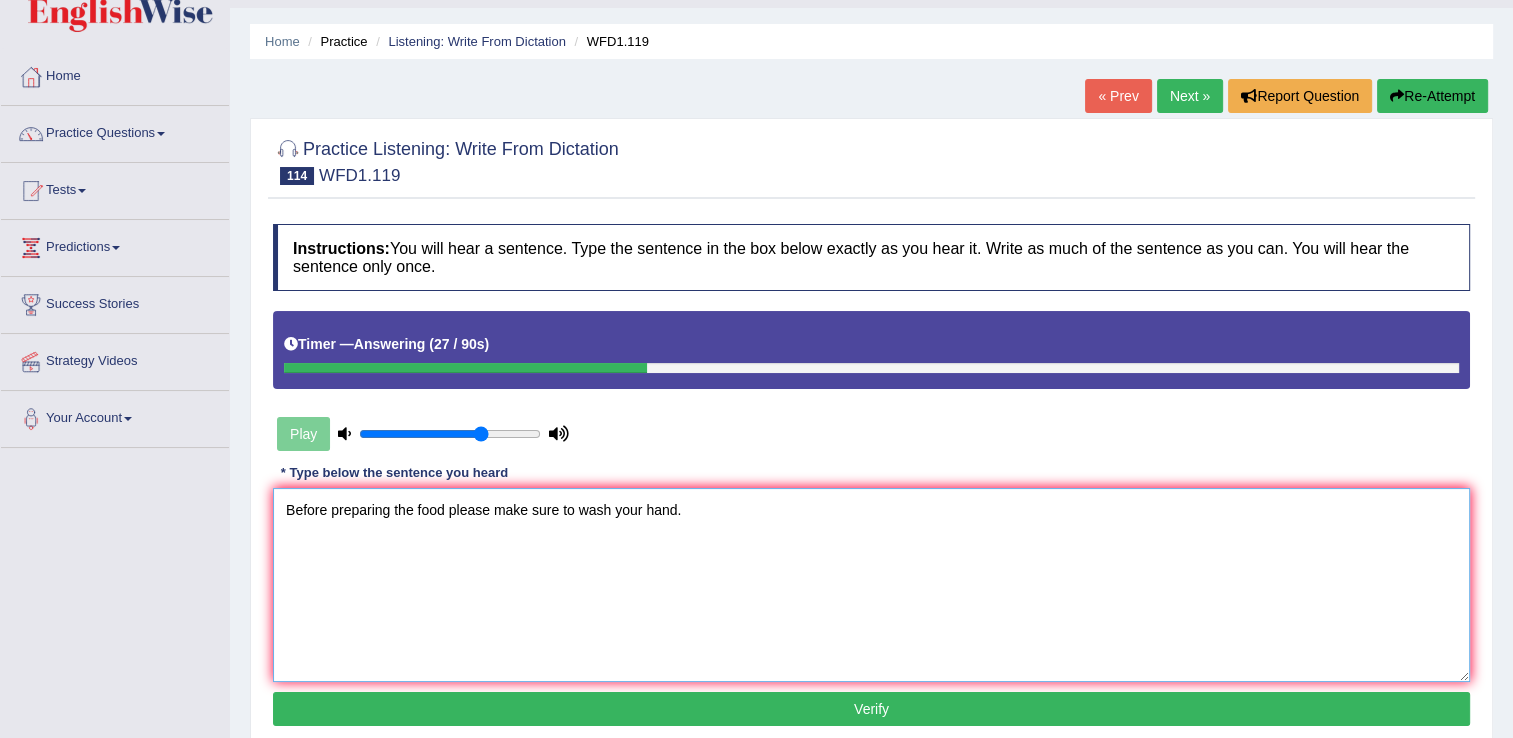 type on "Before preparing the food please make sure to wash your hand." 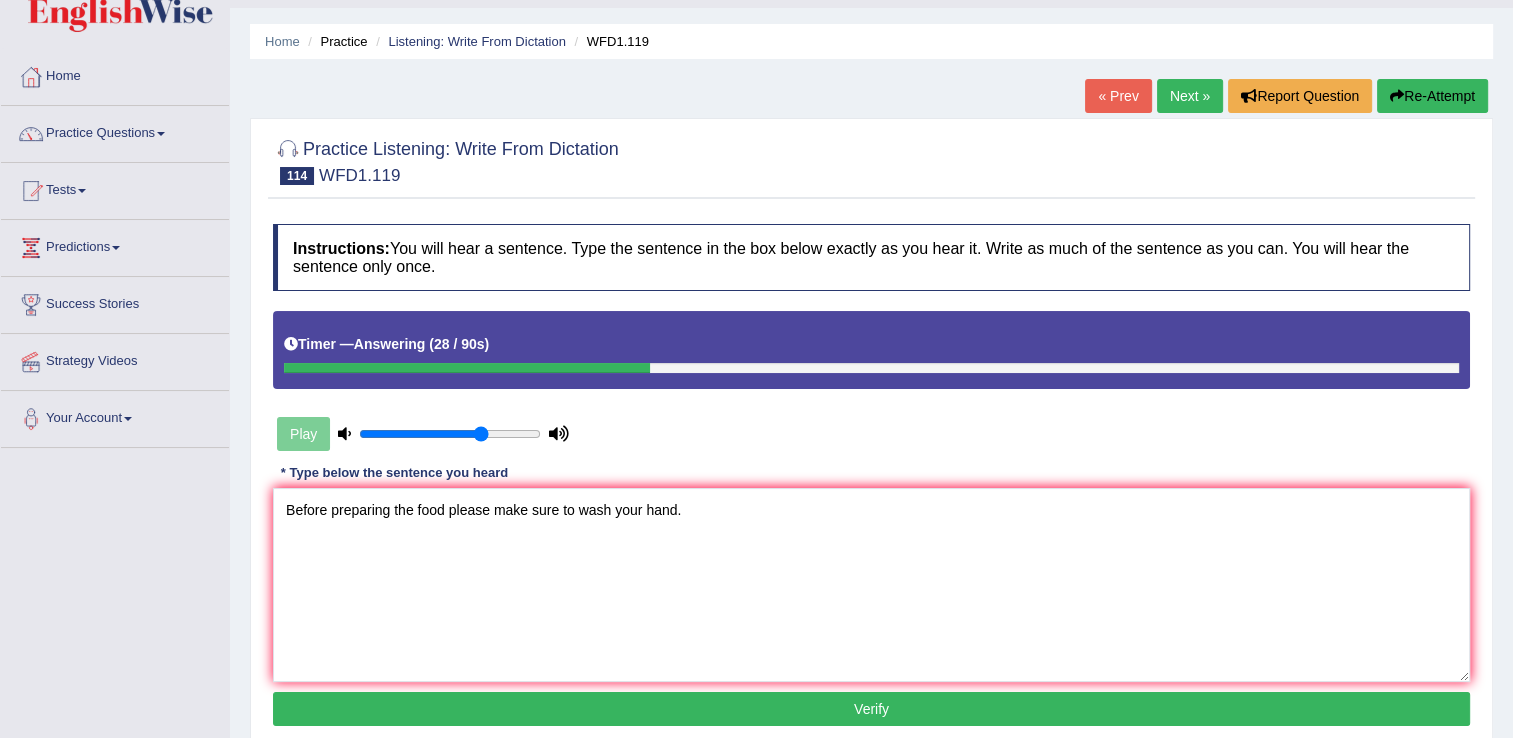 click on "Verify" at bounding box center [871, 709] 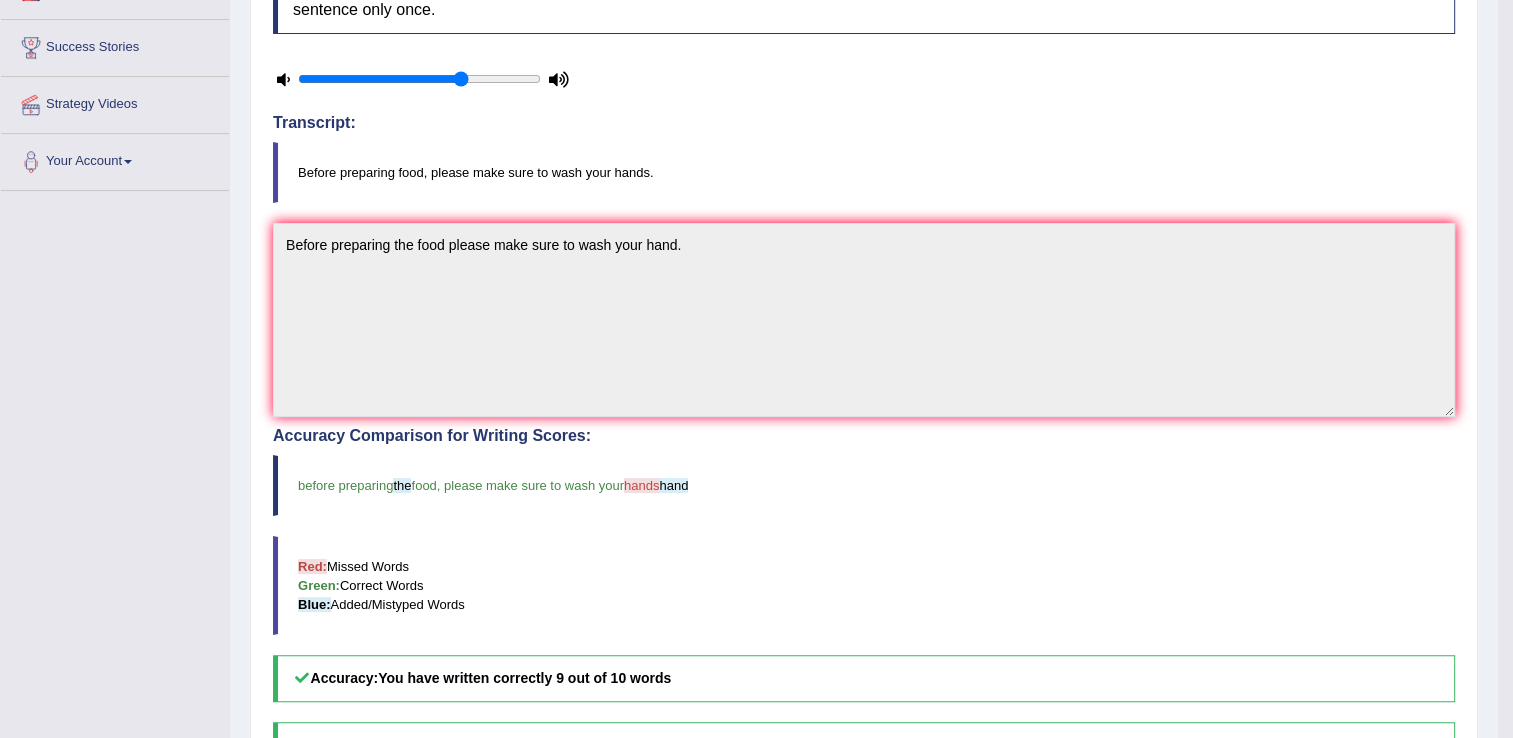 scroll, scrollTop: 0, scrollLeft: 0, axis: both 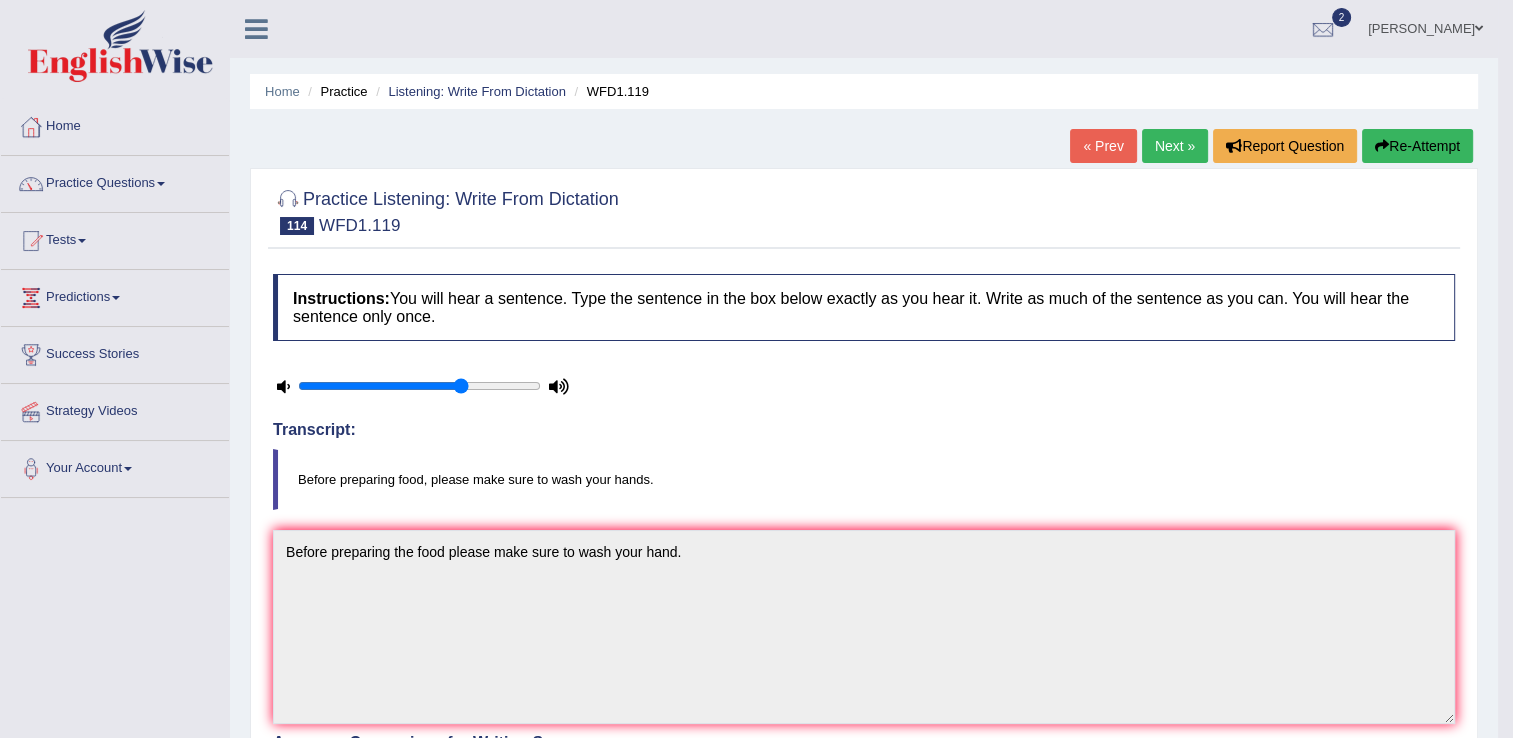 click on "Next »" at bounding box center [1175, 146] 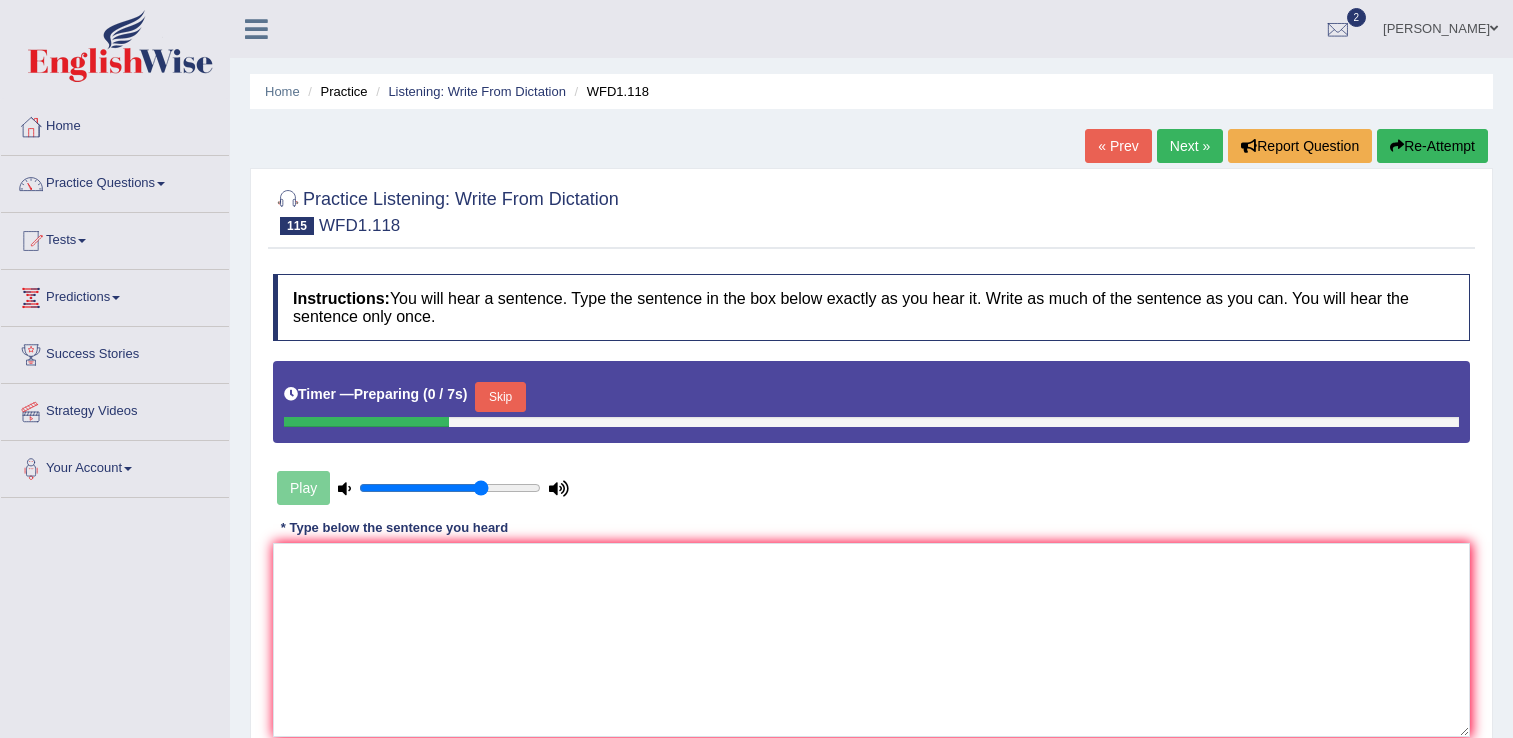 scroll, scrollTop: 0, scrollLeft: 0, axis: both 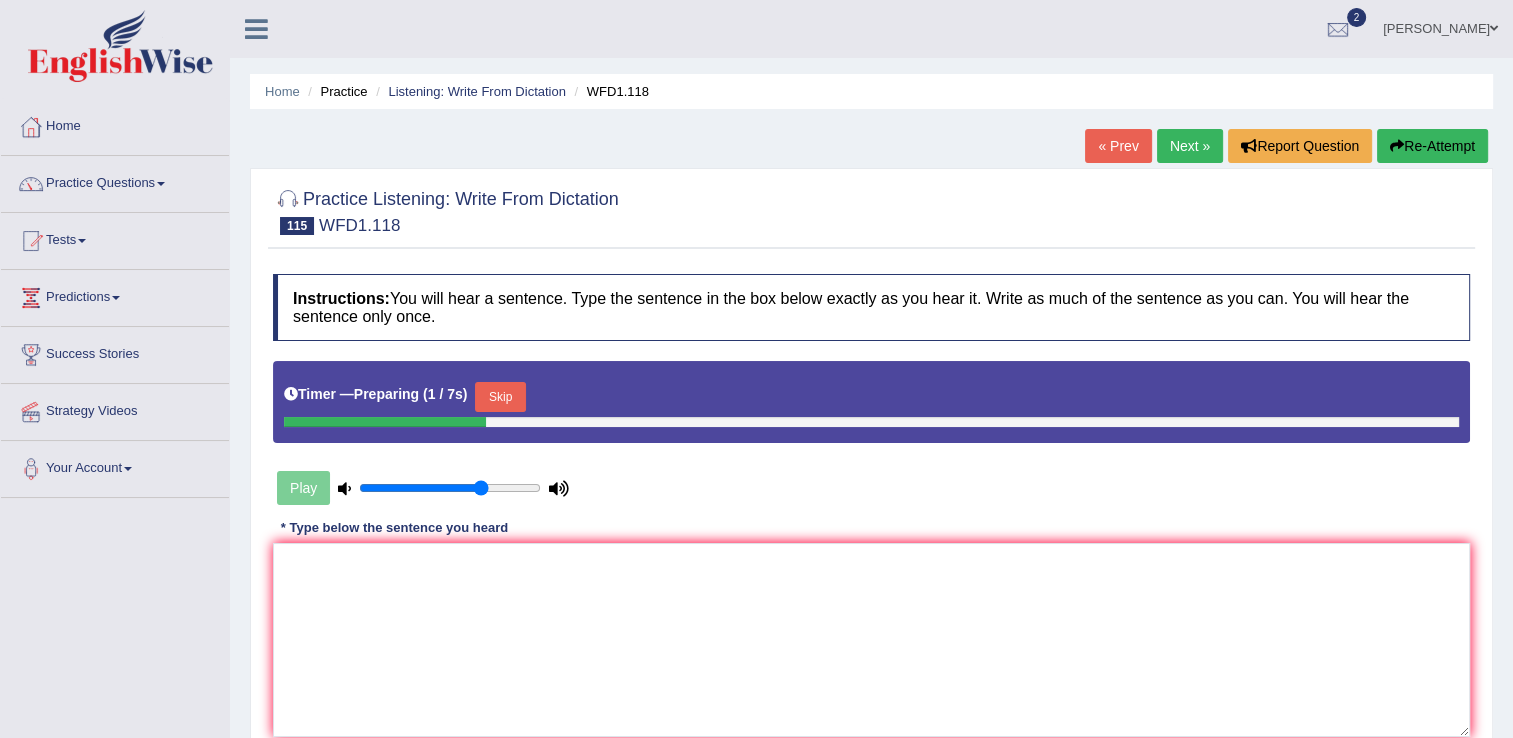 click on "Skip" at bounding box center [500, 397] 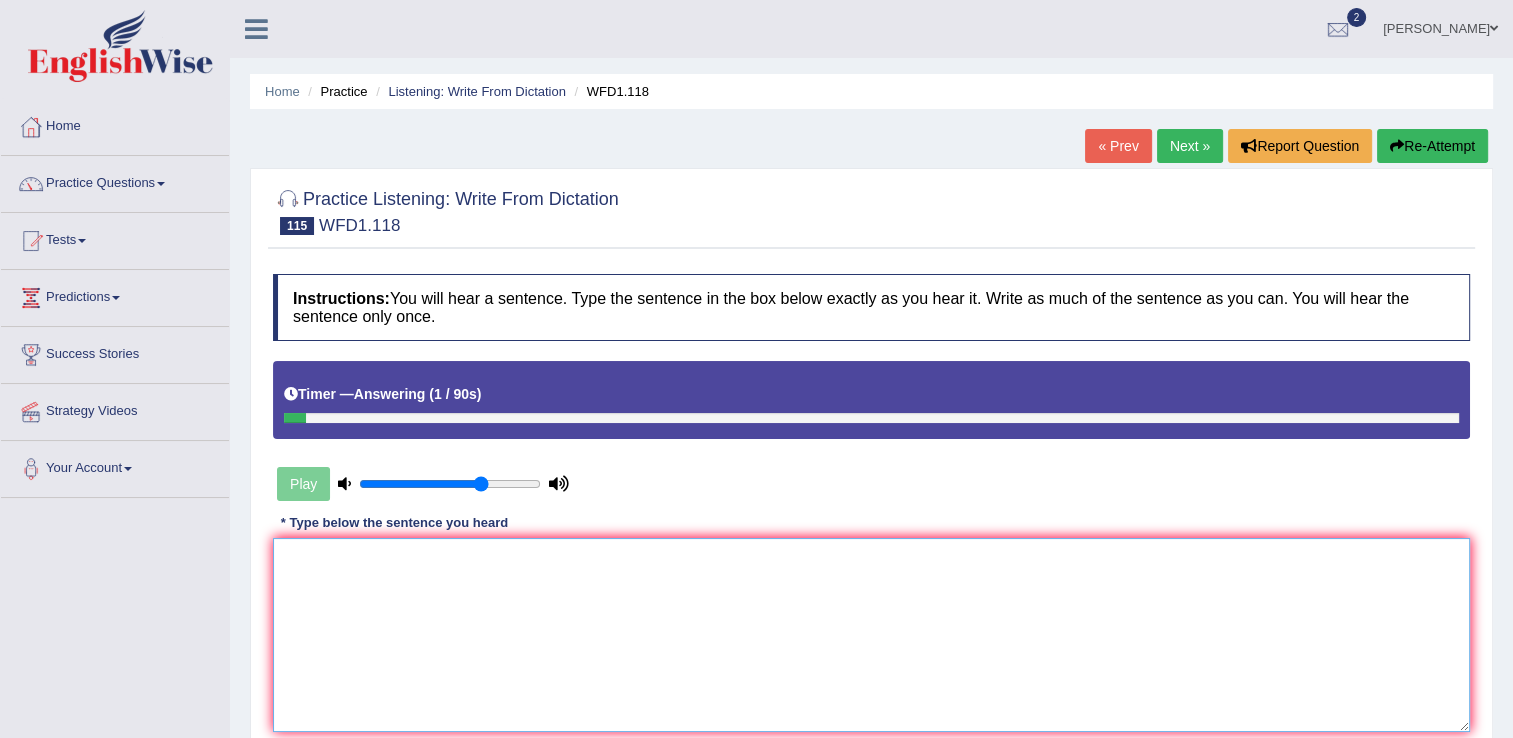 click at bounding box center [871, 635] 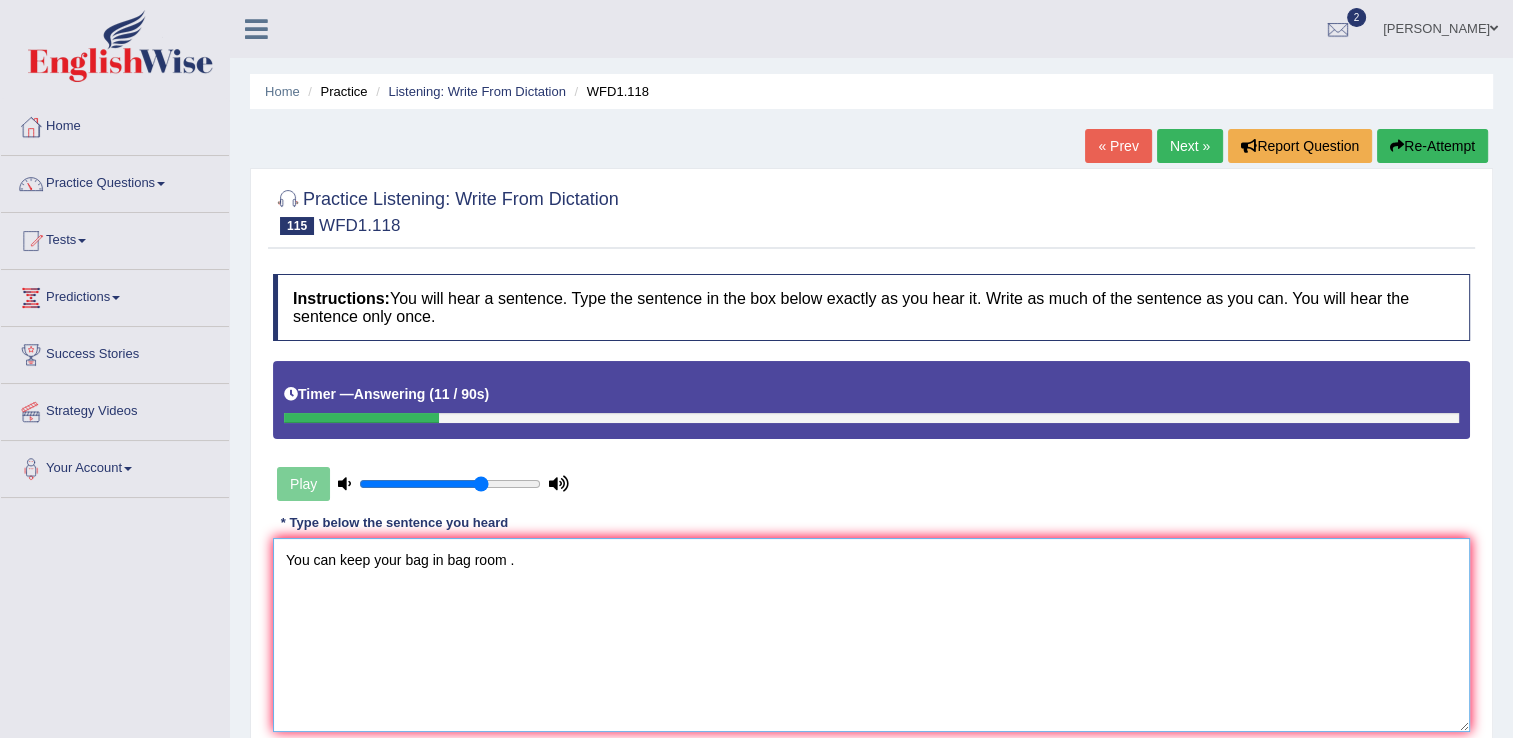 scroll, scrollTop: 312, scrollLeft: 0, axis: vertical 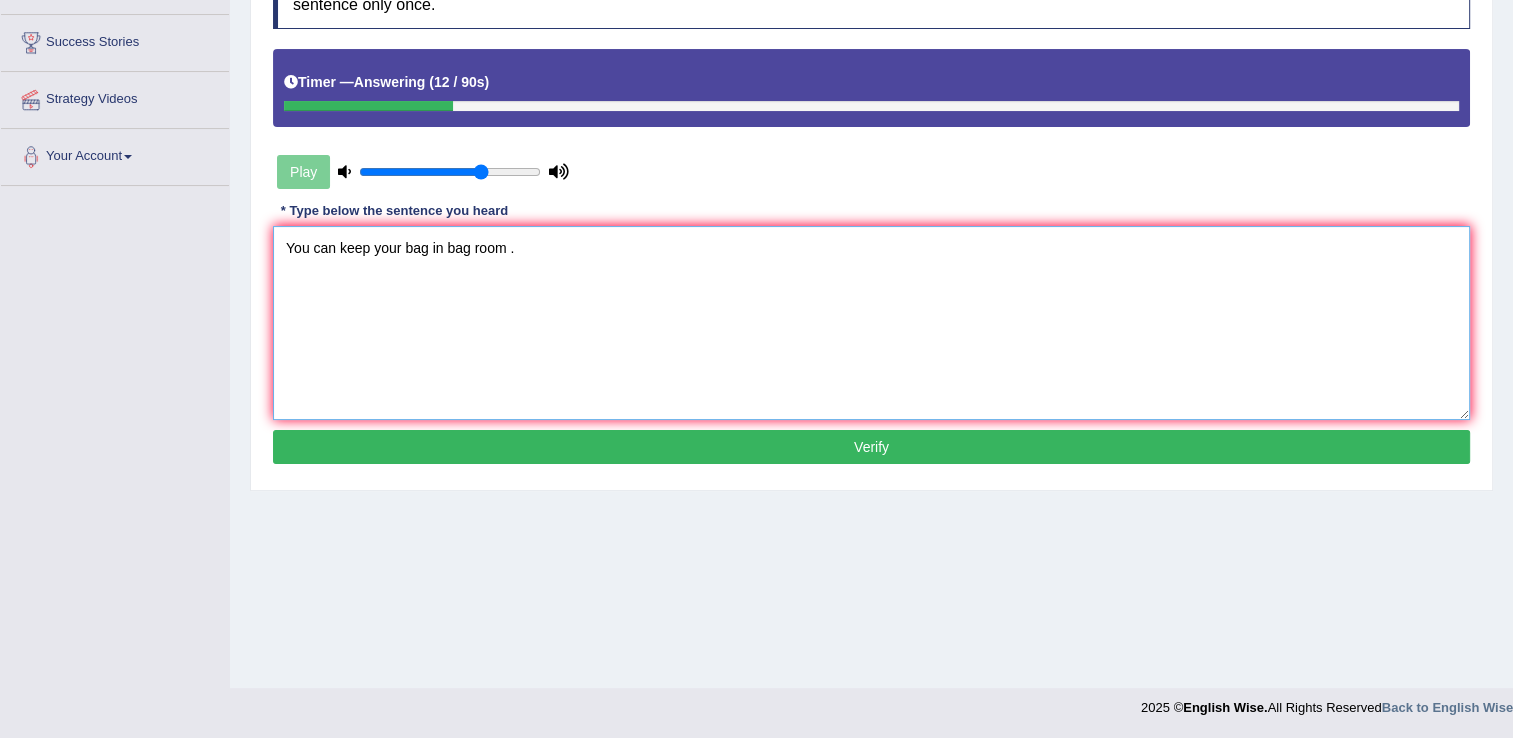 type on "You can keep your bag in bag room ." 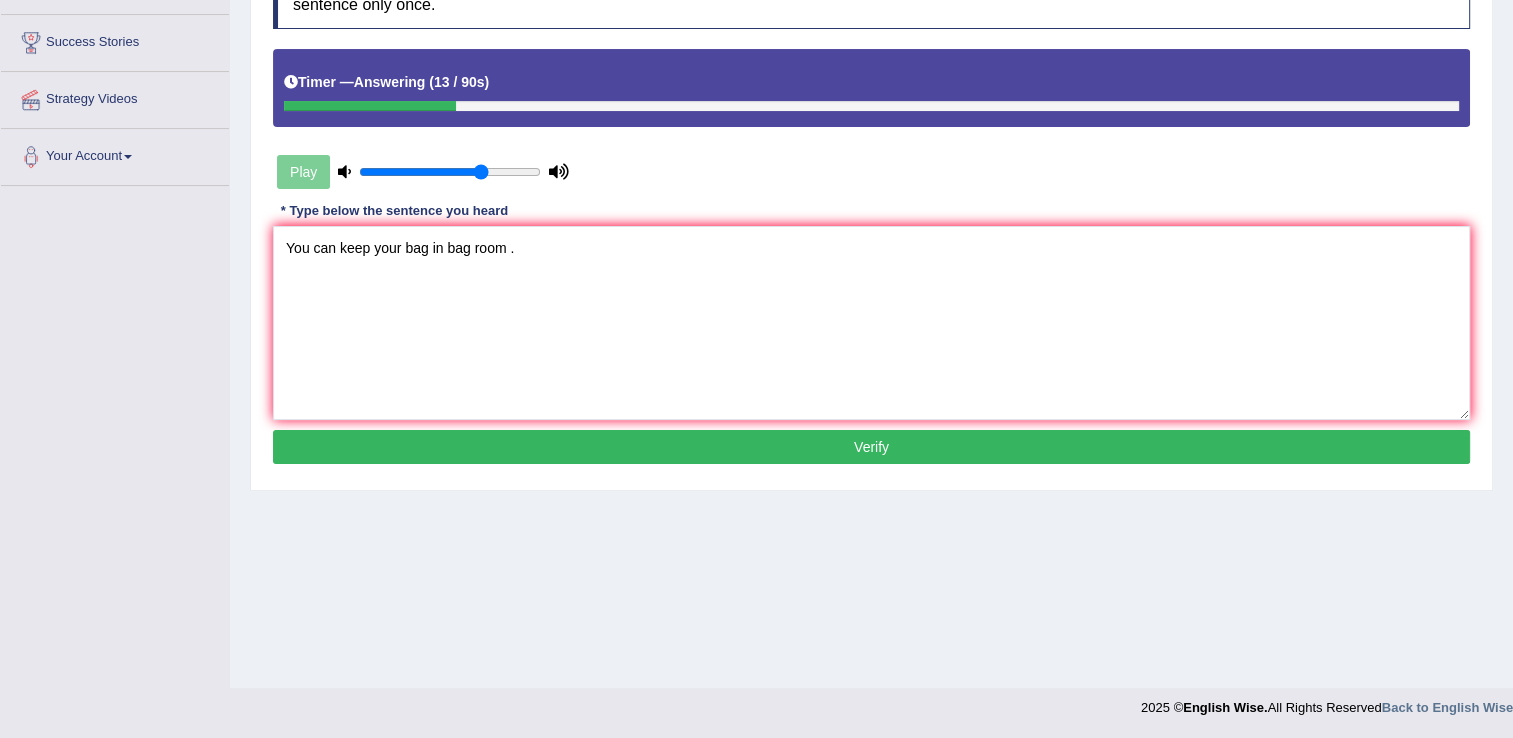 click on "Verify" at bounding box center (871, 447) 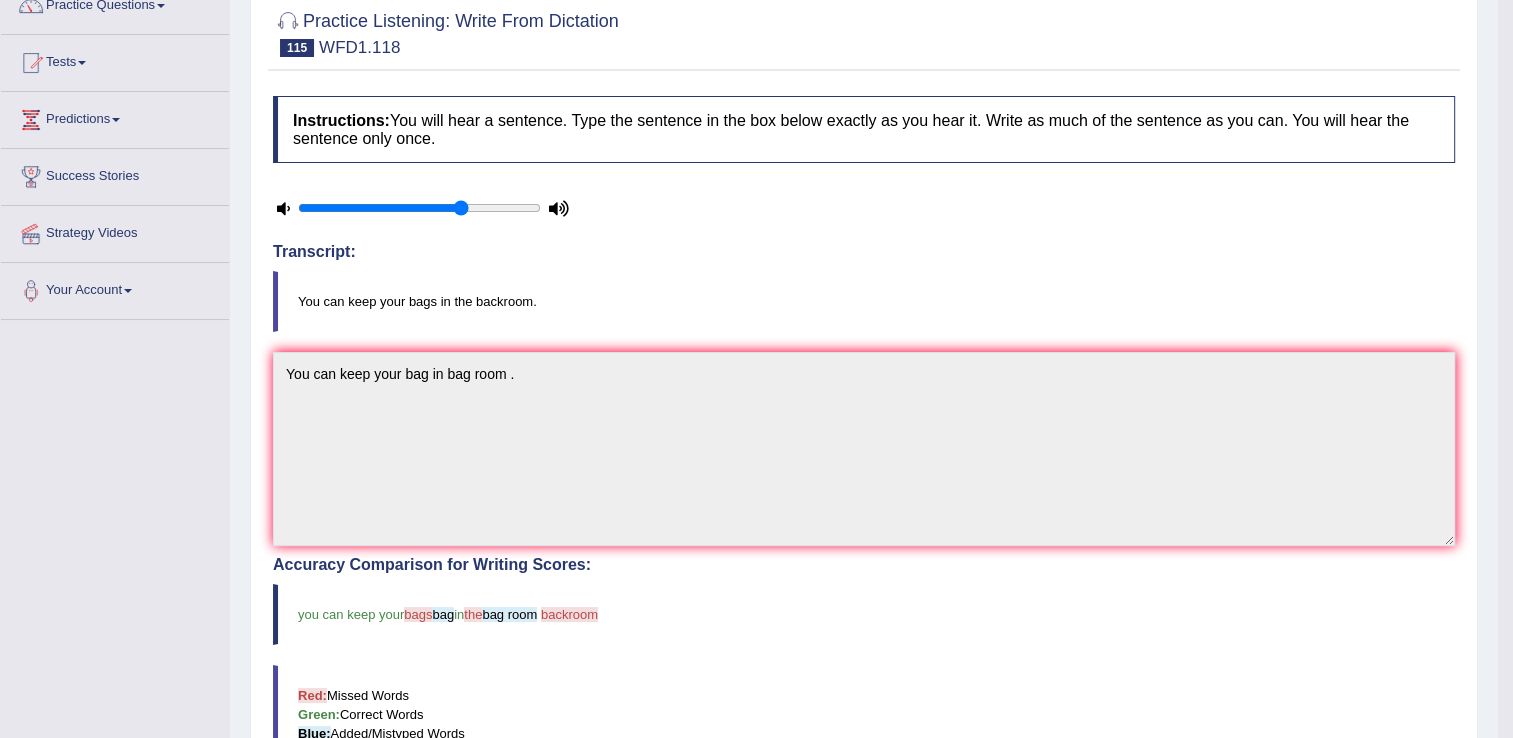scroll, scrollTop: 0, scrollLeft: 0, axis: both 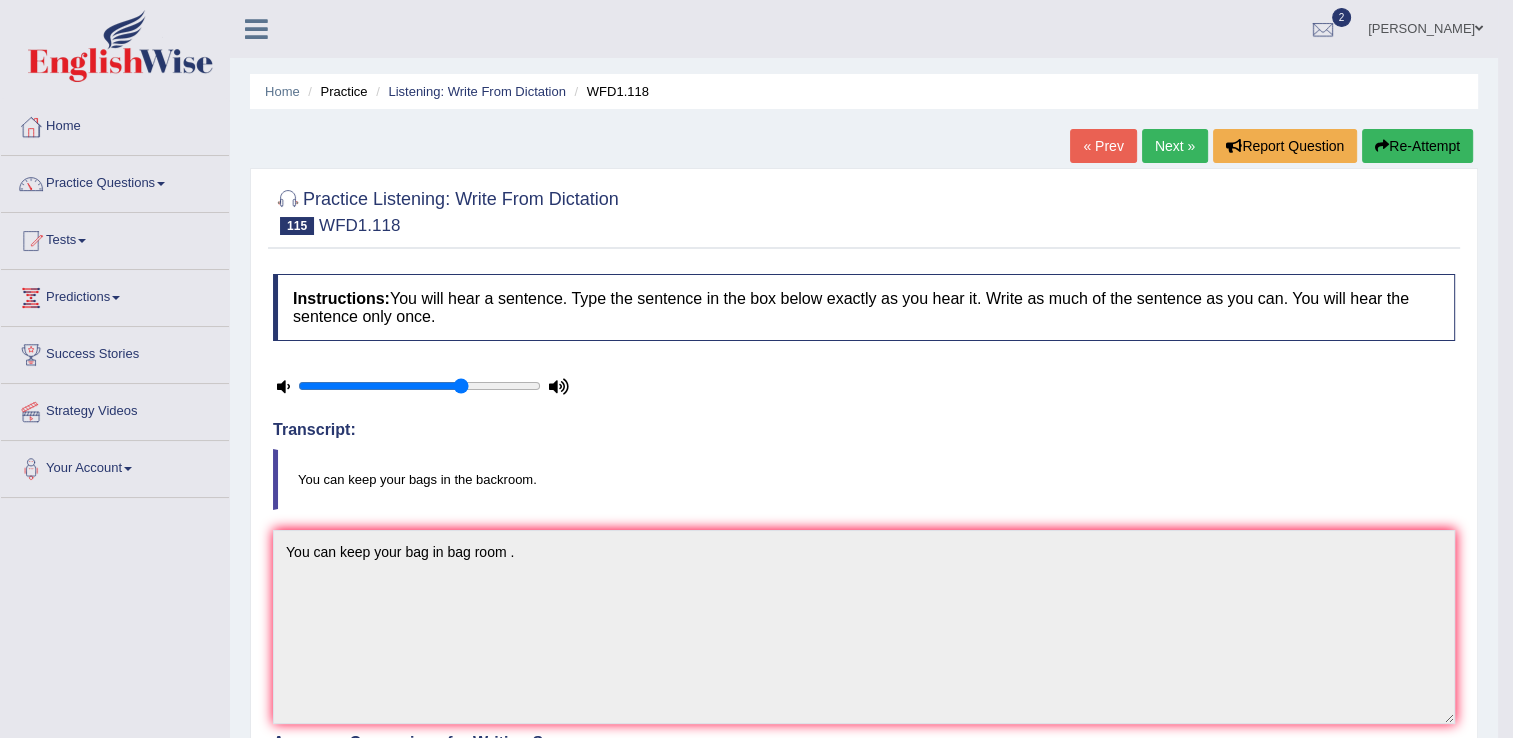 click on "Next »" at bounding box center [1175, 146] 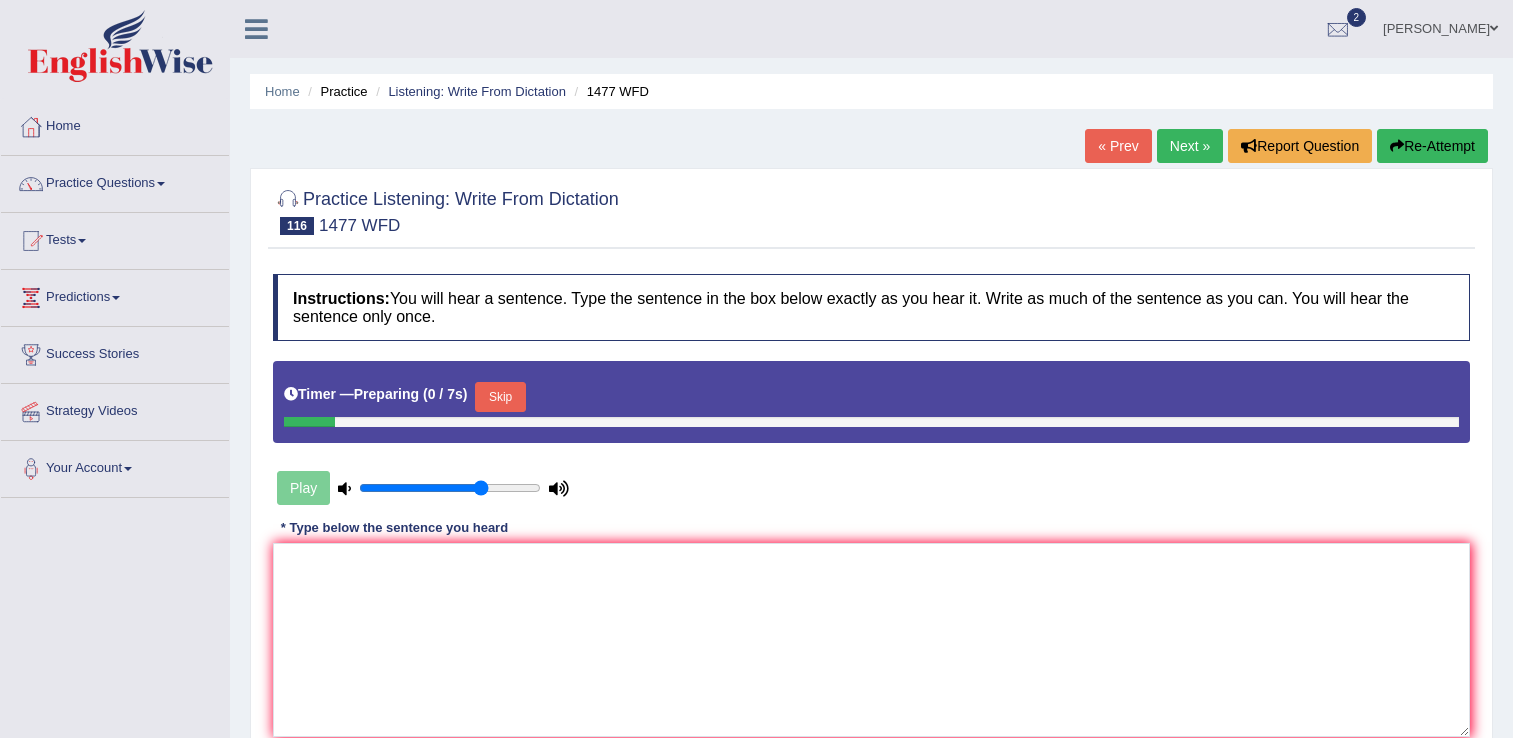 scroll, scrollTop: 0, scrollLeft: 0, axis: both 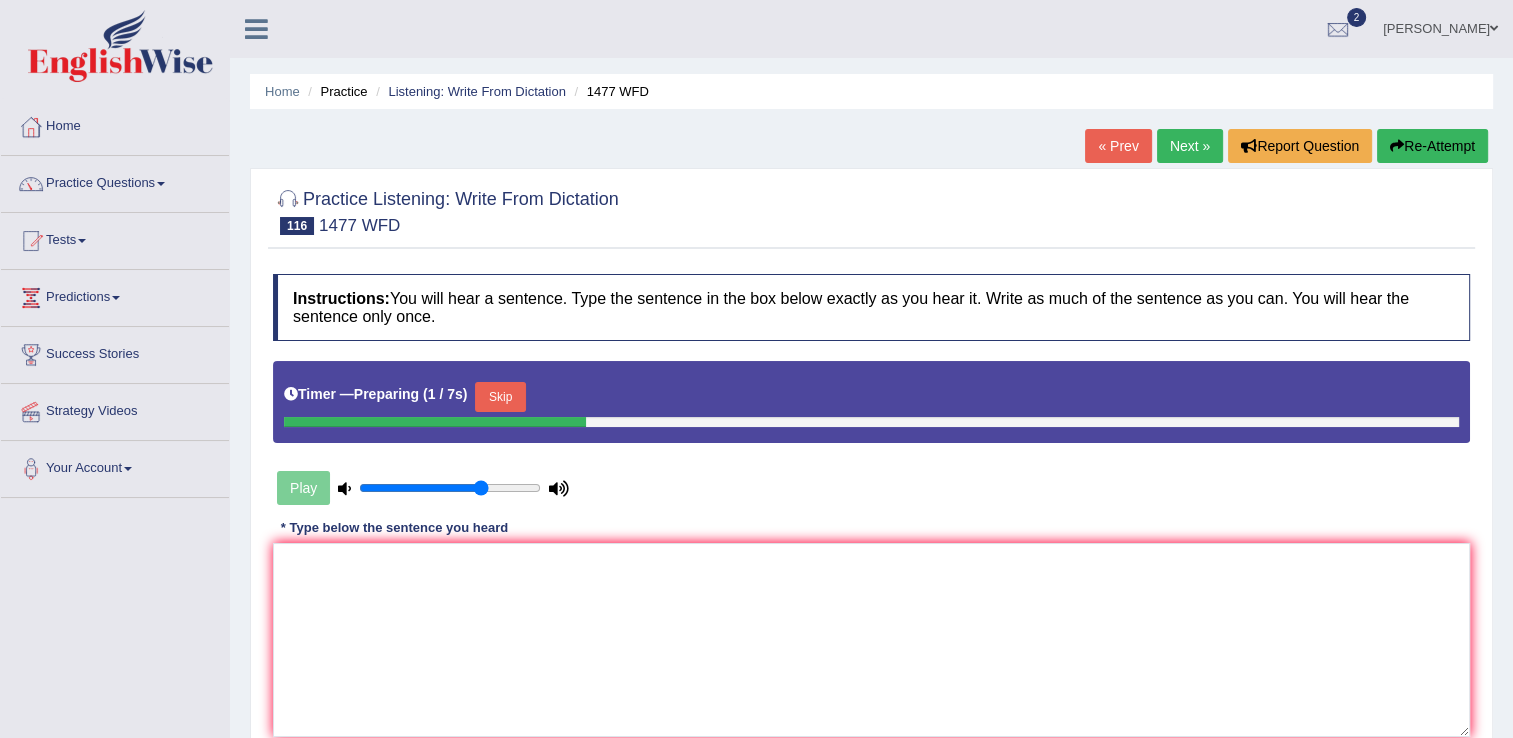 click on "Skip" at bounding box center (500, 397) 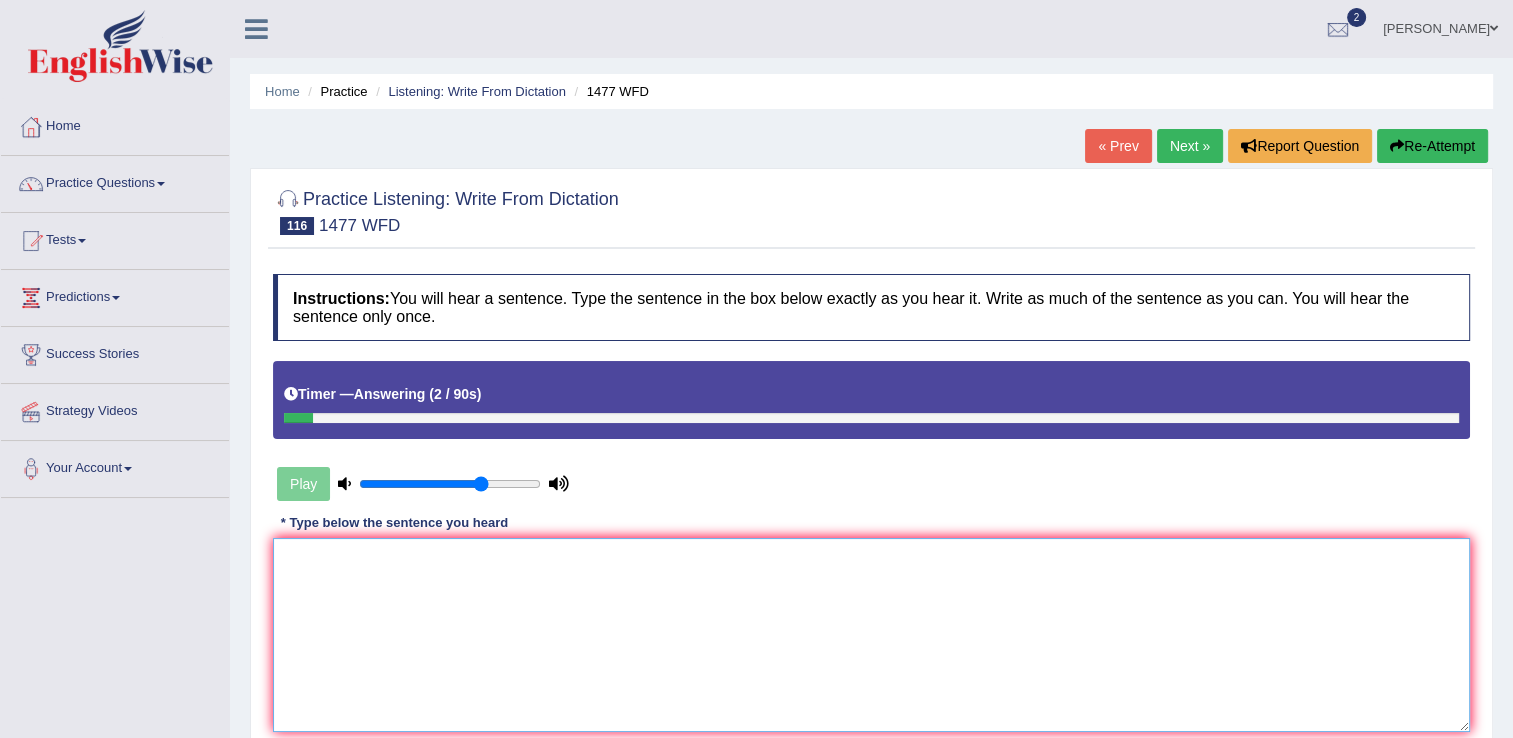 click at bounding box center [871, 635] 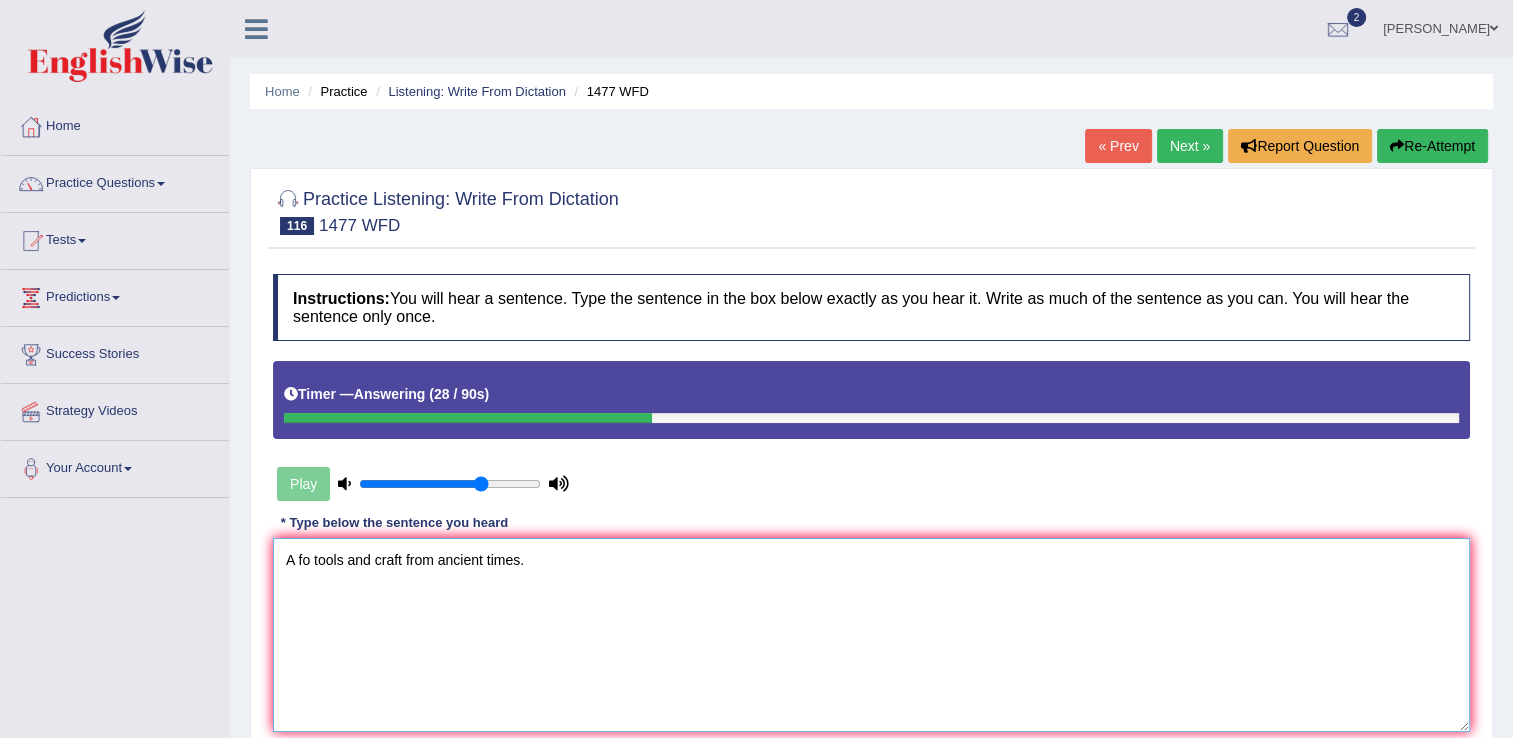 click on "A fo tools and craft from ancient times." at bounding box center [871, 635] 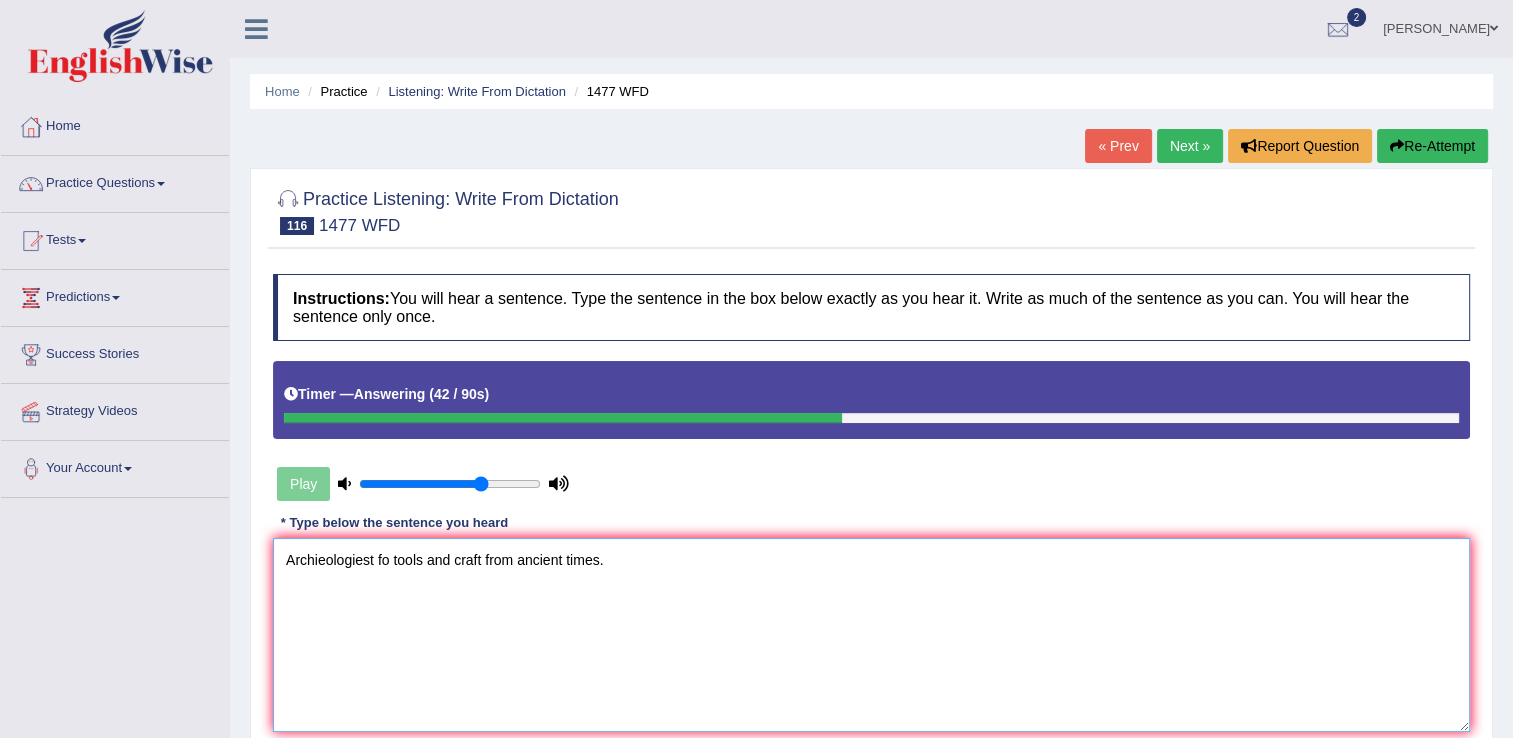 click on "Archieologiest fo tools and craft from ancient times." at bounding box center [871, 635] 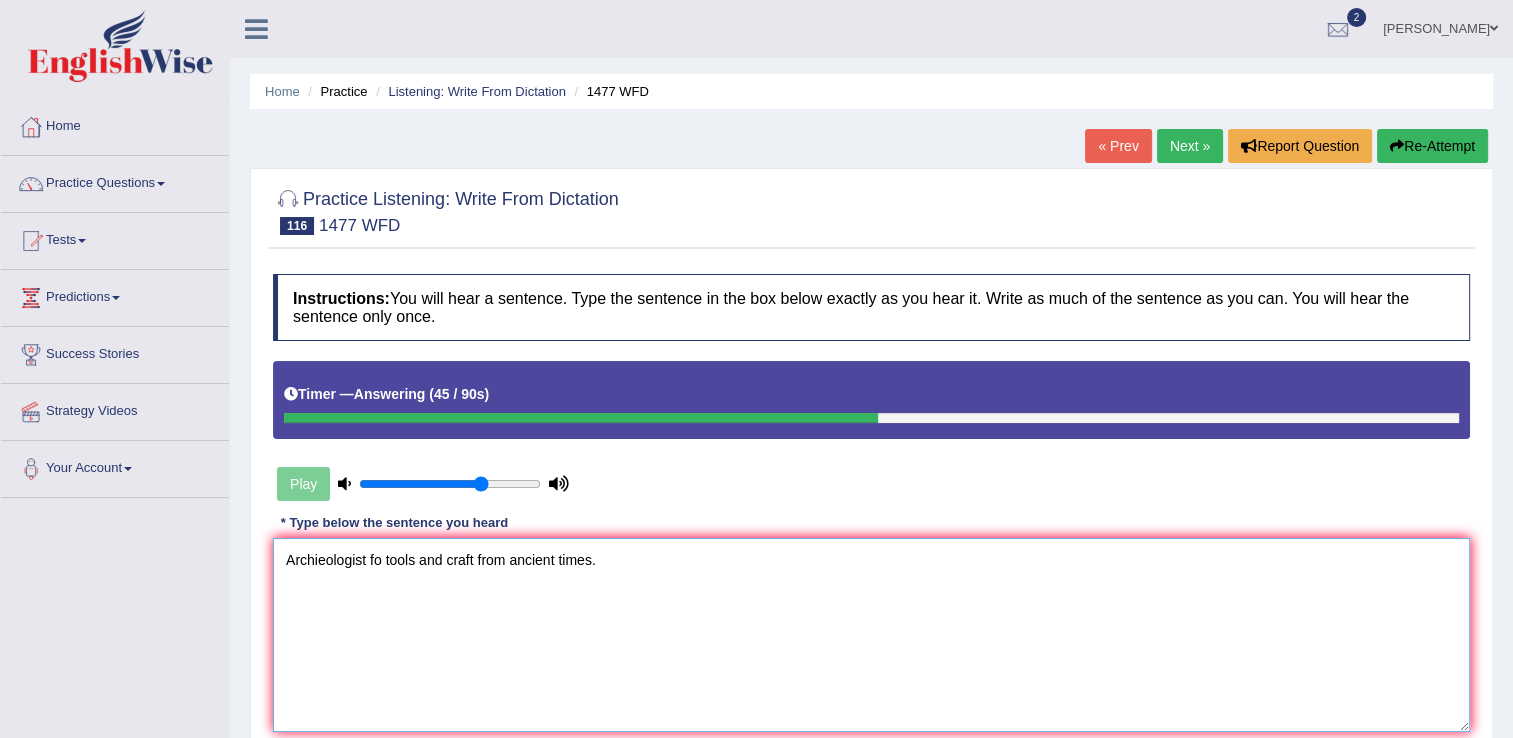 click on "Archieologist fo tools and craft from ancient times." at bounding box center (871, 635) 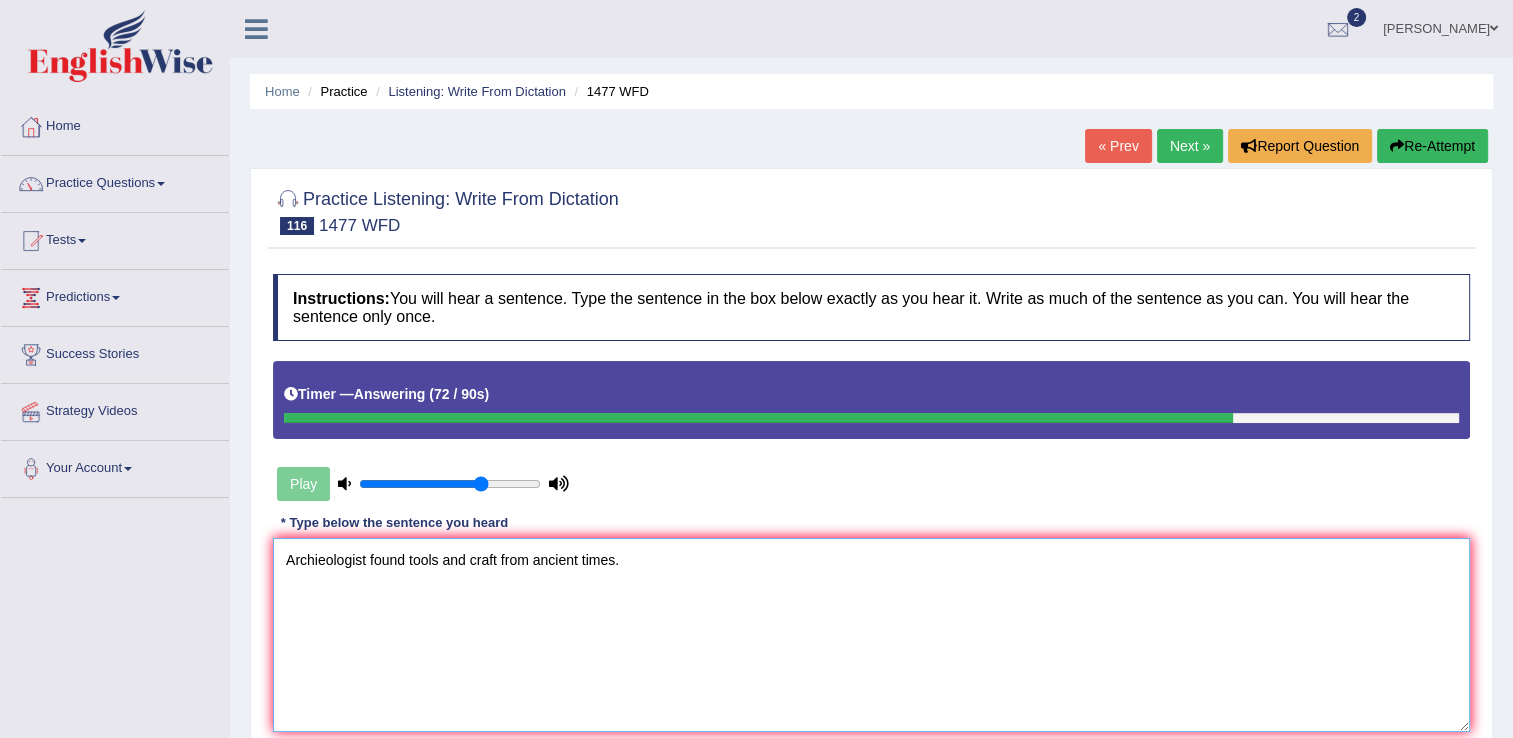type on "Archieologist found tools and craft from ancient times." 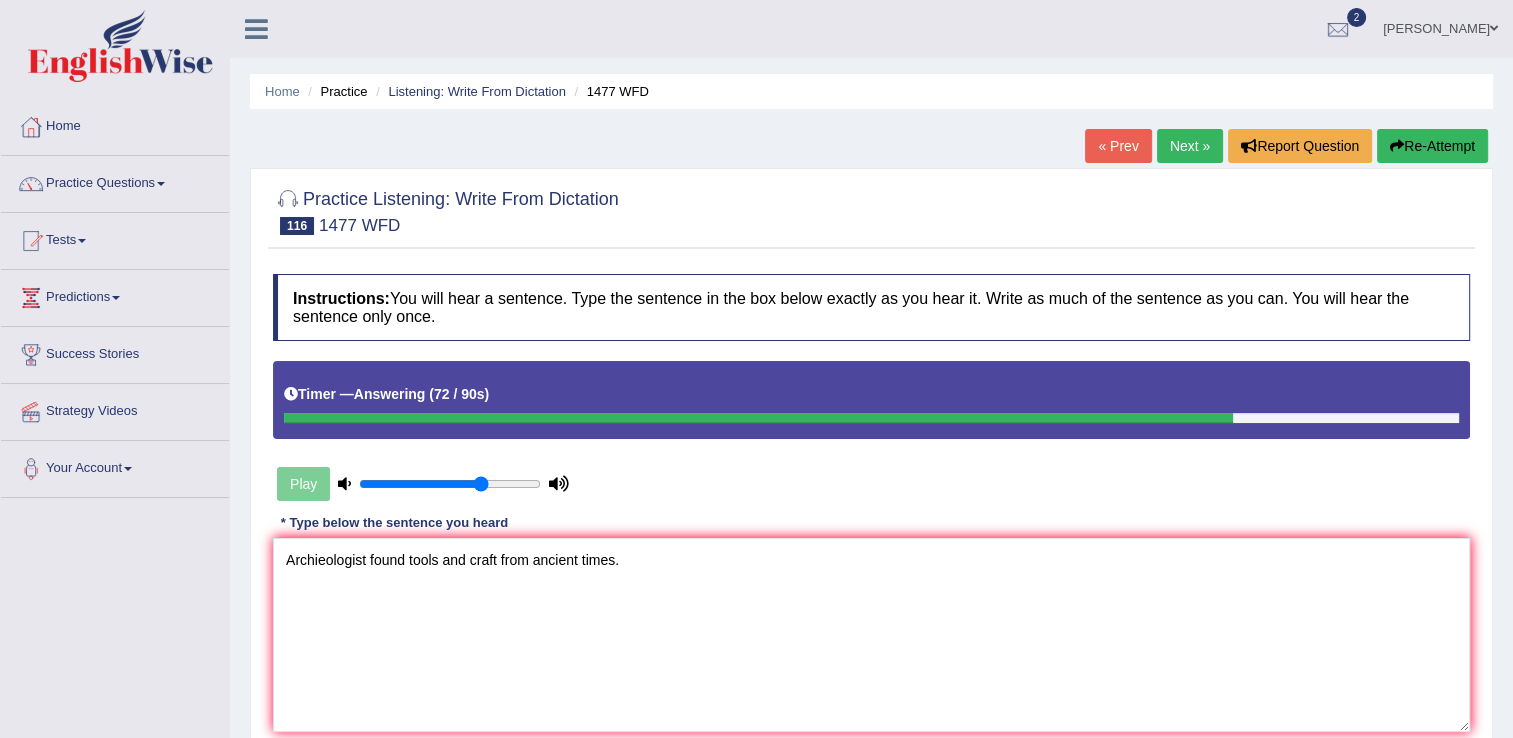 click on "Instructions:  You will hear a sentence. Type the sentence in the box below exactly as you hear it. Write as much of the sentence as you can. You will hear the sentence only once.
Timer —  Answering   ( 72 / 90s ) Play Transcript: Archaeologists discover tools and fossils from ancient times. * Type below the sentence you heard Archieologist found tools and craft from ancient times. Accuracy Comparison for Writing Scores:
Red:  Missed Words
Green:  Correct Words
Blue:  Added/Mistyped Words
Accuracy:   Punctuation at the end  You wrote first capital letter A.I. Engine Result:  Processing... Verify" at bounding box center (871, 528) 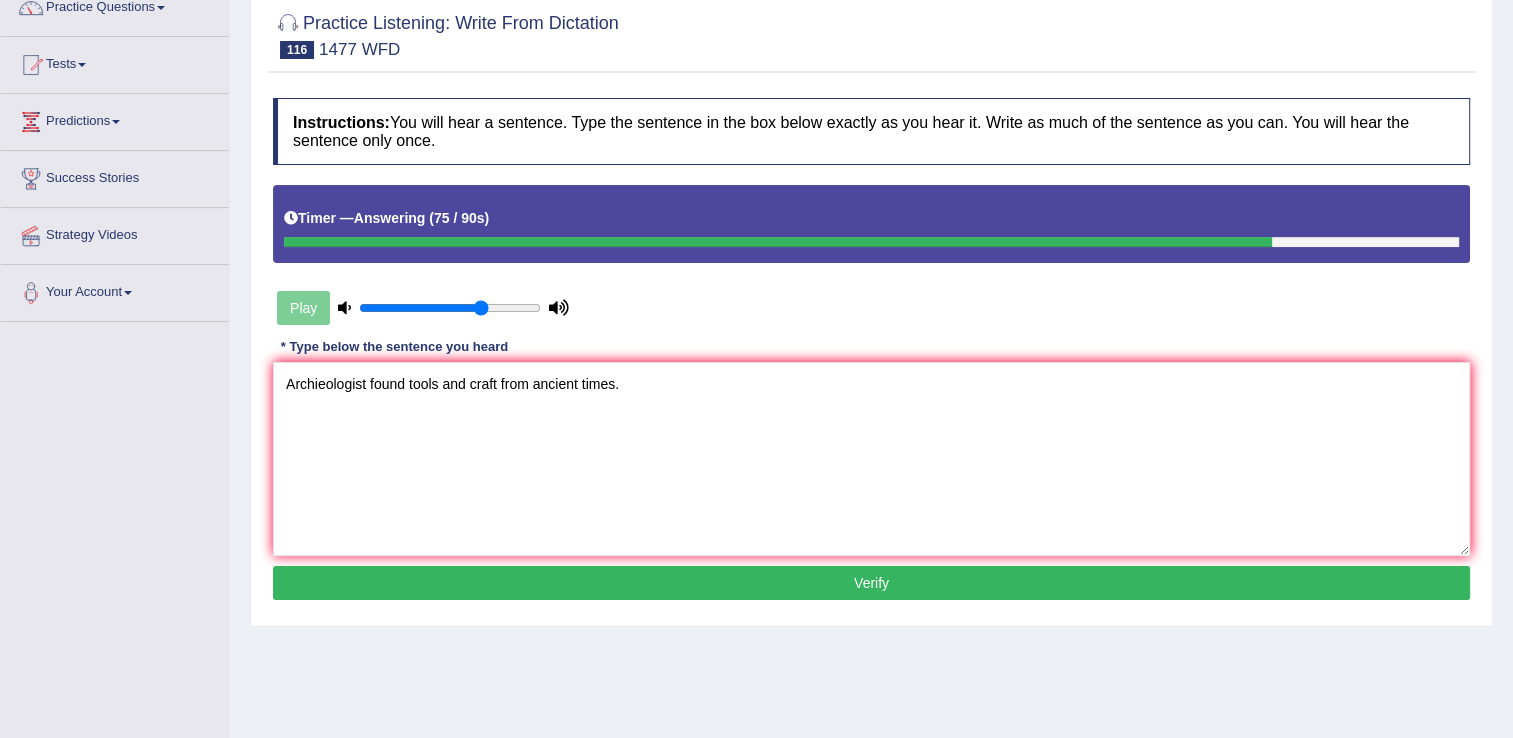 scroll, scrollTop: 180, scrollLeft: 0, axis: vertical 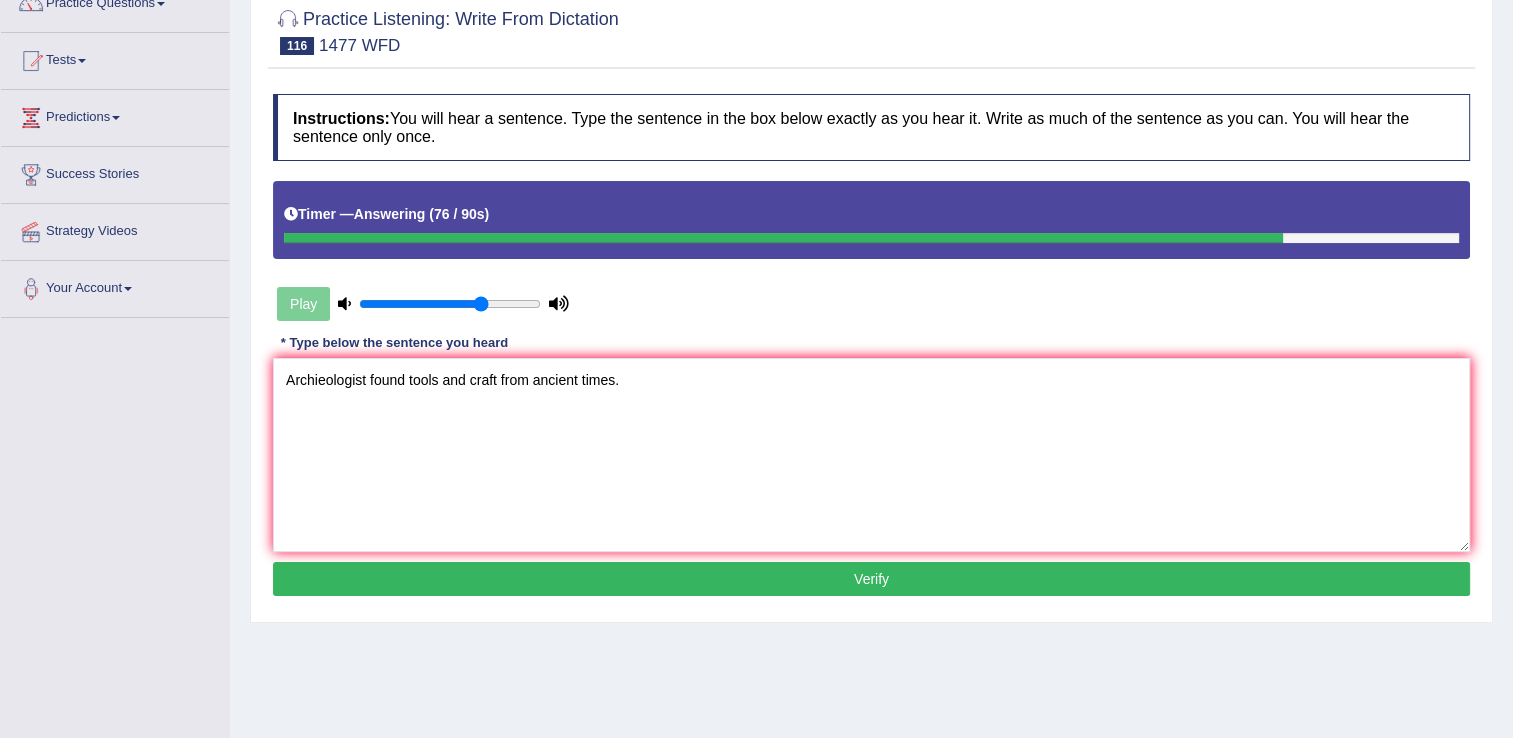 click on "Verify" at bounding box center [871, 579] 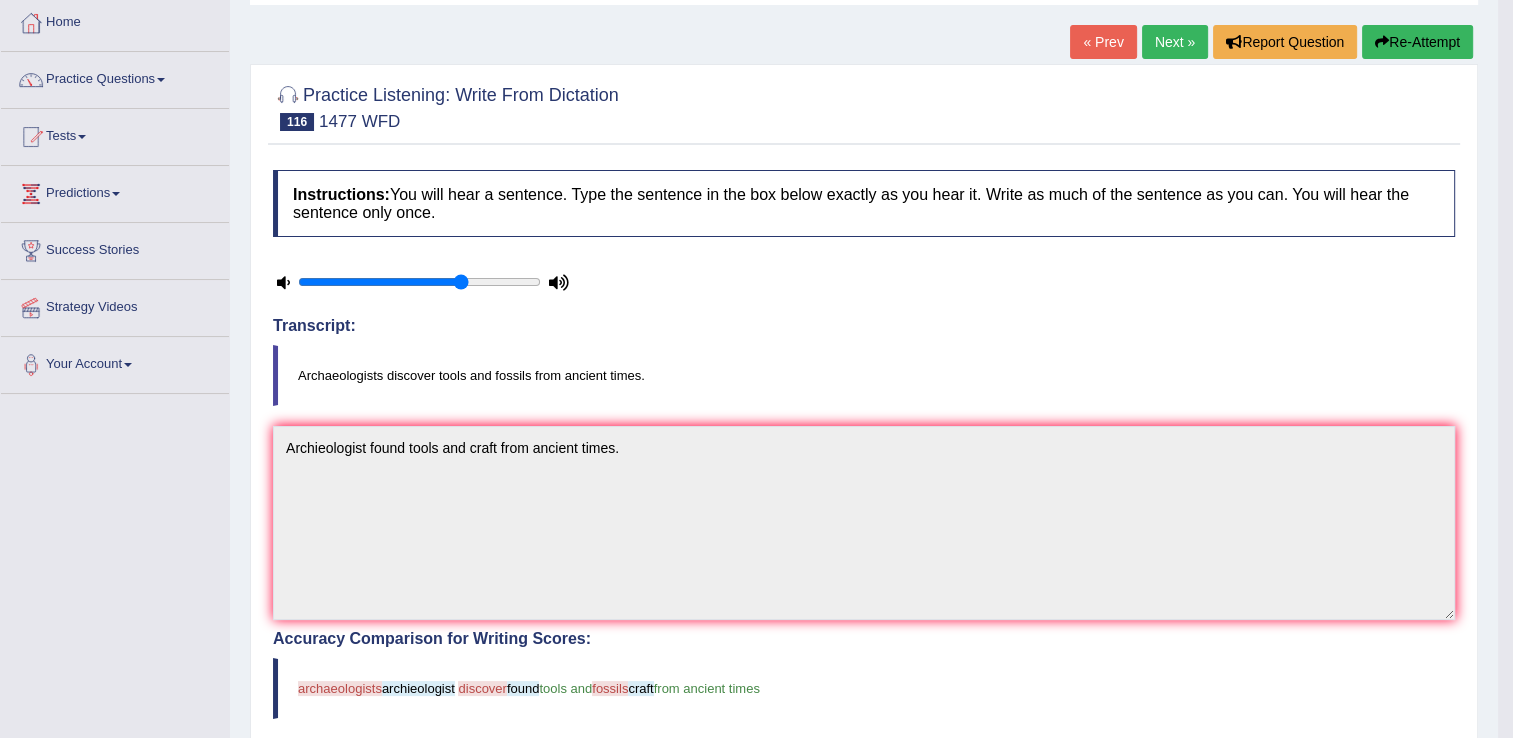 scroll, scrollTop: 99, scrollLeft: 0, axis: vertical 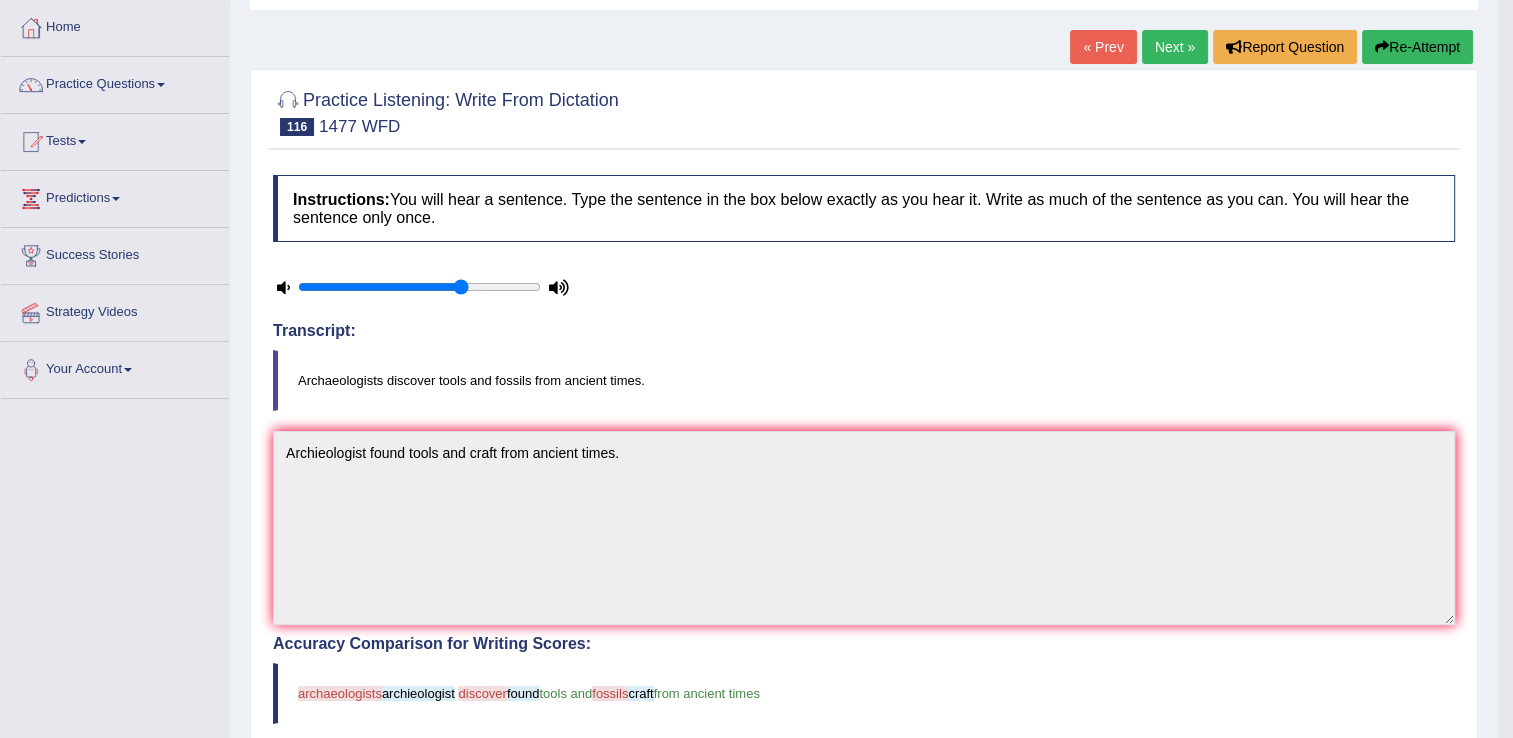click on "Next »" at bounding box center [1175, 47] 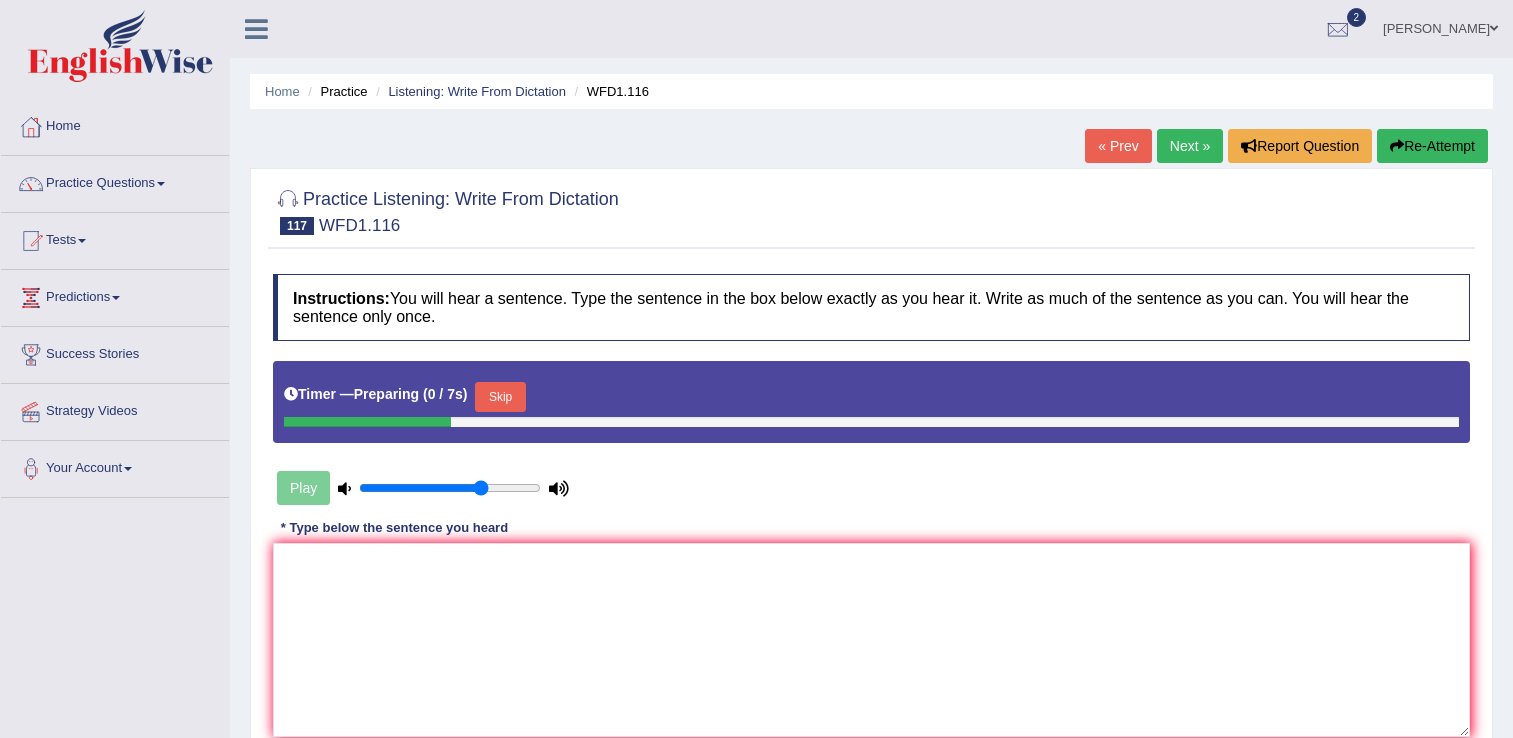 scroll, scrollTop: 0, scrollLeft: 0, axis: both 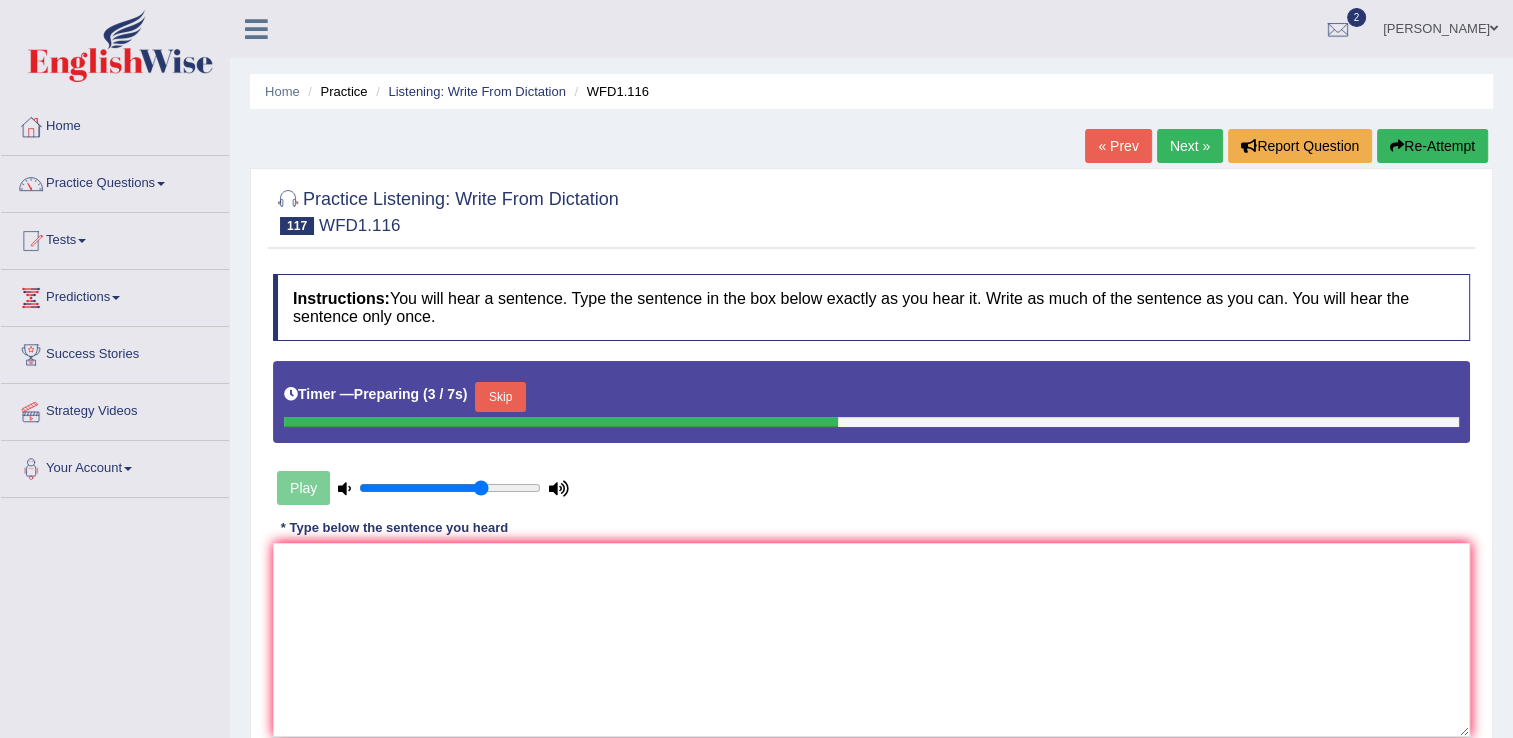 click on "Skip" at bounding box center [500, 397] 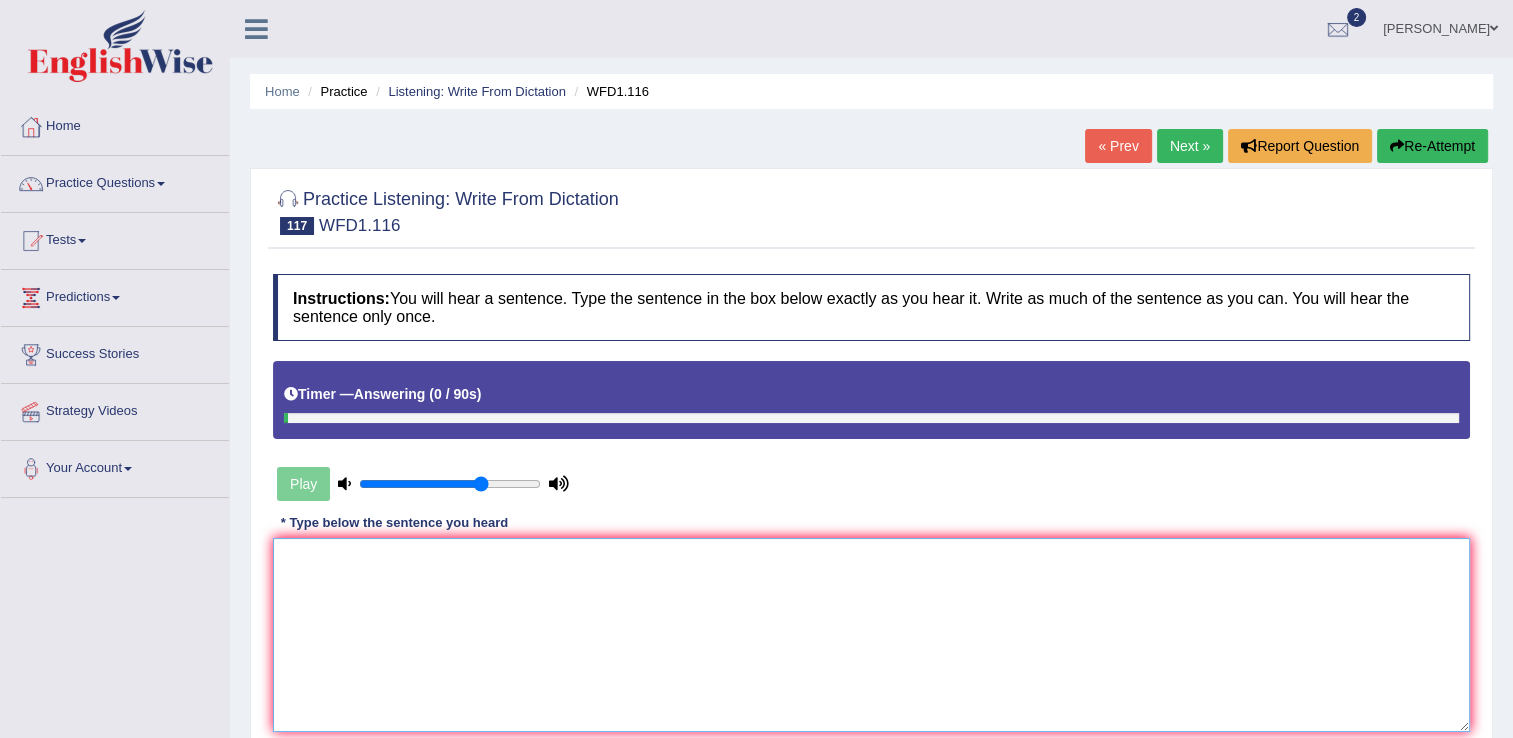click at bounding box center (871, 635) 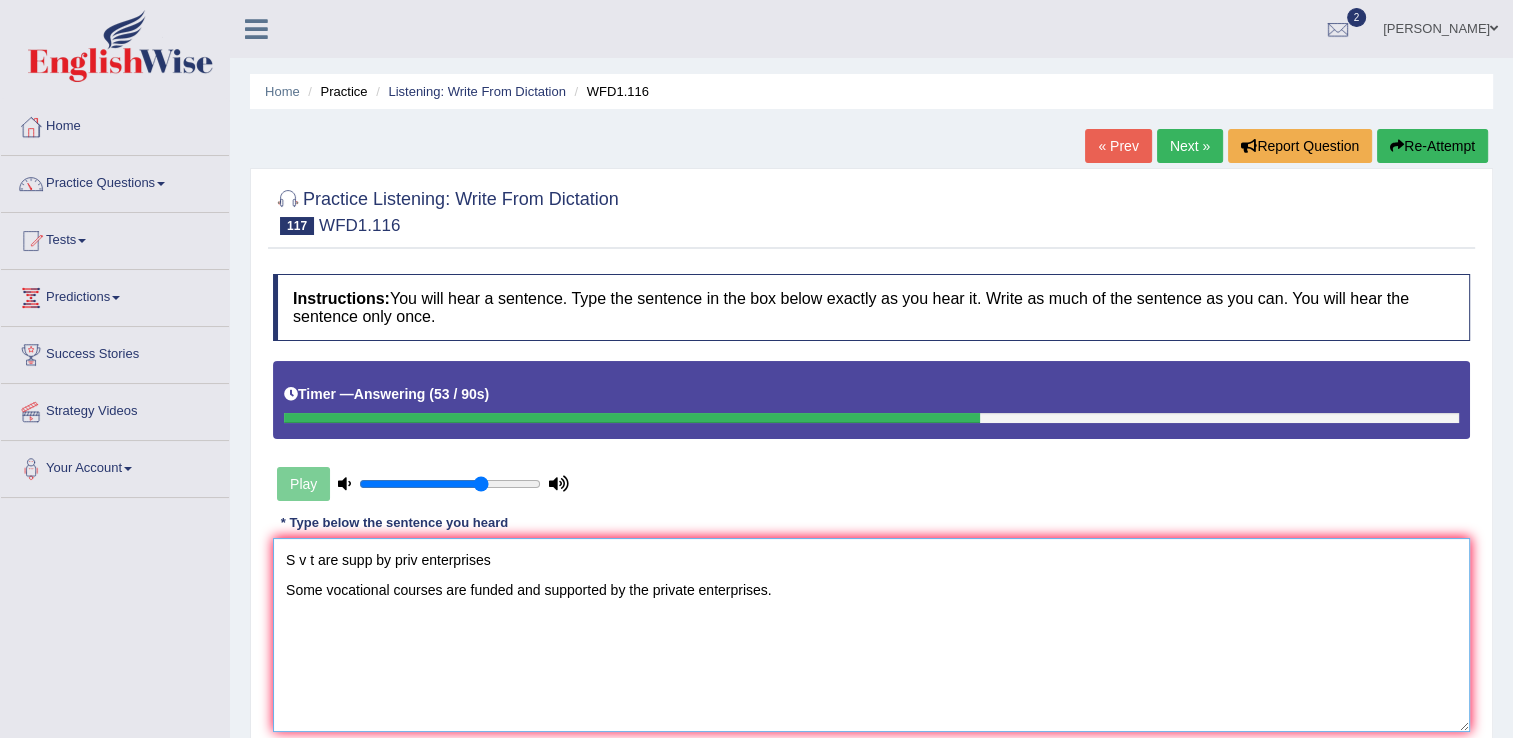 click on "S v t are supp by priv enterprises
Some vocational courses are funded and supported by the private enterprises." at bounding box center (871, 635) 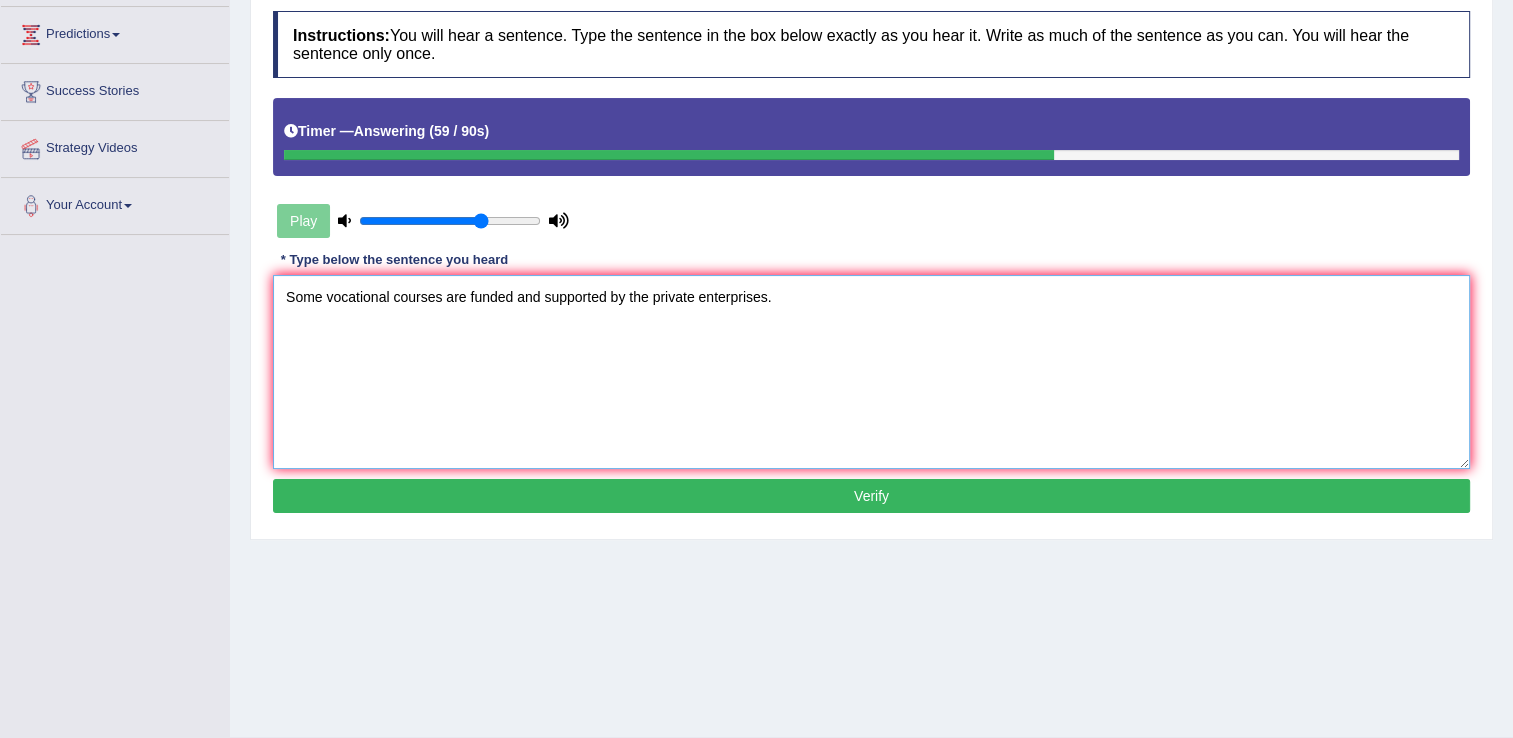 scroll, scrollTop: 264, scrollLeft: 0, axis: vertical 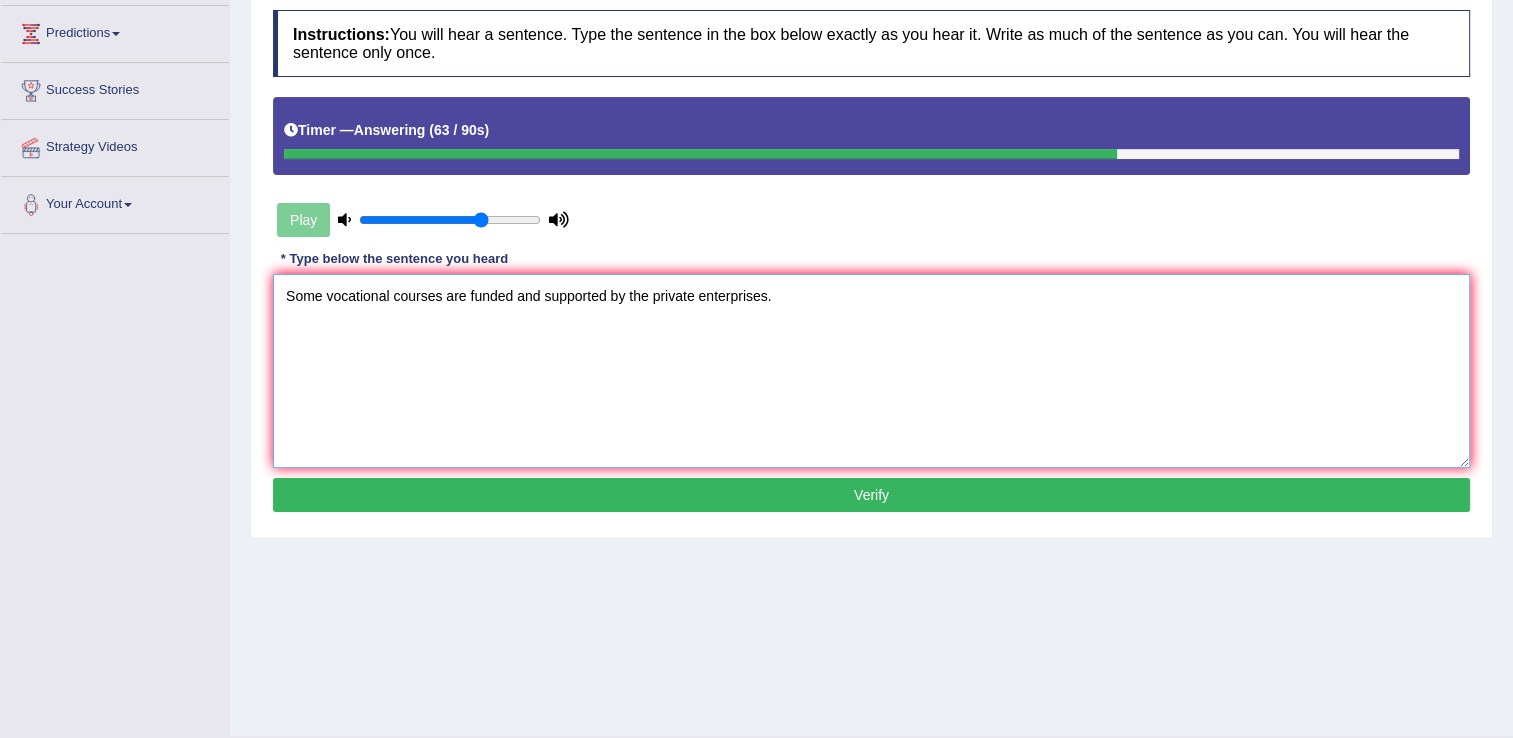type on "Some vocational courses are funded and supported by the private enterprises." 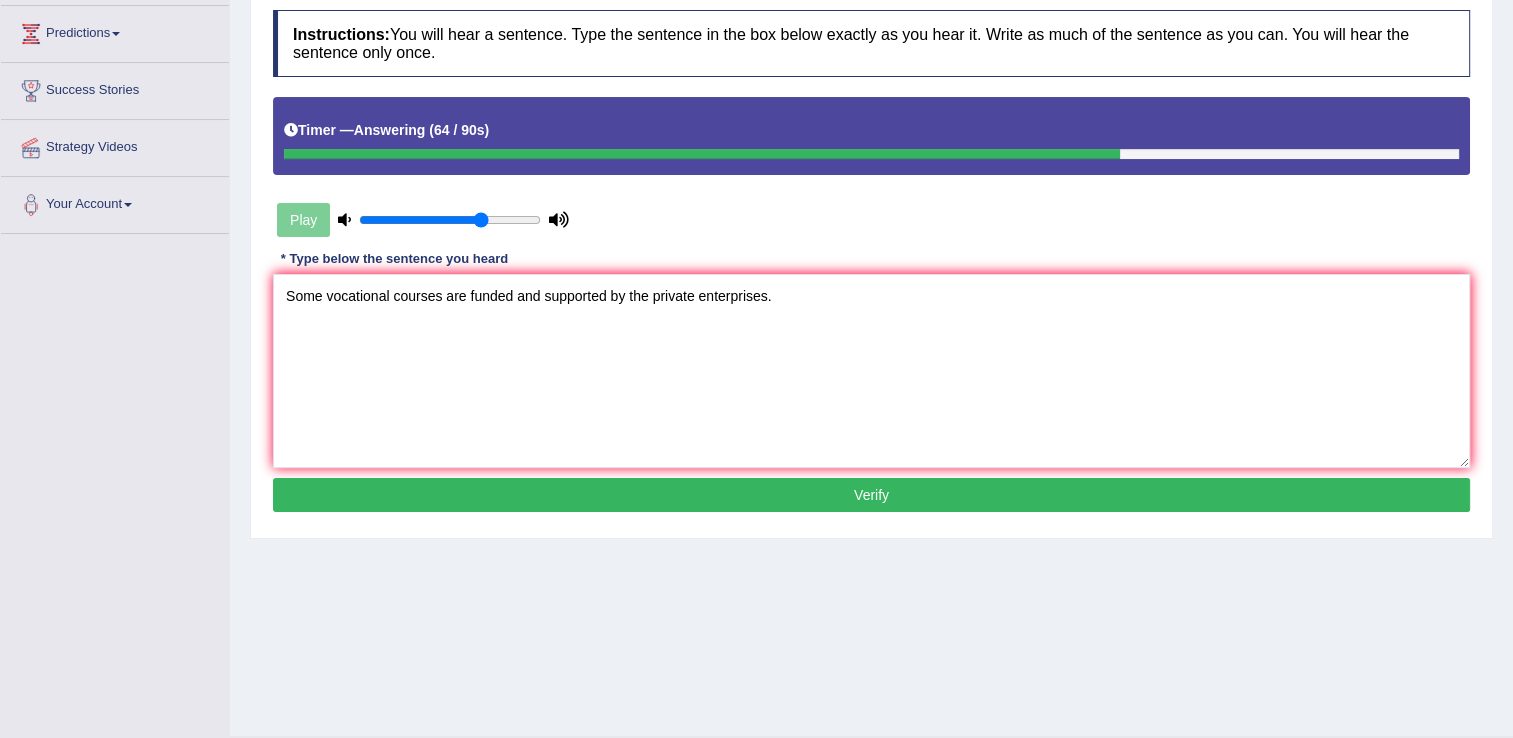 click on "Verify" at bounding box center (871, 495) 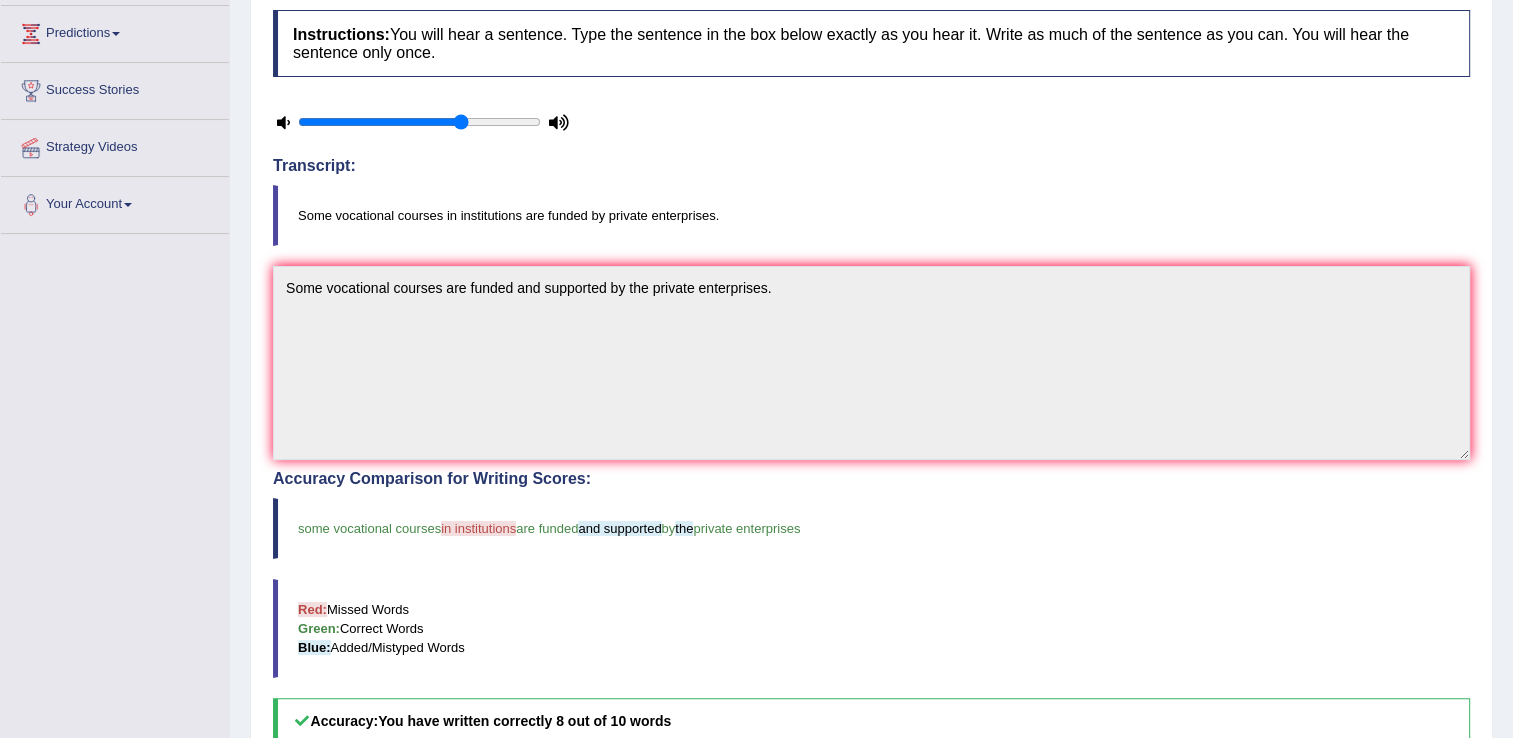 click on "some vocational courses  in institutions  are funded  and supported  by  the  private enterprises" at bounding box center (871, 528) 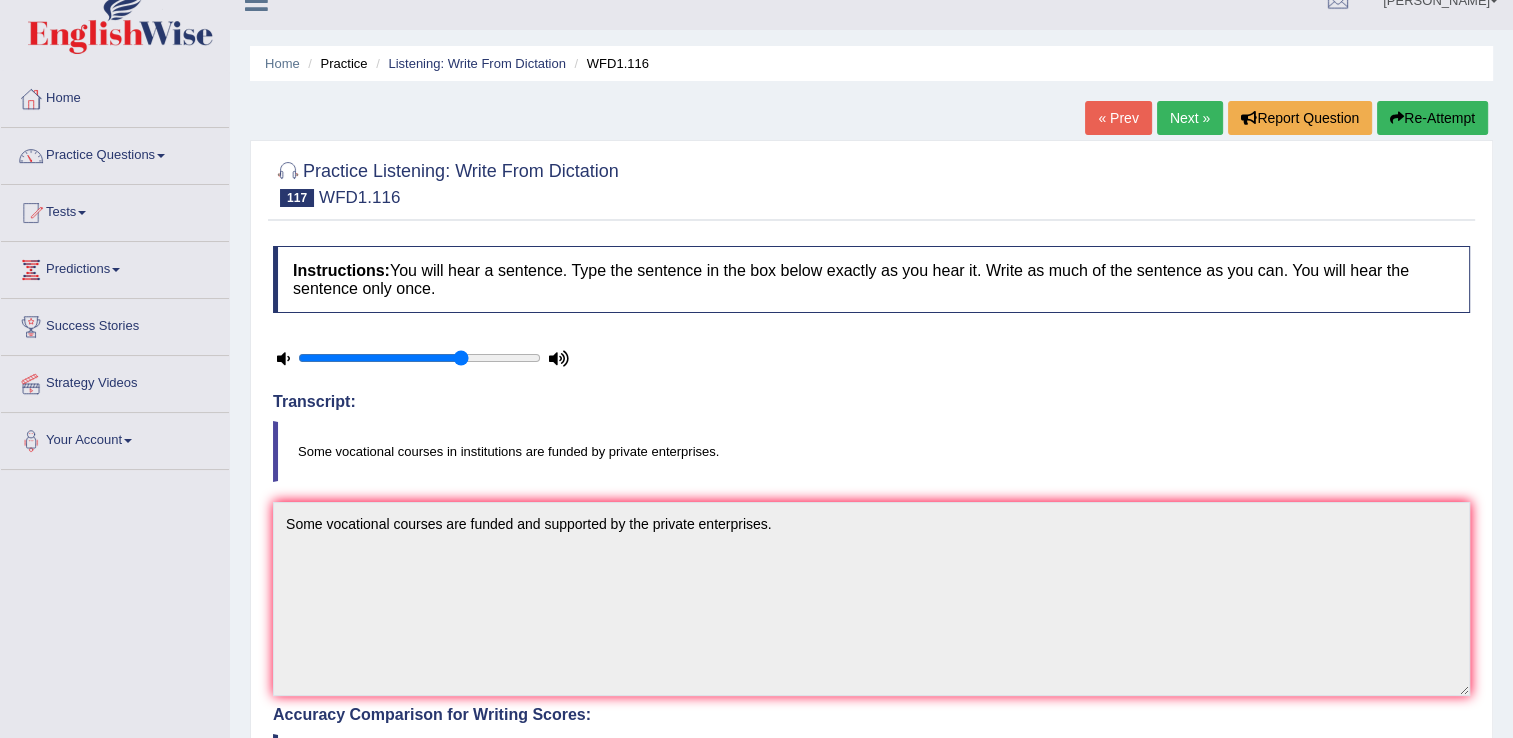 scroll, scrollTop: 27, scrollLeft: 0, axis: vertical 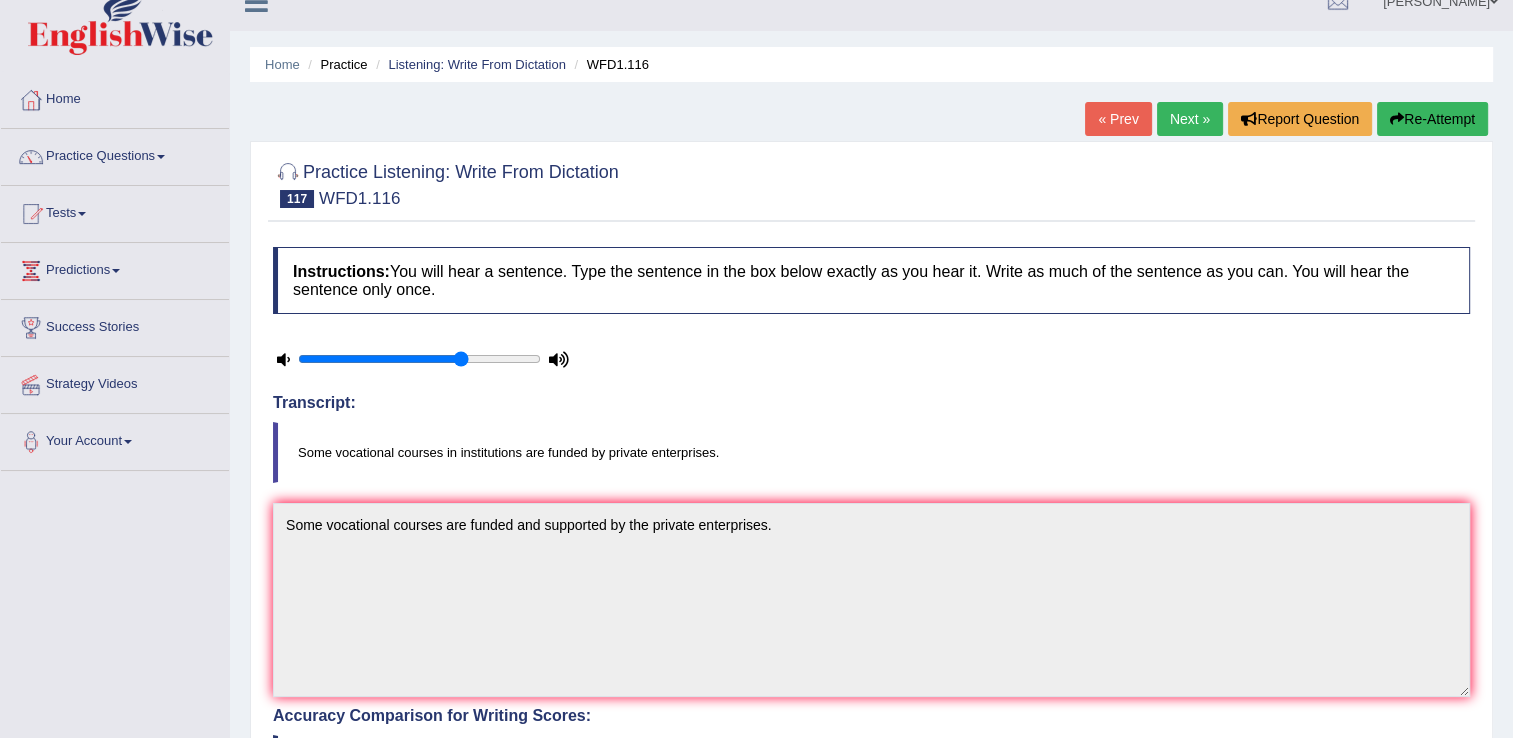 click on "Next »" at bounding box center [1190, 119] 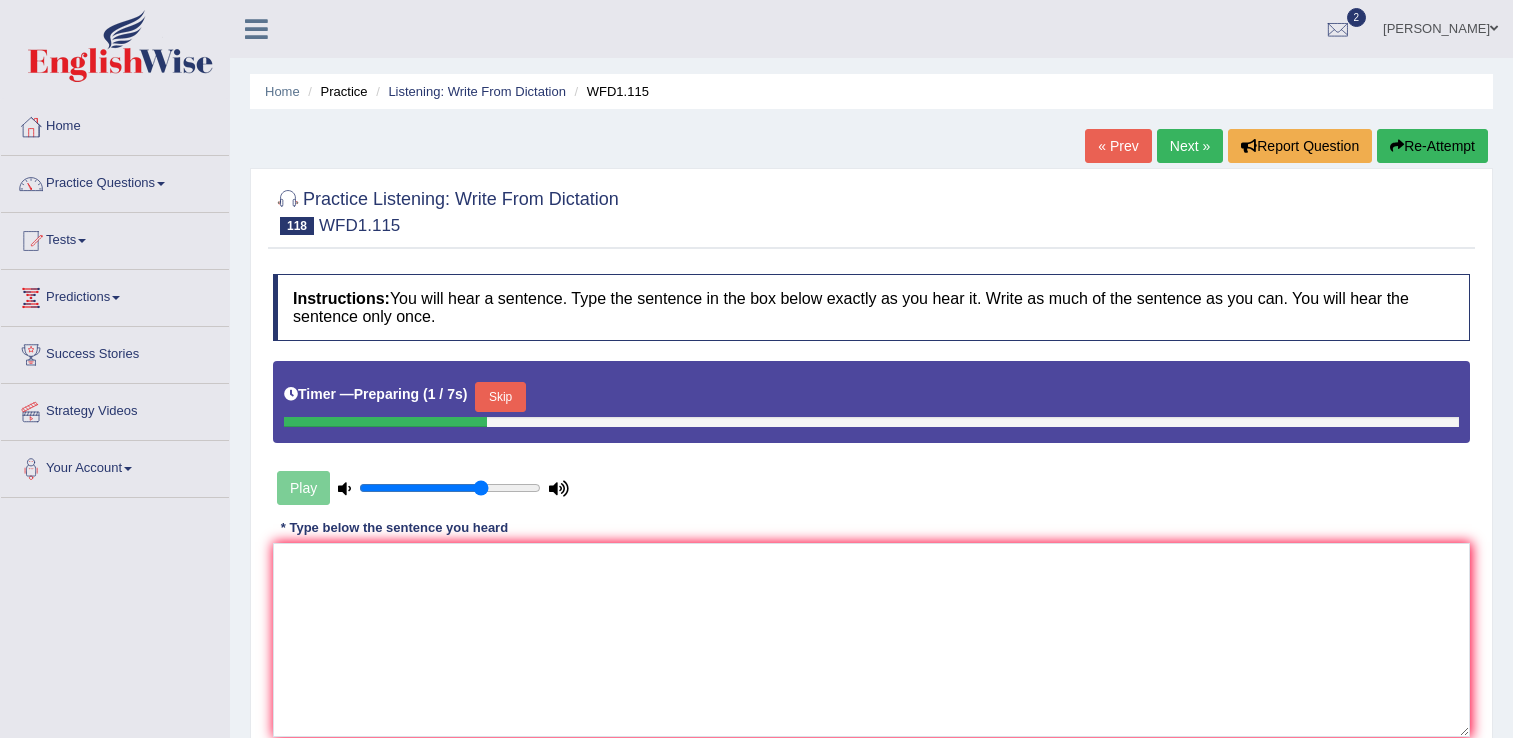 scroll, scrollTop: 0, scrollLeft: 0, axis: both 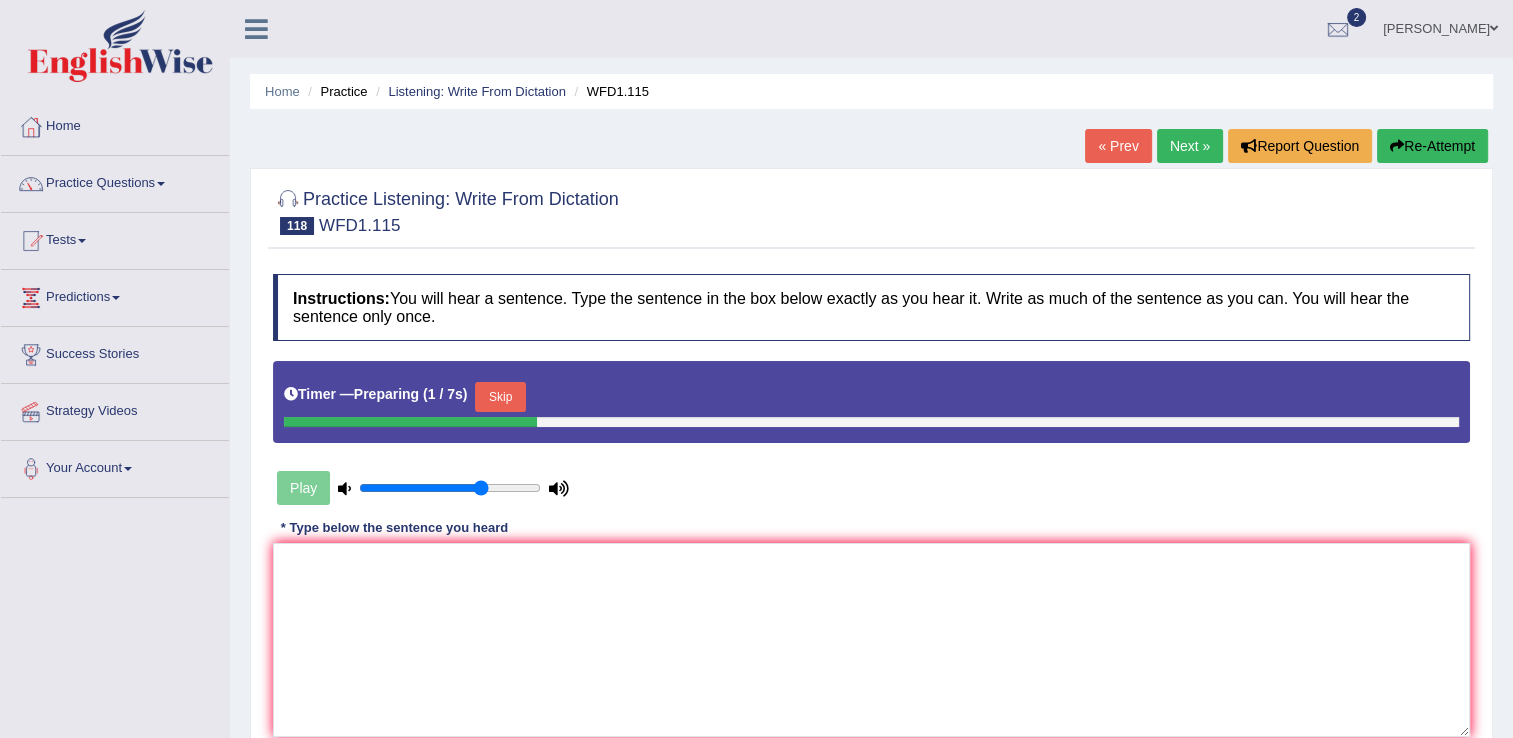 click on "Skip" at bounding box center (500, 397) 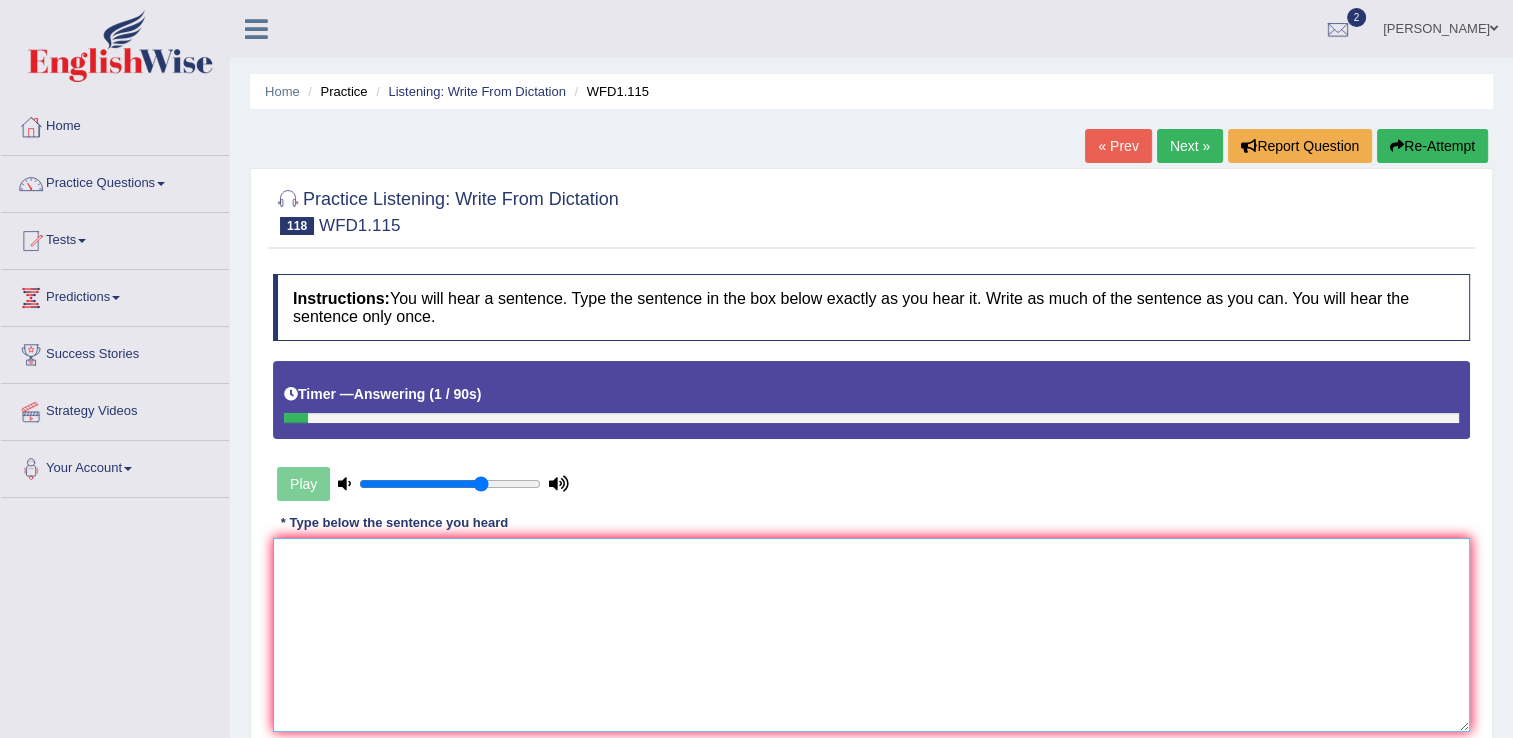 click at bounding box center [871, 635] 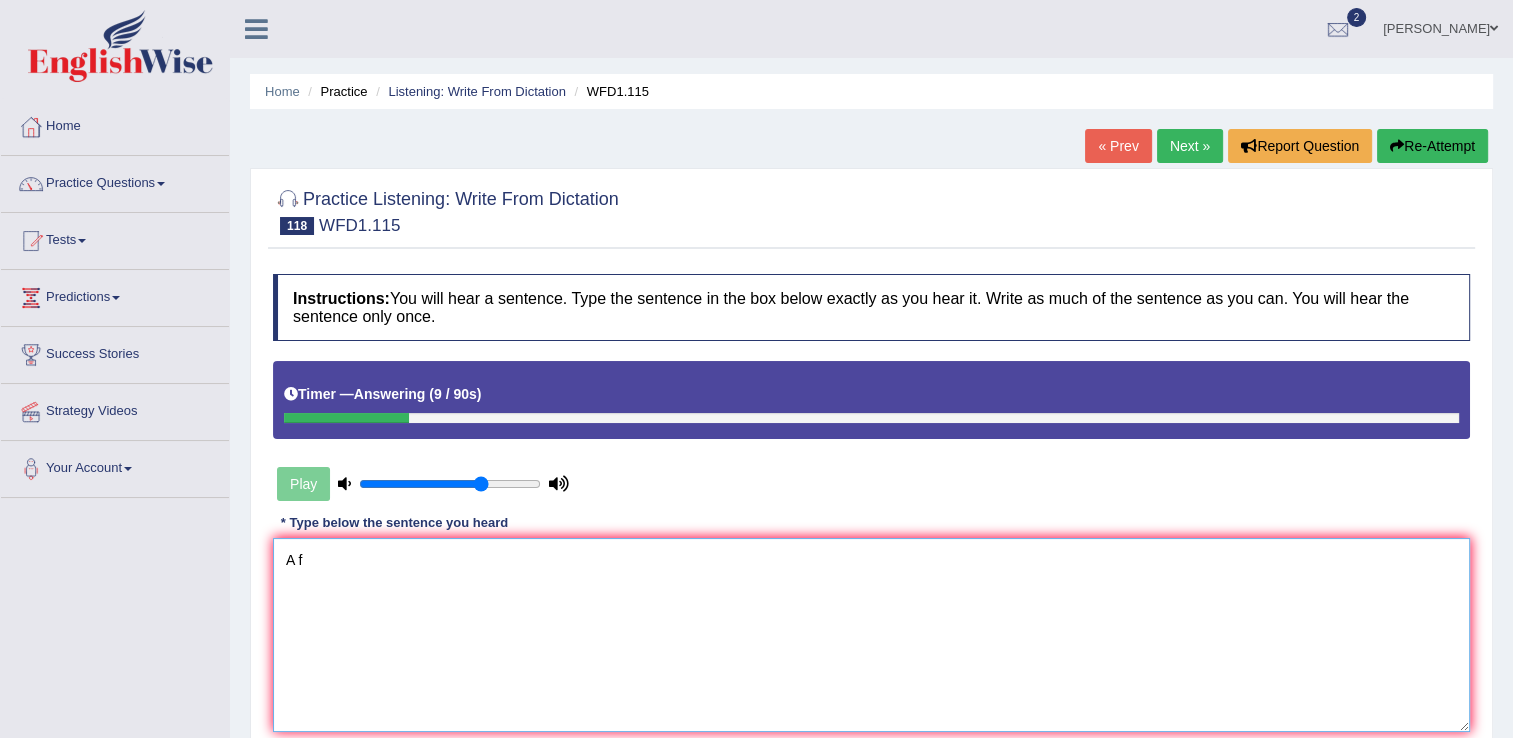 type on "A f" 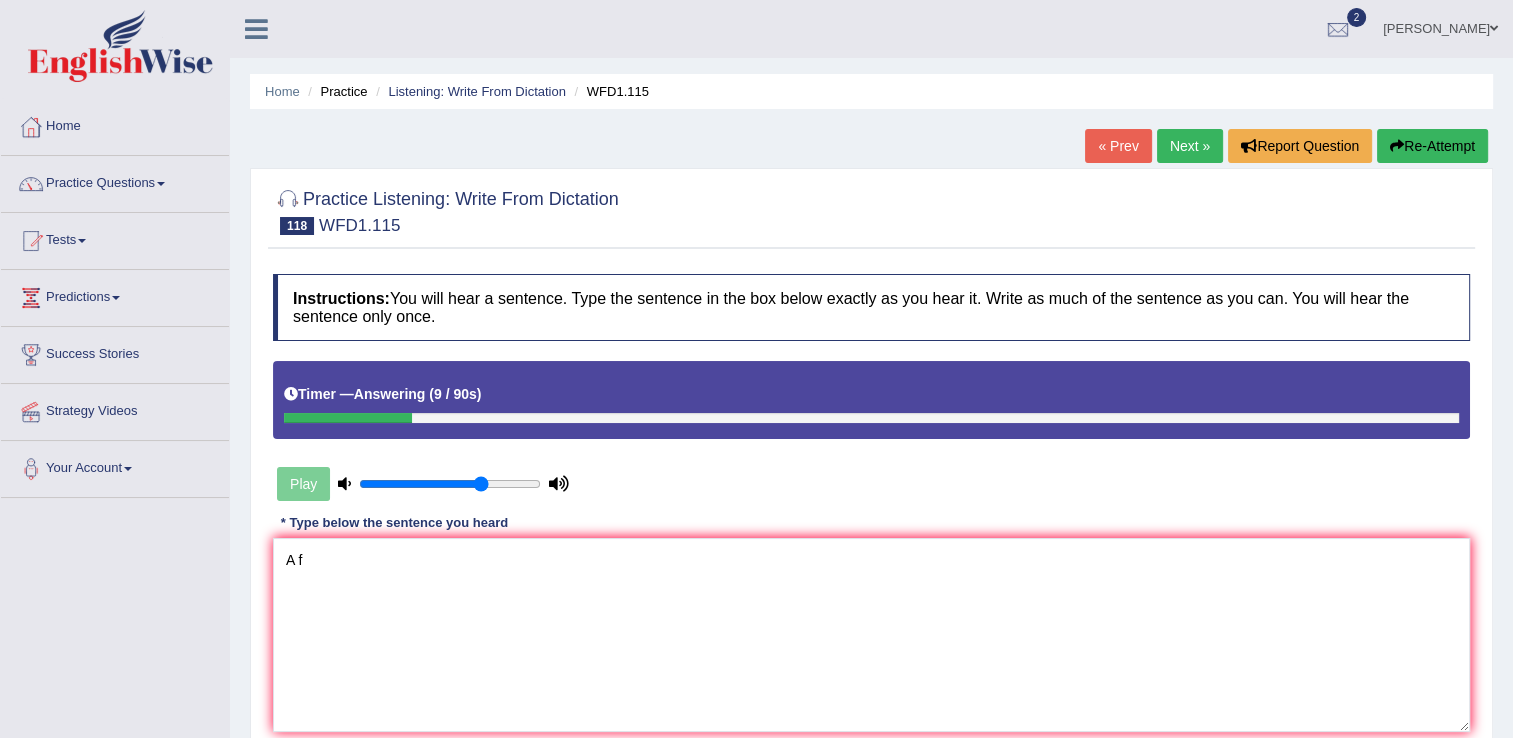 click on "Re-Attempt" at bounding box center (1432, 146) 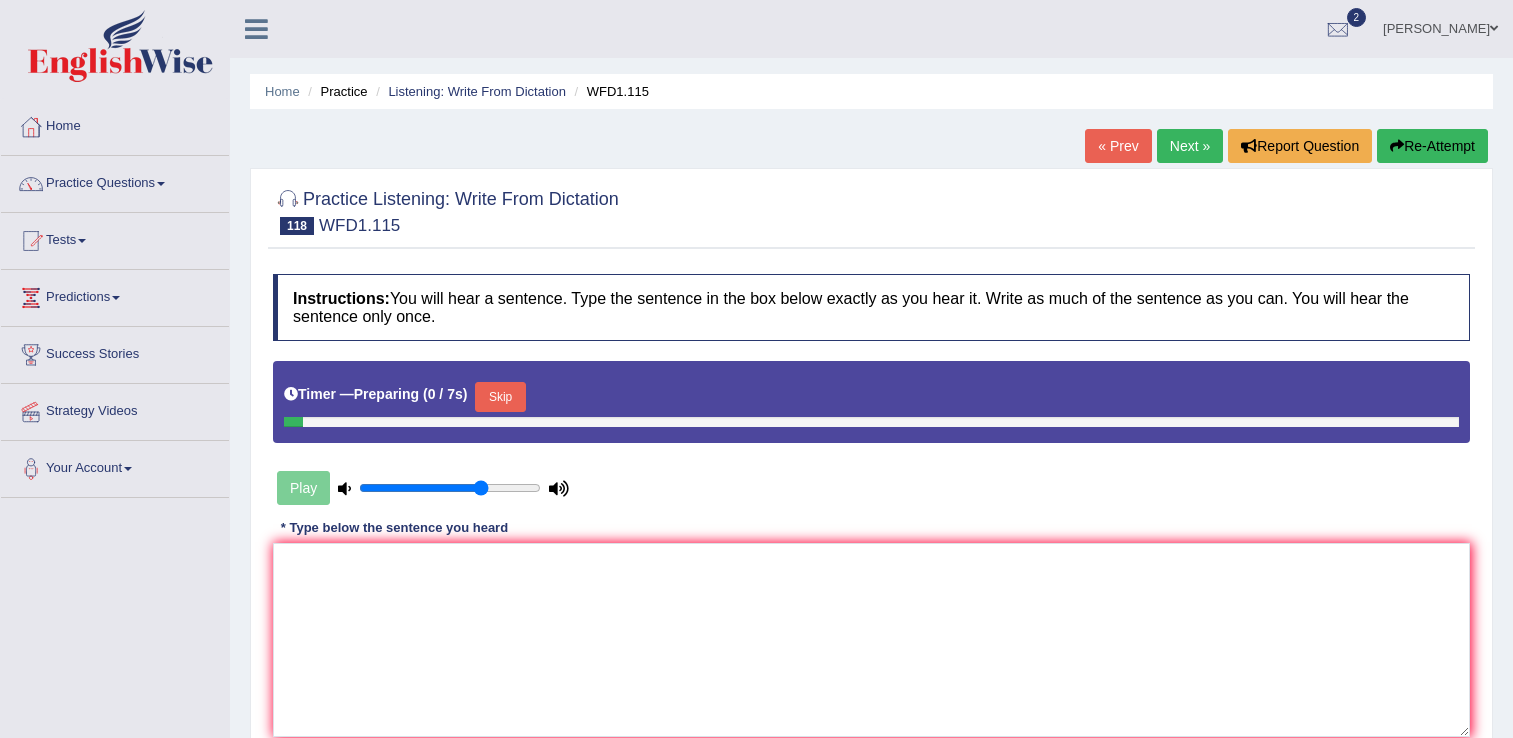 scroll, scrollTop: 0, scrollLeft: 0, axis: both 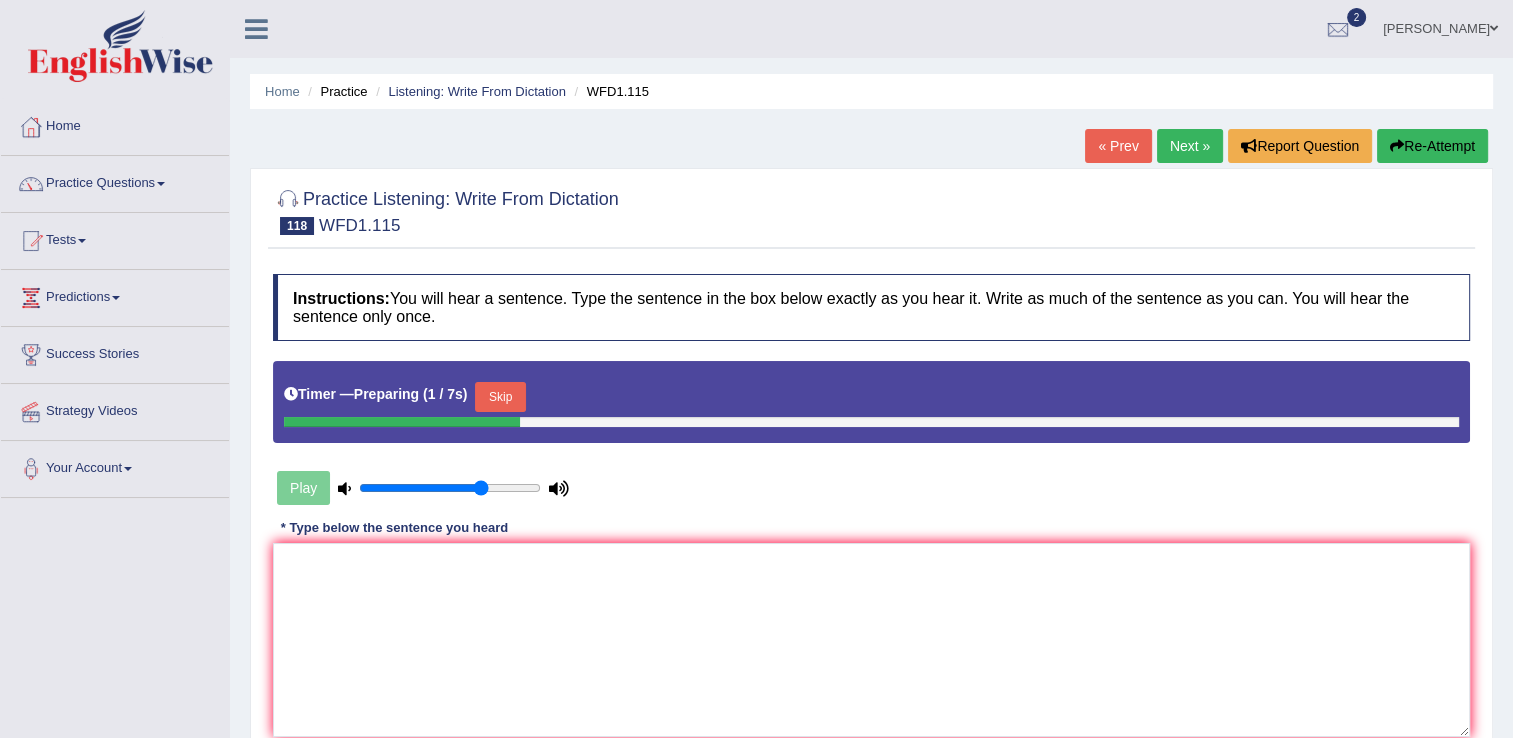 click on "Skip" at bounding box center [500, 397] 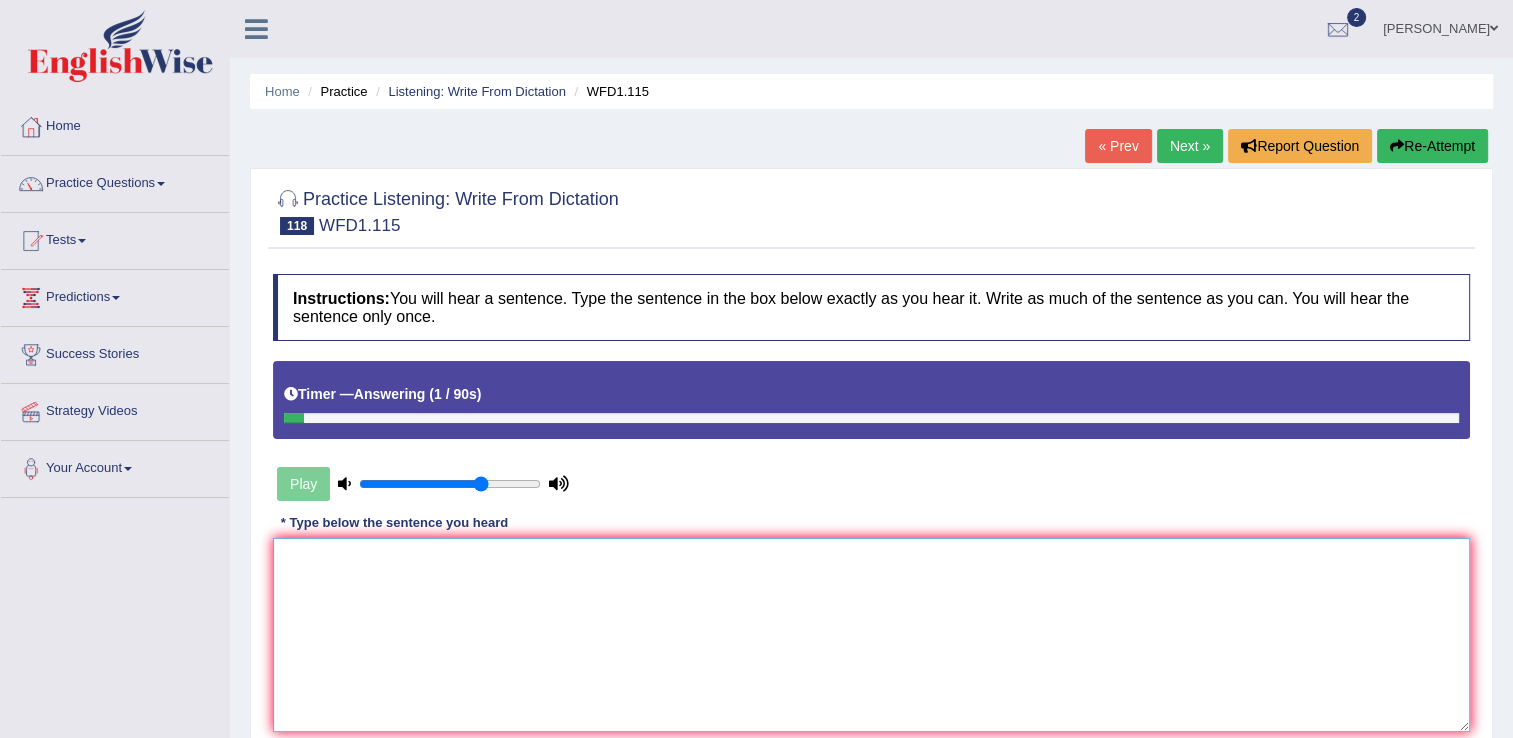 click at bounding box center [871, 635] 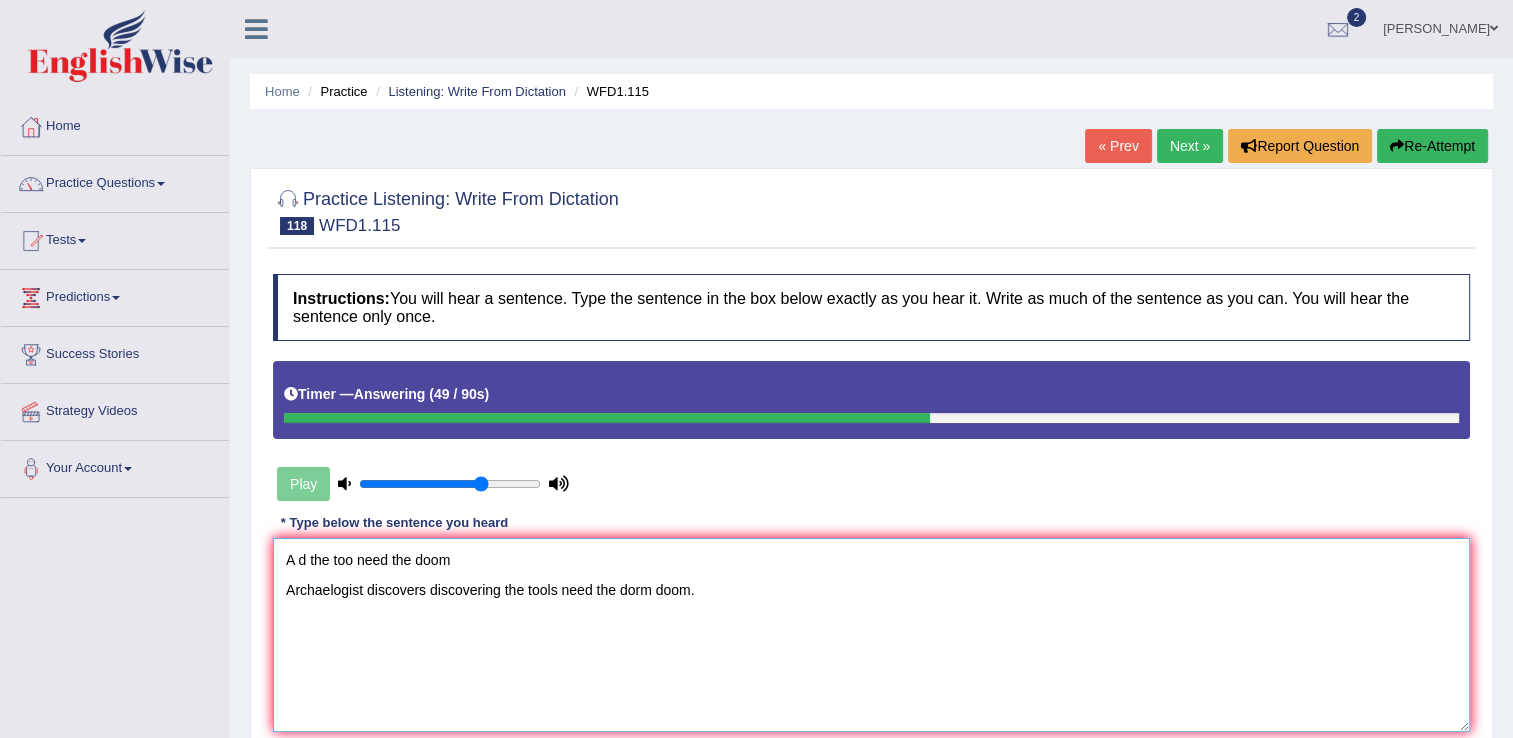 click on "A d the too need the doom
Archaelogist discovers discovering the tools need the dorm doom." at bounding box center (871, 635) 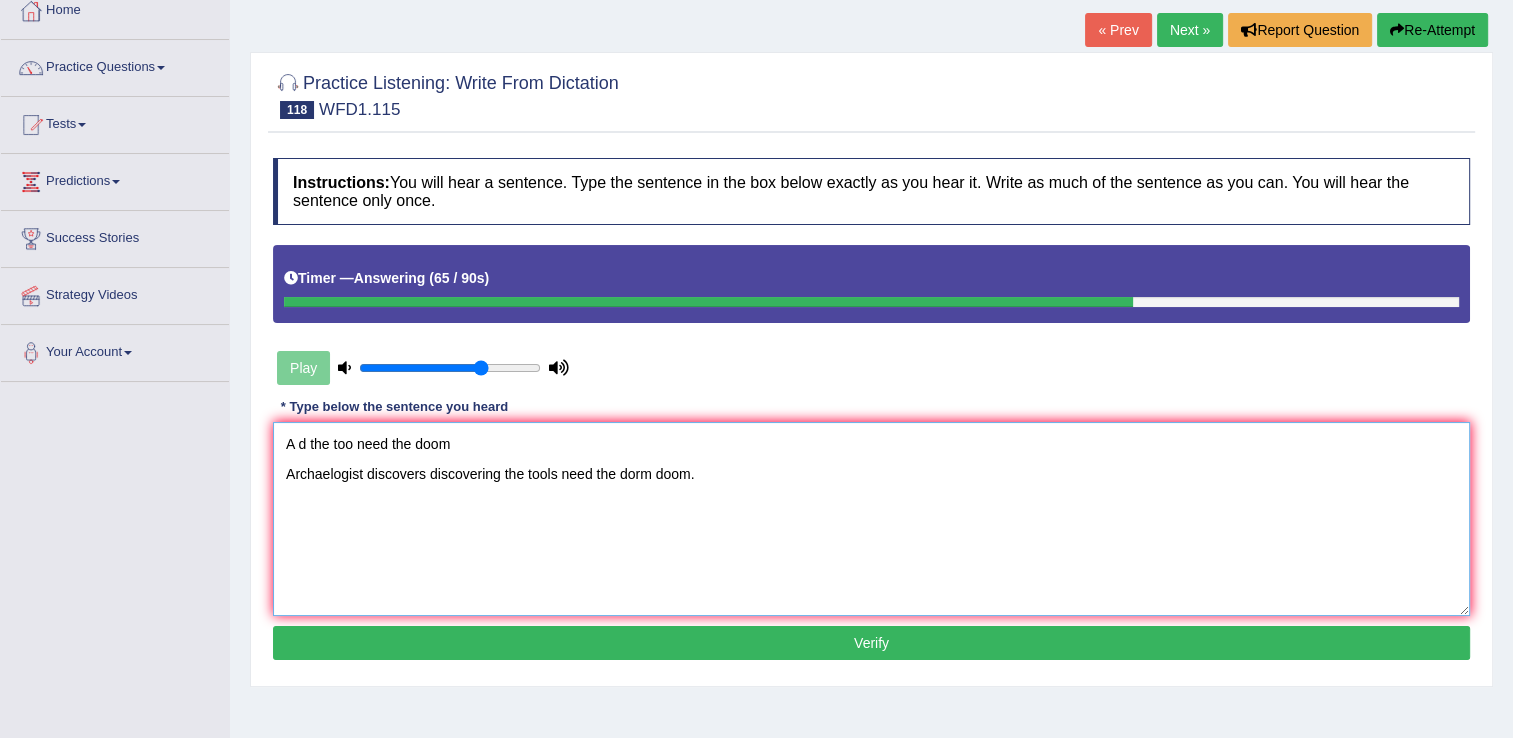 scroll, scrollTop: 119, scrollLeft: 0, axis: vertical 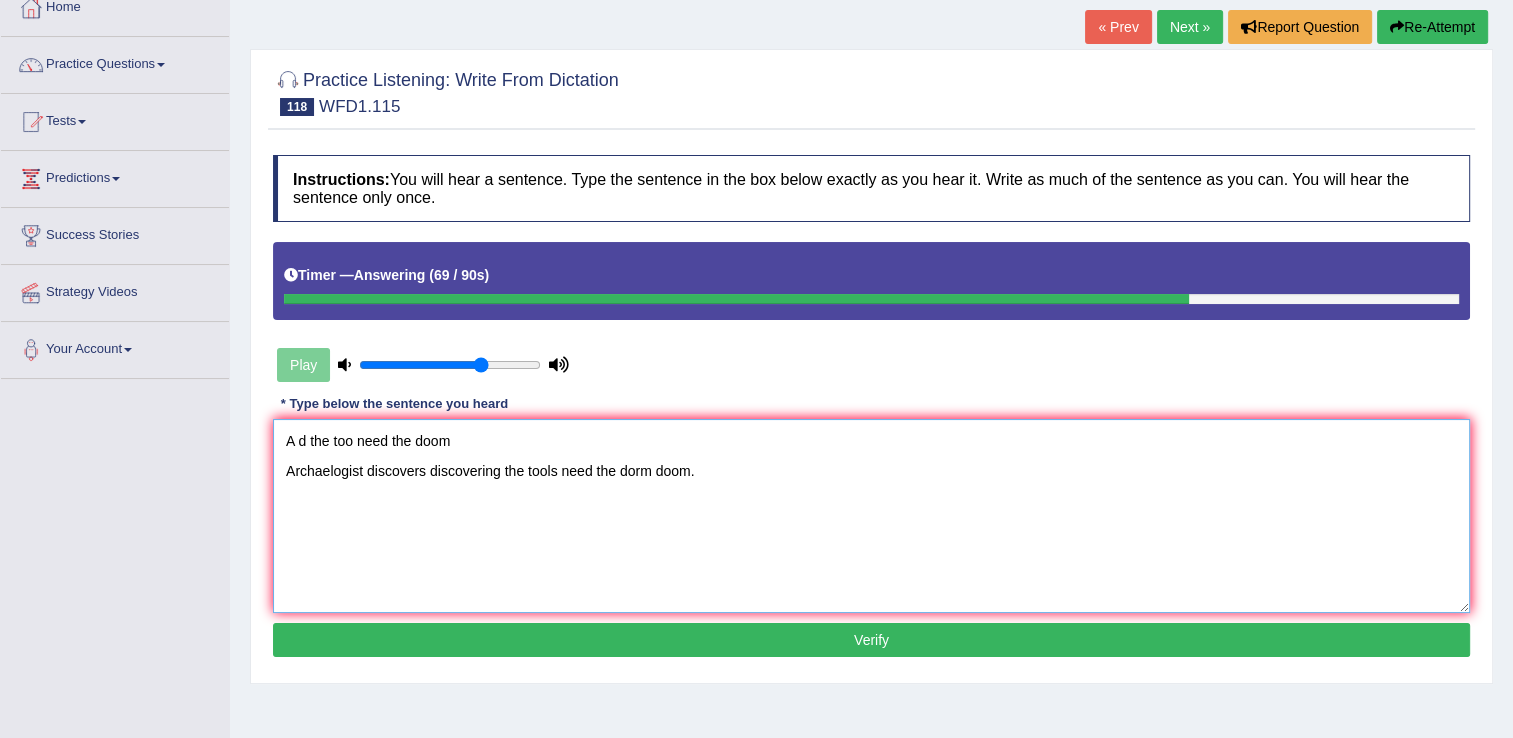 click on "A d the too need the doom
Archaelogist discovers discovering the tools need the dorm doom." at bounding box center [871, 516] 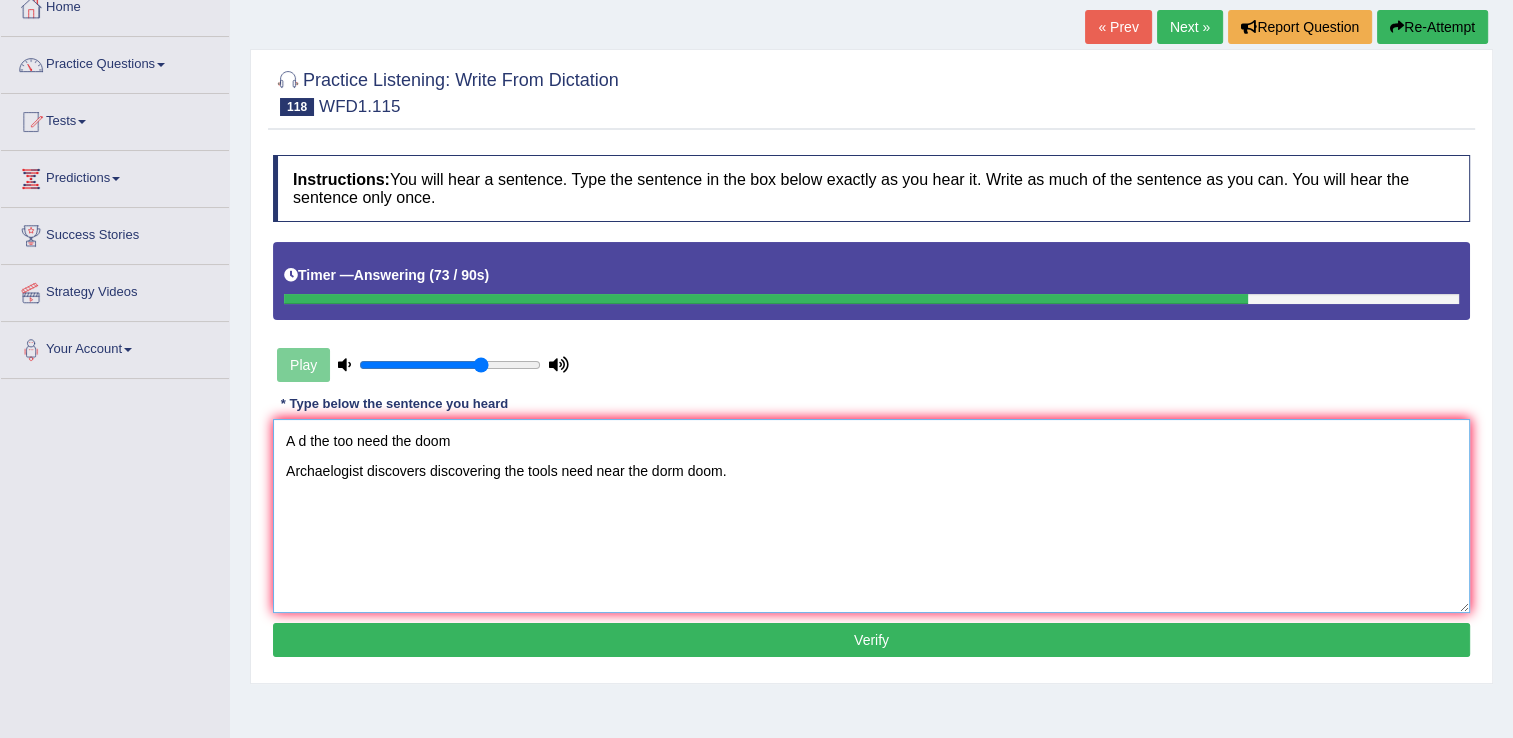 type on "A d the too need the doom
Archaelogist discovers discovering the tools need near the dorm doom." 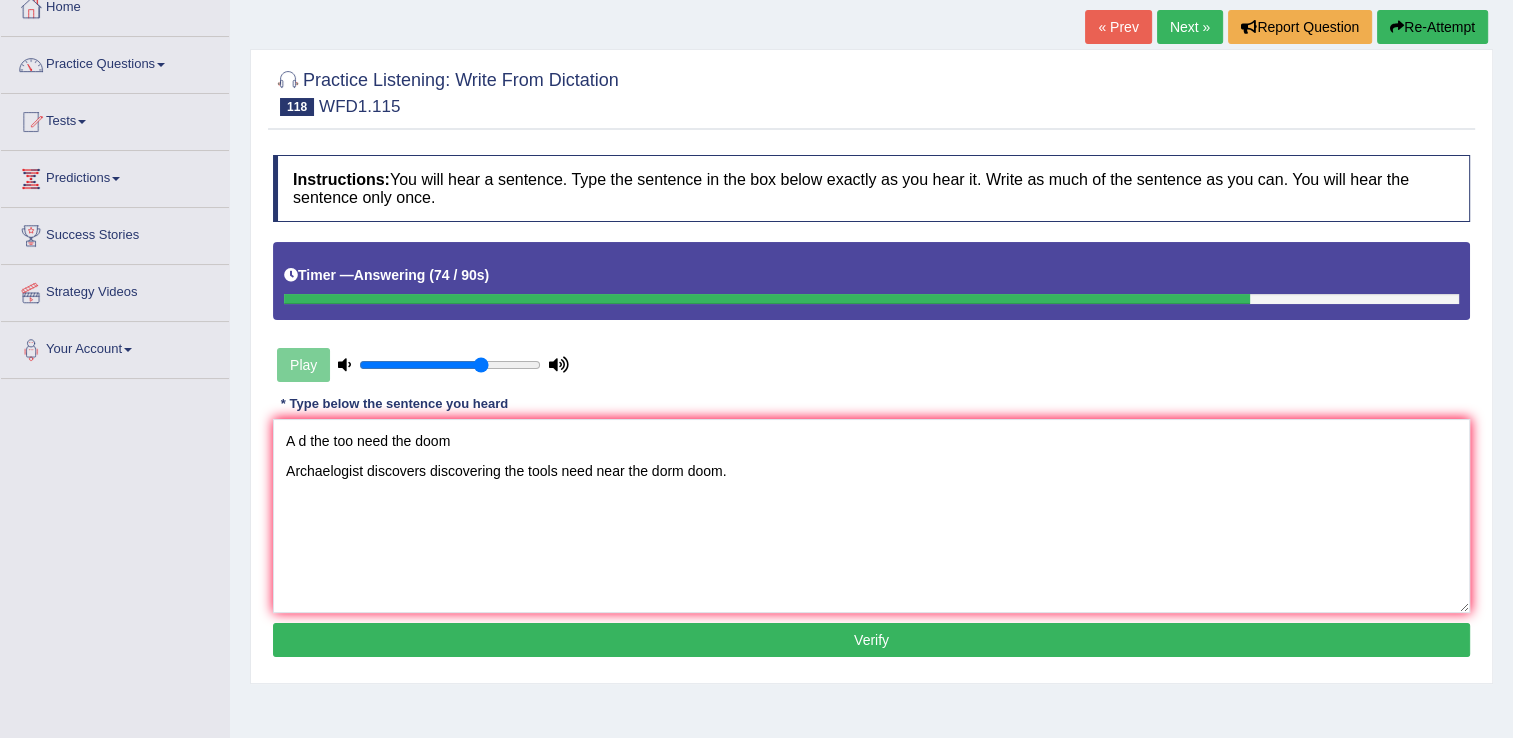 click on "Verify" at bounding box center [871, 640] 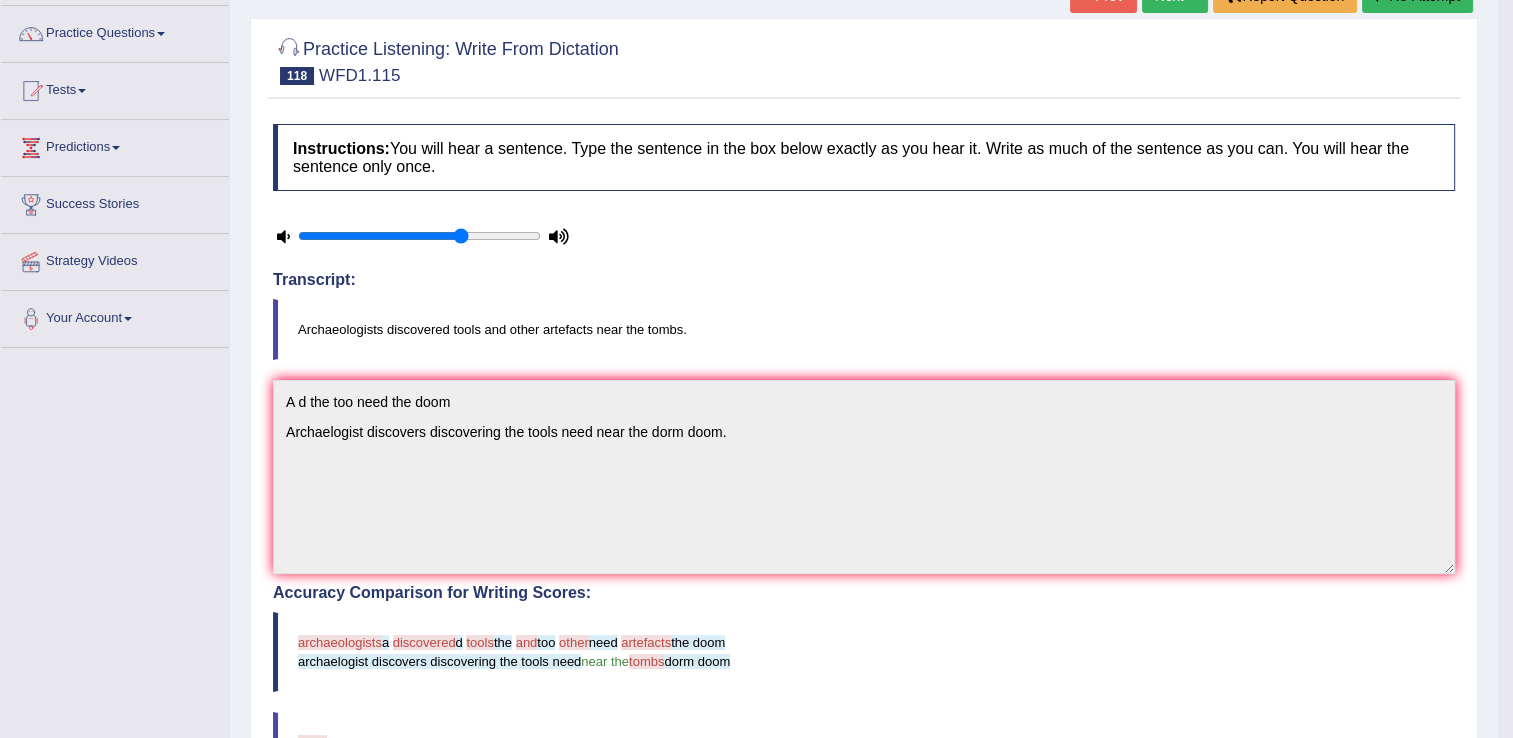 scroll, scrollTop: 0, scrollLeft: 0, axis: both 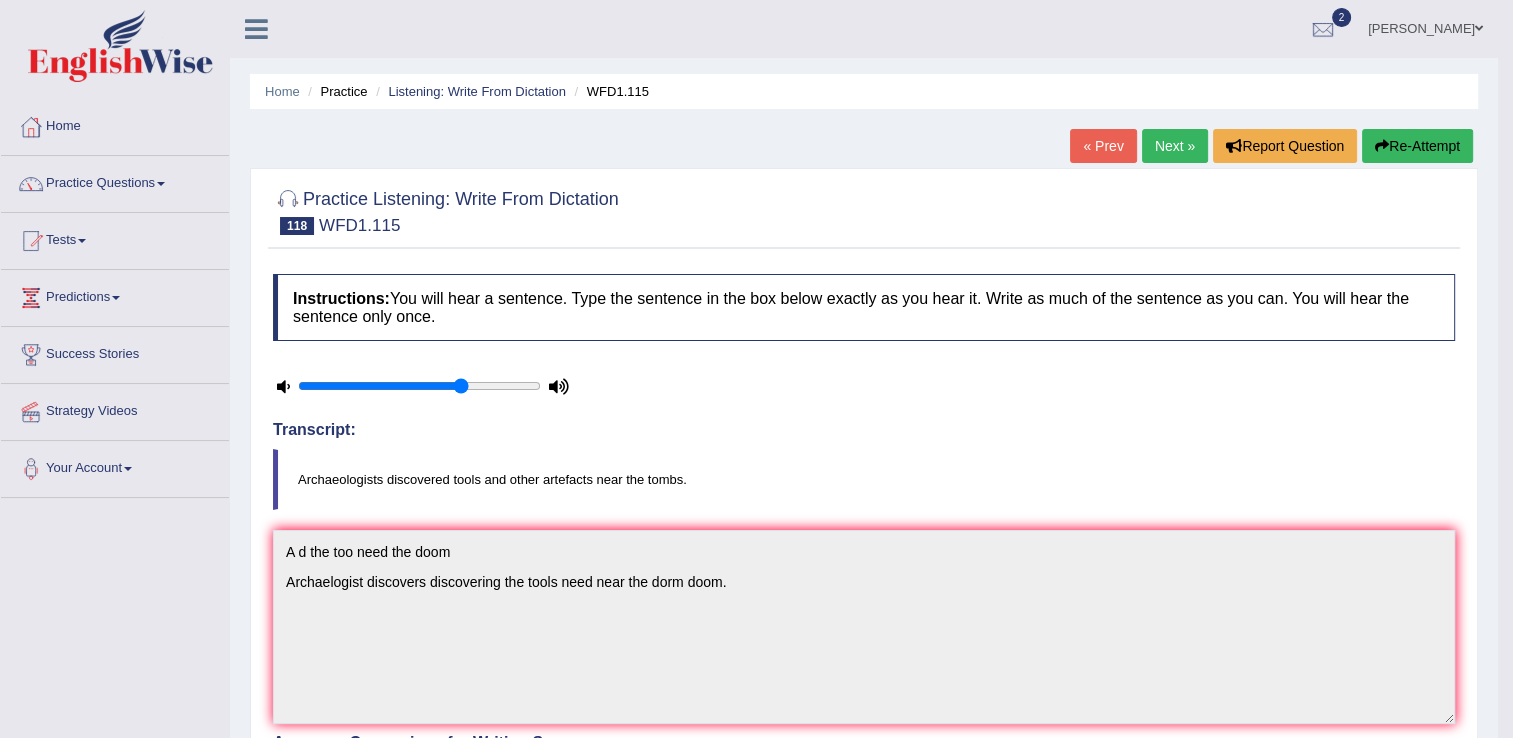 click on "Next »" at bounding box center (1175, 146) 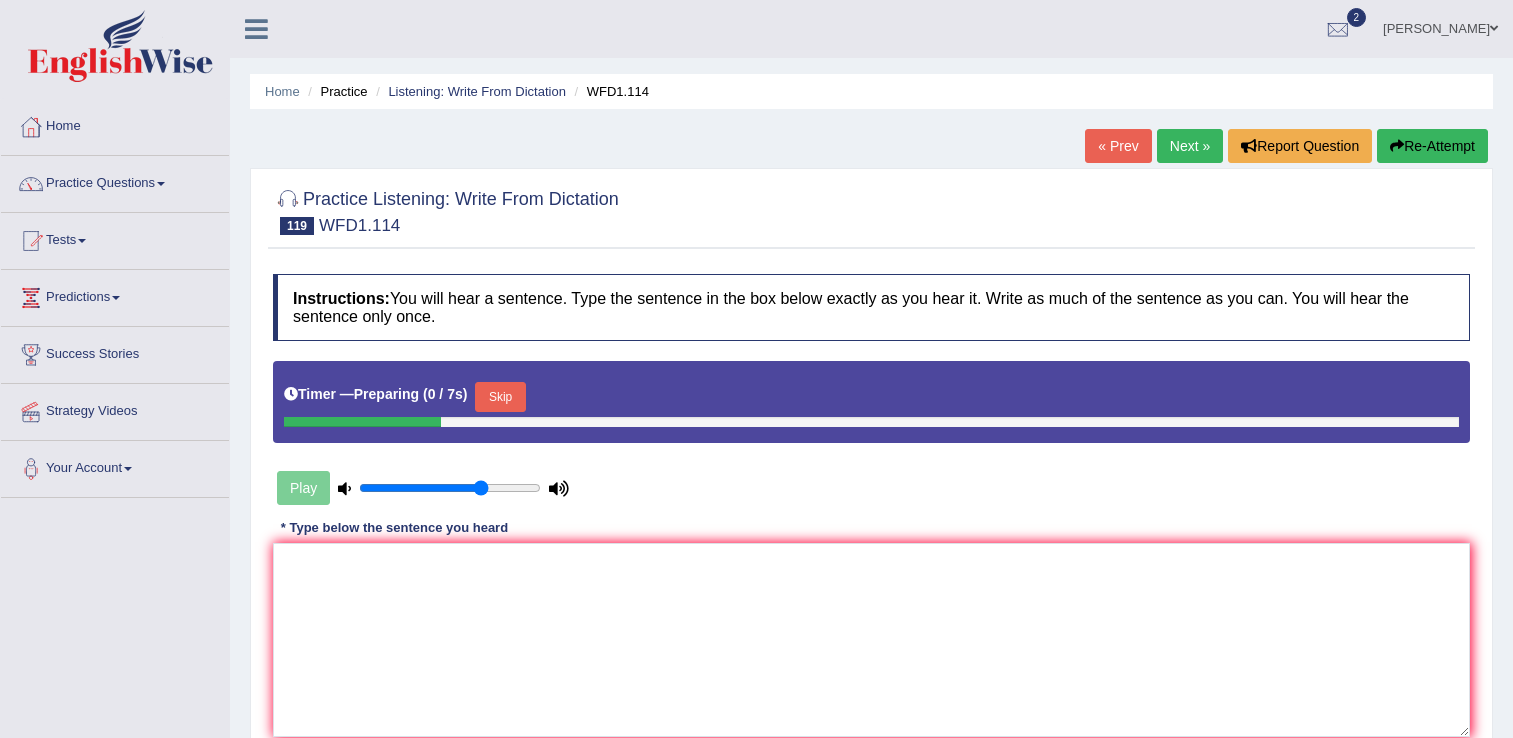 scroll, scrollTop: 0, scrollLeft: 0, axis: both 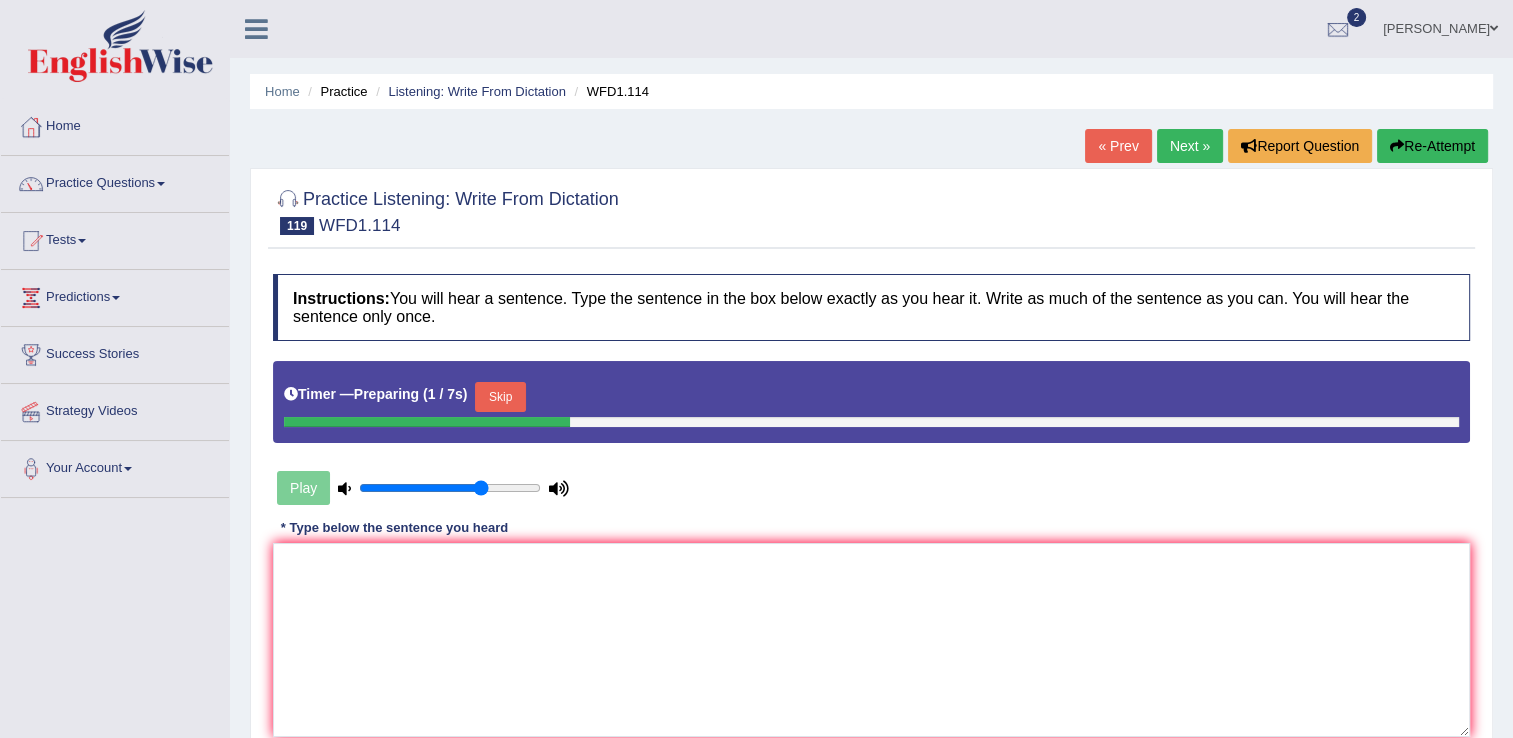 click on "Skip" at bounding box center [500, 397] 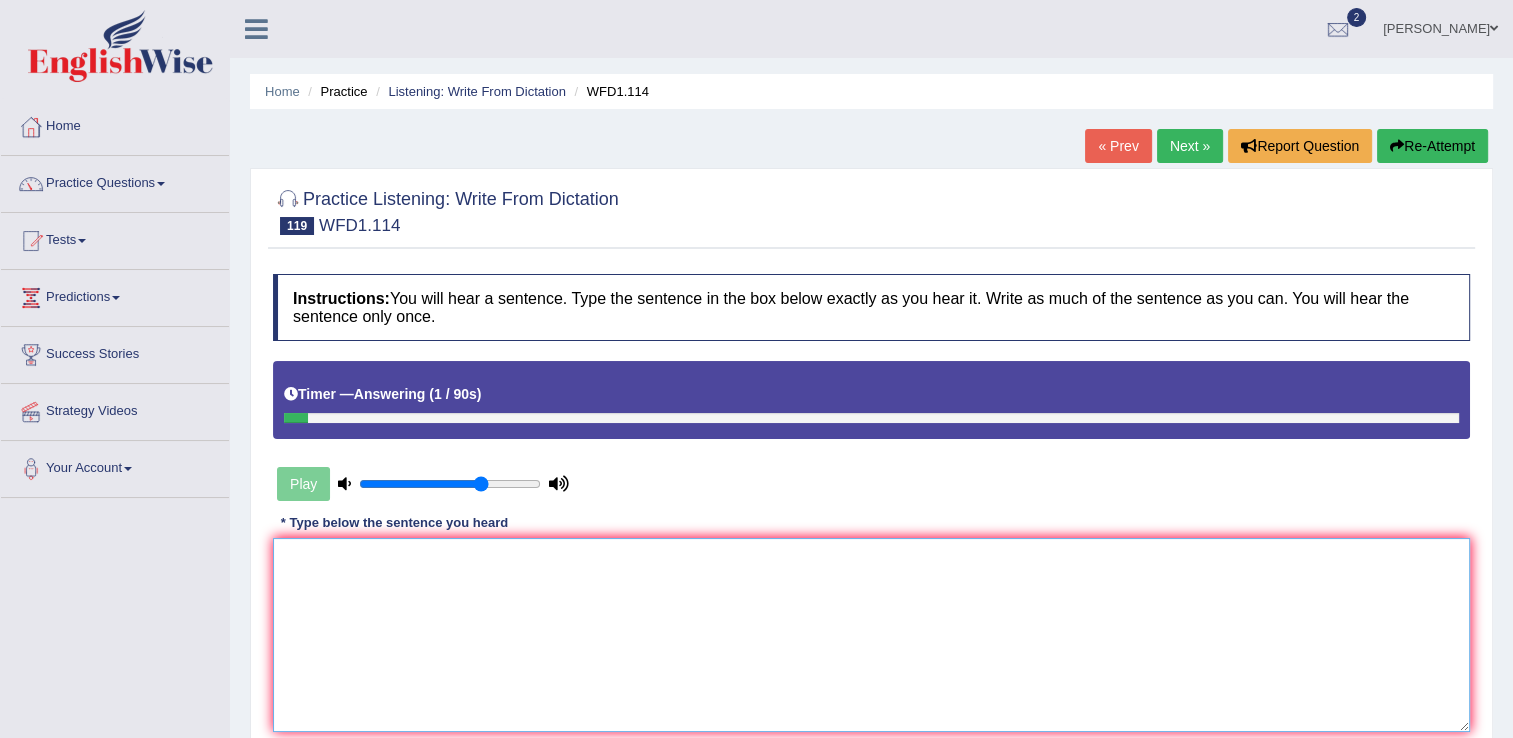 click at bounding box center [871, 635] 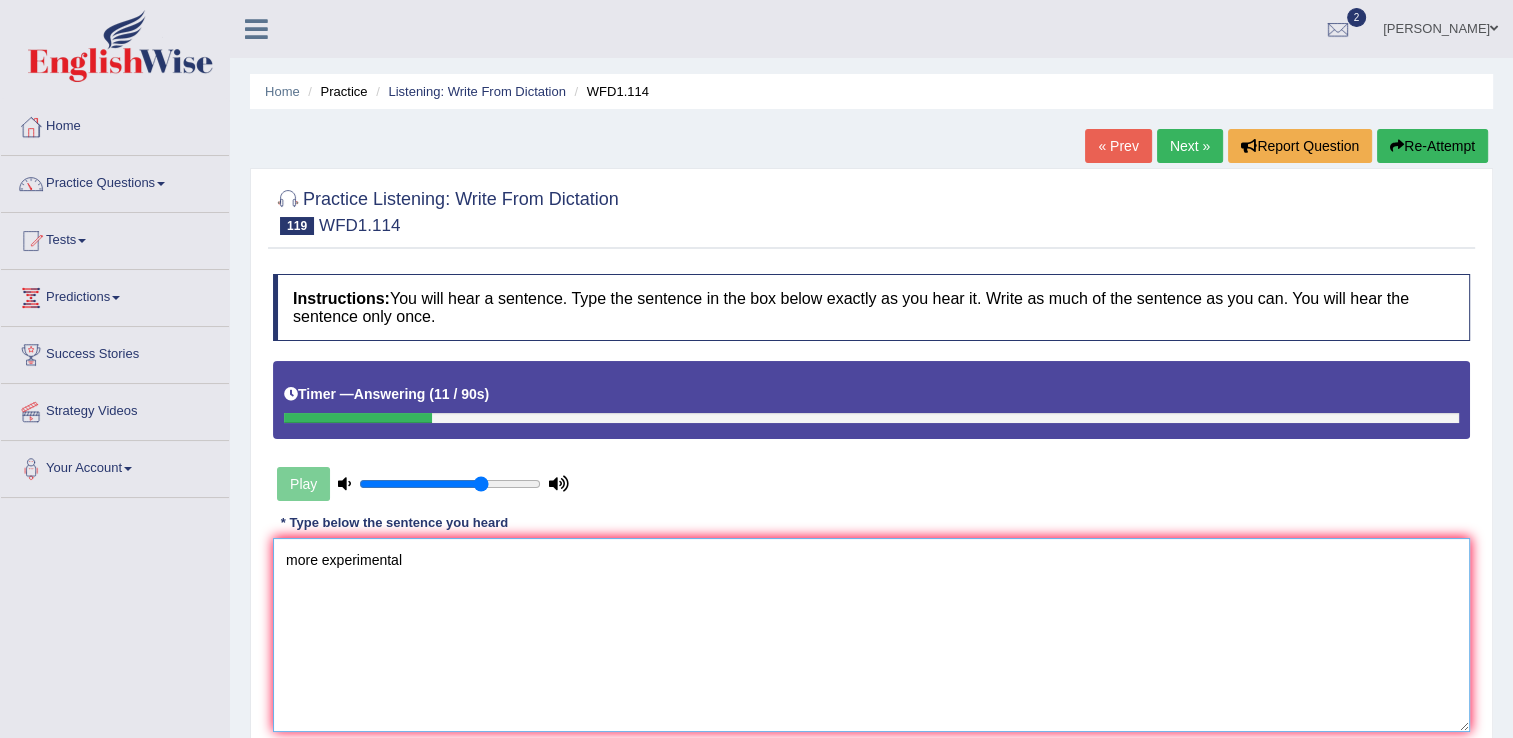 click on "more experimental" at bounding box center (871, 635) 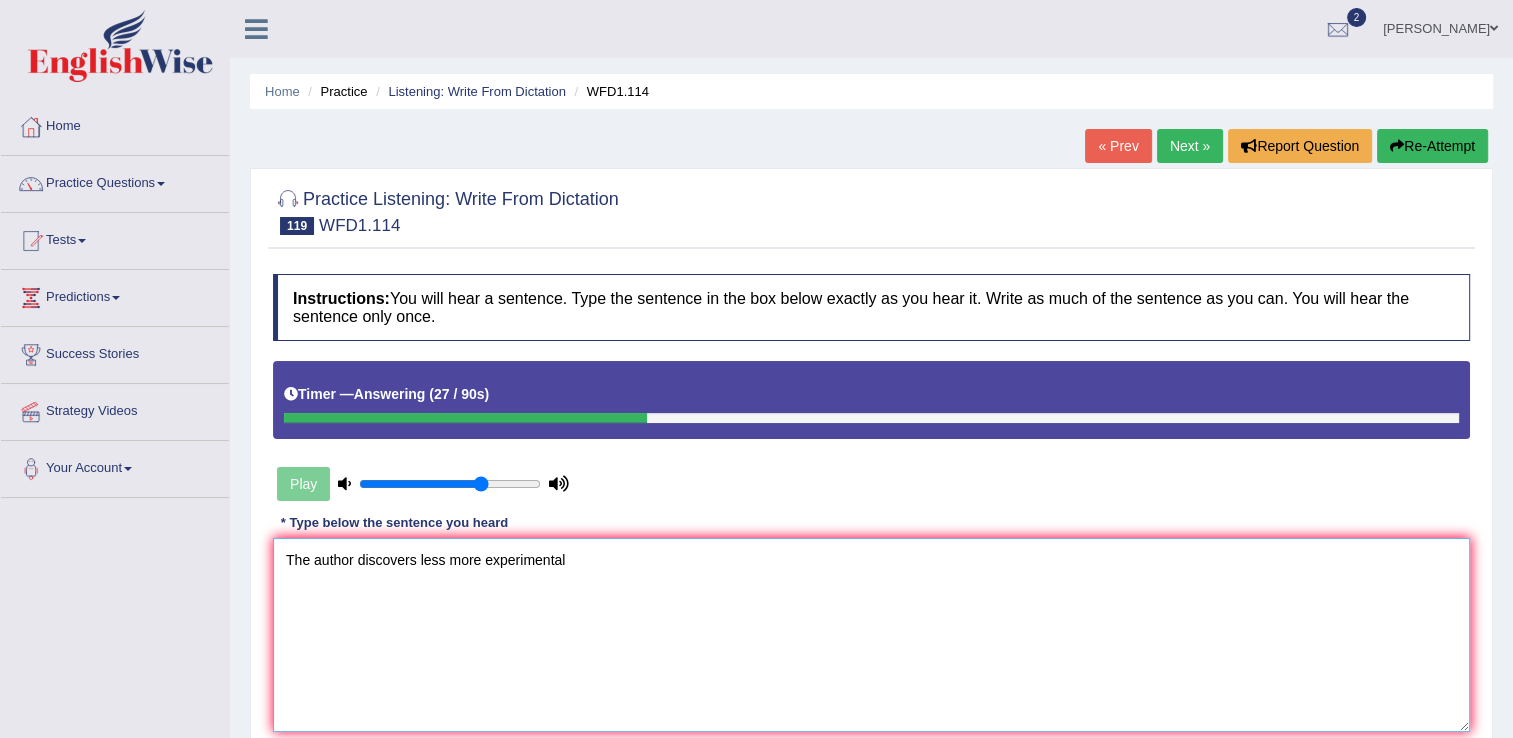 click on "The author discovers less more experimental" at bounding box center (871, 635) 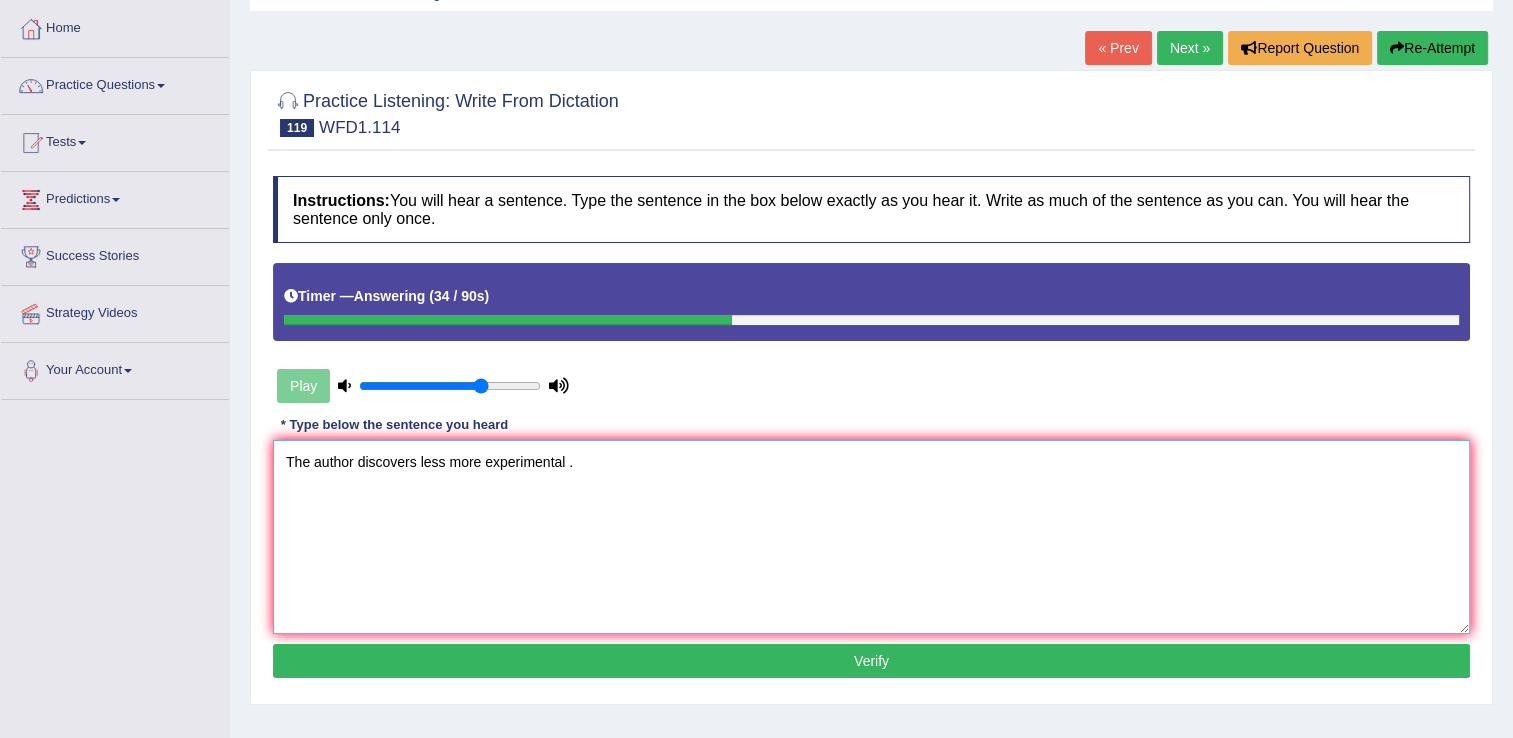 scroll, scrollTop: 104, scrollLeft: 0, axis: vertical 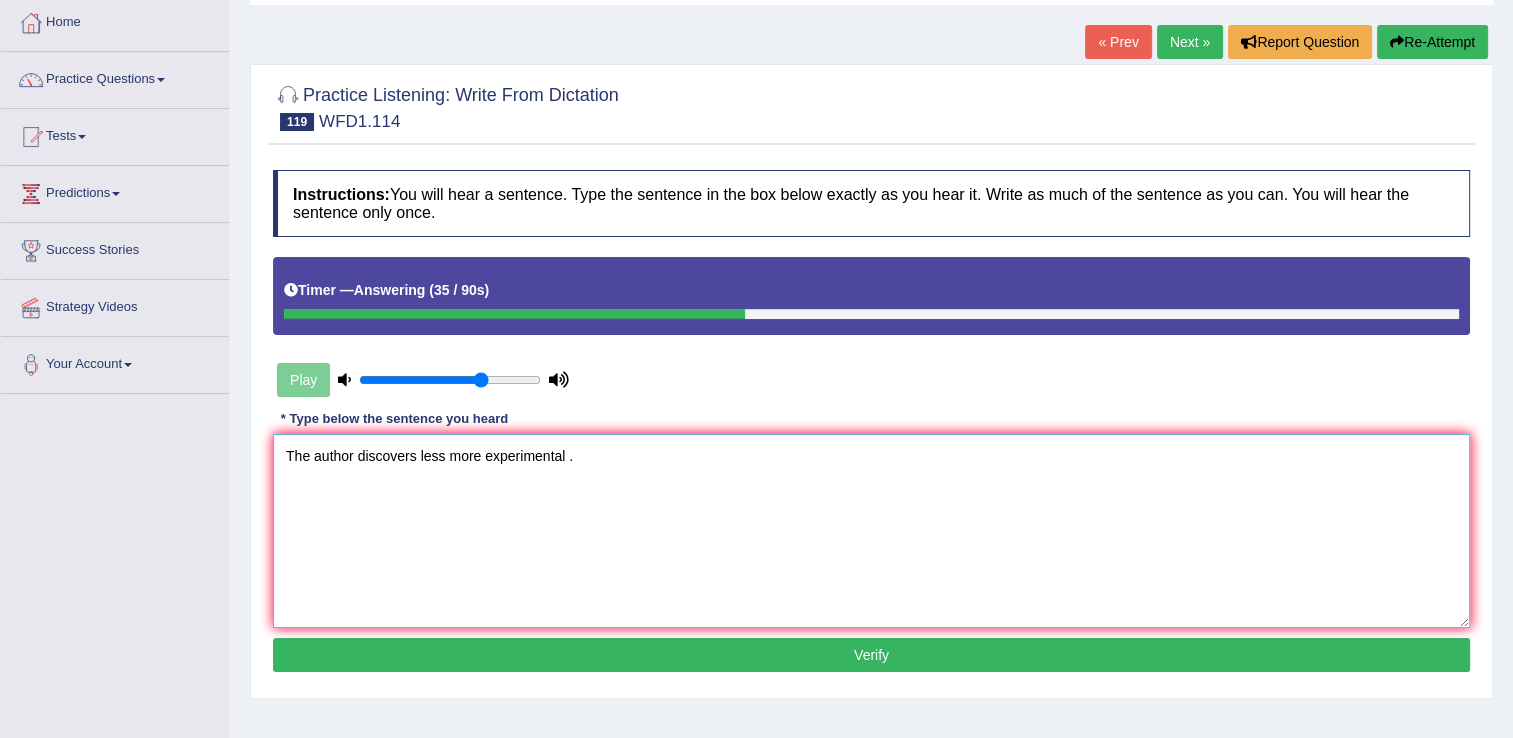type on "The author discovers less more experimental ." 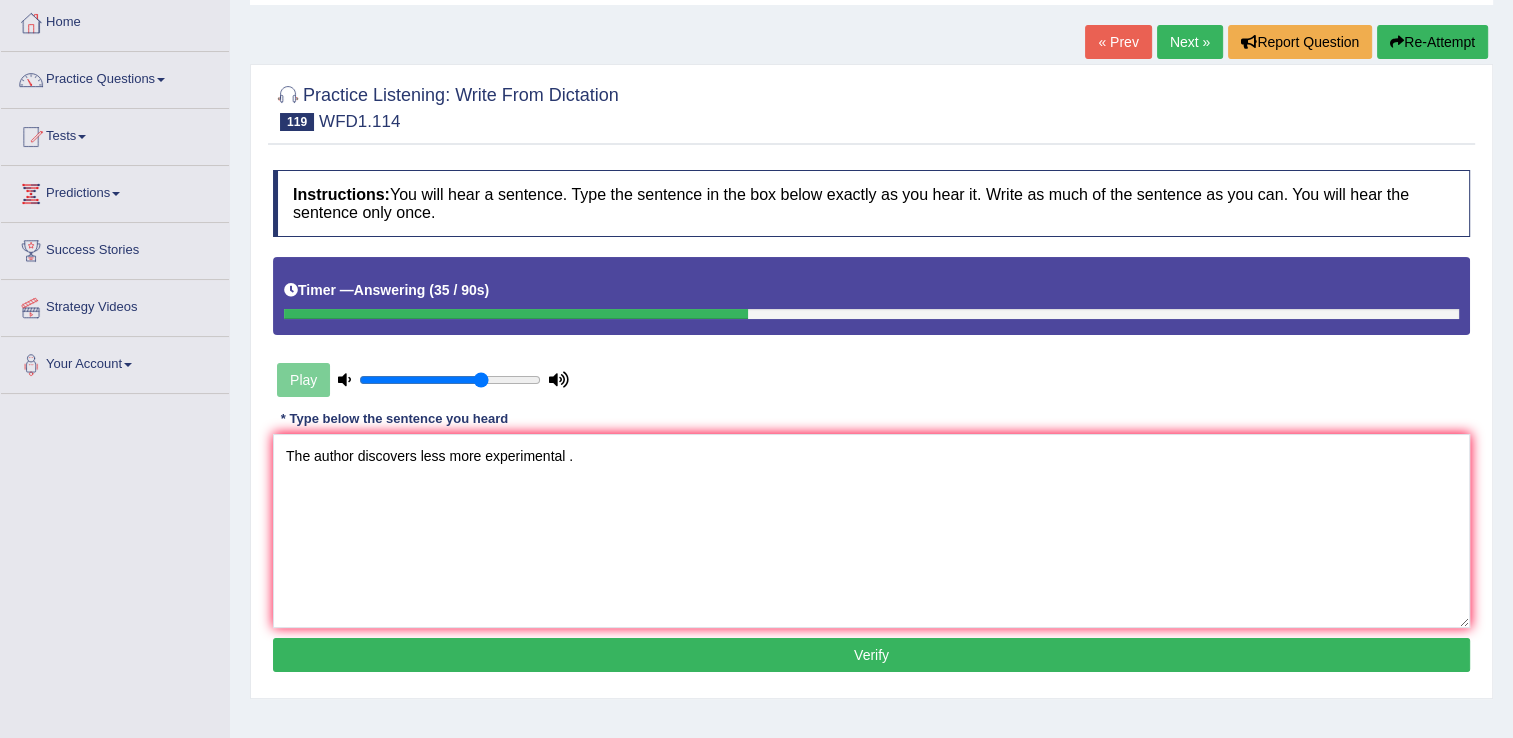click on "Verify" at bounding box center (871, 655) 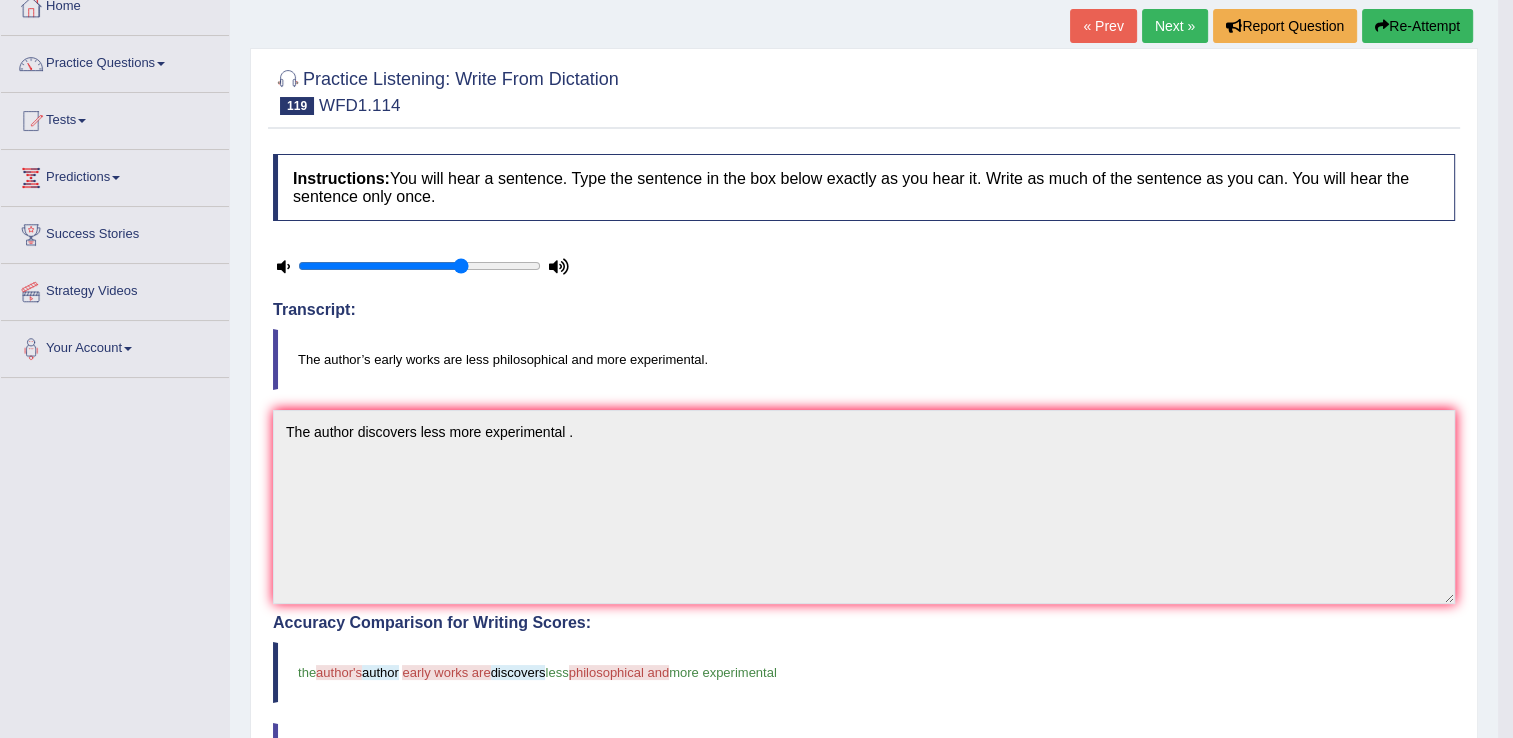 scroll, scrollTop: 120, scrollLeft: 0, axis: vertical 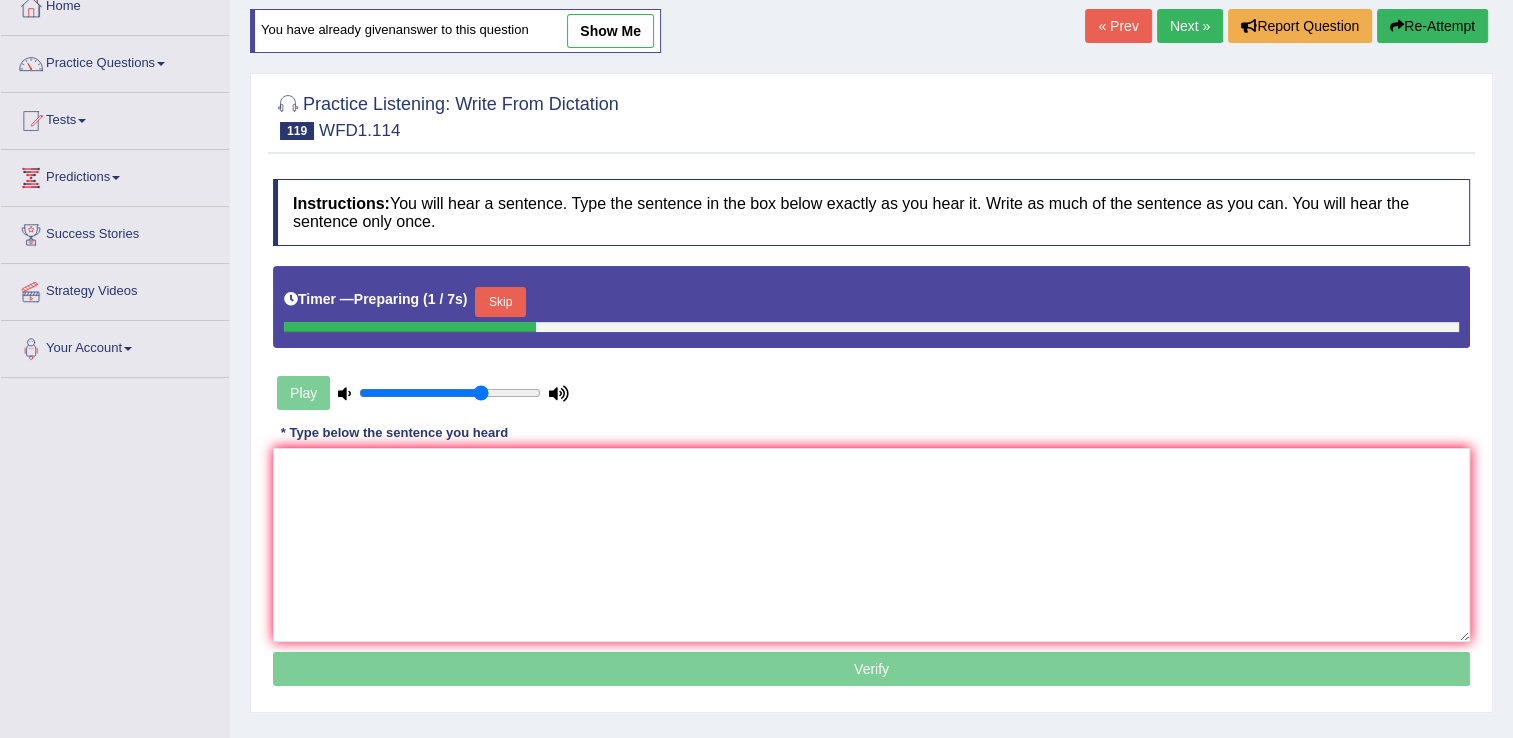 click on "Skip" at bounding box center [500, 302] 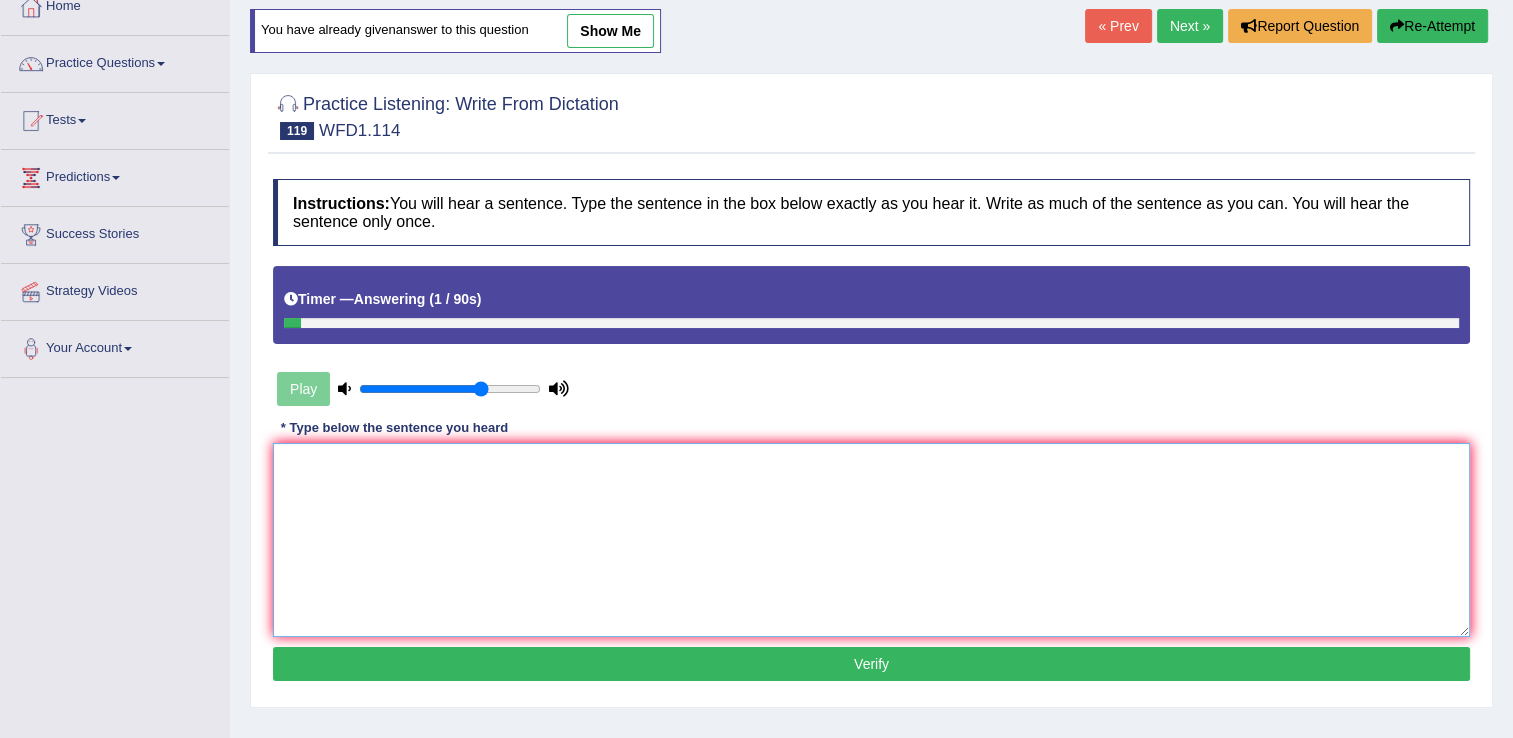 click at bounding box center (871, 540) 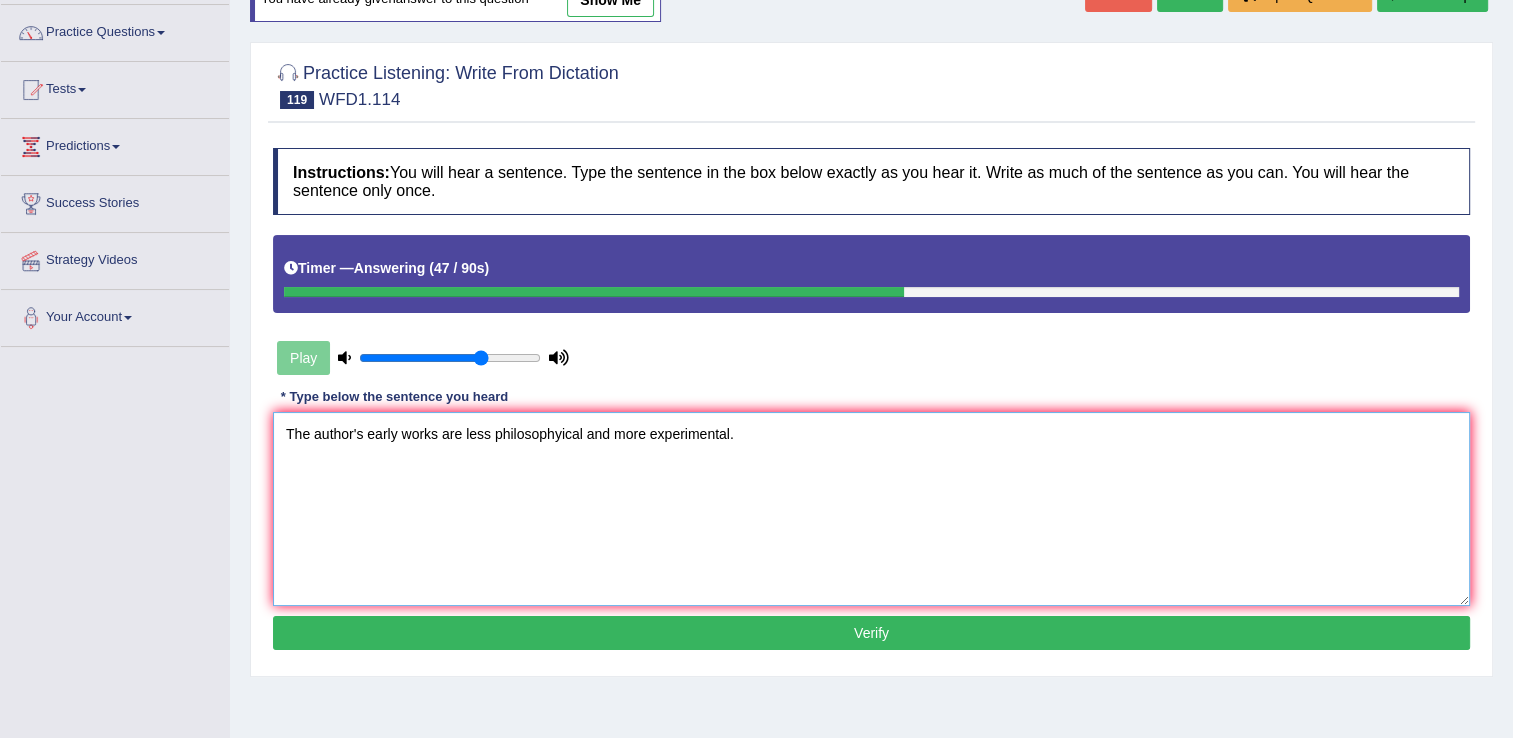 scroll, scrollTop: 152, scrollLeft: 0, axis: vertical 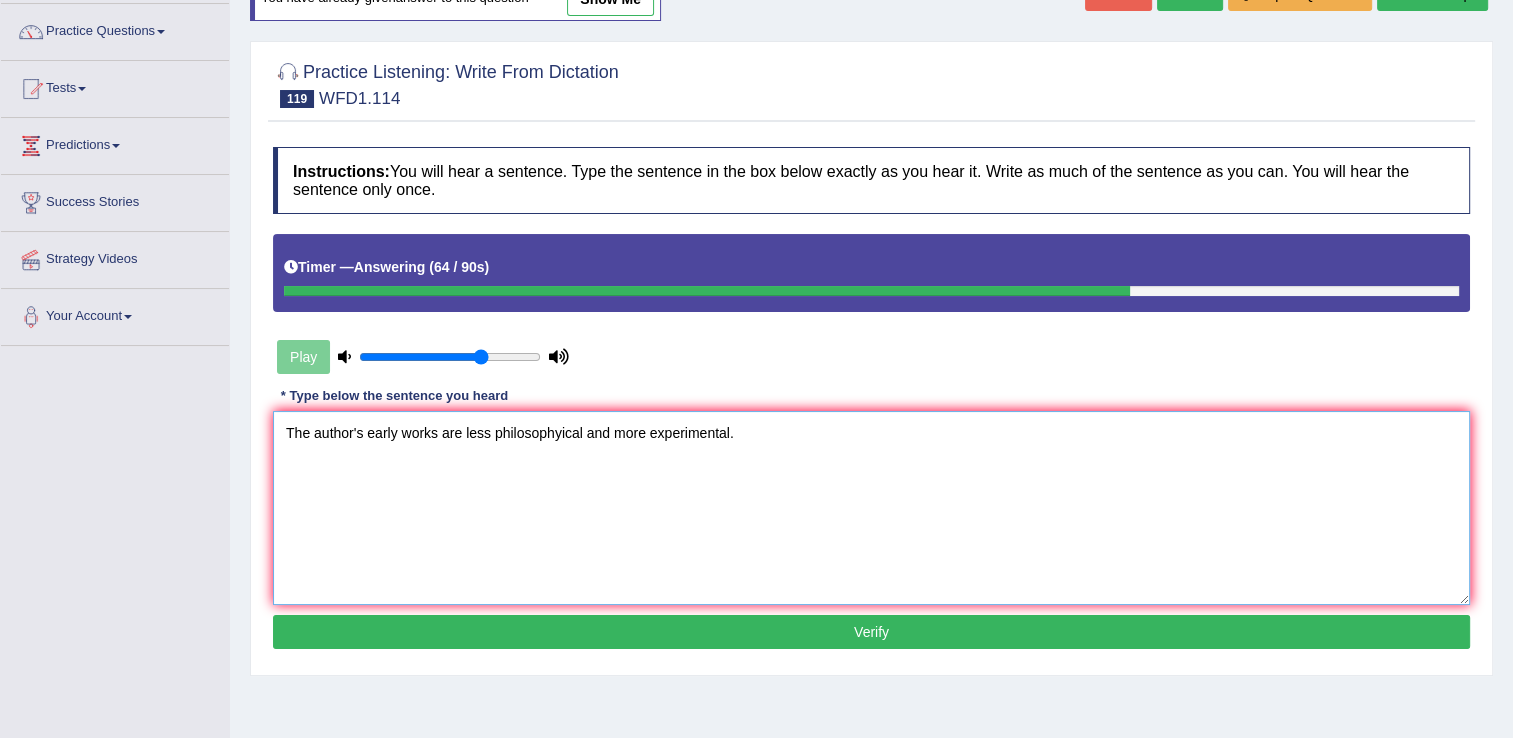 click on "The author's early works are less philosophyical and more experimental." at bounding box center (871, 508) 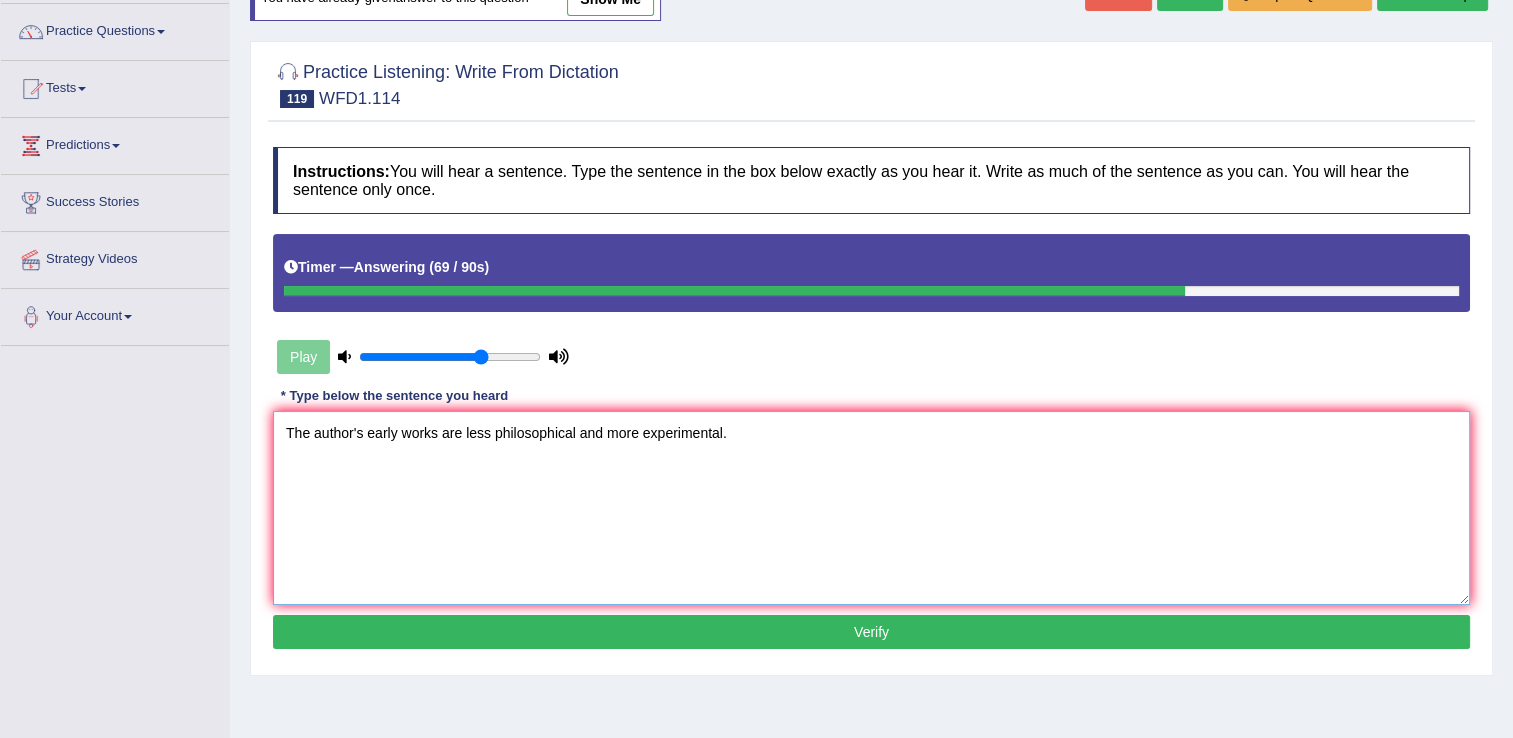 click on "The author's early works are less philosophical and more experimental." at bounding box center [871, 508] 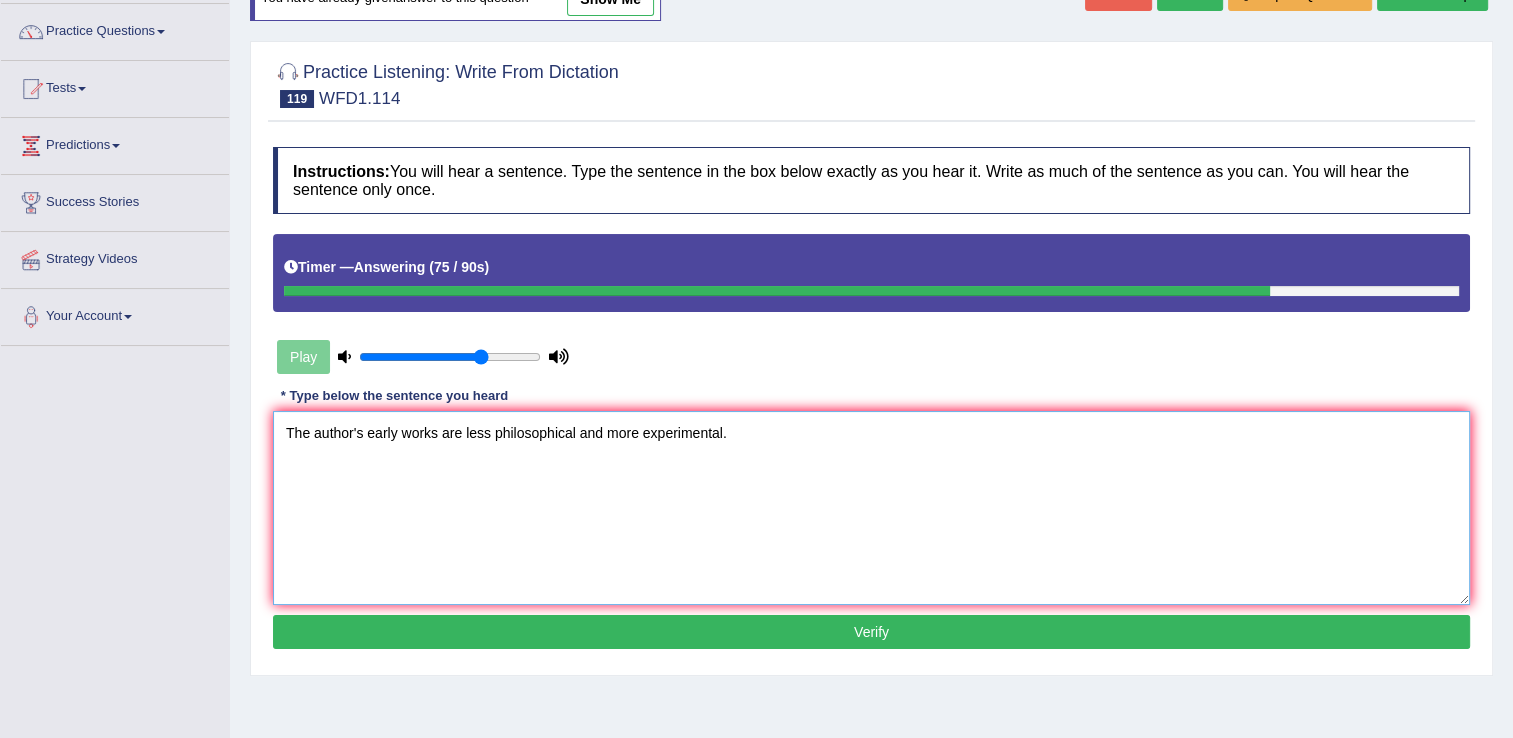 click on "The author's early works are less philosophical and more experimental." at bounding box center [871, 508] 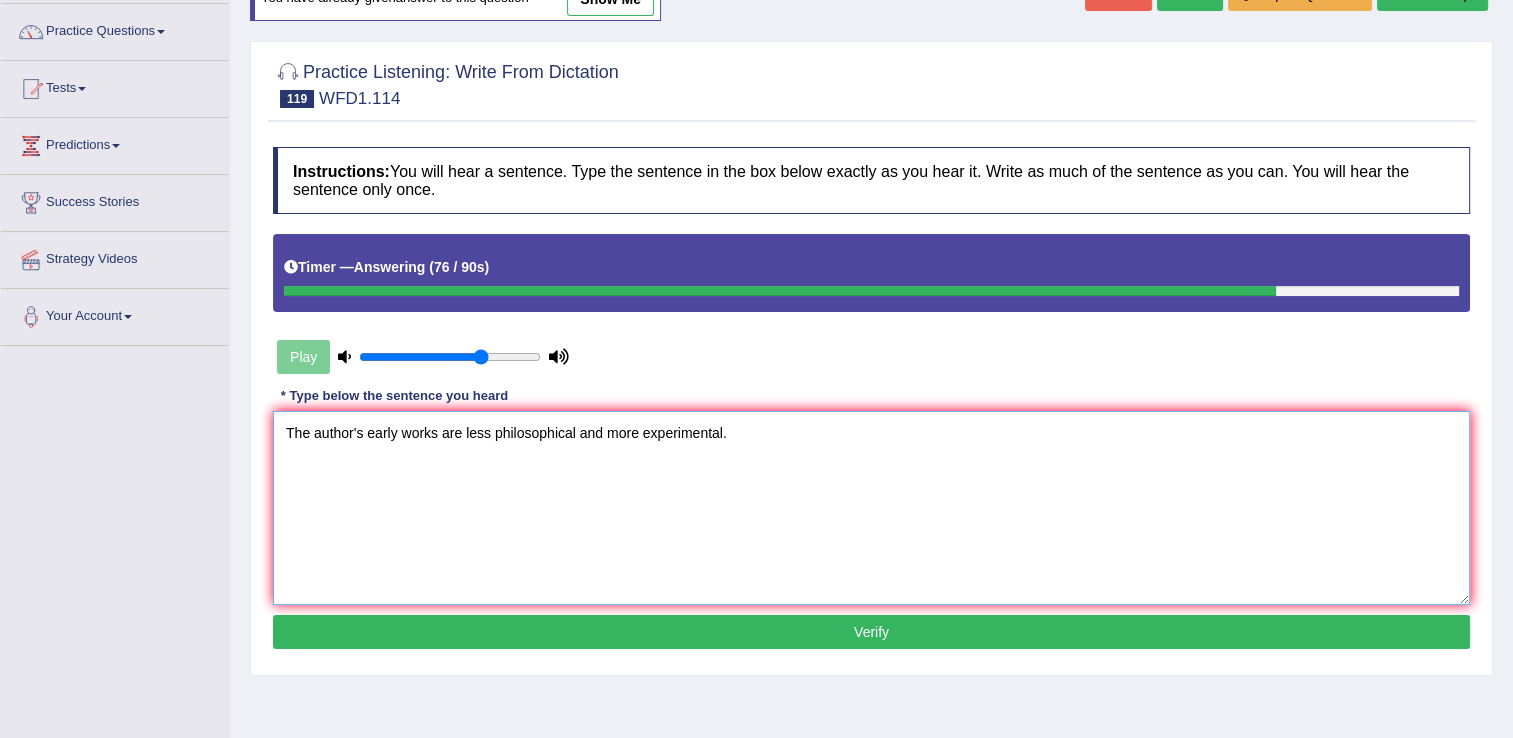 type on "The author's early works are less philosophical and more experimental." 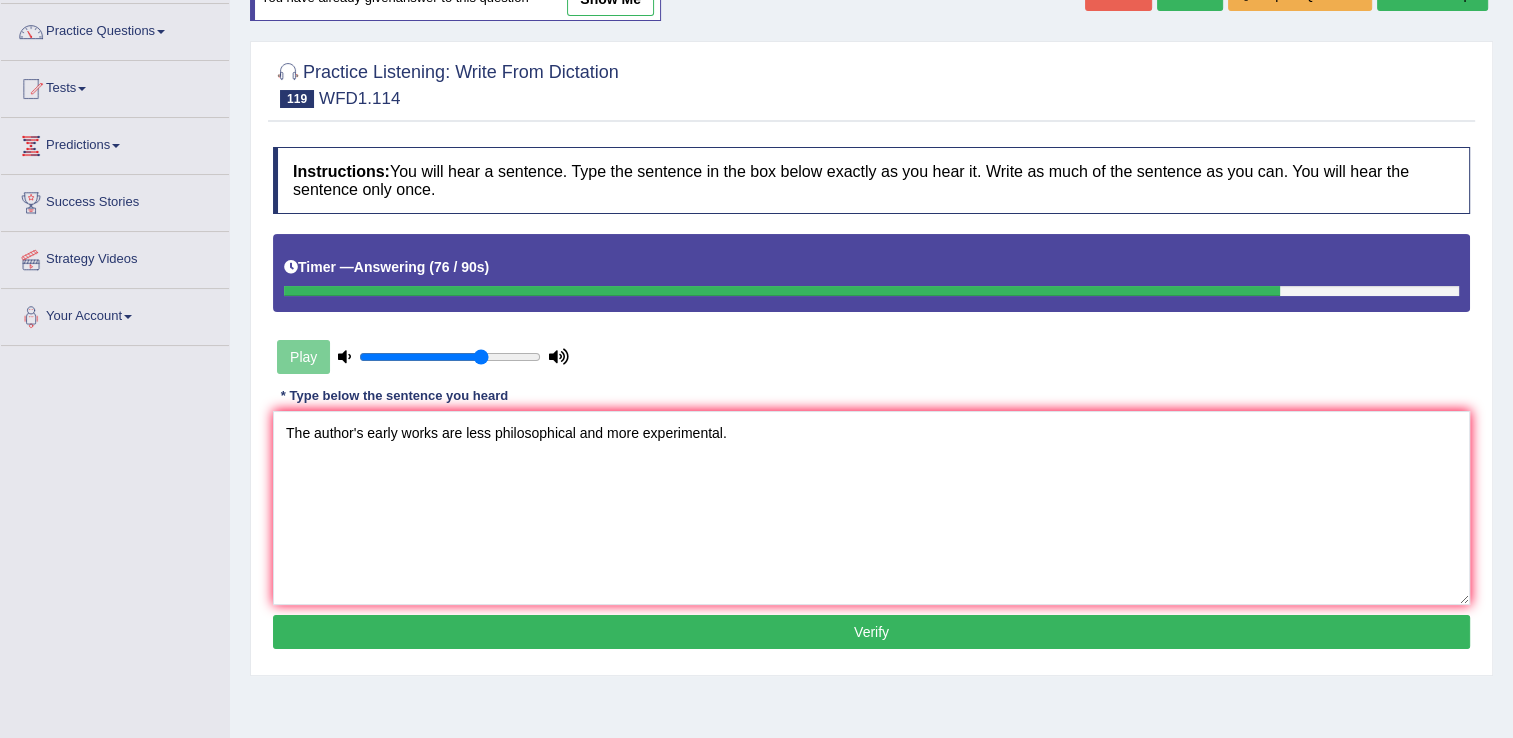 click on "Verify" at bounding box center [871, 632] 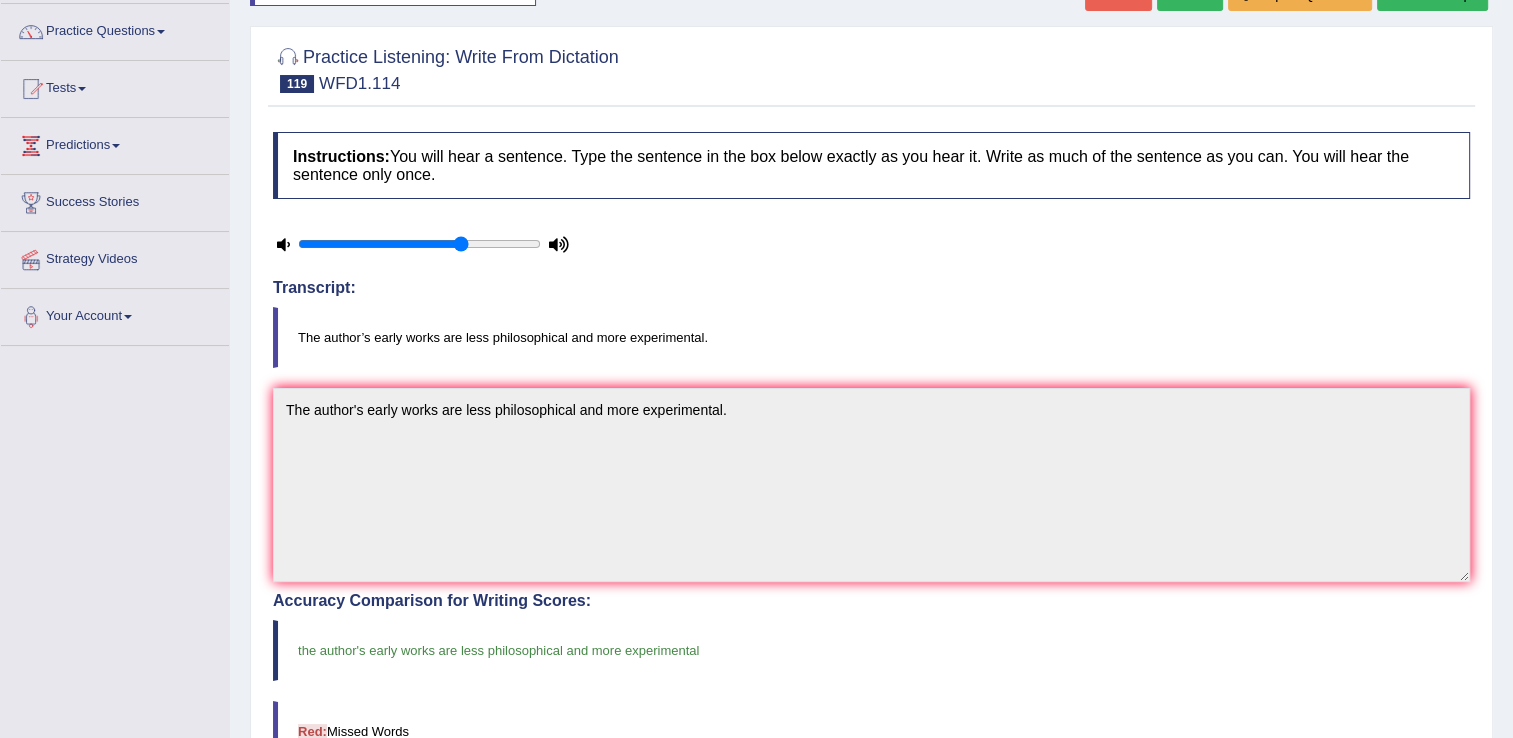 click on "Next »" at bounding box center (1190, -6) 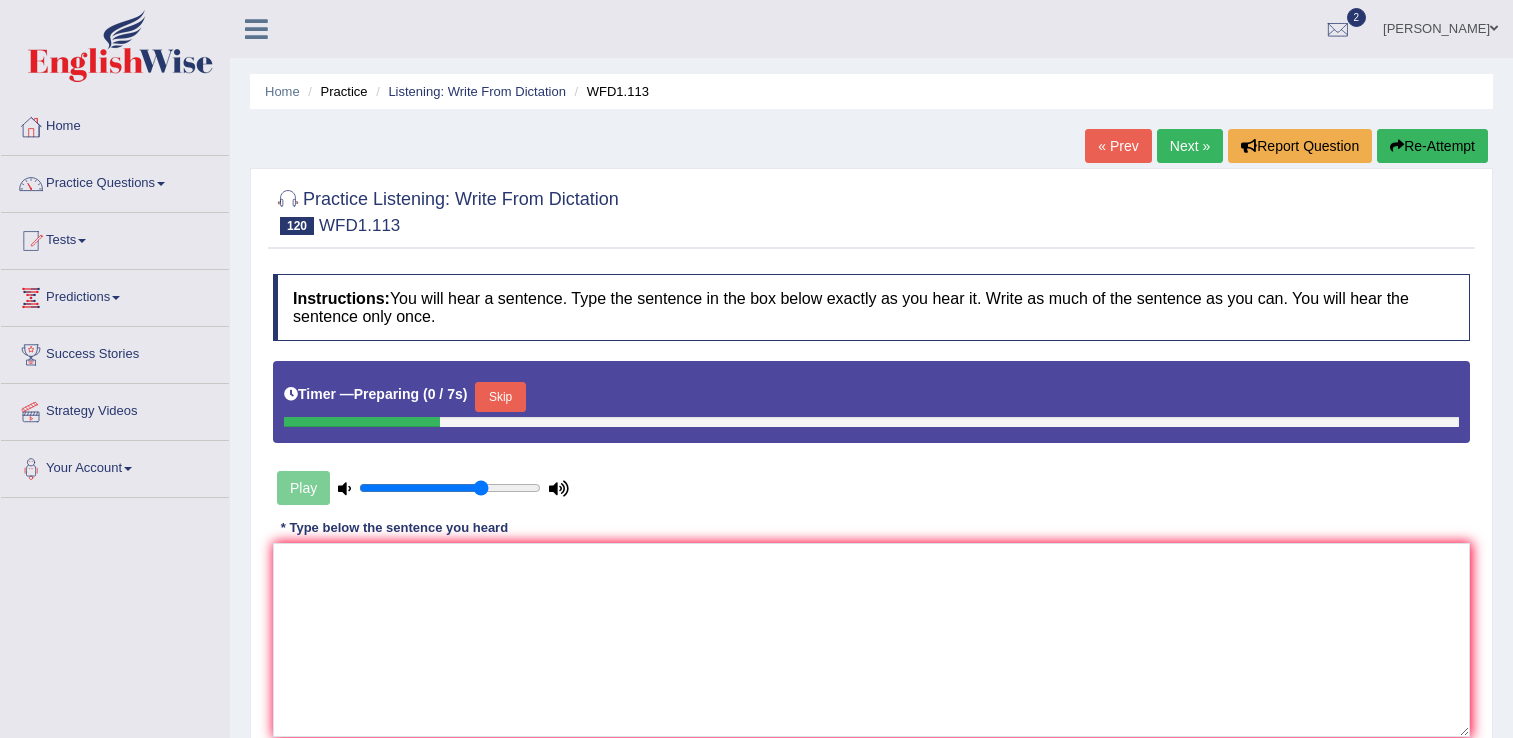 scroll, scrollTop: 0, scrollLeft: 0, axis: both 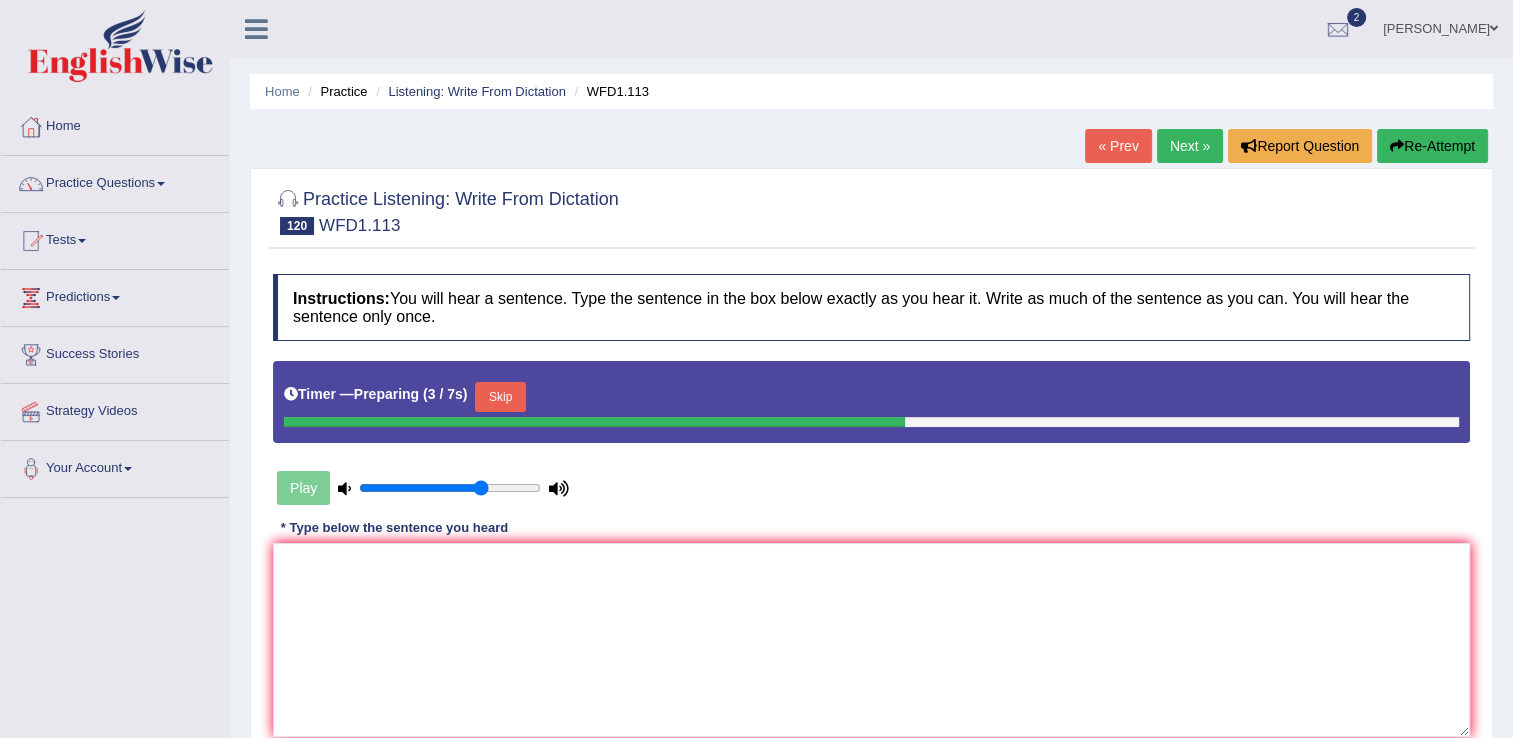 click on "Skip" at bounding box center [500, 397] 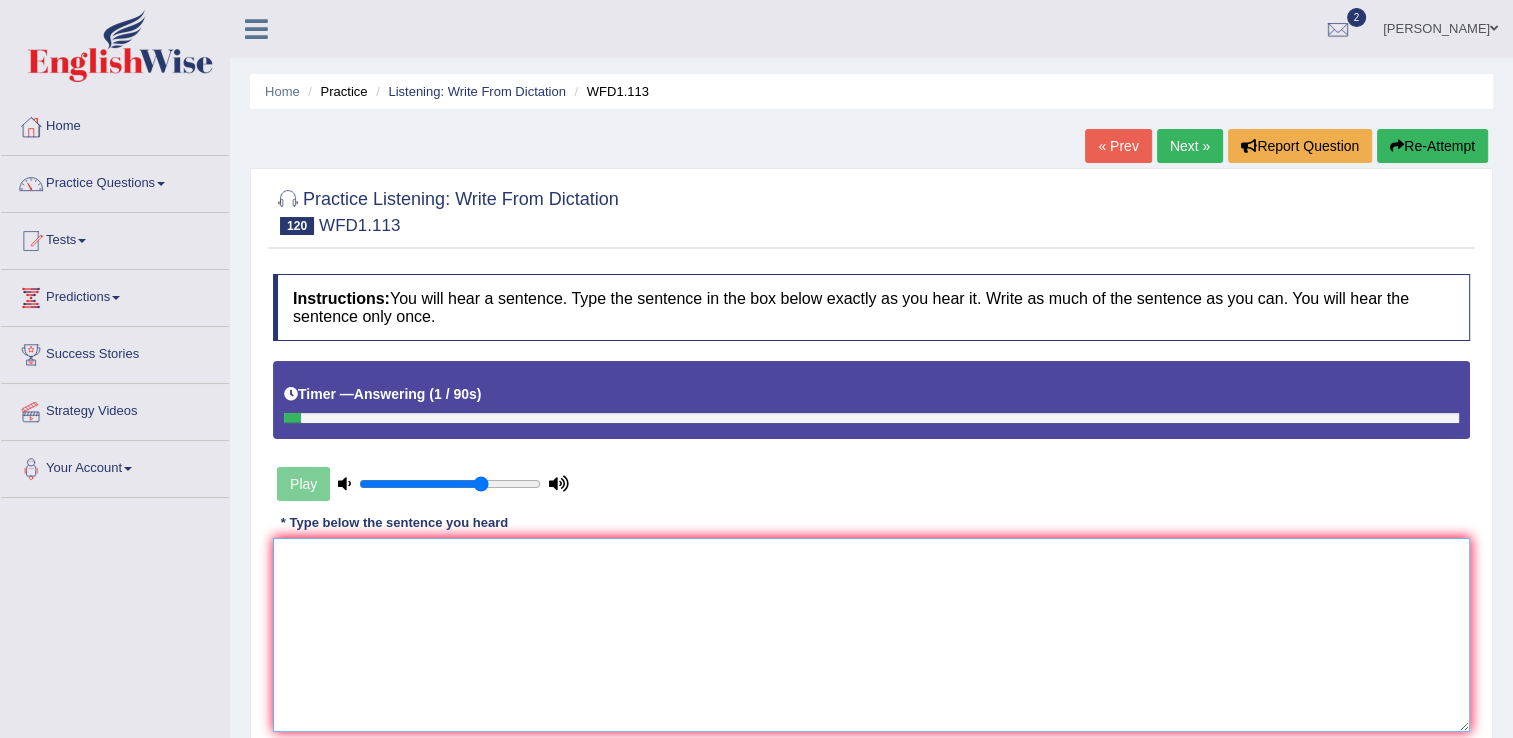 click at bounding box center [871, 635] 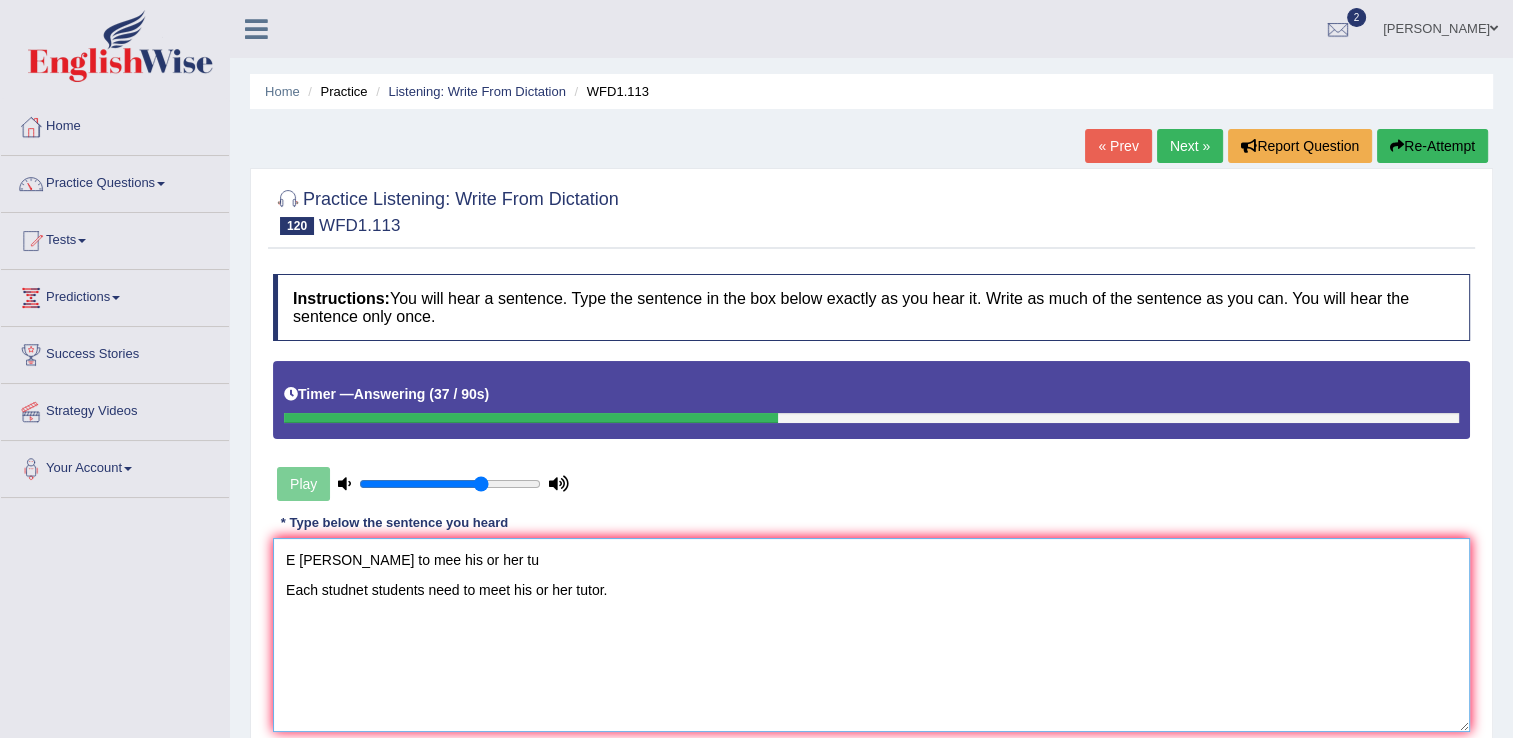 click on "E st nee to mee his or her tu
Each studnet students need to meet his or her tutor." at bounding box center (871, 635) 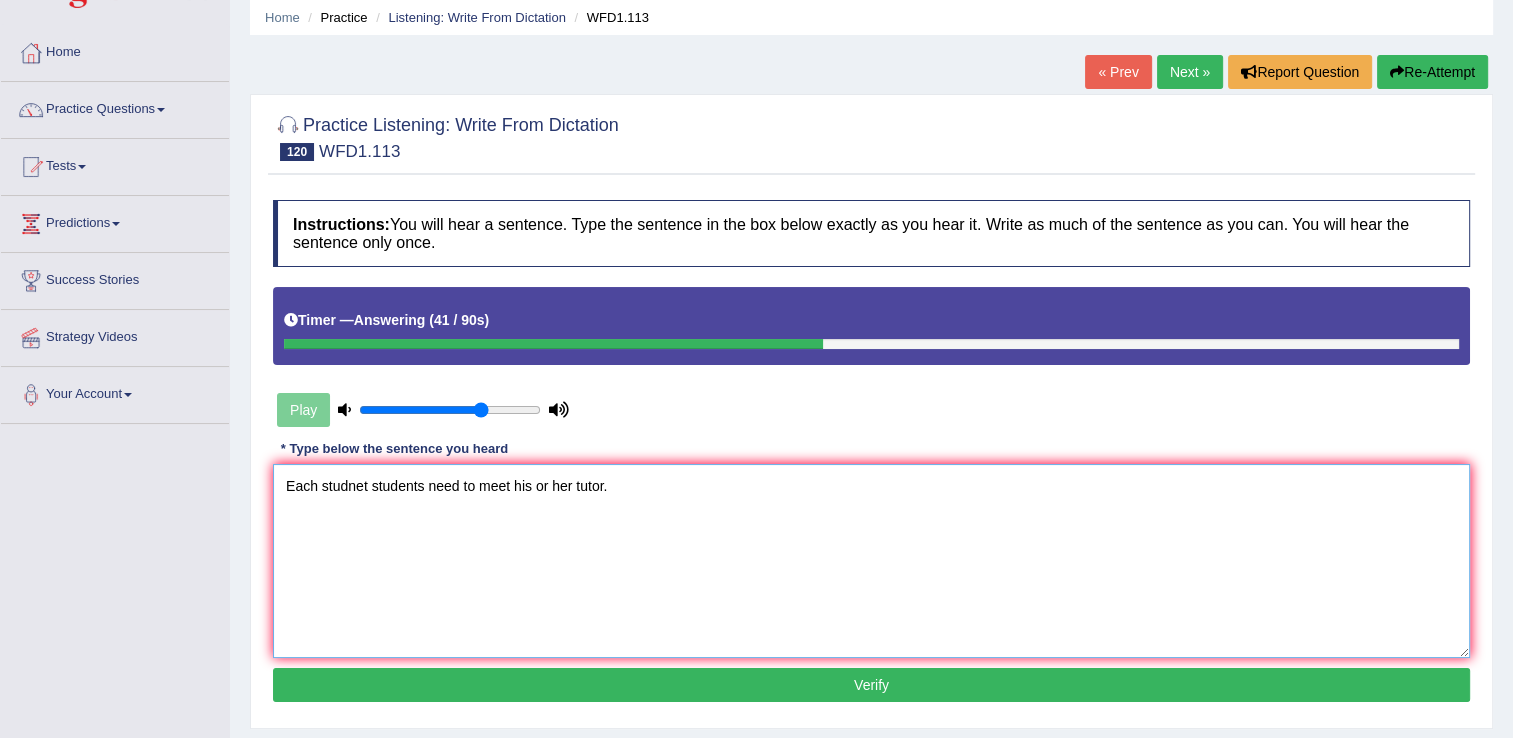 scroll, scrollTop: 75, scrollLeft: 0, axis: vertical 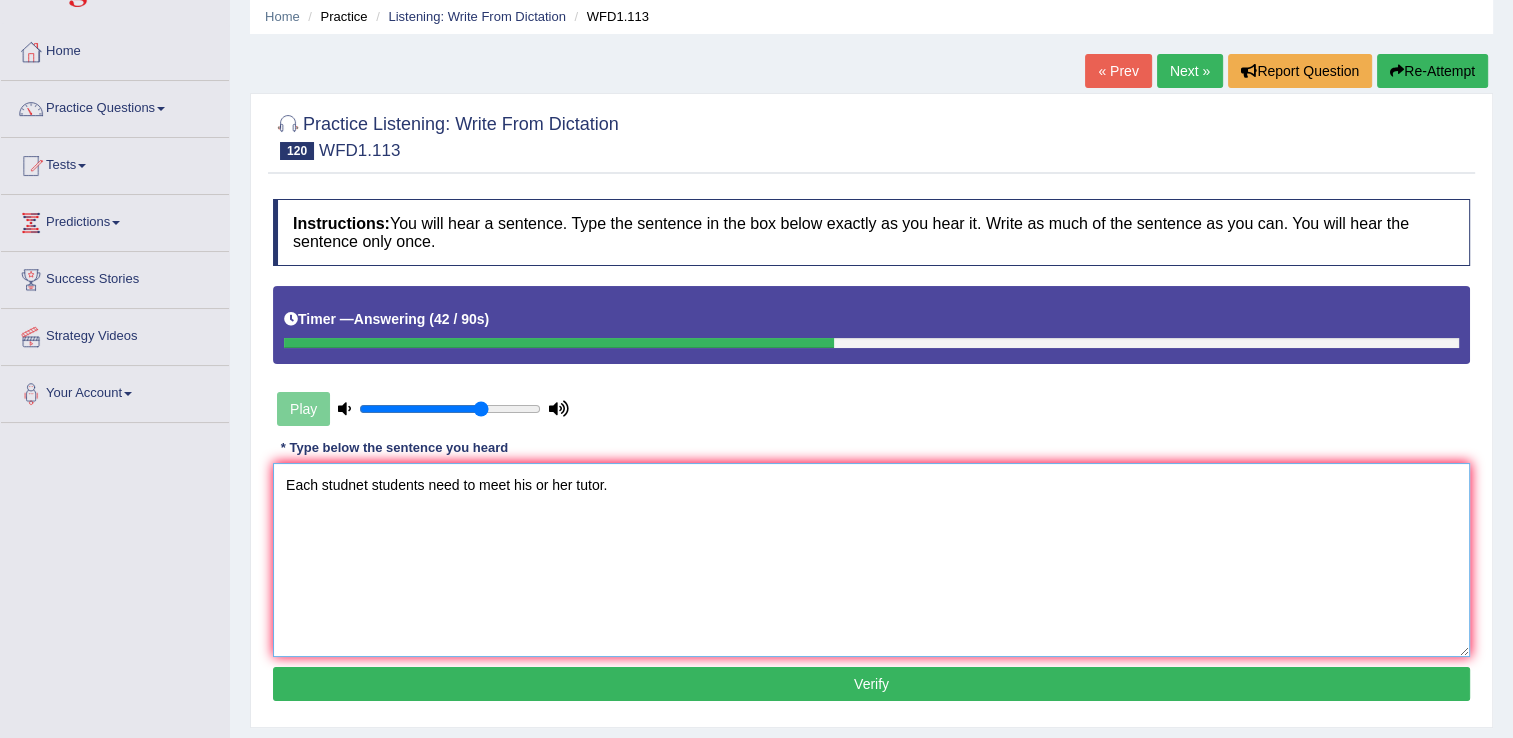 type on "Each studnet students need to meet his or her tutor." 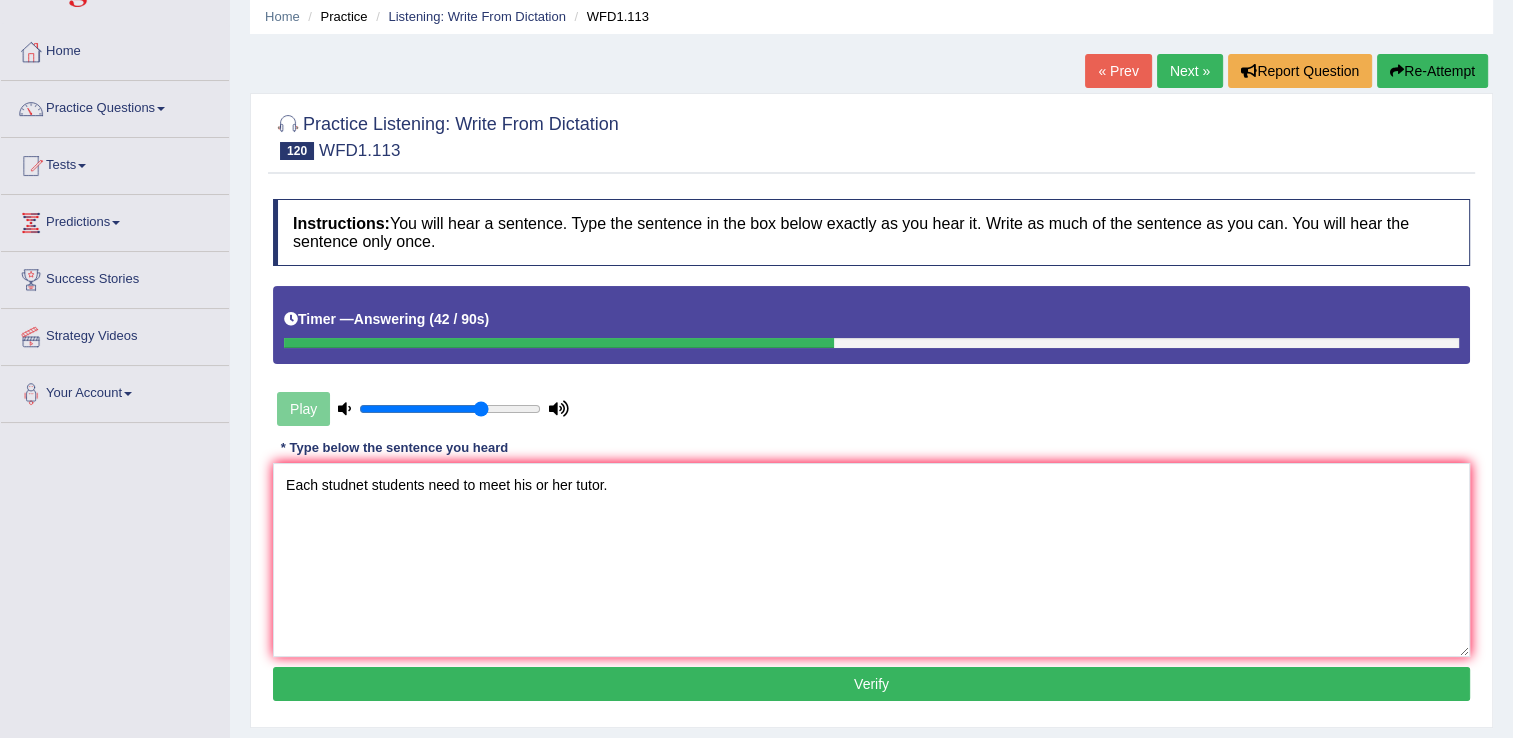 click on "Verify" at bounding box center [871, 684] 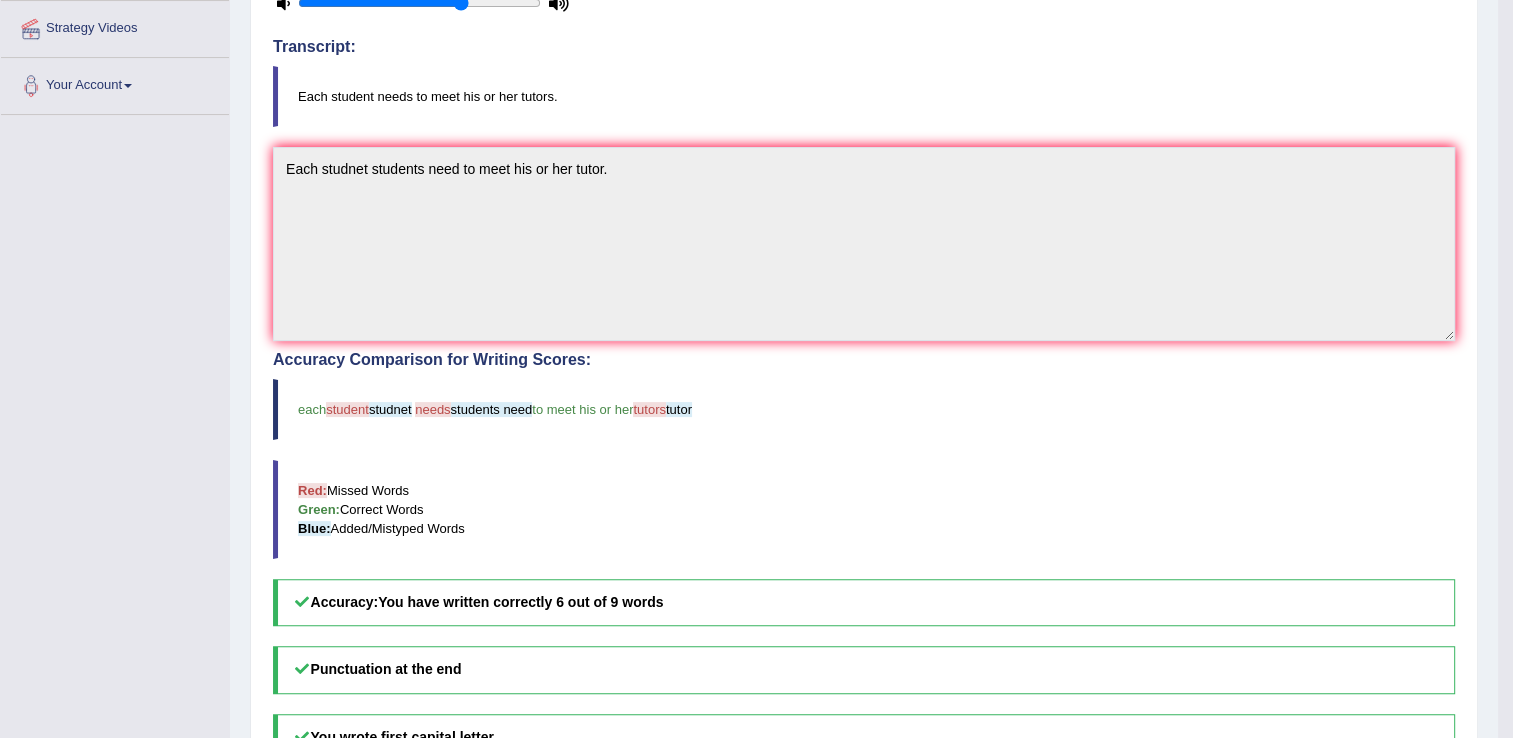 scroll, scrollTop: 0, scrollLeft: 0, axis: both 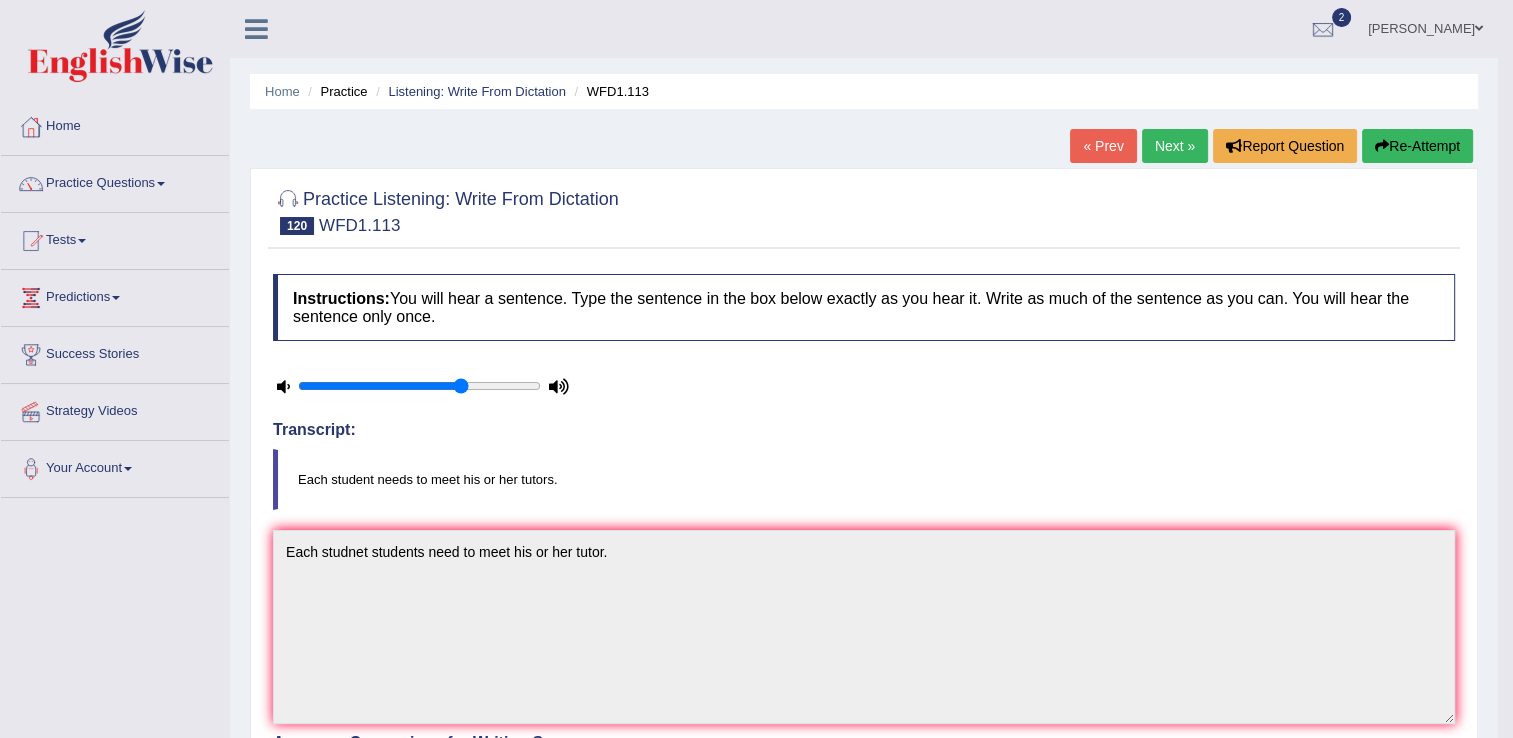 click on "Next »" at bounding box center [1175, 146] 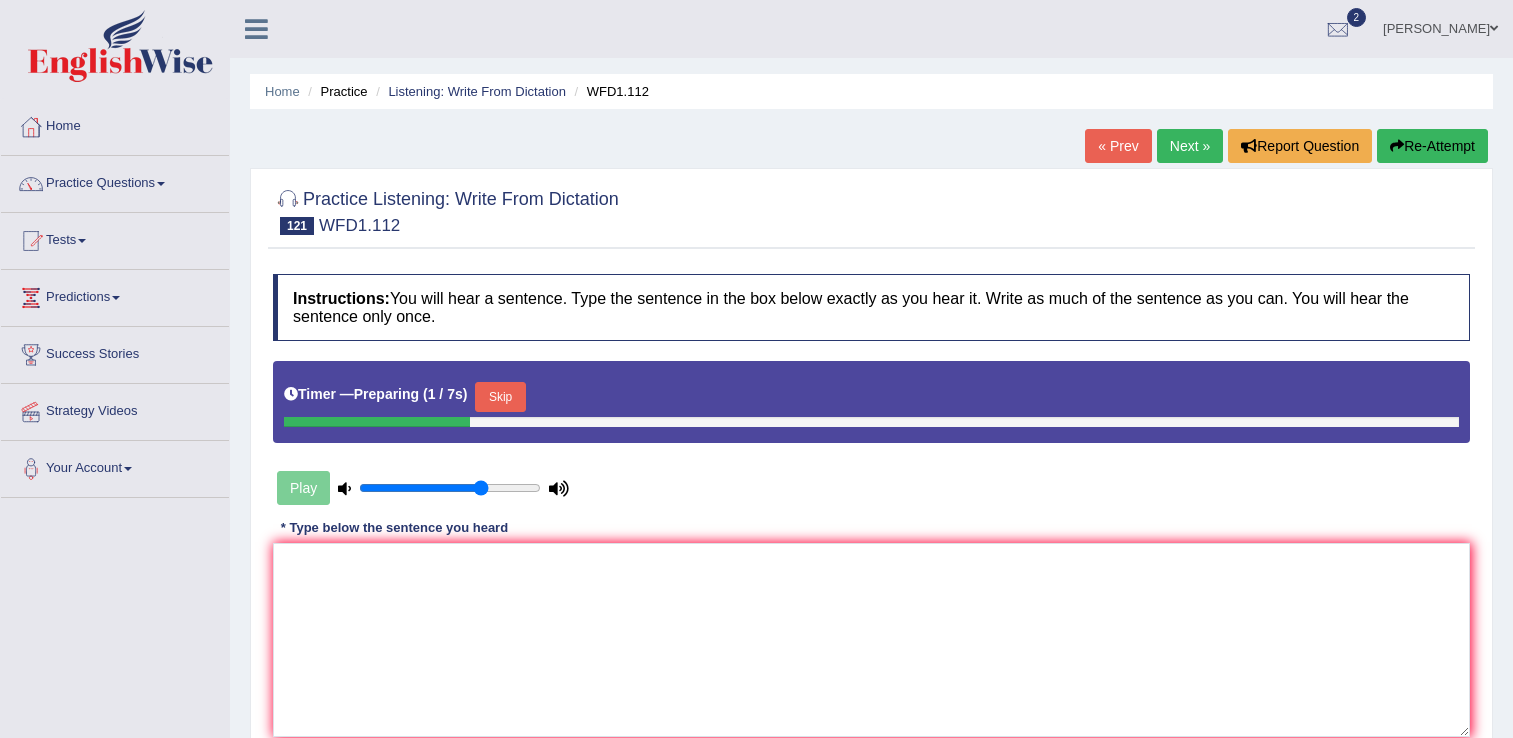 scroll, scrollTop: 0, scrollLeft: 0, axis: both 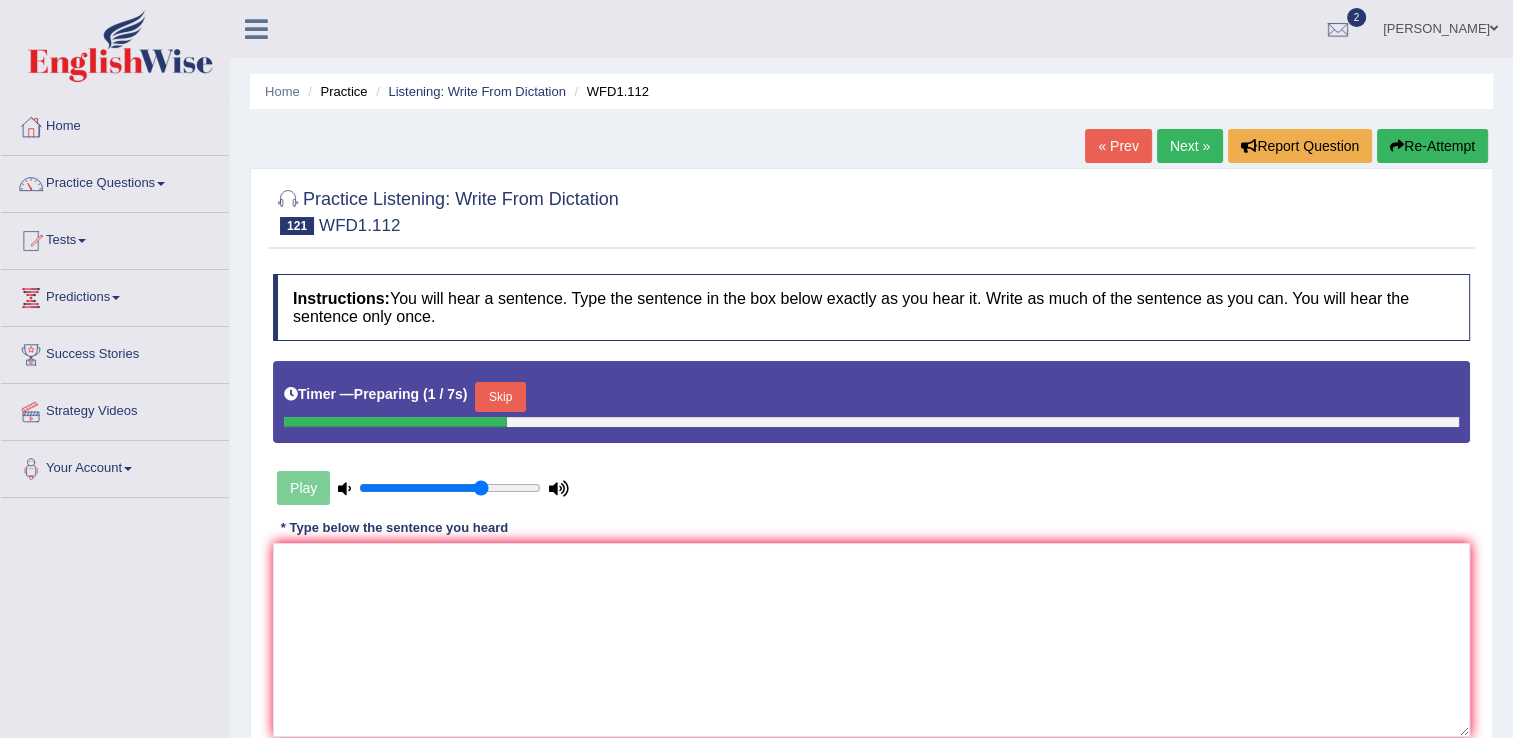 click on "Skip" at bounding box center [500, 397] 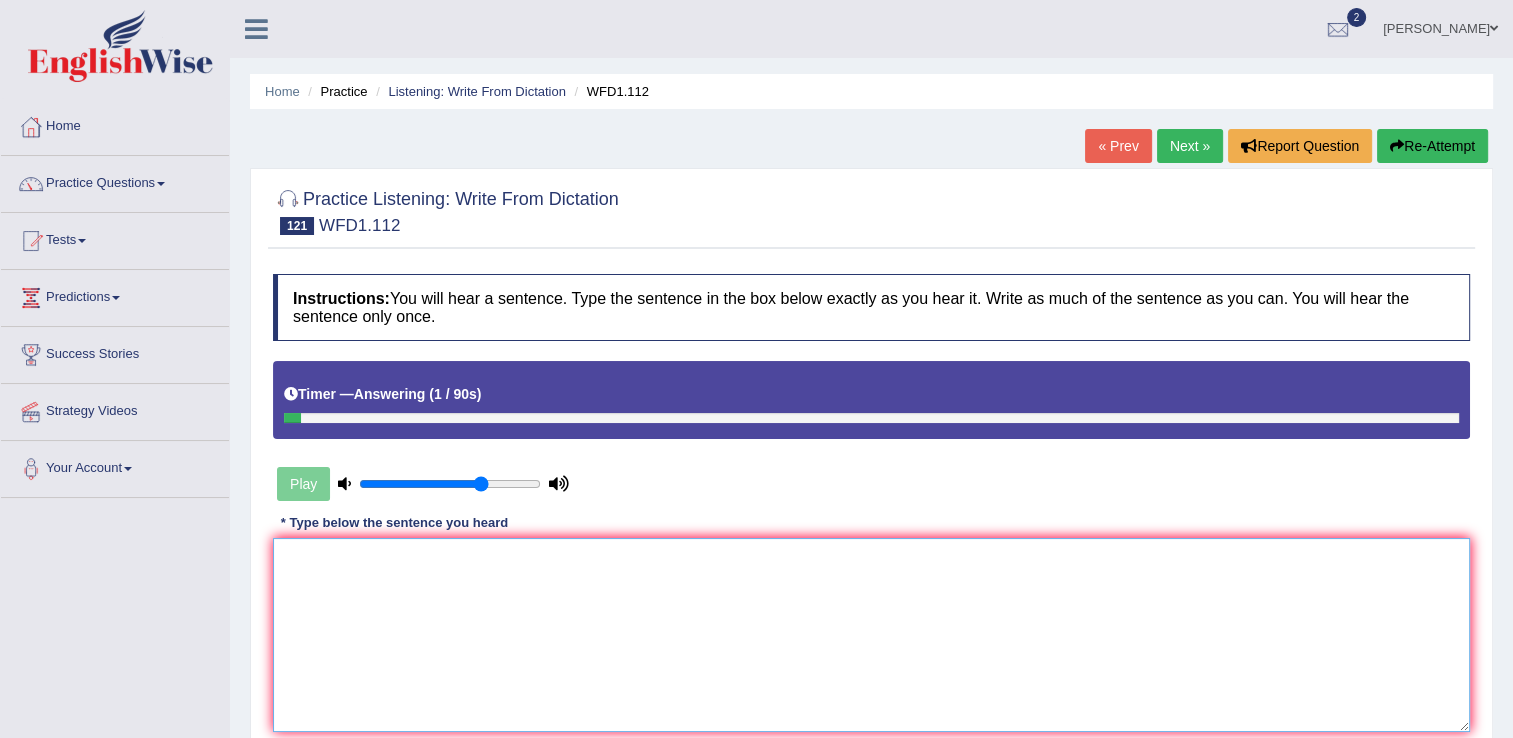 click at bounding box center (871, 635) 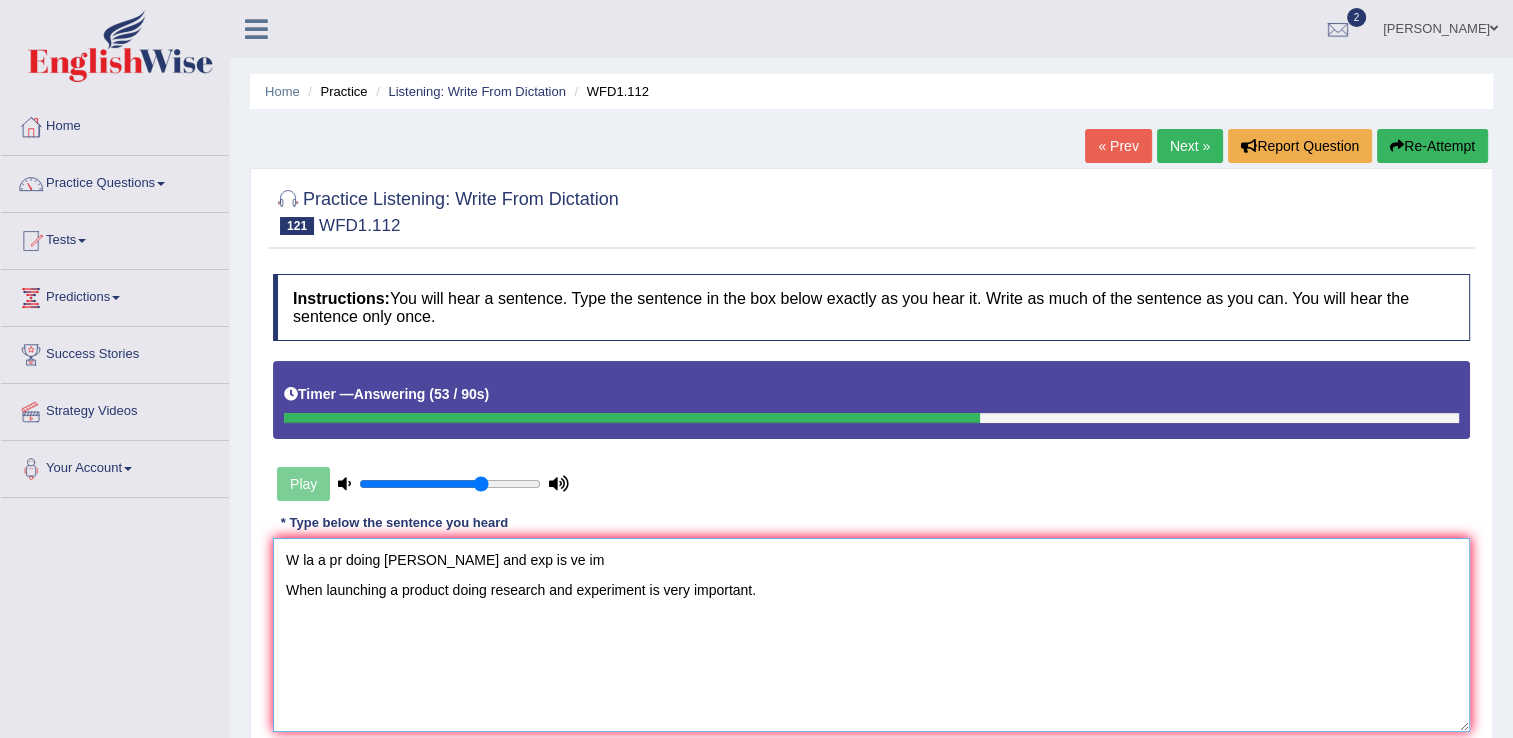 click on "W la a pr doing rech and exp is ve im
When launching a product doing research and experiment is very important." at bounding box center [871, 635] 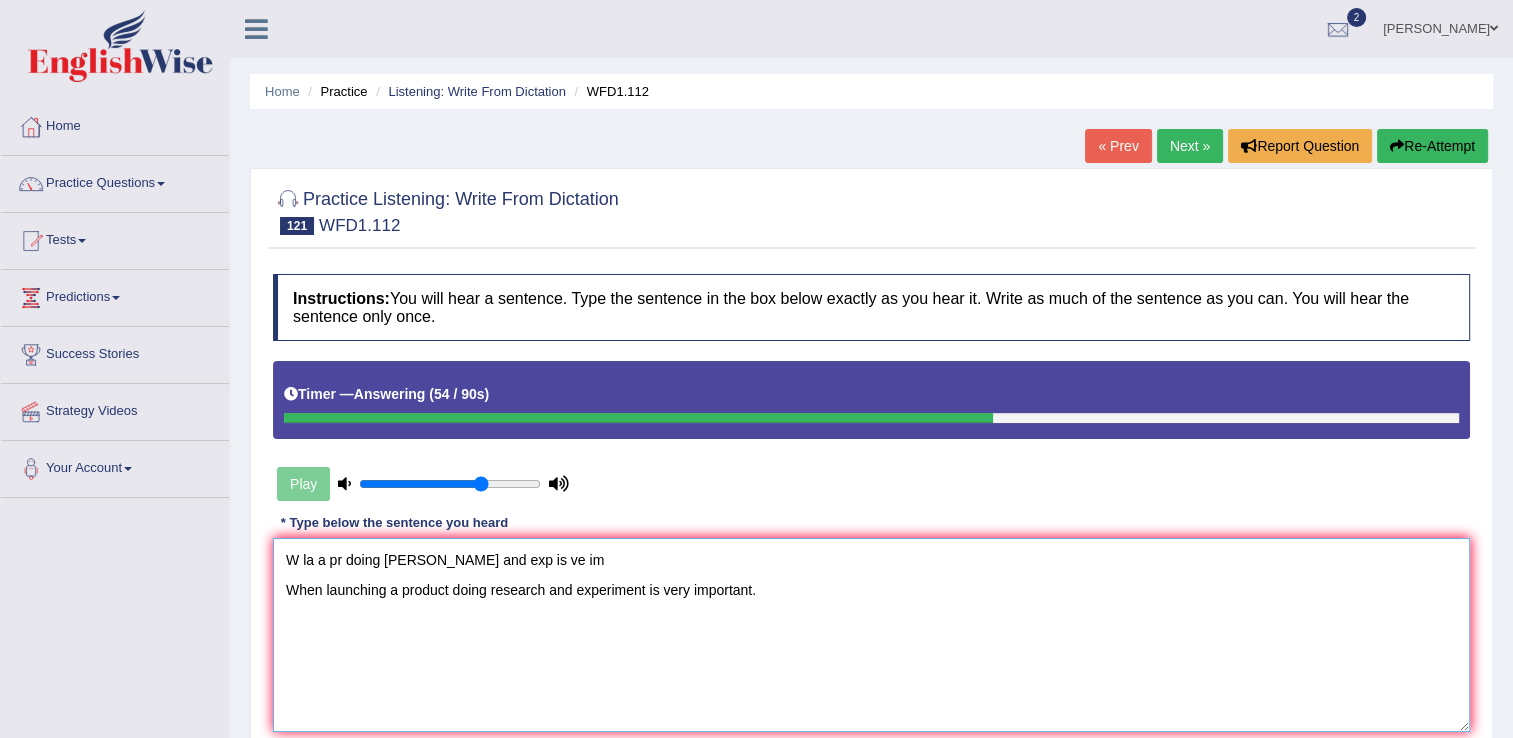 click on "W la a pr doing rech and exp is ve im
When launching a product doing research and experiment is very important." at bounding box center (871, 635) 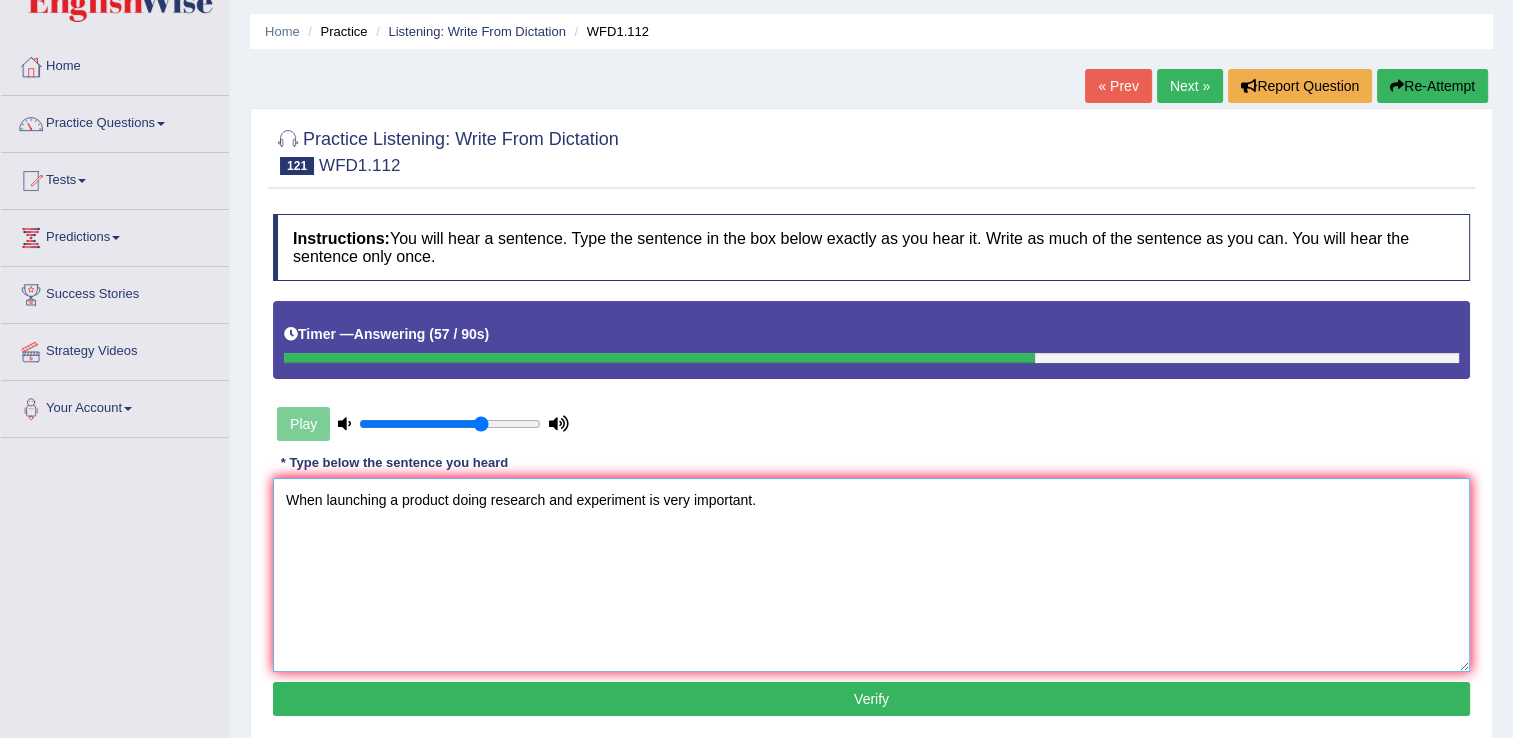 scroll, scrollTop: 67, scrollLeft: 0, axis: vertical 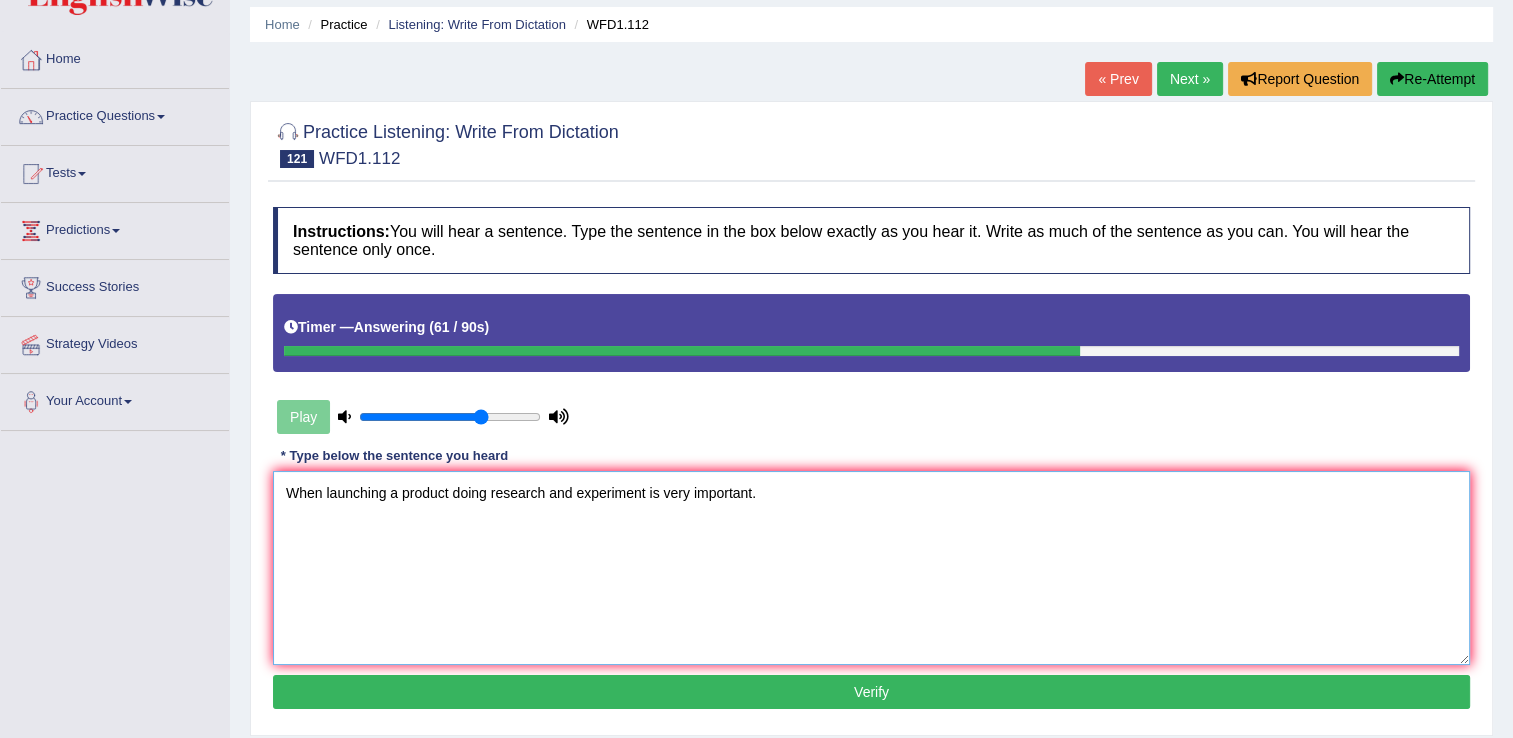 type on "When launching a product doing research and experiment is very important." 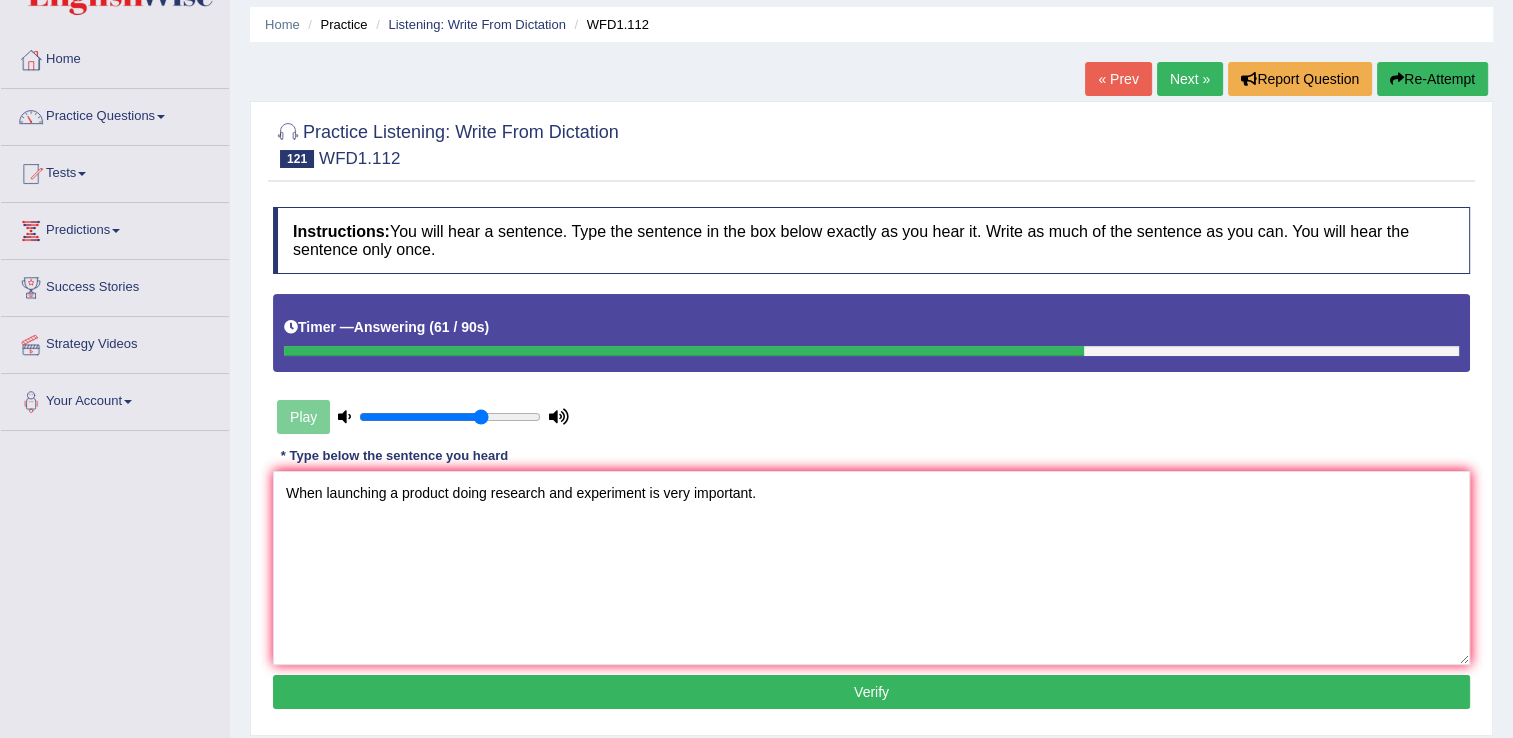 click on "Verify" at bounding box center (871, 692) 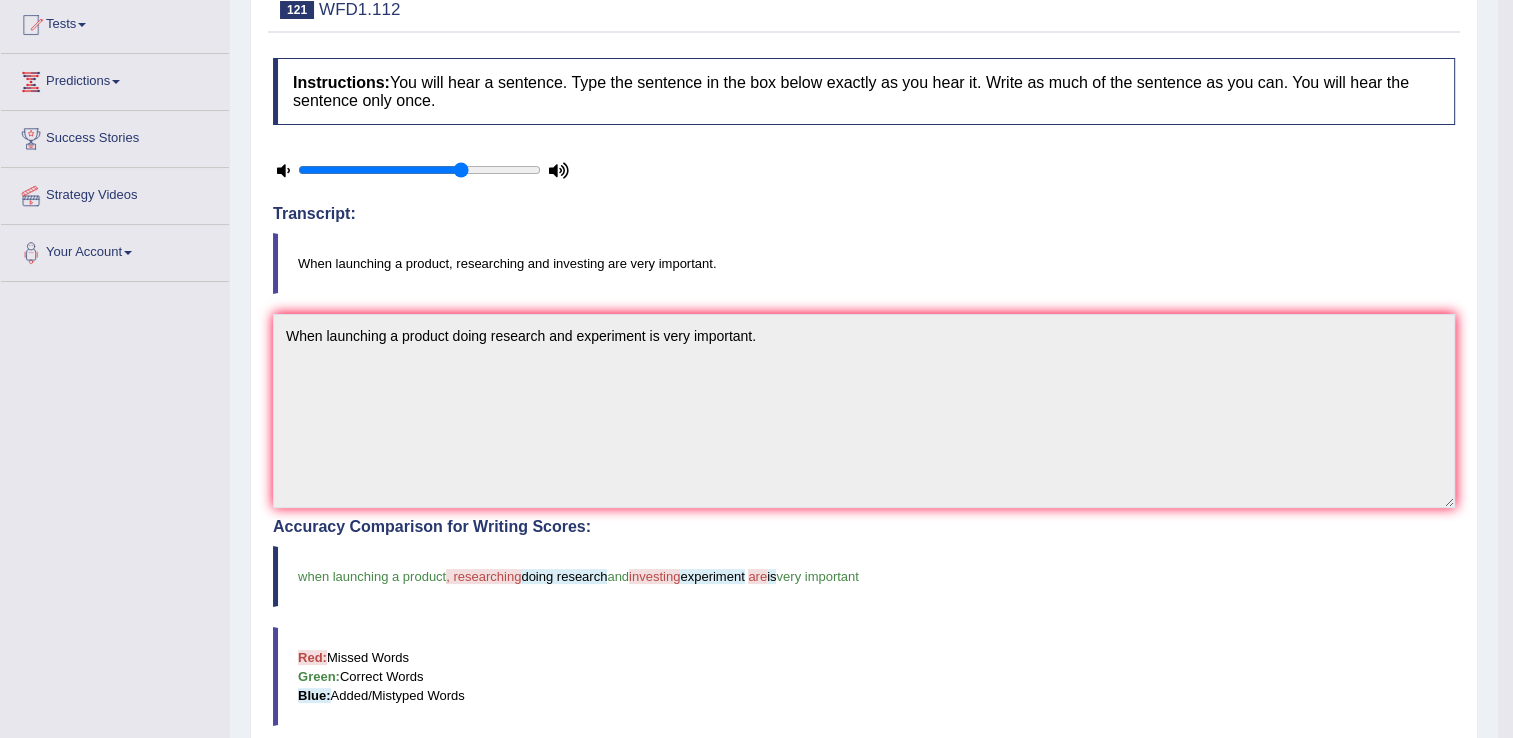 scroll, scrollTop: 0, scrollLeft: 0, axis: both 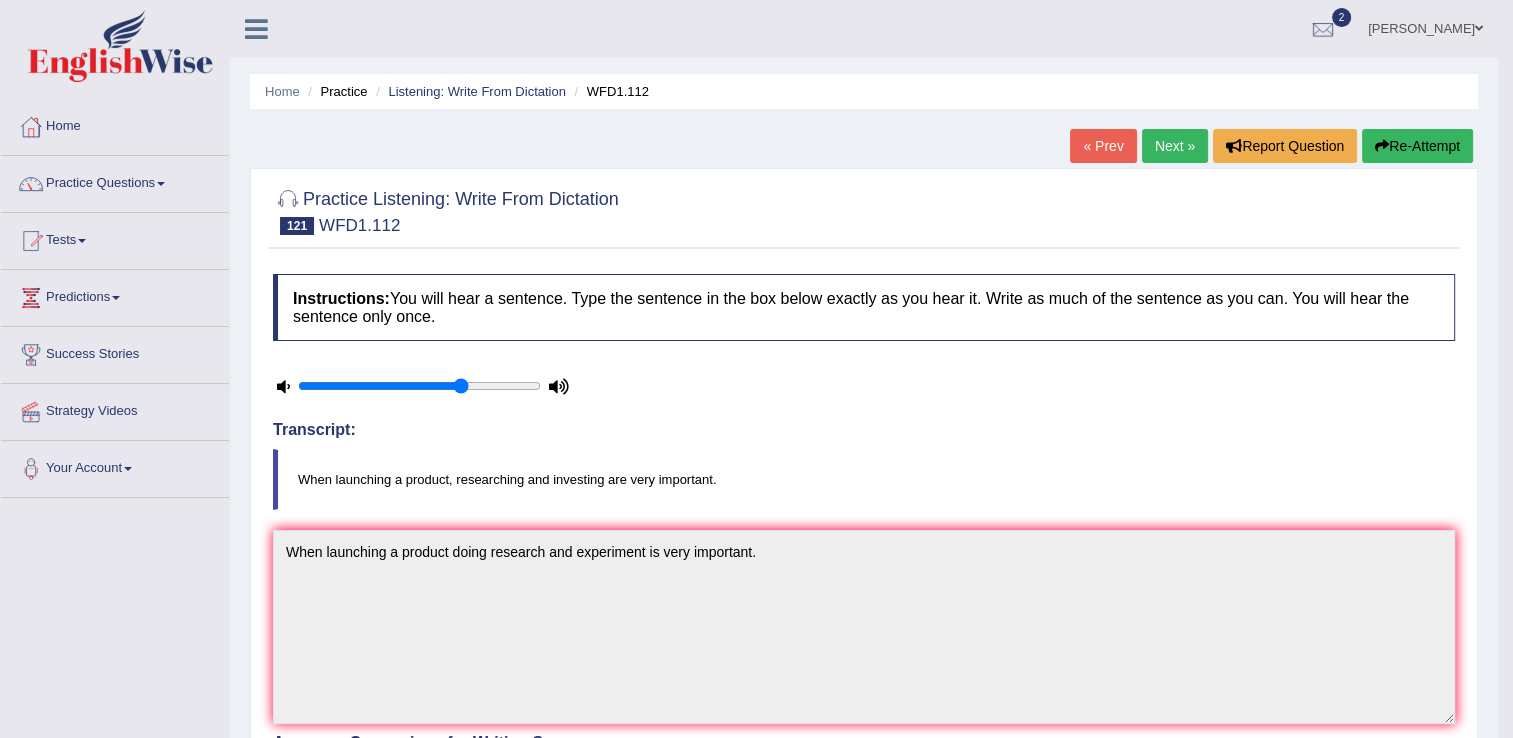 click on "Next »" at bounding box center (1175, 146) 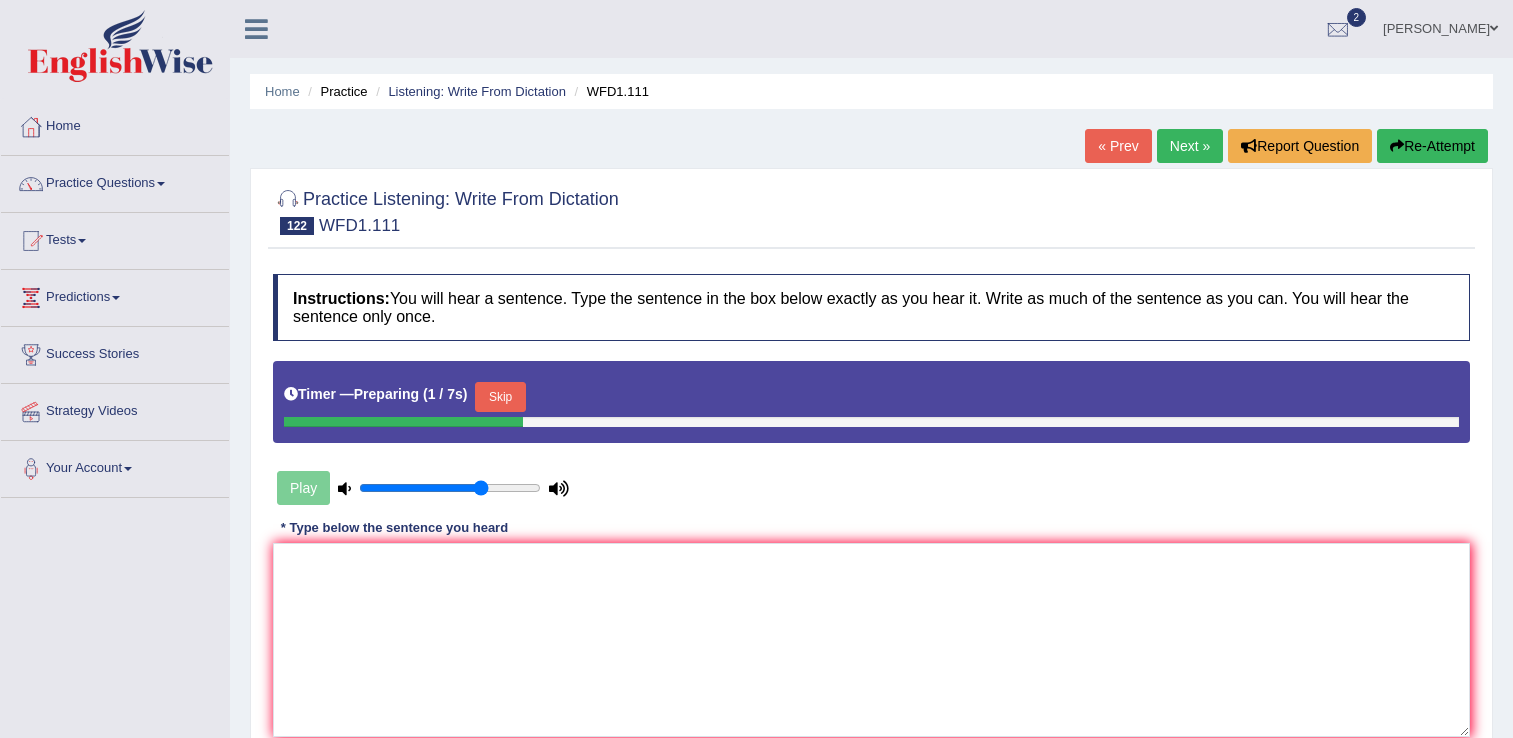 scroll, scrollTop: 0, scrollLeft: 0, axis: both 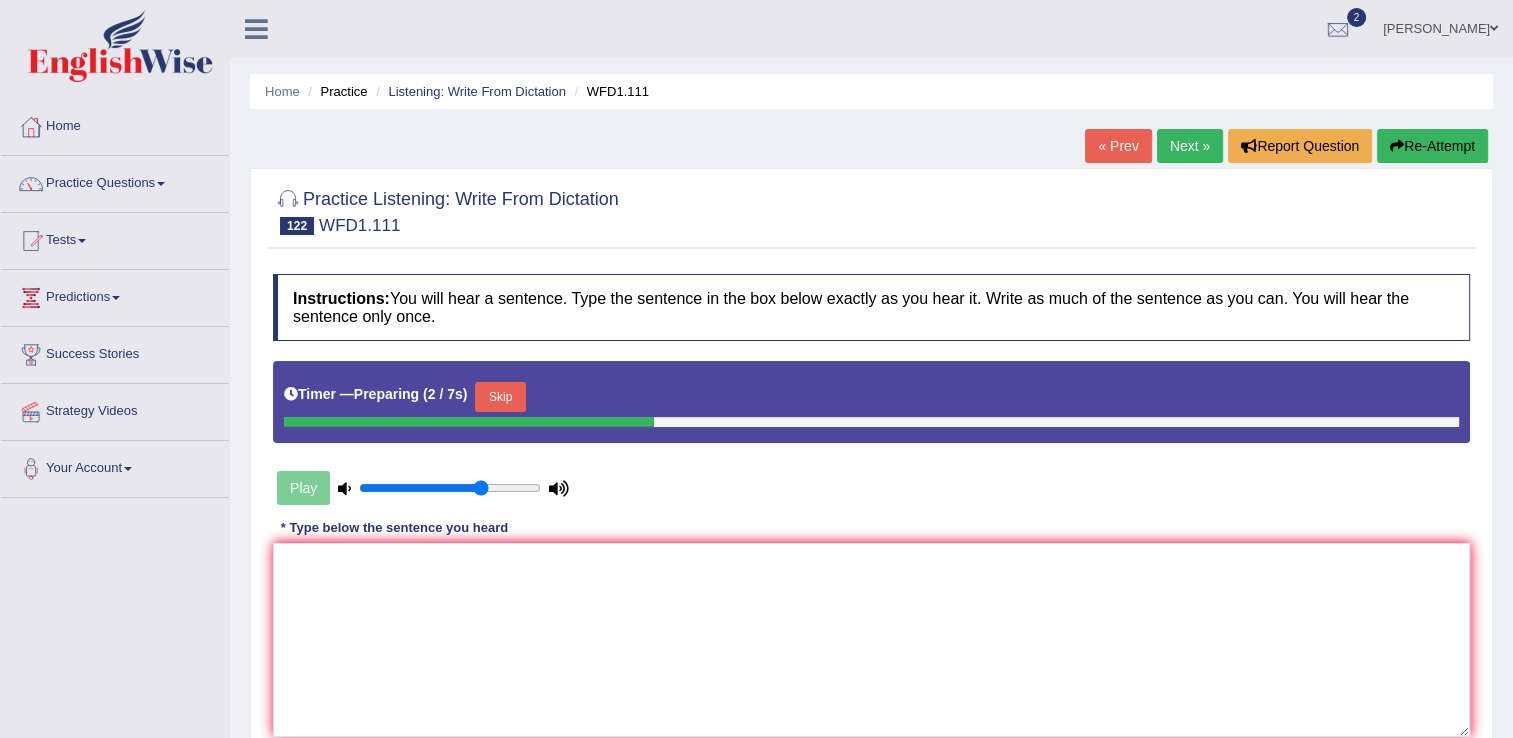 click on "Skip" at bounding box center [500, 397] 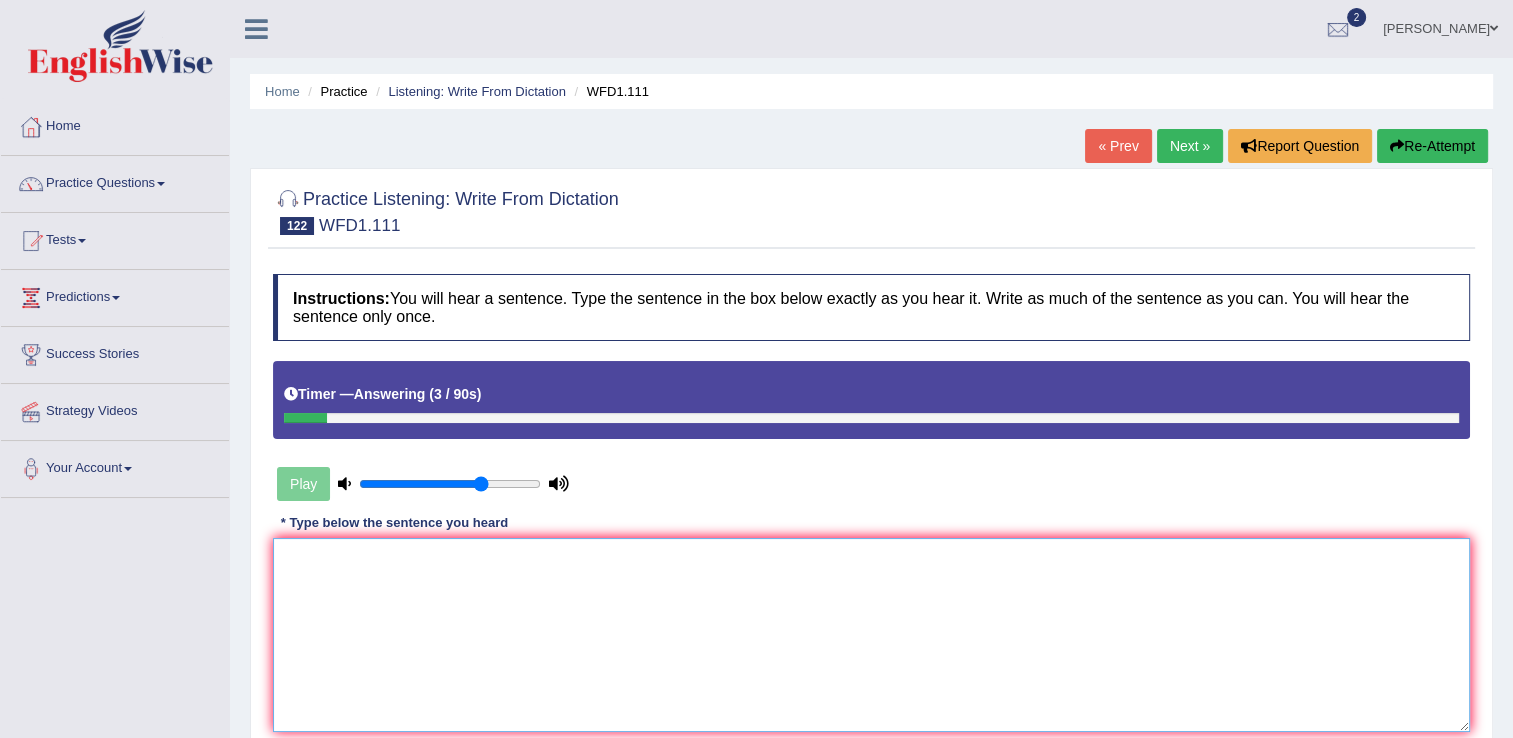 click at bounding box center (871, 635) 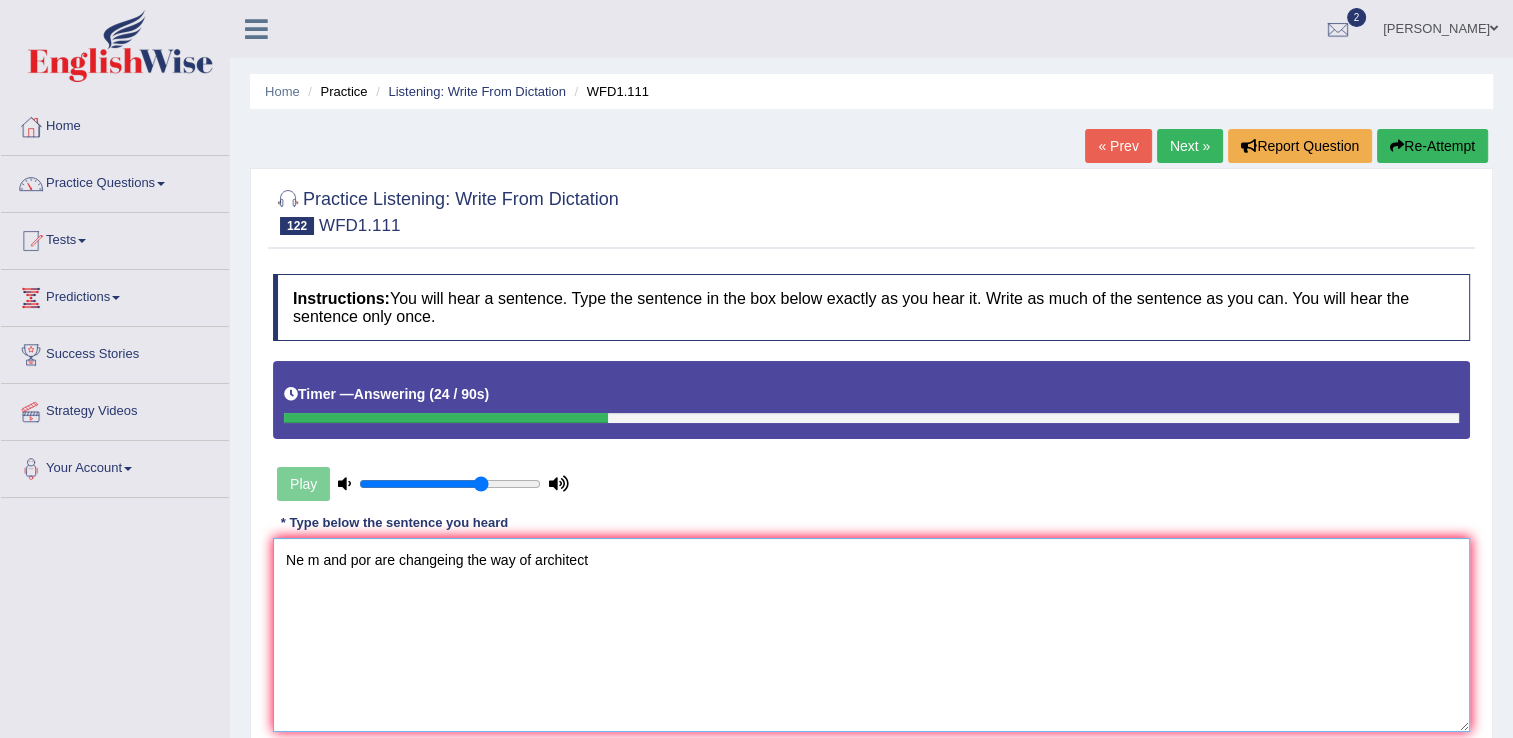 click on "Ne m and por are changeing the way of architect" at bounding box center (871, 635) 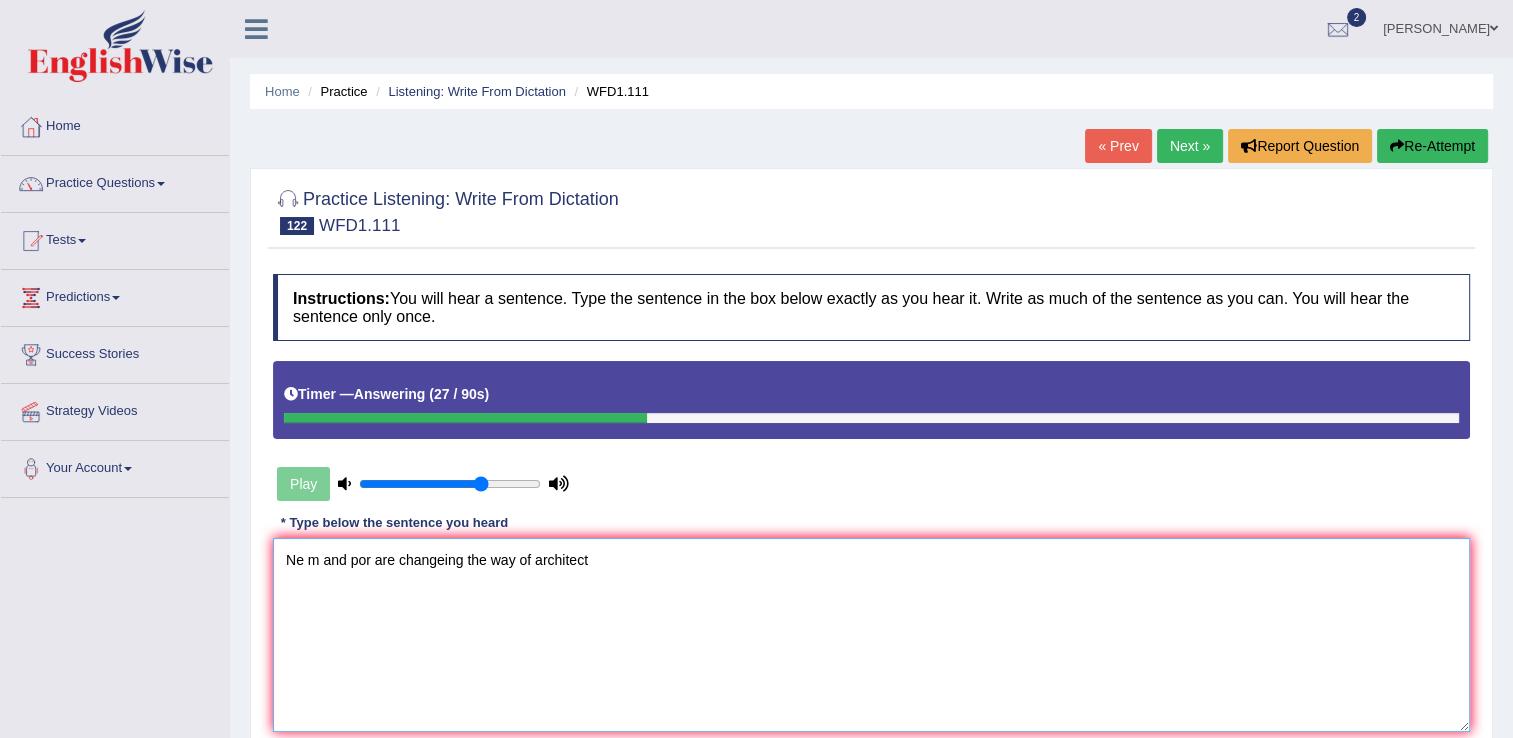 click on "Ne m and por are changeing the way of architect" at bounding box center [871, 635] 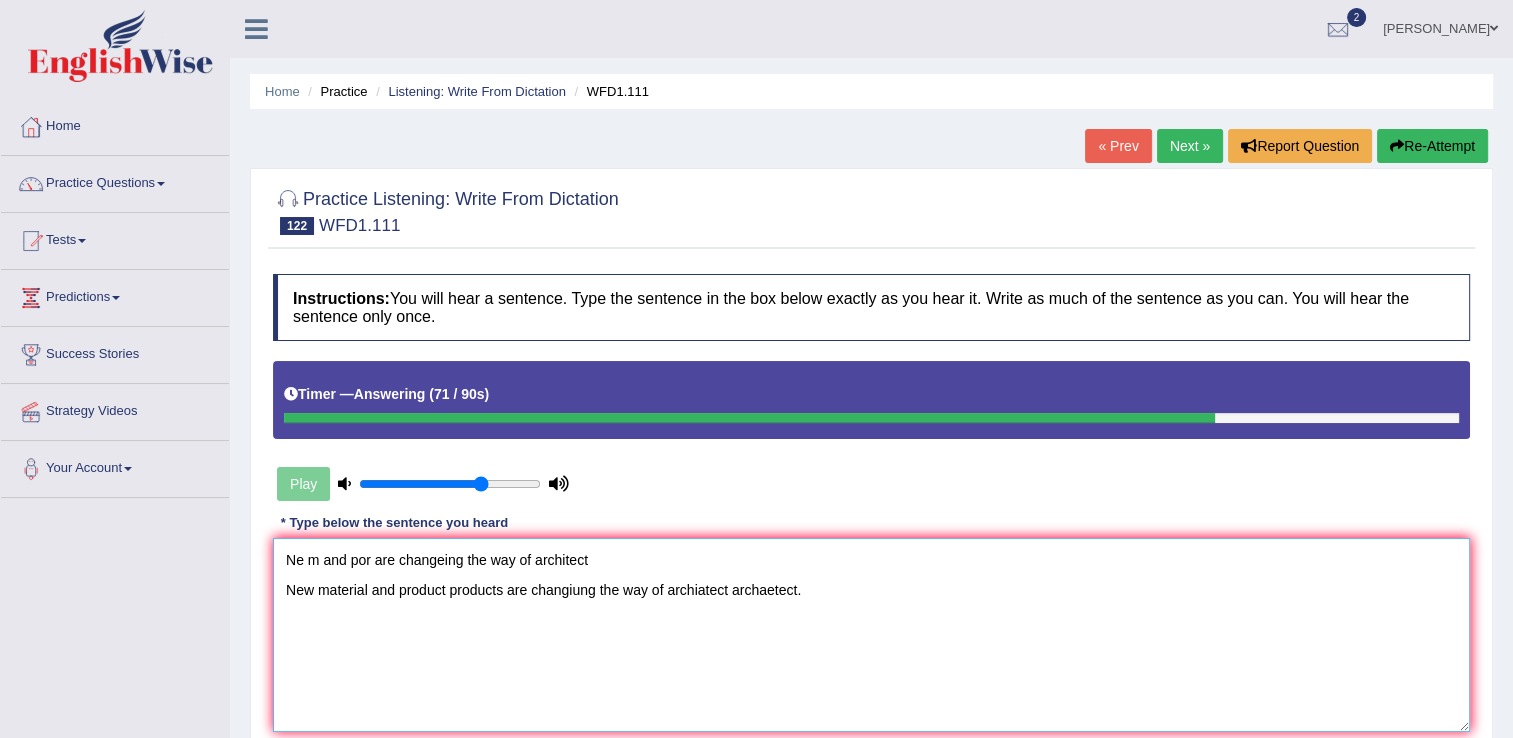 click on "Ne m and por are changeing the way of architect
New material and product products are changiung the way of archiatect archaetect." at bounding box center [871, 635] 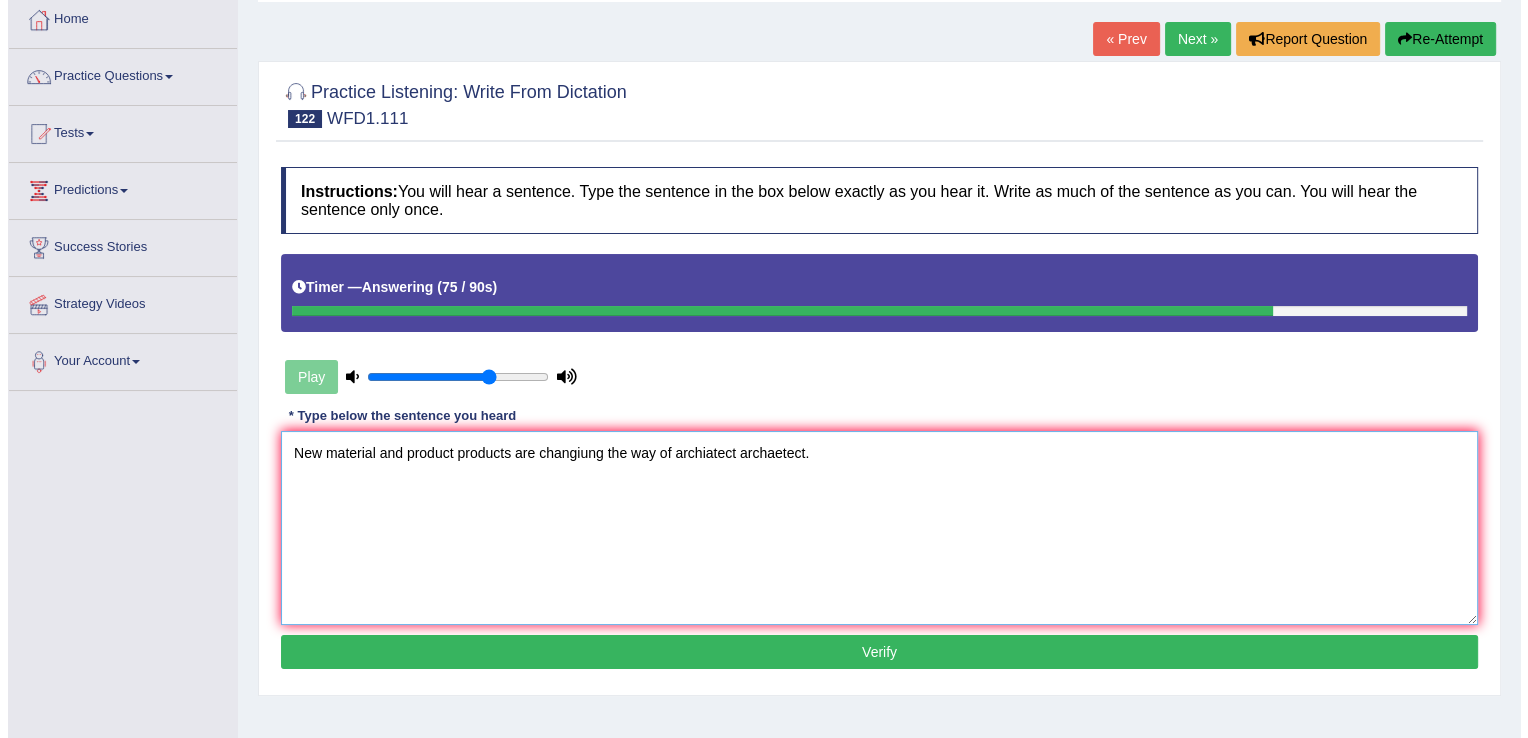 scroll, scrollTop: 108, scrollLeft: 0, axis: vertical 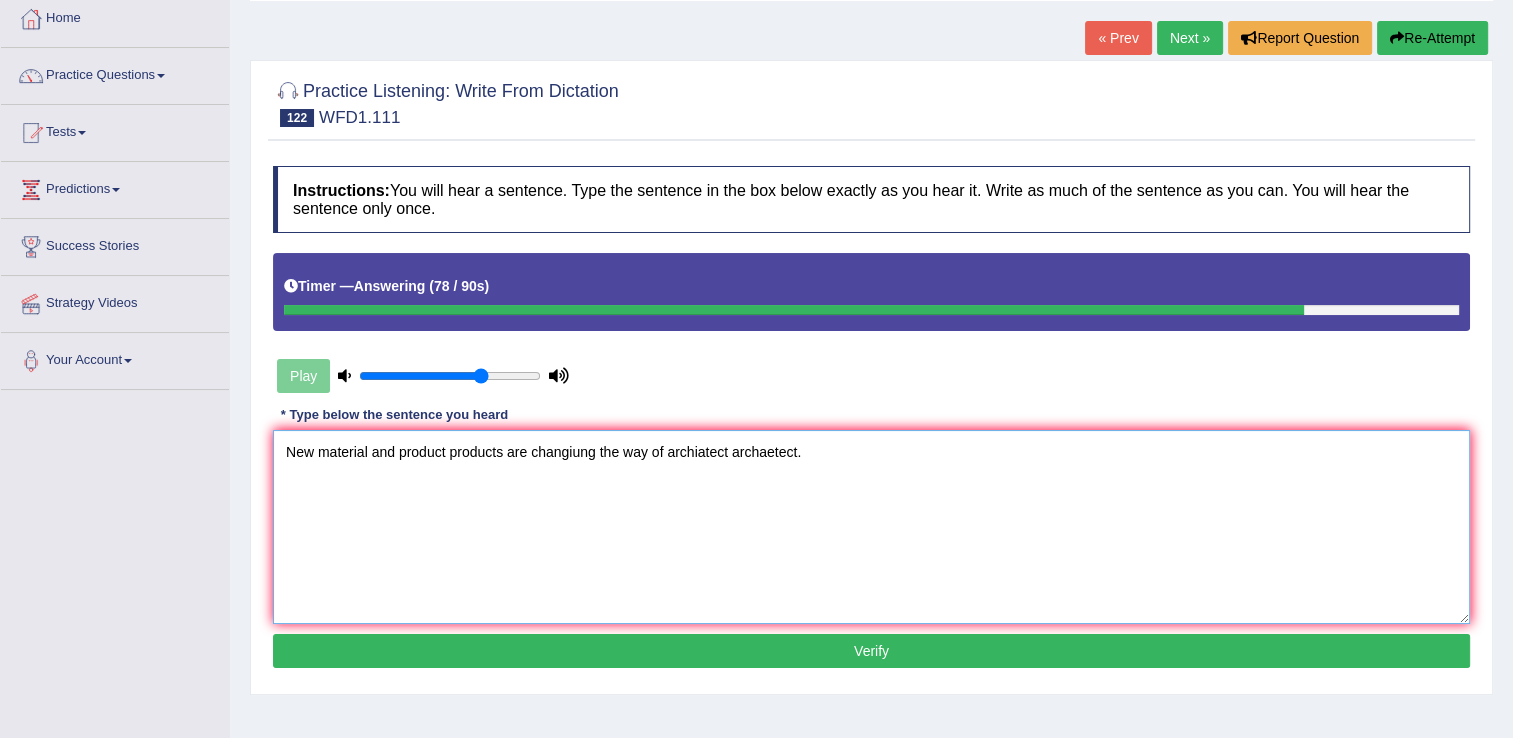 click on "New material and product products are changiung the way of archiatect archaetect." at bounding box center [871, 527] 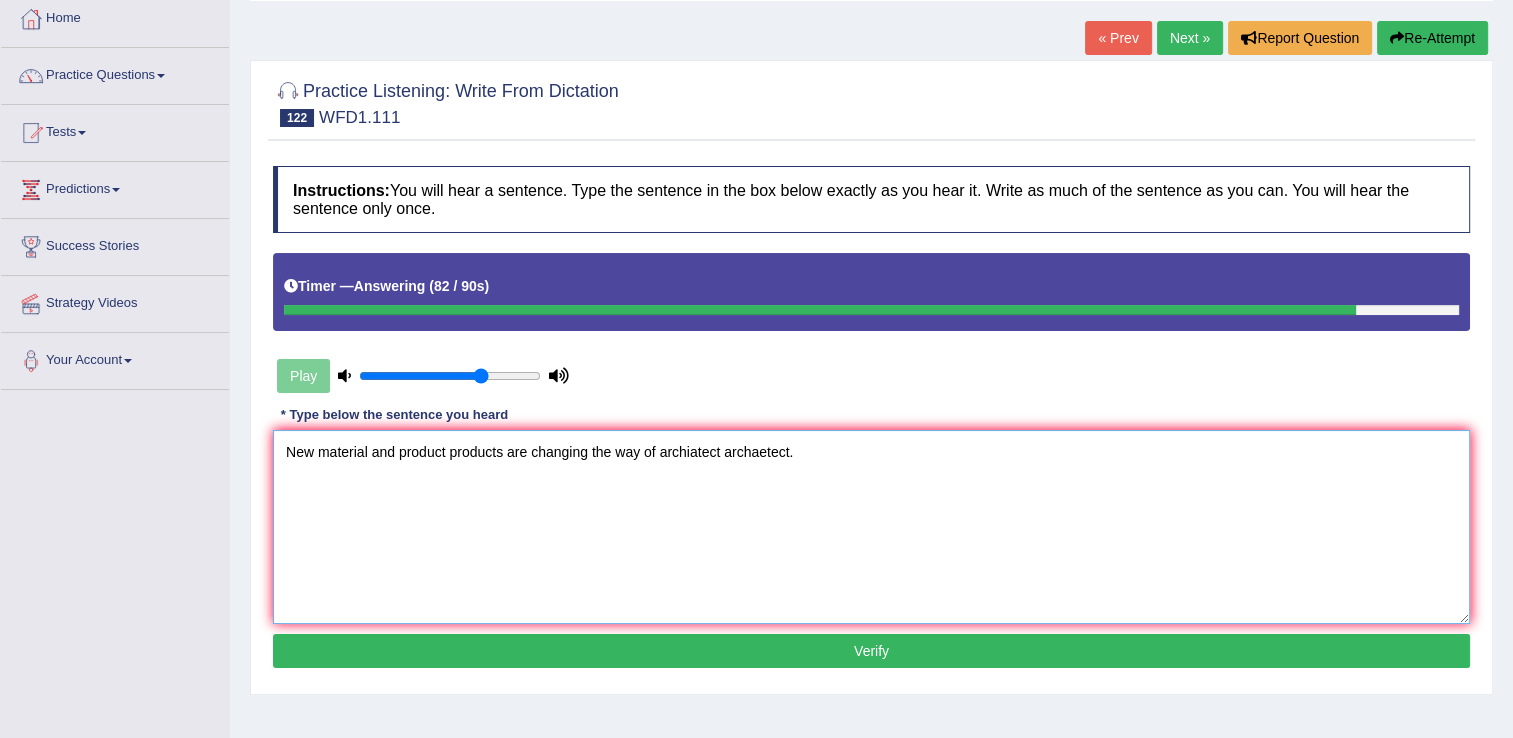 type on "New material and product products are changing the way of archiatect archaetect." 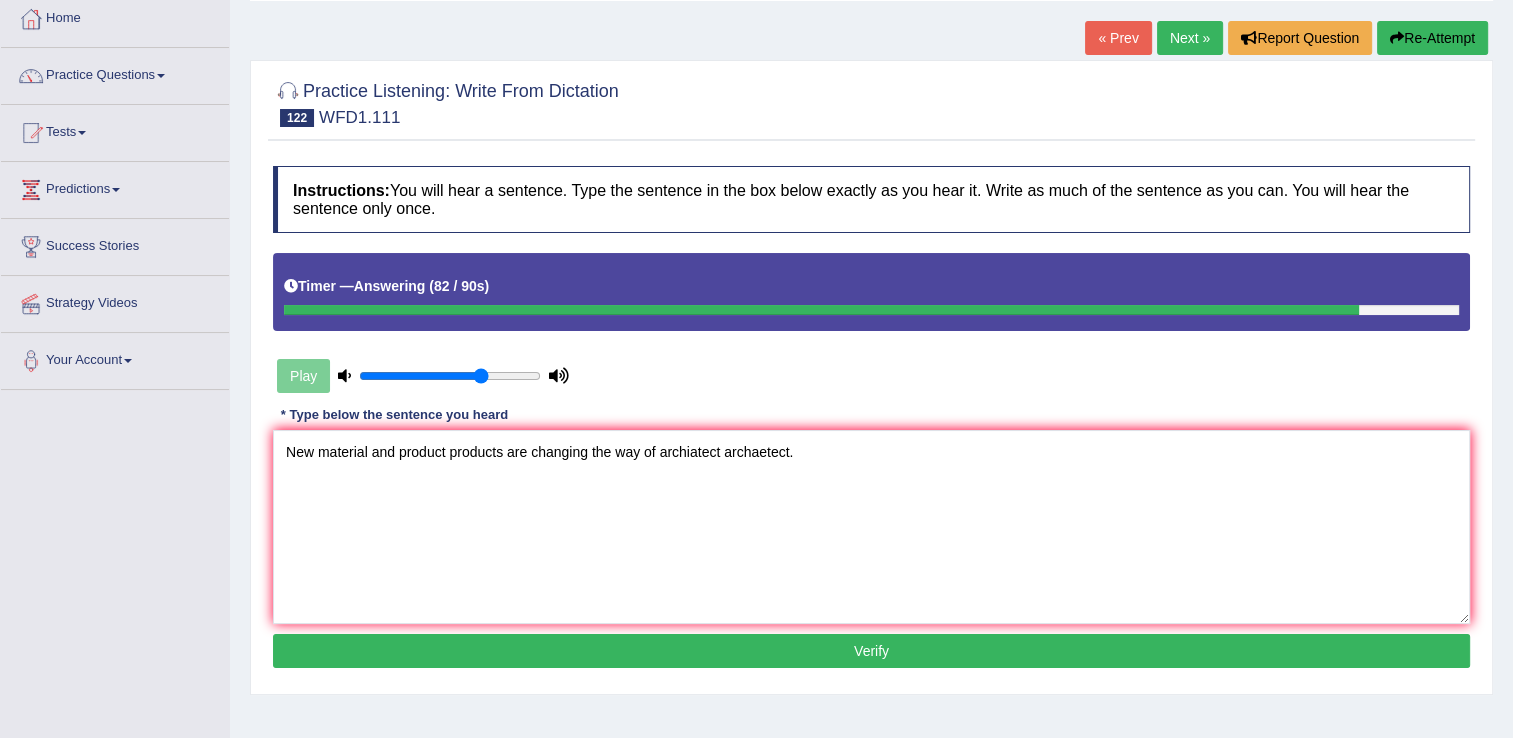 click on "Verify" at bounding box center (871, 651) 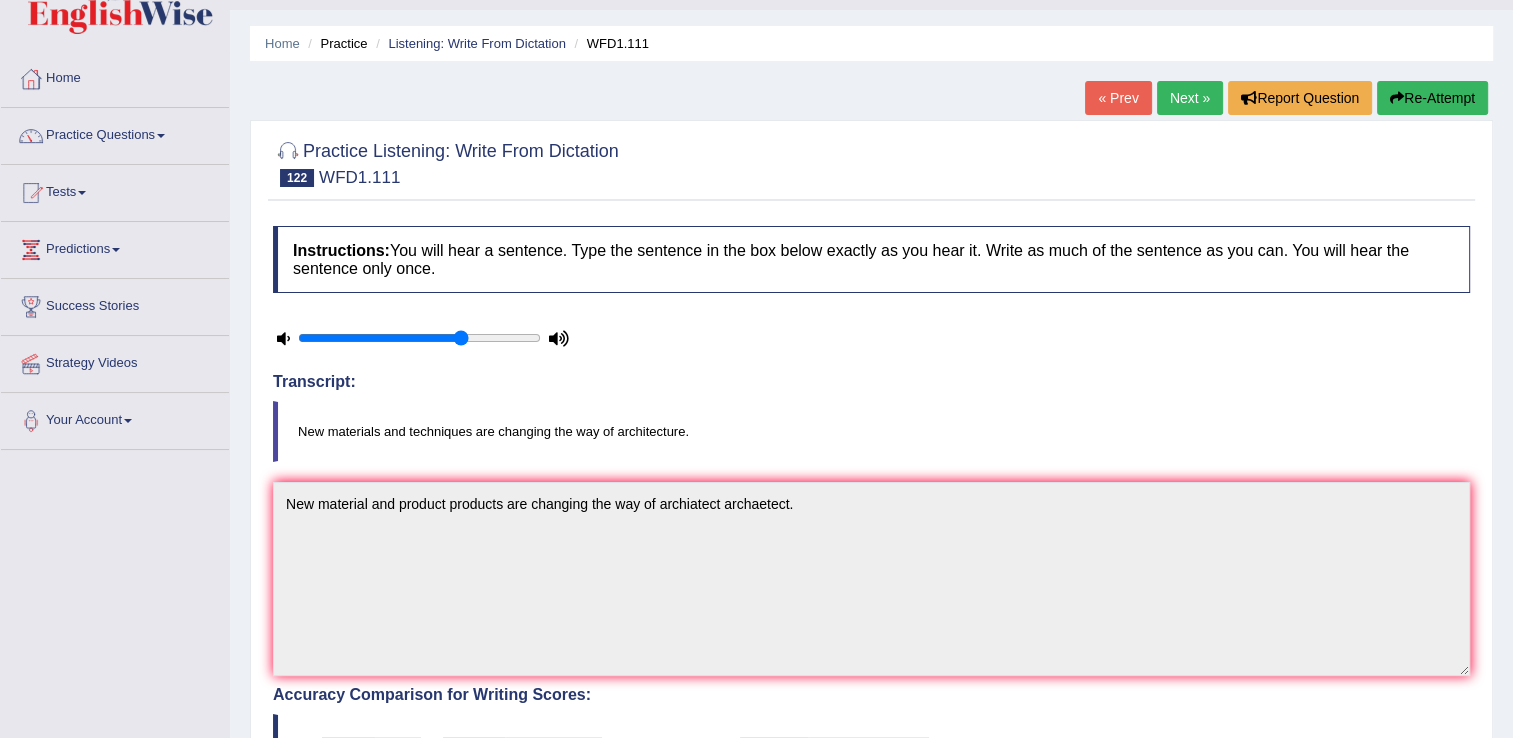 scroll, scrollTop: 28, scrollLeft: 0, axis: vertical 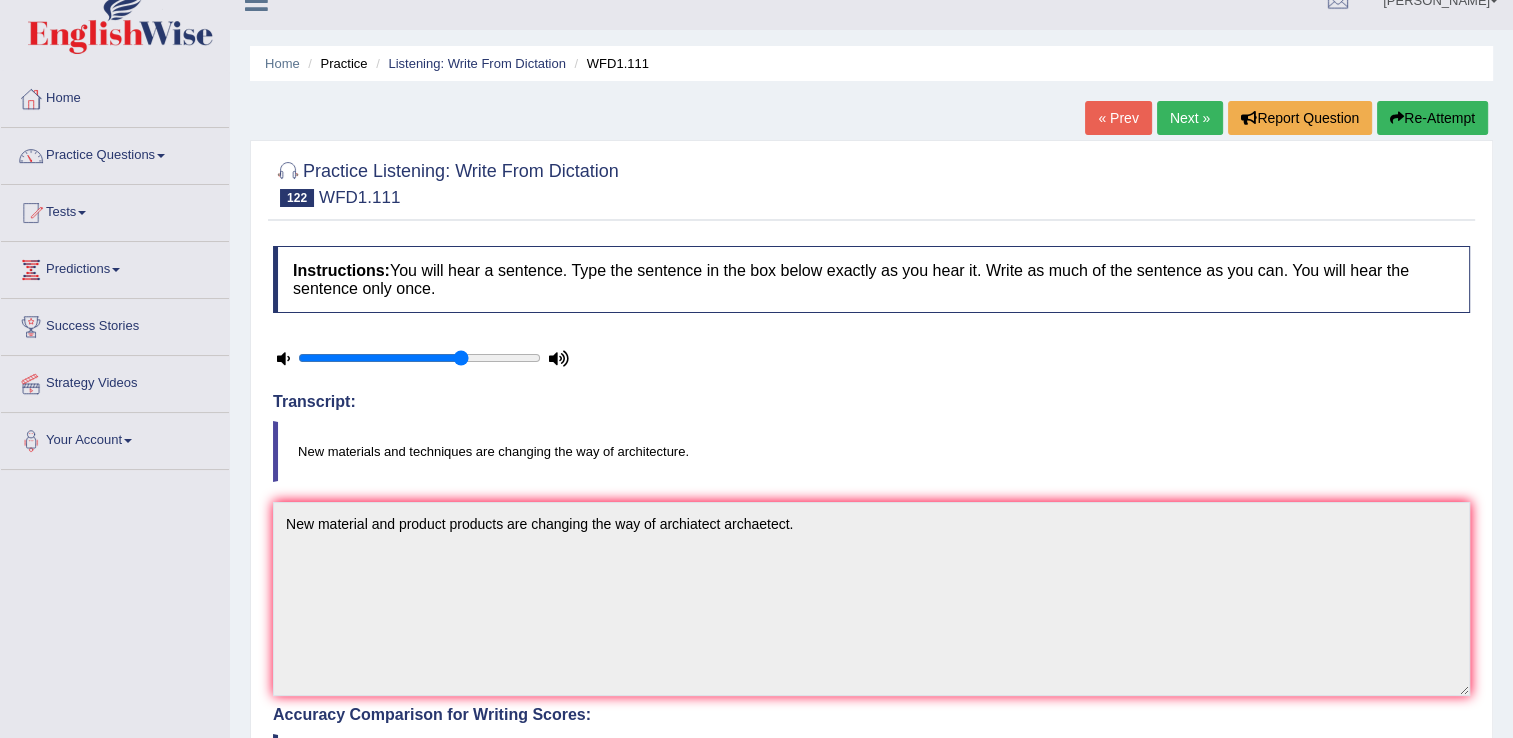 click on "Next »" at bounding box center [1190, 118] 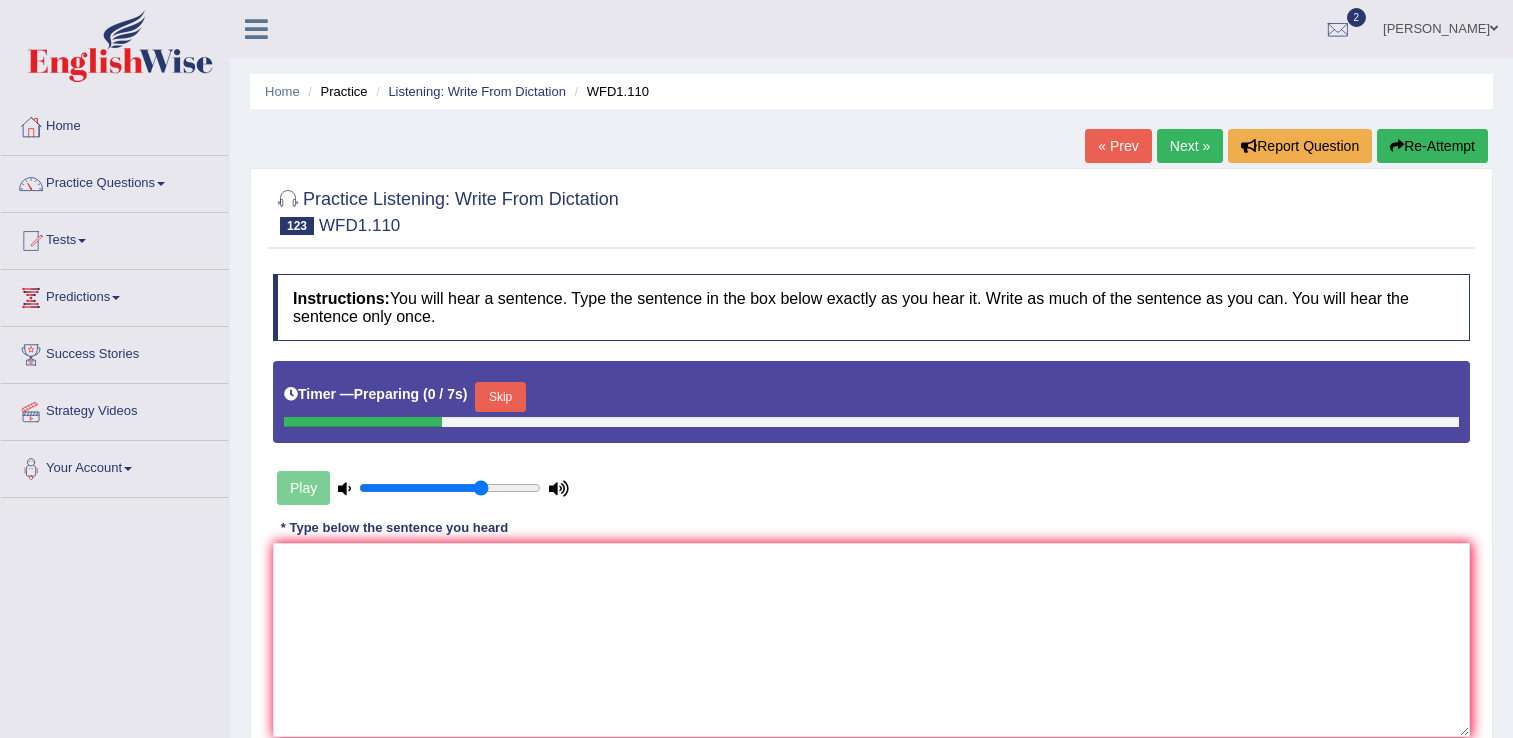 scroll, scrollTop: 0, scrollLeft: 0, axis: both 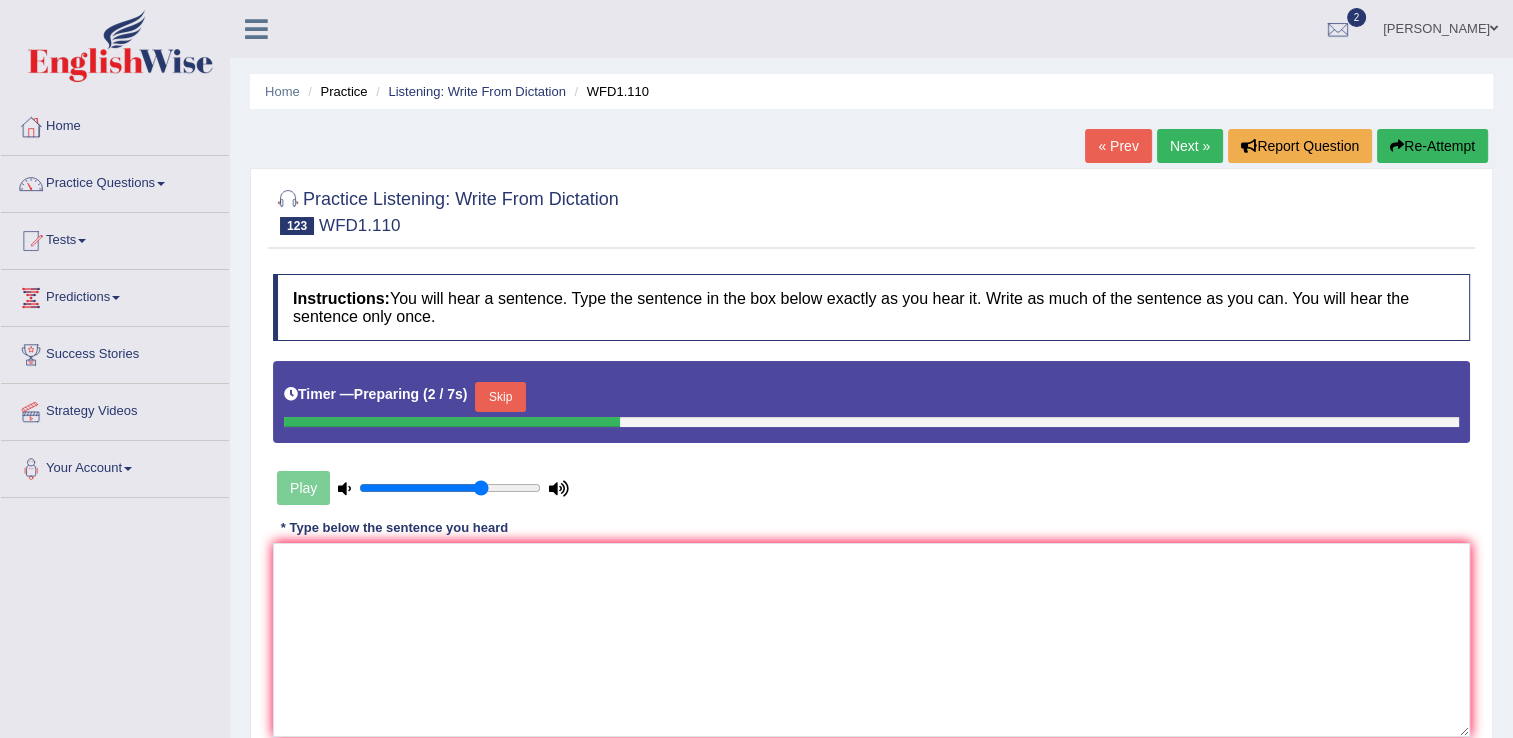 click on "Skip" at bounding box center [500, 397] 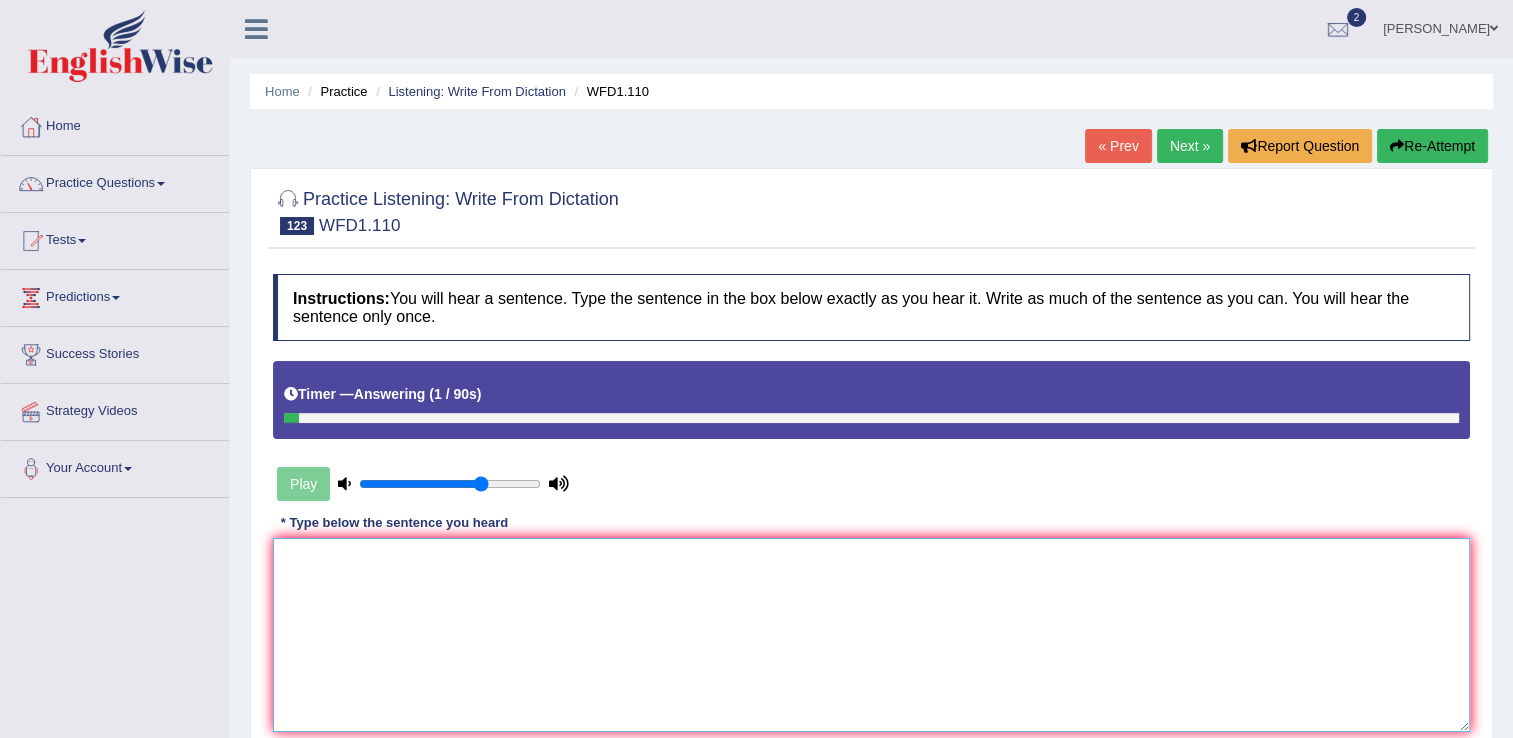 click at bounding box center [871, 635] 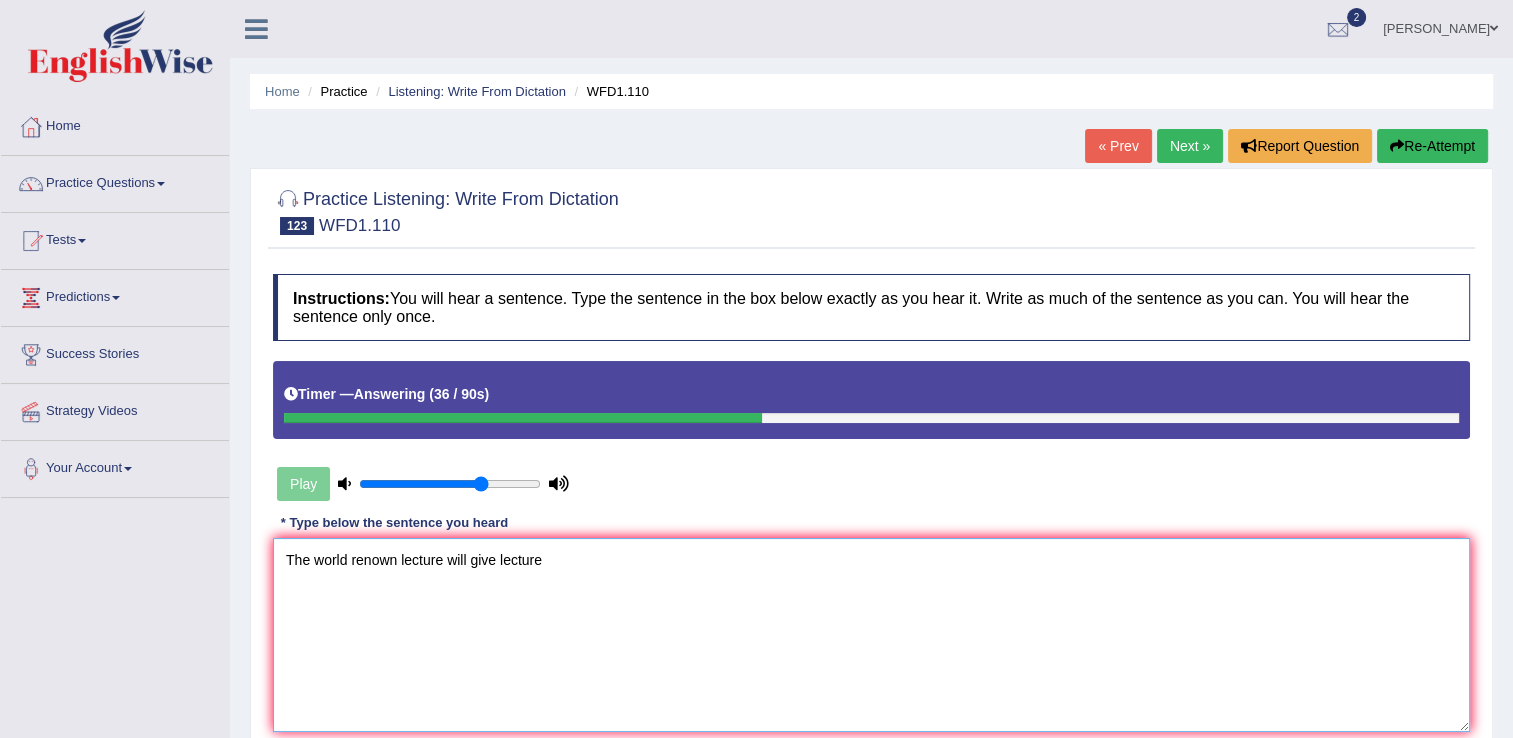 click on "The world renown lecture will give lecture" at bounding box center [871, 635] 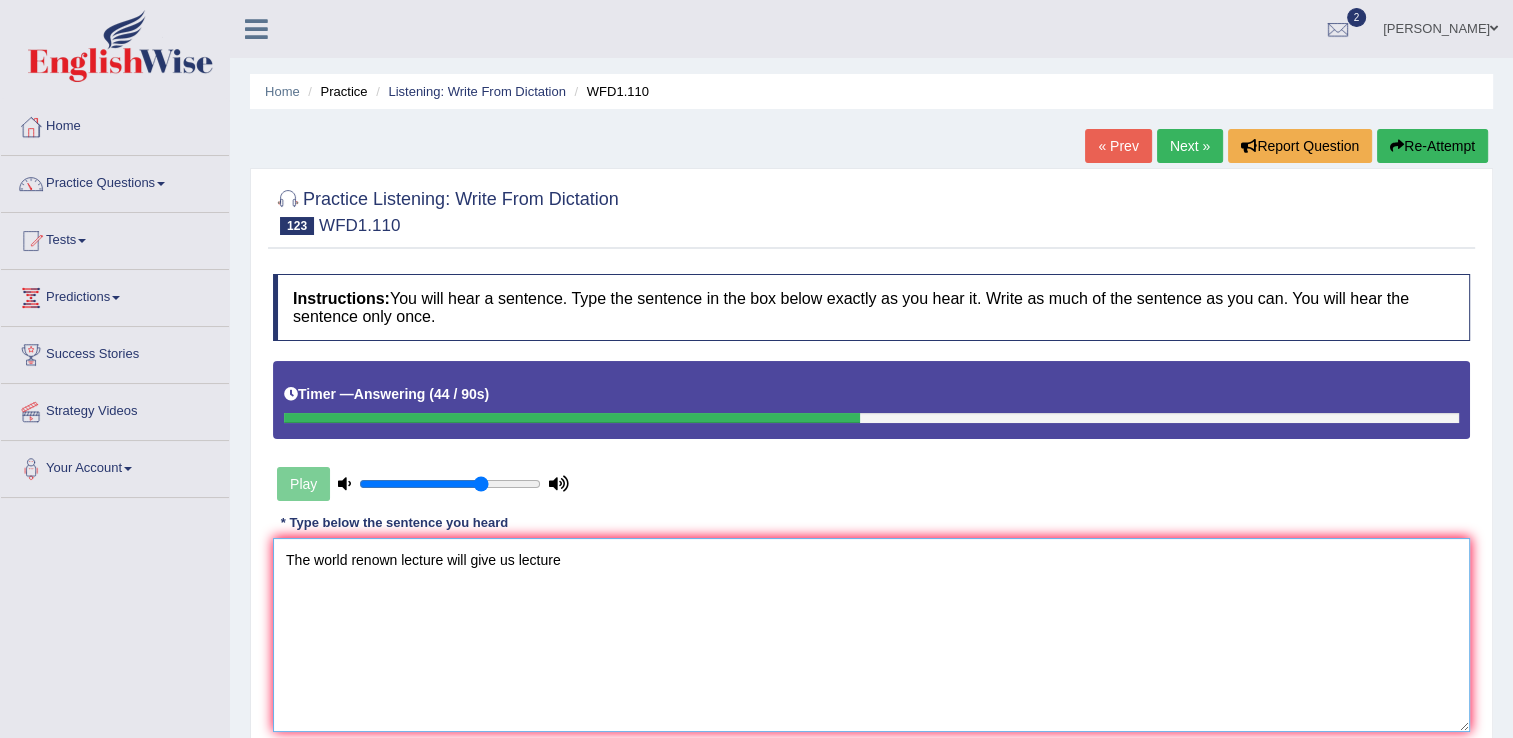 click on "The world renown lecture will give us lecture" at bounding box center (871, 635) 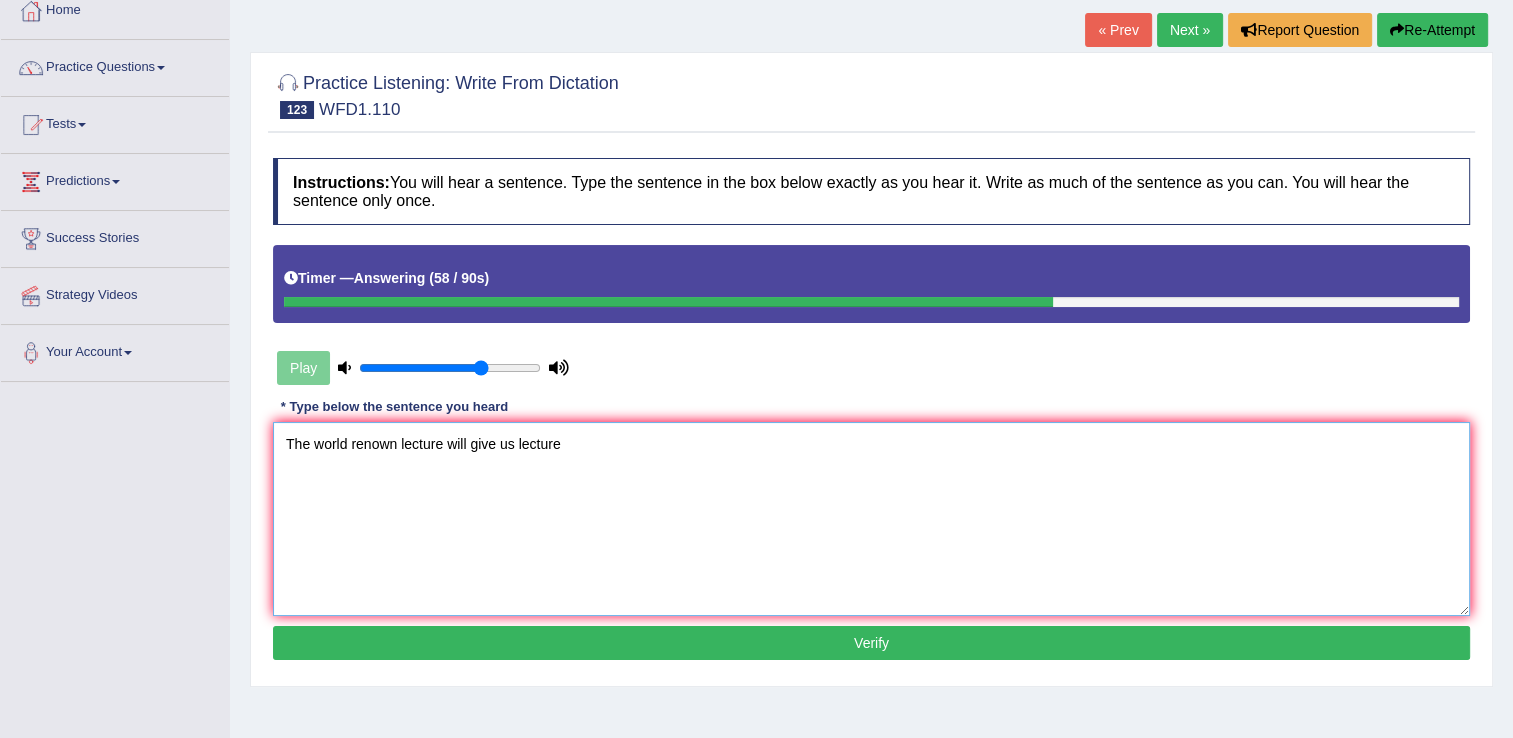 scroll, scrollTop: 119, scrollLeft: 0, axis: vertical 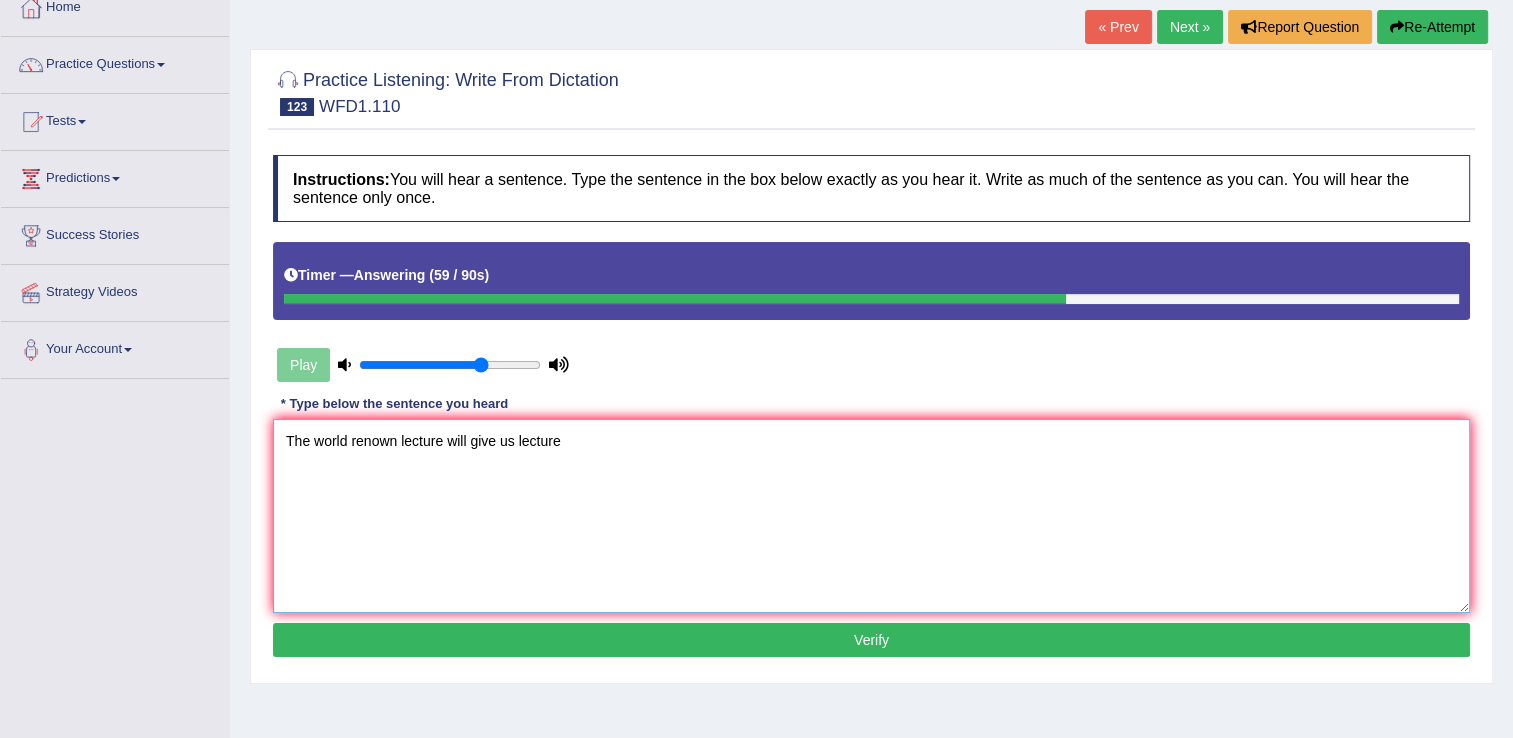 type on "The world renown lecture will give us lecture" 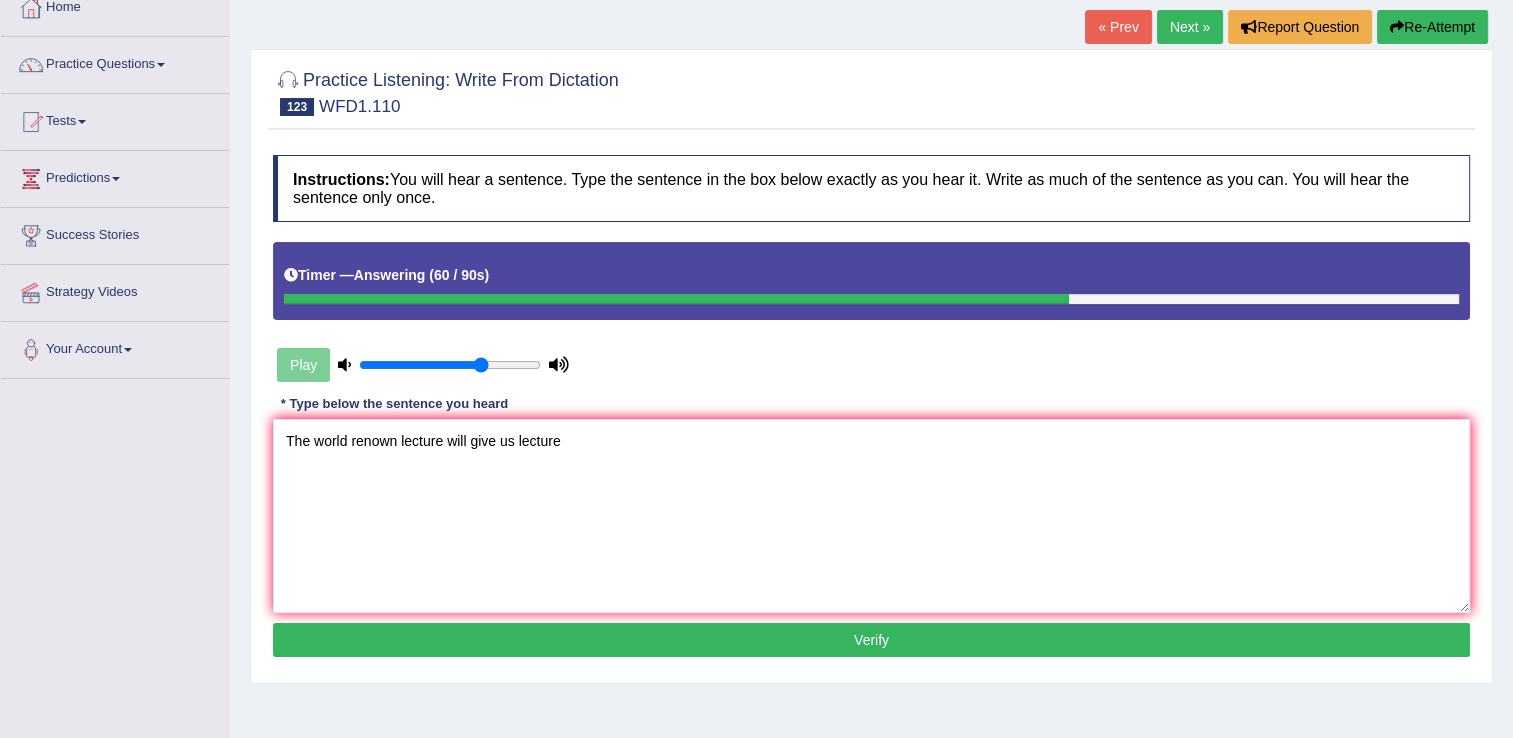 click on "Verify" at bounding box center [871, 640] 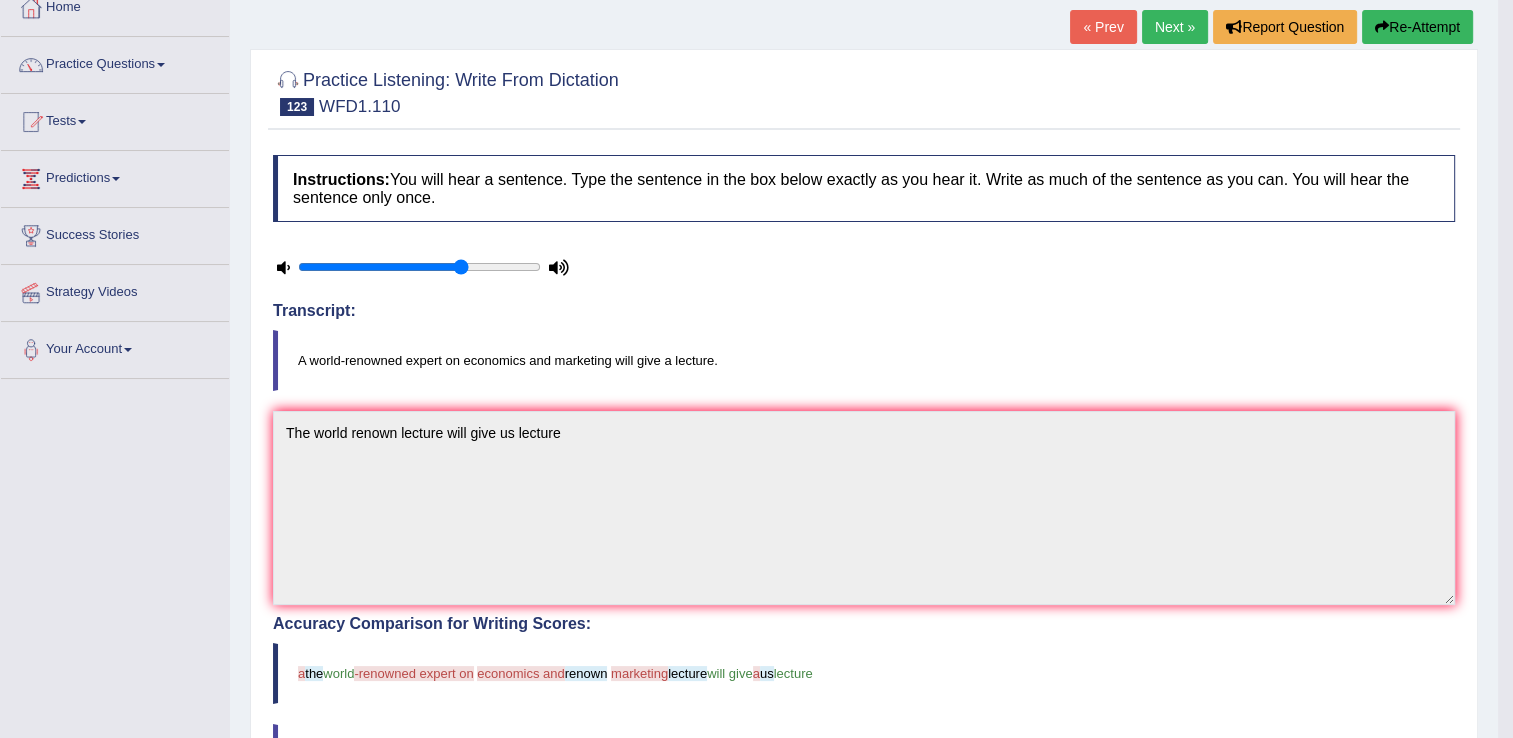 scroll, scrollTop: 0, scrollLeft: 0, axis: both 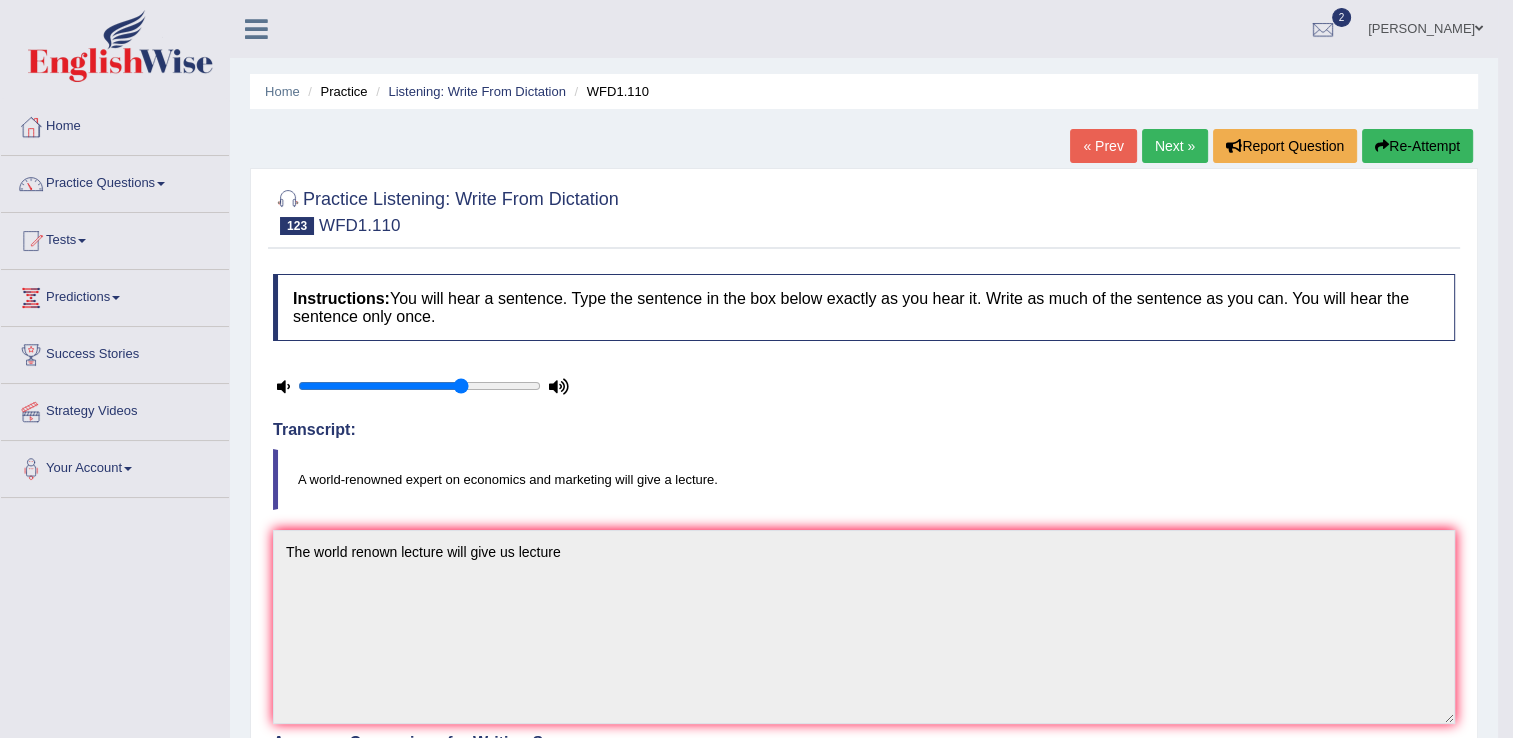 click on "Re-Attempt" at bounding box center [1417, 146] 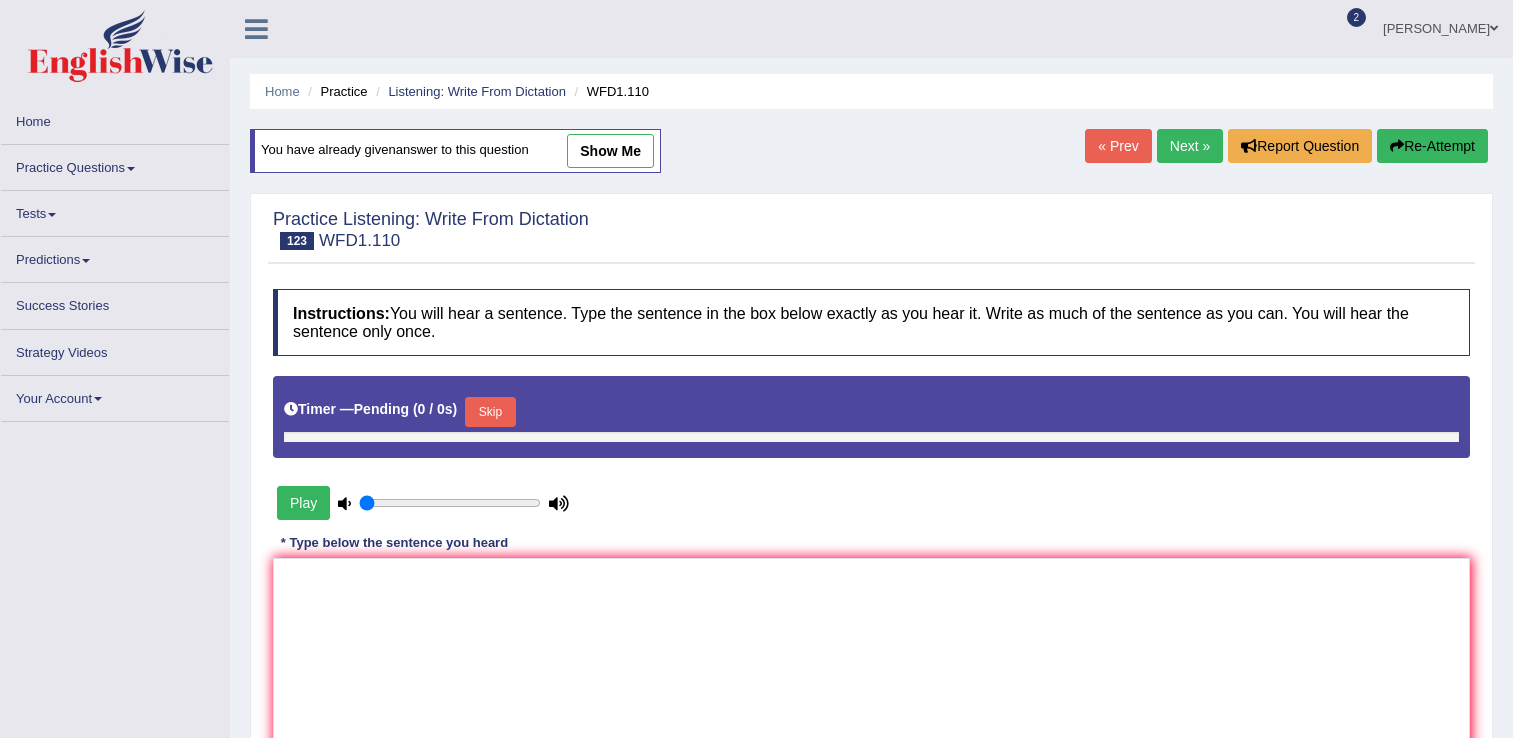 scroll, scrollTop: 0, scrollLeft: 0, axis: both 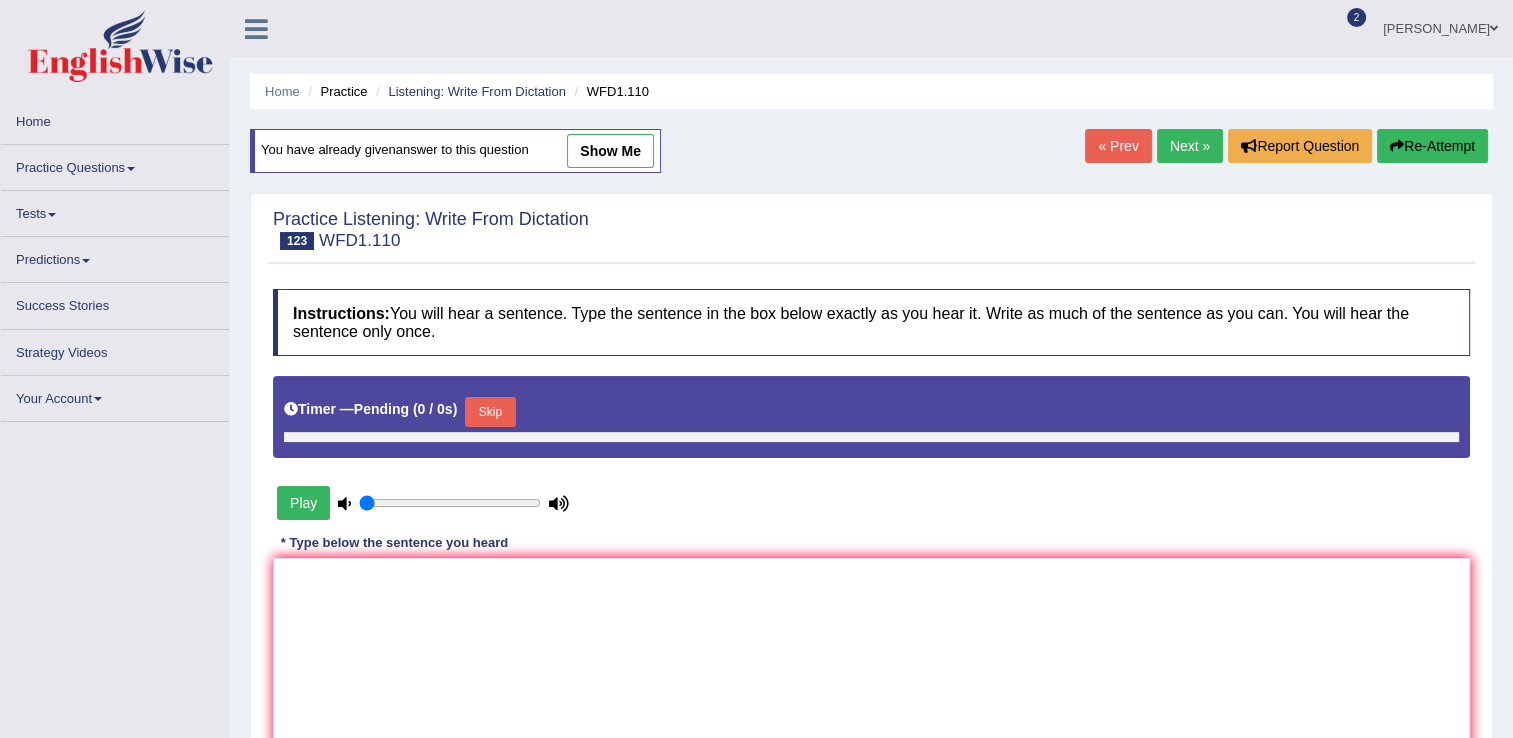 click on "Timer —  Pending   ( 0 / 0s ) Skip" at bounding box center [871, 412] 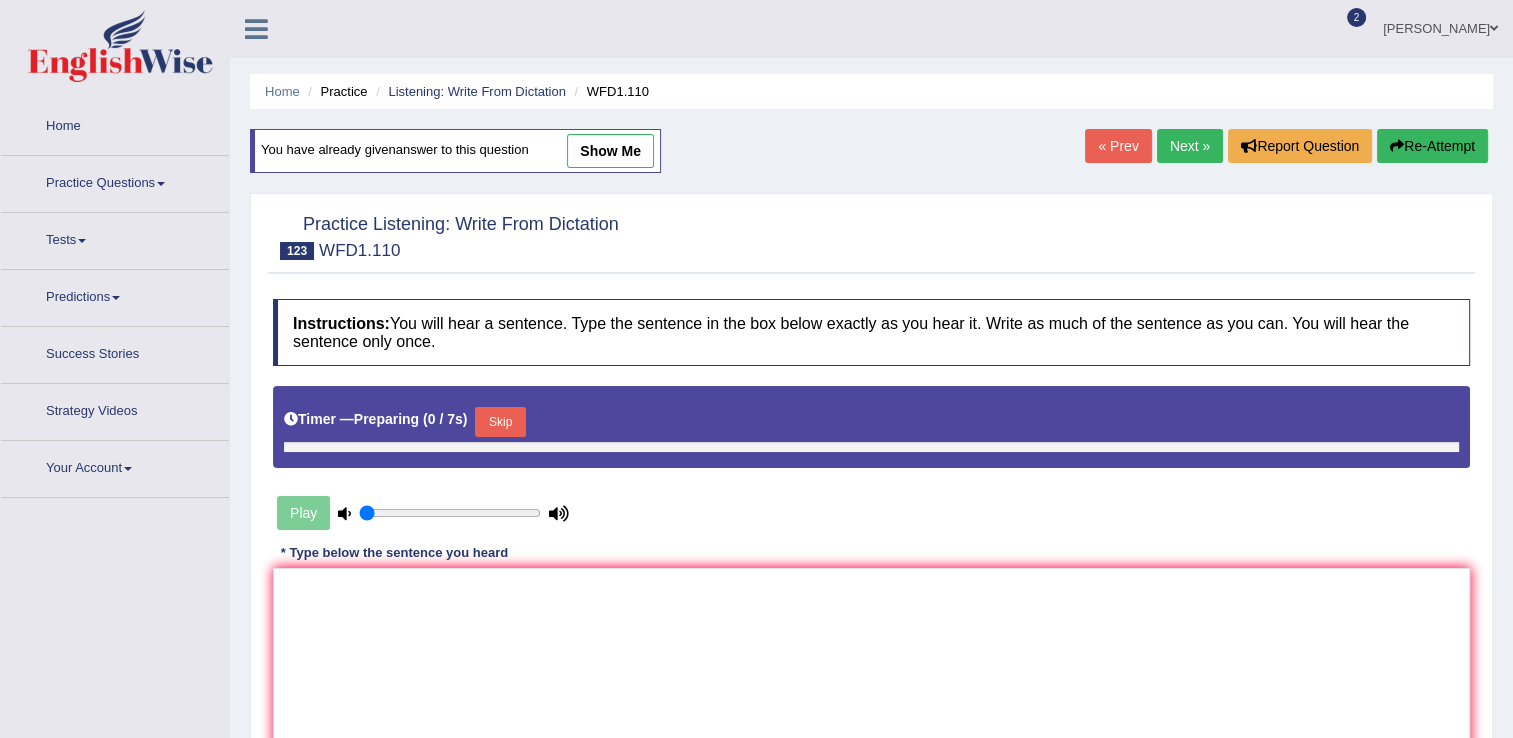 type on "0.7" 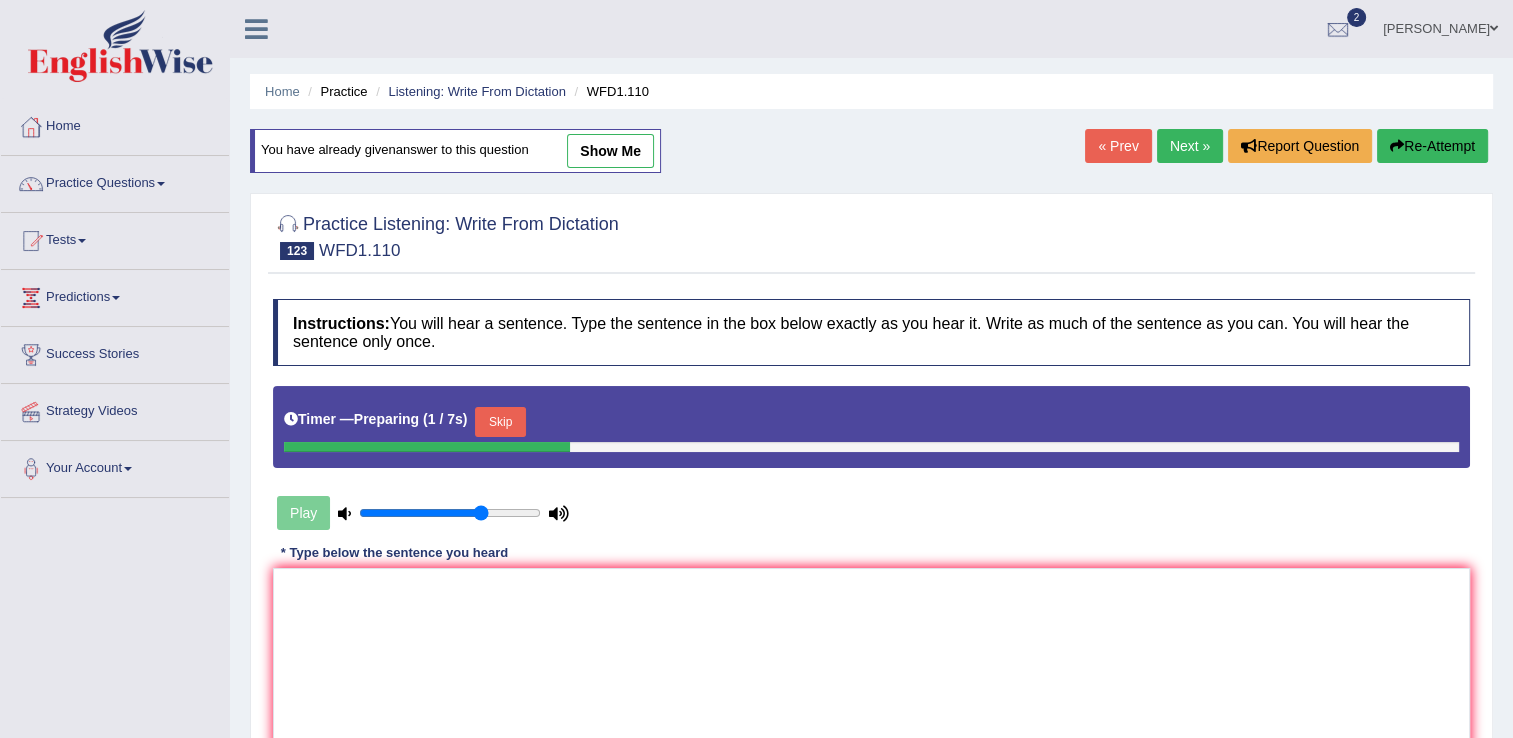 click on "Skip" at bounding box center [500, 422] 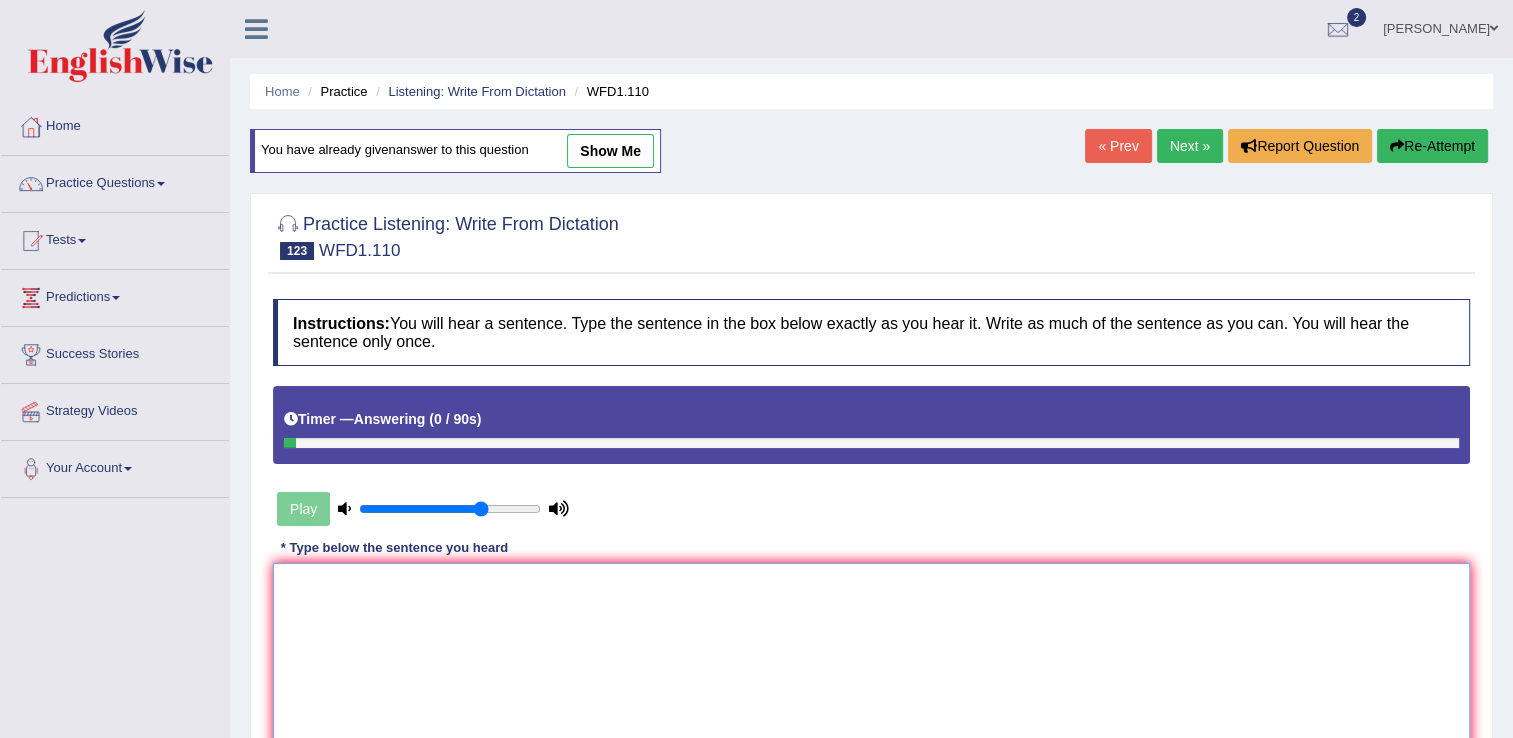 click at bounding box center (871, 660) 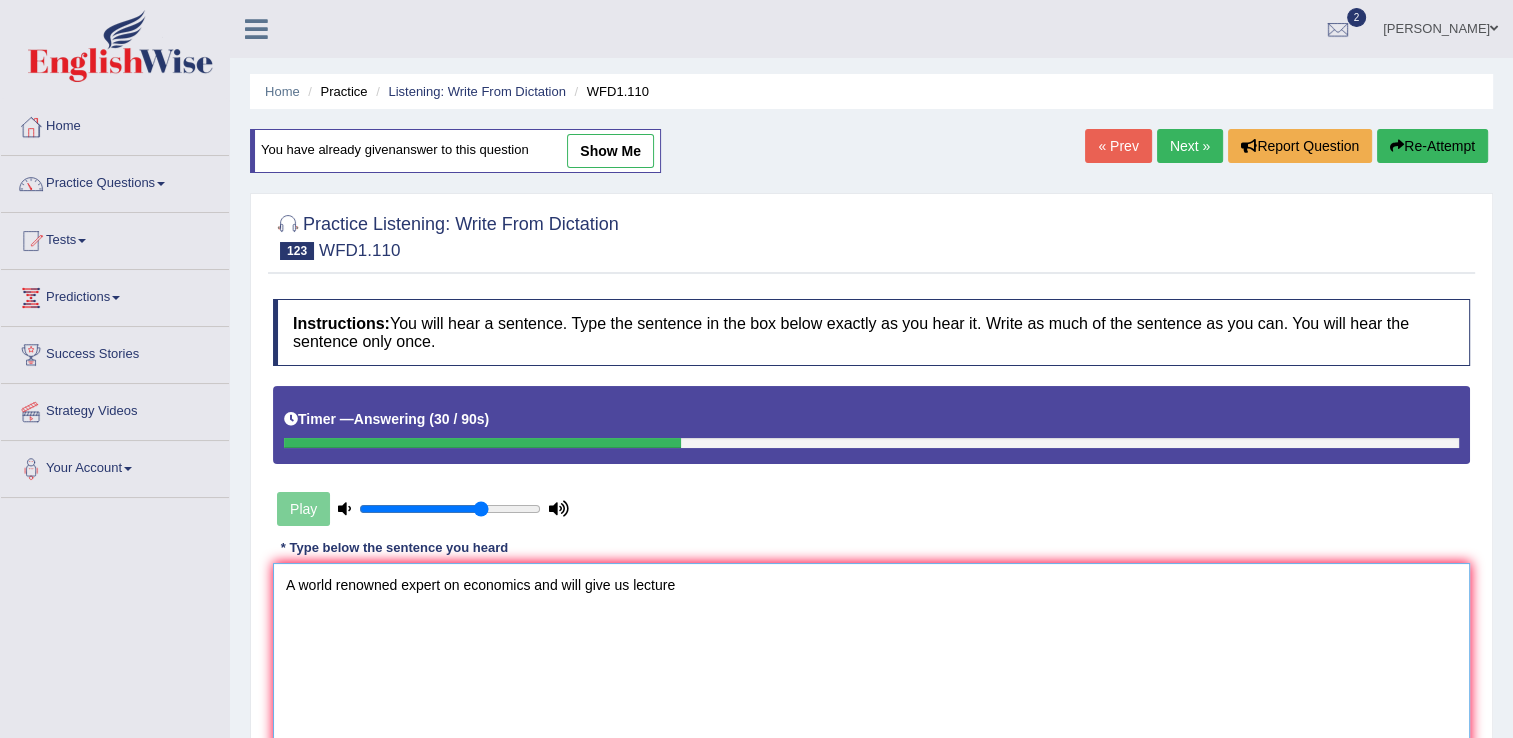 click on "A world renowned expert on economics and will give us lecture" at bounding box center [871, 660] 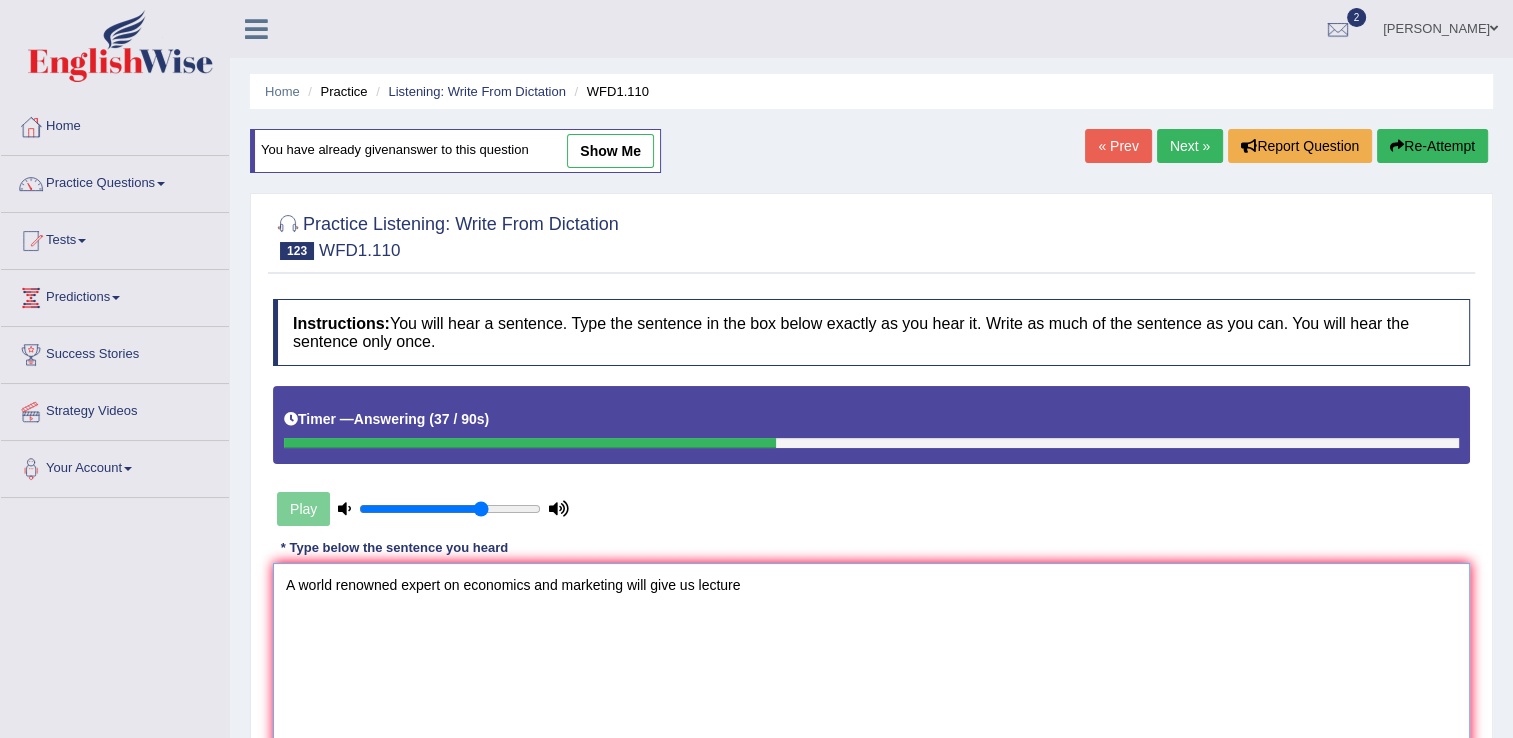 click on "A world renowned expert on economics and marketing will give us lecture" at bounding box center (871, 660) 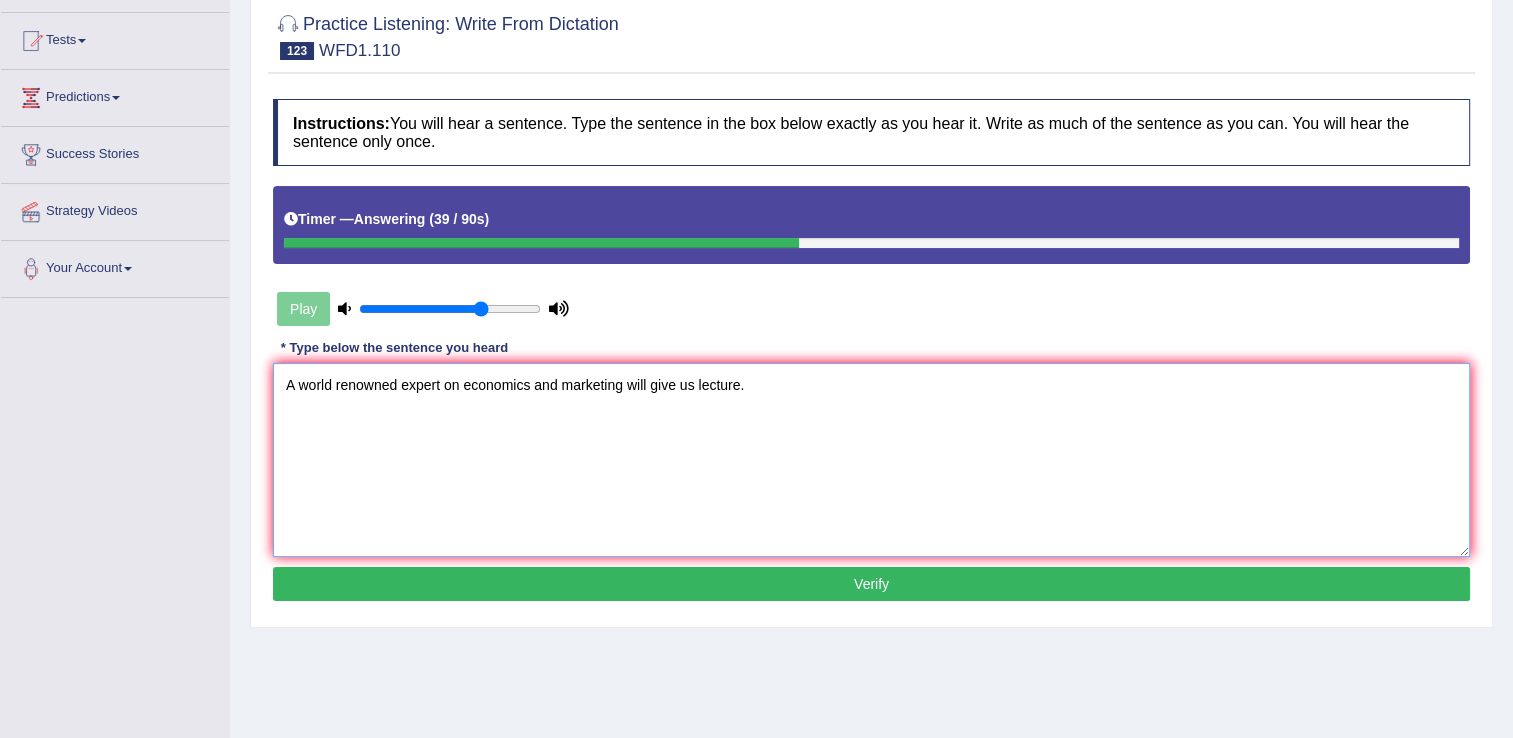 scroll, scrollTop: 200, scrollLeft: 0, axis: vertical 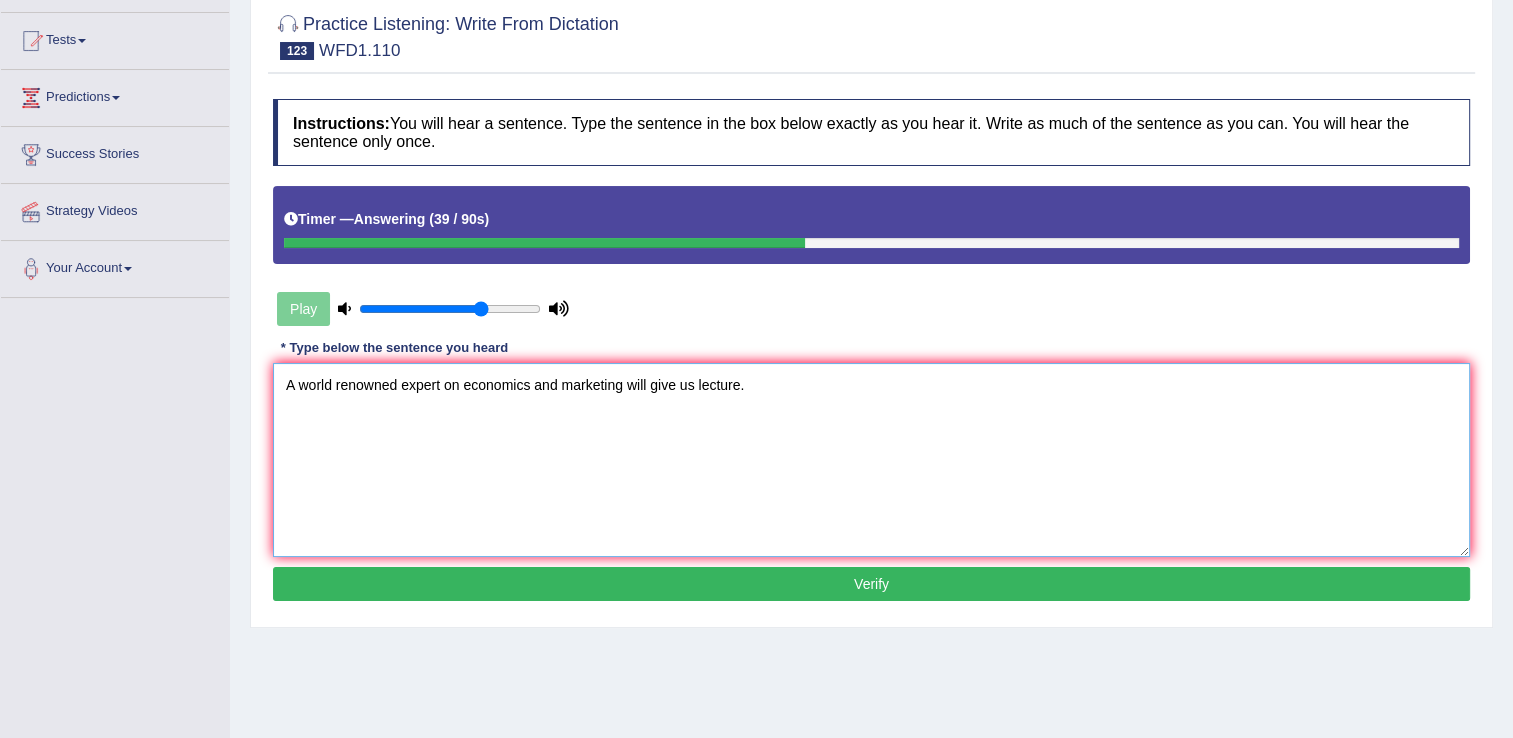 type on "A world renowned expert on economics and marketing will give us lecture." 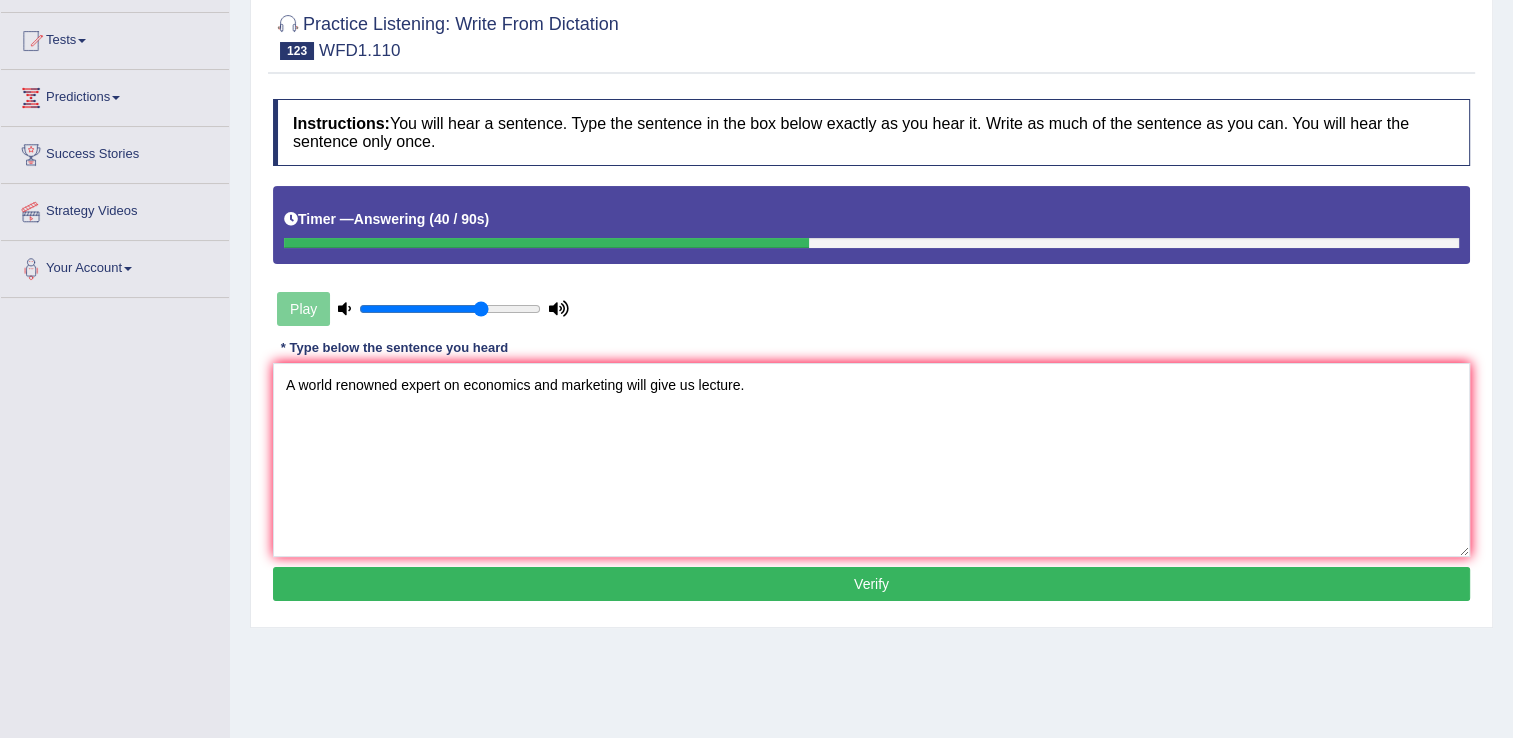 click on "Verify" at bounding box center (871, 584) 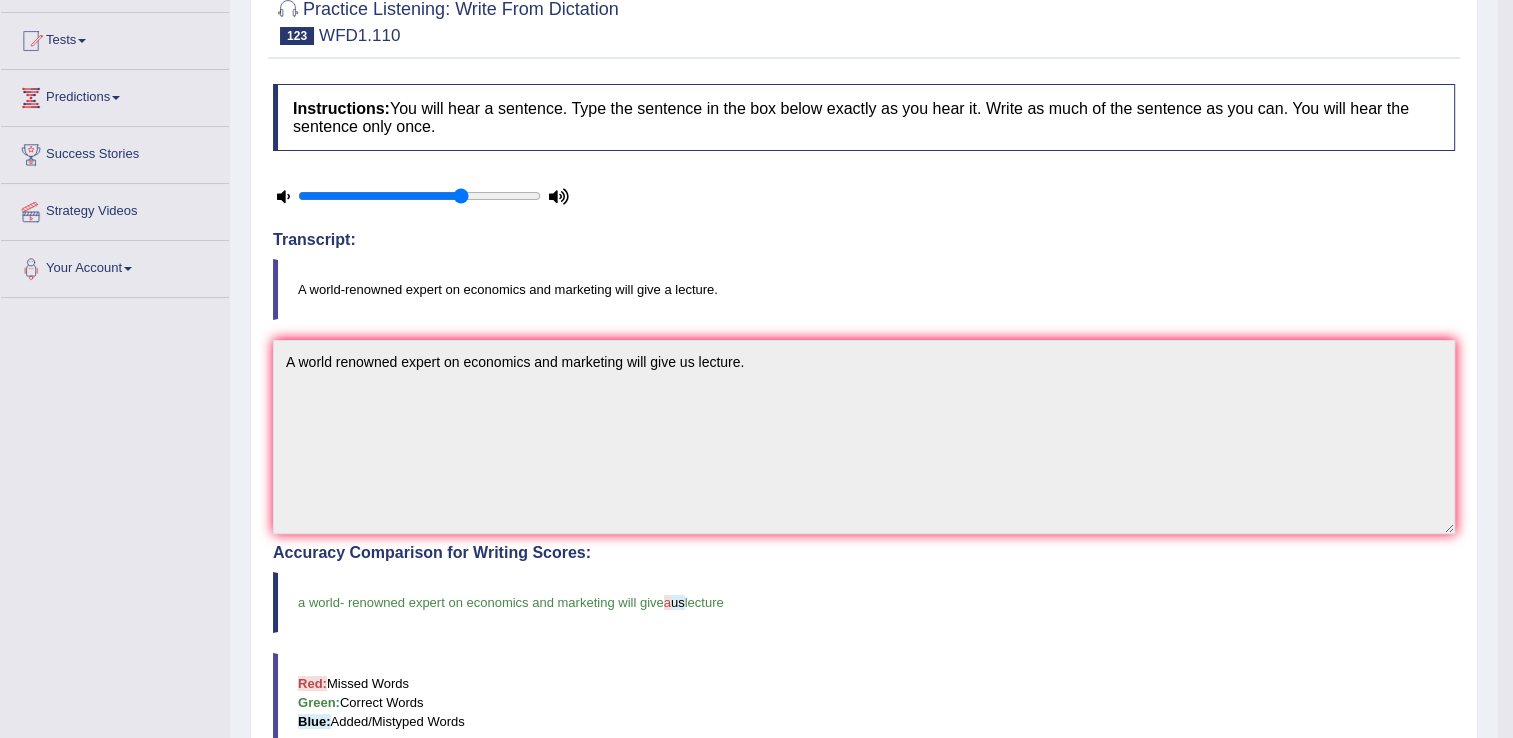 drag, startPoint x: 789, startPoint y: 565, endPoint x: 609, endPoint y: 735, distance: 247.58836 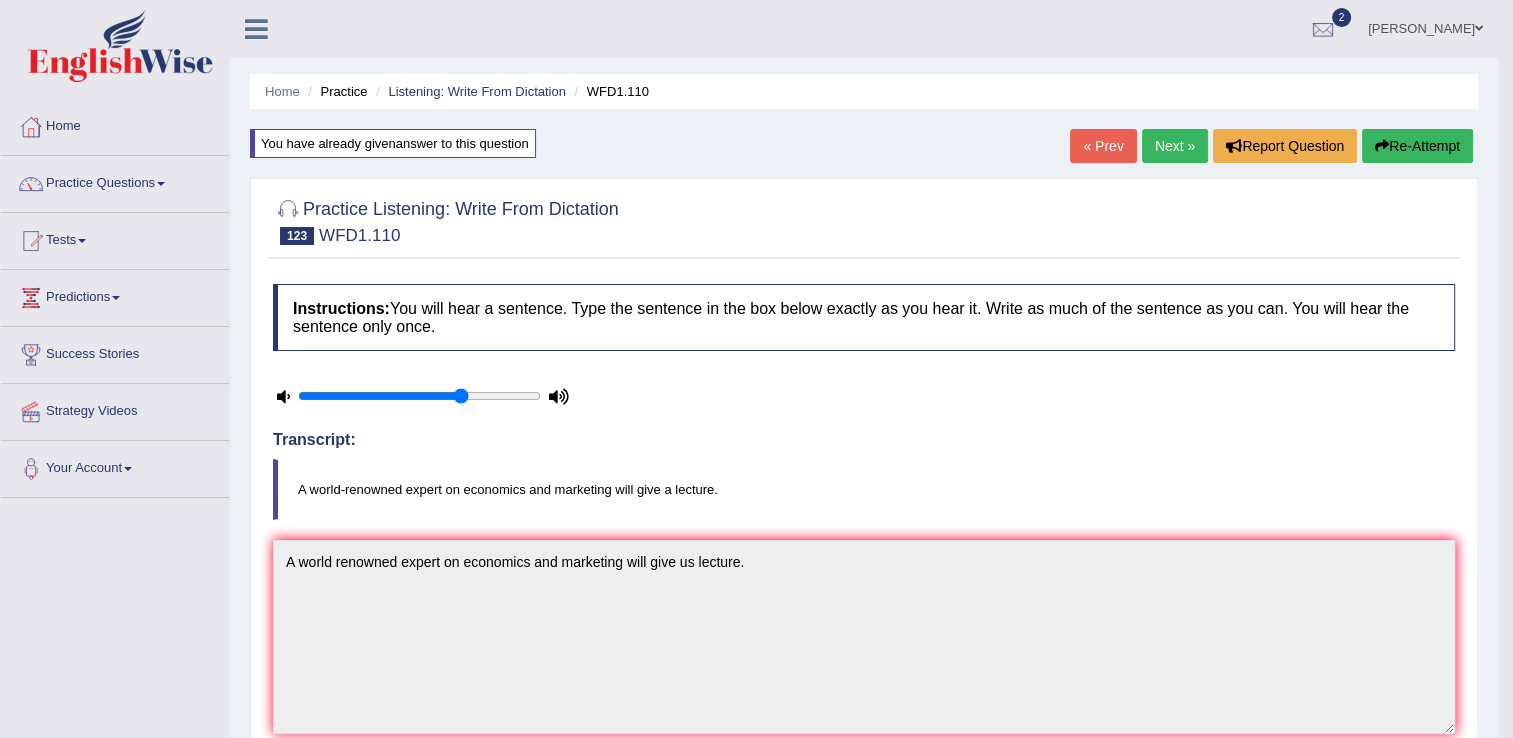 click on "Next »" at bounding box center (1175, 146) 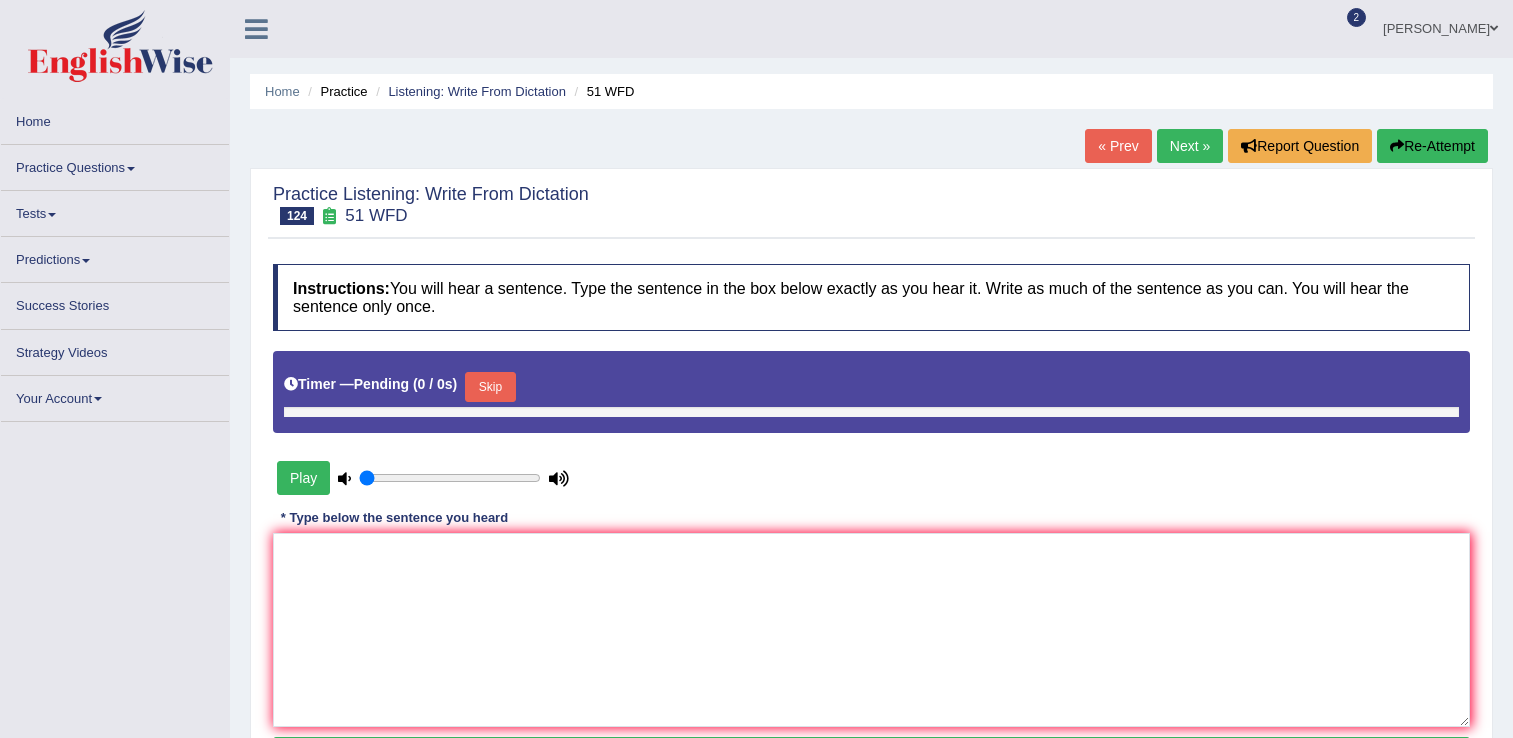 scroll, scrollTop: 0, scrollLeft: 0, axis: both 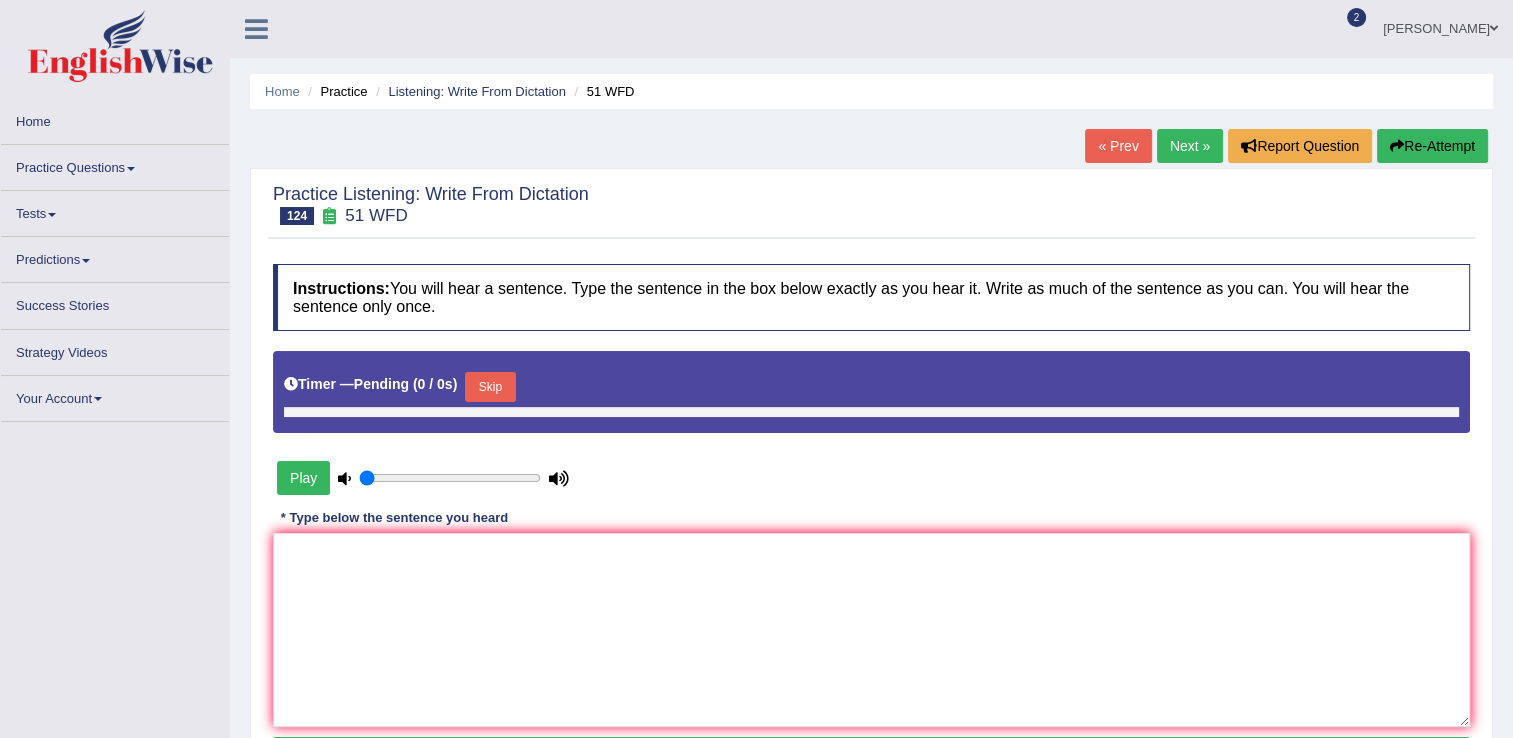 type on "0.7" 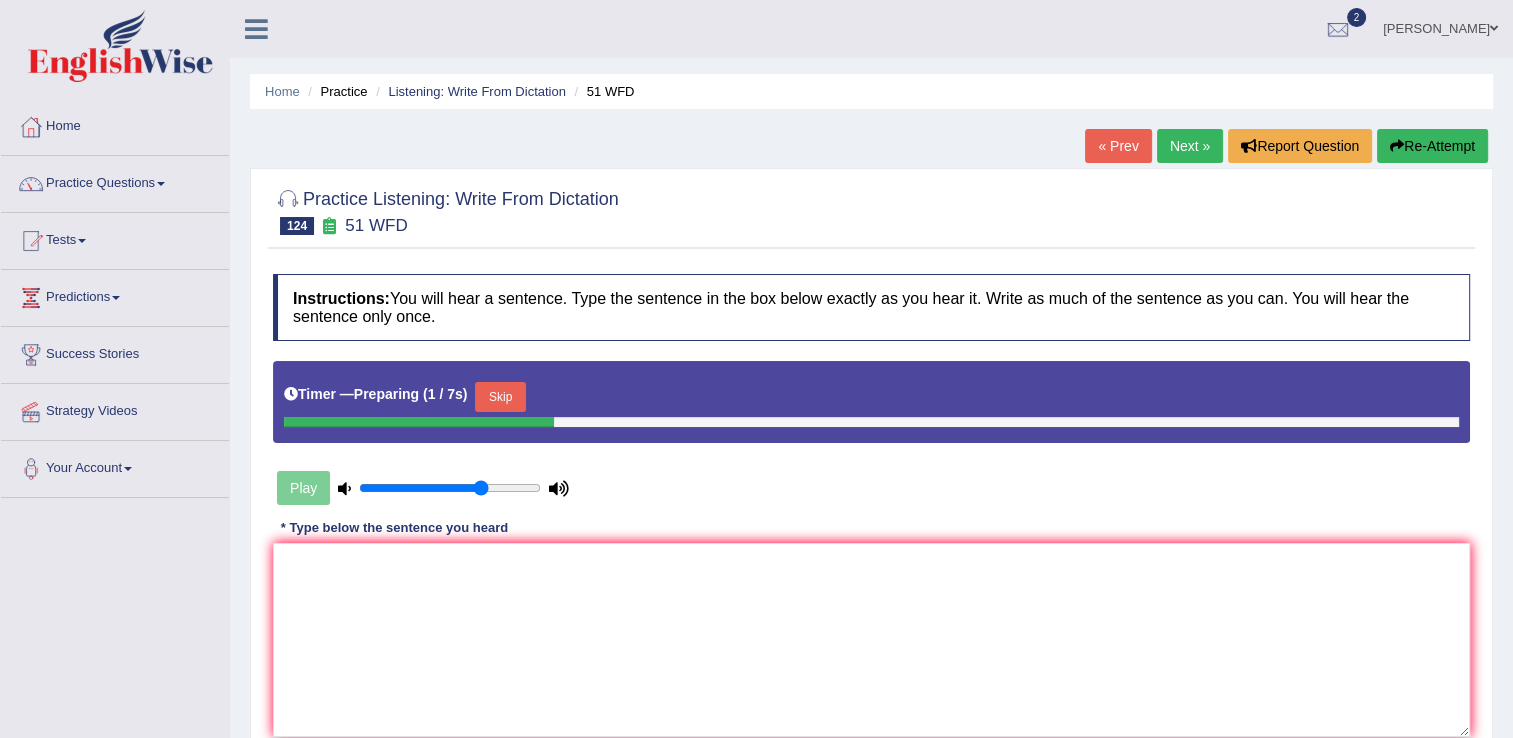 click on "Skip" at bounding box center [500, 397] 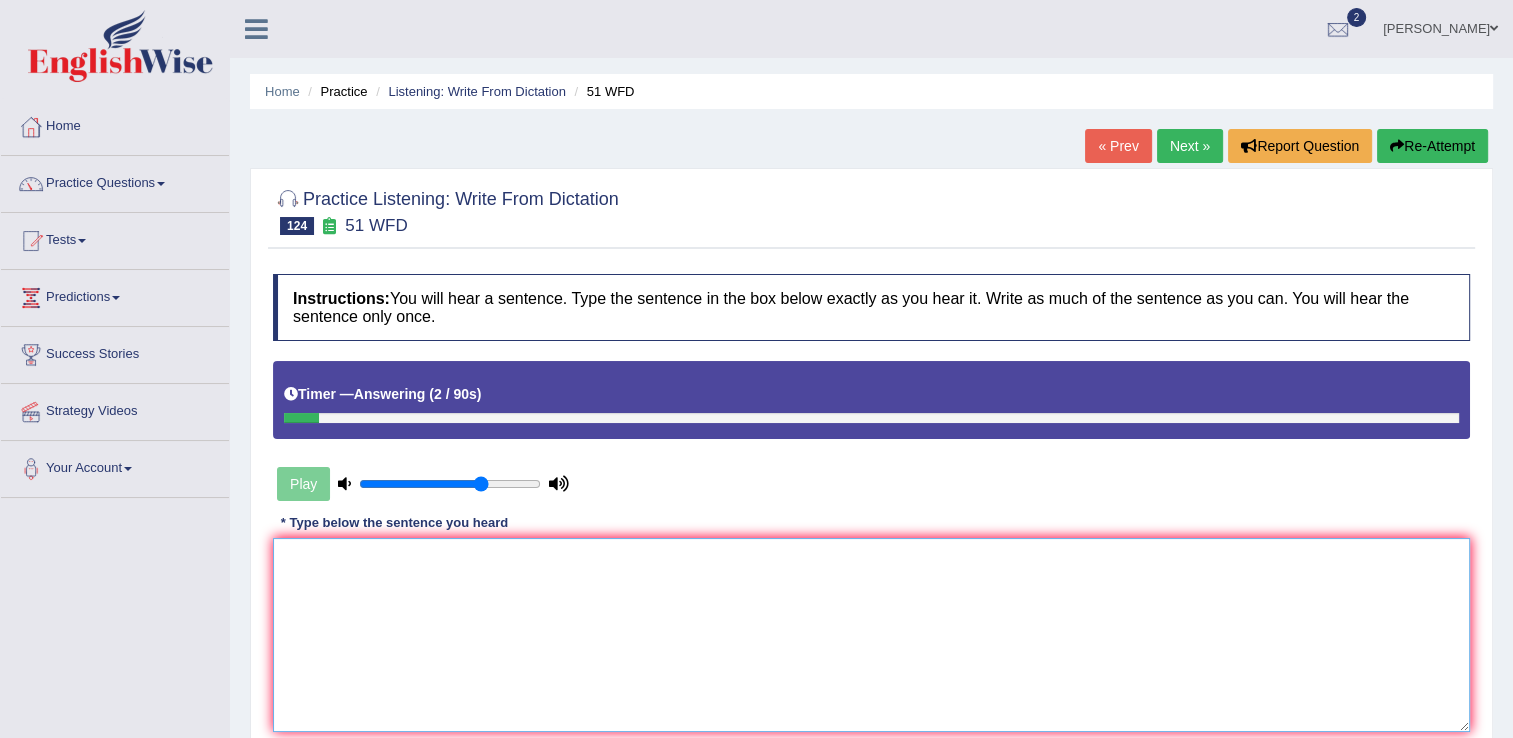 click at bounding box center (871, 635) 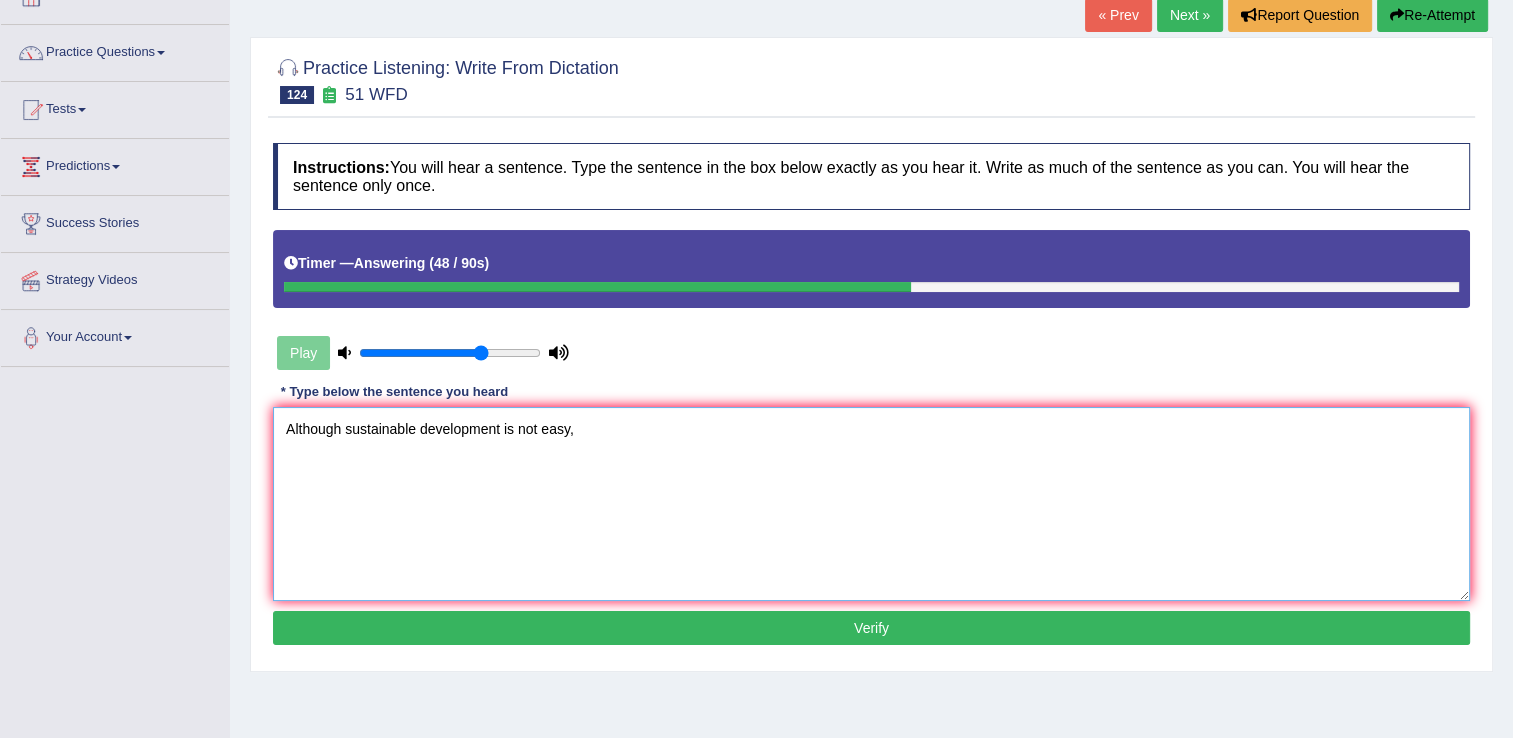 scroll, scrollTop: 140, scrollLeft: 0, axis: vertical 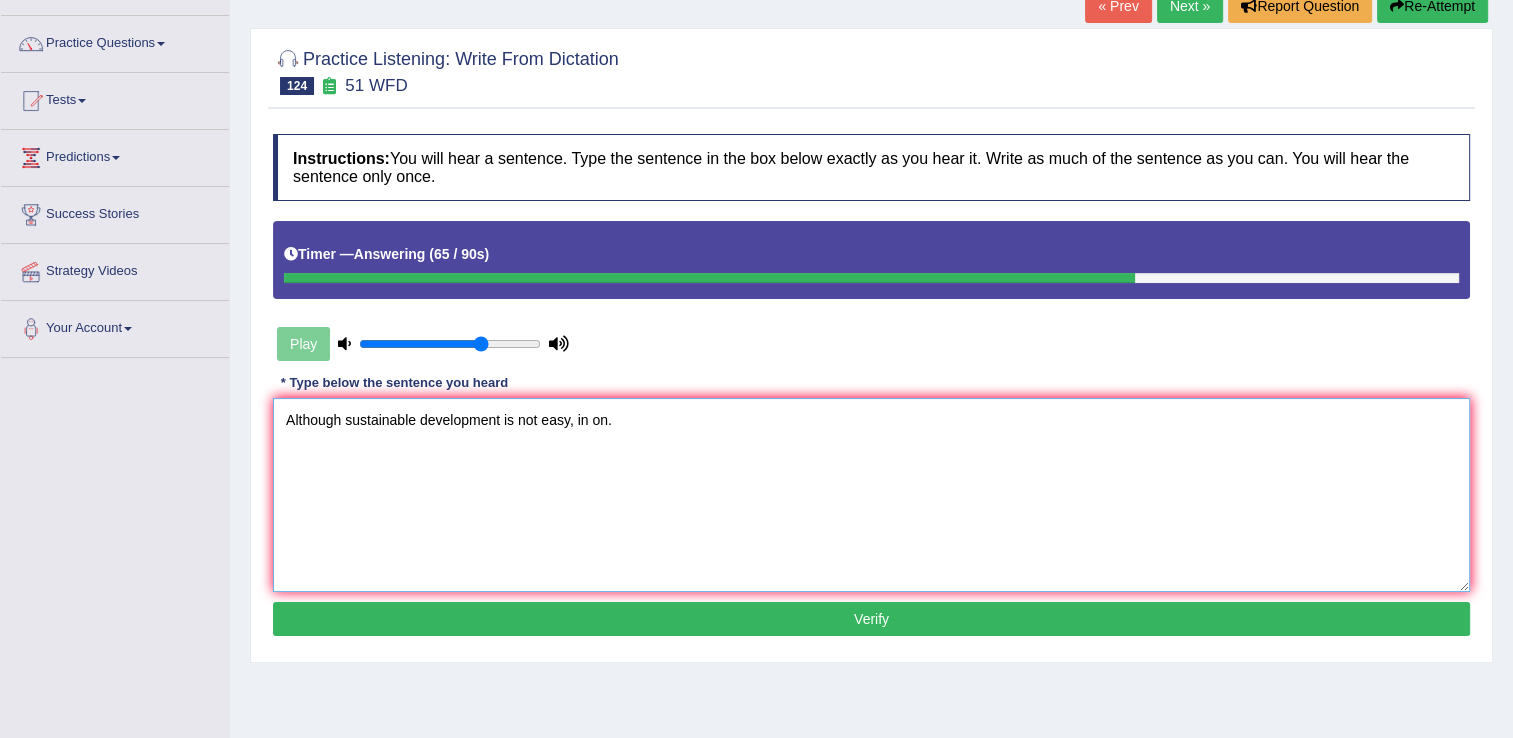 type on "Although sustainable development is not easy, in on." 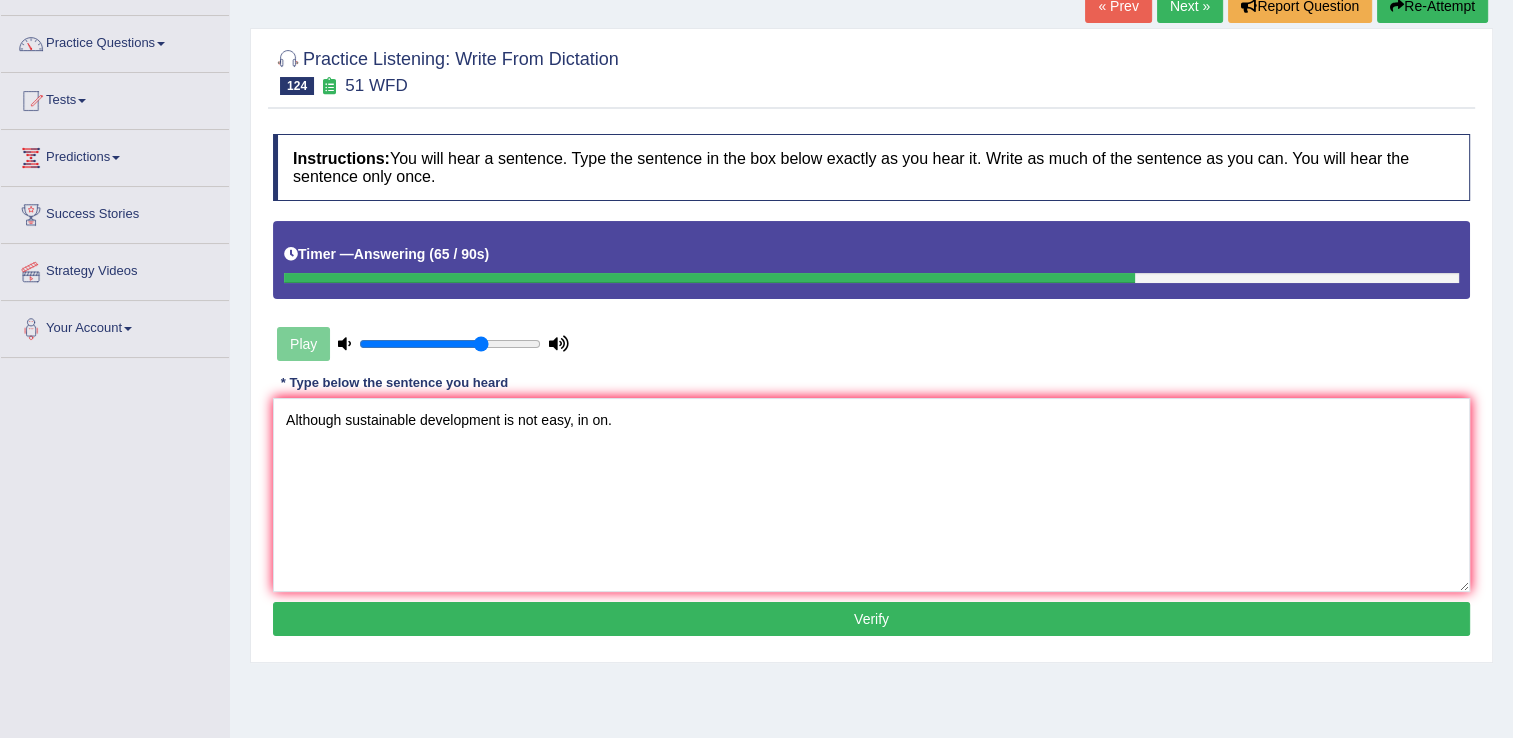 click on "Verify" at bounding box center [871, 619] 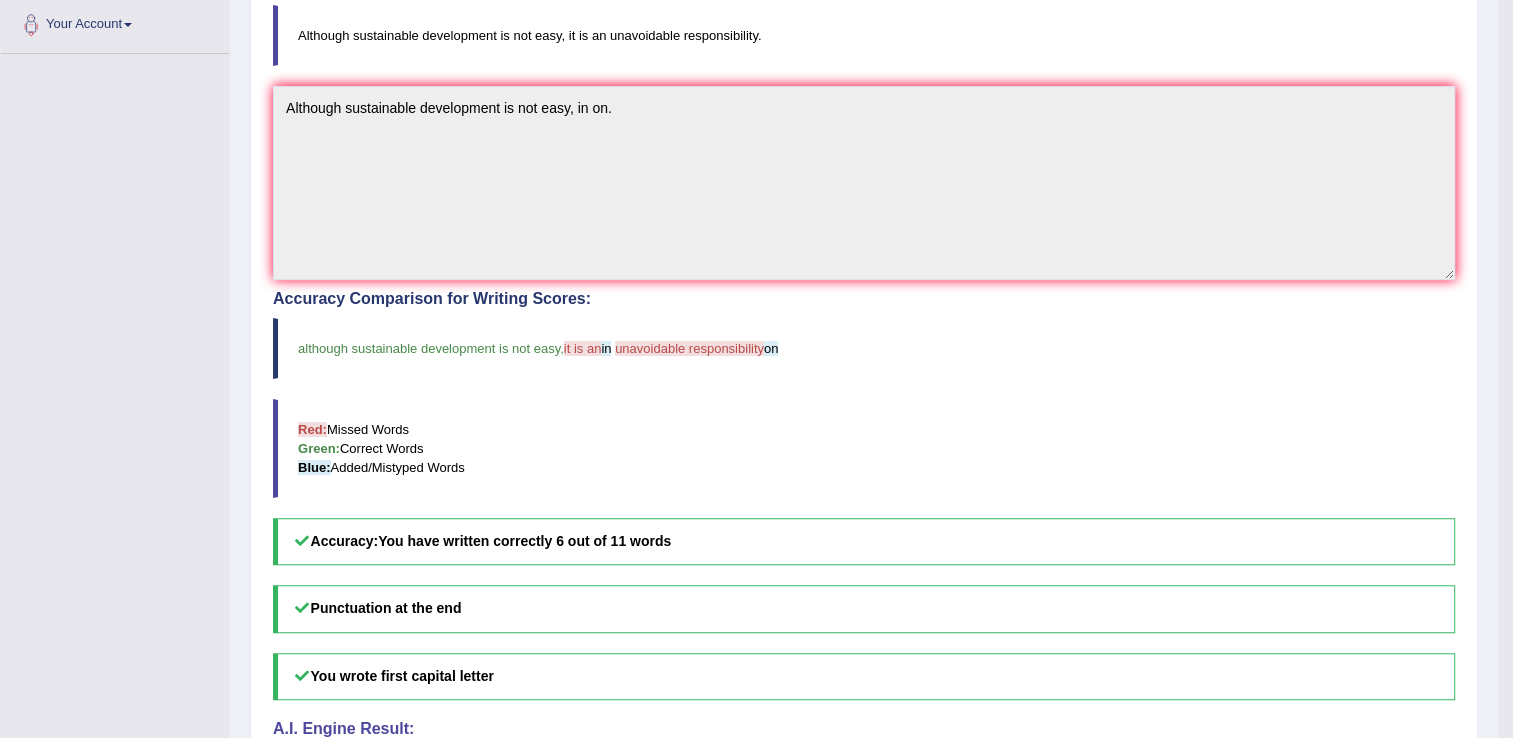 scroll, scrollTop: 446, scrollLeft: 0, axis: vertical 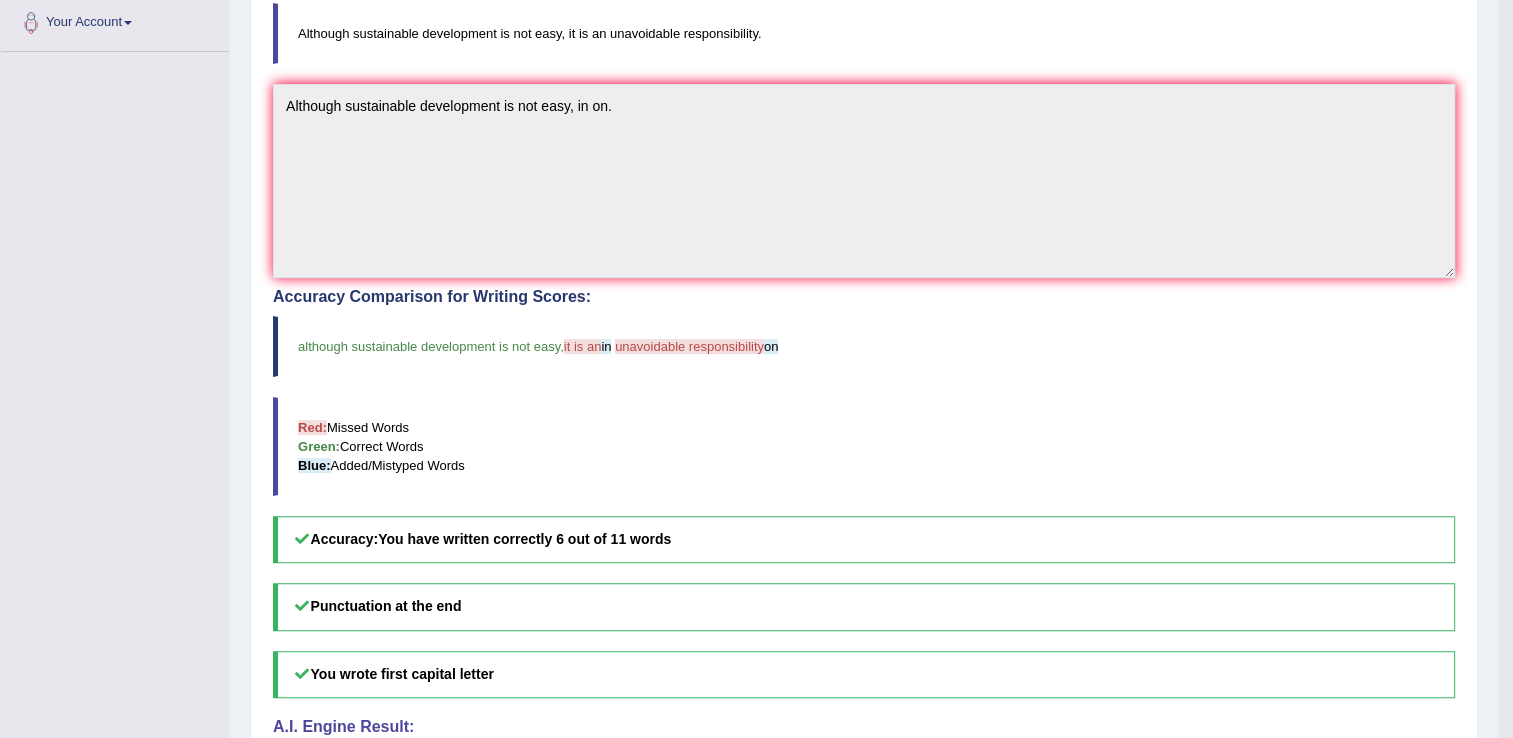 drag, startPoint x: 633, startPoint y: 608, endPoint x: 693, endPoint y: 373, distance: 242.53865 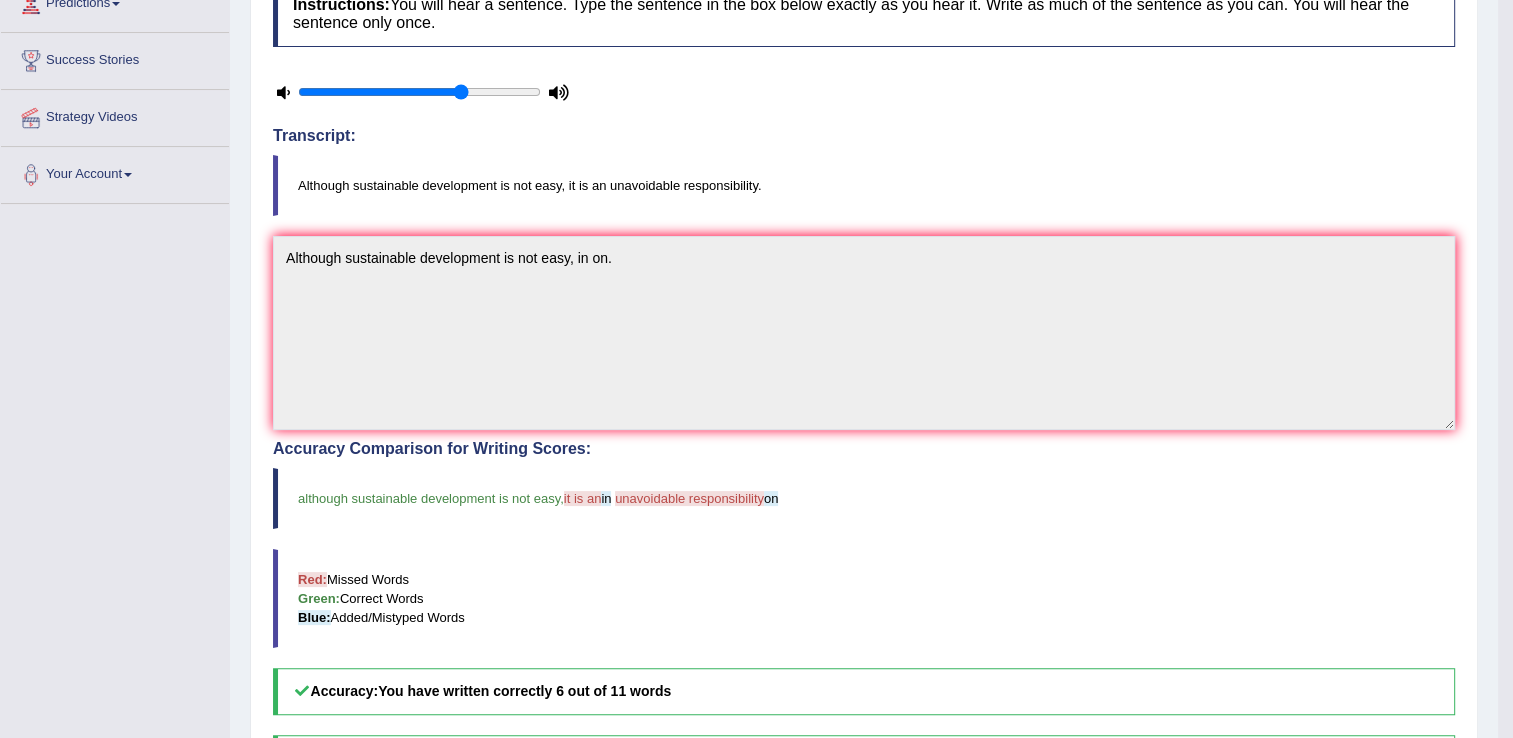 scroll, scrollTop: 0, scrollLeft: 0, axis: both 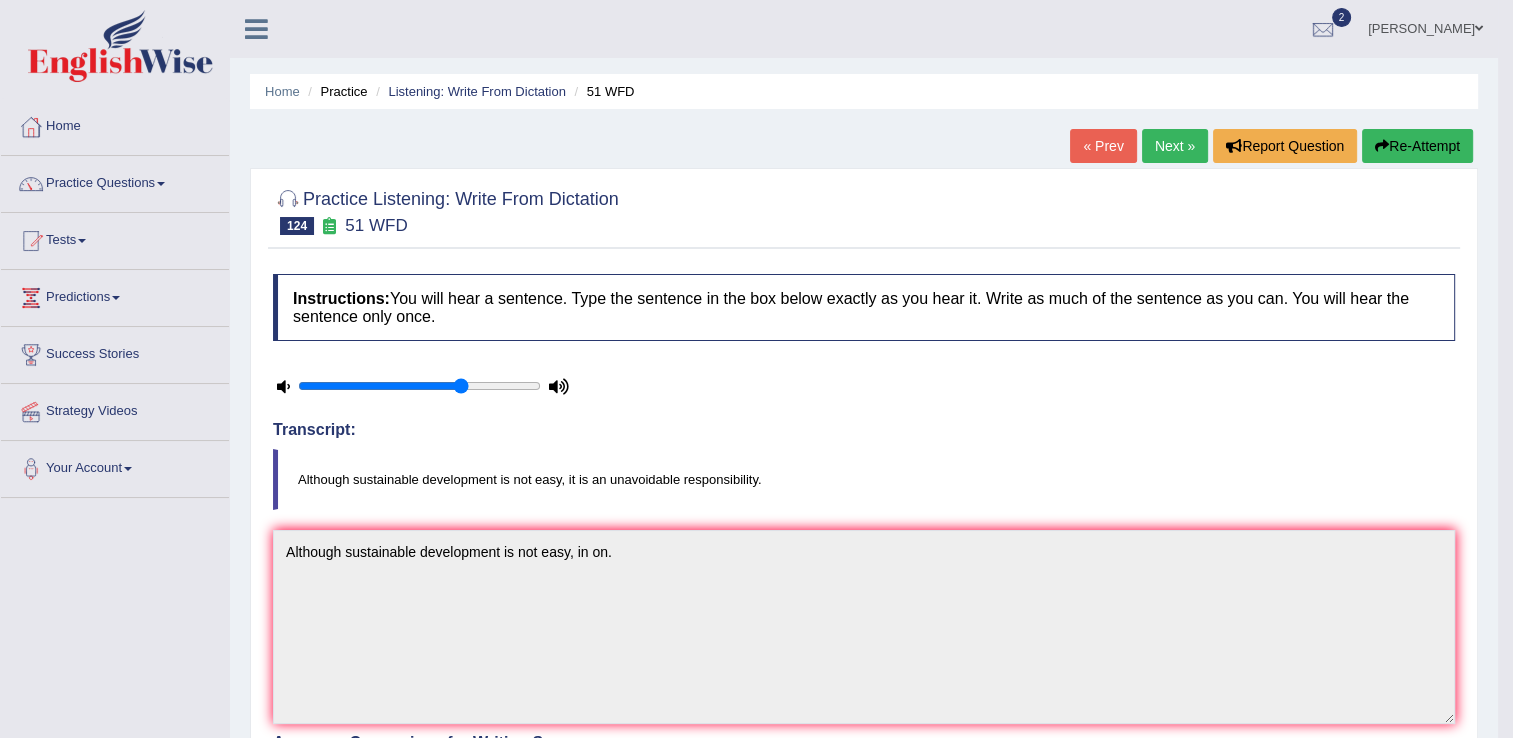 click on "Next »" at bounding box center (1175, 146) 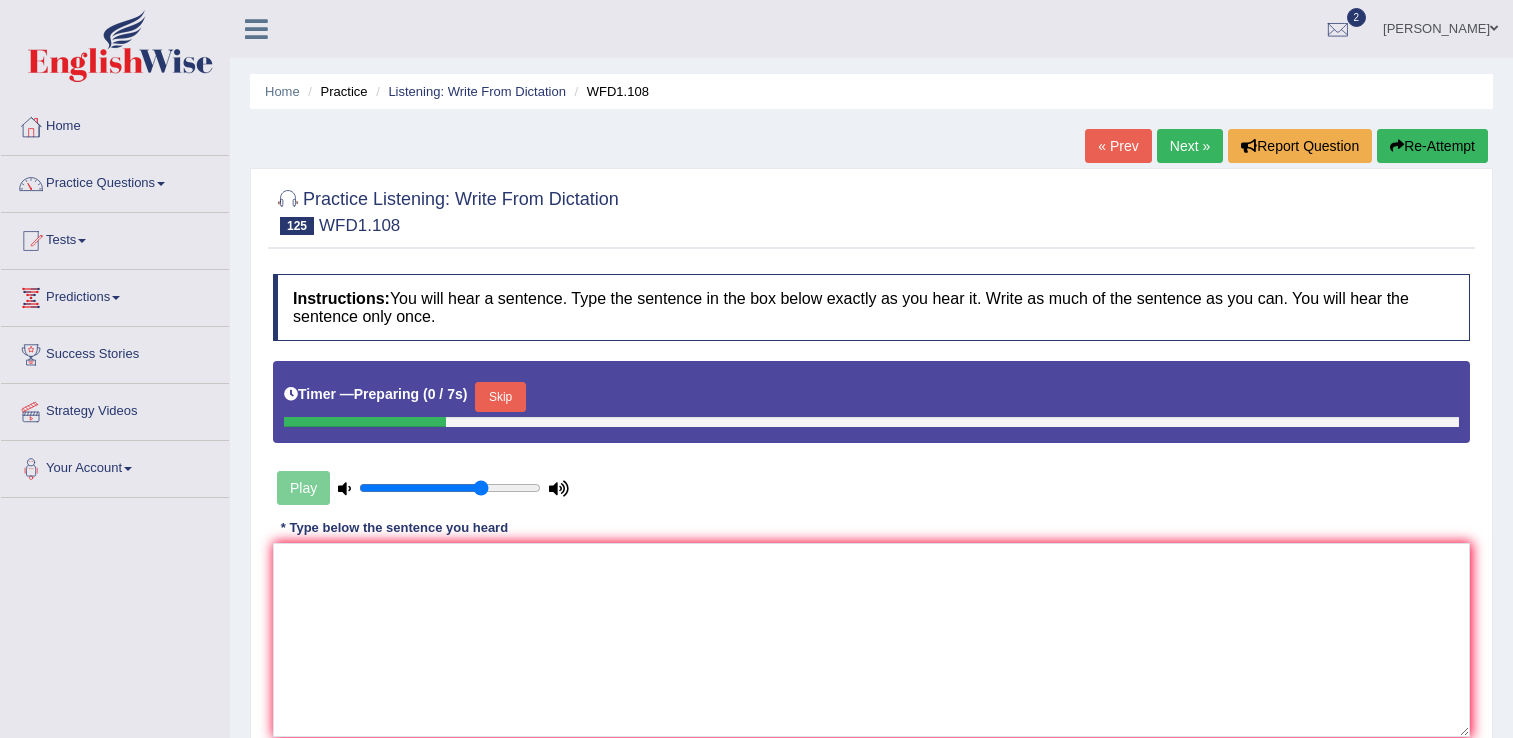 scroll, scrollTop: 0, scrollLeft: 0, axis: both 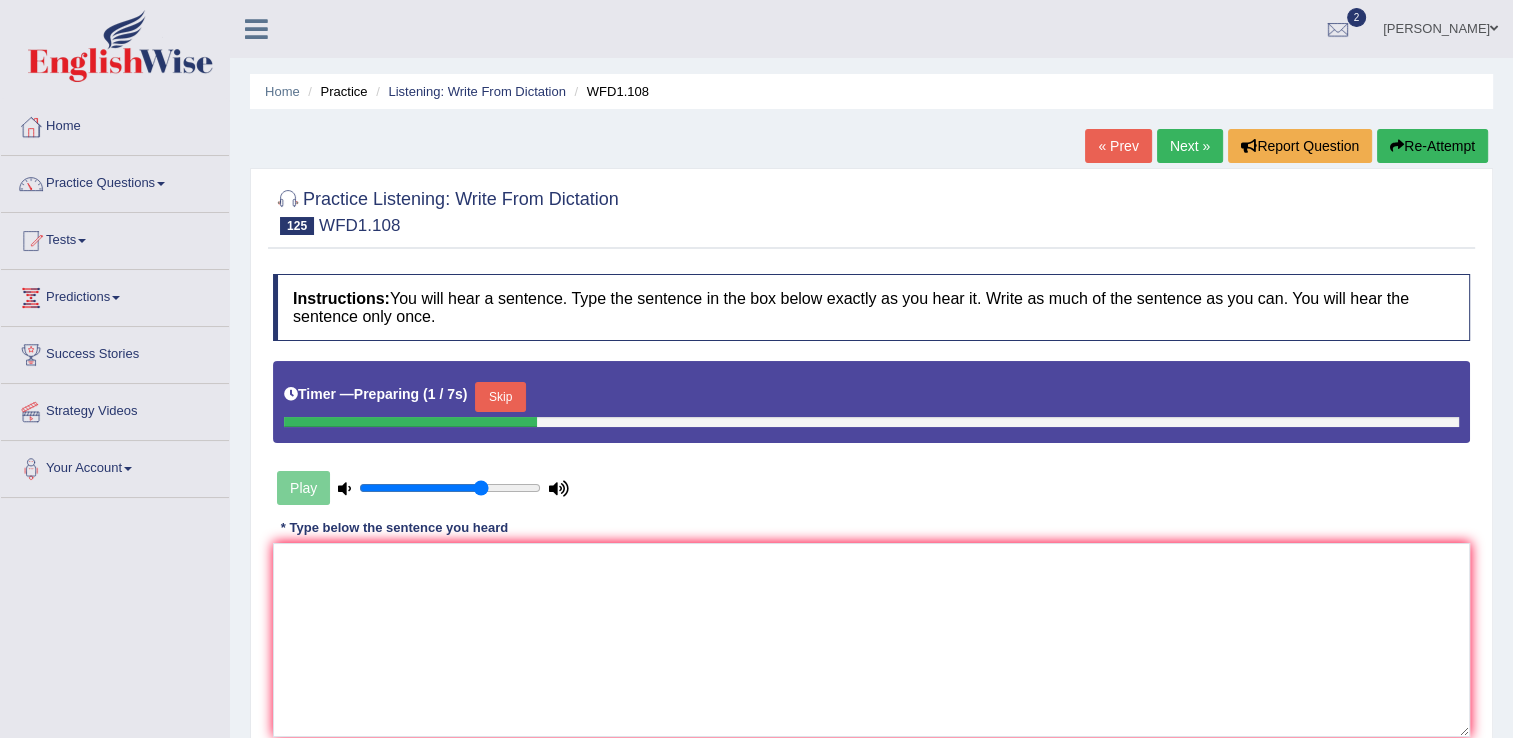 click on "Skip" at bounding box center [500, 397] 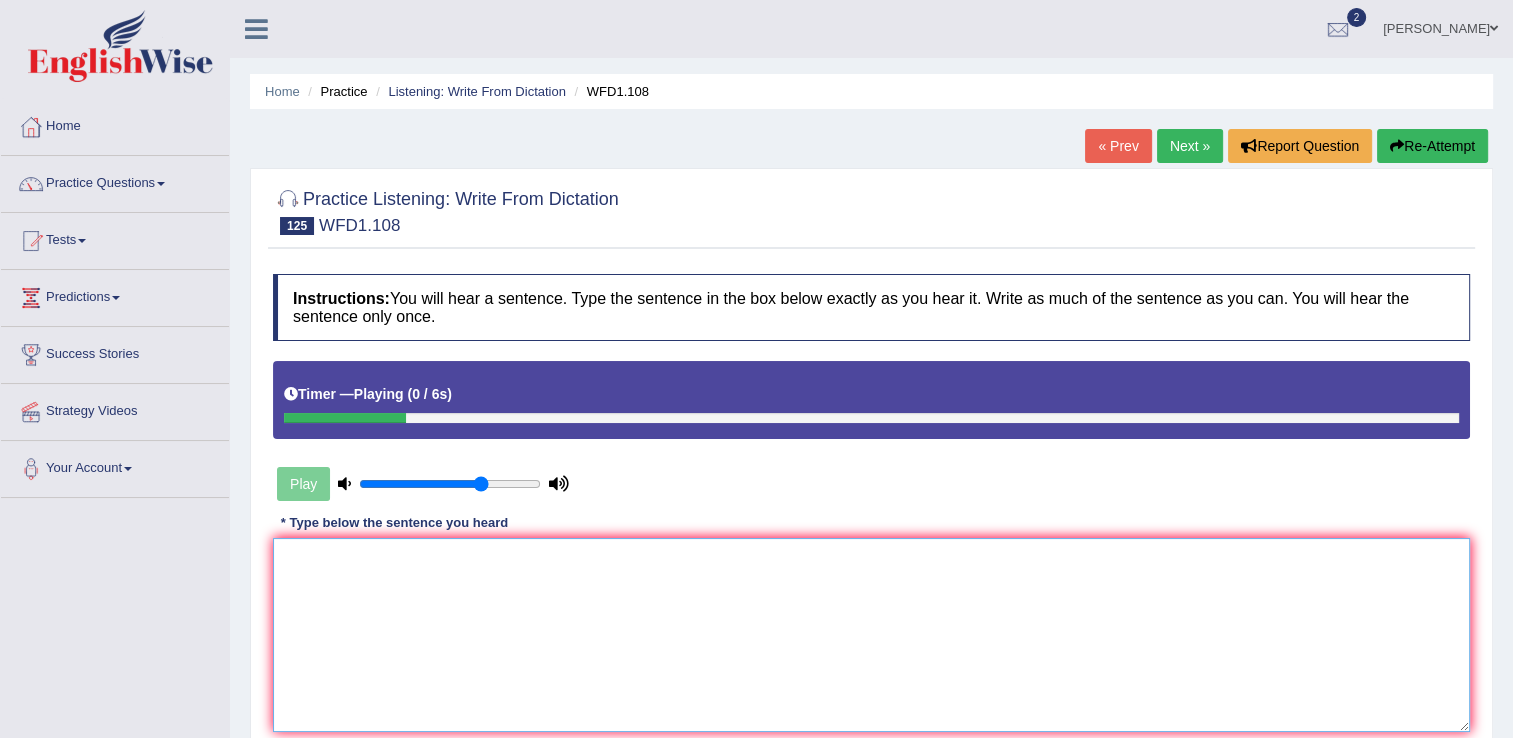 click at bounding box center [871, 635] 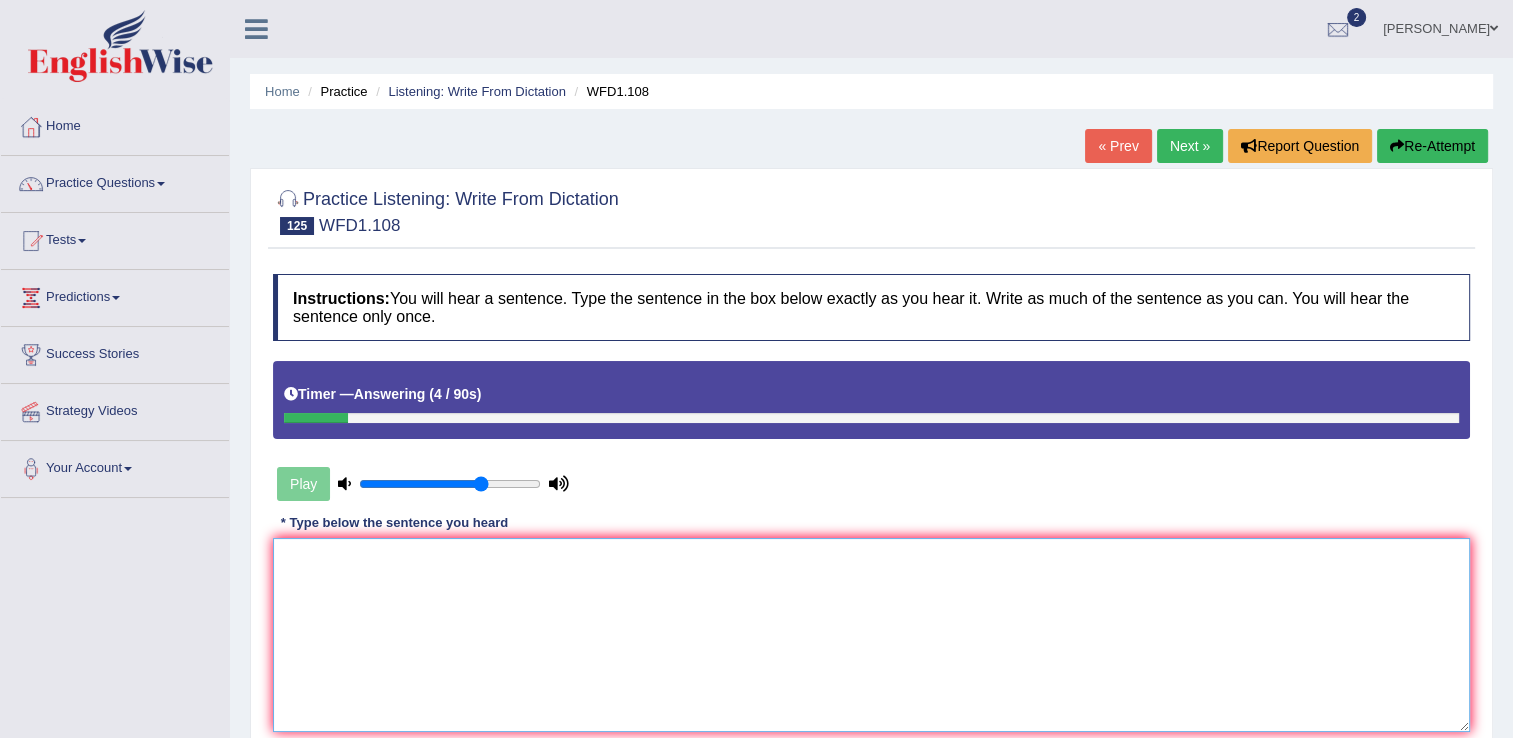 type 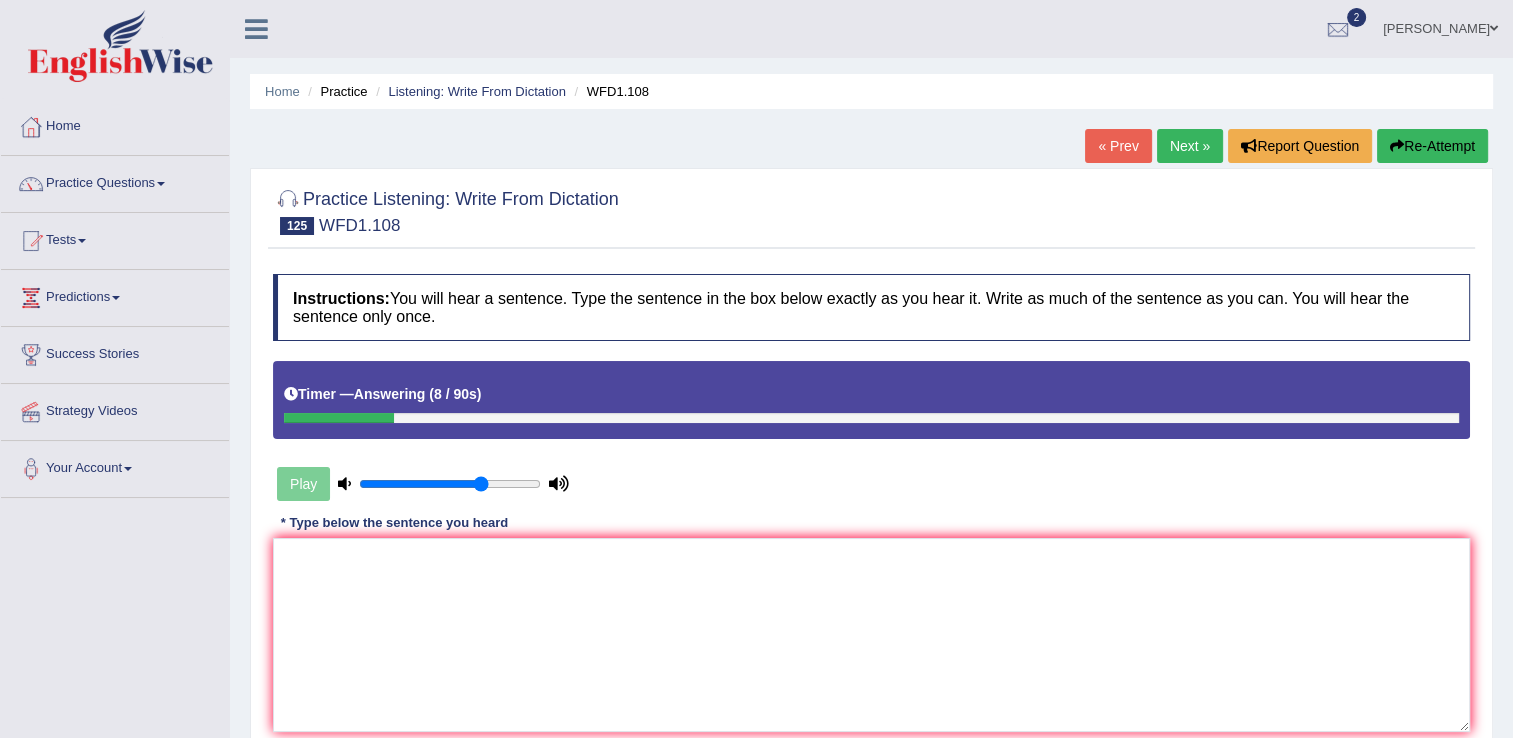 click on "Re-Attempt" at bounding box center [1432, 146] 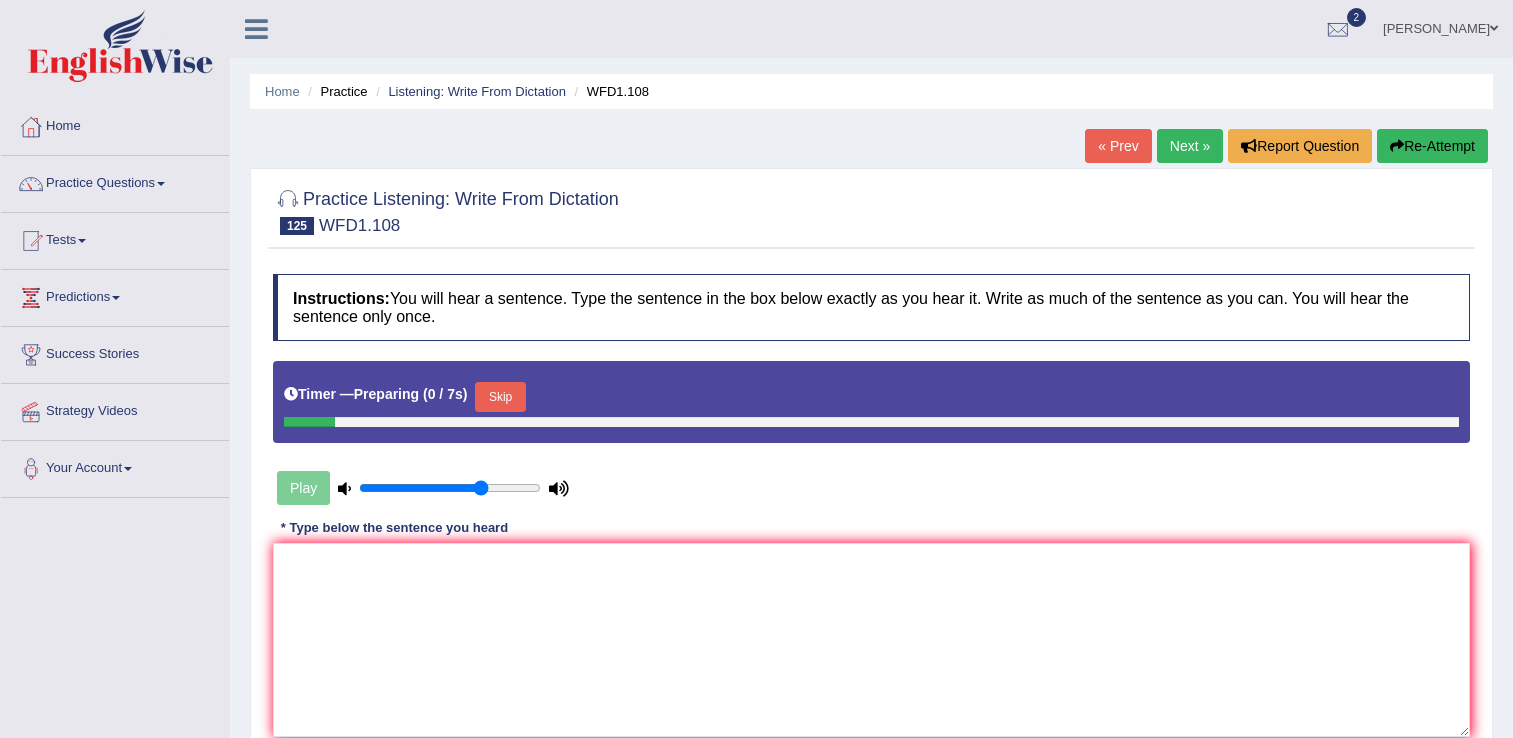 scroll, scrollTop: 0, scrollLeft: 0, axis: both 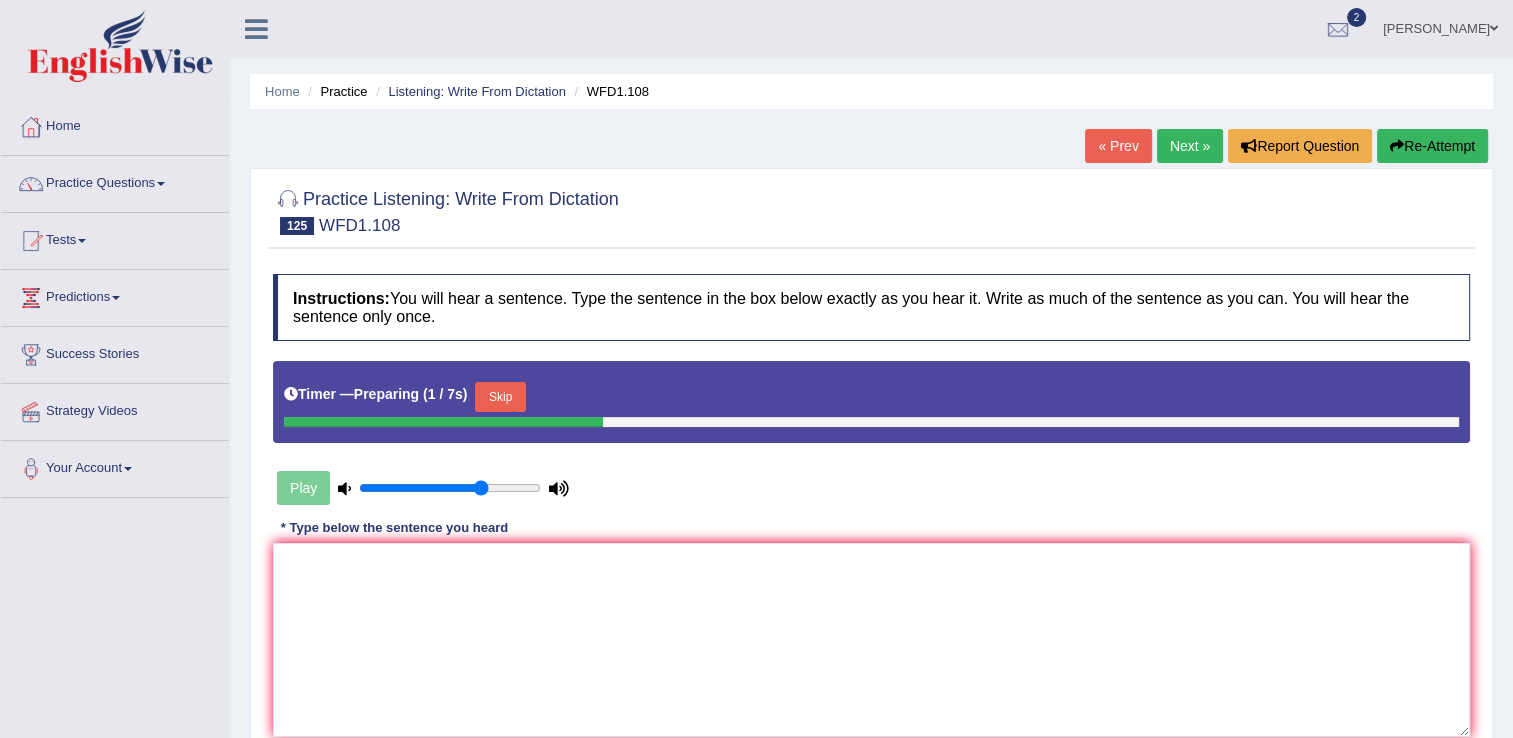 click on "Skip" at bounding box center (500, 397) 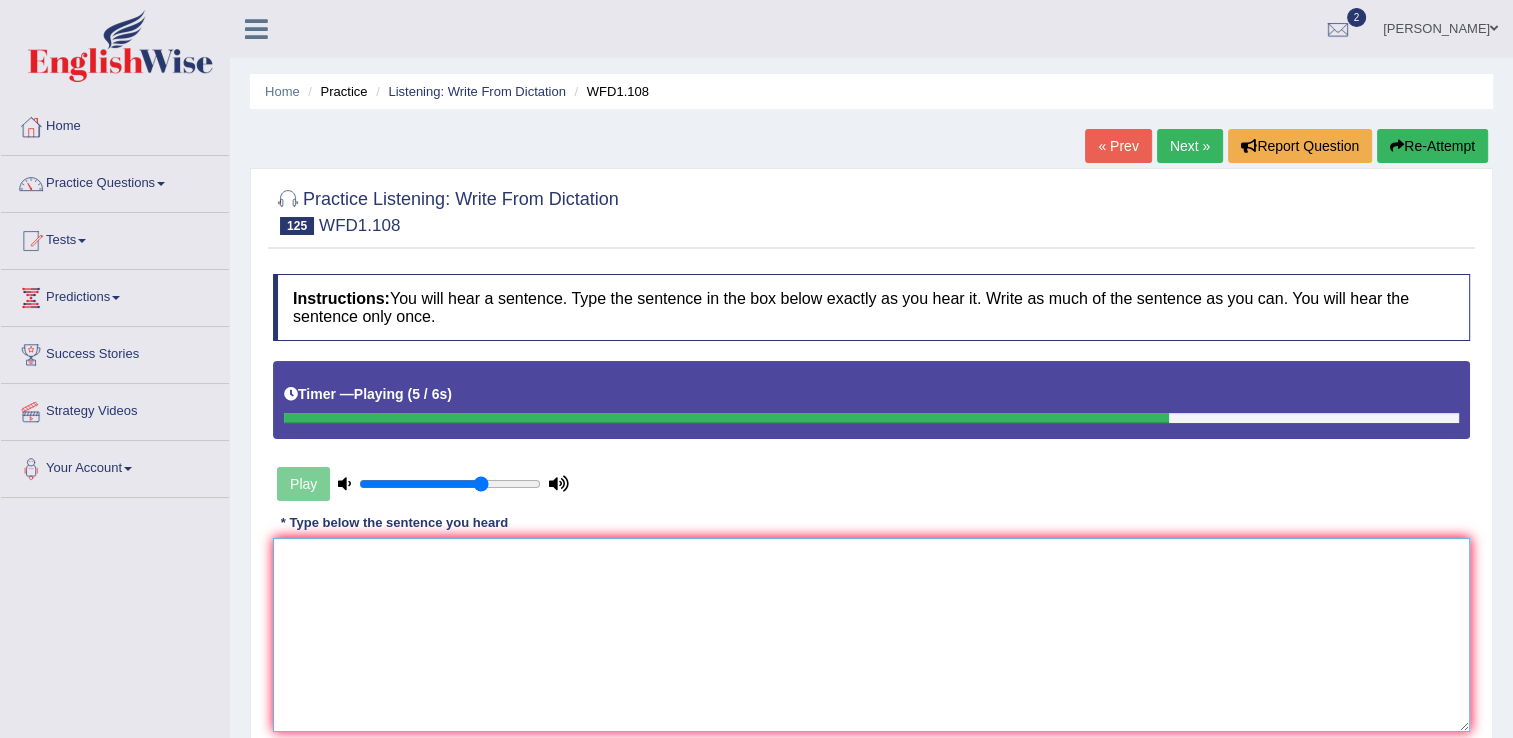 click at bounding box center [871, 635] 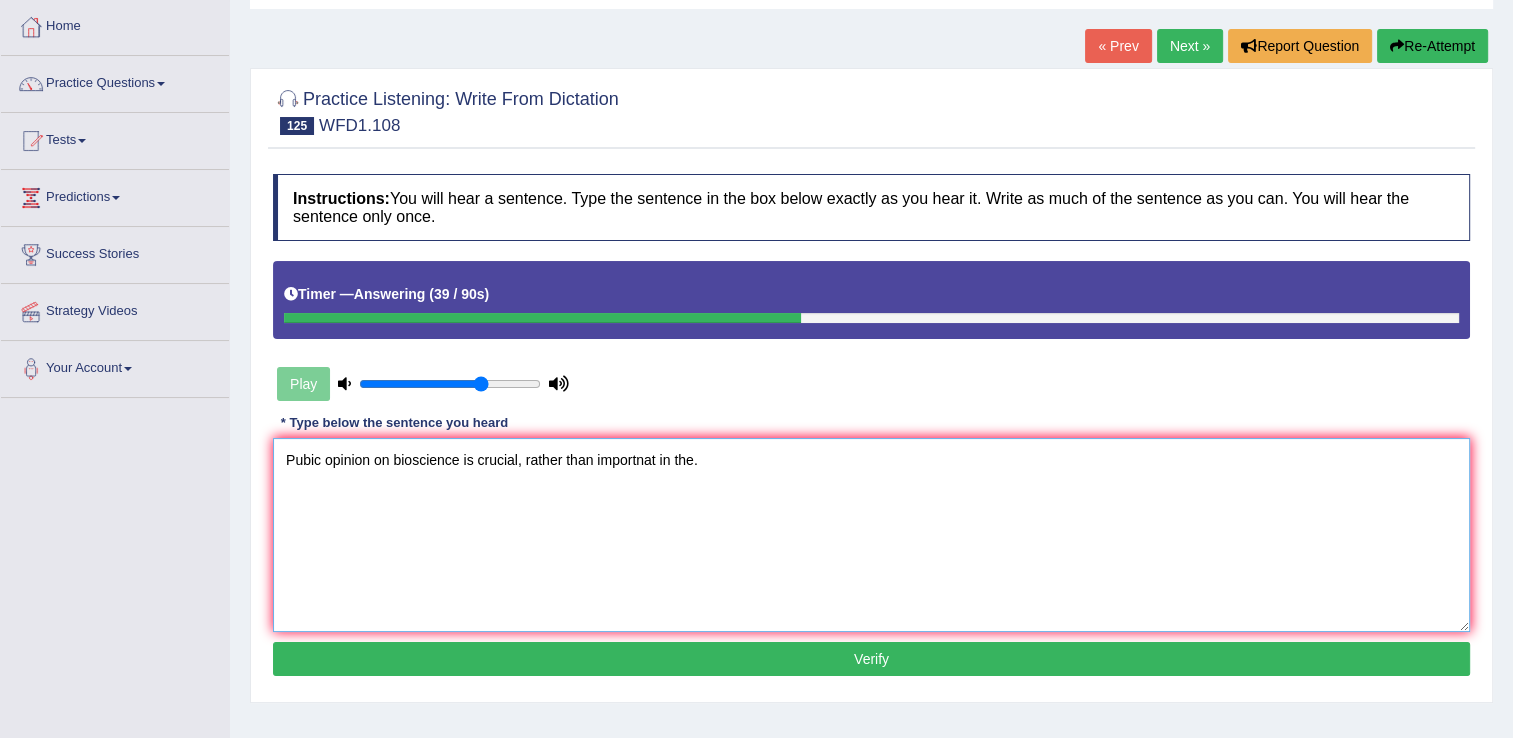 scroll, scrollTop: 102, scrollLeft: 0, axis: vertical 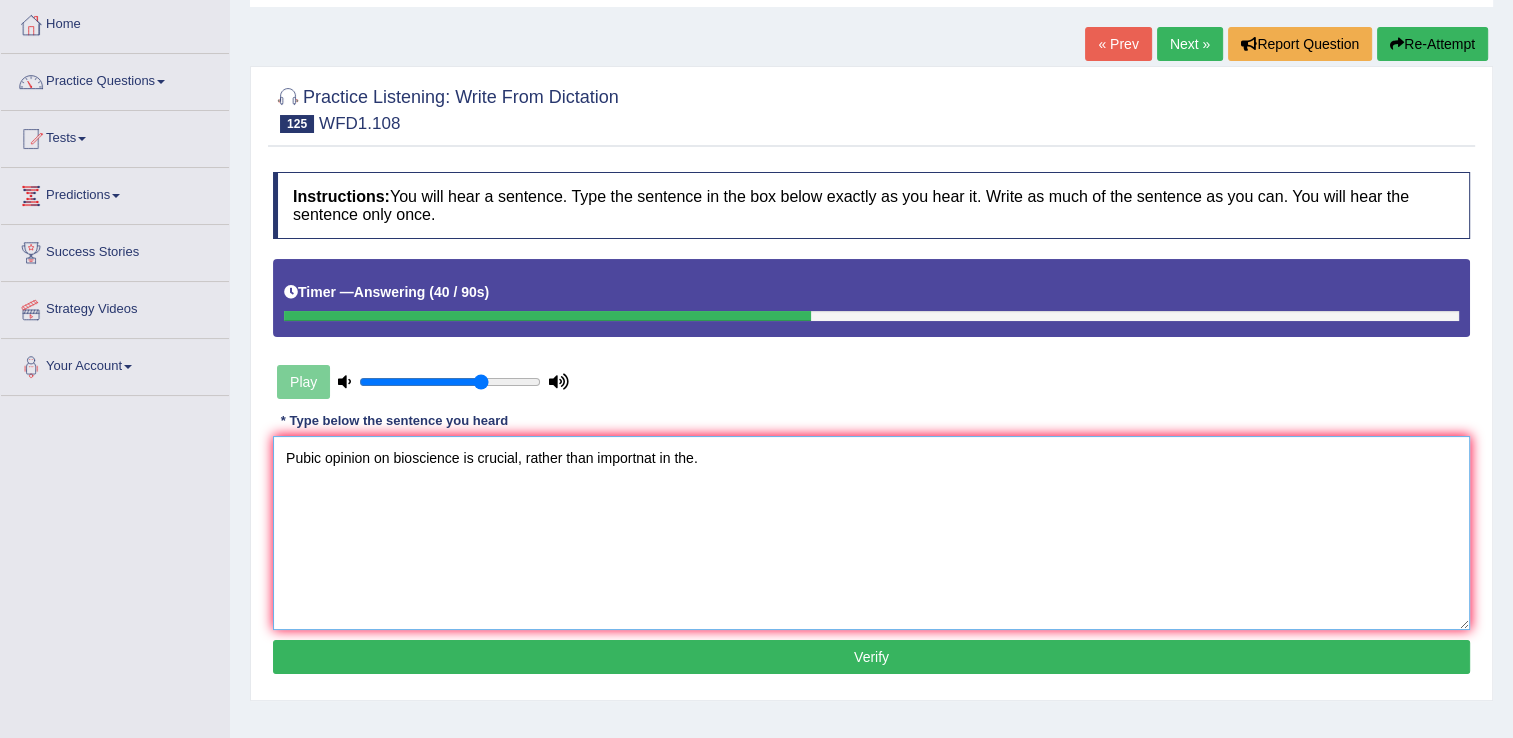 type on "Pubic opinion on bioscience is crucial, rather than importnat in the." 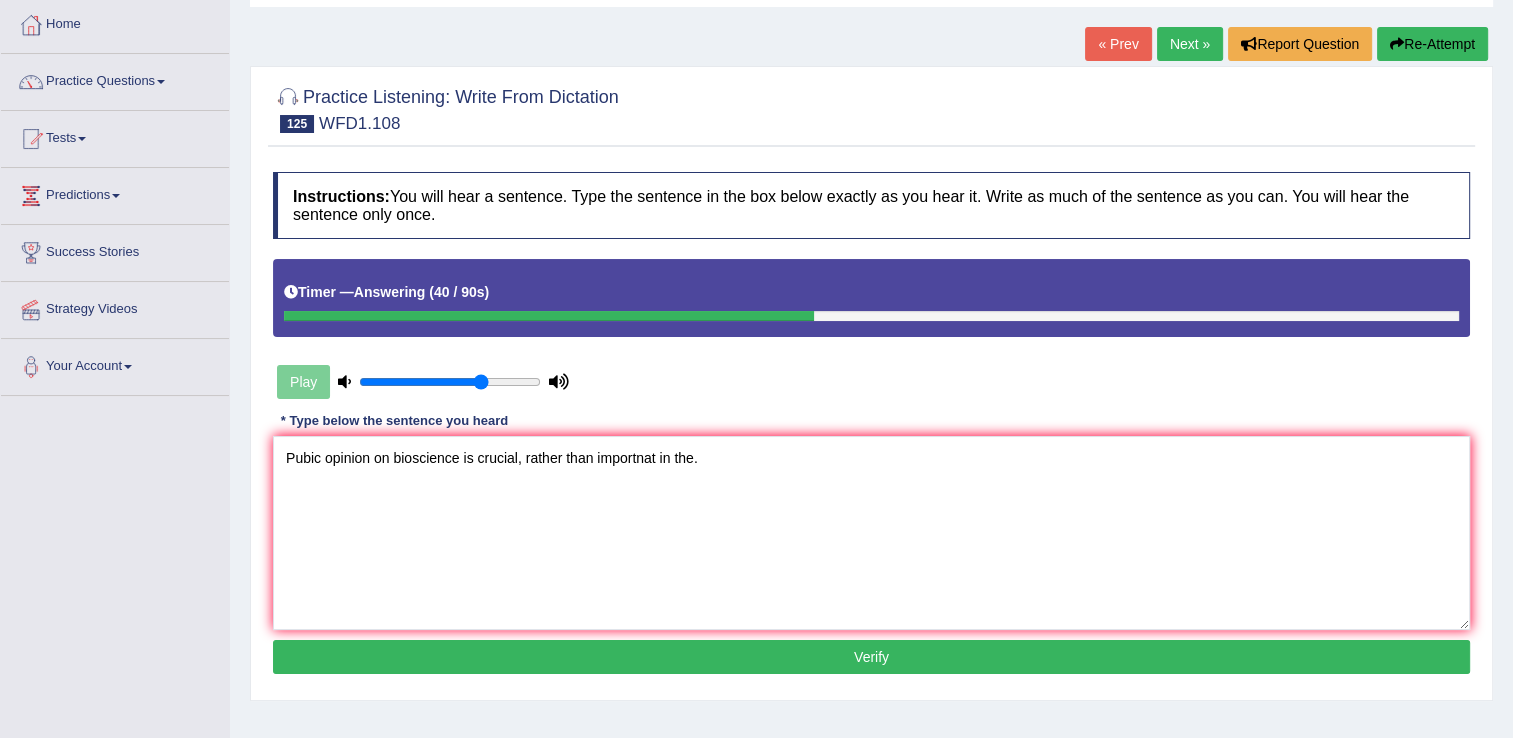 click on "Verify" at bounding box center [871, 657] 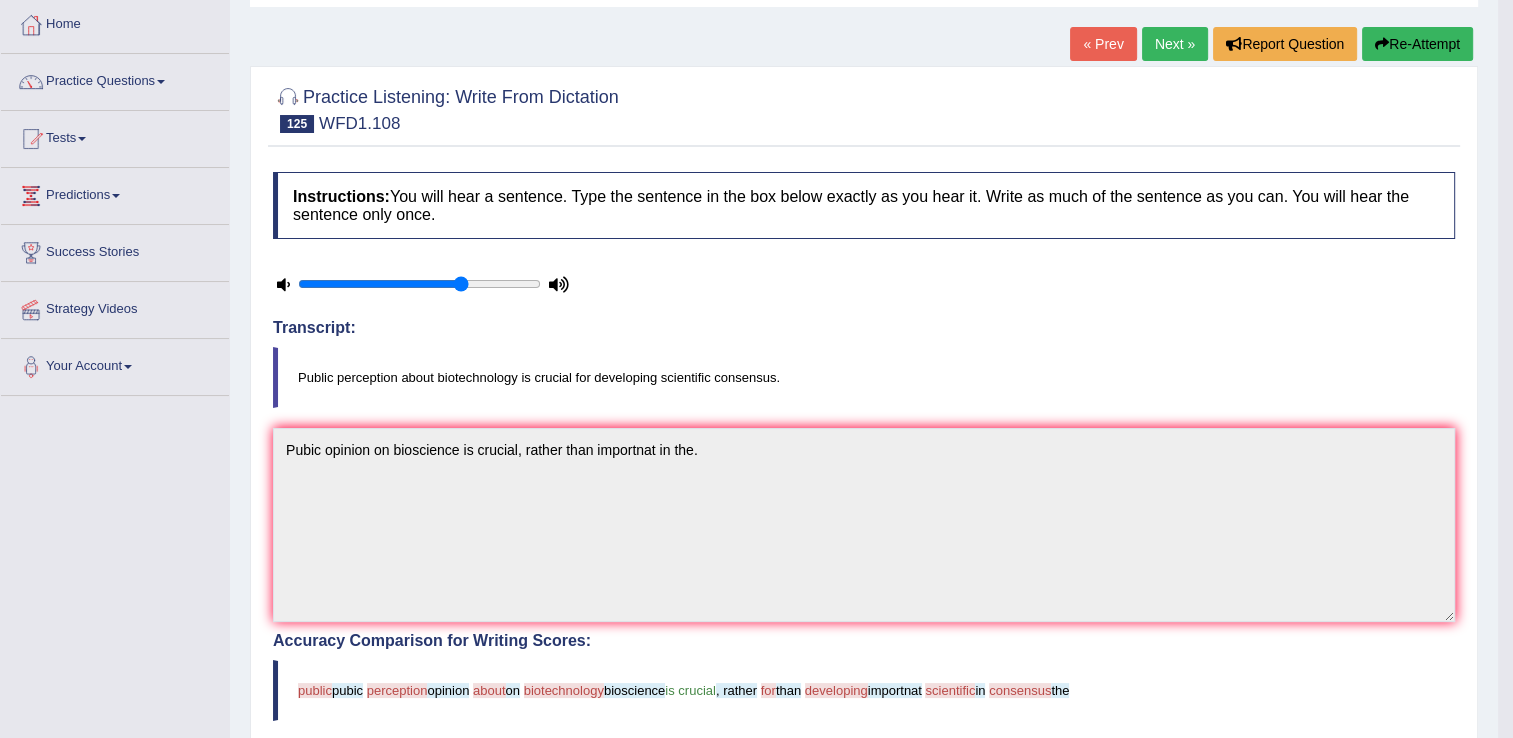 click on "Instructions:  You will hear a sentence. Type the sentence in the box below exactly as you hear it. Write as much of the sentence as you can. You will hear the sentence only once.
Timer —  Answering   ( 40 / 90s ) Transcript: Public perception about biotechnology is crucial for developing scientific consensus. * Type below the sentence you heard Pubic opinion on bioscience is crucial, rather than importnat in the. Accuracy Comparison for Writing Scores: public pubic   perception opinion   about on   biotechnology bioscience  is crucial , rather   for than   developing importnat   scientific in   consensus the
Red:  Missed Words
Green:  Correct Words
Blue:  Added/Mistyped Words
Accuracy:  You have written correctly 2 out of 10 words  Punctuation at the end  You wrote first capital letter A.I. Engine Result:  Pubic   opinion   on   bioscience   is   crucial ,  rather   than   importnat   in   the . Verify" at bounding box center [864, 669] 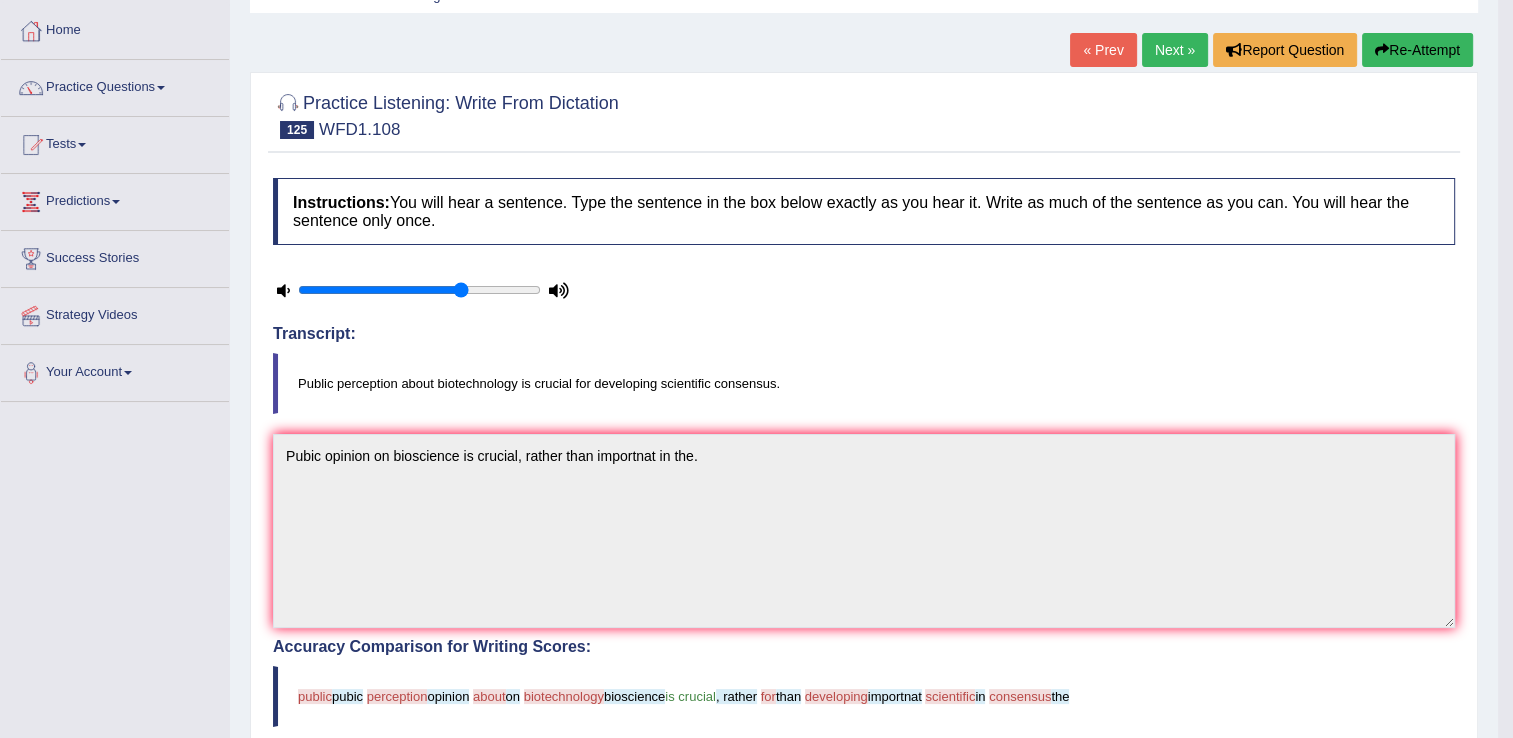 scroll, scrollTop: 0, scrollLeft: 0, axis: both 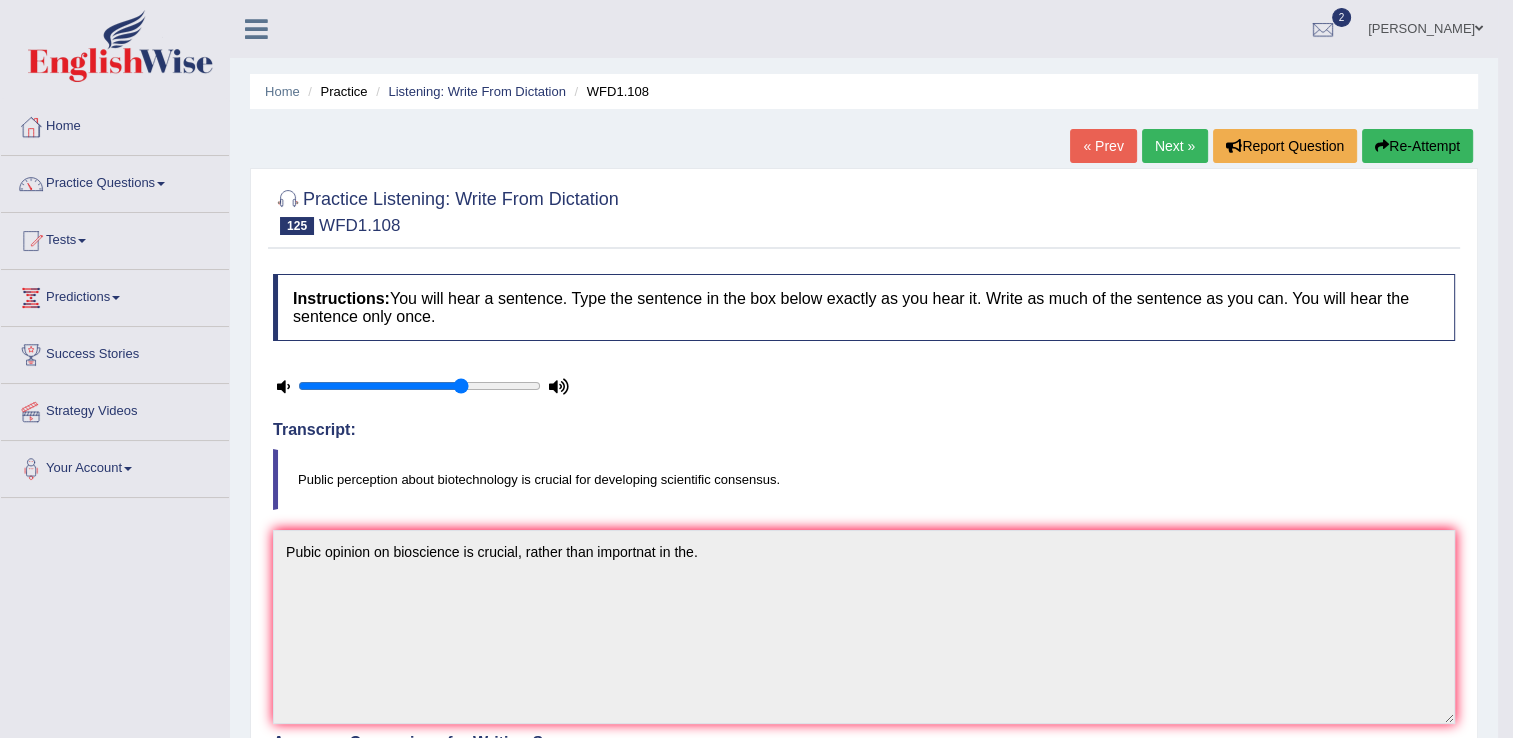 click on "Next »" at bounding box center [1175, 146] 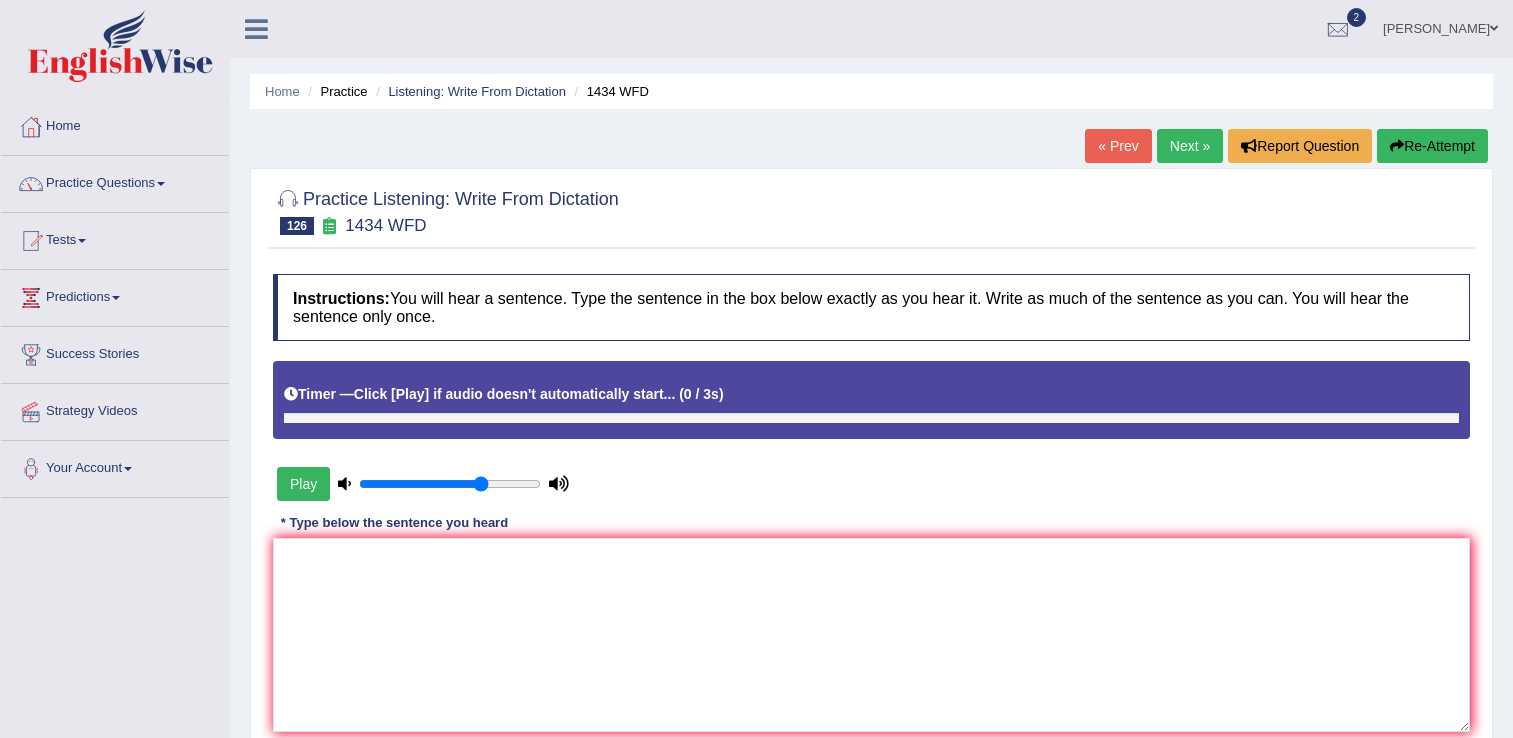 scroll, scrollTop: 0, scrollLeft: 0, axis: both 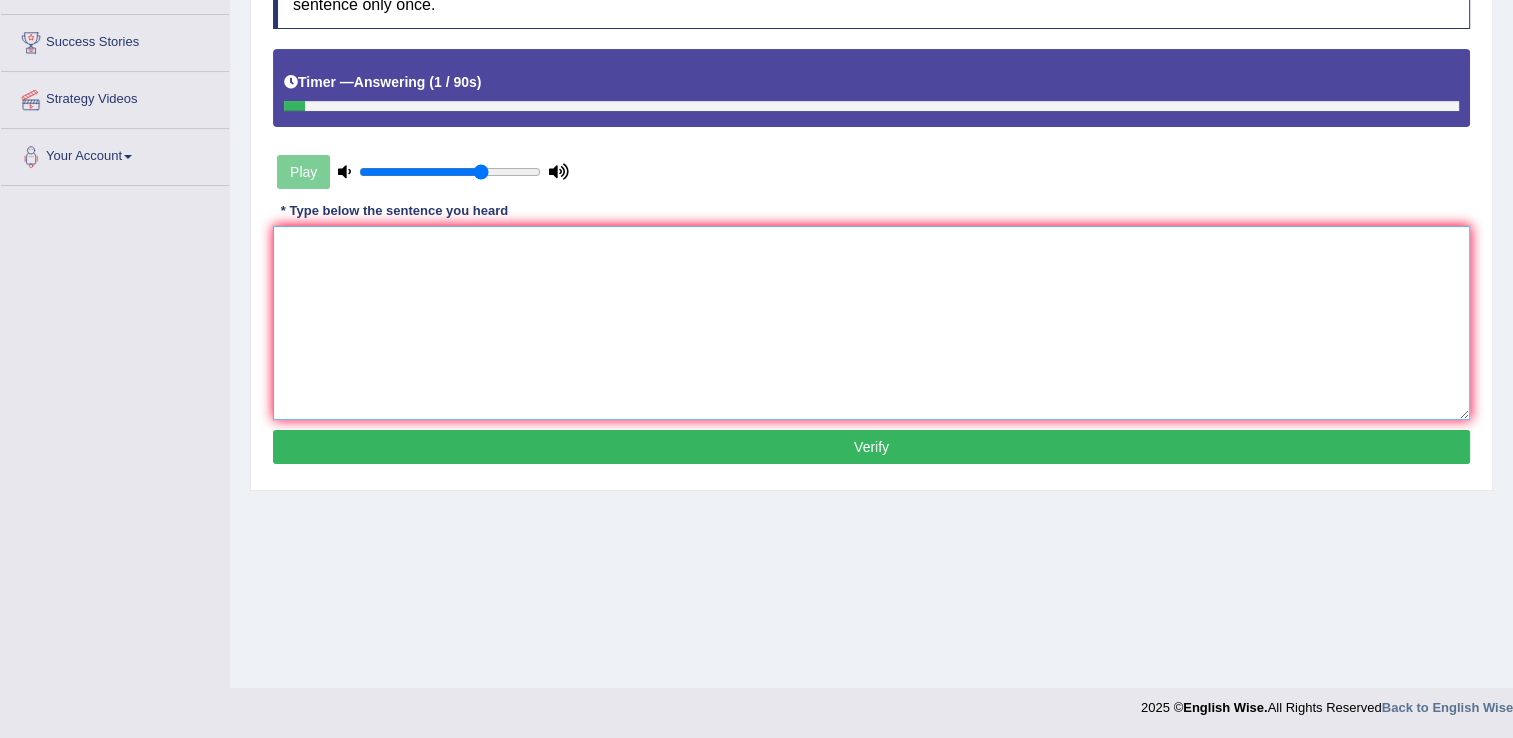 click at bounding box center [871, 323] 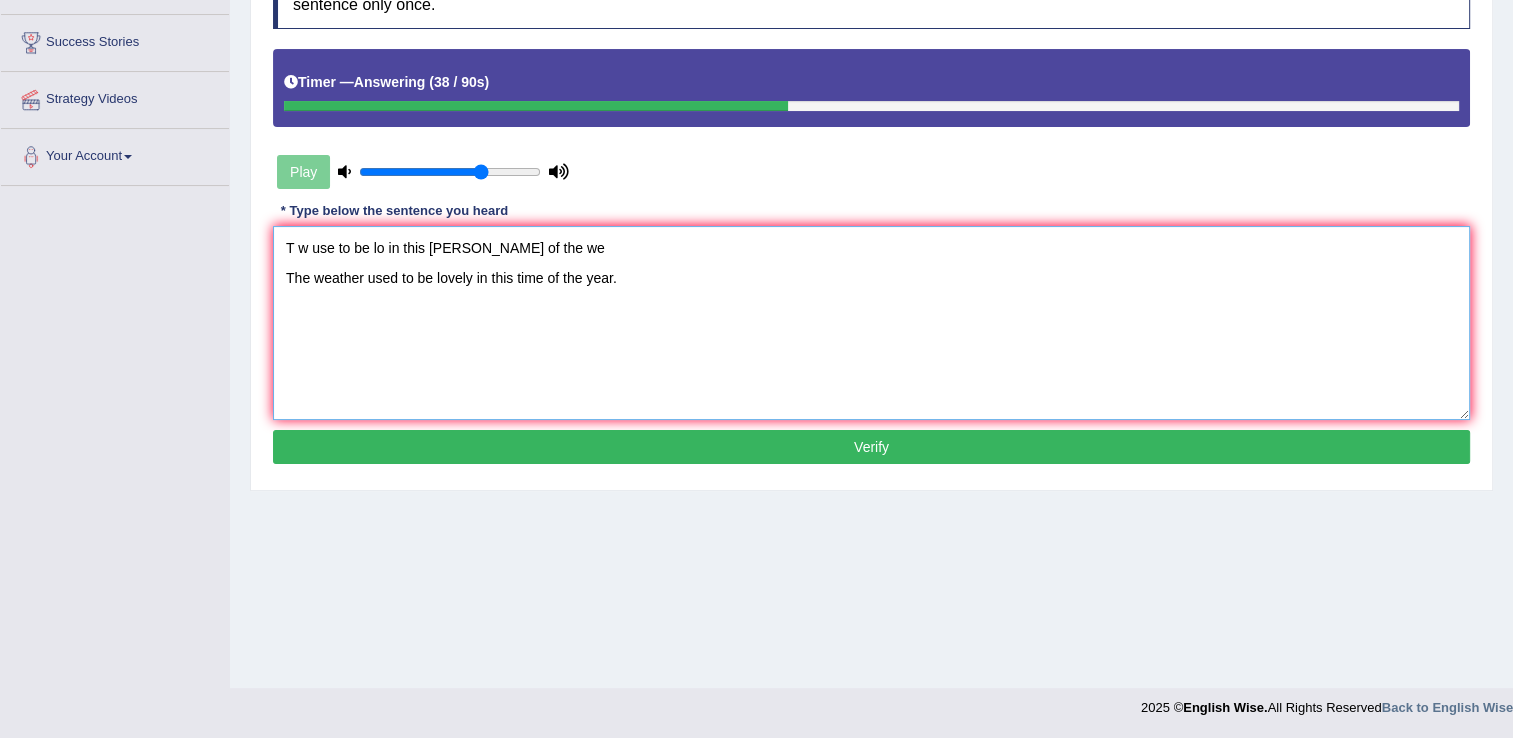click on "T w use to be lo in this [PERSON_NAME] of the we
The weather used to be lovely in this time of the year." at bounding box center (871, 323) 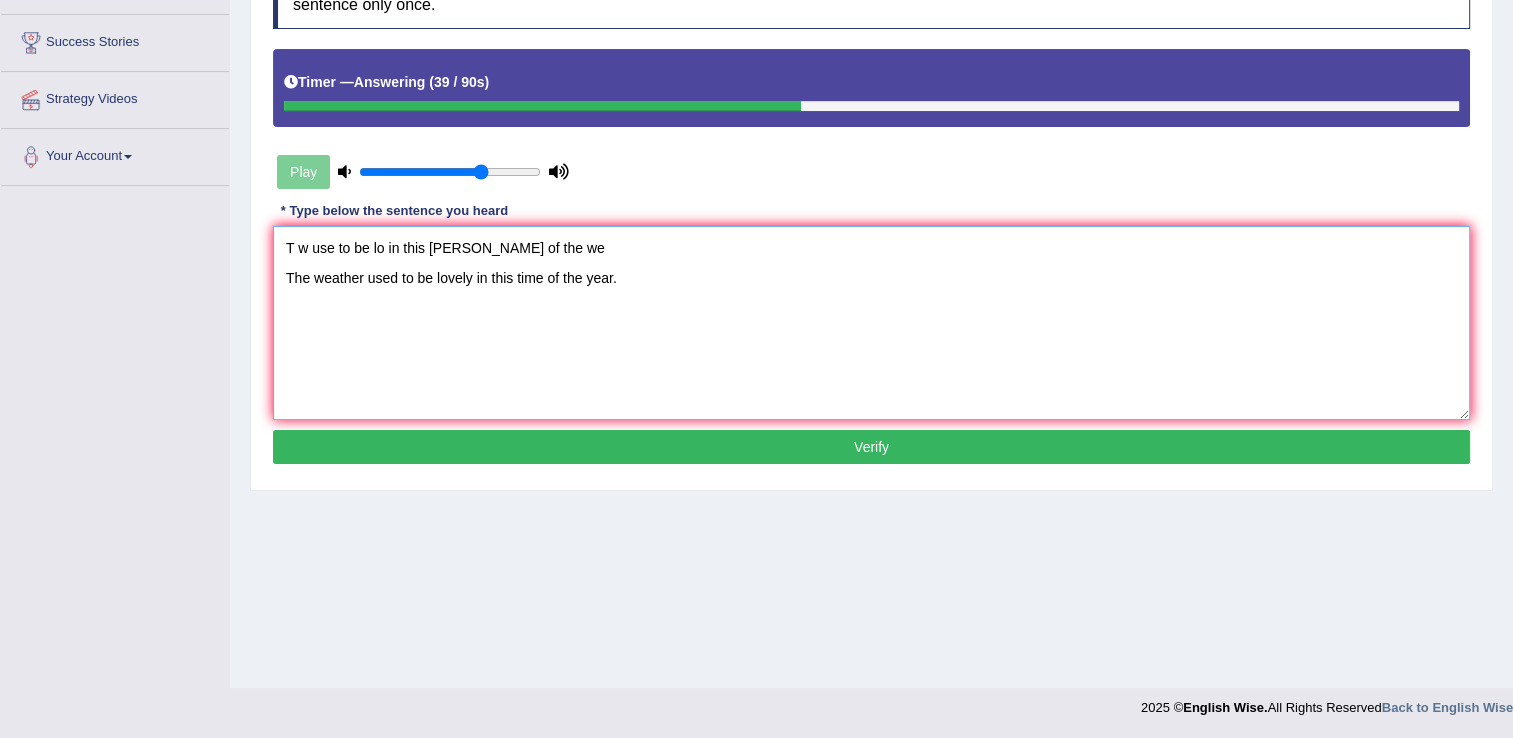 click on "T w use to be lo in this [PERSON_NAME] of the we
The weather used to be lovely in this time of the year." at bounding box center [871, 323] 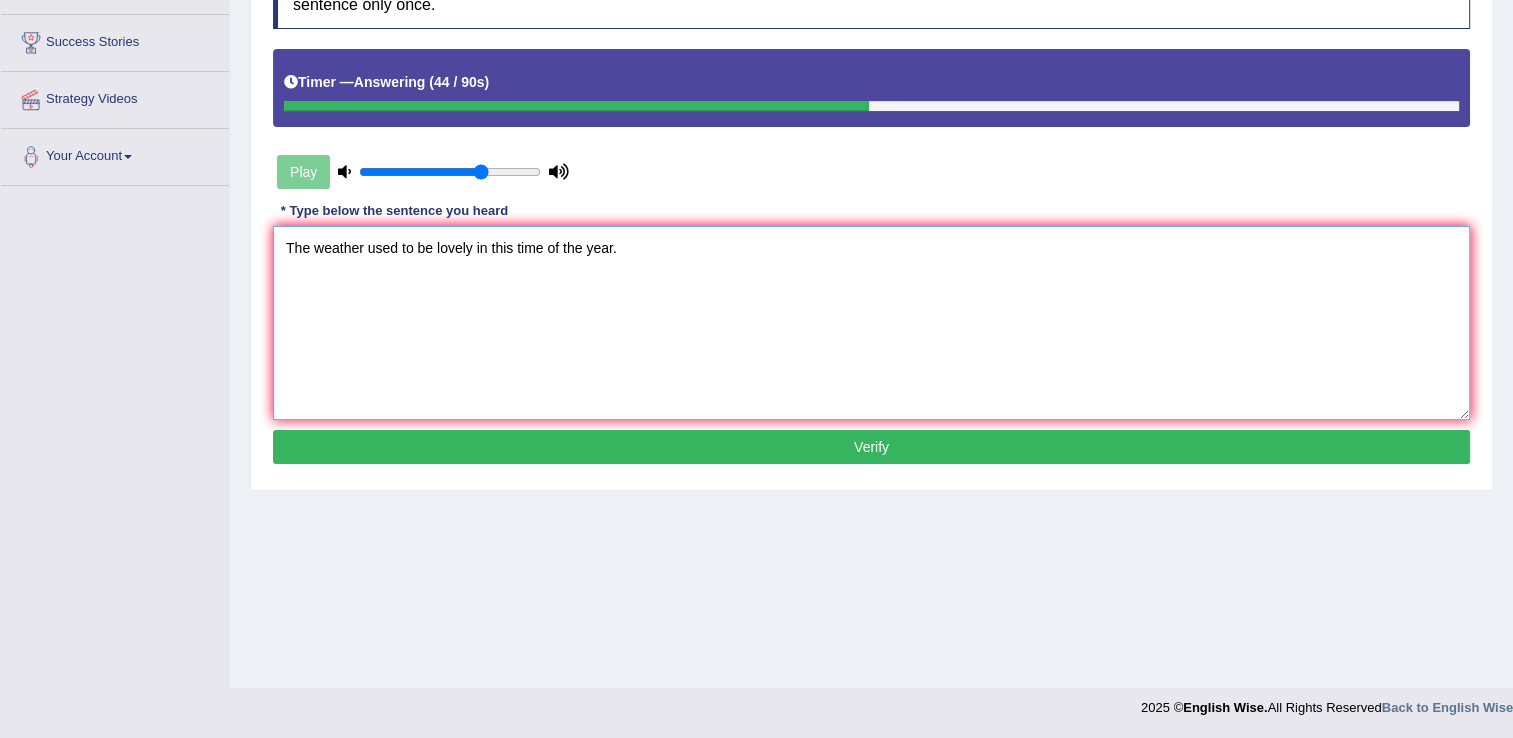 type on "The weather used to be lovely in this time of the year." 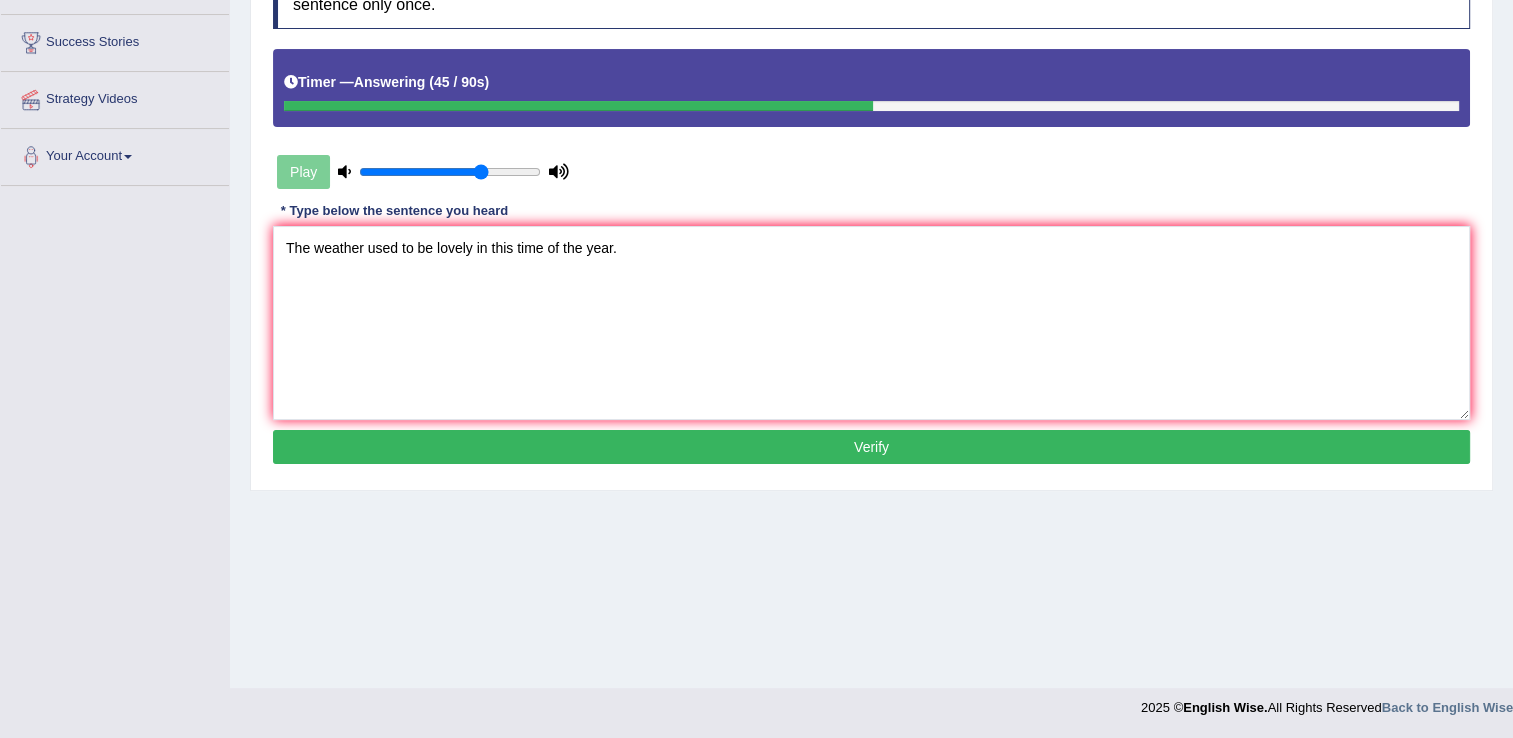 click on "Verify" at bounding box center (871, 447) 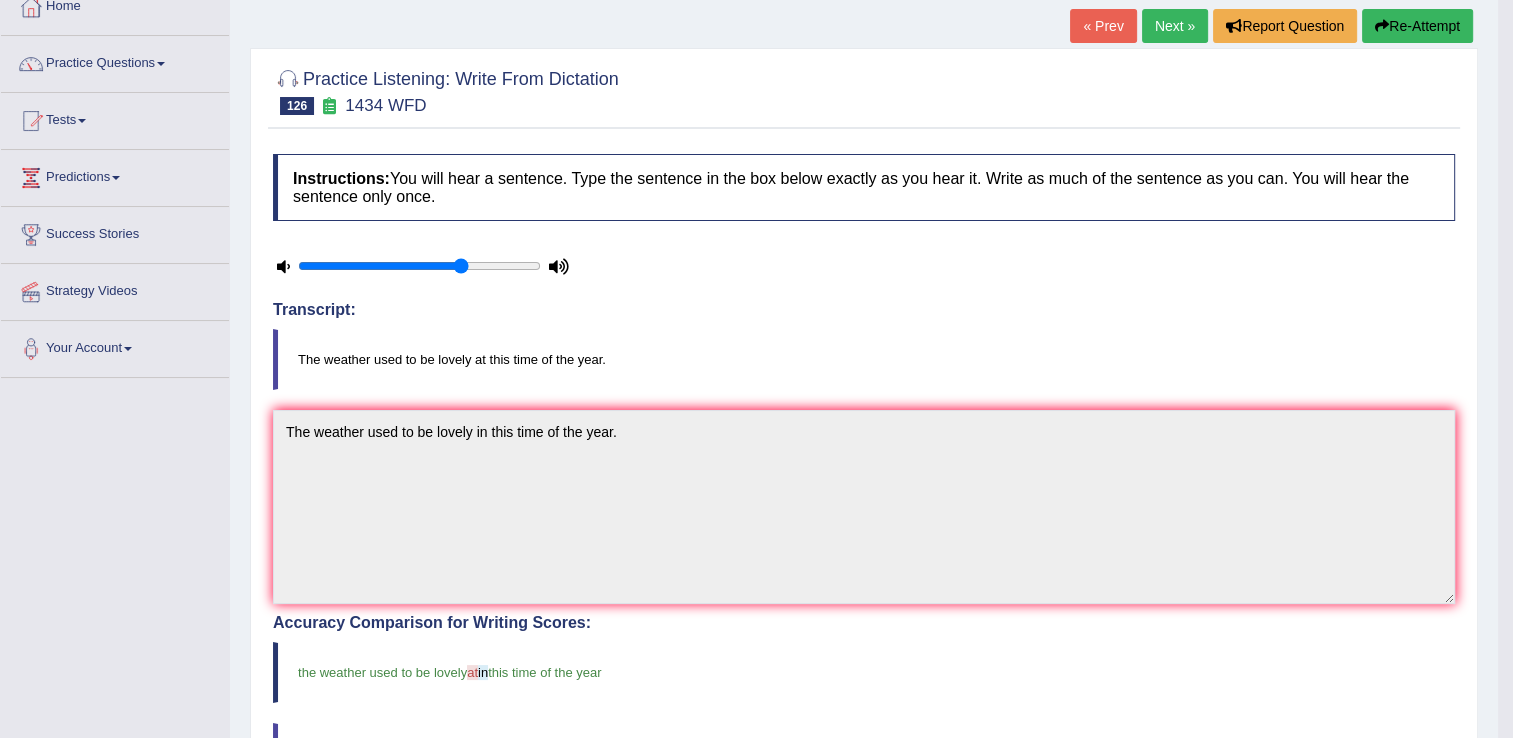 scroll, scrollTop: 116, scrollLeft: 0, axis: vertical 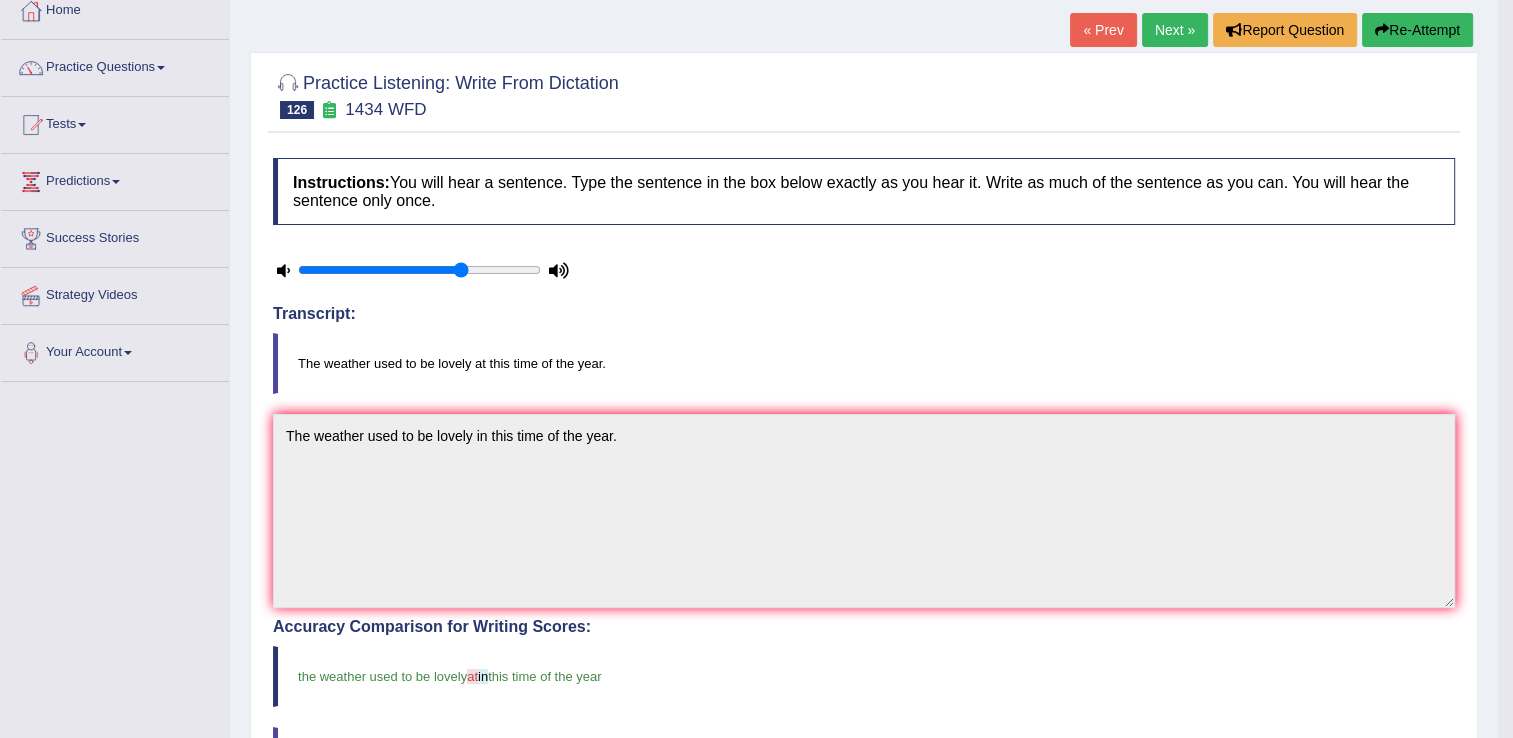 click on "Next »" at bounding box center [1175, 30] 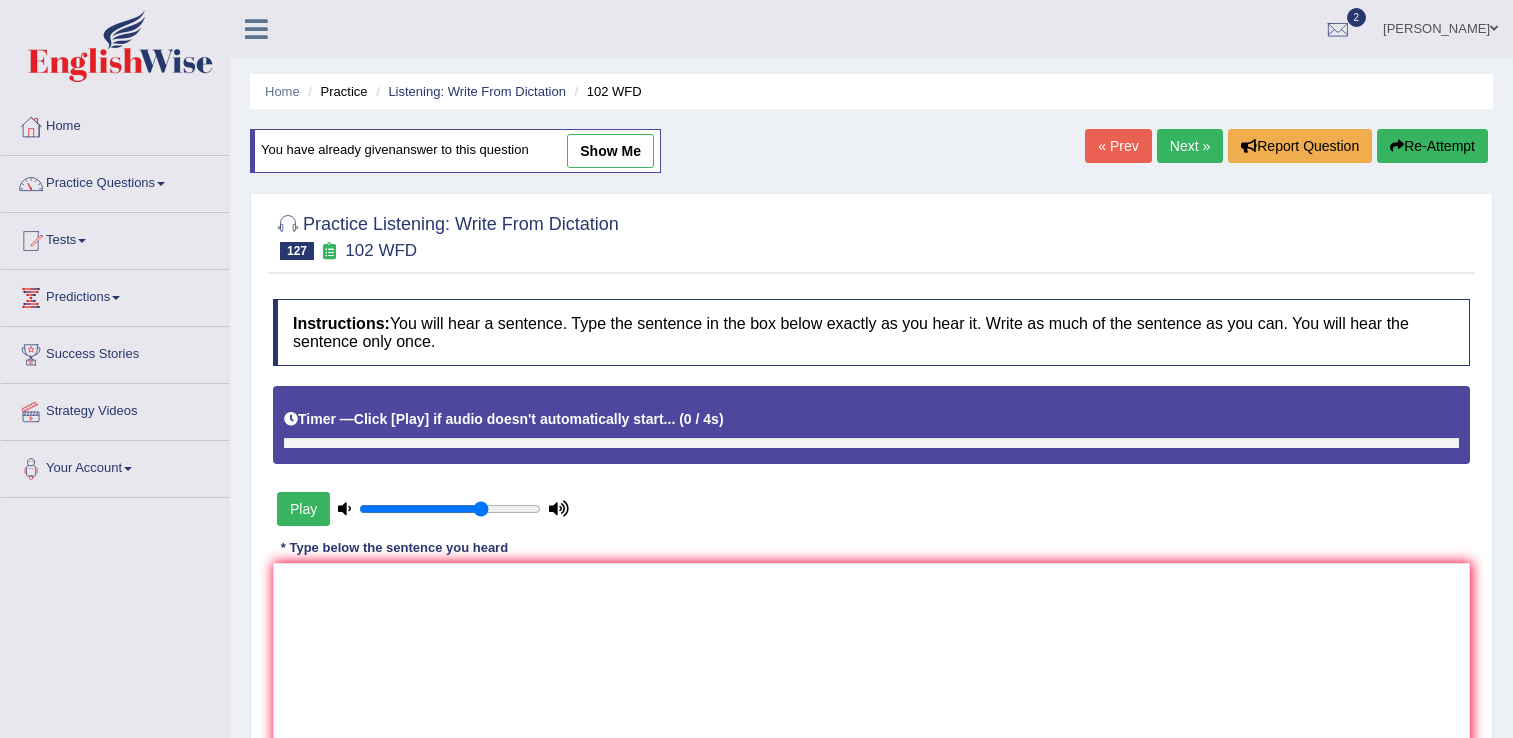 scroll, scrollTop: 0, scrollLeft: 0, axis: both 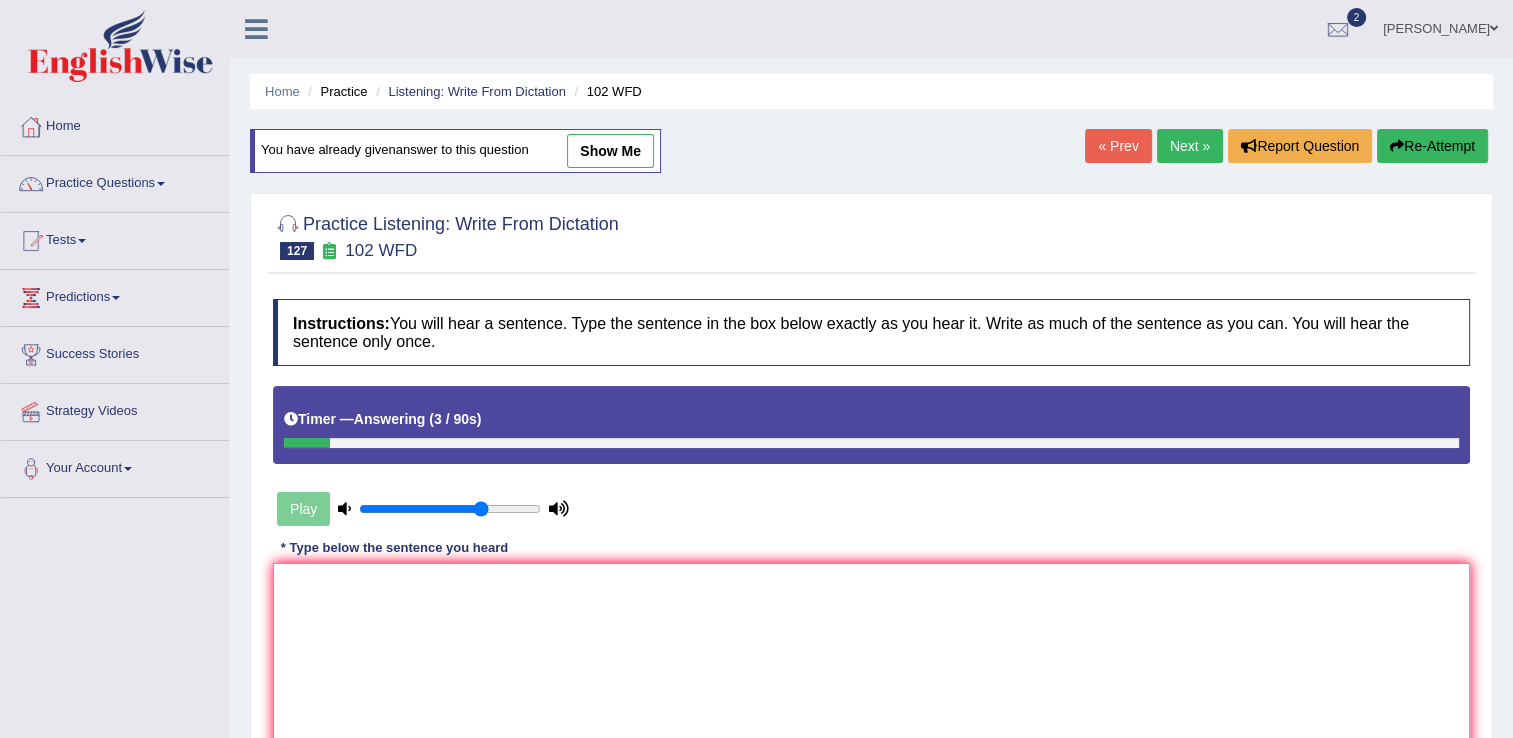 click at bounding box center [871, 660] 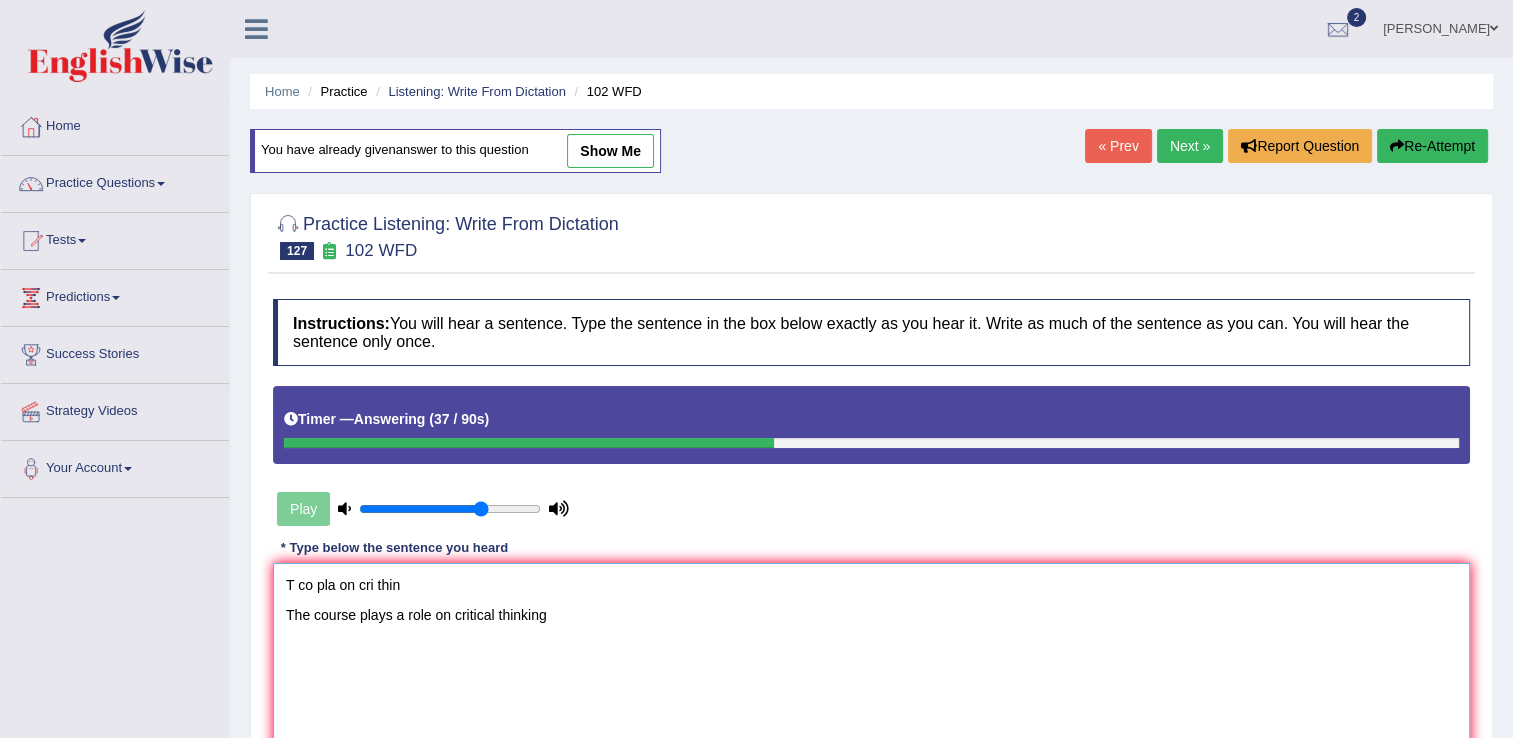 click on "T co pla on cri thin
The course plays a role on critical thinking" at bounding box center [871, 660] 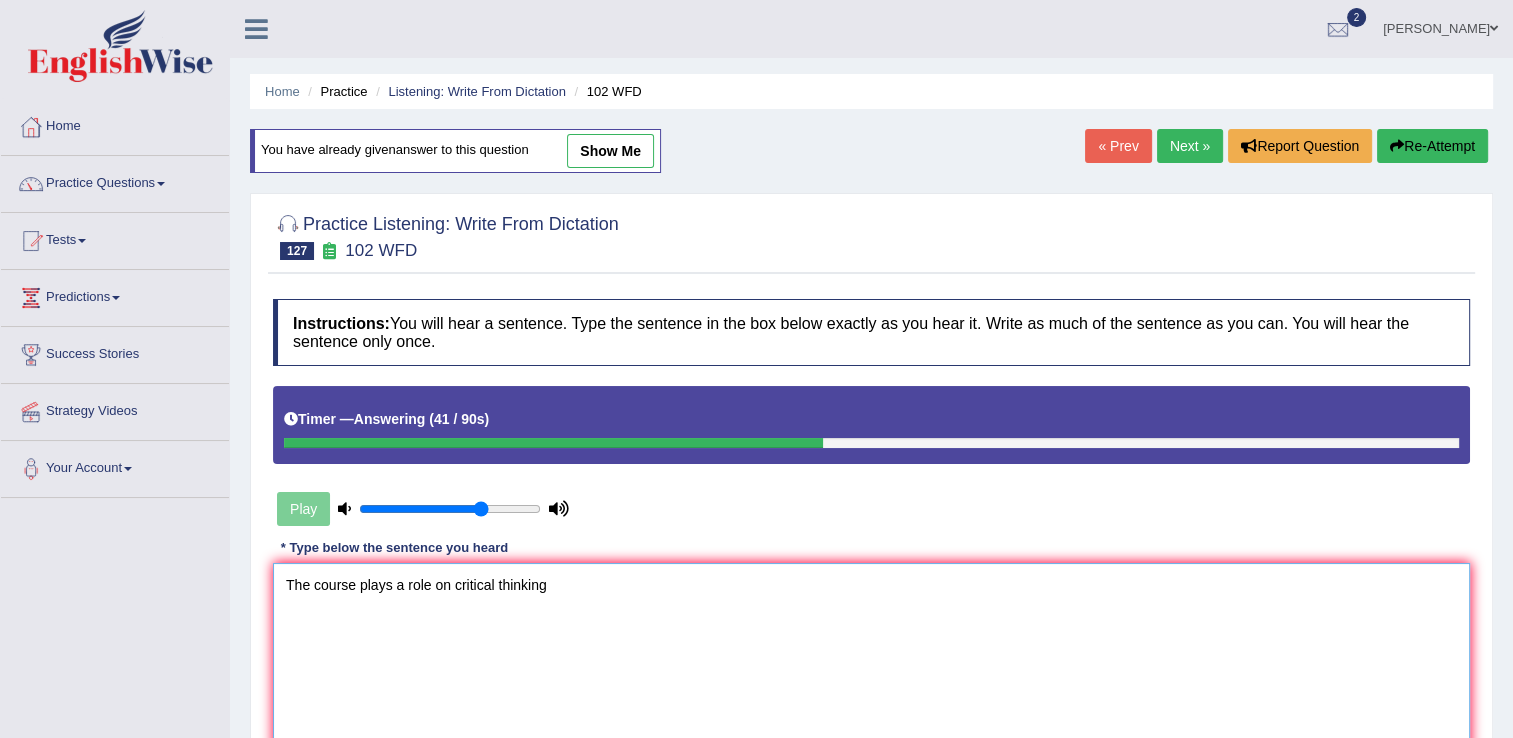 click on "The course plays a role on critical thinking" at bounding box center [871, 660] 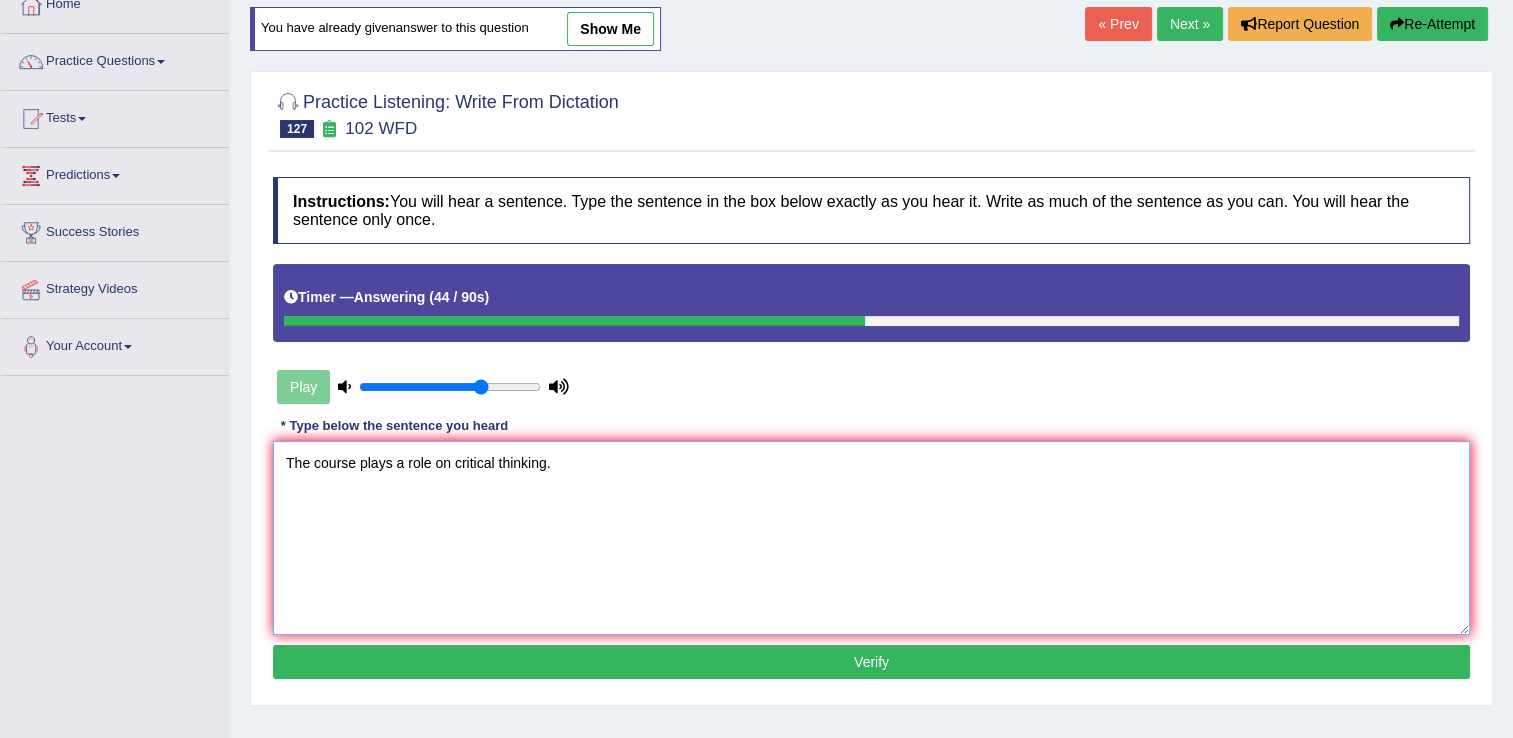 scroll, scrollTop: 123, scrollLeft: 0, axis: vertical 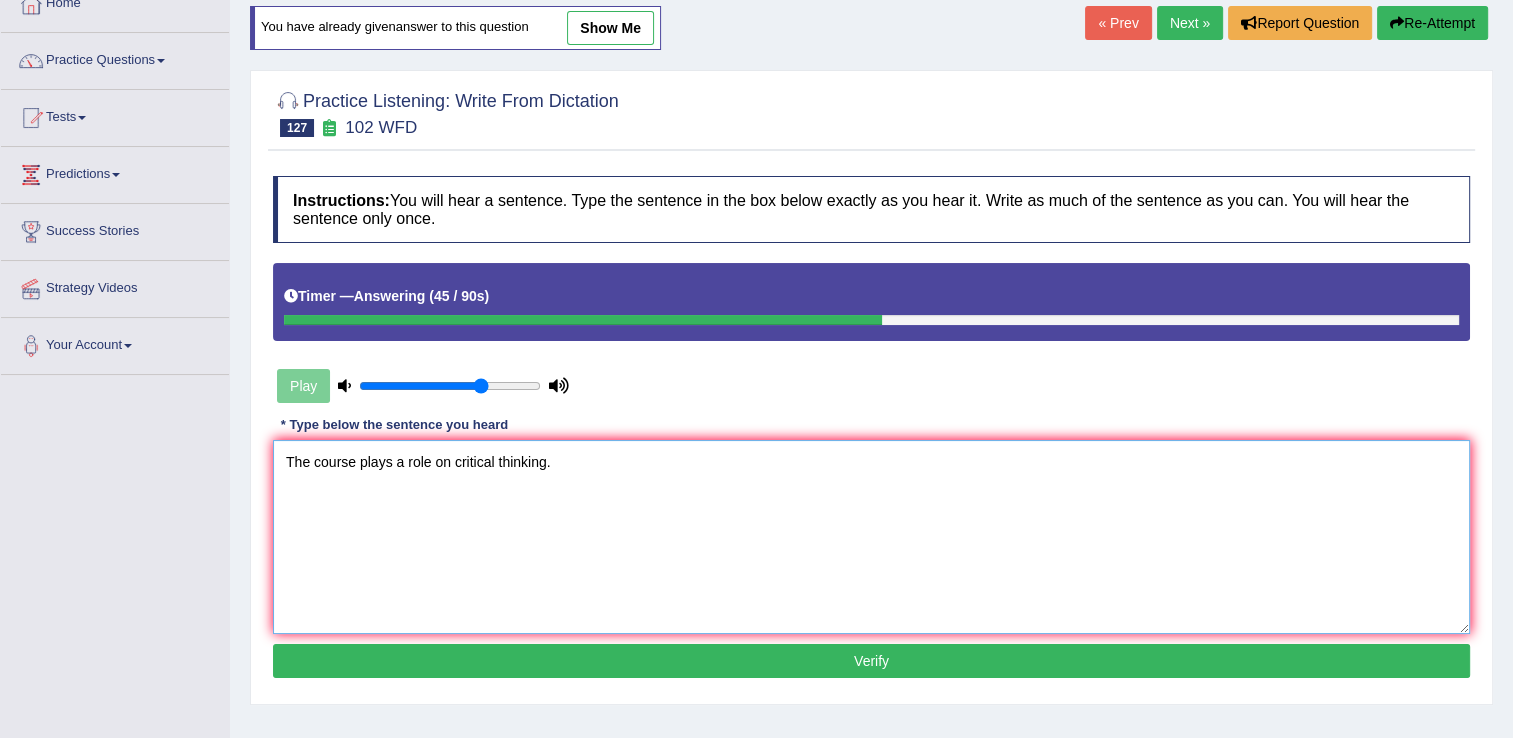 type on "The course plays a role on critical thinking." 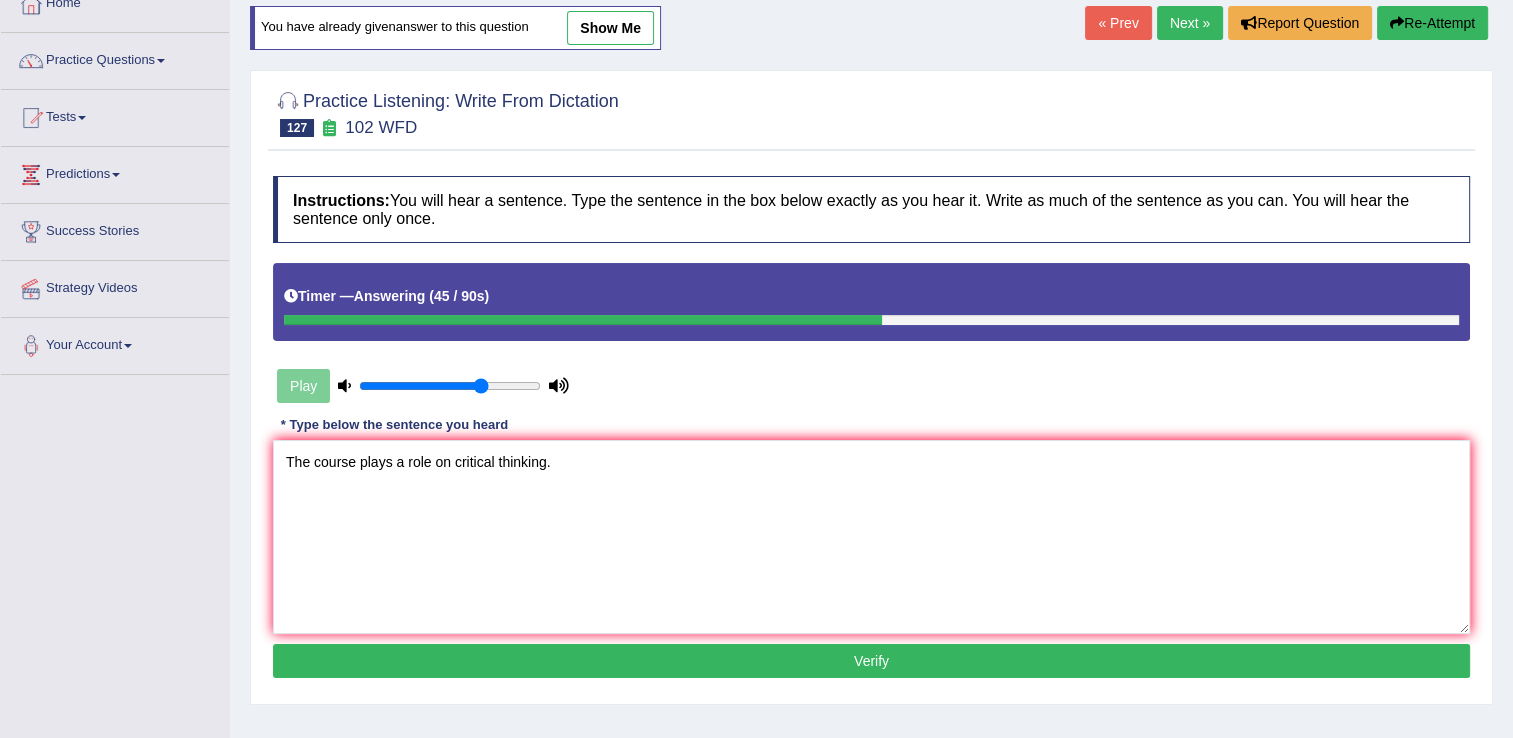 click on "Verify" at bounding box center [871, 661] 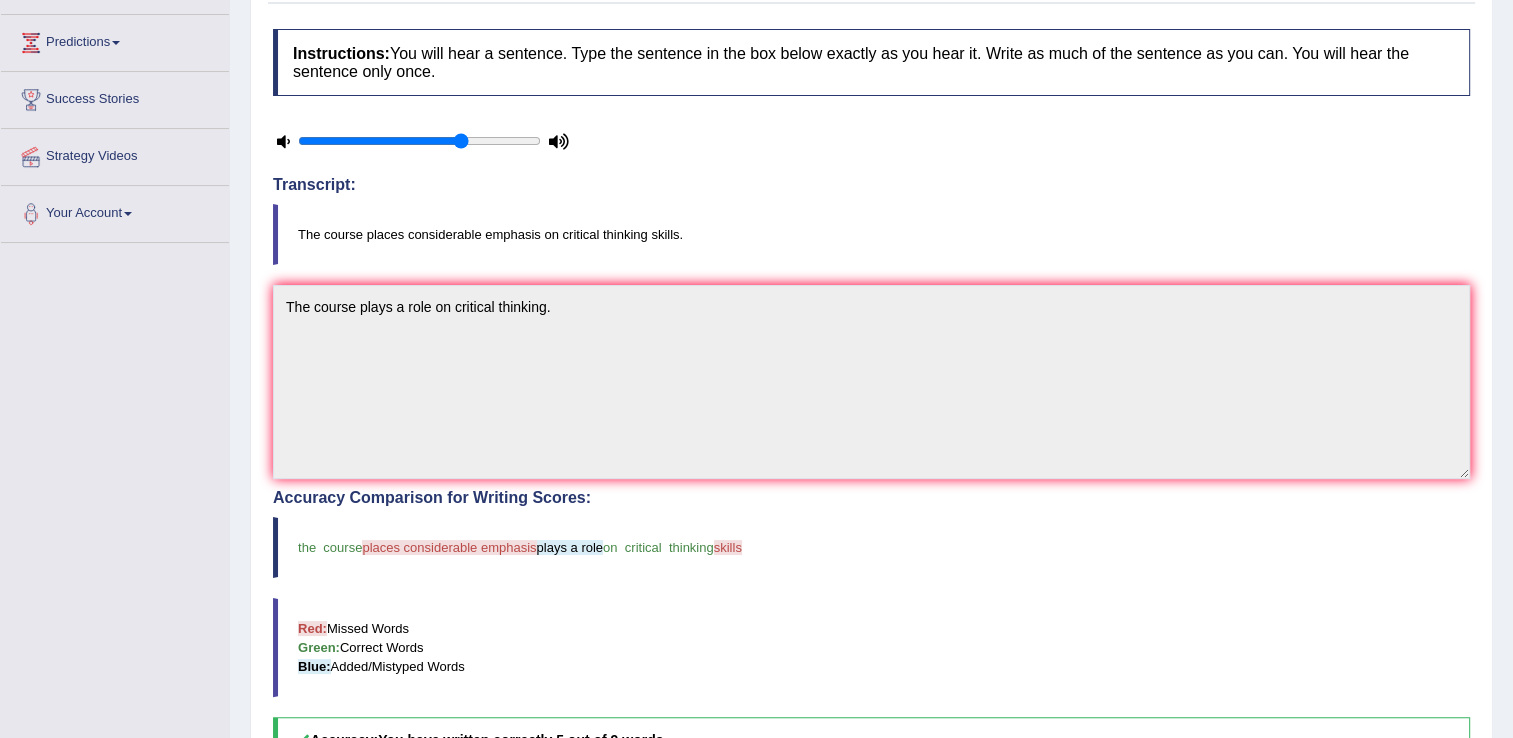 scroll, scrollTop: 0, scrollLeft: 0, axis: both 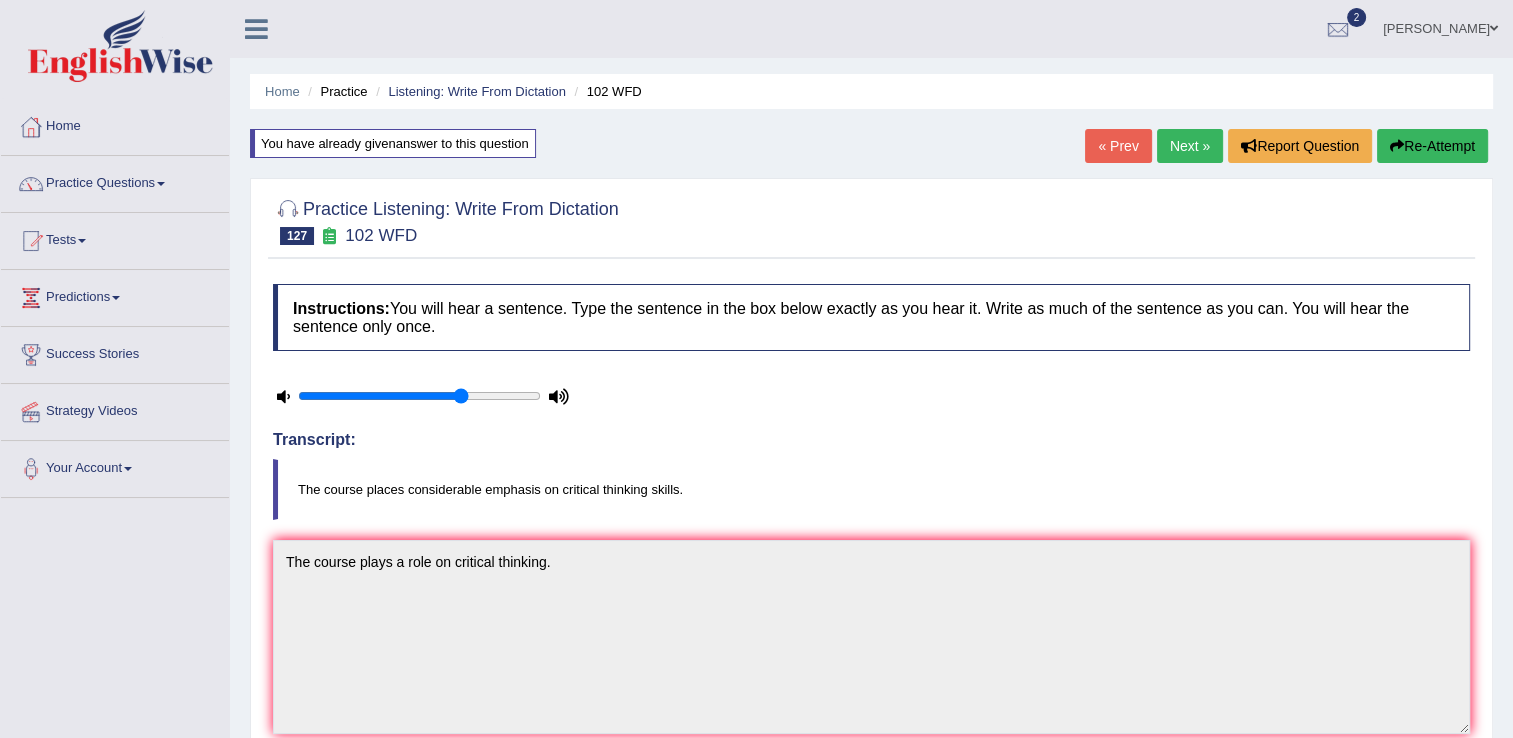 click on "Next »" at bounding box center [1190, 146] 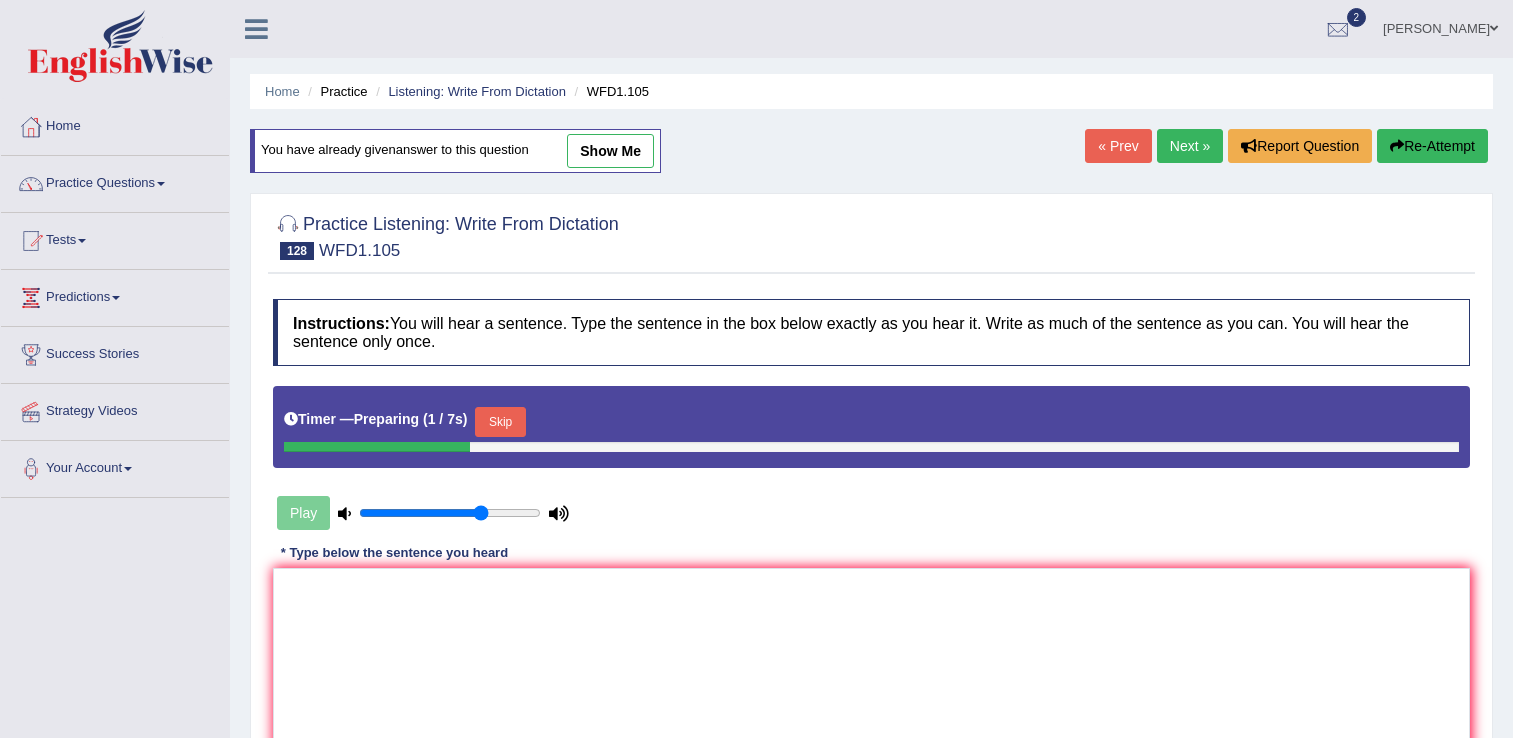 scroll, scrollTop: 0, scrollLeft: 0, axis: both 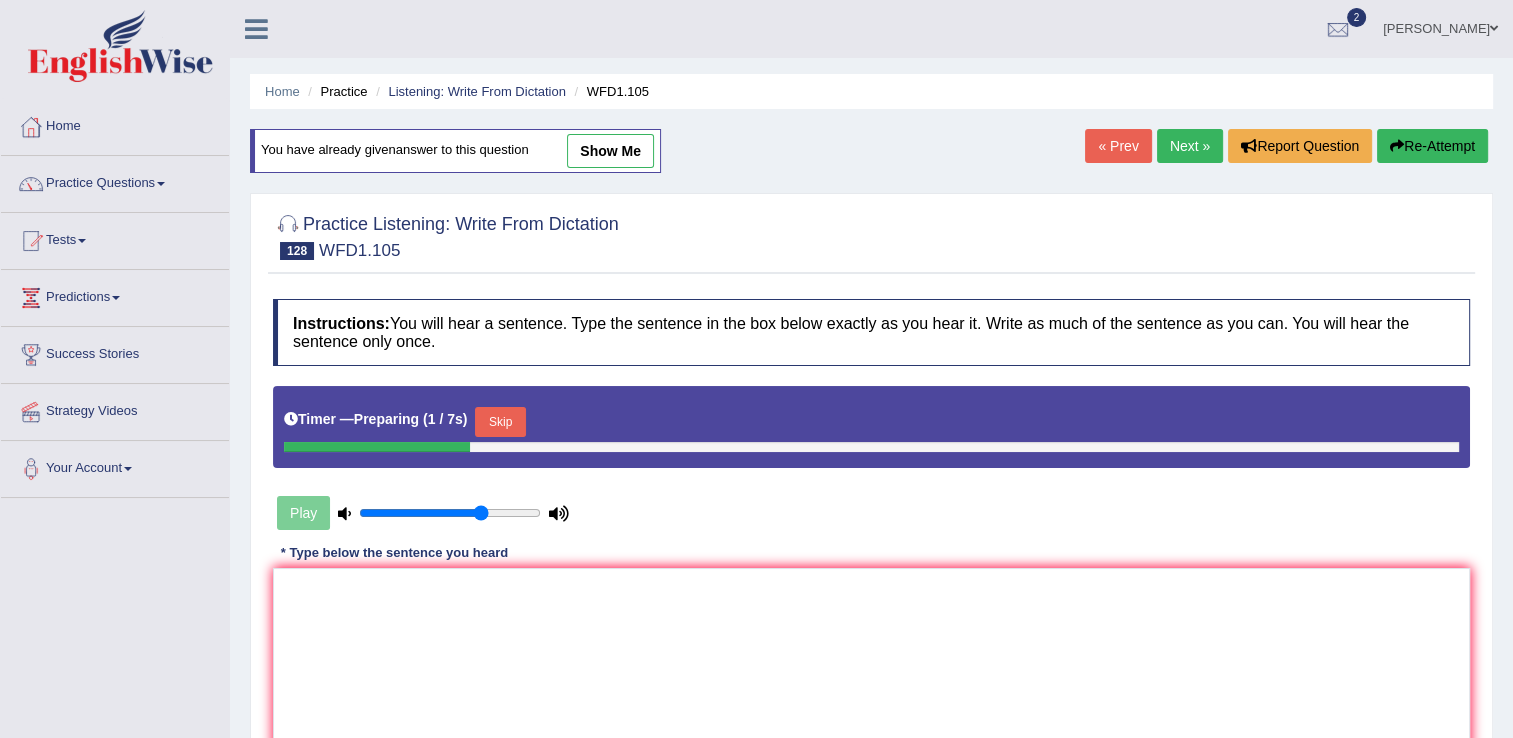 click on "Skip" at bounding box center (500, 422) 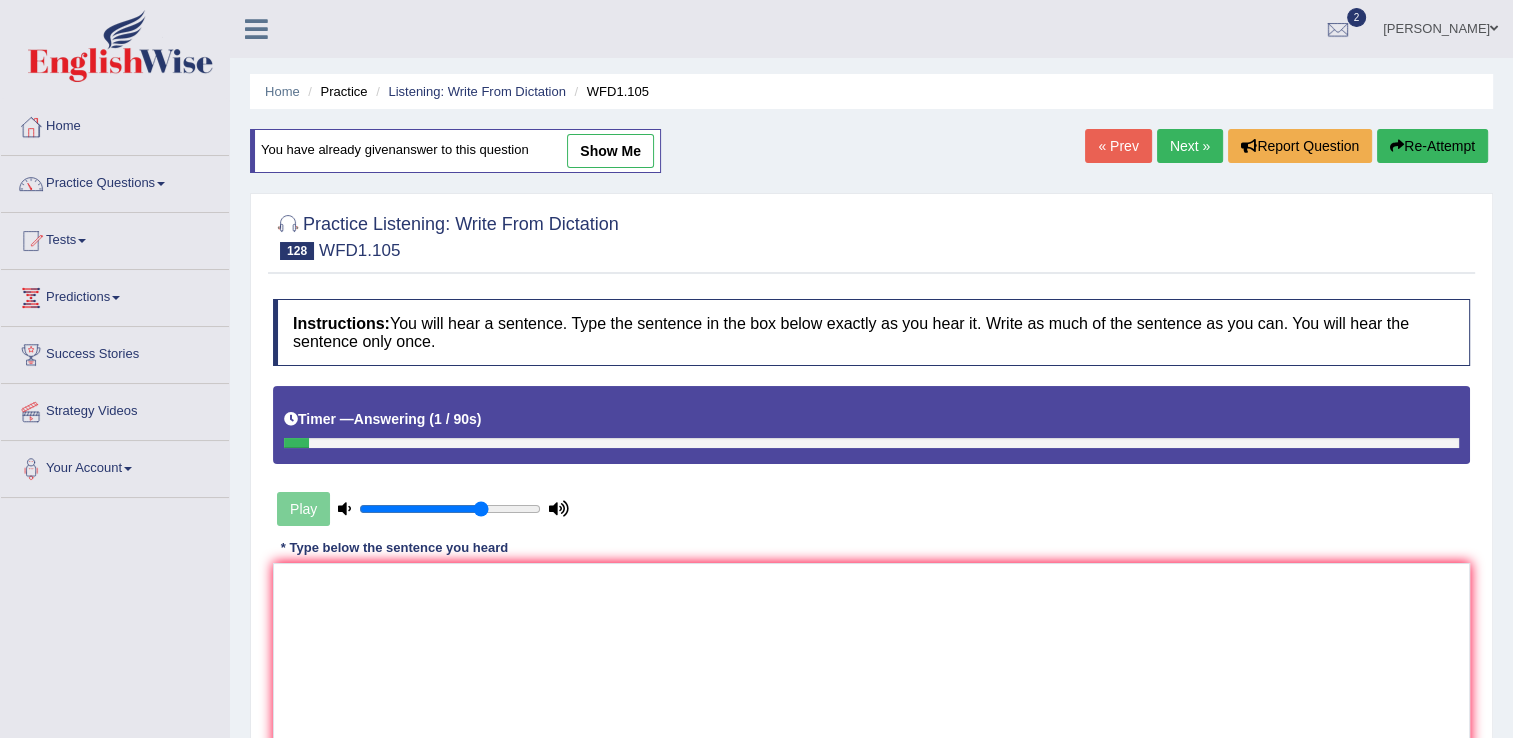 click on "* Type below the sentence you heard" at bounding box center (394, 548) 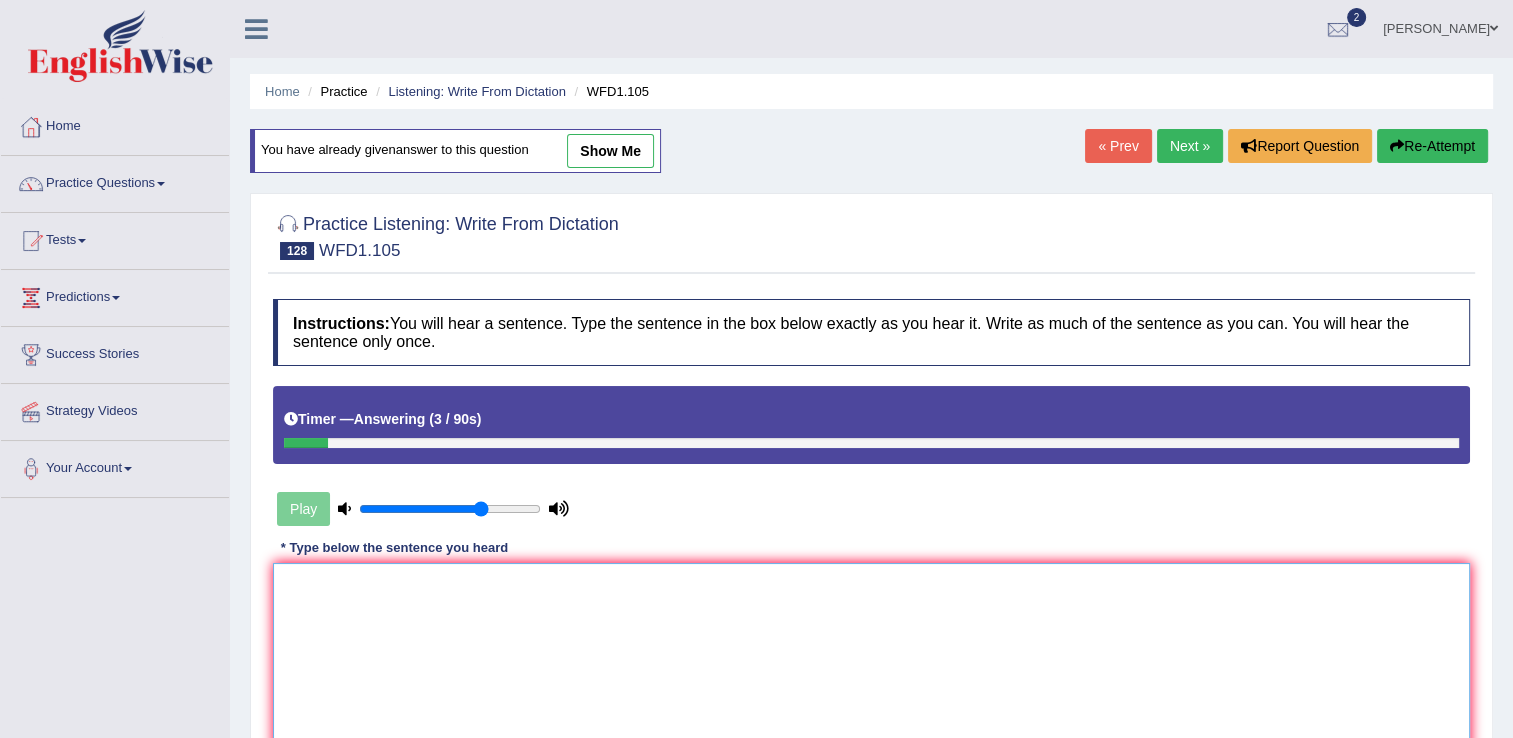 click at bounding box center [871, 660] 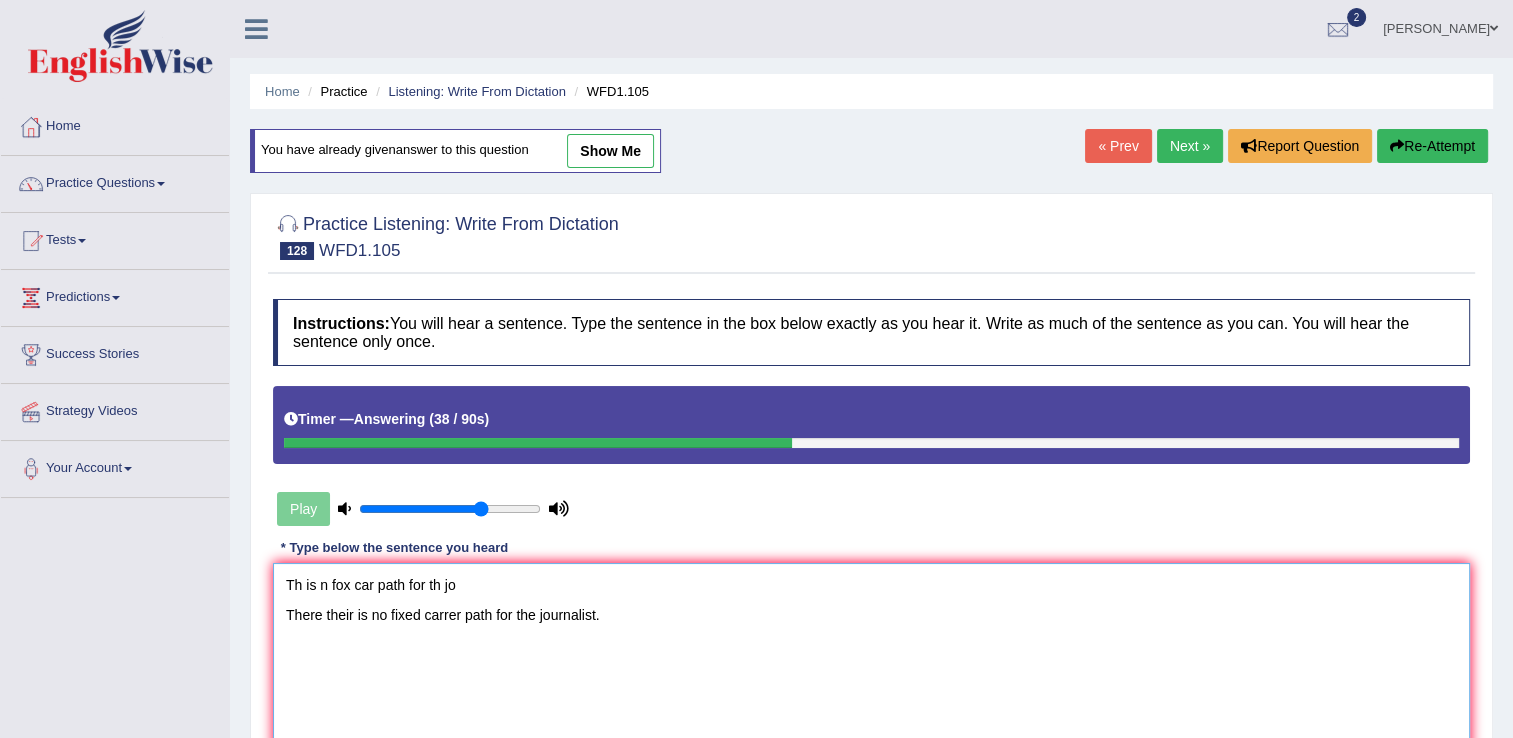 click on "Th is n fox car path for th jo
There their is no fixed carrer path for the journalist." at bounding box center [871, 660] 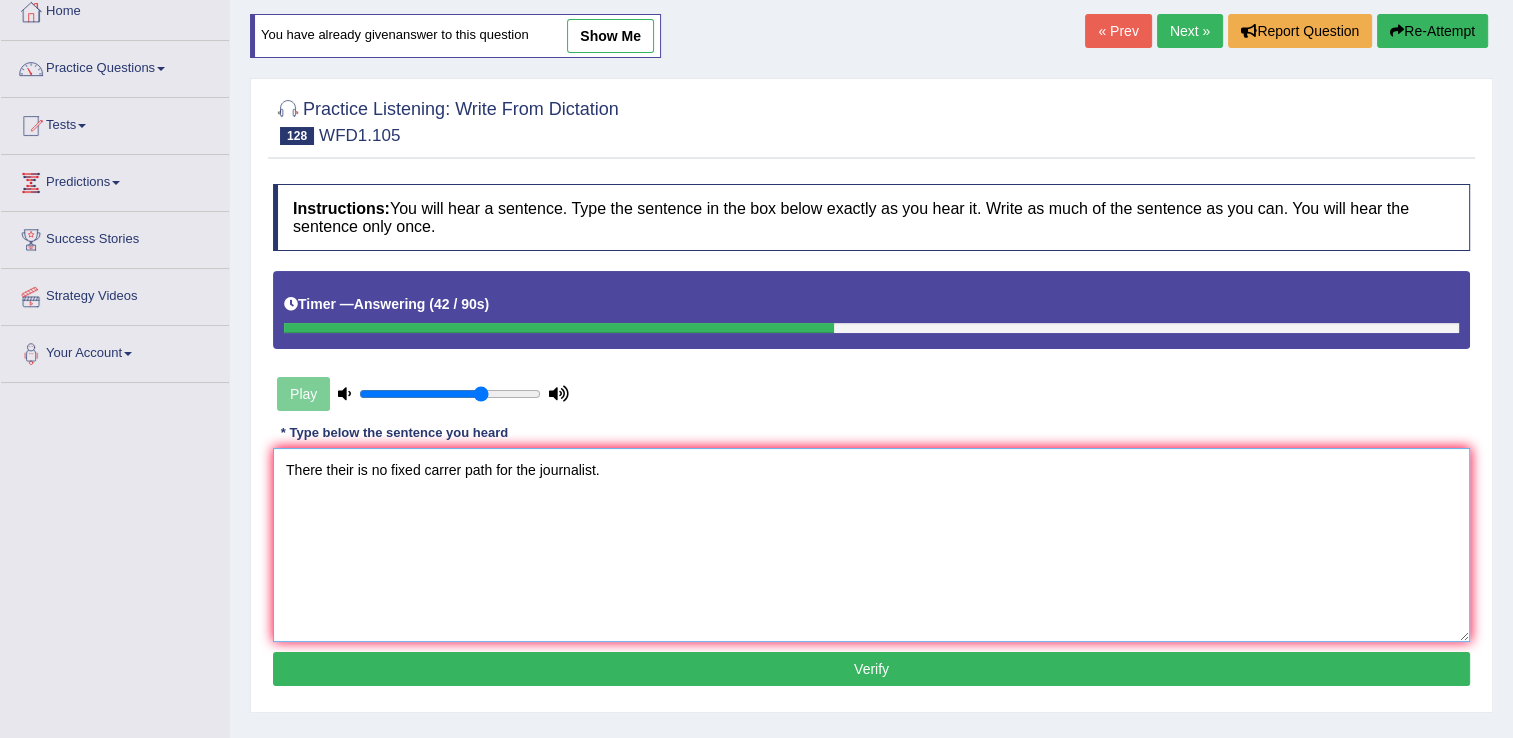 scroll, scrollTop: 116, scrollLeft: 0, axis: vertical 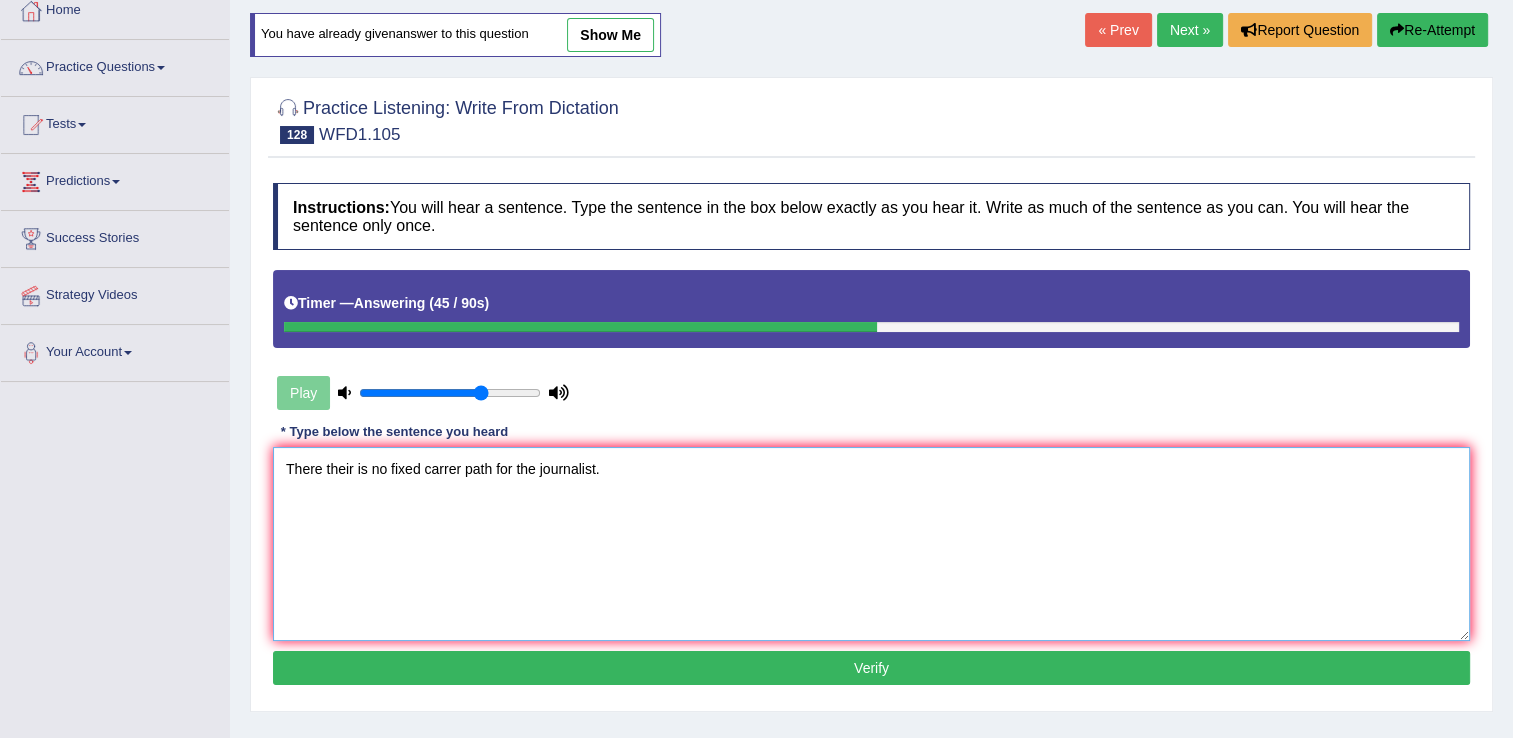 click on "There their is no fixed carrer path for the journalist." at bounding box center (871, 544) 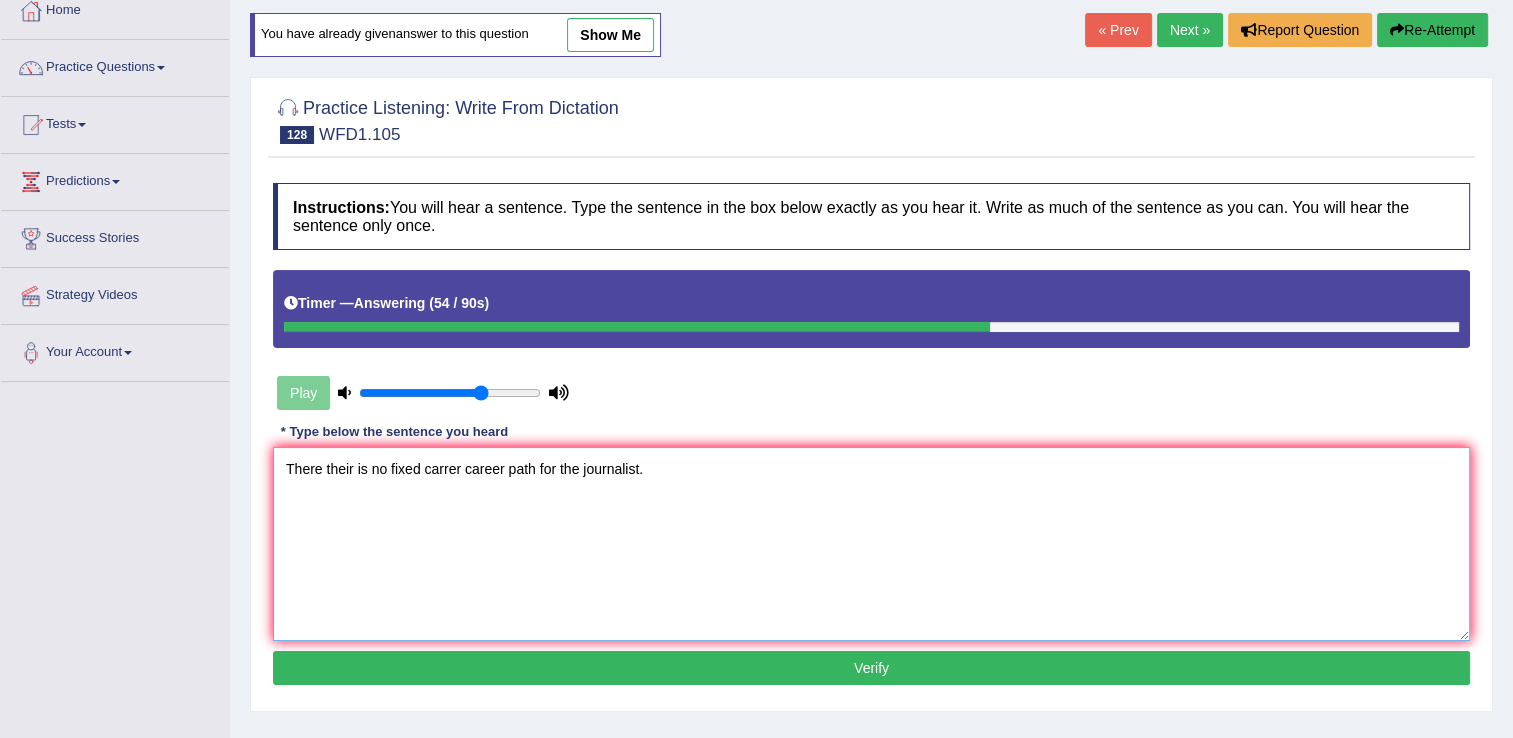 type on "There their is no fixed carrer career path for the journalist." 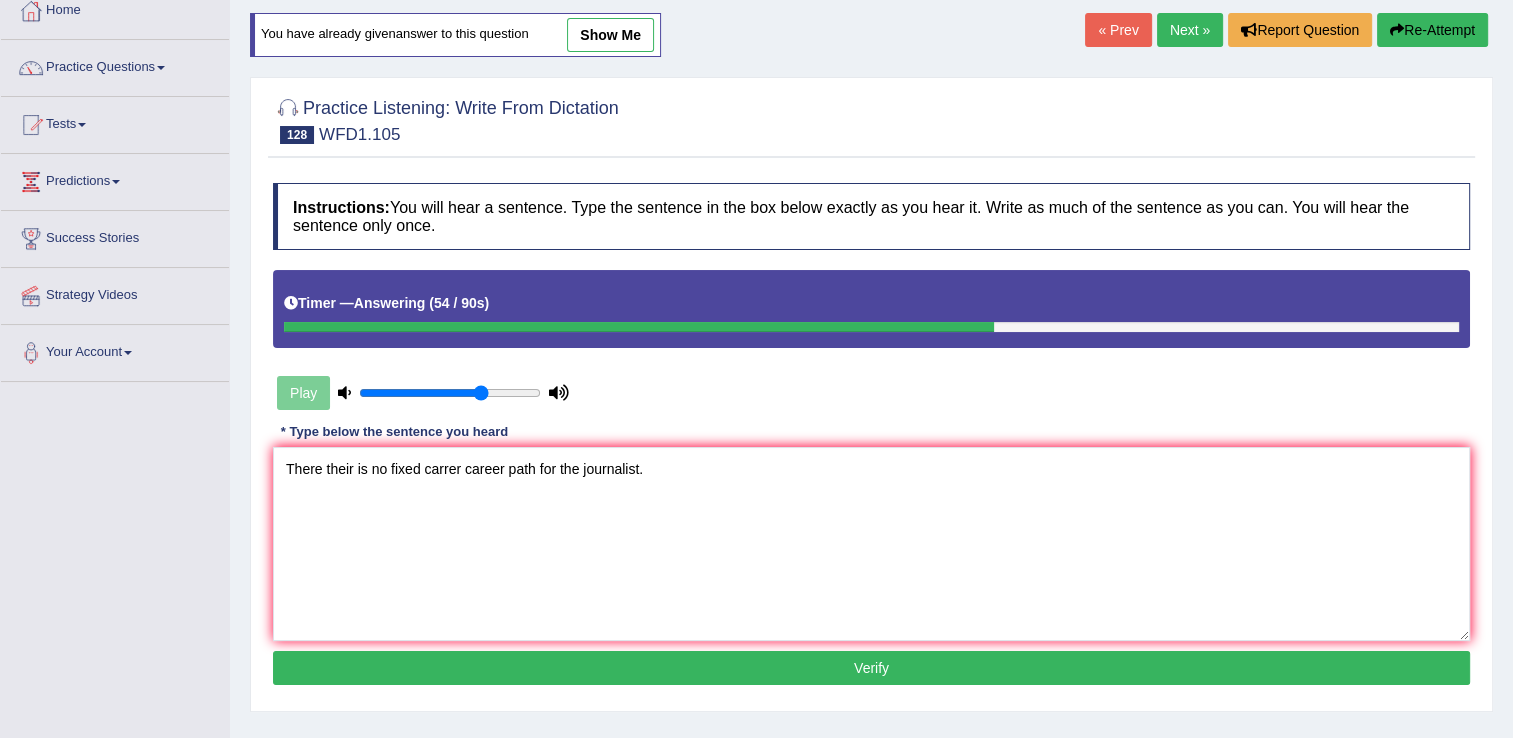 click on "Verify" at bounding box center (871, 668) 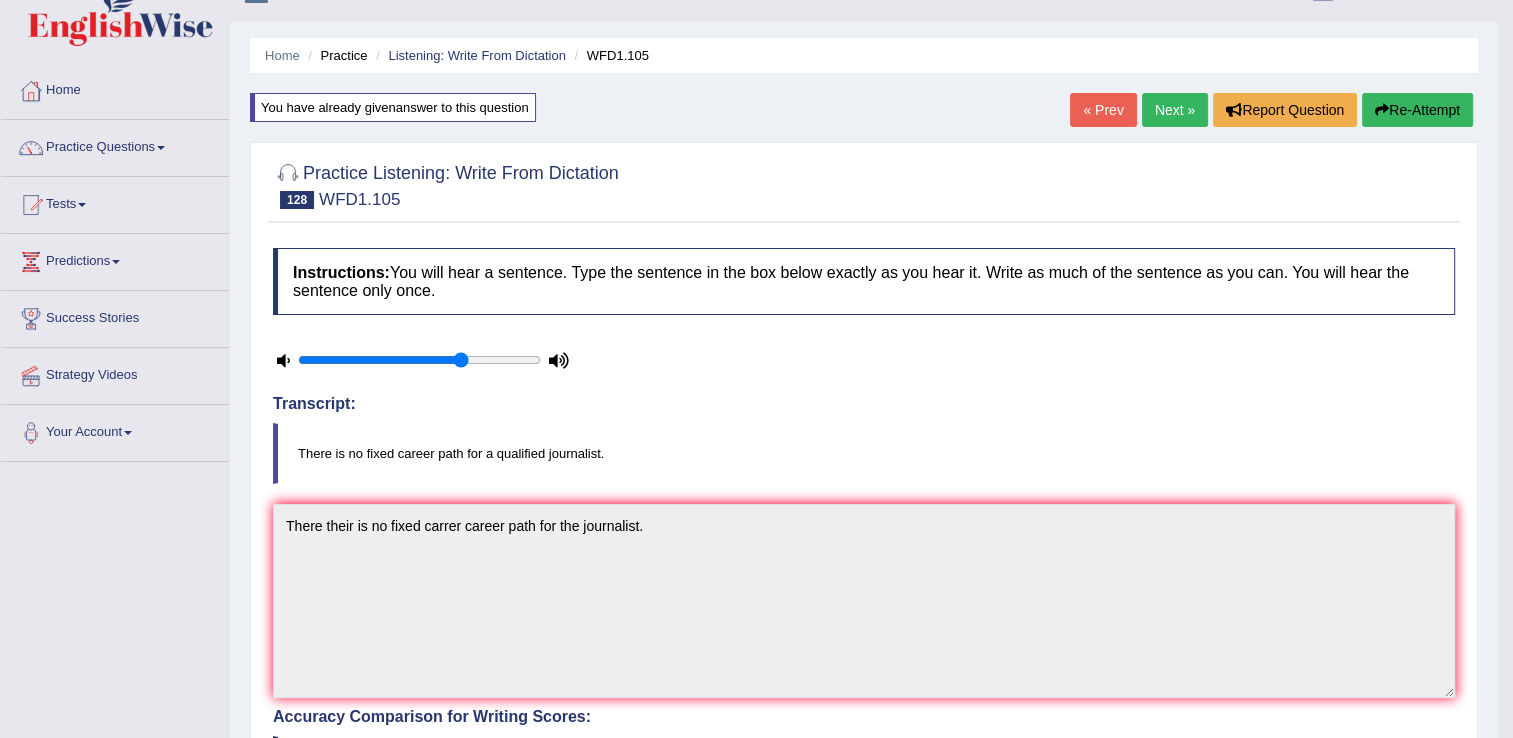 scroll, scrollTop: 0, scrollLeft: 0, axis: both 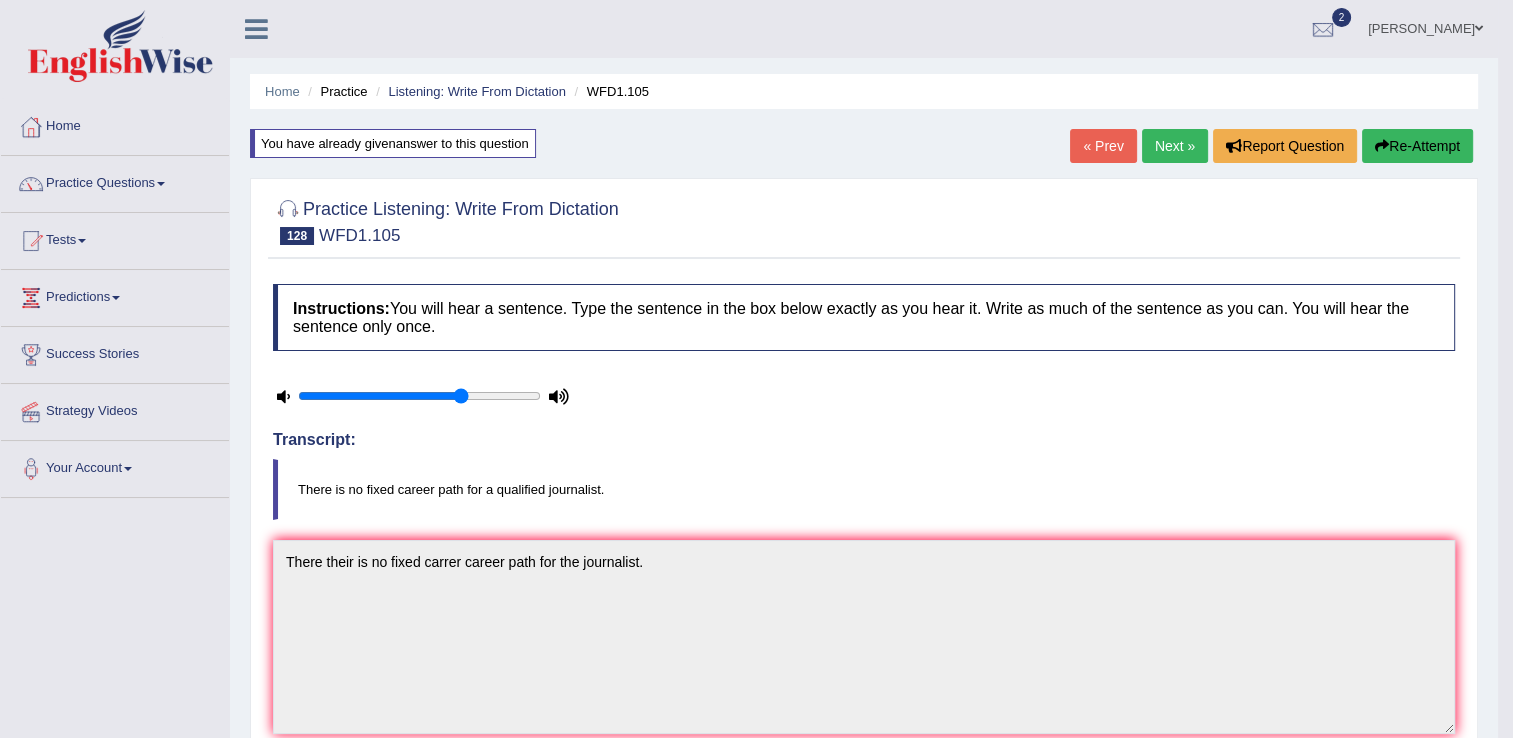 click on "Next »" at bounding box center [1175, 146] 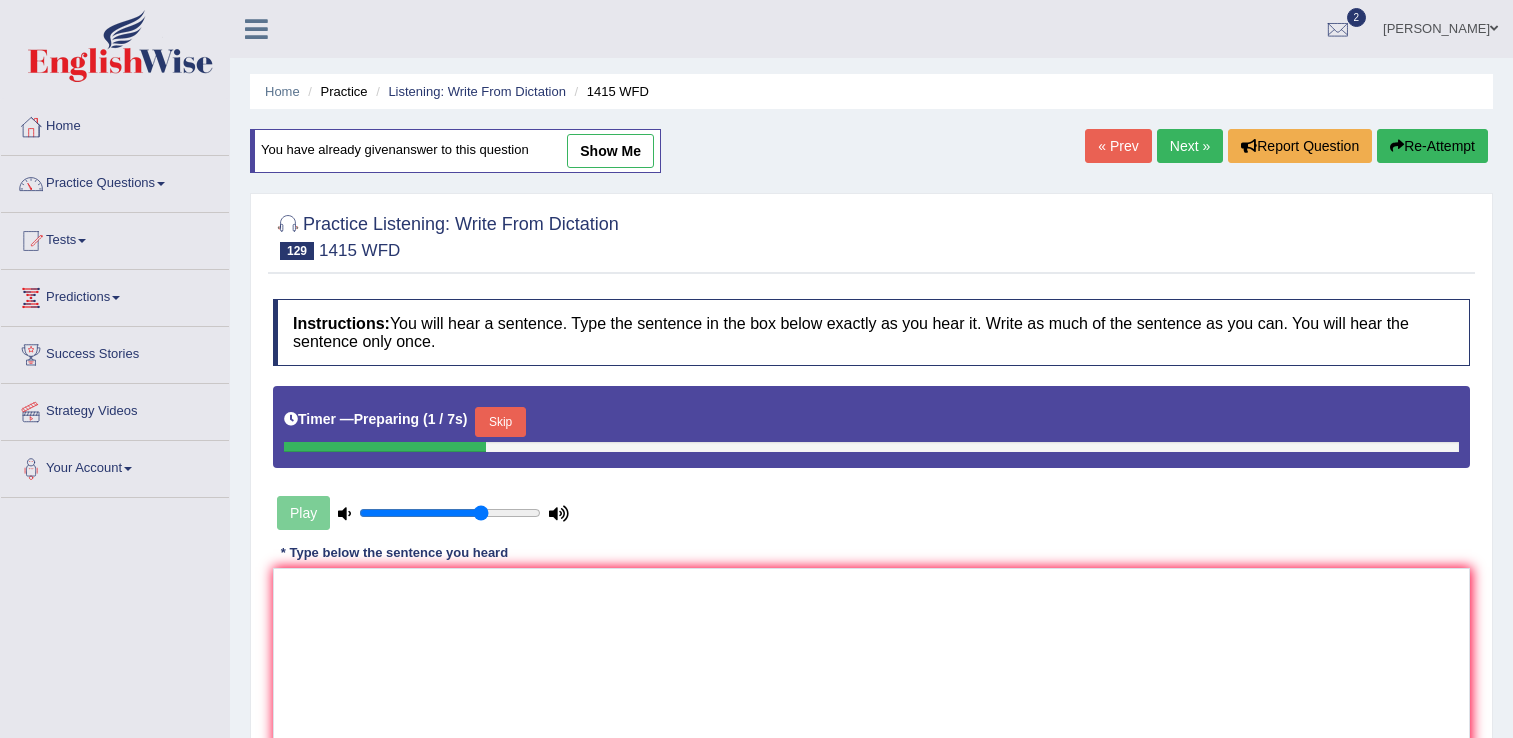 scroll, scrollTop: 0, scrollLeft: 0, axis: both 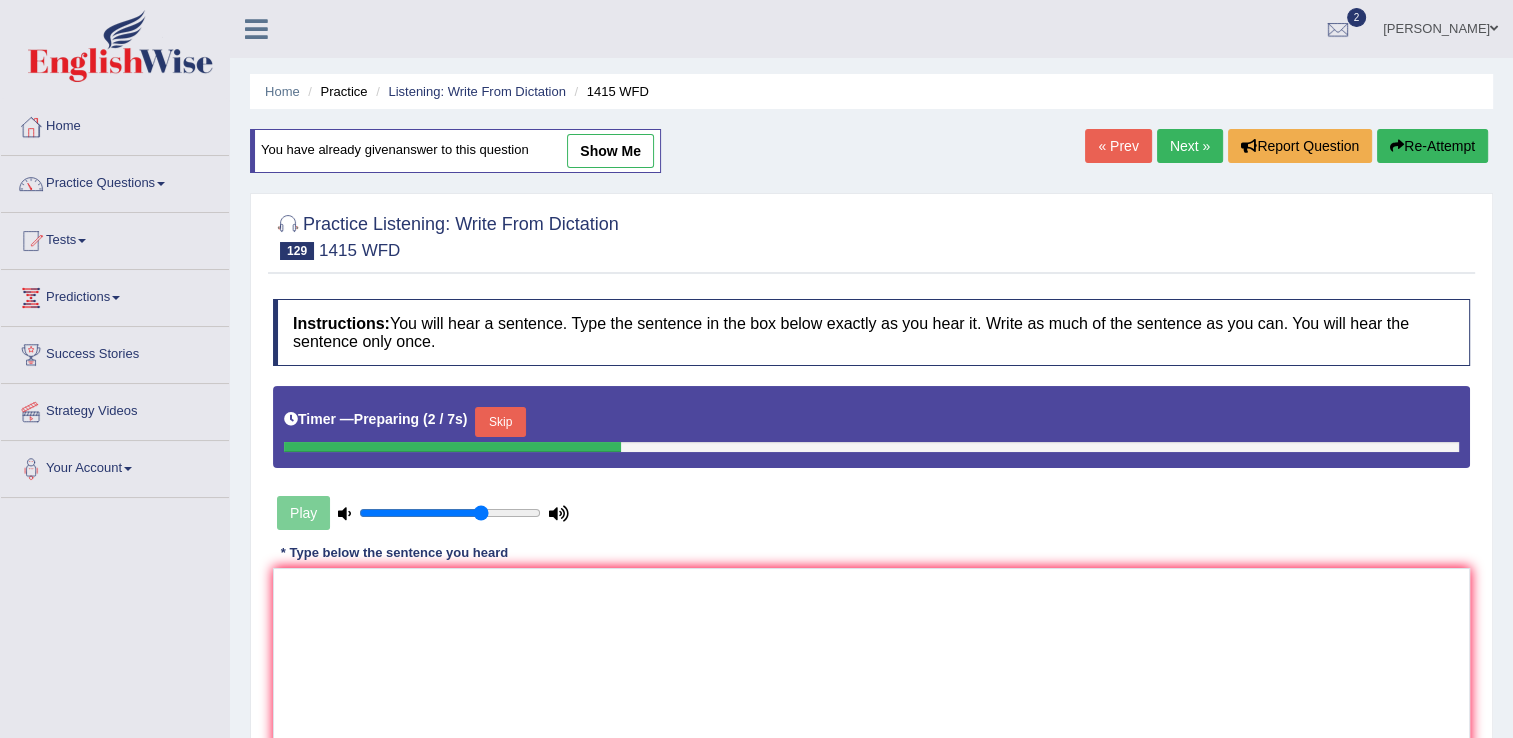 click on "Skip" at bounding box center (500, 422) 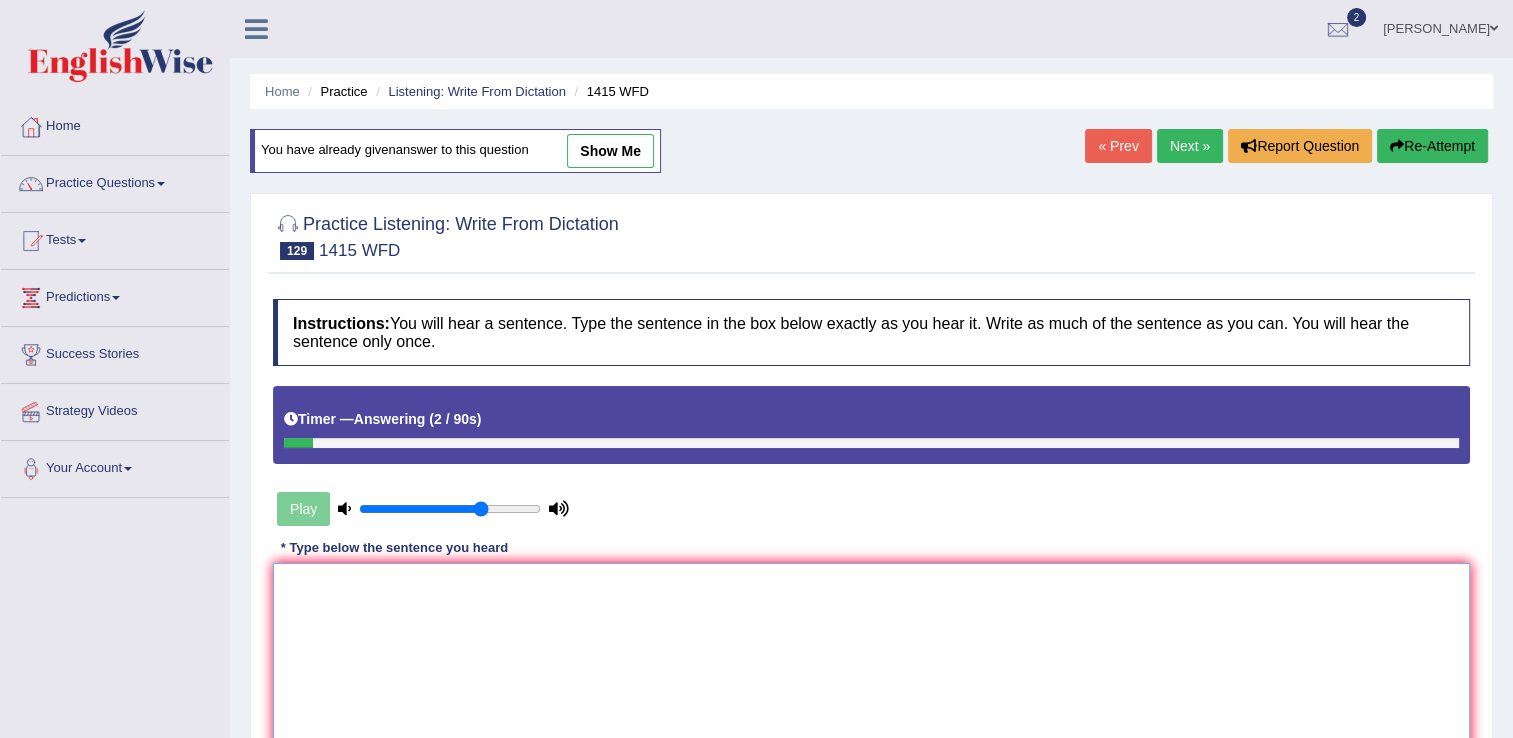 drag, startPoint x: 456, startPoint y: 585, endPoint x: 450, endPoint y: 603, distance: 18.973665 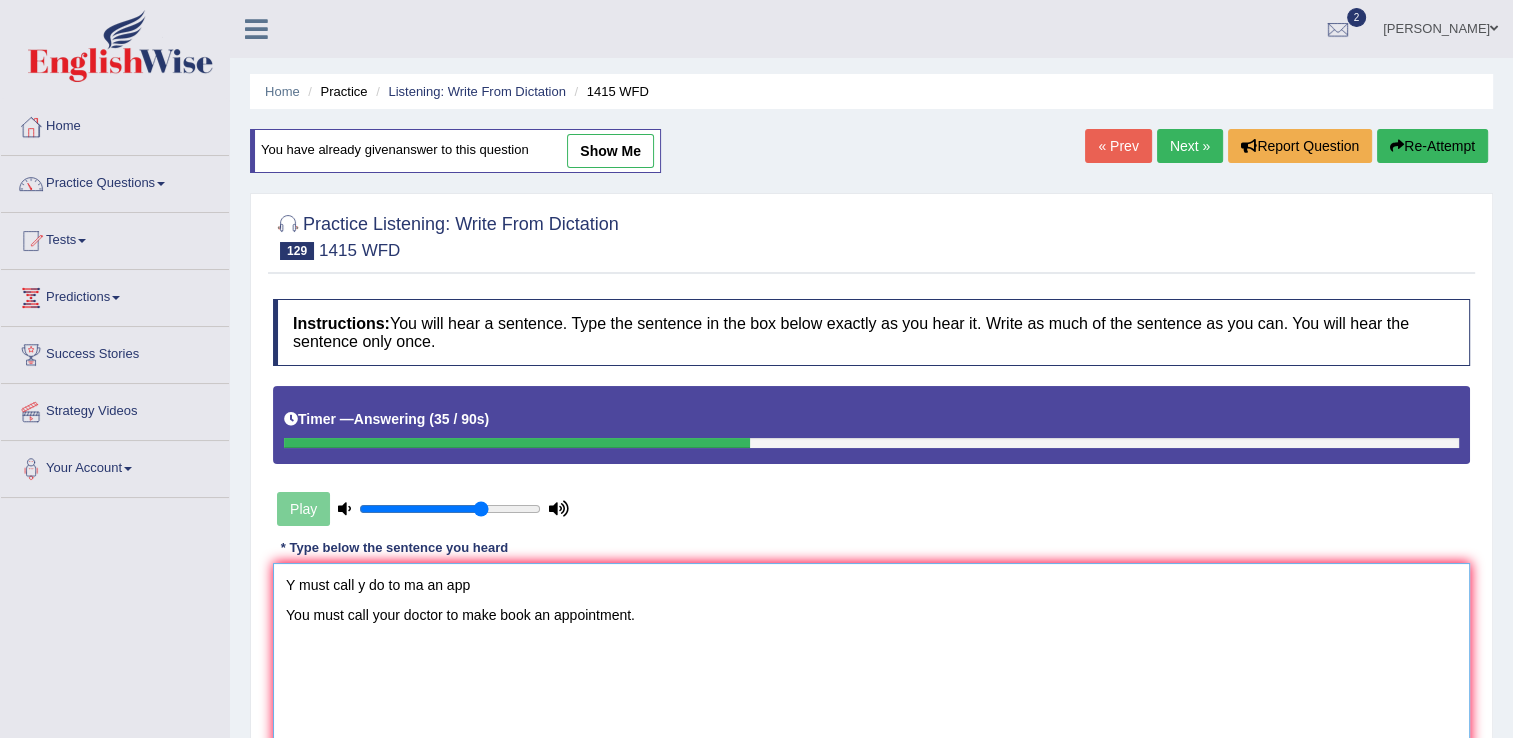 click on "Y must call y do to ma an app
You must call your doctor to make book an appointment." at bounding box center (871, 660) 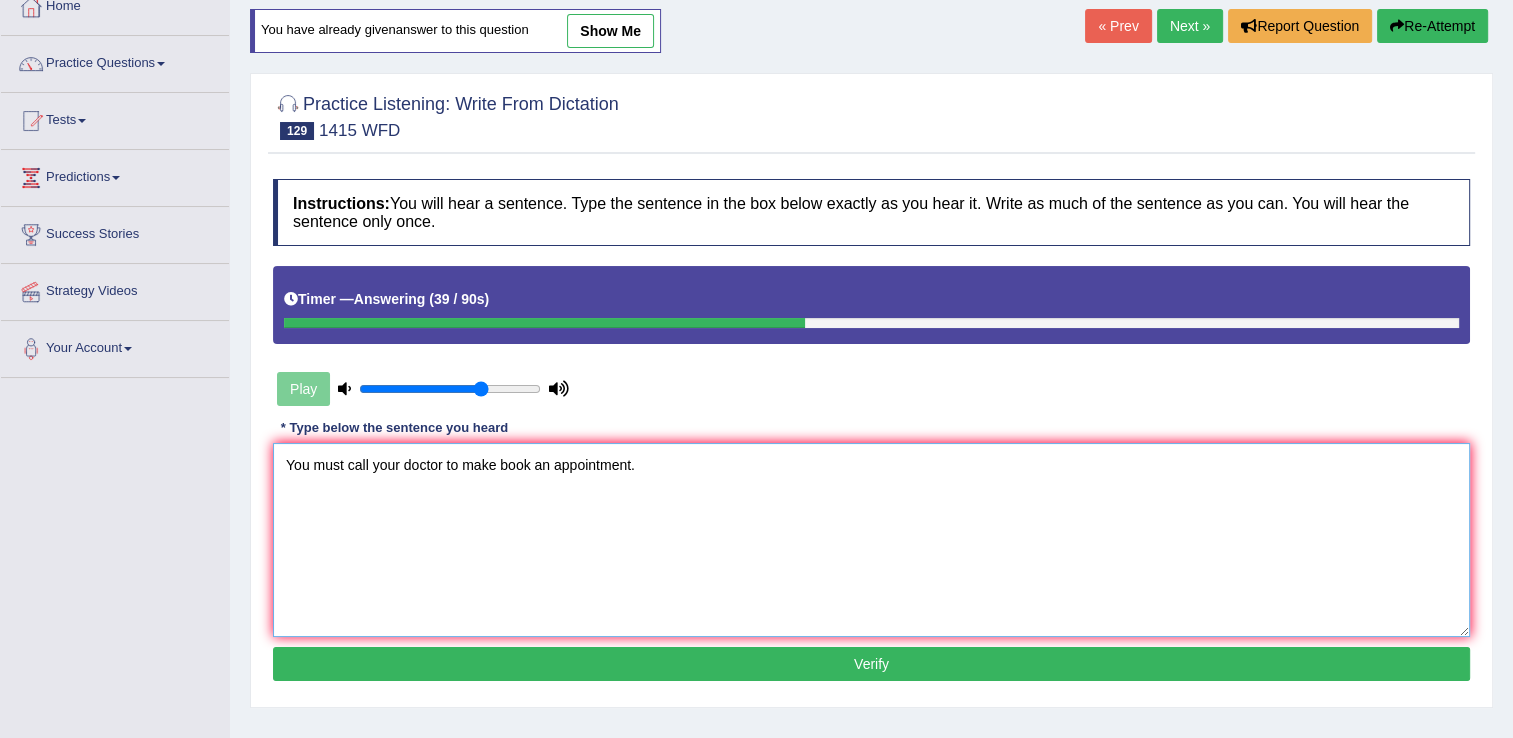 scroll, scrollTop: 122, scrollLeft: 0, axis: vertical 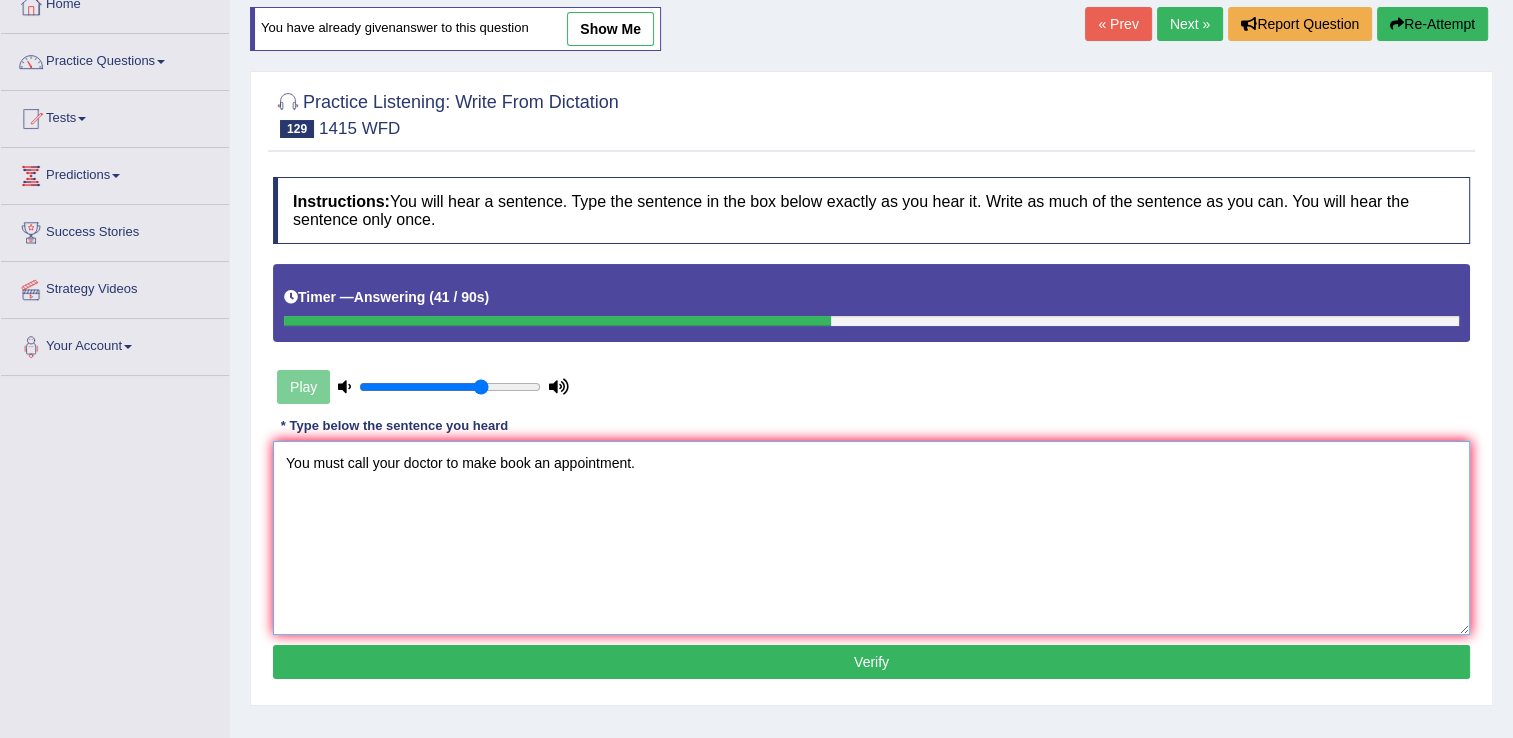 type on "You must call your doctor to make book an appointment." 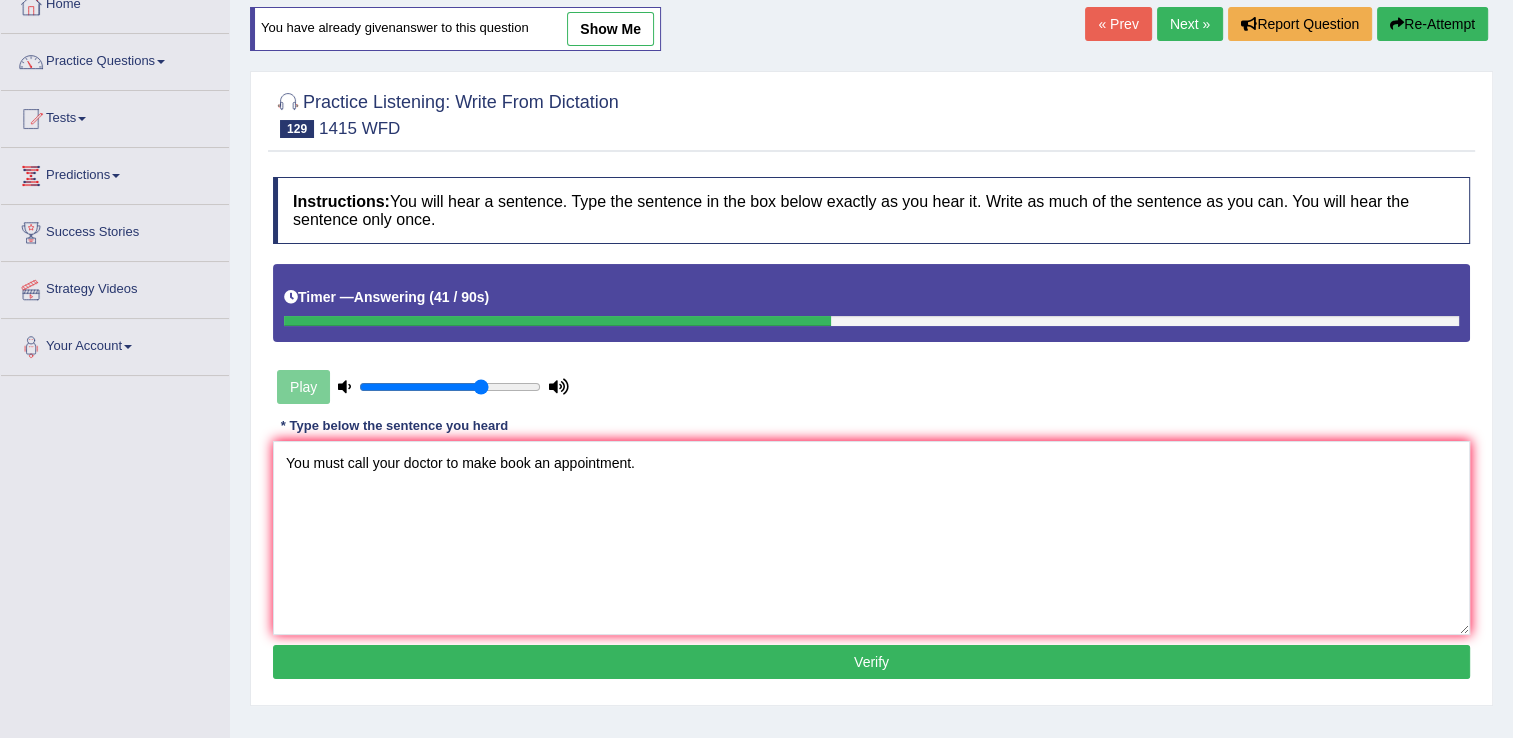 click on "Verify" at bounding box center [871, 662] 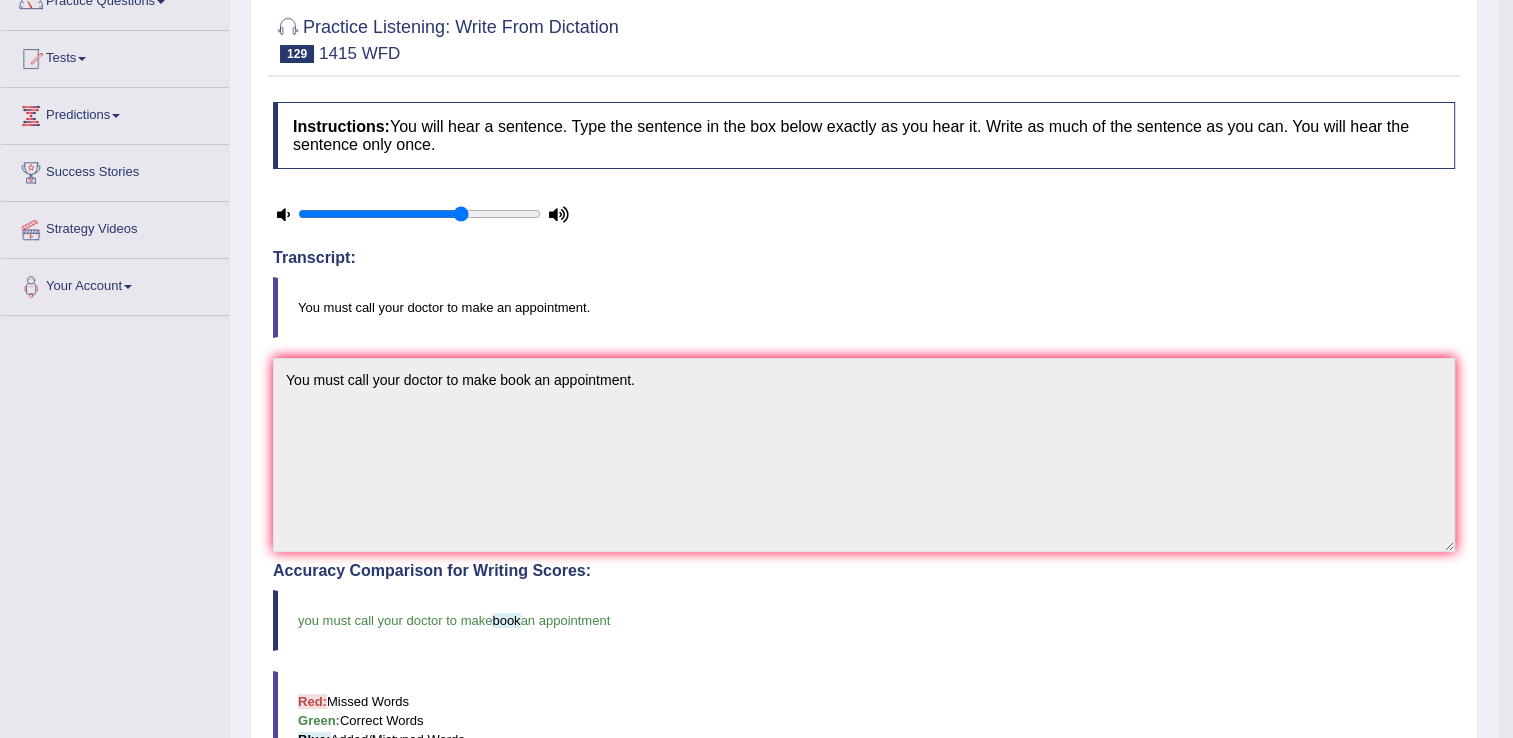 scroll, scrollTop: 0, scrollLeft: 0, axis: both 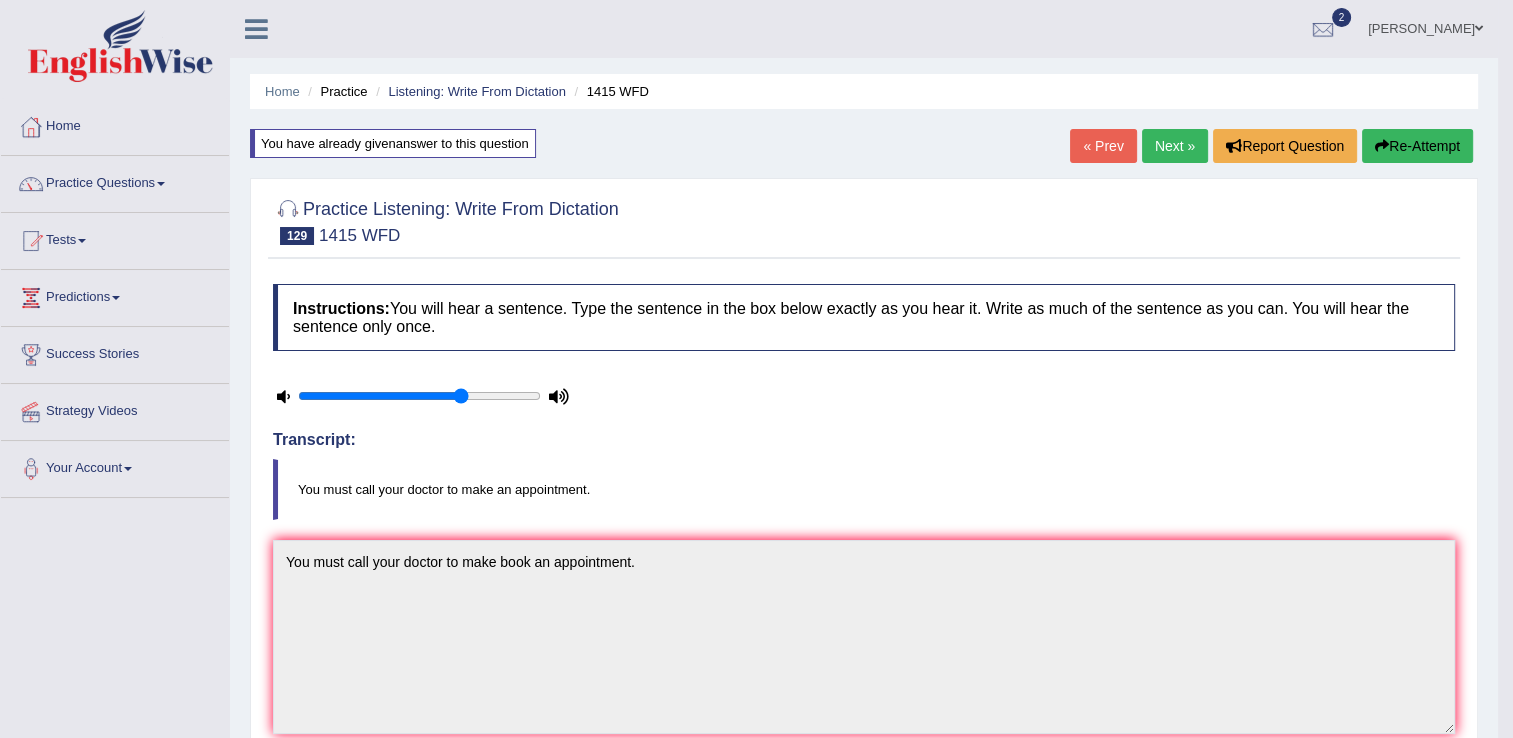 click on "Next »" at bounding box center (1175, 146) 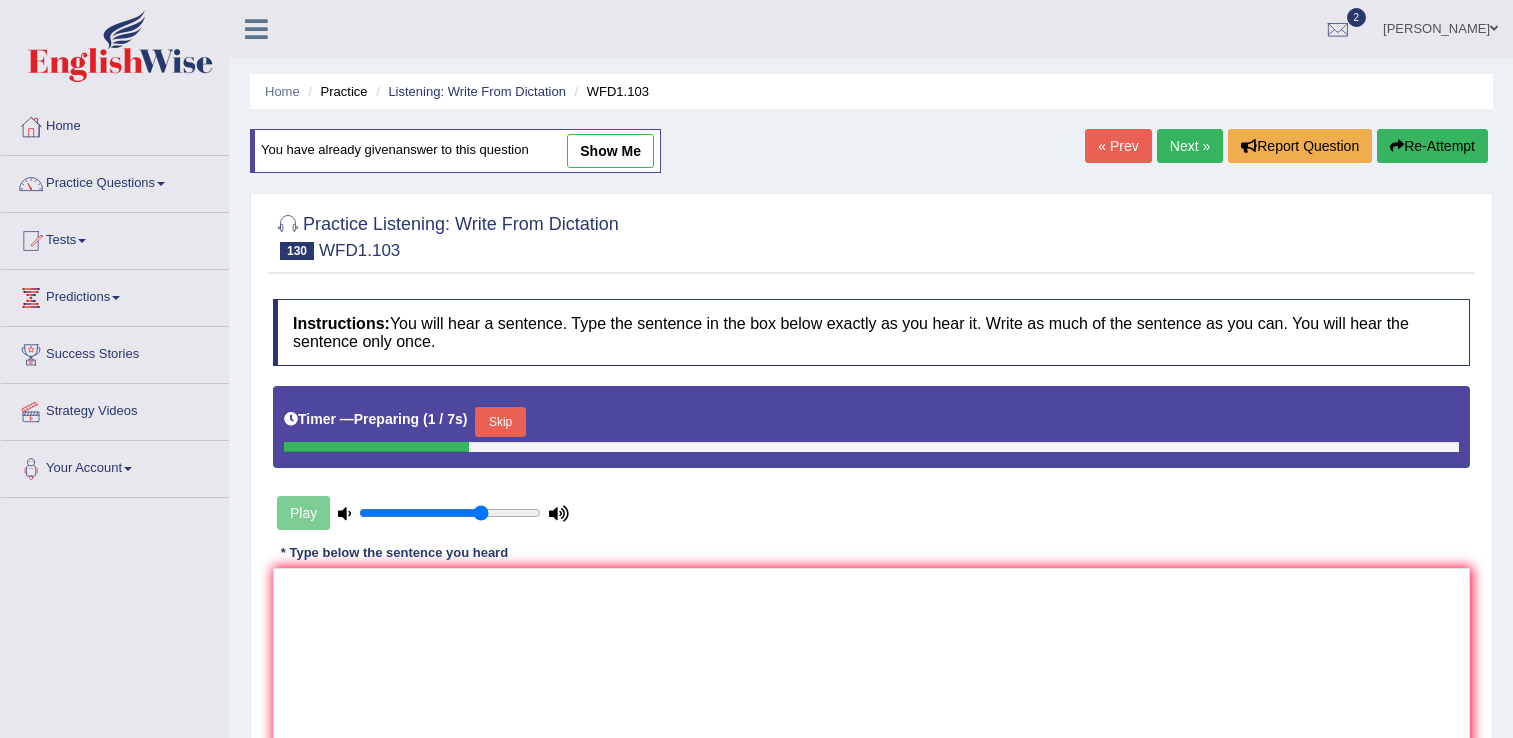 scroll, scrollTop: 0, scrollLeft: 0, axis: both 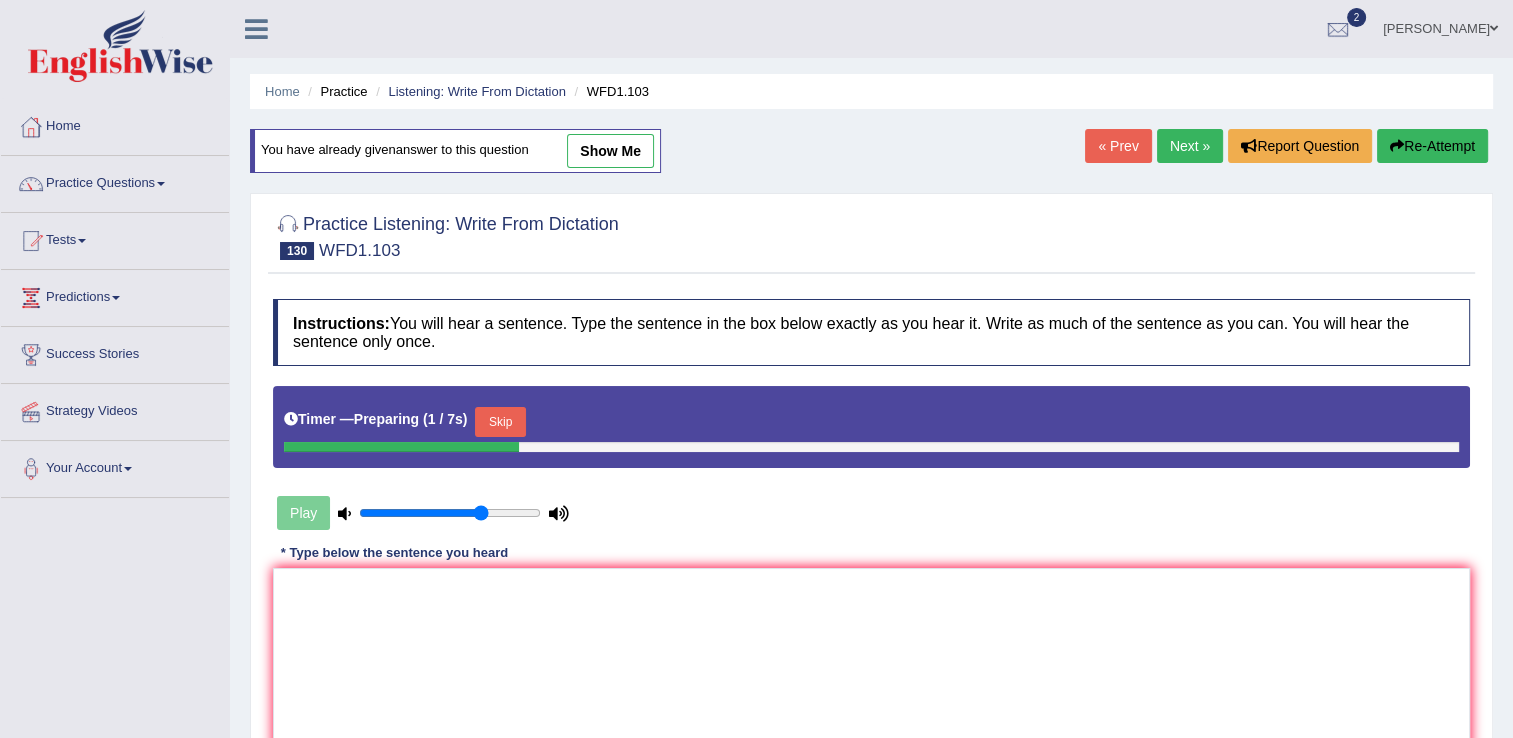 click on "Skip" at bounding box center (500, 422) 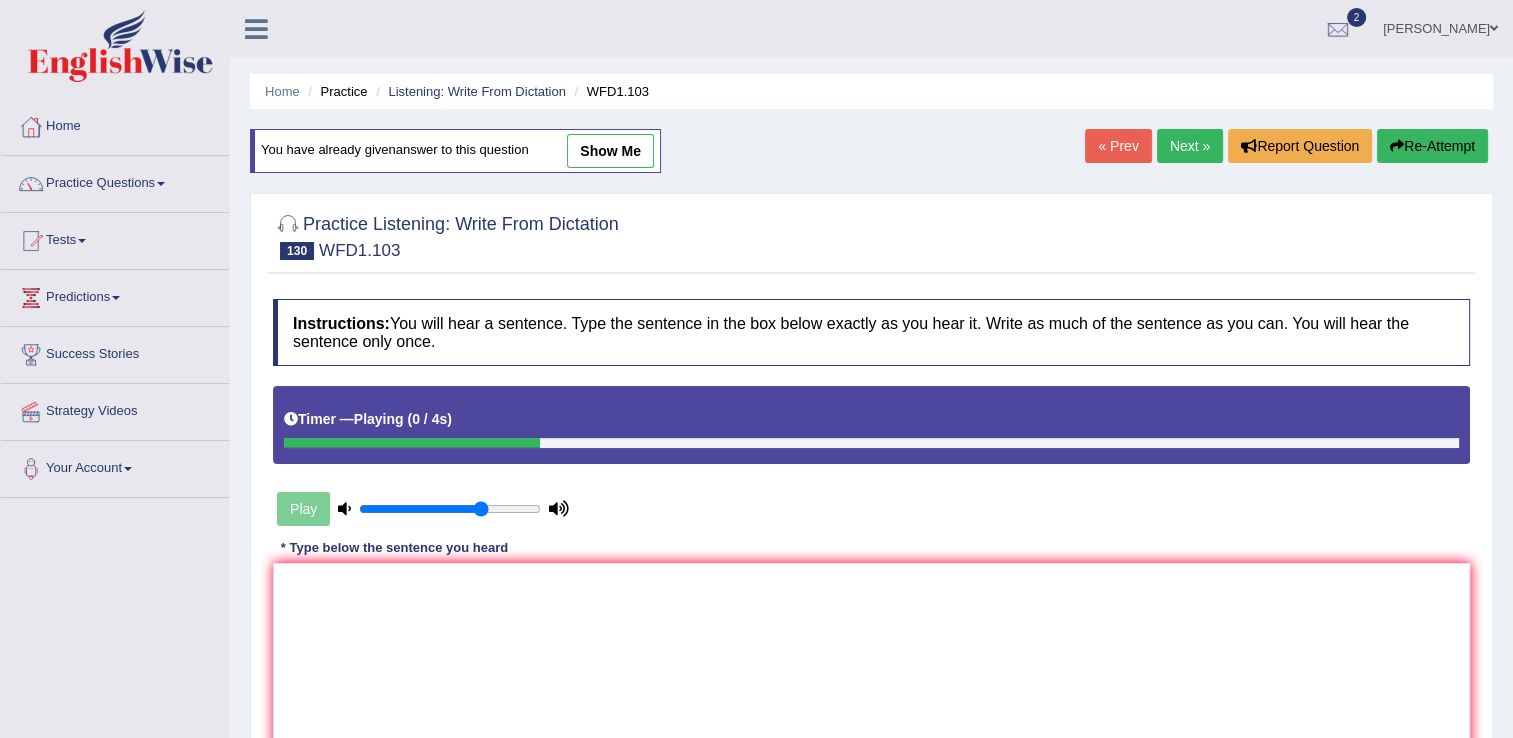 drag, startPoint x: 482, startPoint y: 426, endPoint x: 554, endPoint y: 492, distance: 97.67292 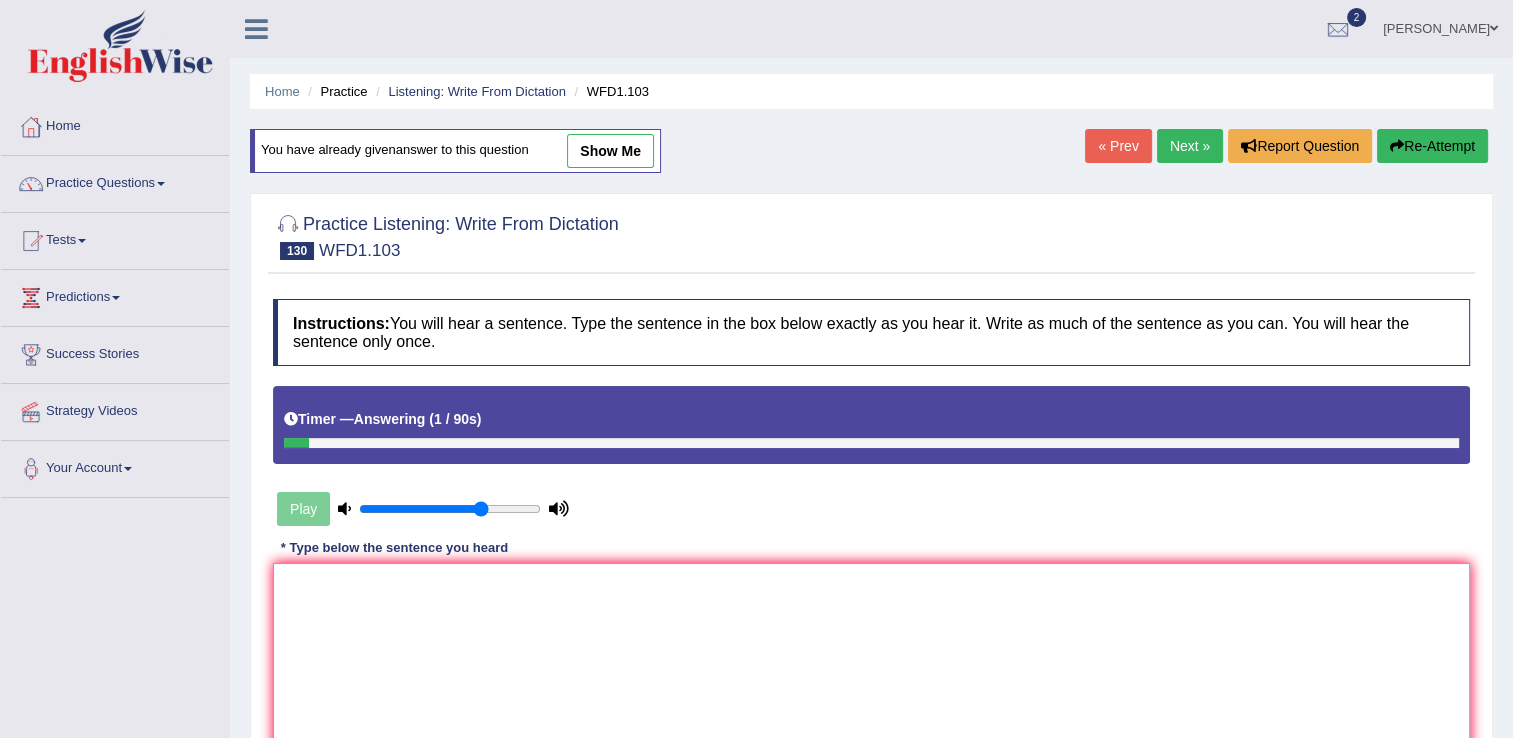click at bounding box center (871, 660) 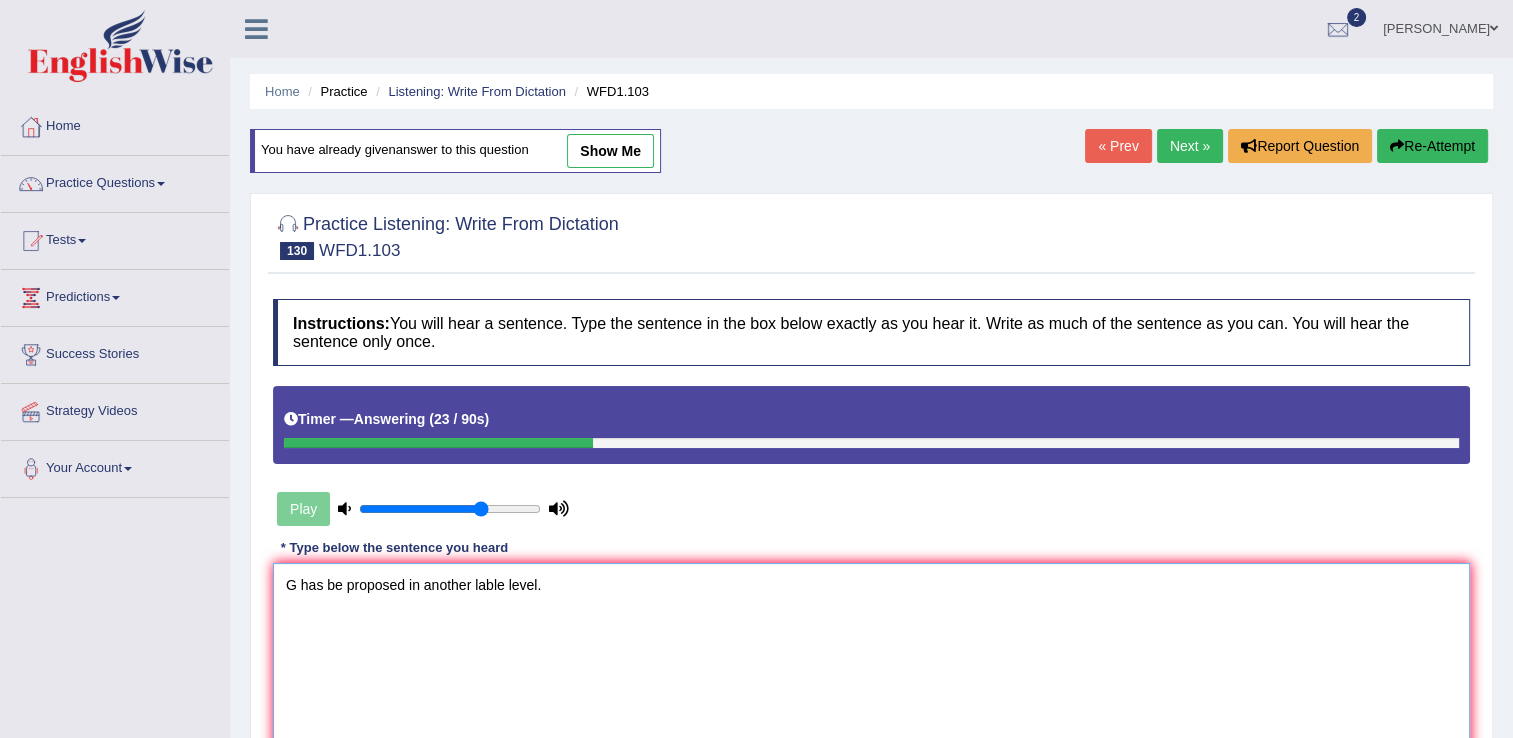 click on "G has be proposed in another lable level." at bounding box center [871, 660] 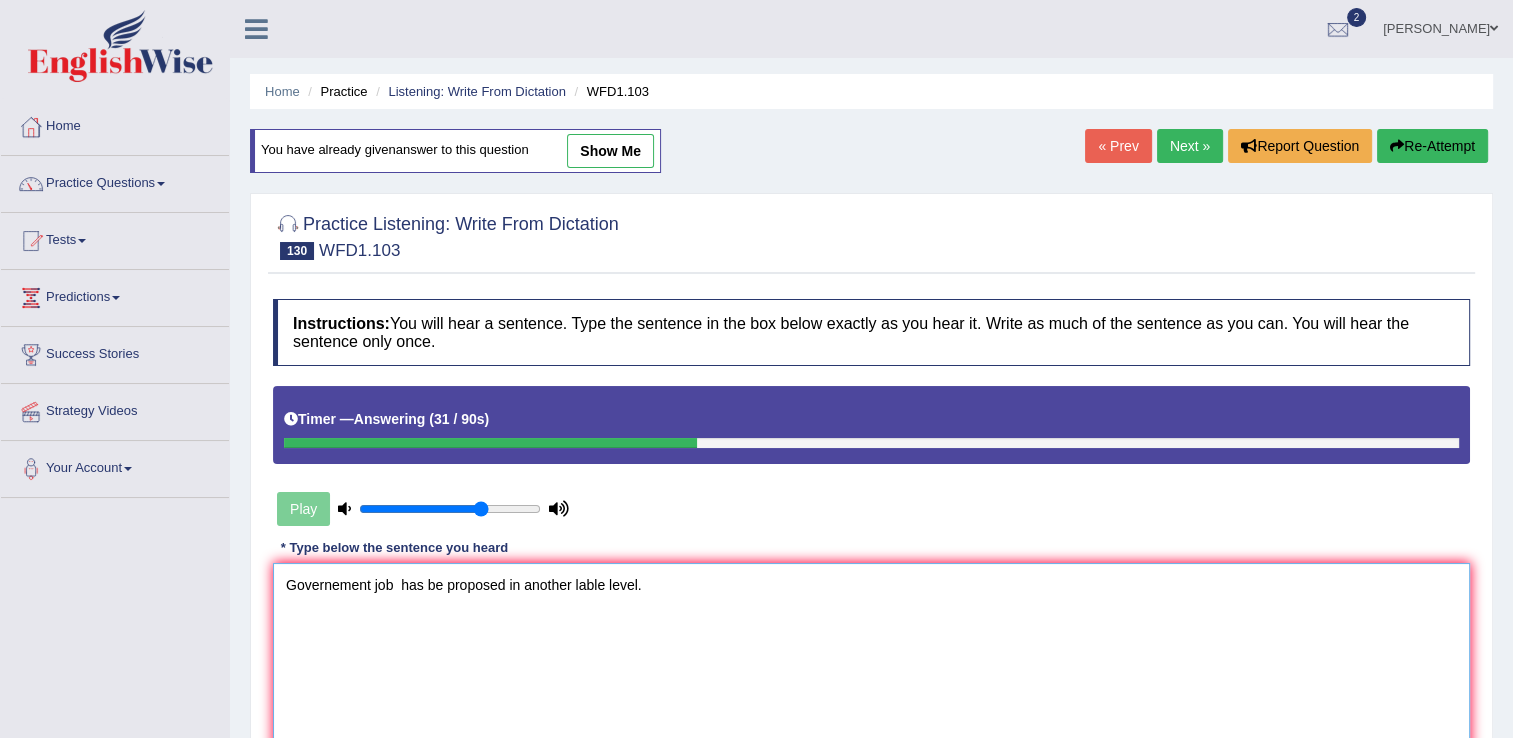 click on "Governement job  has be proposed in another lable level." at bounding box center [871, 660] 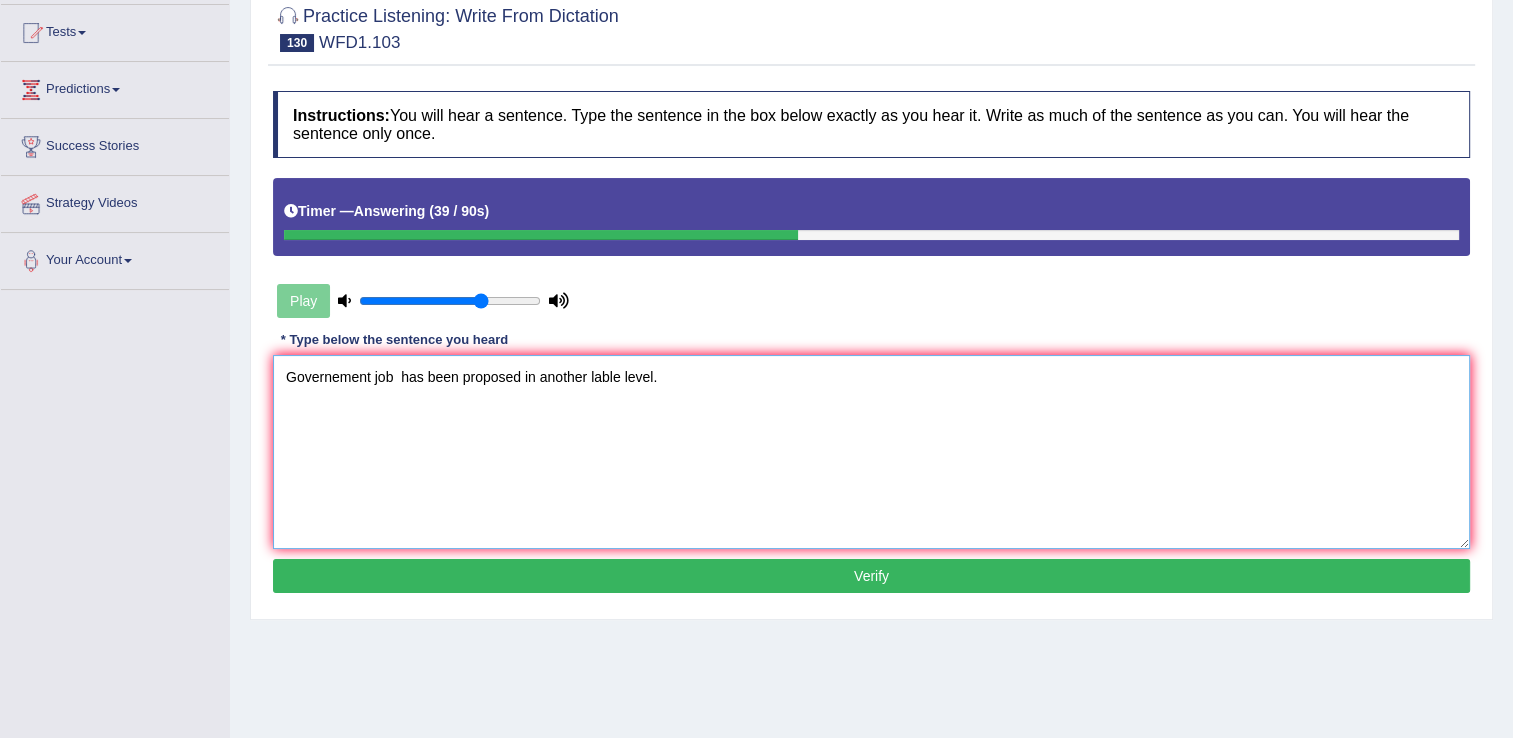 scroll, scrollTop: 210, scrollLeft: 0, axis: vertical 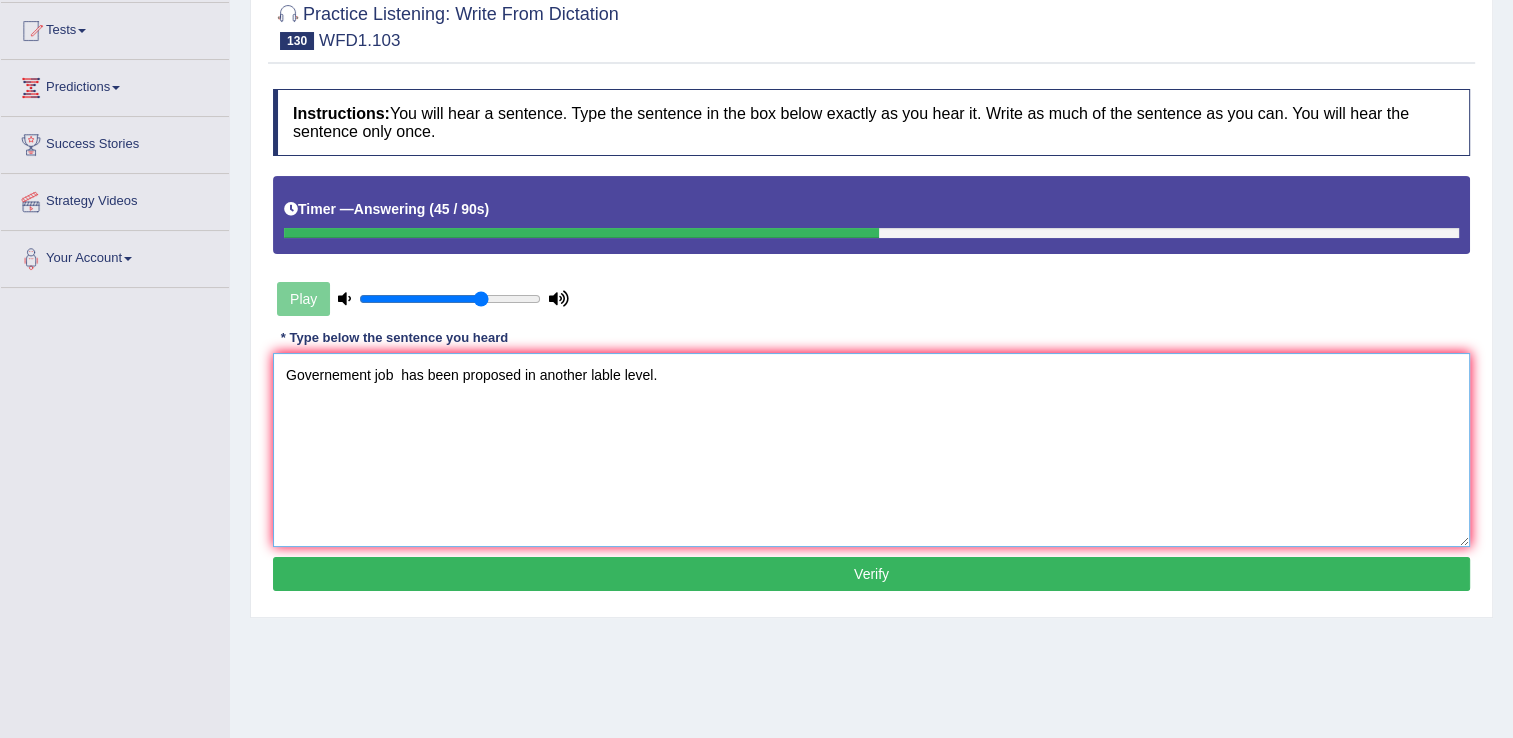 click on "Governement job  has been proposed in another lable level." at bounding box center (871, 450) 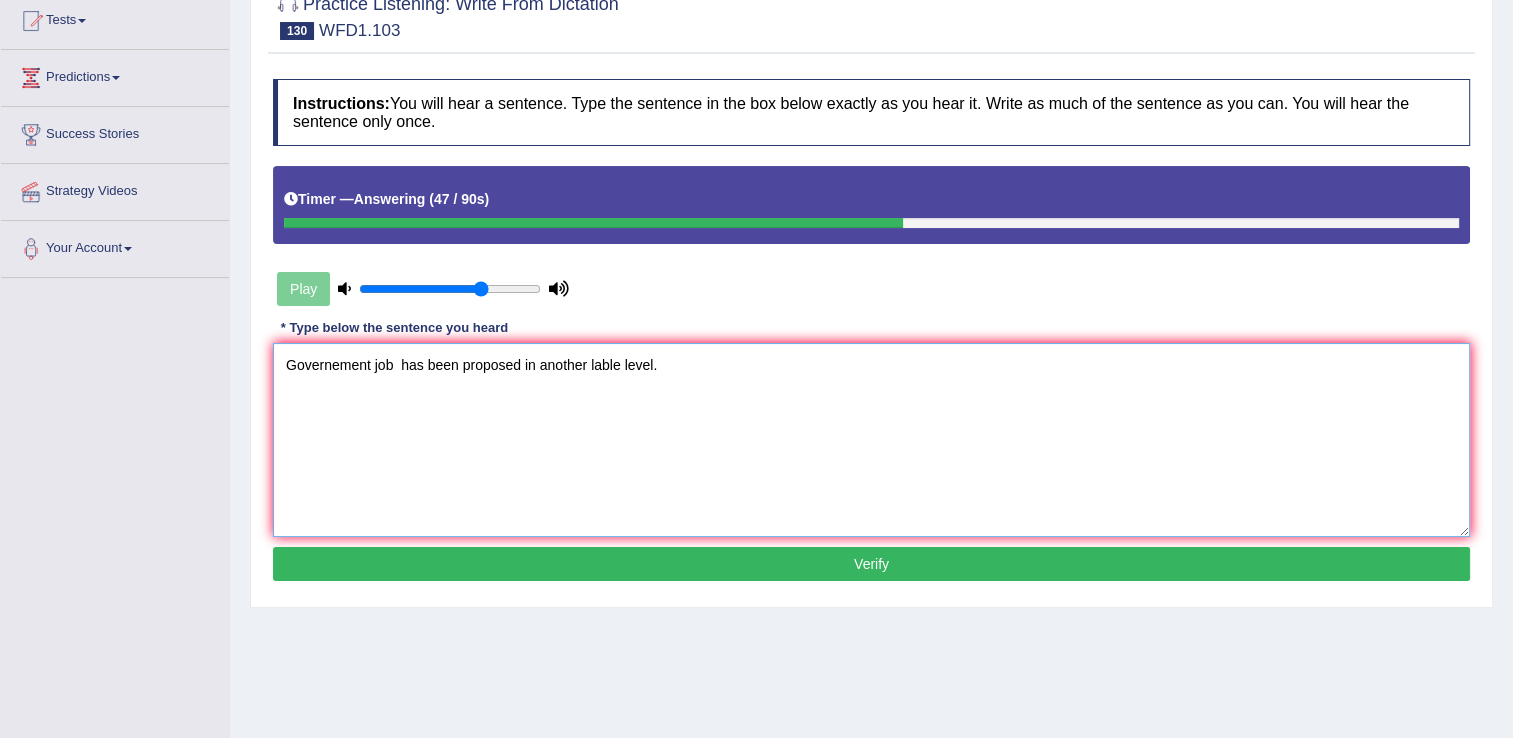 click on "Governement job  has been proposed in another lable level." at bounding box center [871, 440] 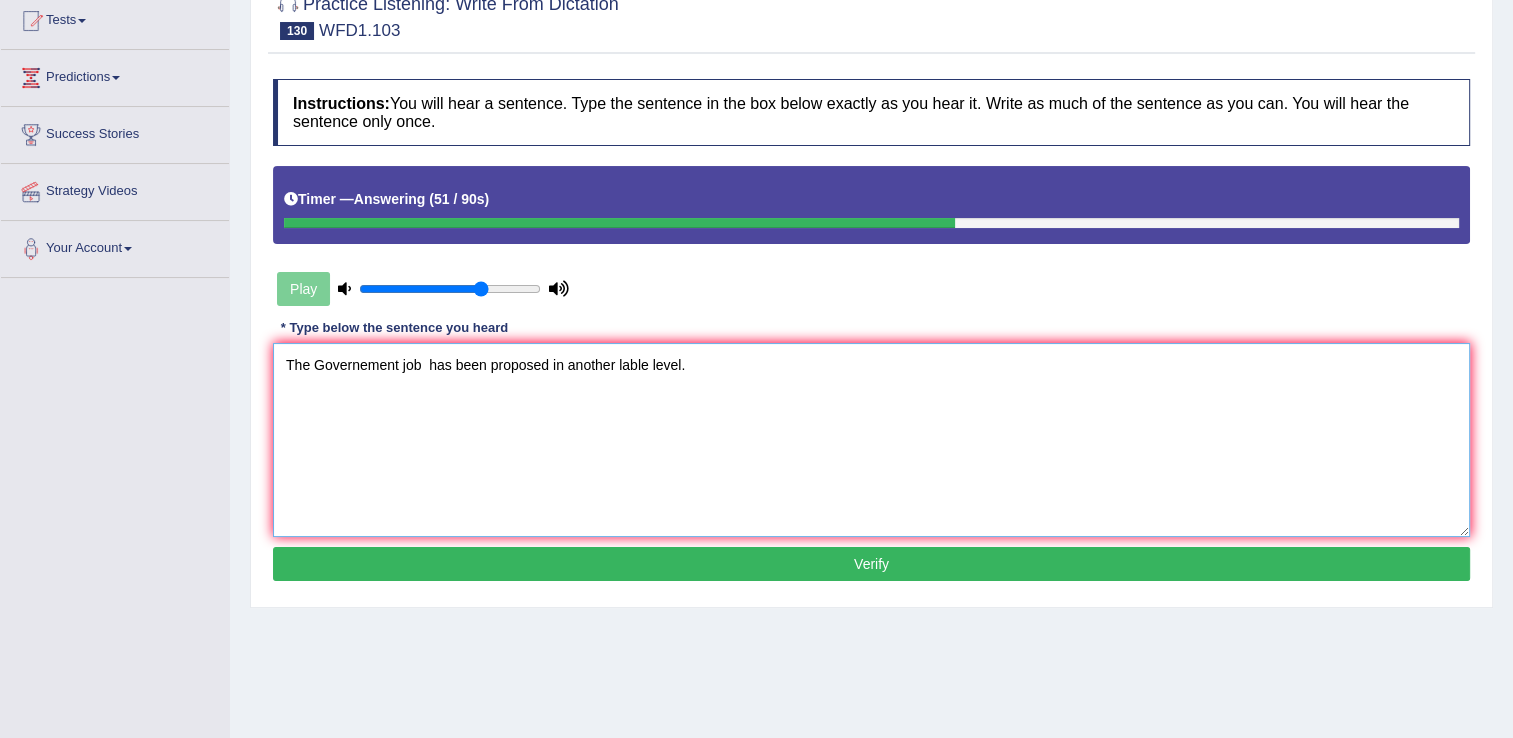 click on "The Governement job  has been proposed in another lable level." at bounding box center (871, 440) 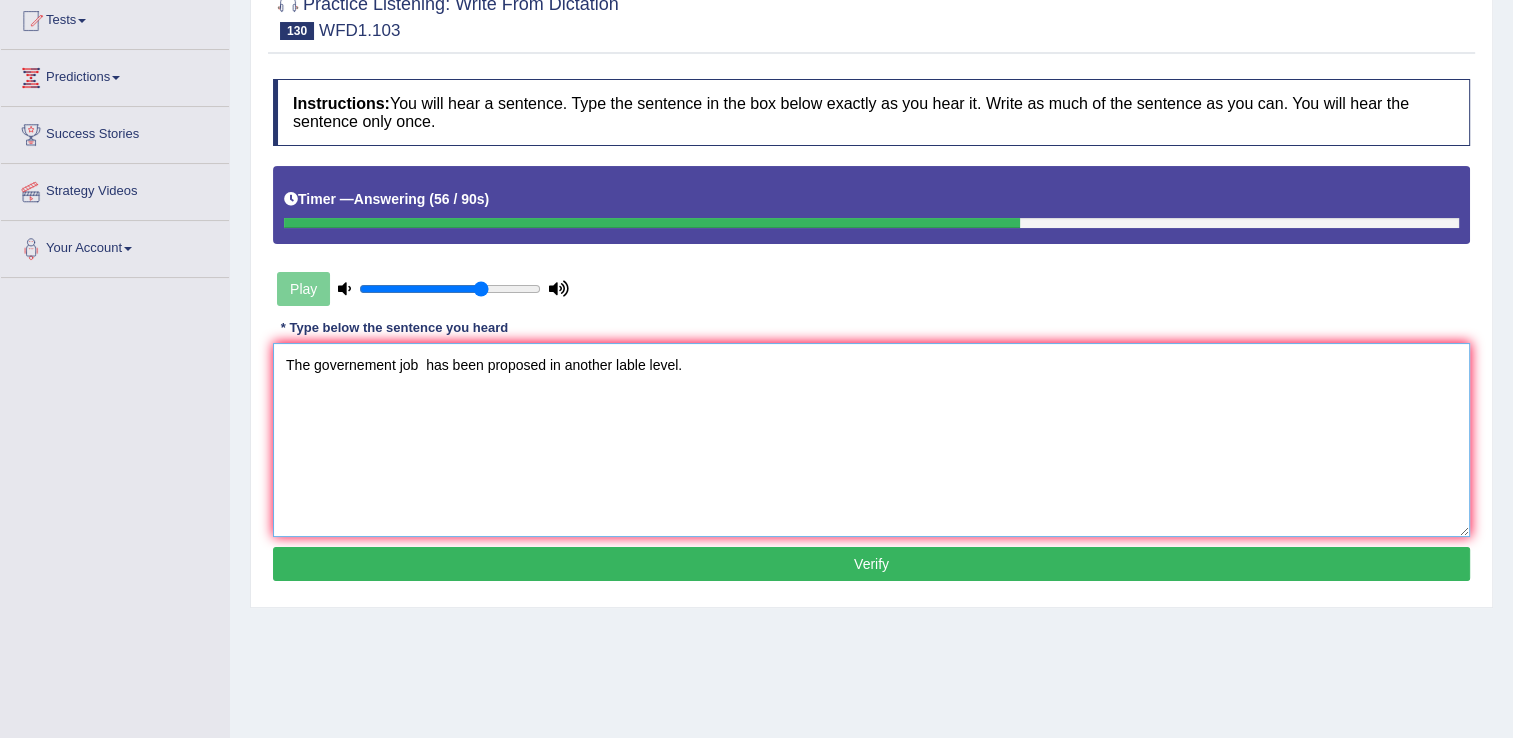 scroll, scrollTop: 312, scrollLeft: 0, axis: vertical 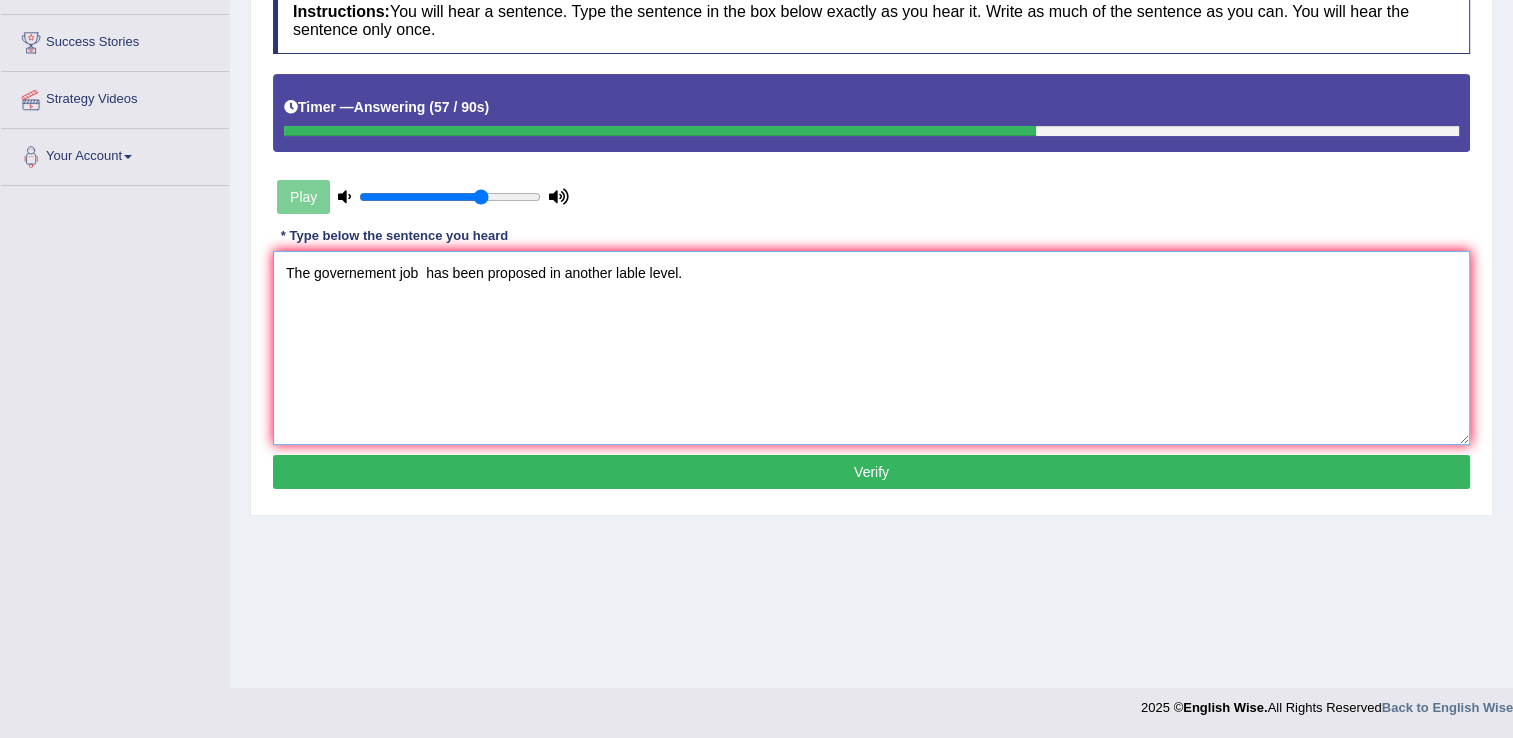 type on "The governement job  has been proposed in another lable level." 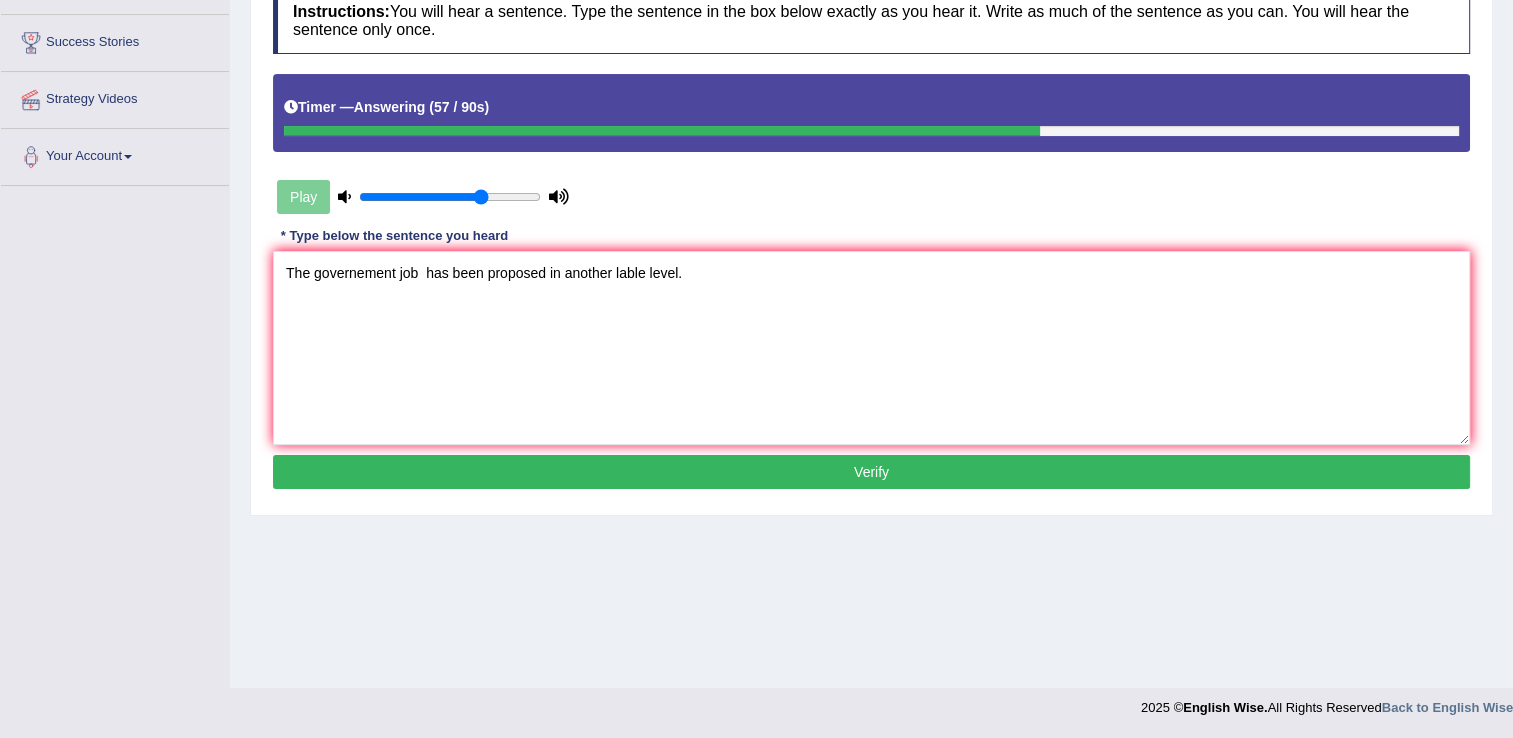 click on "Verify" at bounding box center (871, 472) 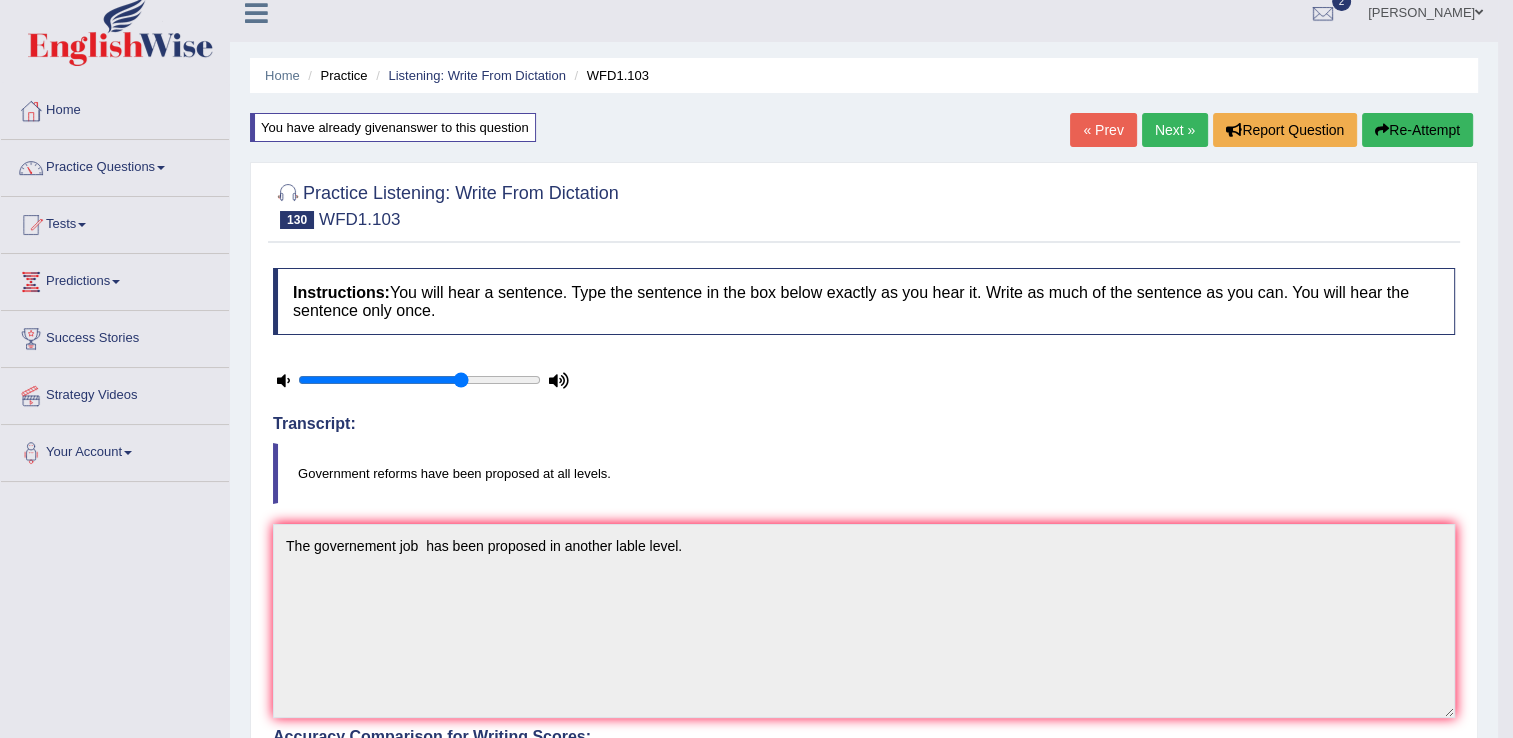 scroll, scrollTop: 0, scrollLeft: 0, axis: both 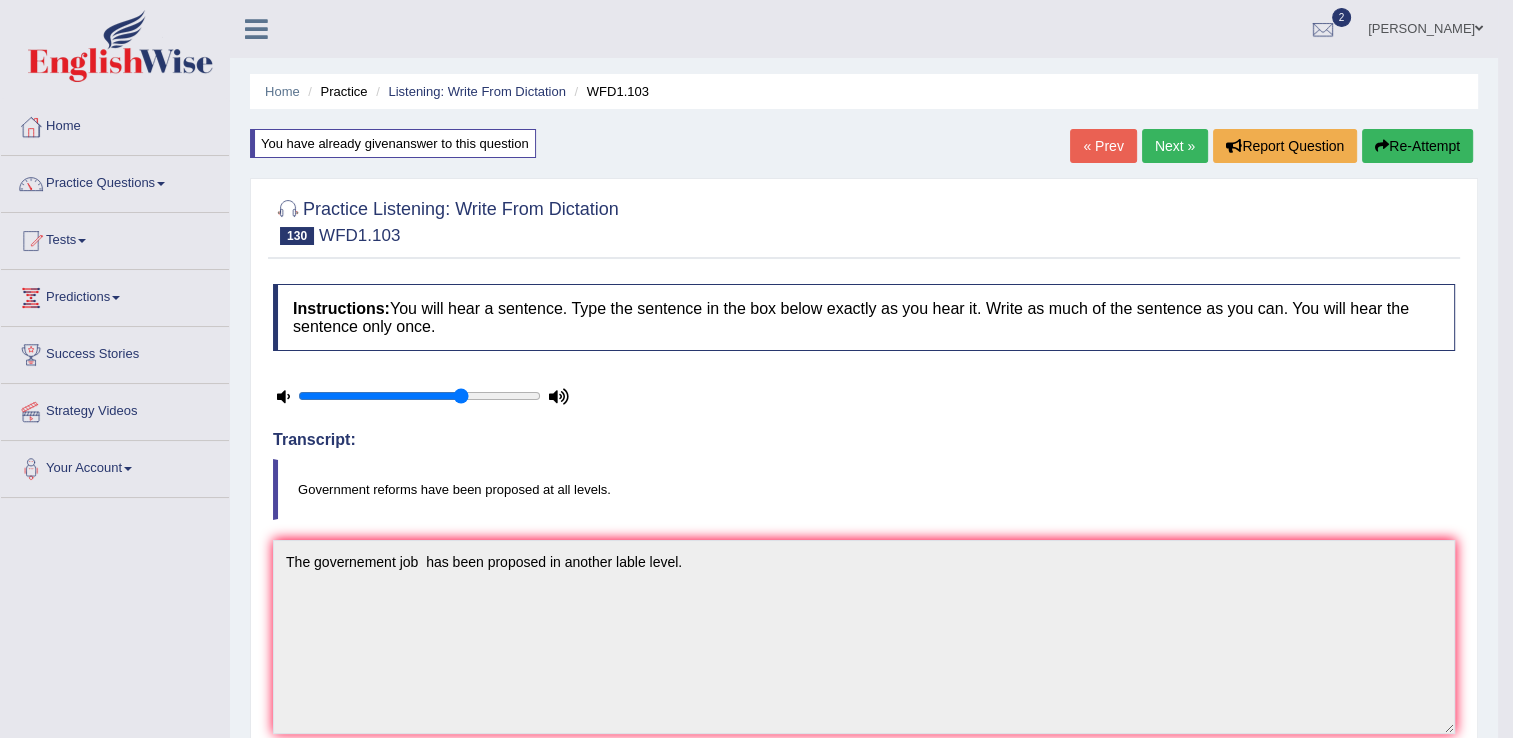 click on "Next »" at bounding box center (1175, 146) 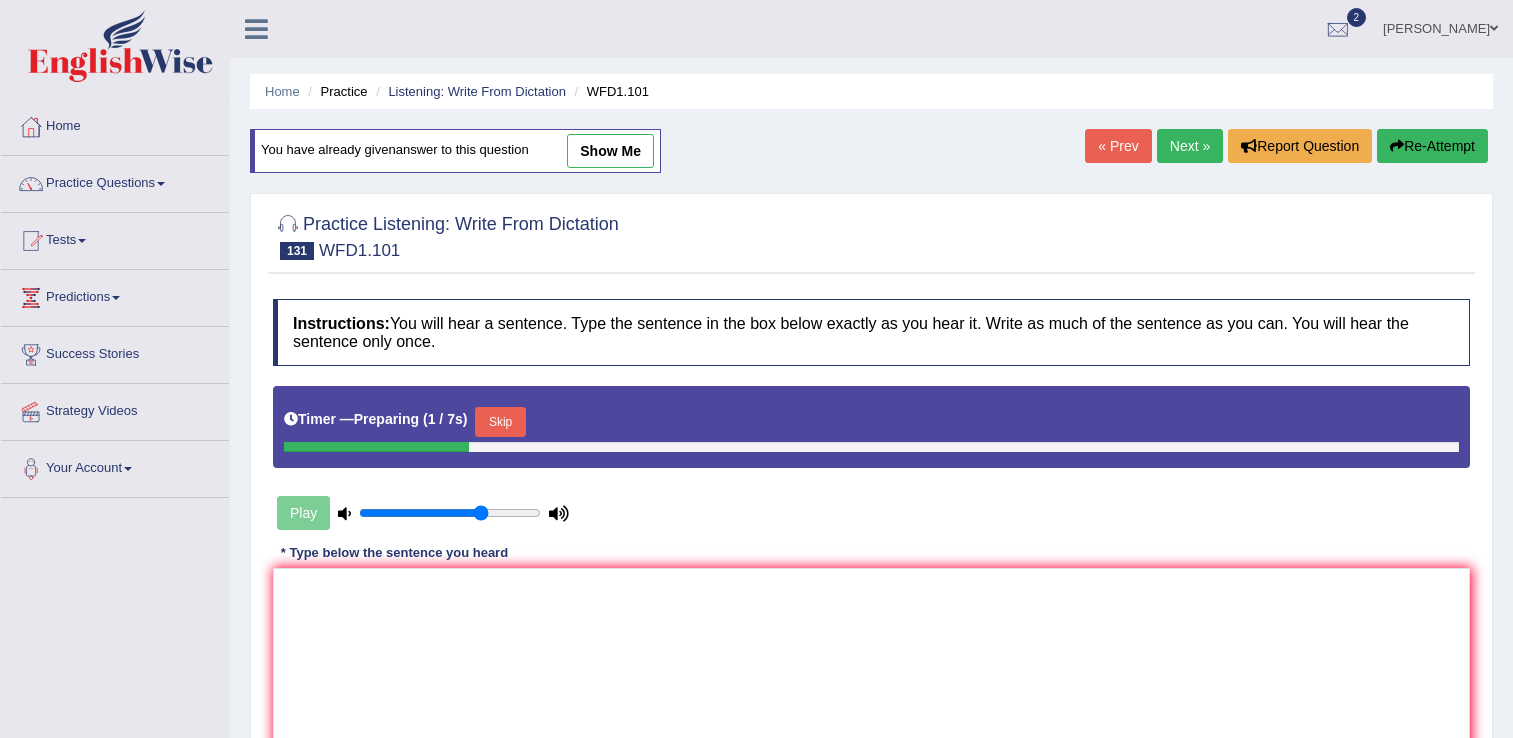 scroll, scrollTop: 0, scrollLeft: 0, axis: both 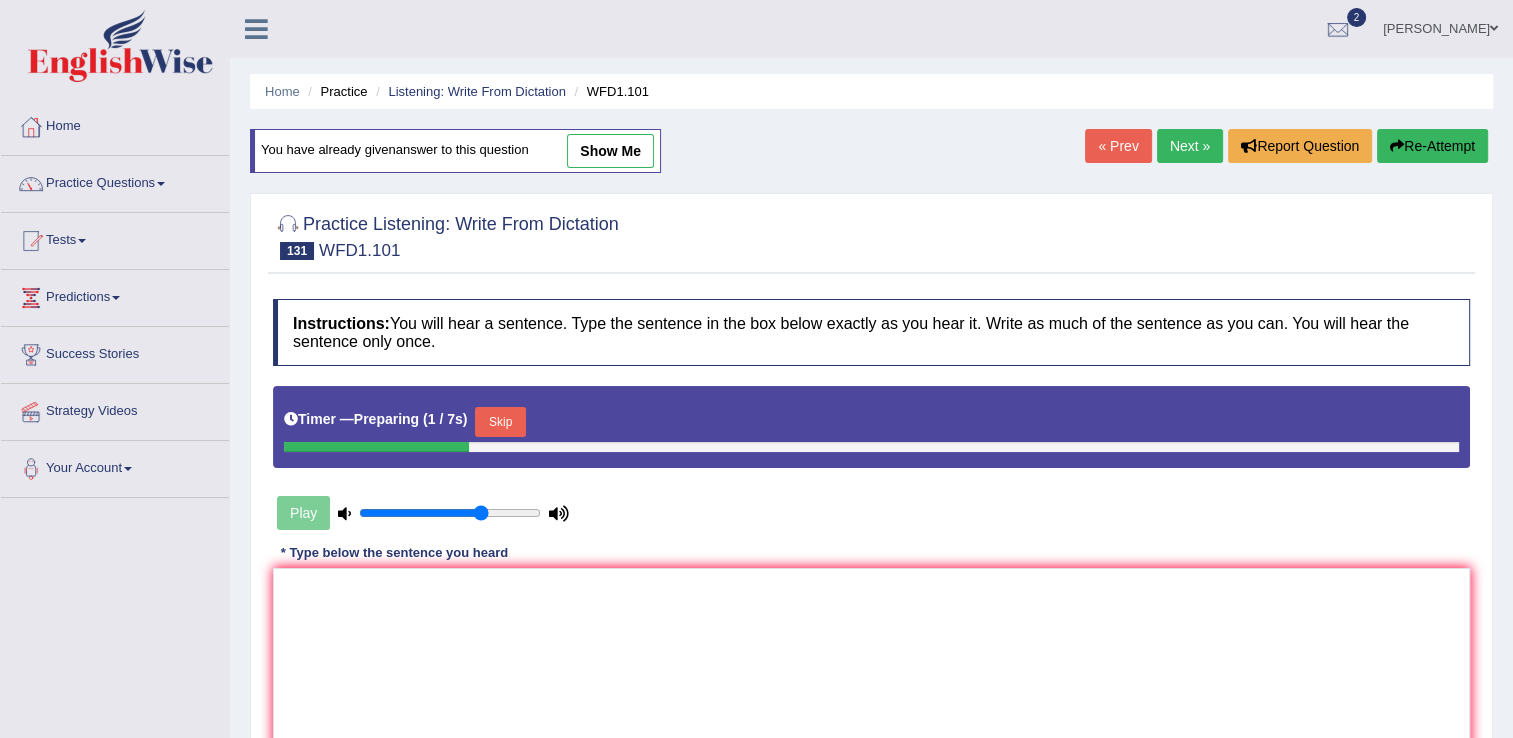 click on "Skip" at bounding box center (500, 422) 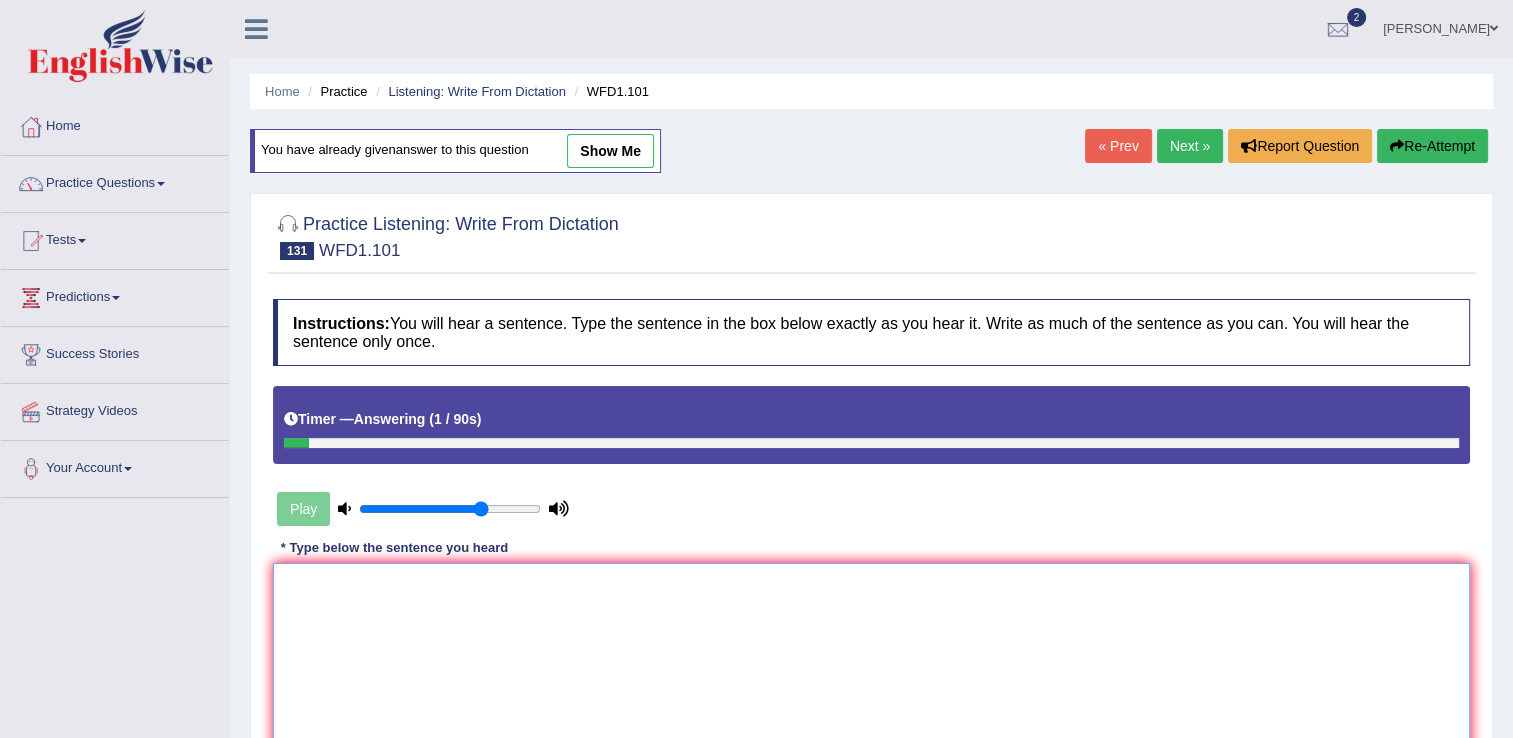 drag, startPoint x: 462, startPoint y: 649, endPoint x: 428, endPoint y: 655, distance: 34.525352 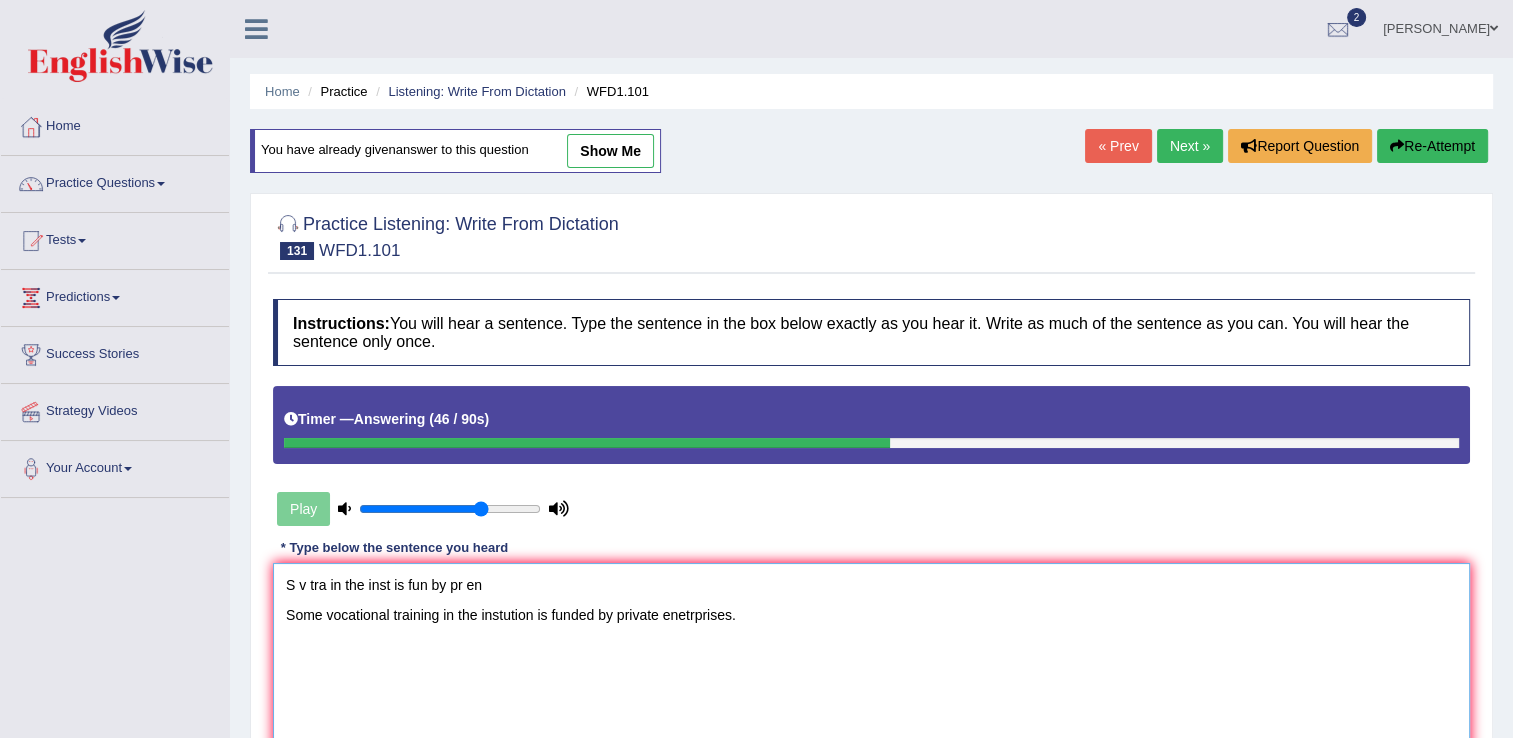 scroll, scrollTop: 48, scrollLeft: 0, axis: vertical 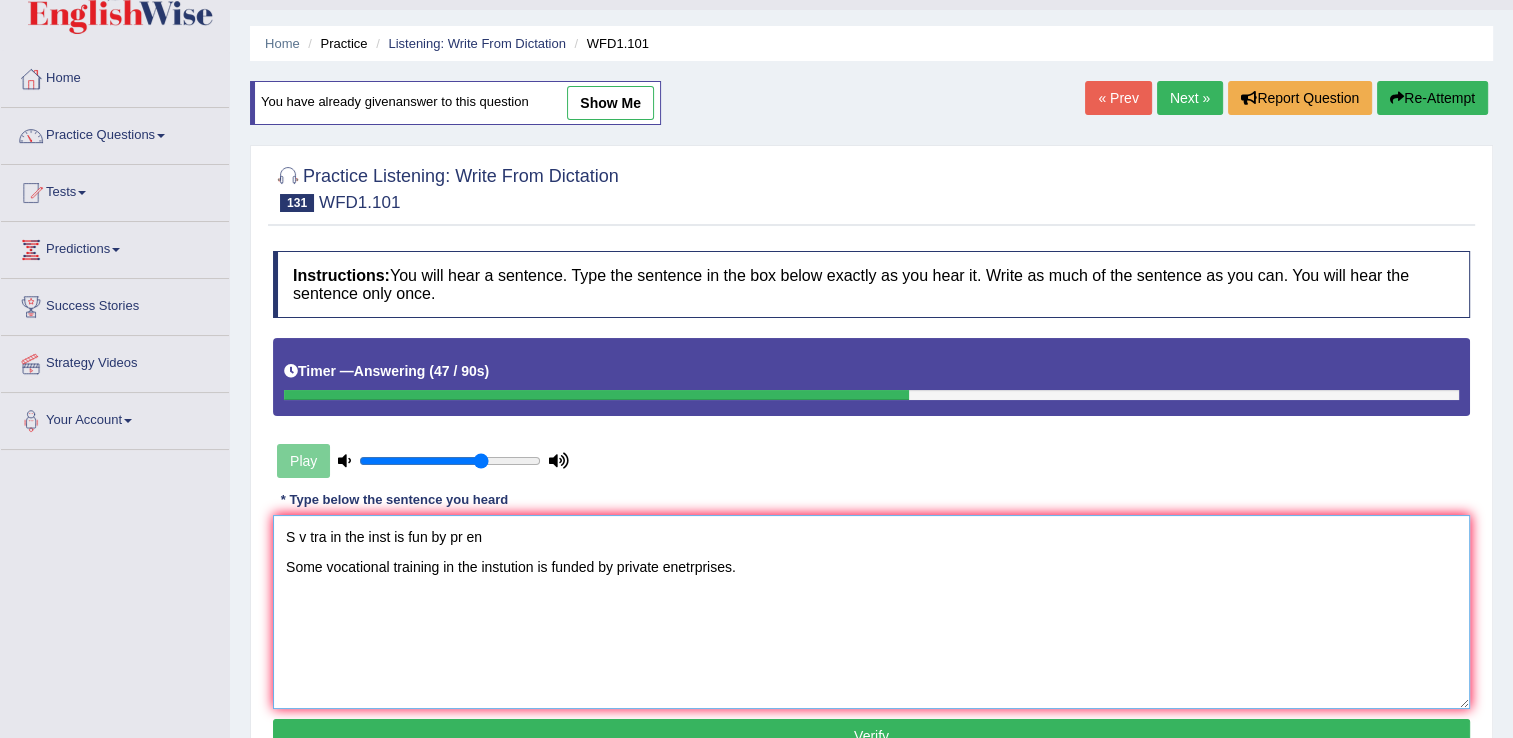 click on "S v tra in the inst is fun by pr en
Some vocational training in the instution is funded by private enetrprises." at bounding box center [871, 612] 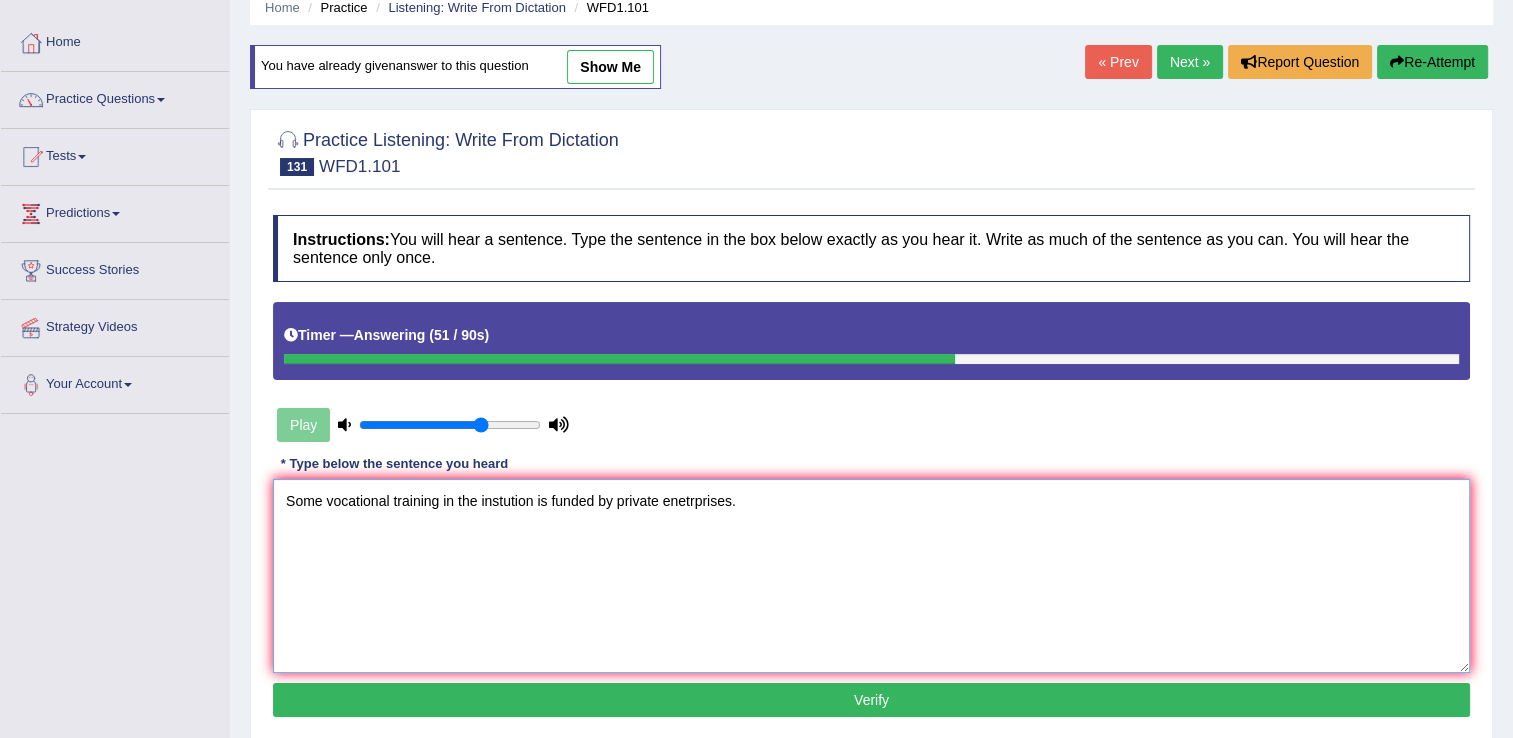 scroll, scrollTop: 103, scrollLeft: 0, axis: vertical 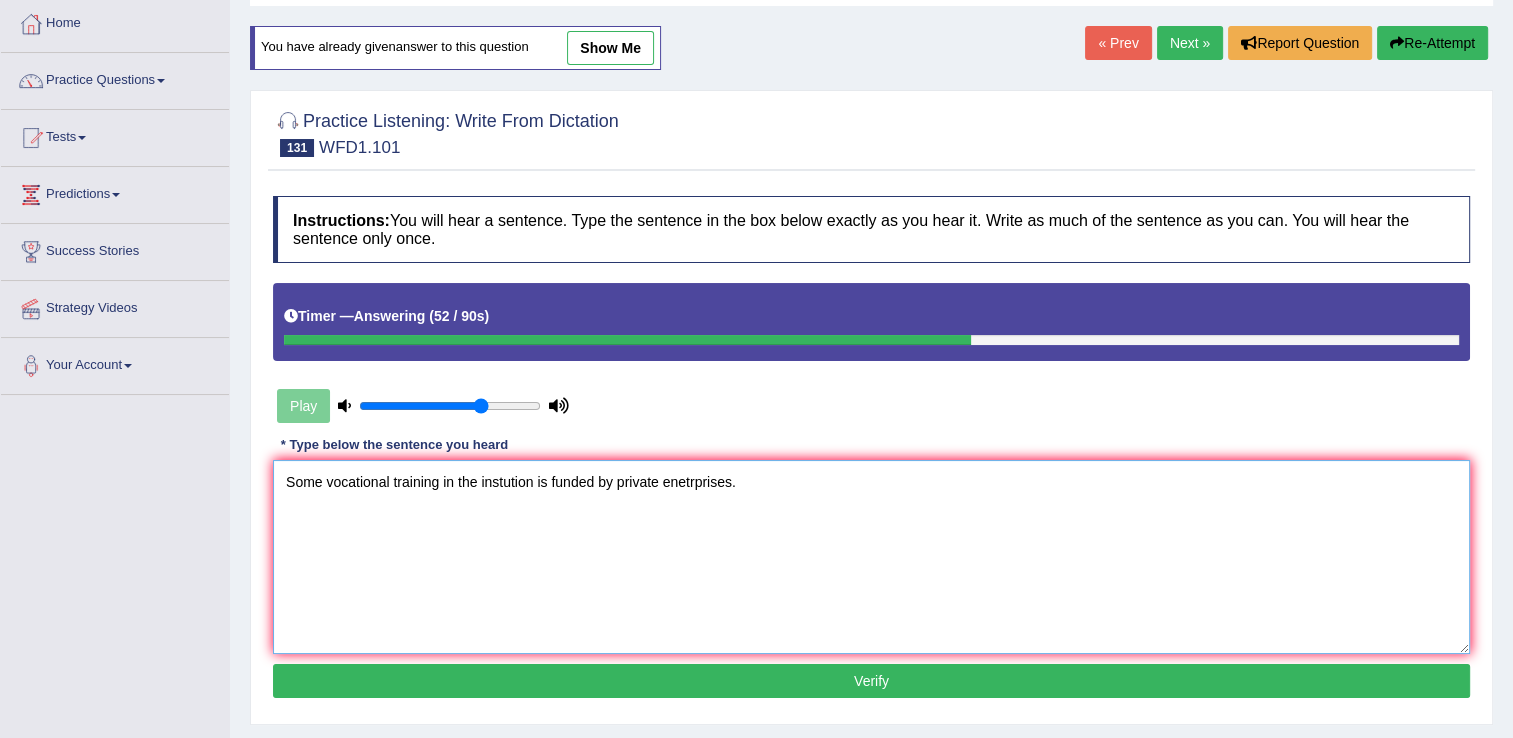 click on "Some vocational training in the instution is funded by private enetrprises." at bounding box center [871, 557] 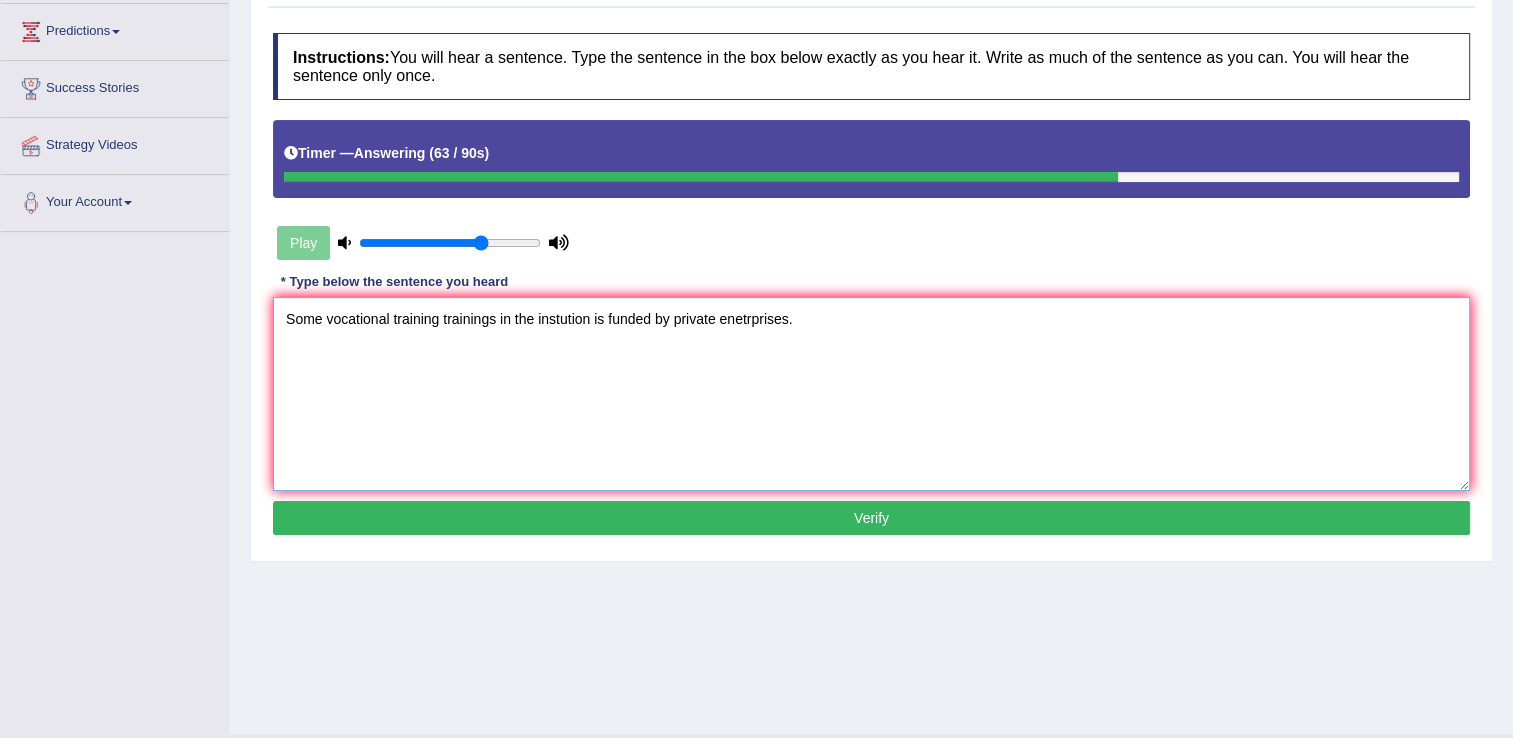 scroll, scrollTop: 267, scrollLeft: 0, axis: vertical 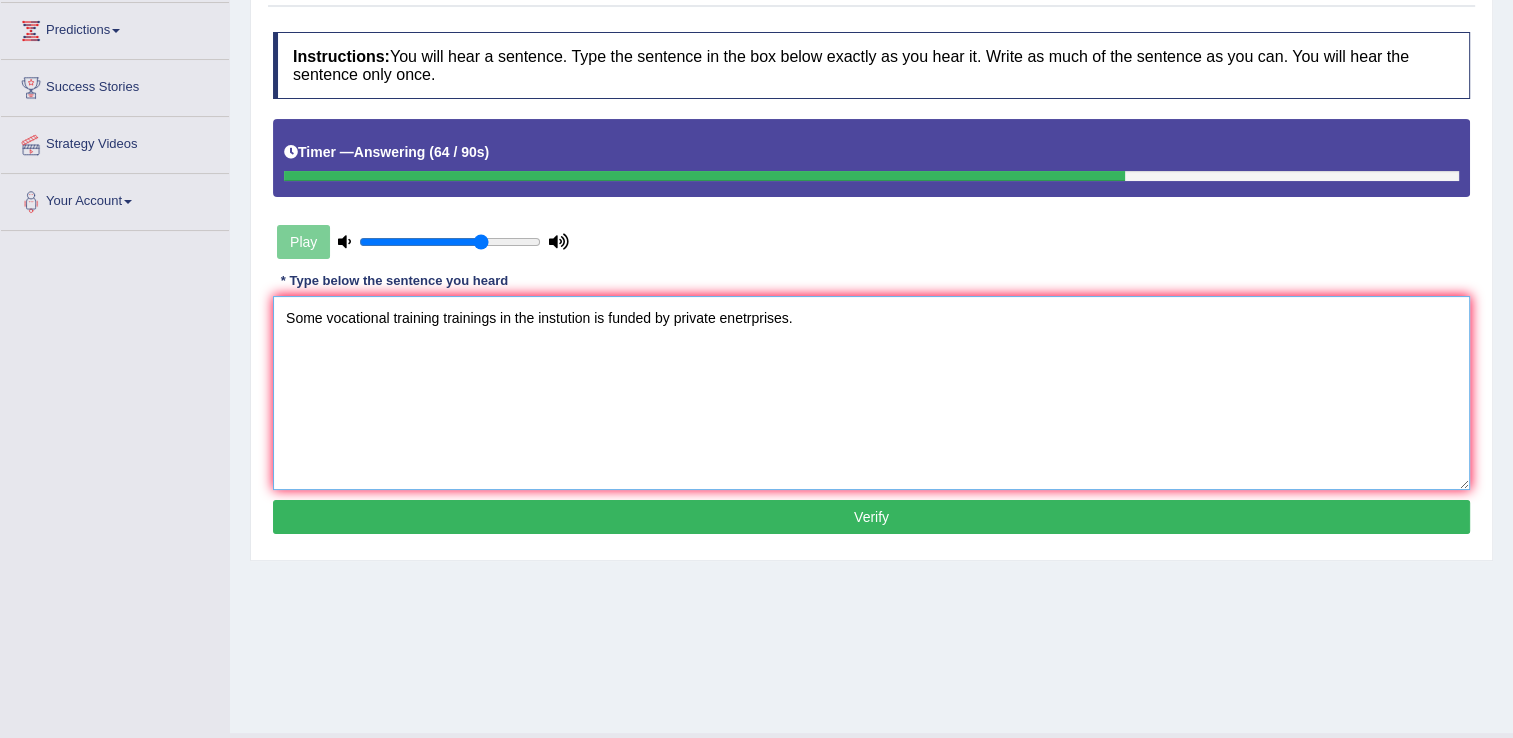 type on "Some vocational training trainings in the instution is funded by private enetrprises." 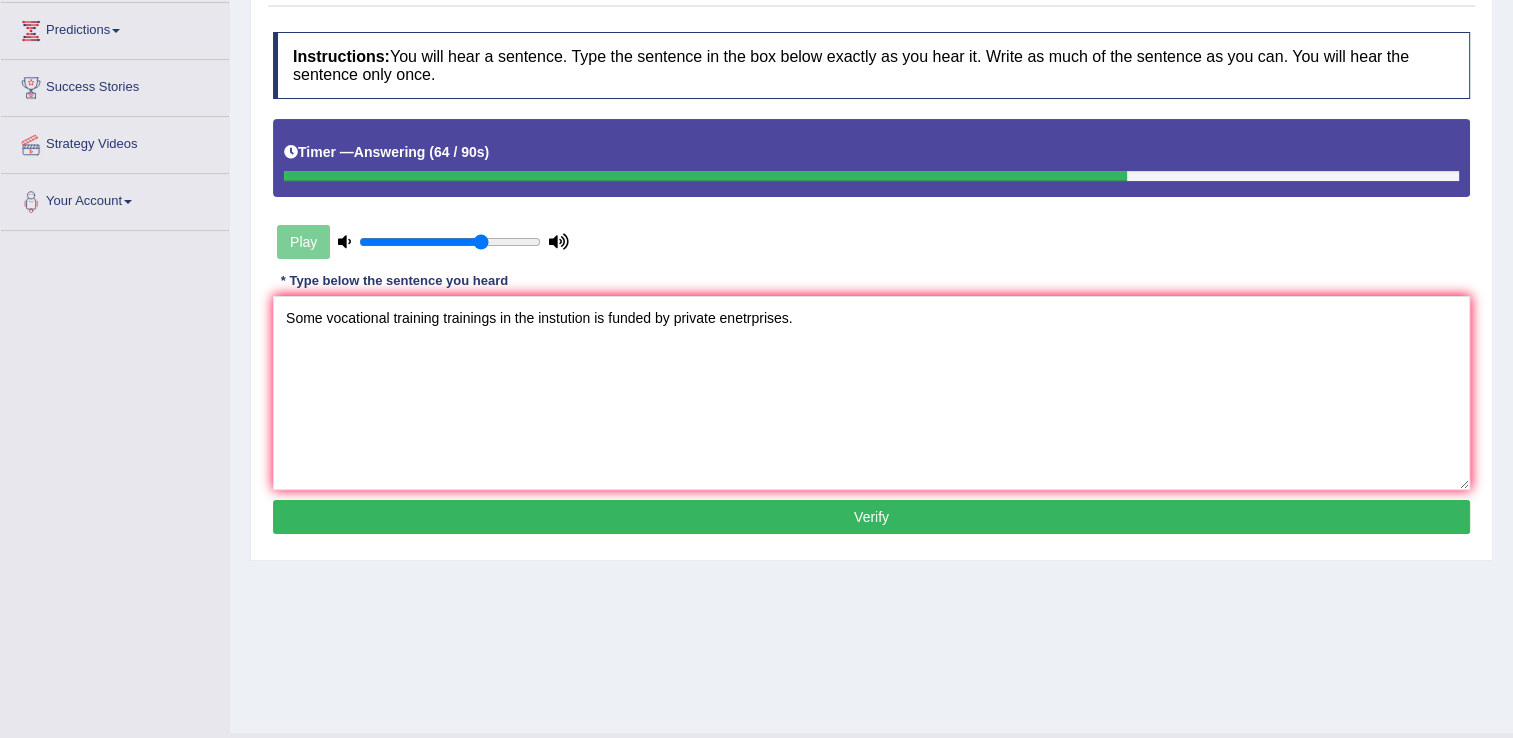 click on "Verify" at bounding box center (871, 517) 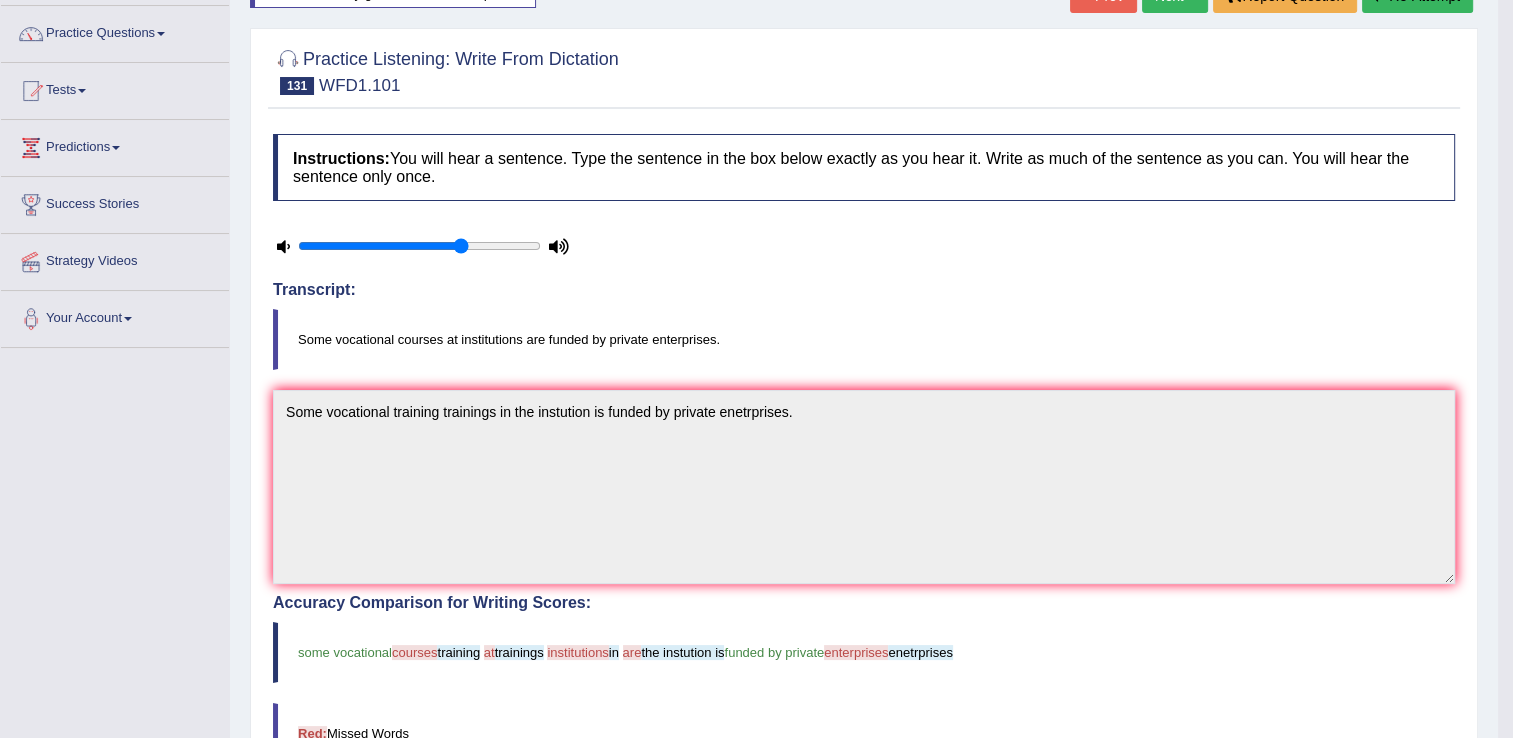scroll, scrollTop: 147, scrollLeft: 0, axis: vertical 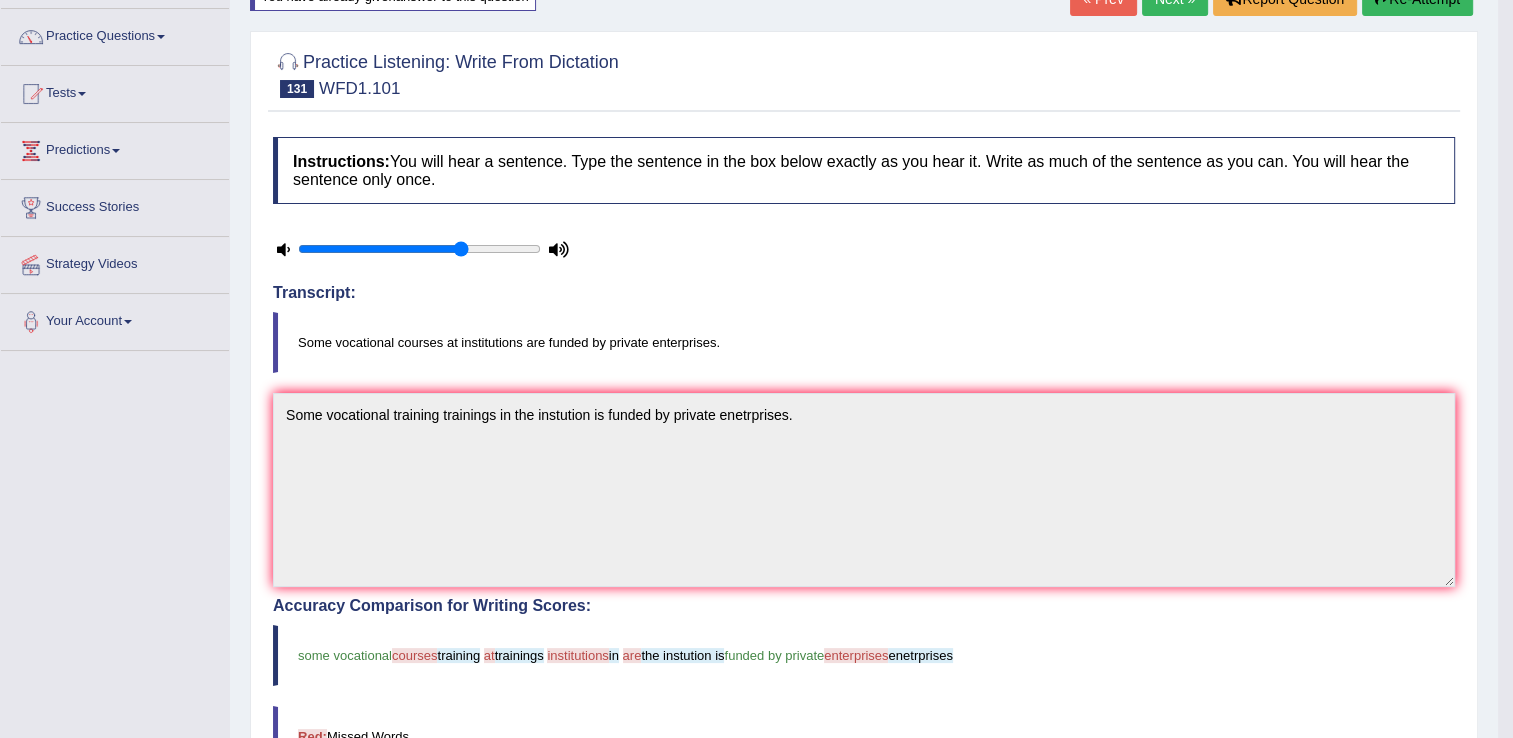 click on "Some vocational courses at institutions are funded by private enterprises." at bounding box center (864, 342) 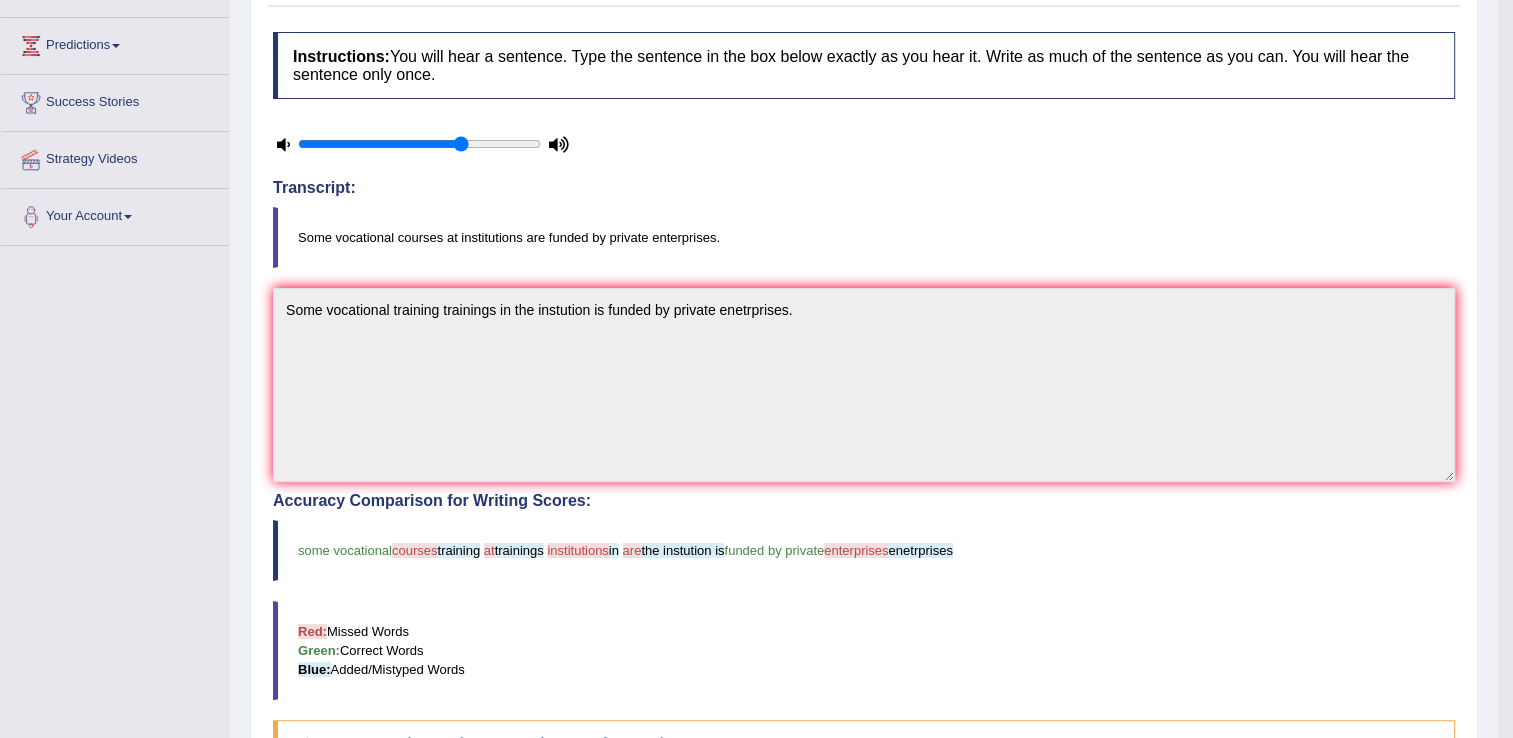 scroll, scrollTop: 0, scrollLeft: 0, axis: both 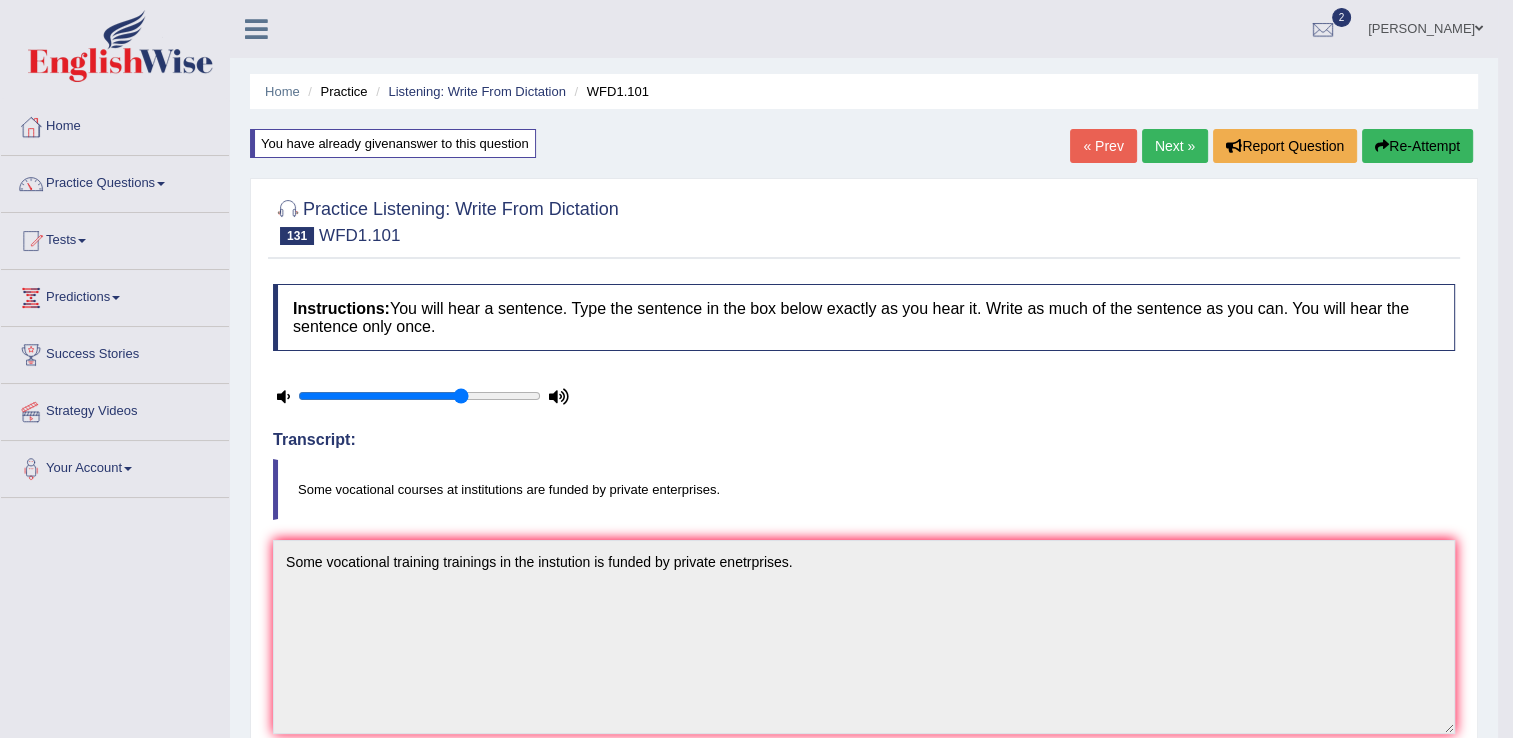 click on "Next »" at bounding box center [1175, 146] 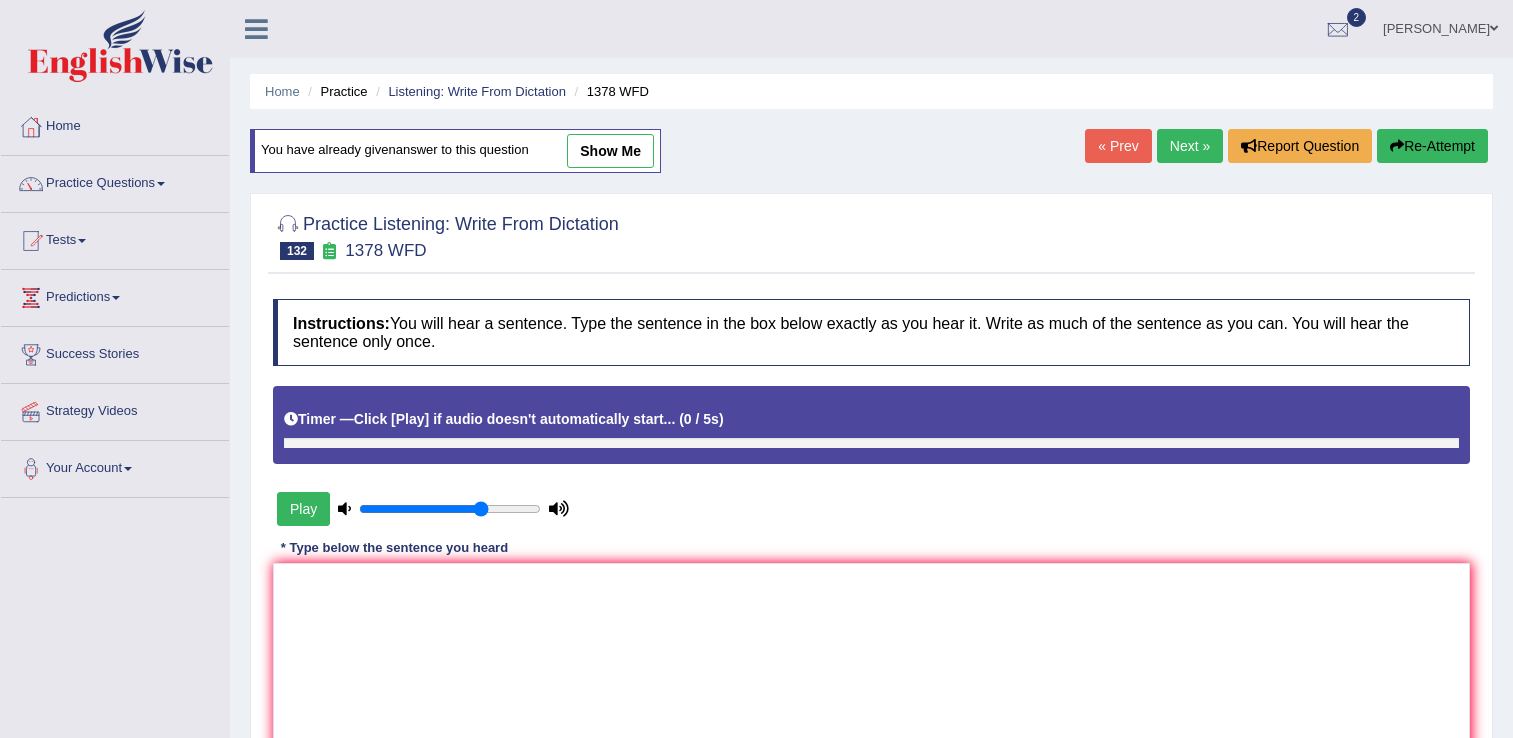 scroll, scrollTop: 0, scrollLeft: 0, axis: both 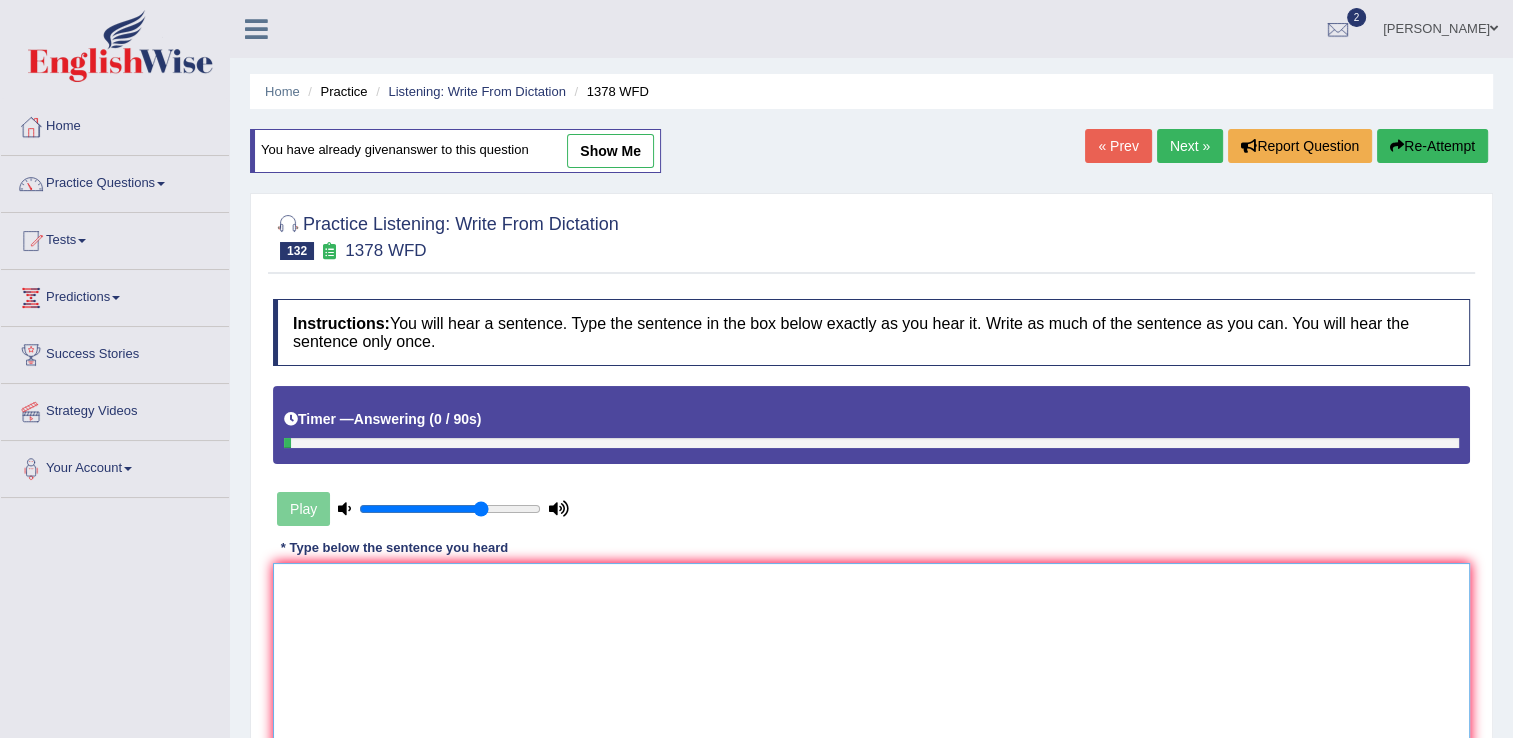 click at bounding box center [871, 660] 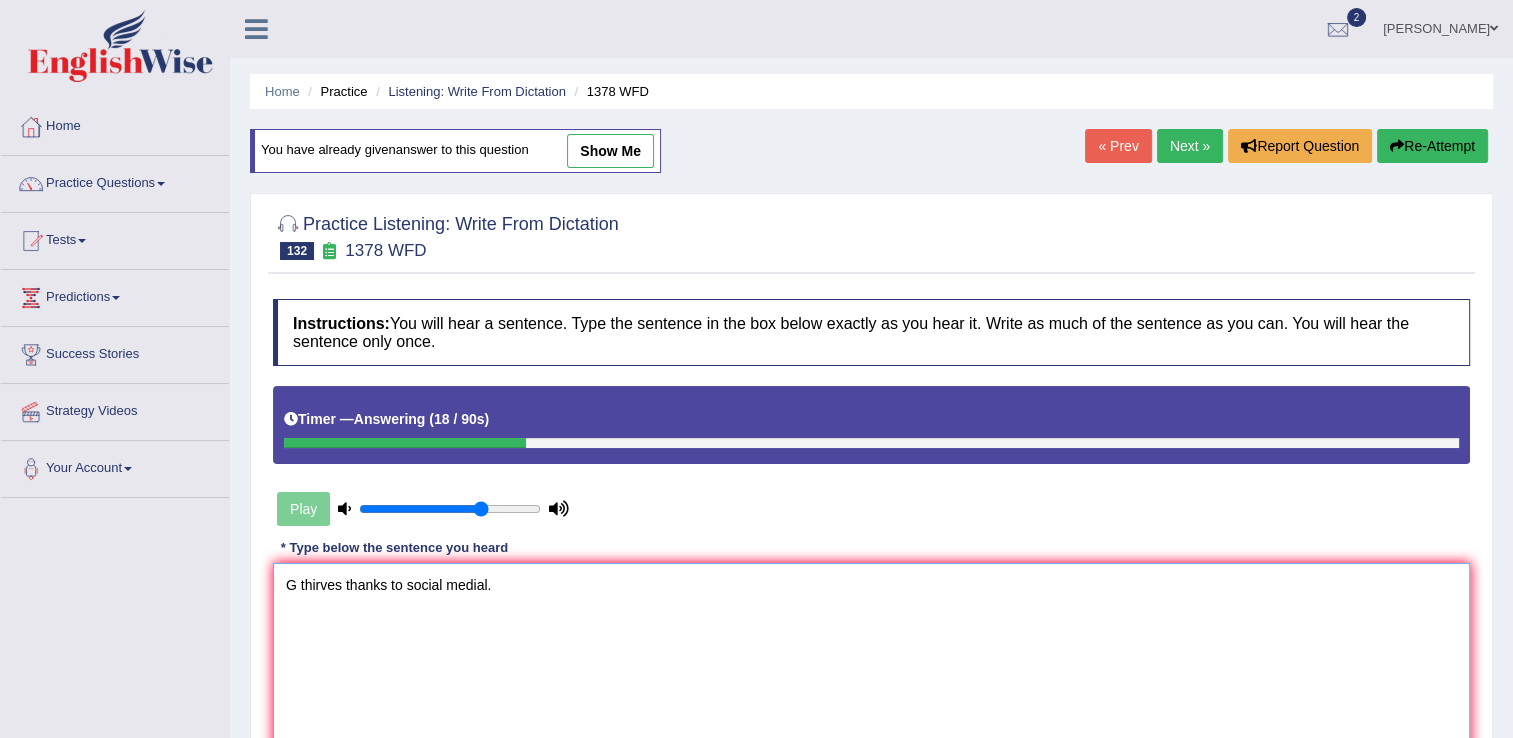 click on "G thirves thanks to social medial." at bounding box center [871, 660] 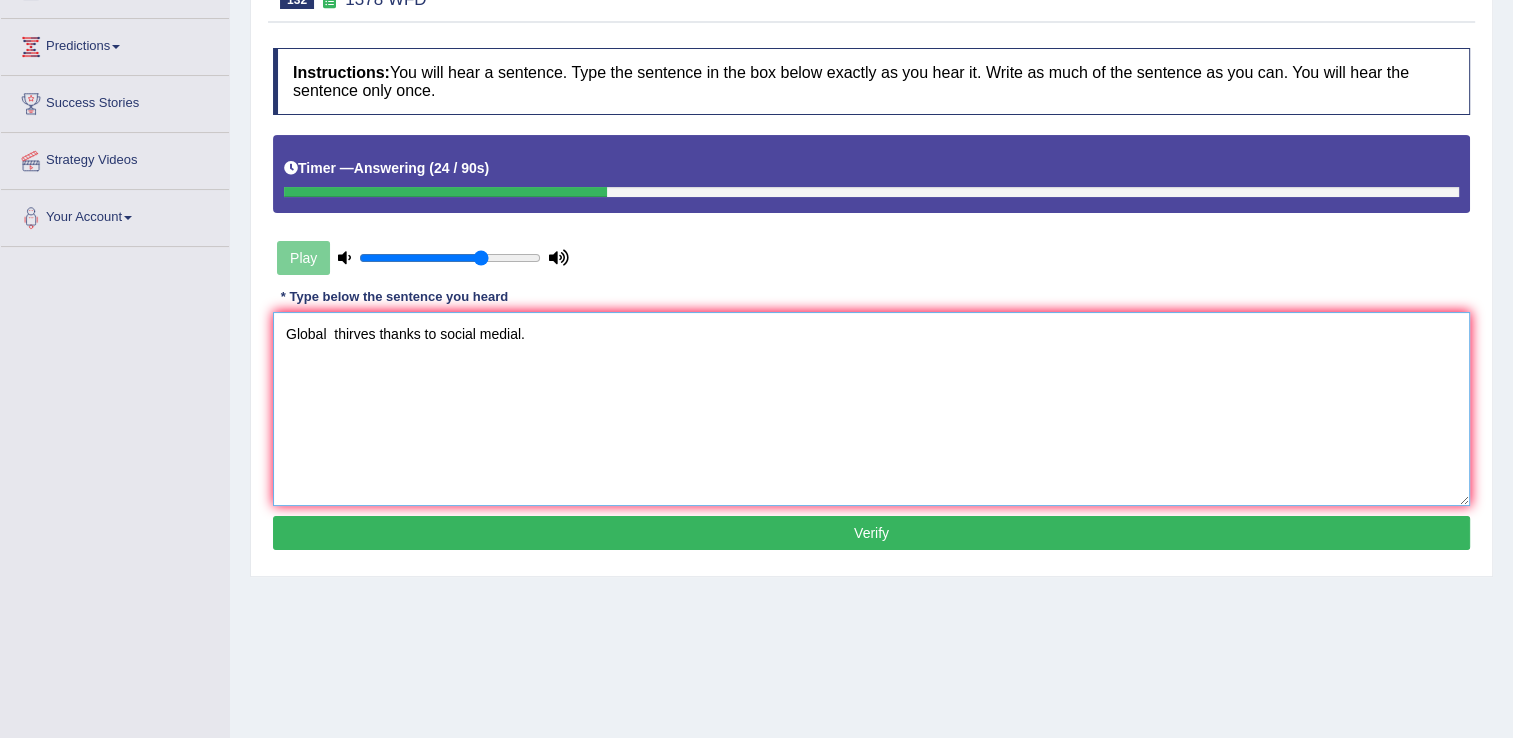 scroll, scrollTop: 256, scrollLeft: 0, axis: vertical 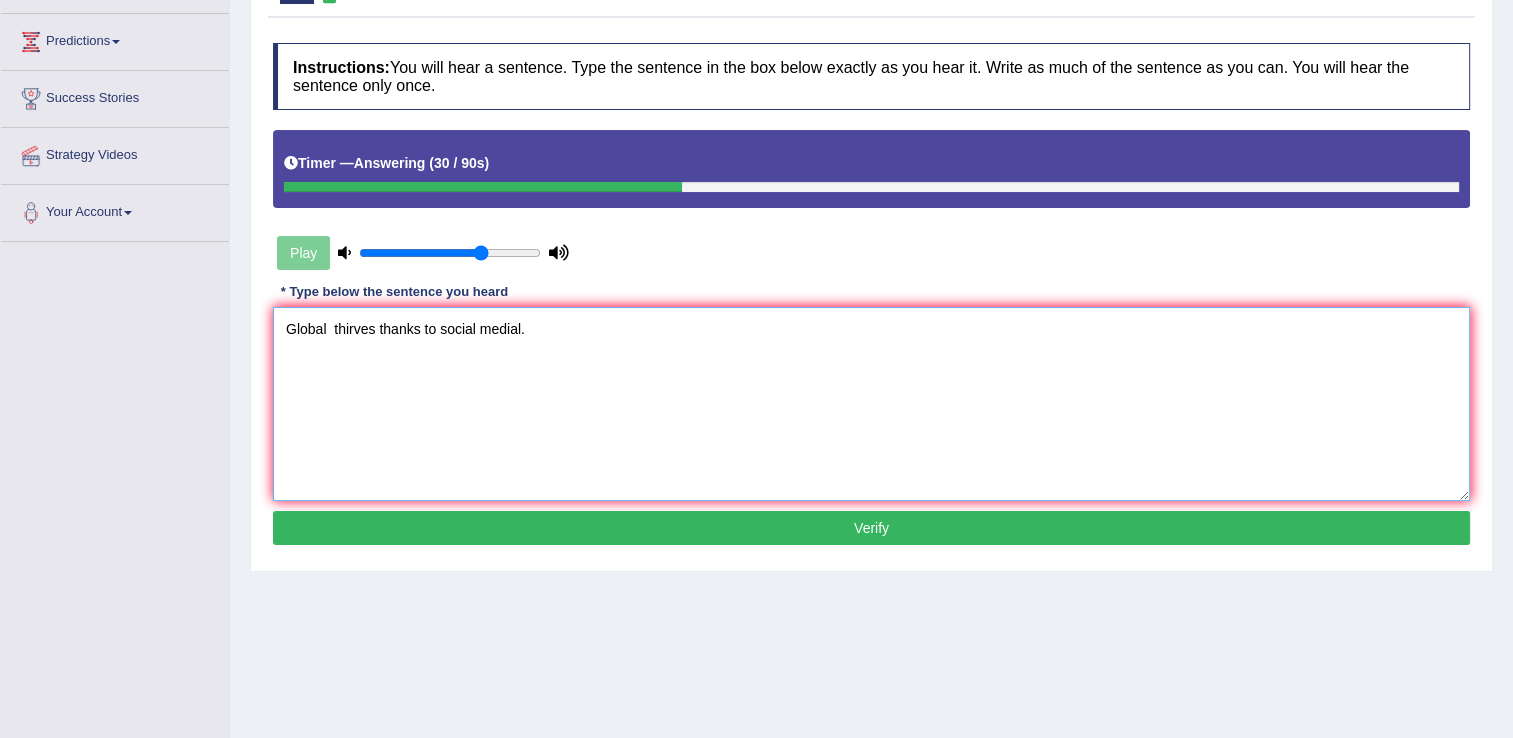 click on "Global  thirves thanks to social medial." at bounding box center (871, 404) 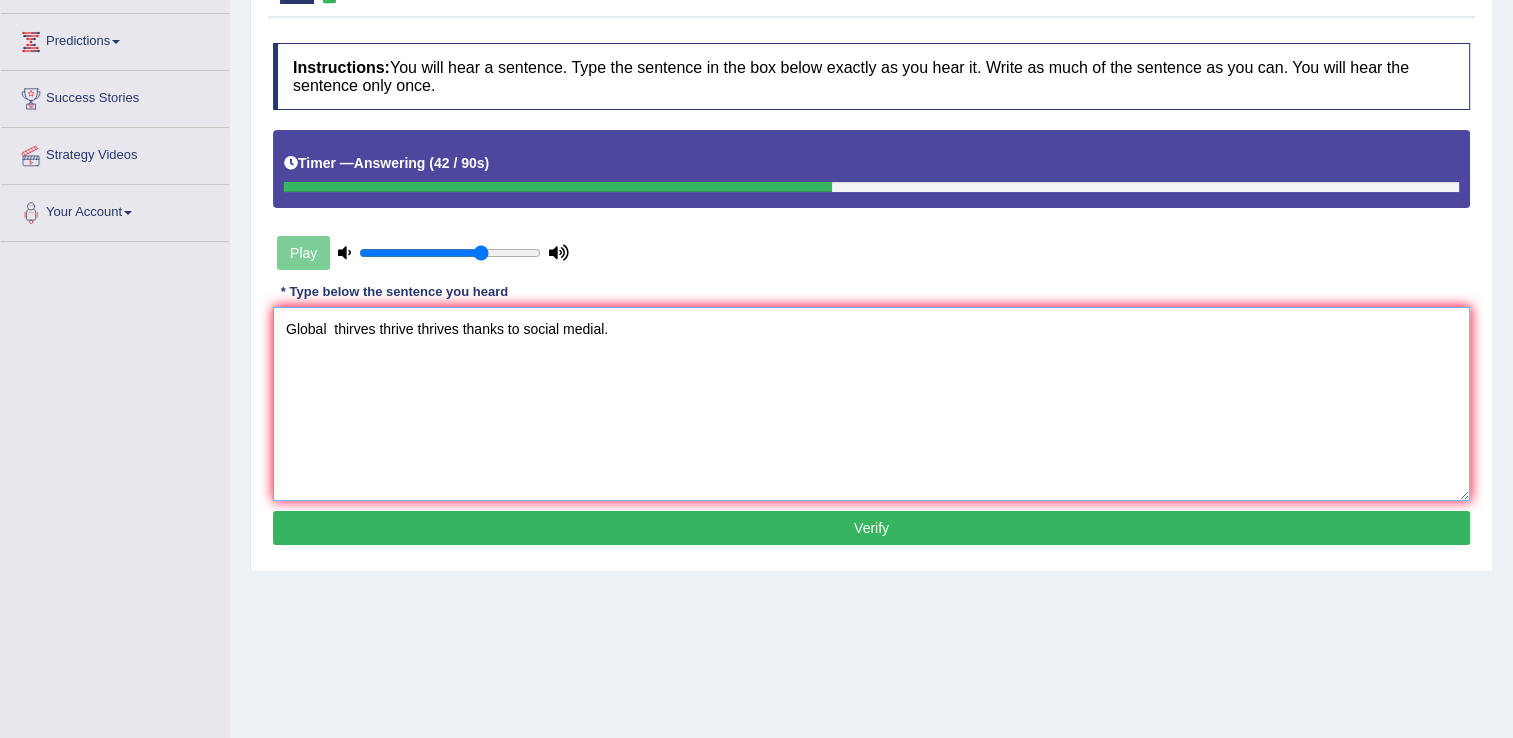 click on "Global  thirves thrive thrives thanks to social medial." at bounding box center (871, 404) 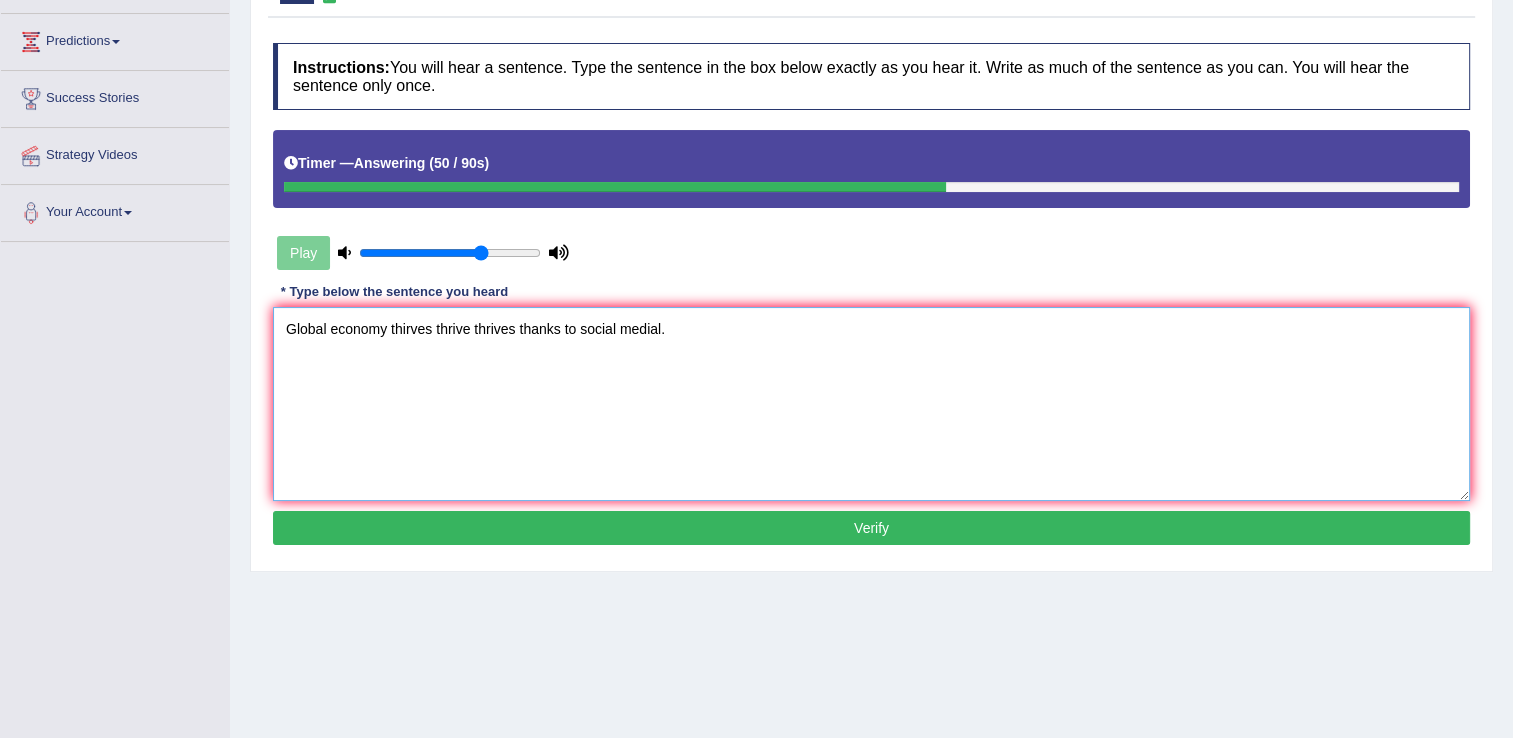 type on "Global economy thirves thrive thrives thanks to social medial." 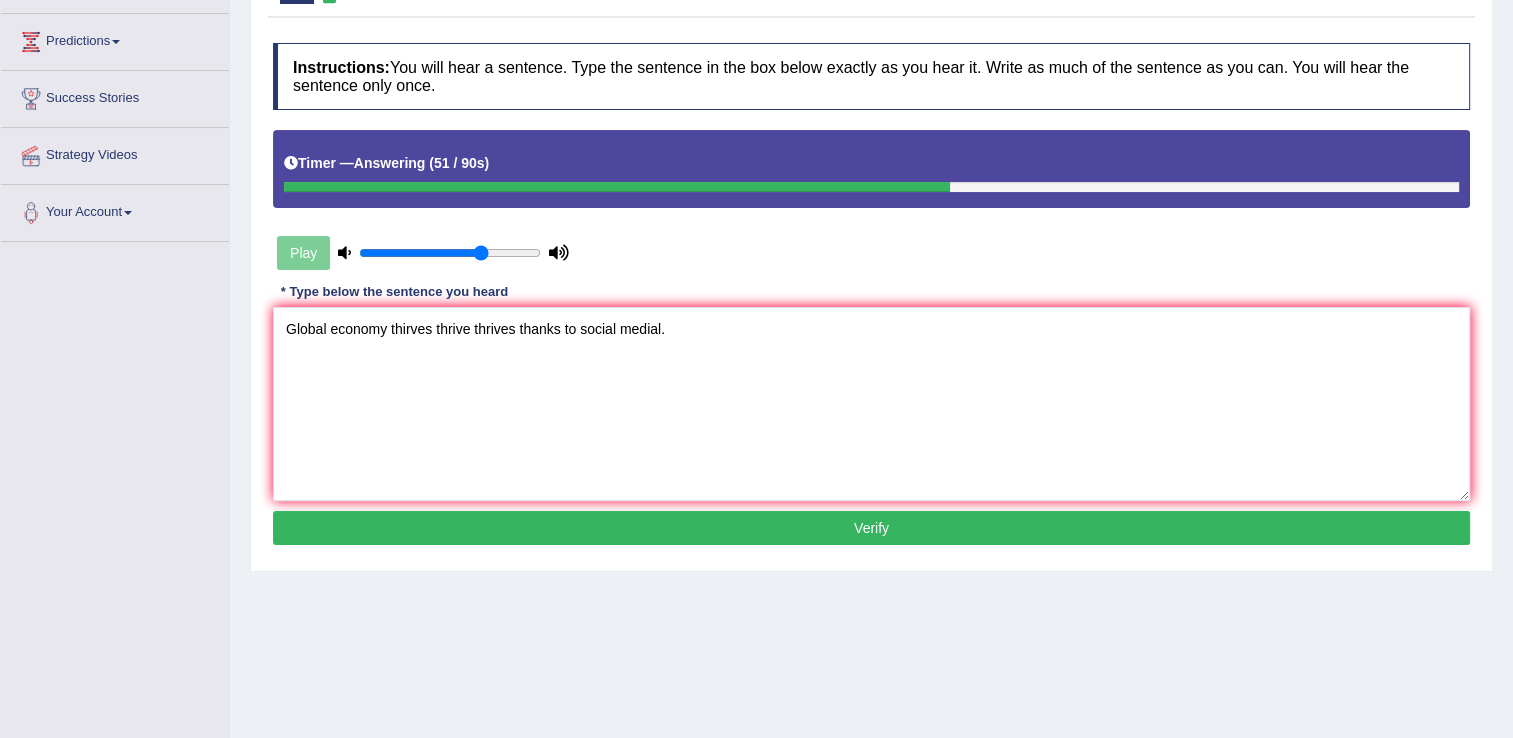 click on "Verify" at bounding box center [871, 528] 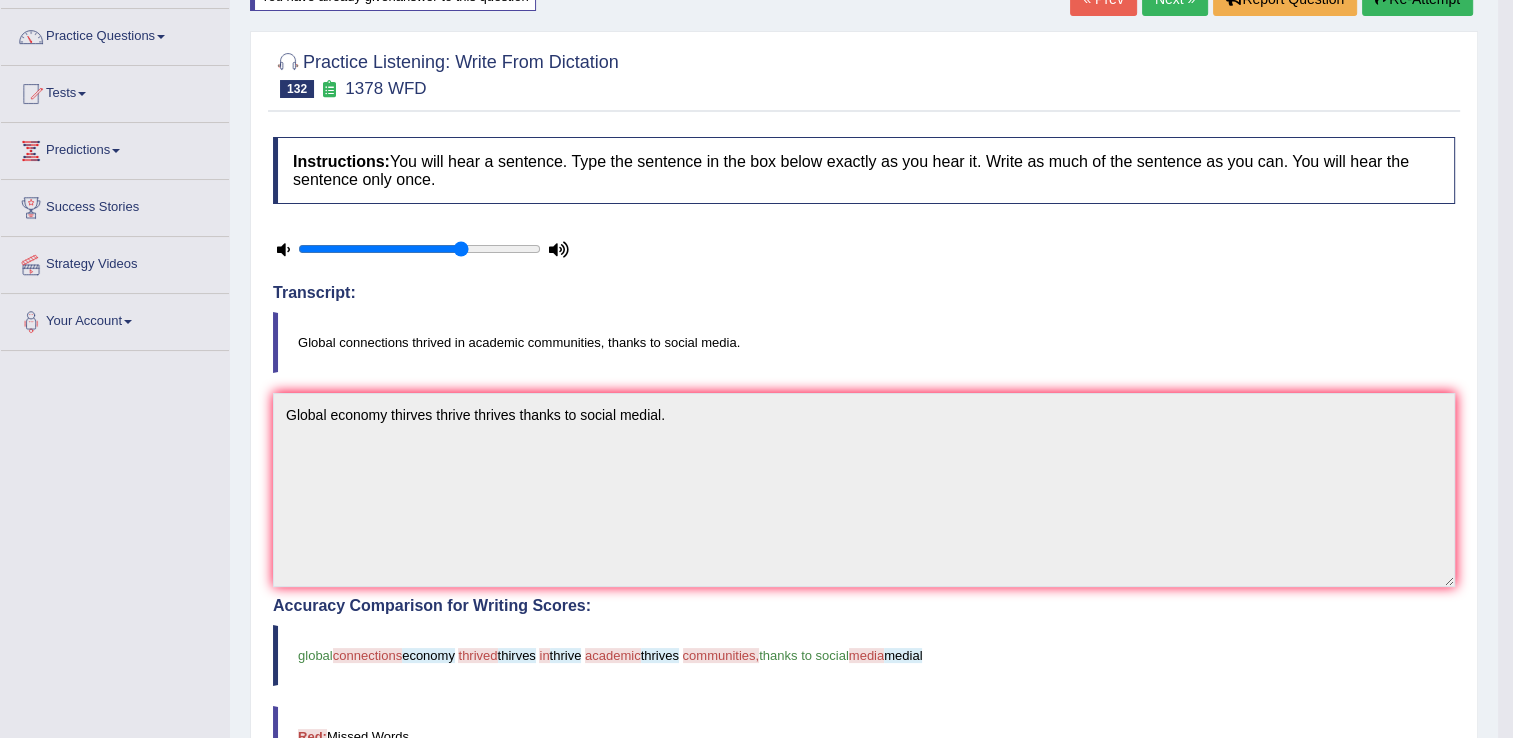 scroll, scrollTop: 146, scrollLeft: 0, axis: vertical 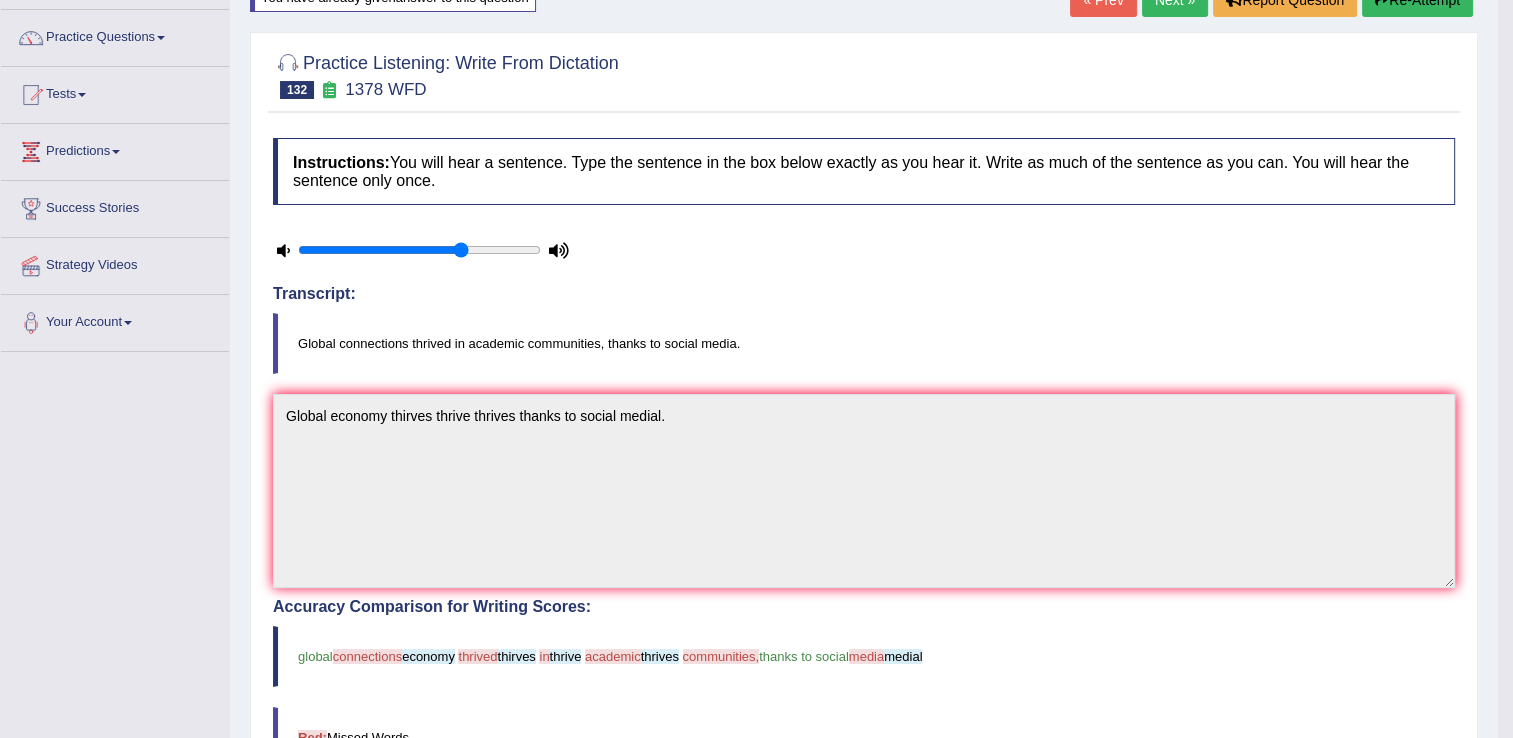 click on "Next »" at bounding box center [1175, 0] 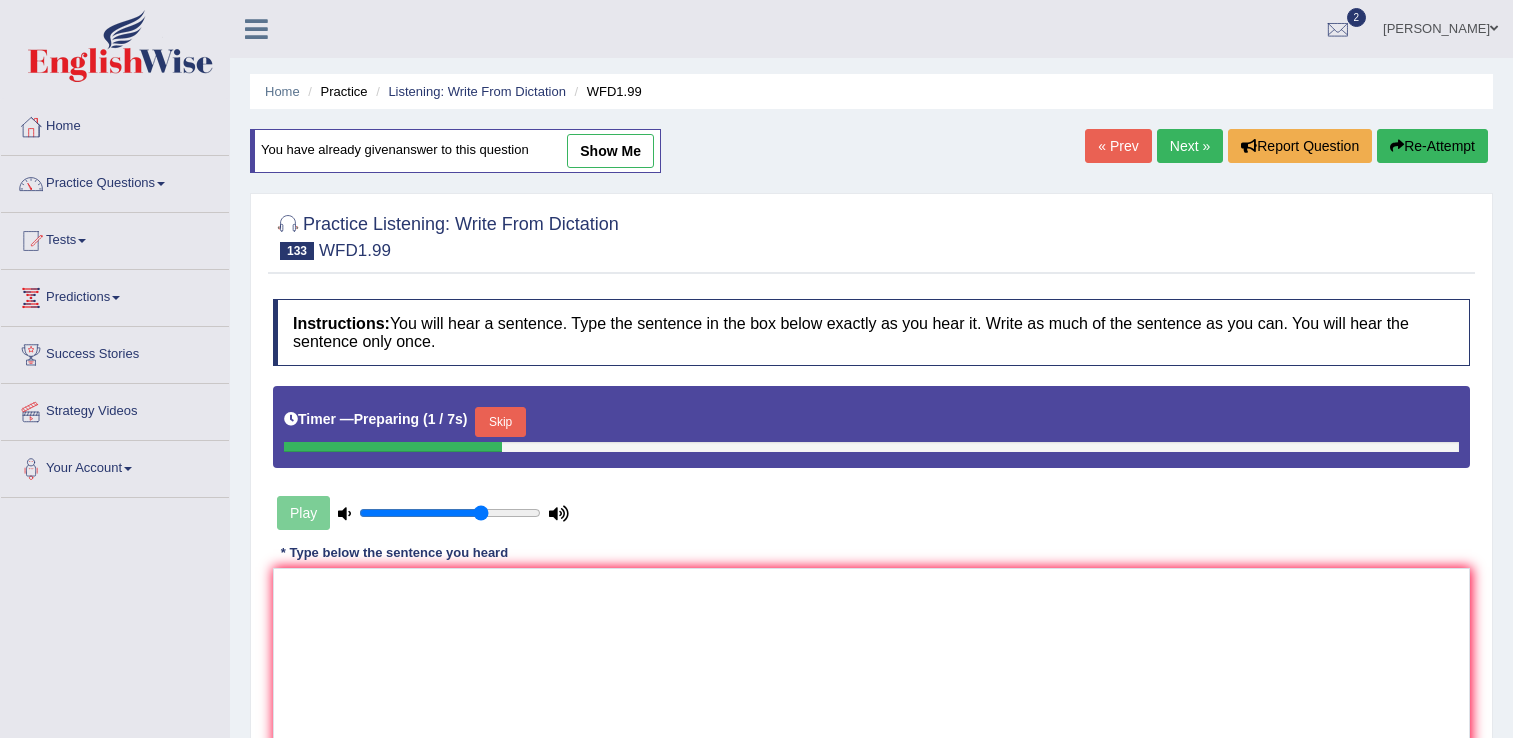 scroll, scrollTop: 0, scrollLeft: 0, axis: both 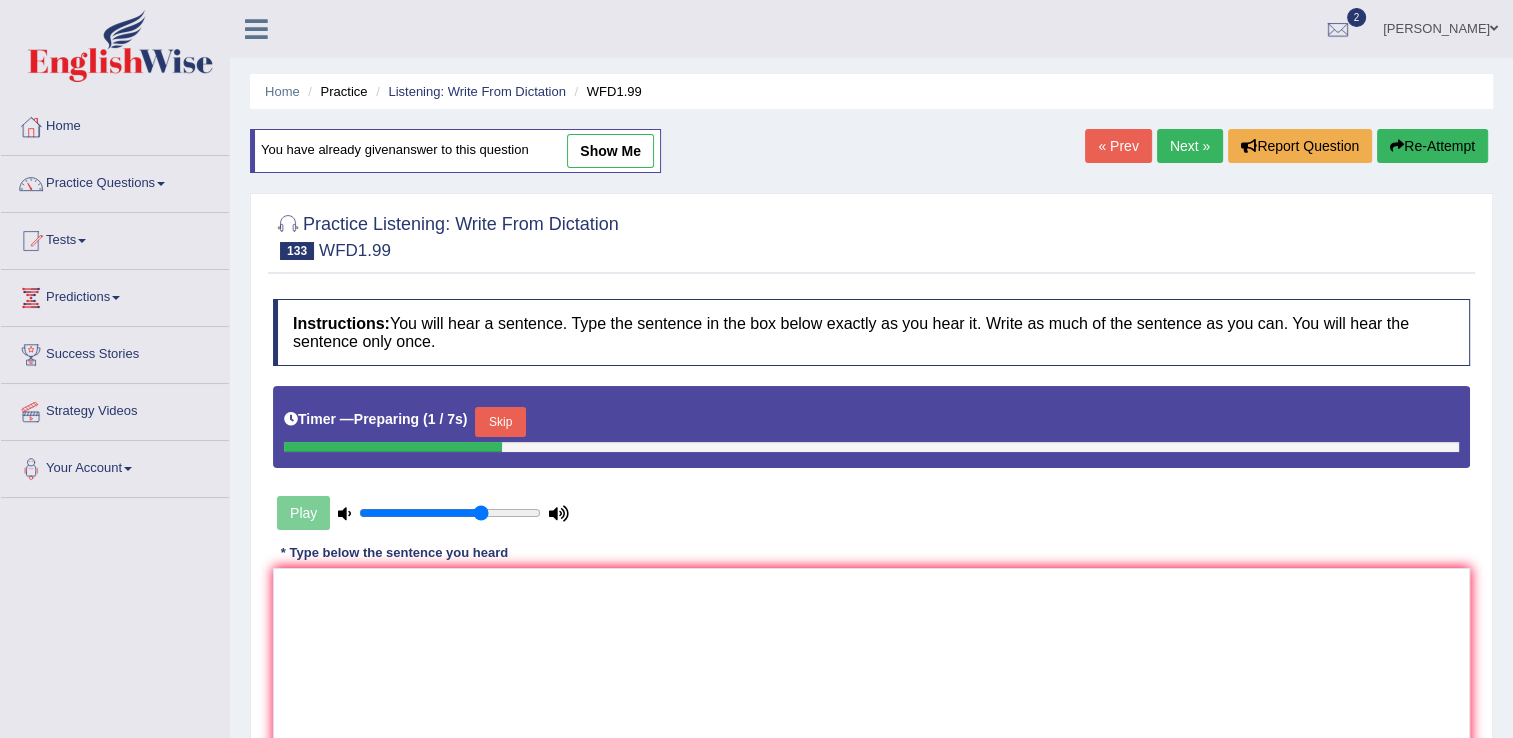 click on "Skip" at bounding box center [500, 422] 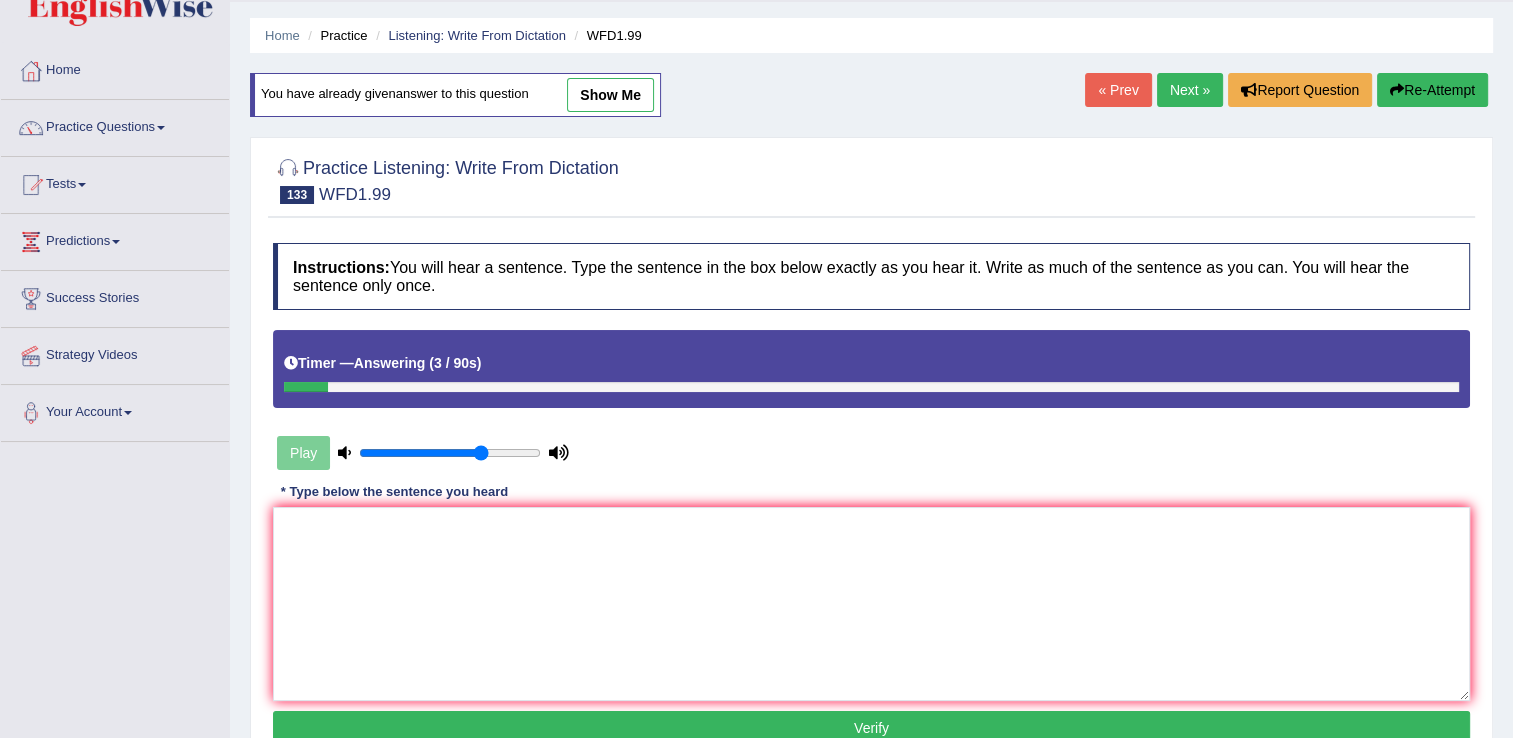 scroll, scrollTop: 312, scrollLeft: 0, axis: vertical 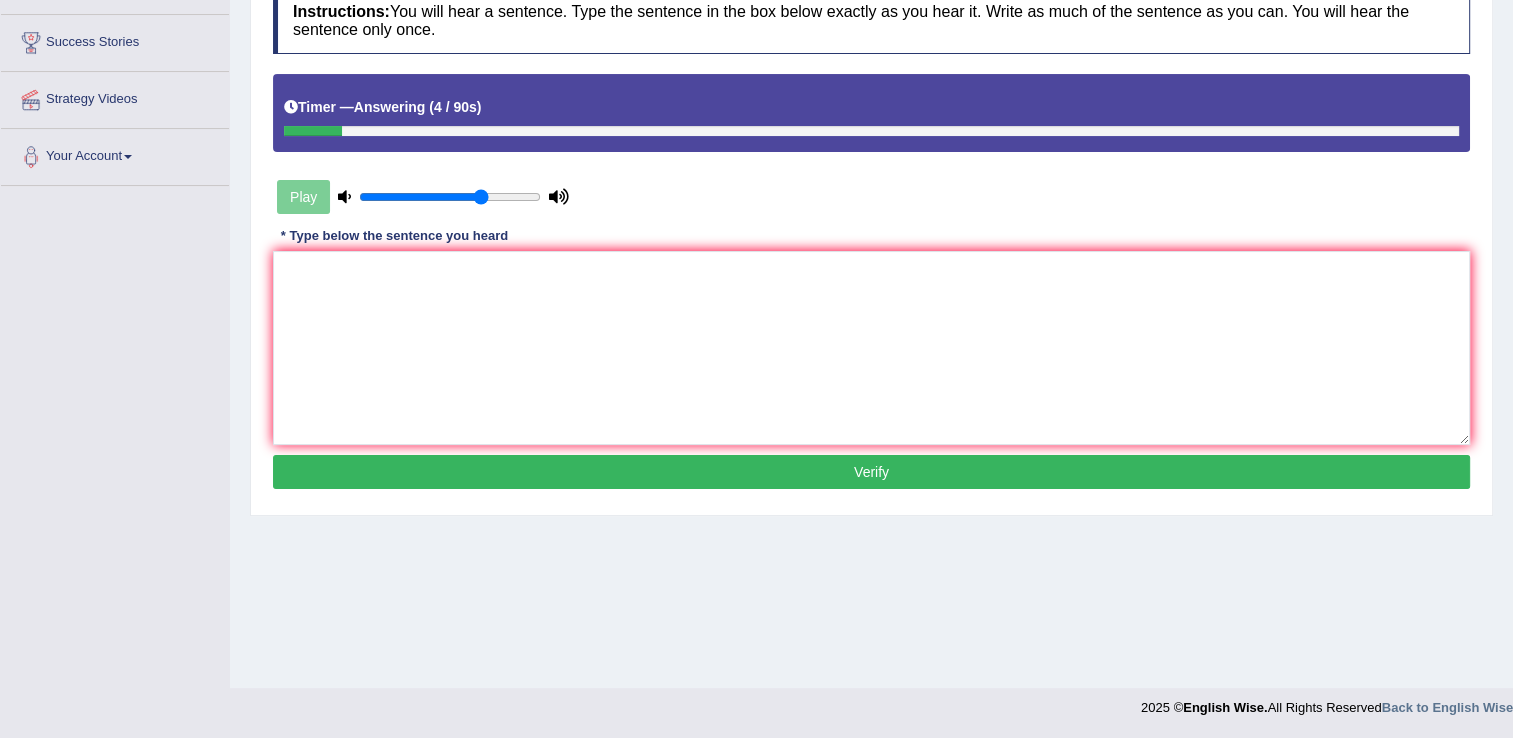 click at bounding box center [756, 702] 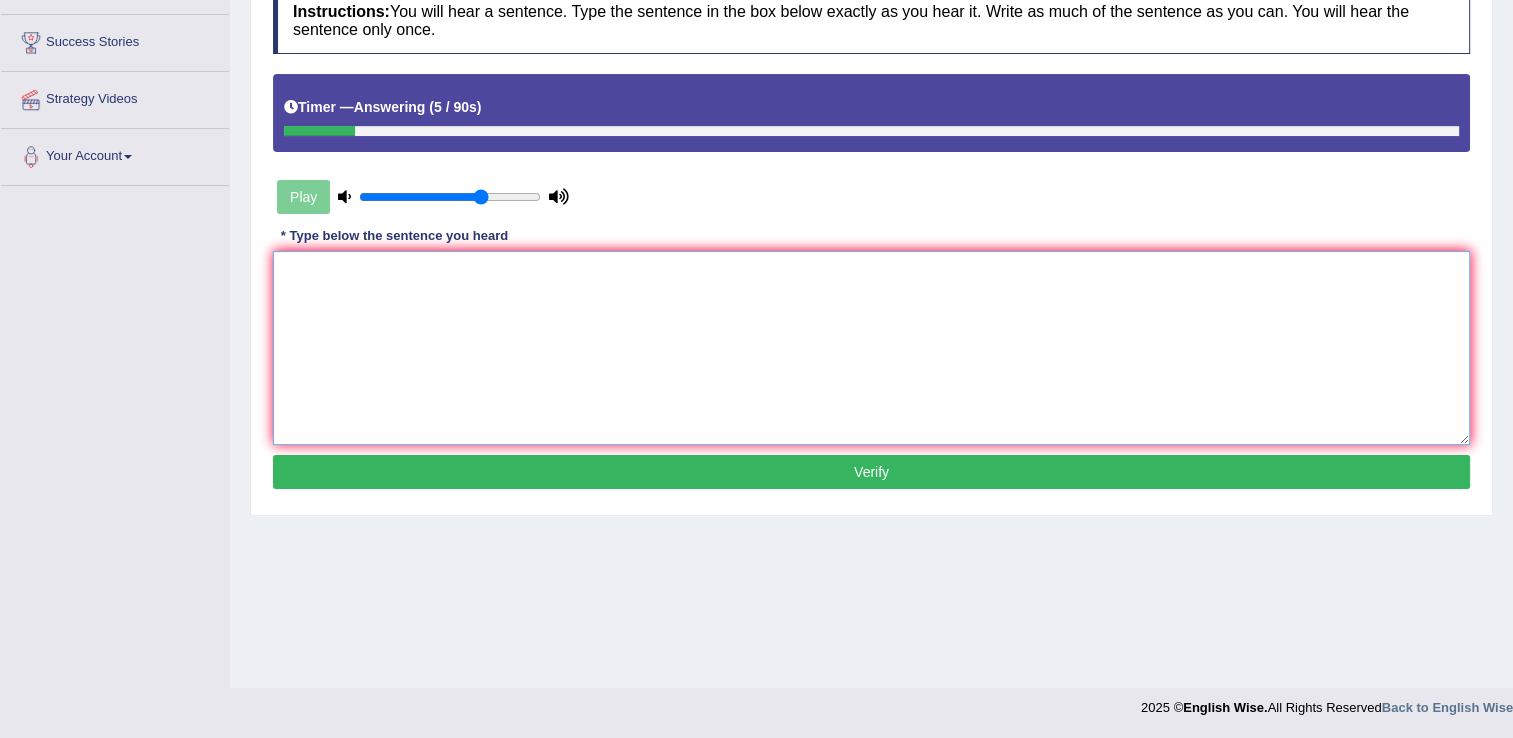 click at bounding box center [871, 348] 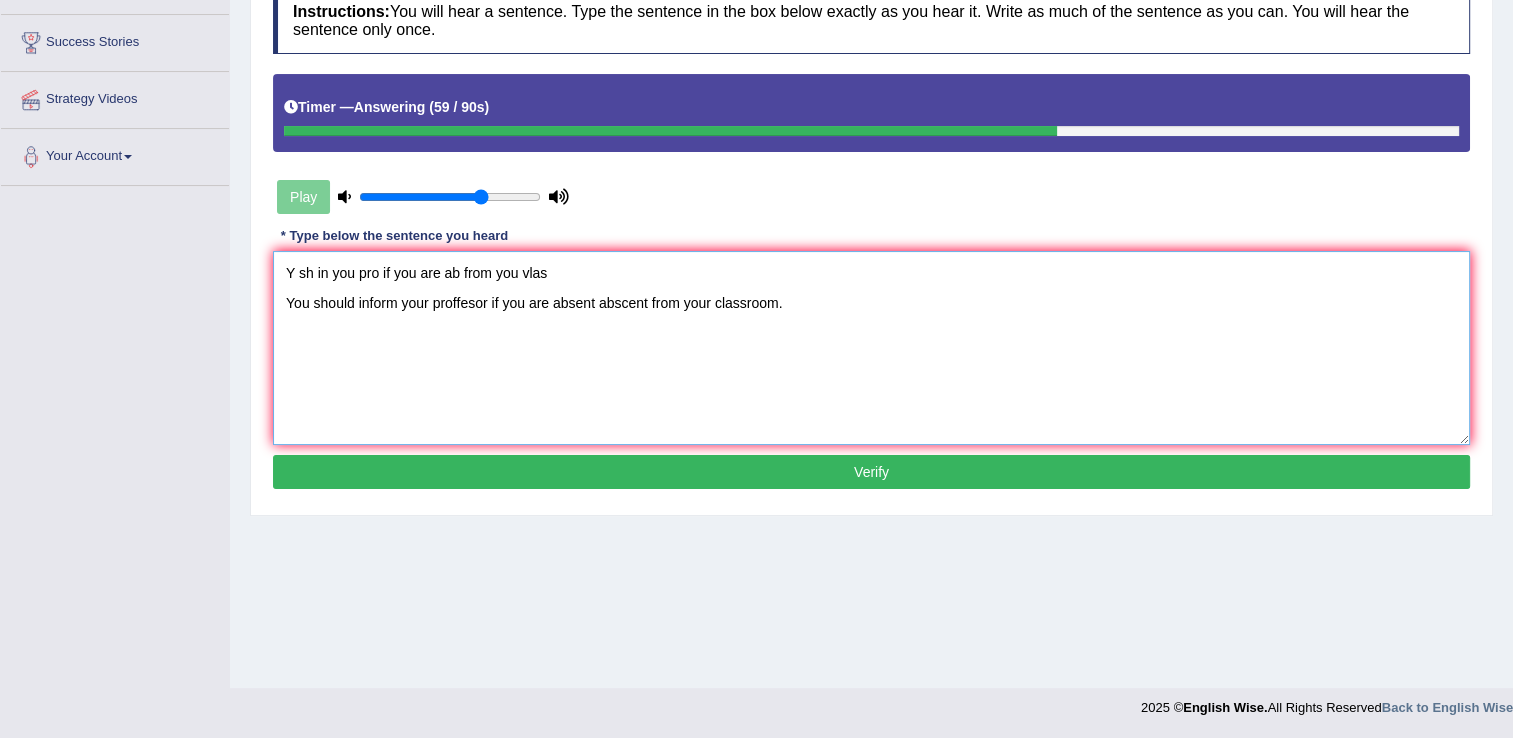 click on "Y sh in you pro if you are ab from you vlas
You should inform your proffesor if you are absent abscent from your classroom." at bounding box center (871, 348) 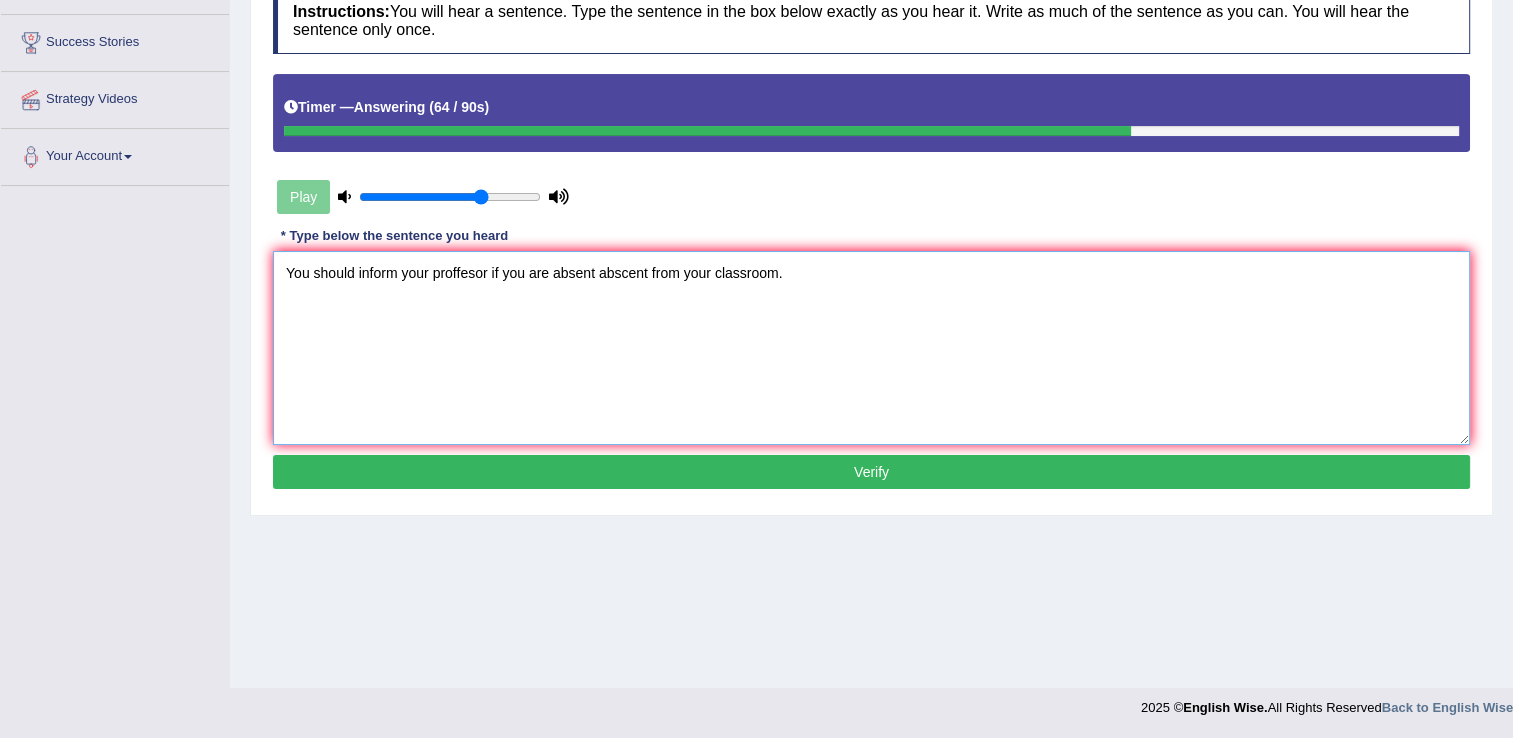 type on "You should inform your proffesor if you are absent abscent from your classroom." 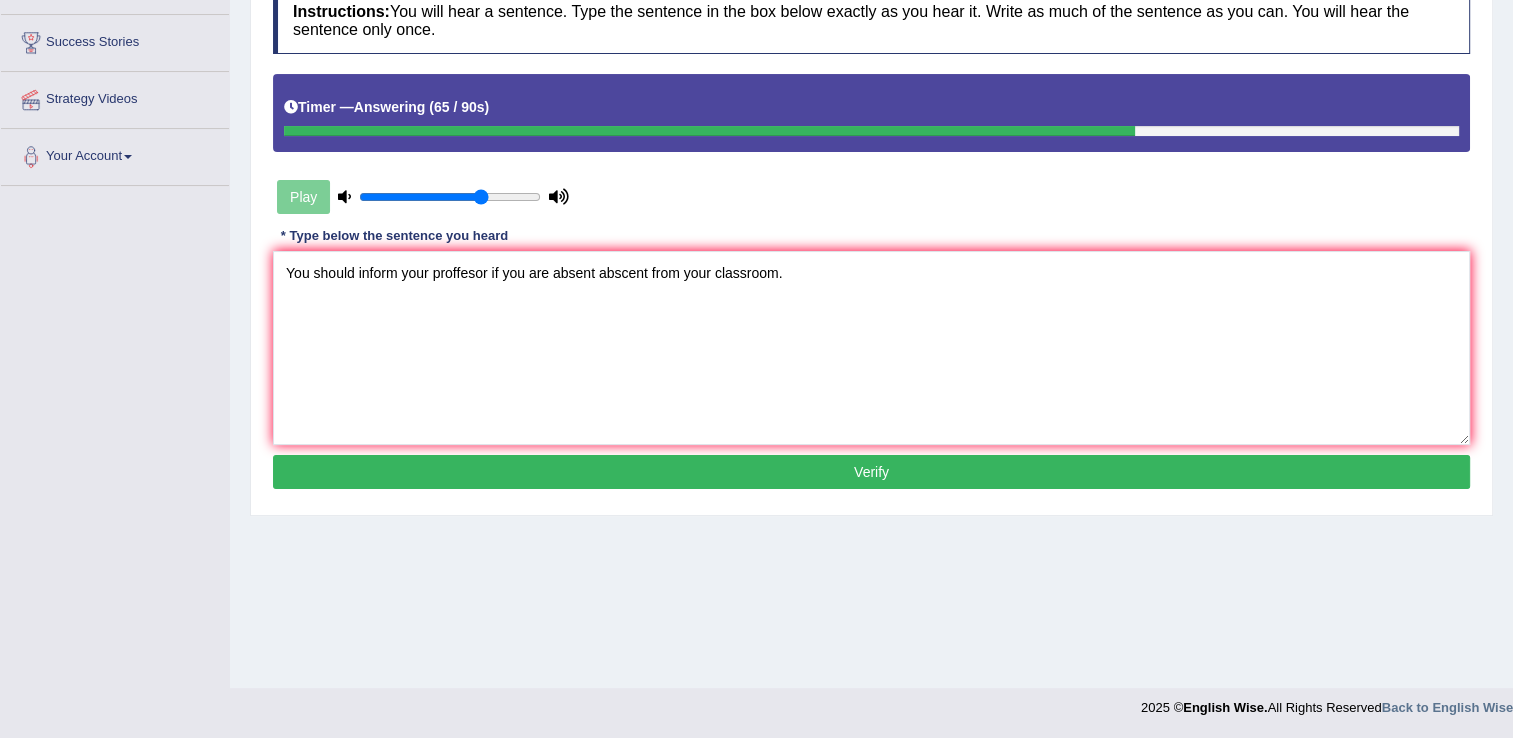 click on "Verify" at bounding box center [871, 472] 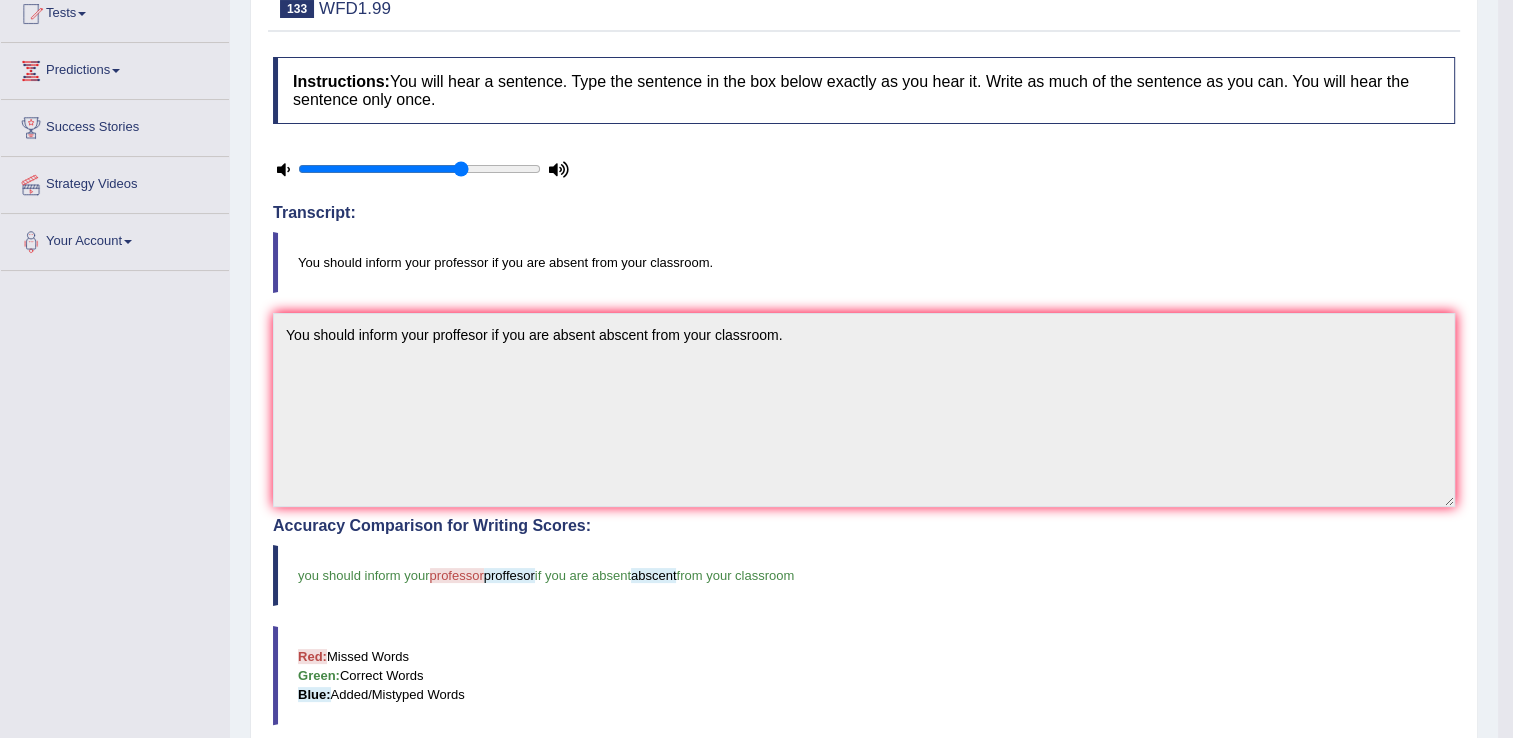 scroll, scrollTop: 0, scrollLeft: 0, axis: both 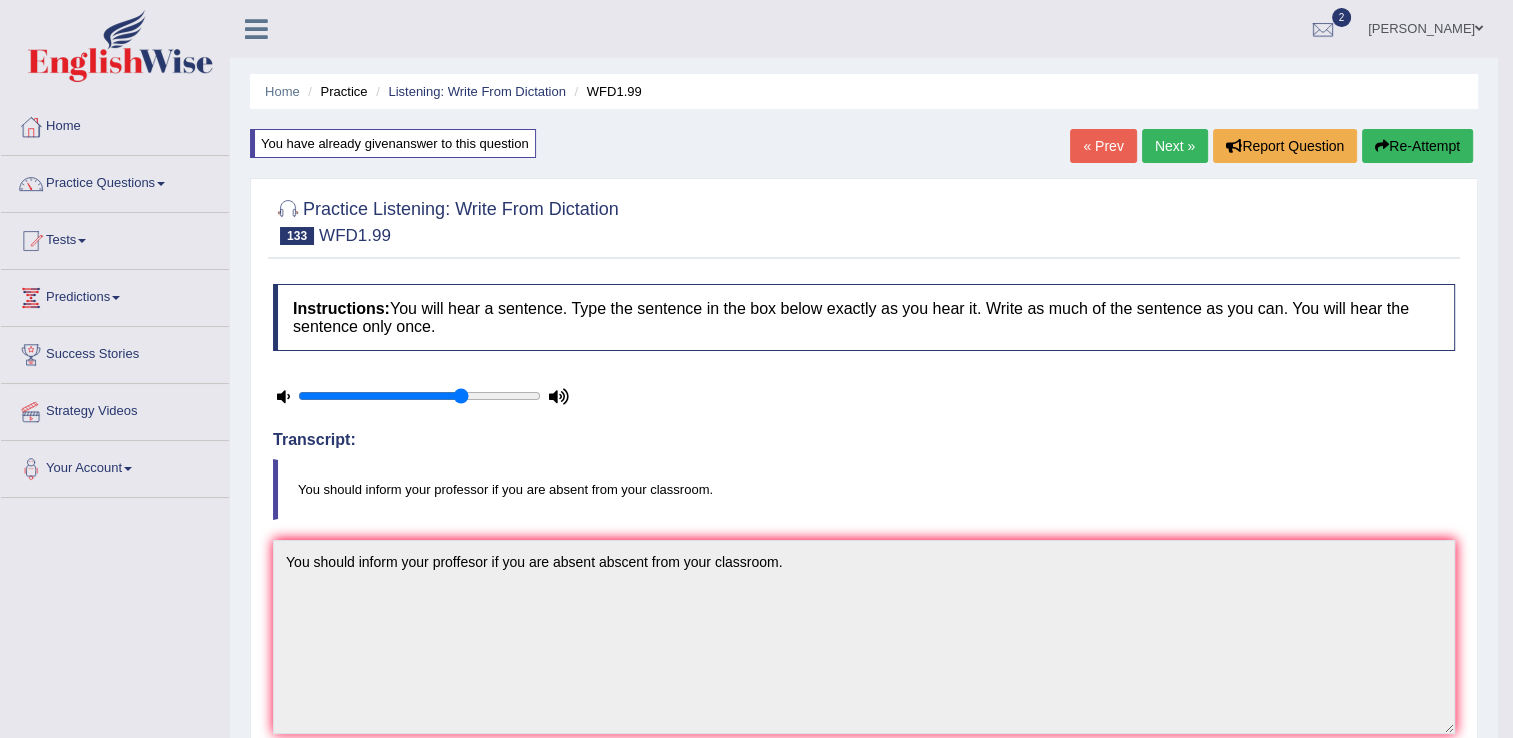 click on "Next »" at bounding box center [1175, 146] 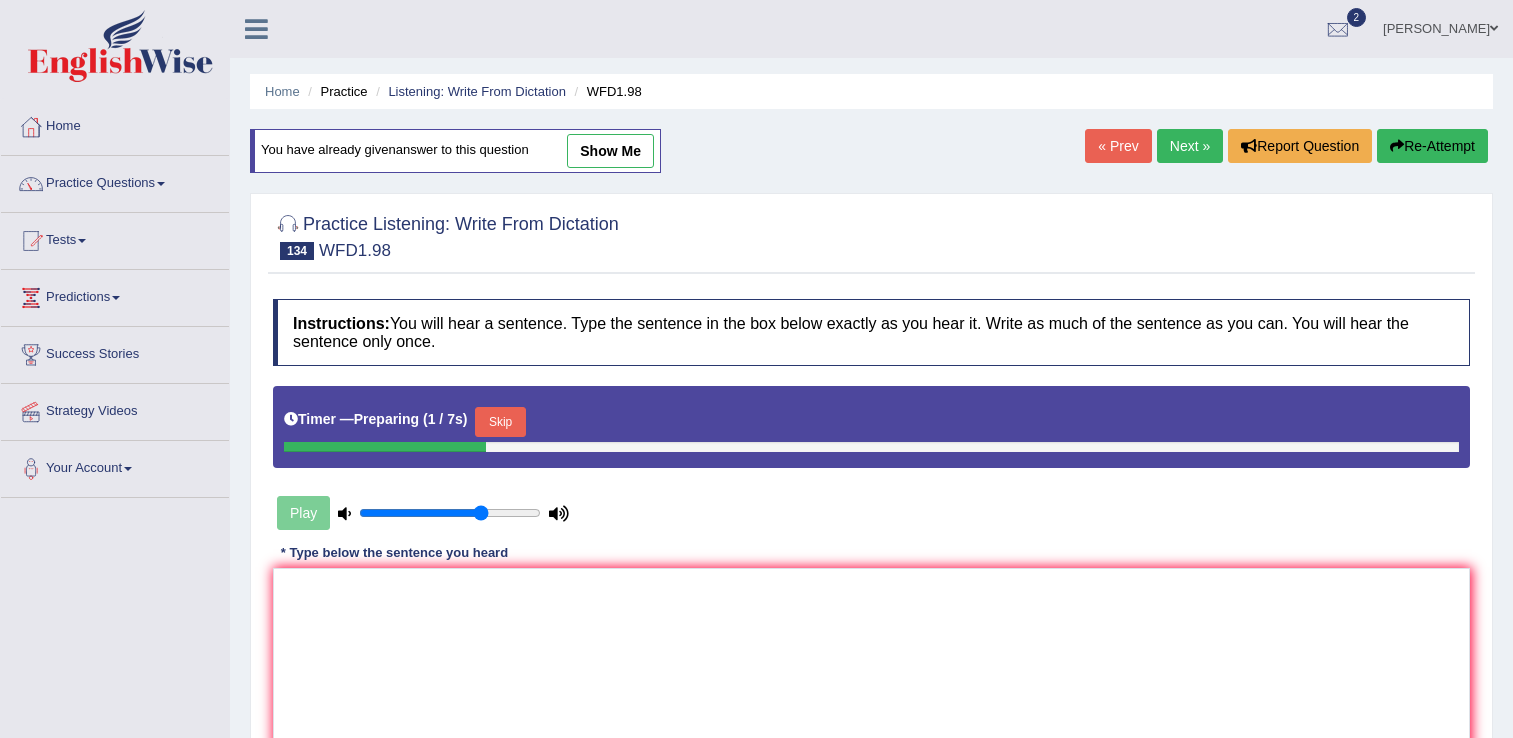 scroll, scrollTop: 0, scrollLeft: 0, axis: both 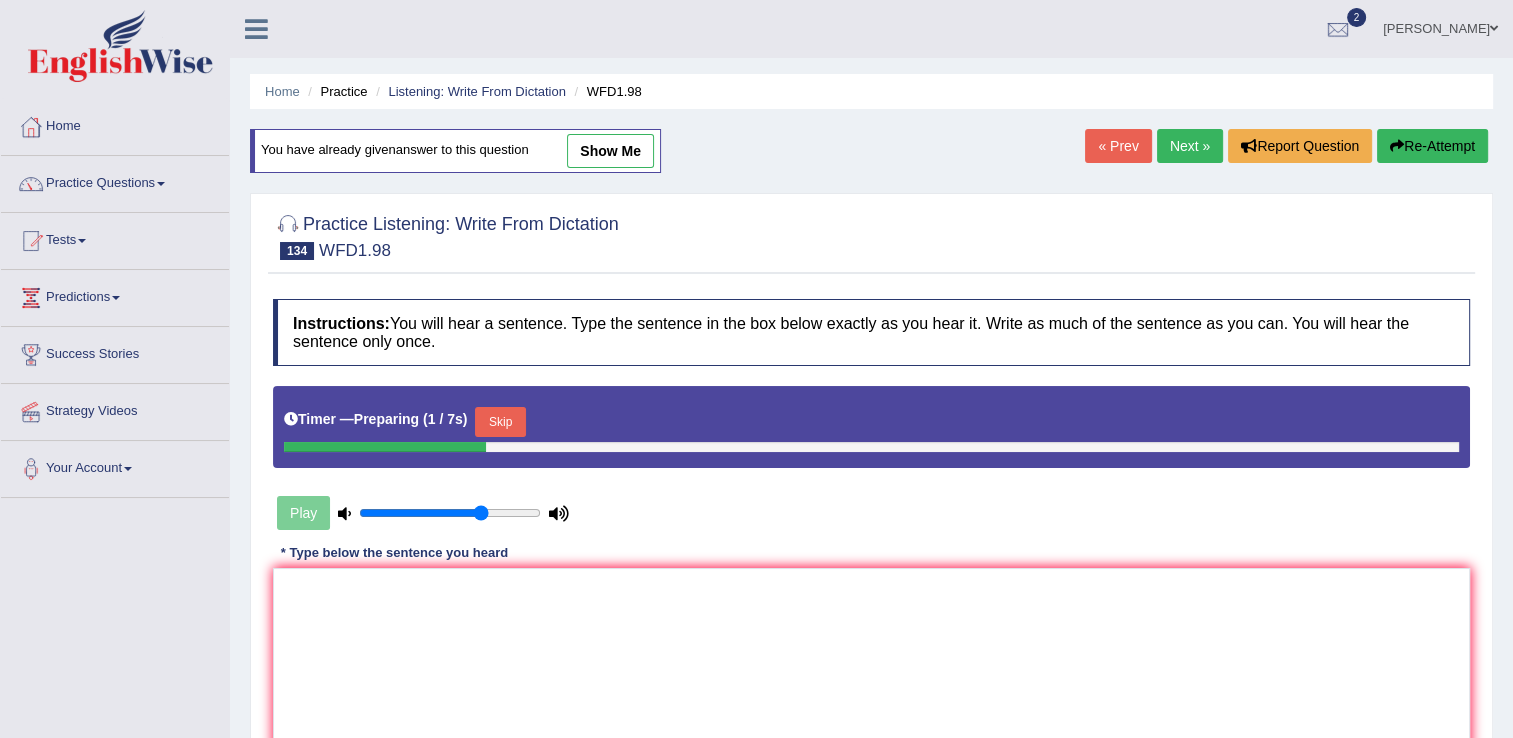 click on "Timer —  Preparing   ( 1 / 7s ) Skip" at bounding box center [871, 422] 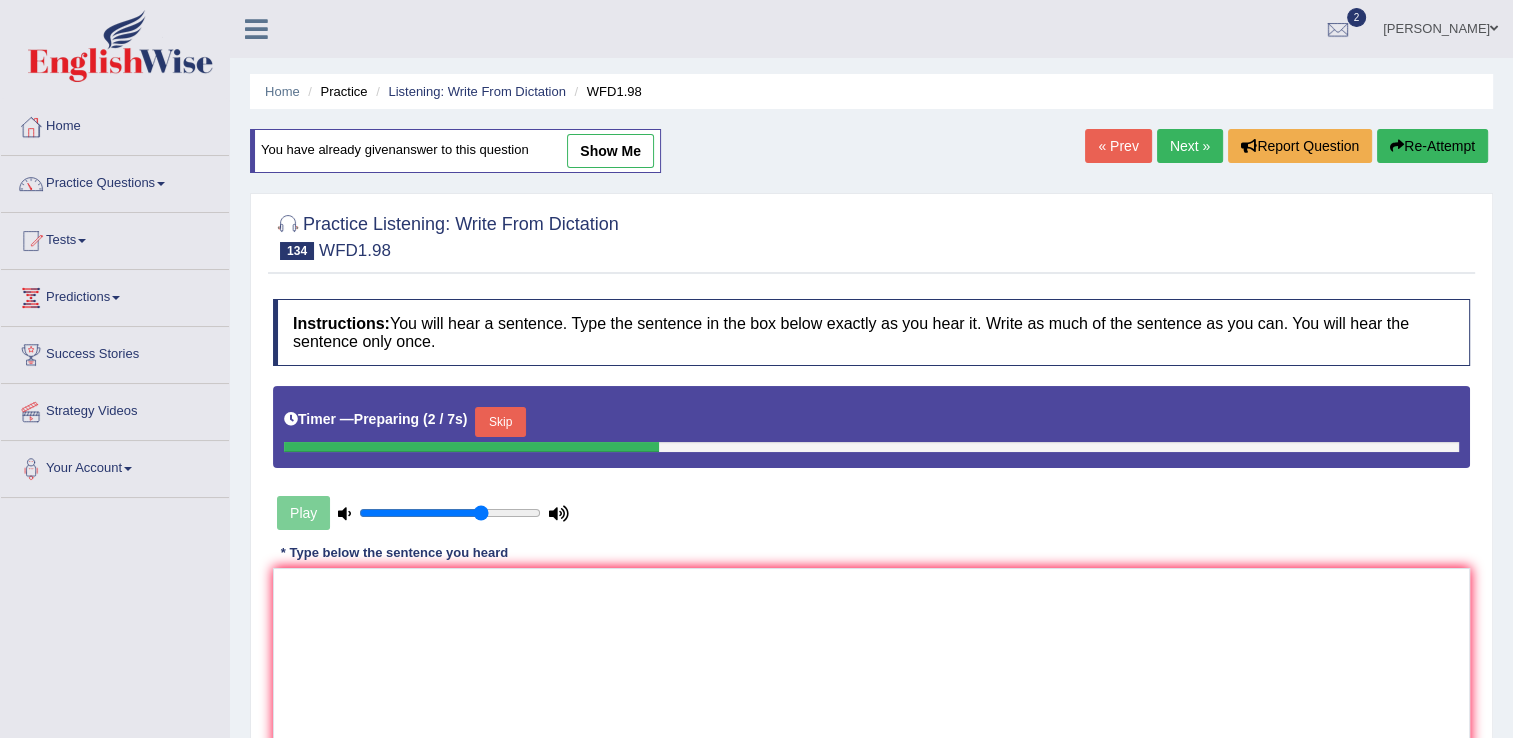 click on "Skip" at bounding box center [500, 422] 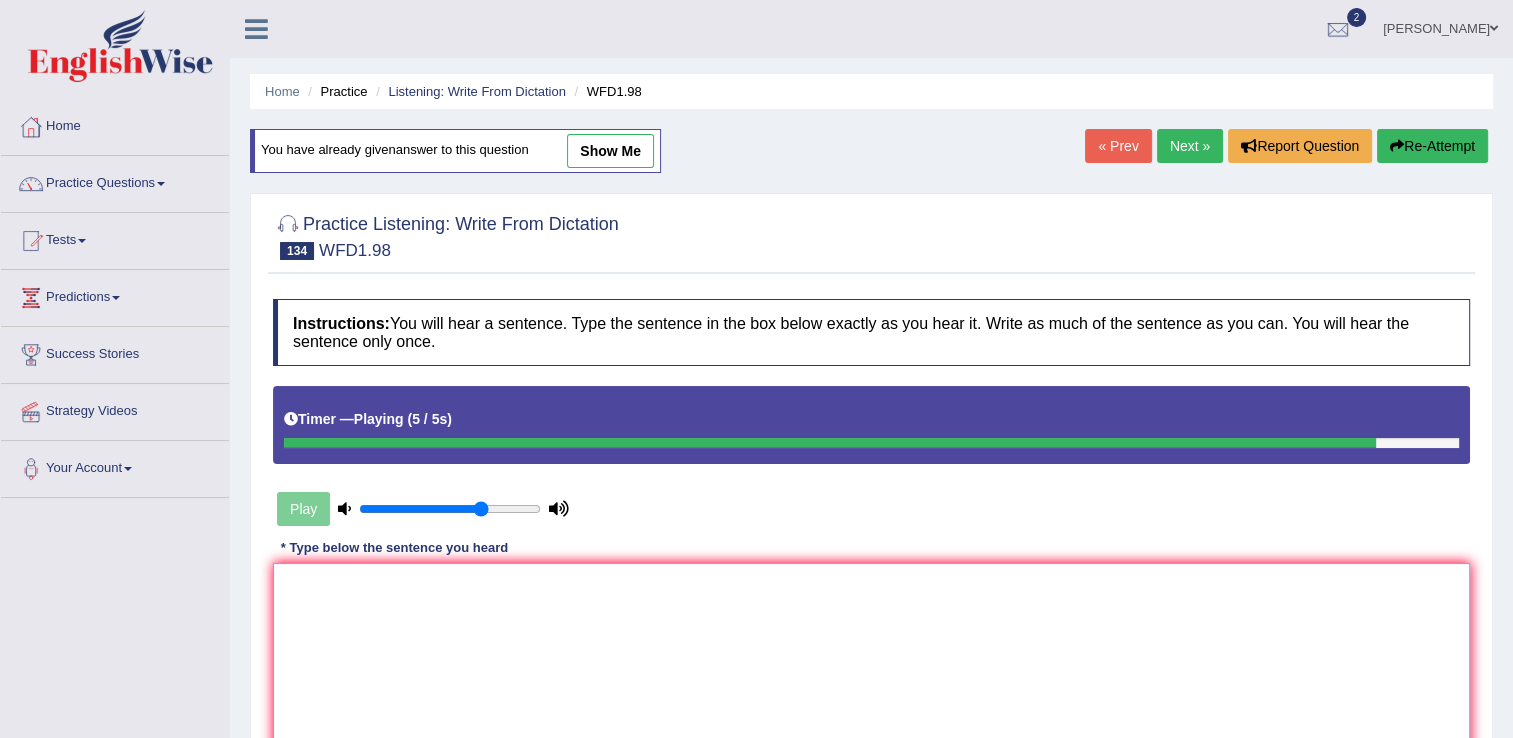 click at bounding box center [871, 660] 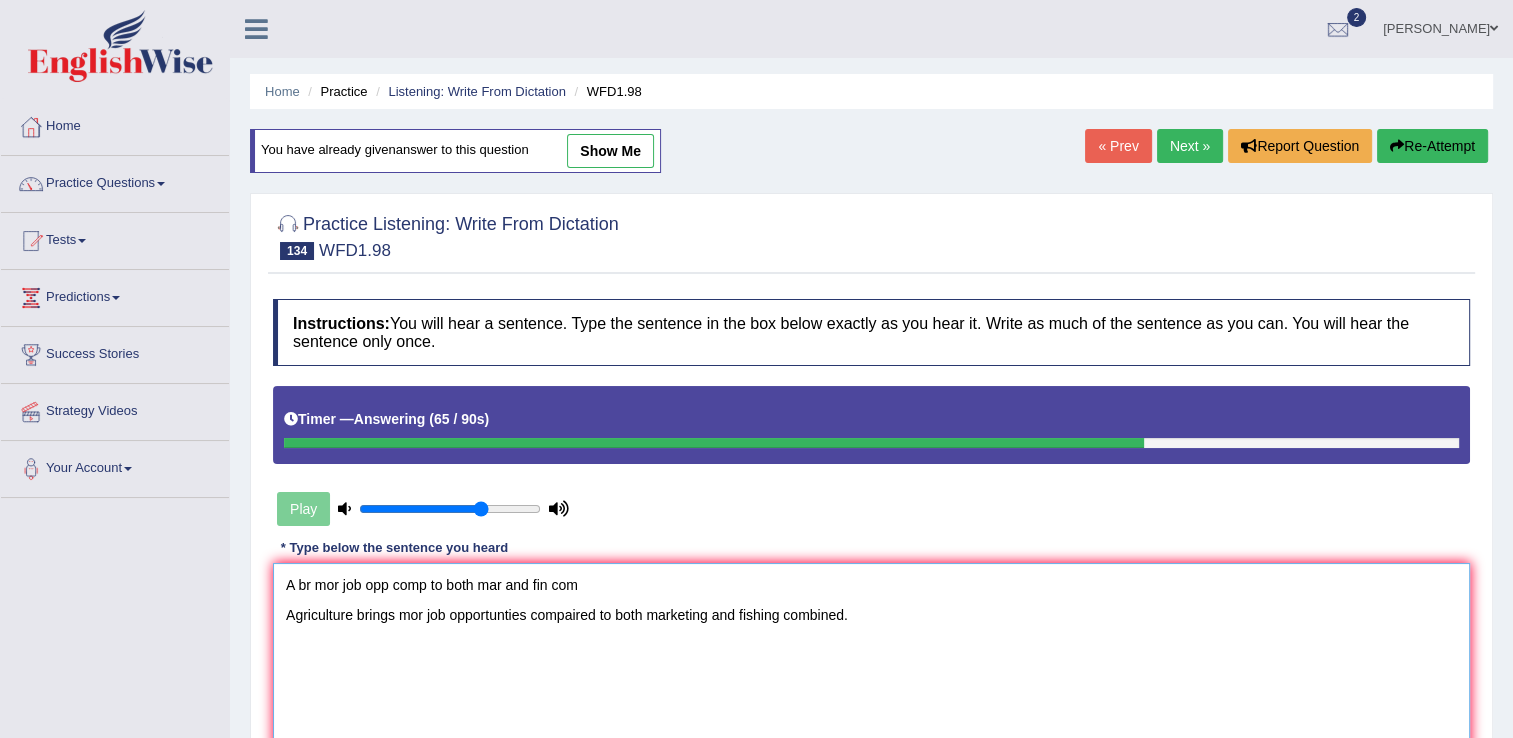 click on "A br mor job opp comp to both mar and fin com
Agriculture brings mor job opportunties compaired to both marketing and fishing combined." at bounding box center [871, 660] 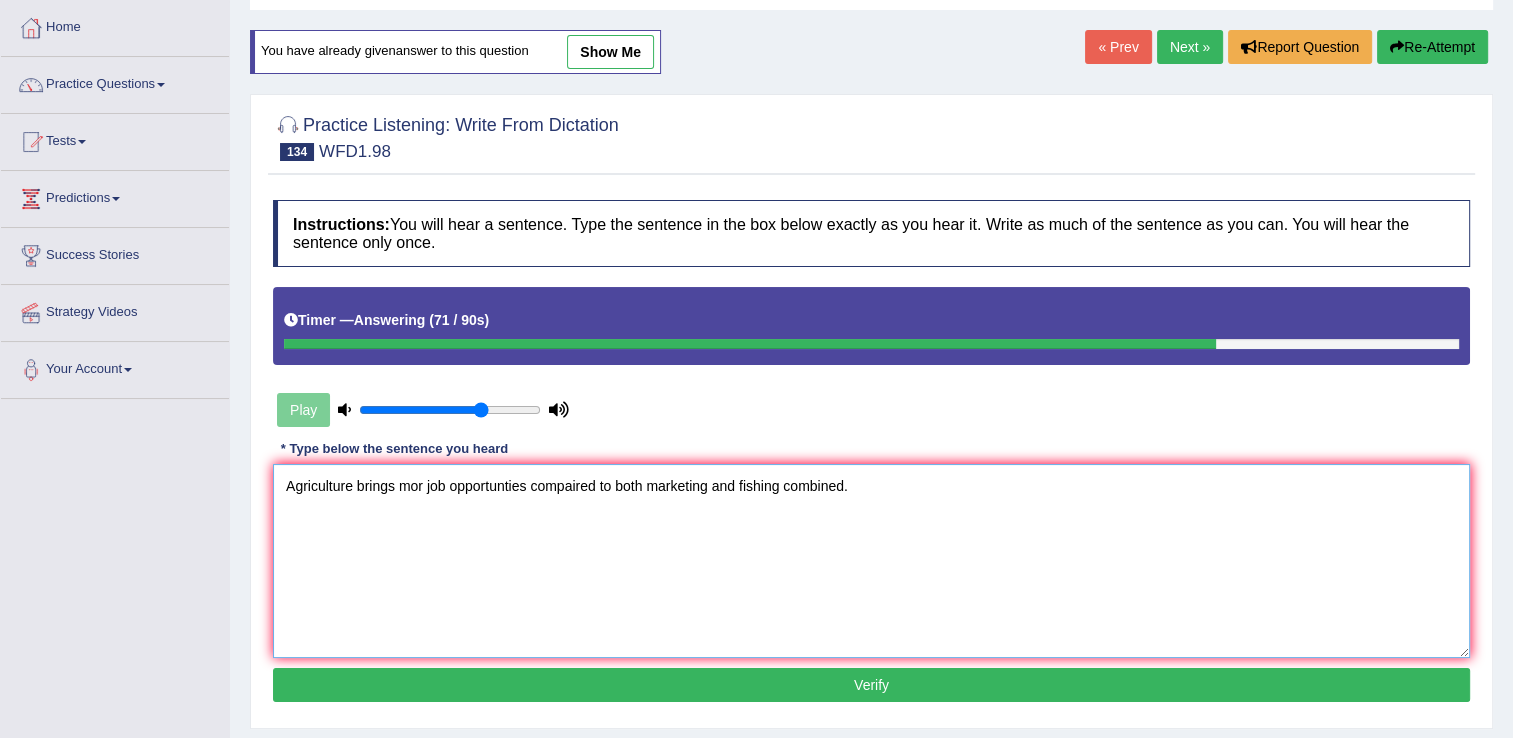 scroll, scrollTop: 102, scrollLeft: 0, axis: vertical 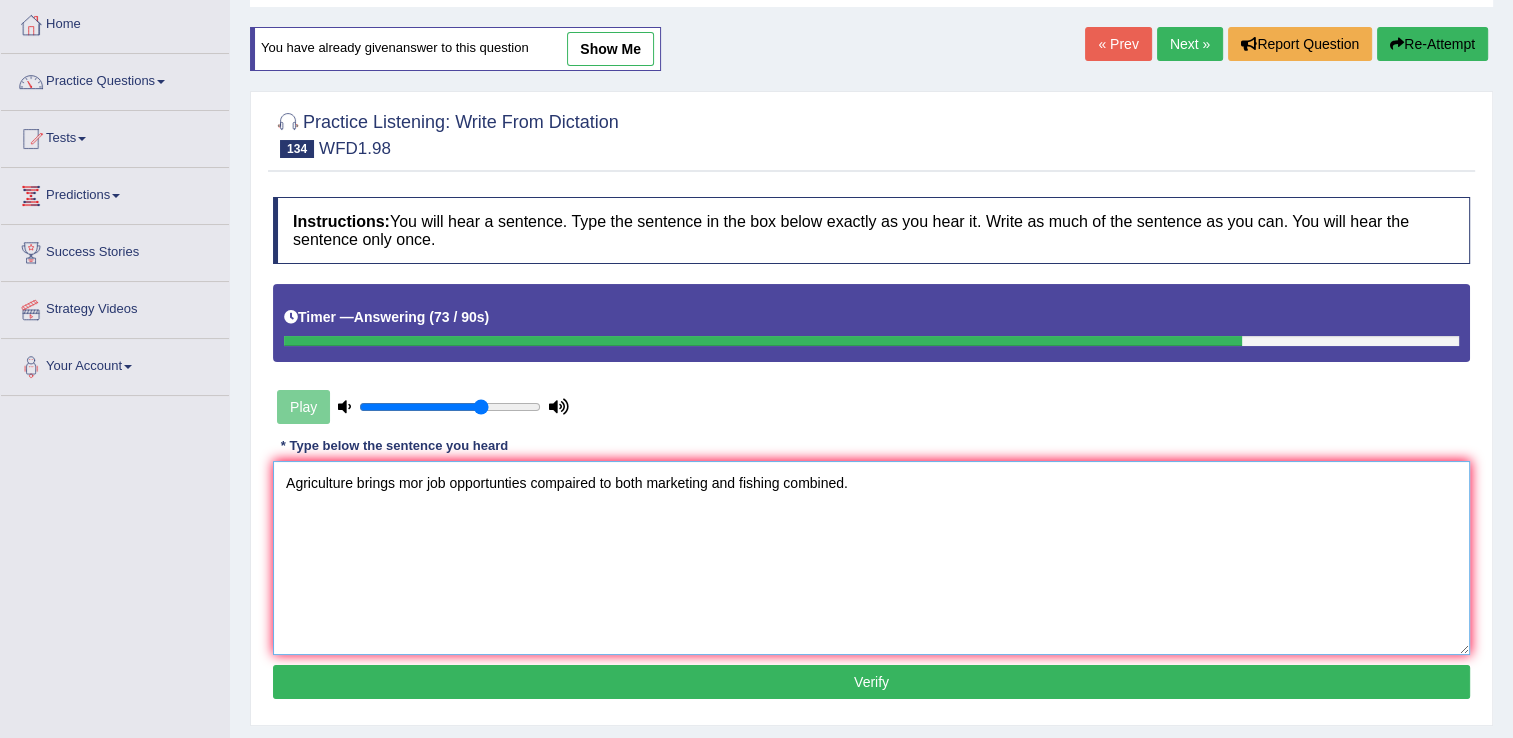 type on "Agriculture brings mor job opportunties compaired to both marketing and fishing combined." 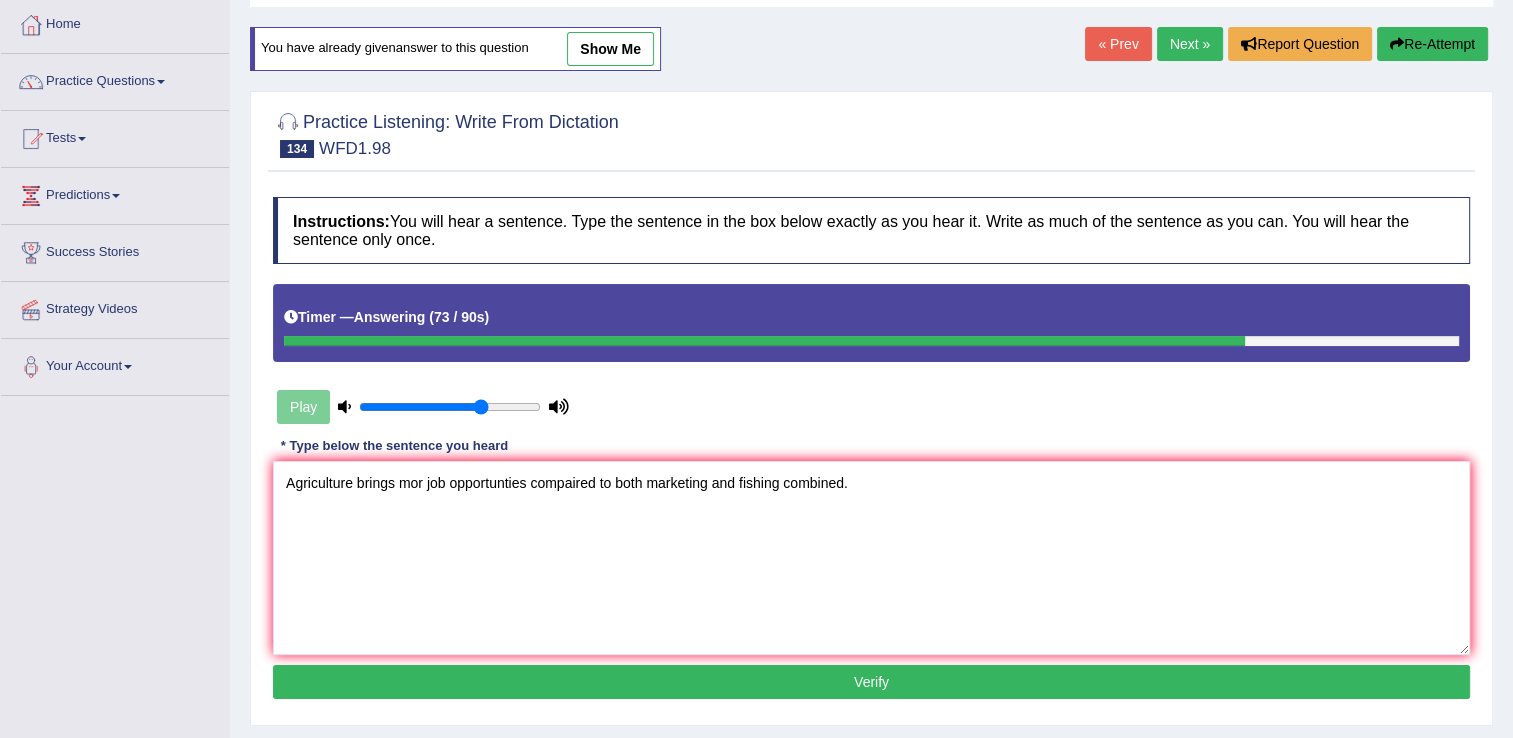 click on "Verify" at bounding box center (871, 682) 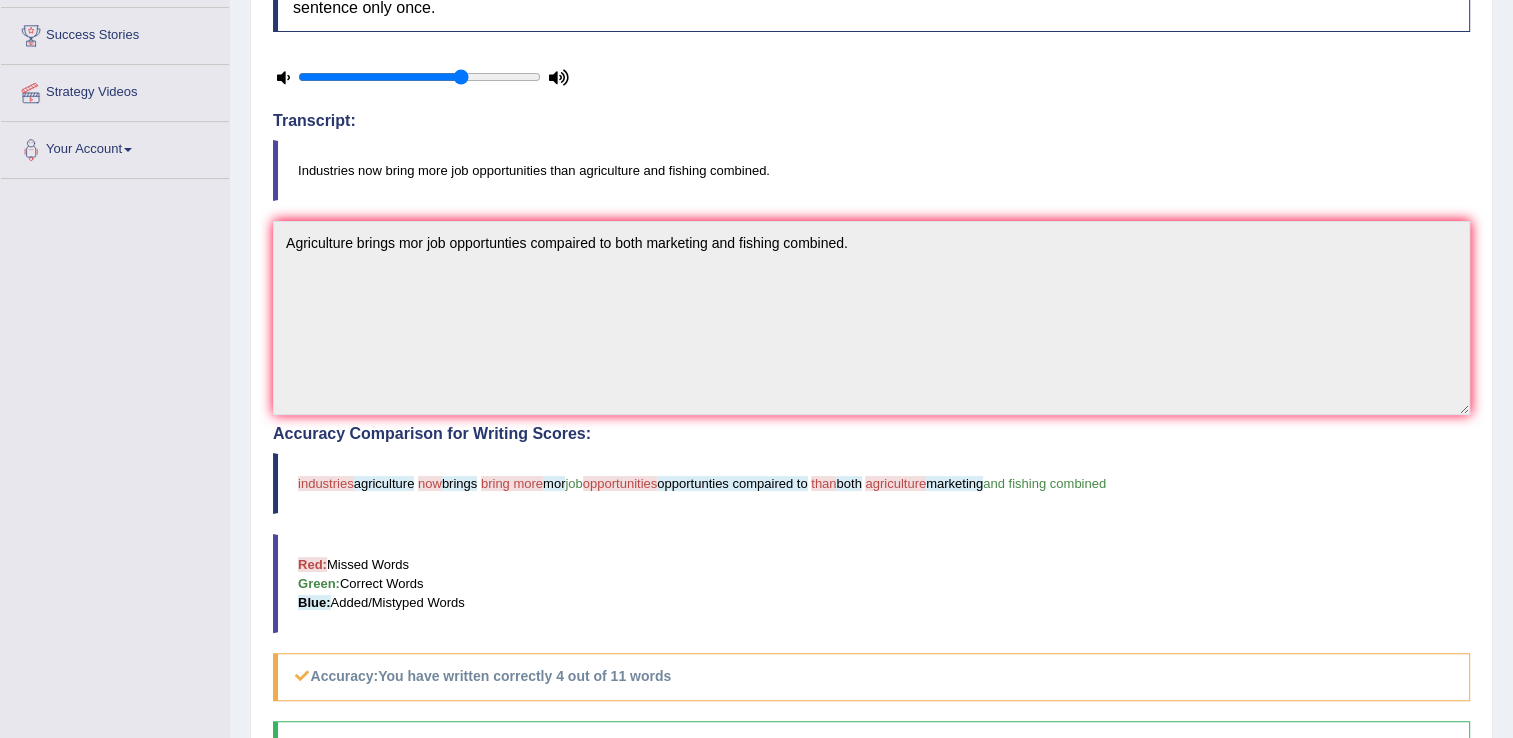 scroll, scrollTop: 0, scrollLeft: 0, axis: both 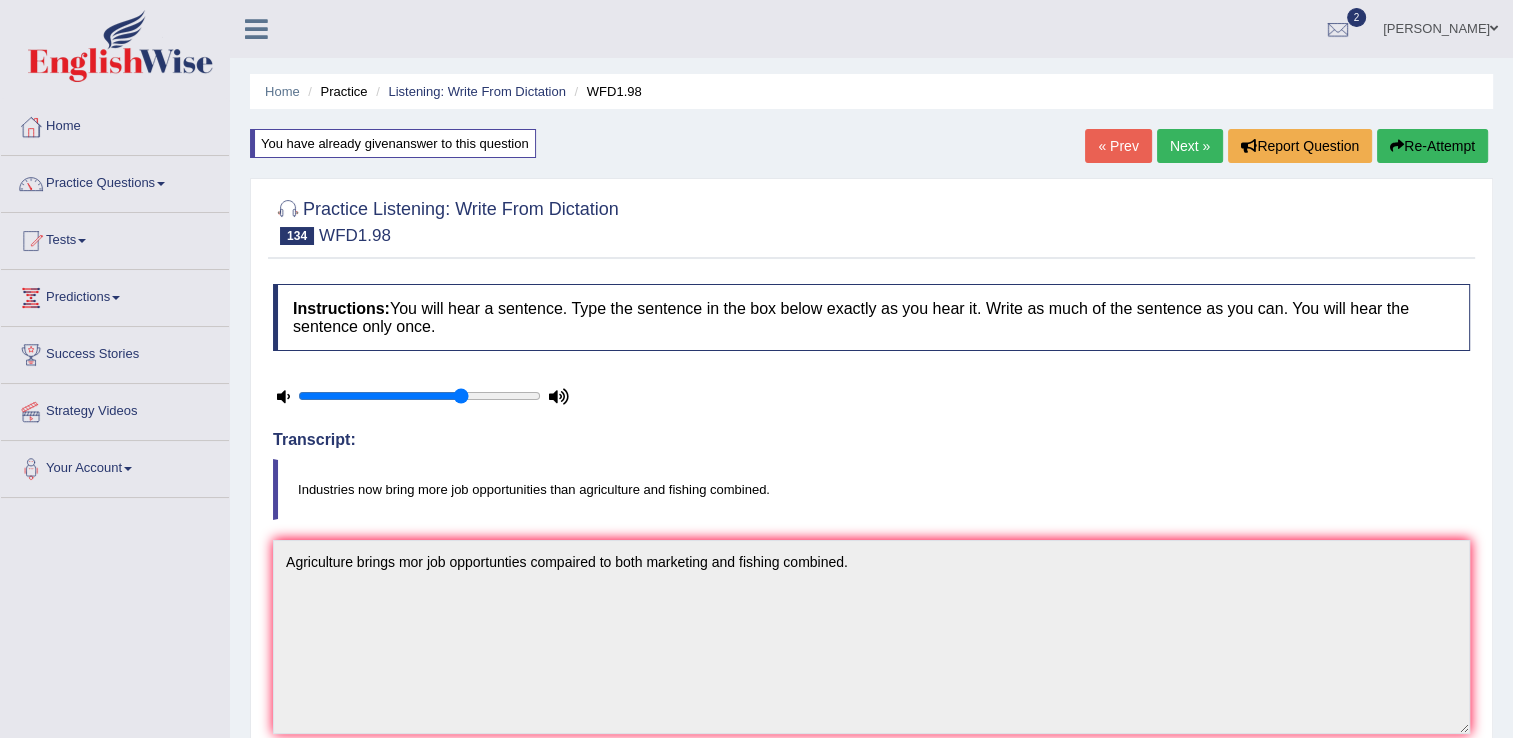 click on "Next »" at bounding box center (1190, 146) 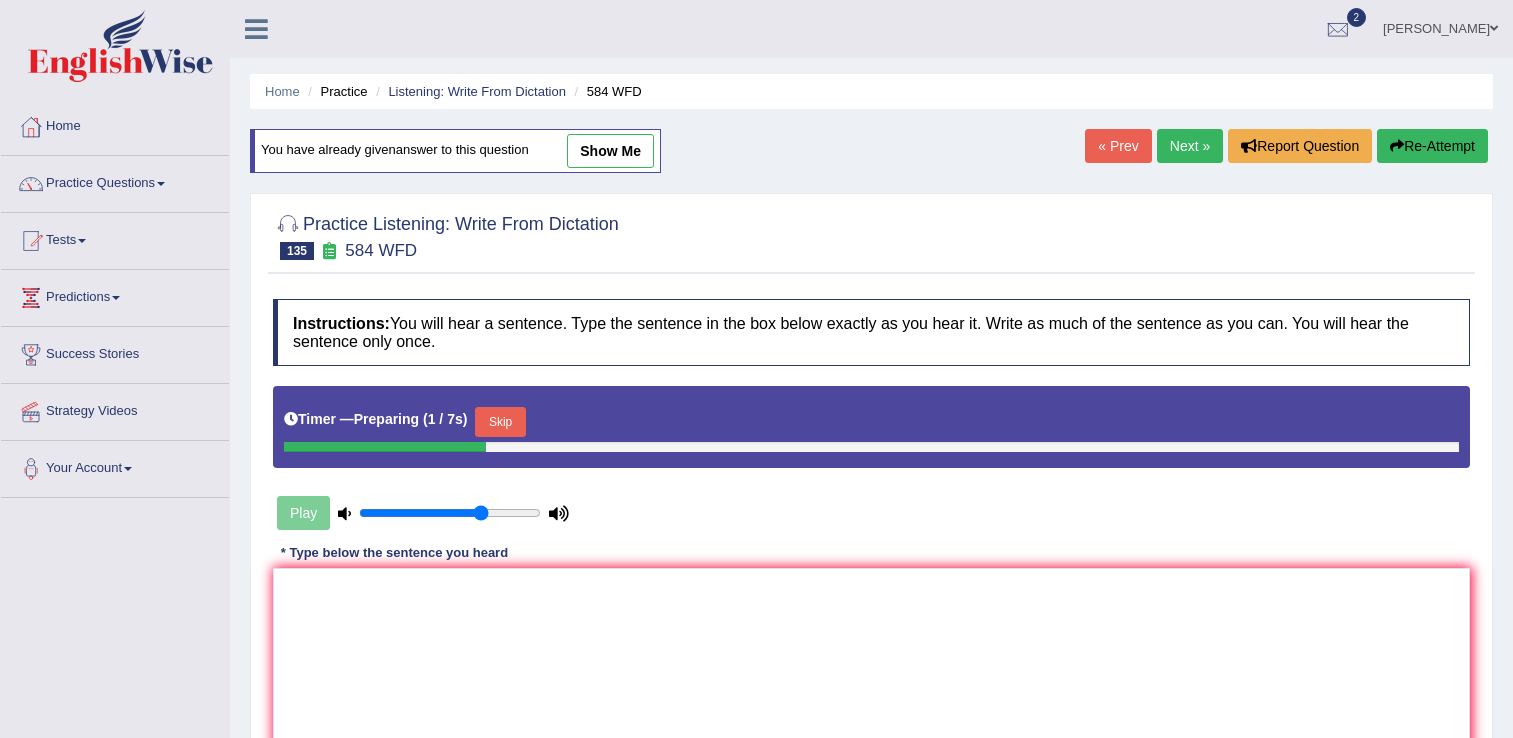 scroll, scrollTop: 0, scrollLeft: 0, axis: both 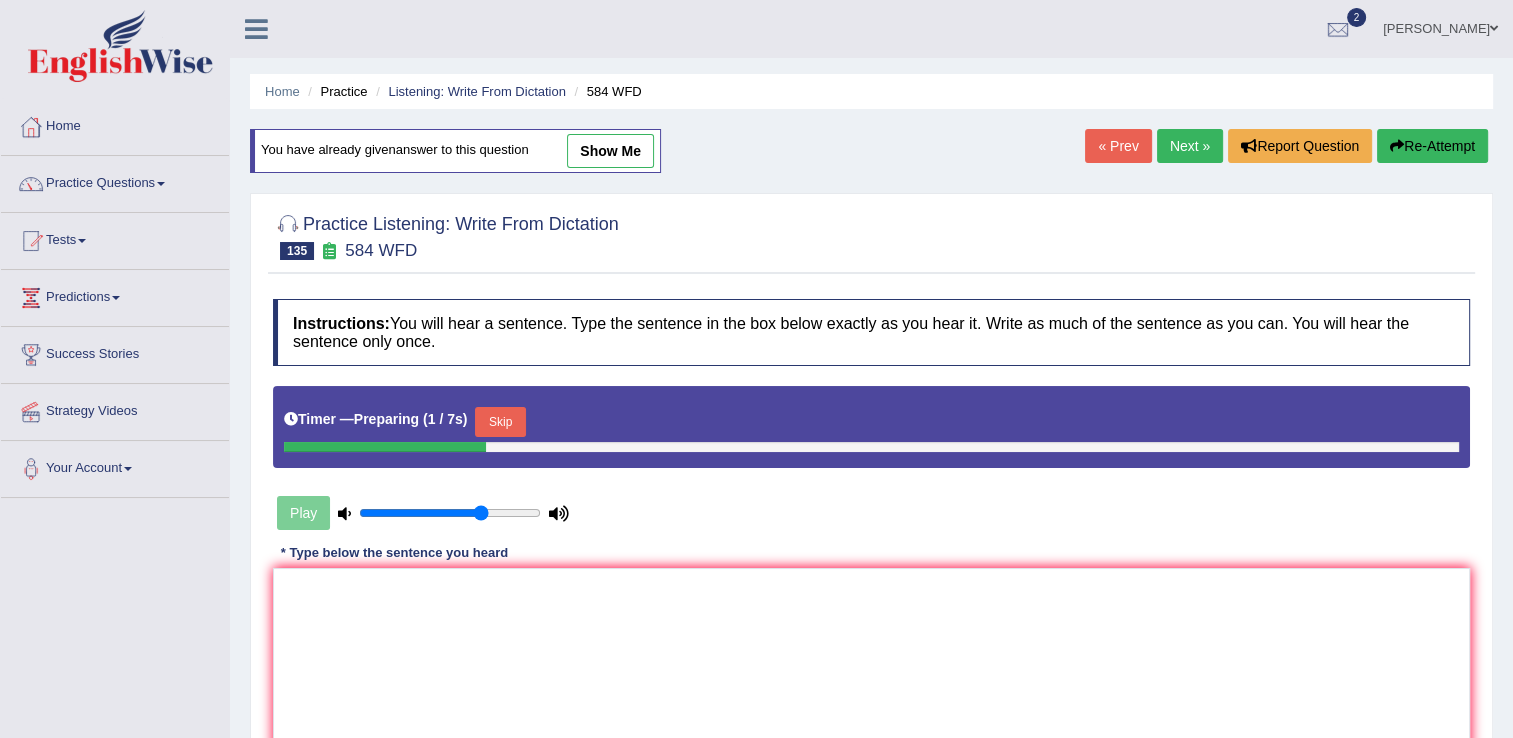click on "Skip" at bounding box center [500, 422] 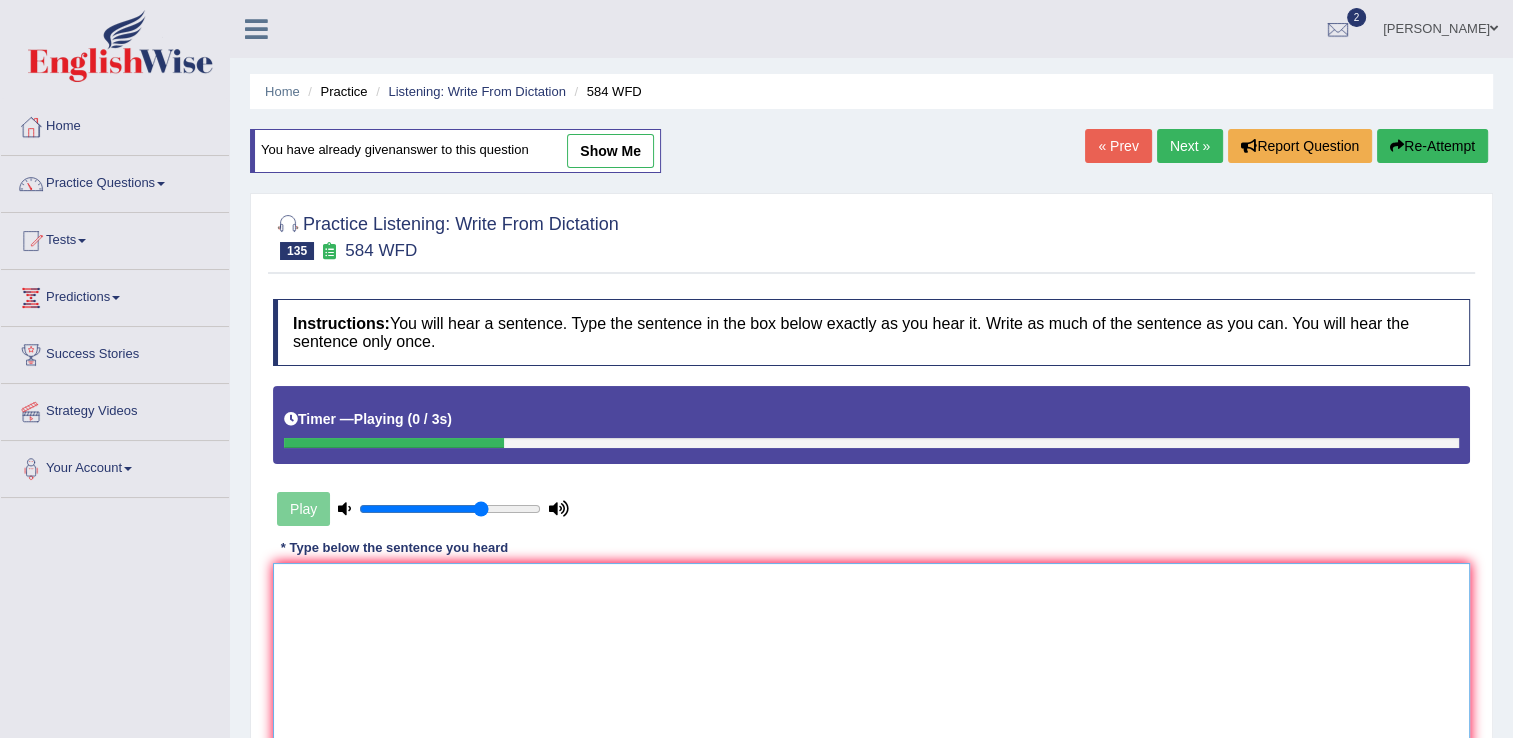 click at bounding box center [871, 660] 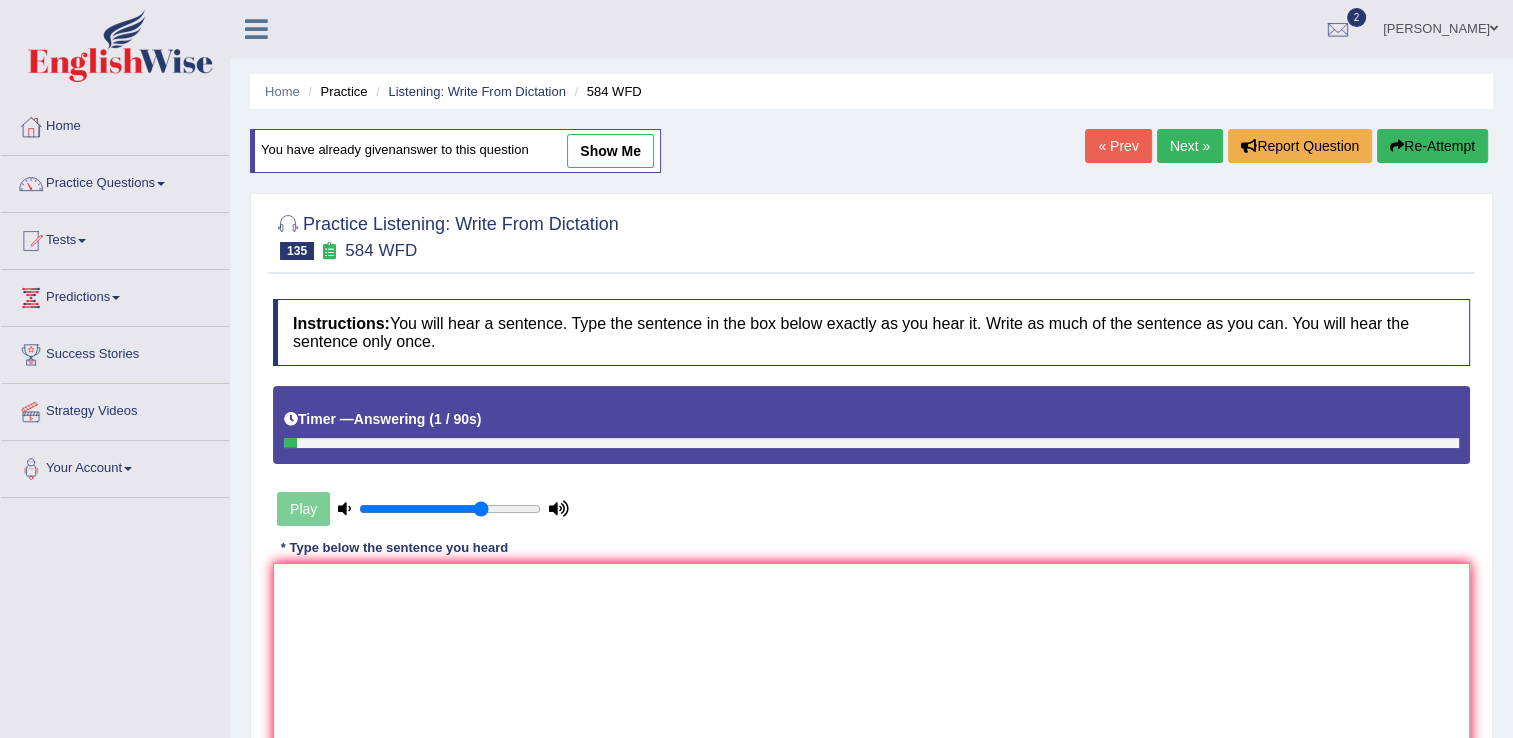 click at bounding box center [871, 660] 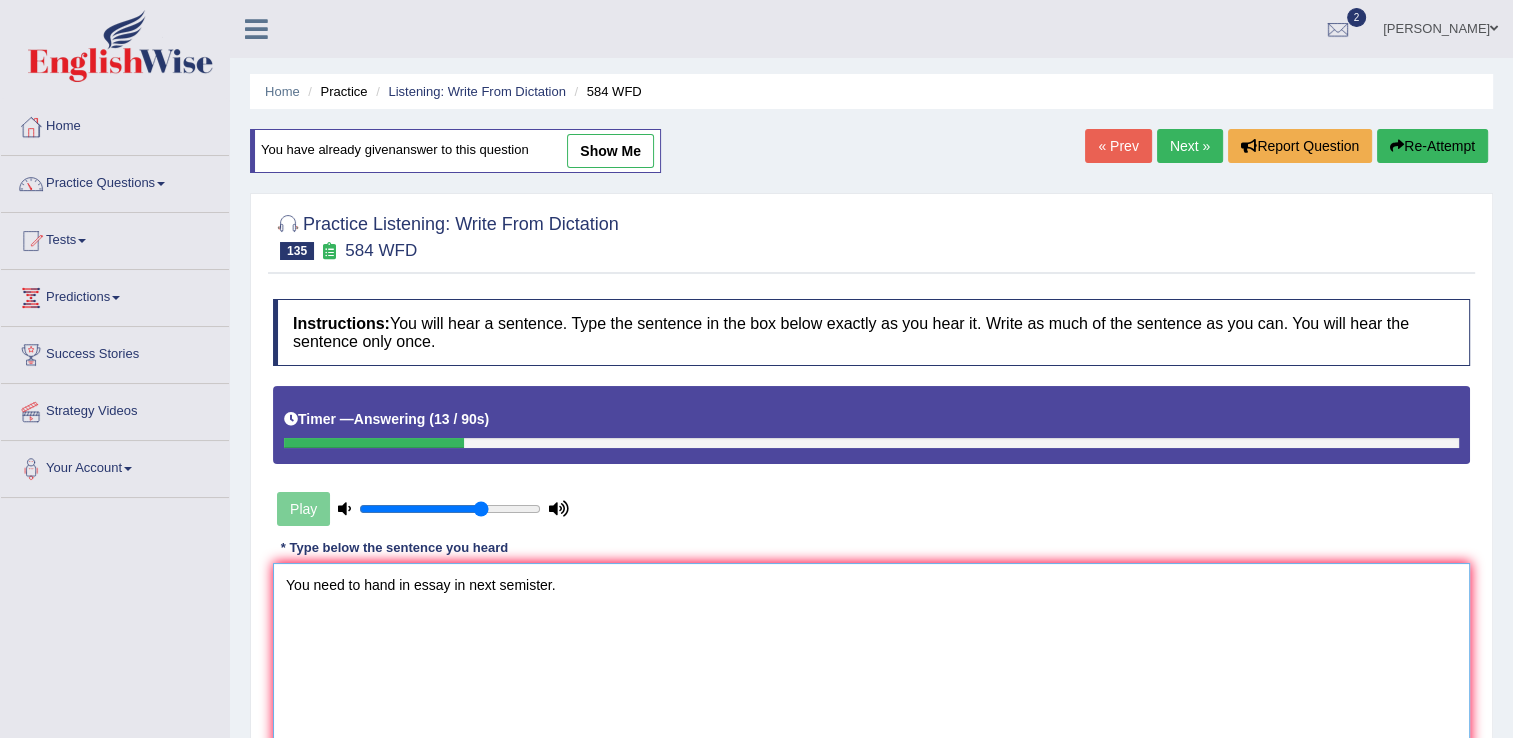 scroll, scrollTop: 83, scrollLeft: 0, axis: vertical 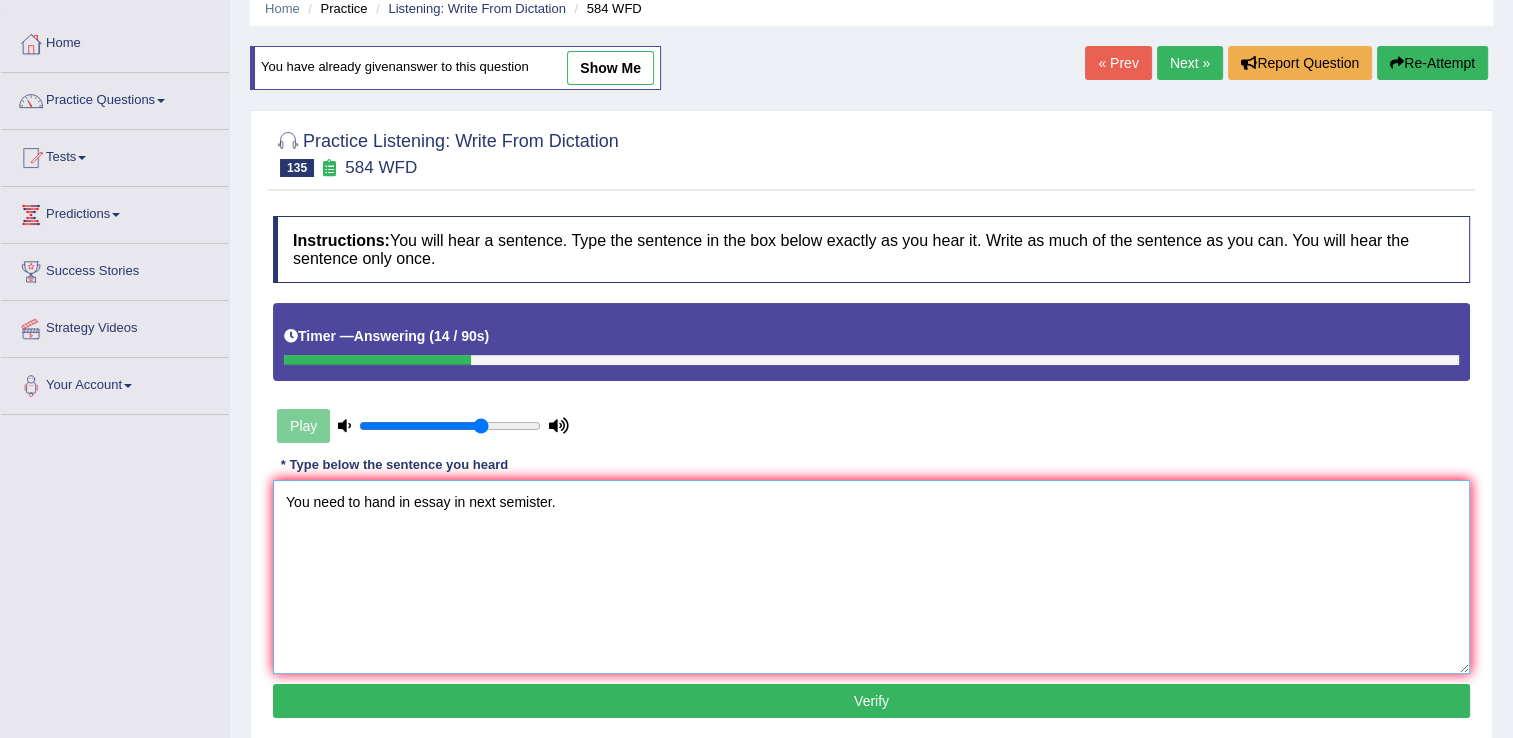 type on "You need to hand in essay in next semister." 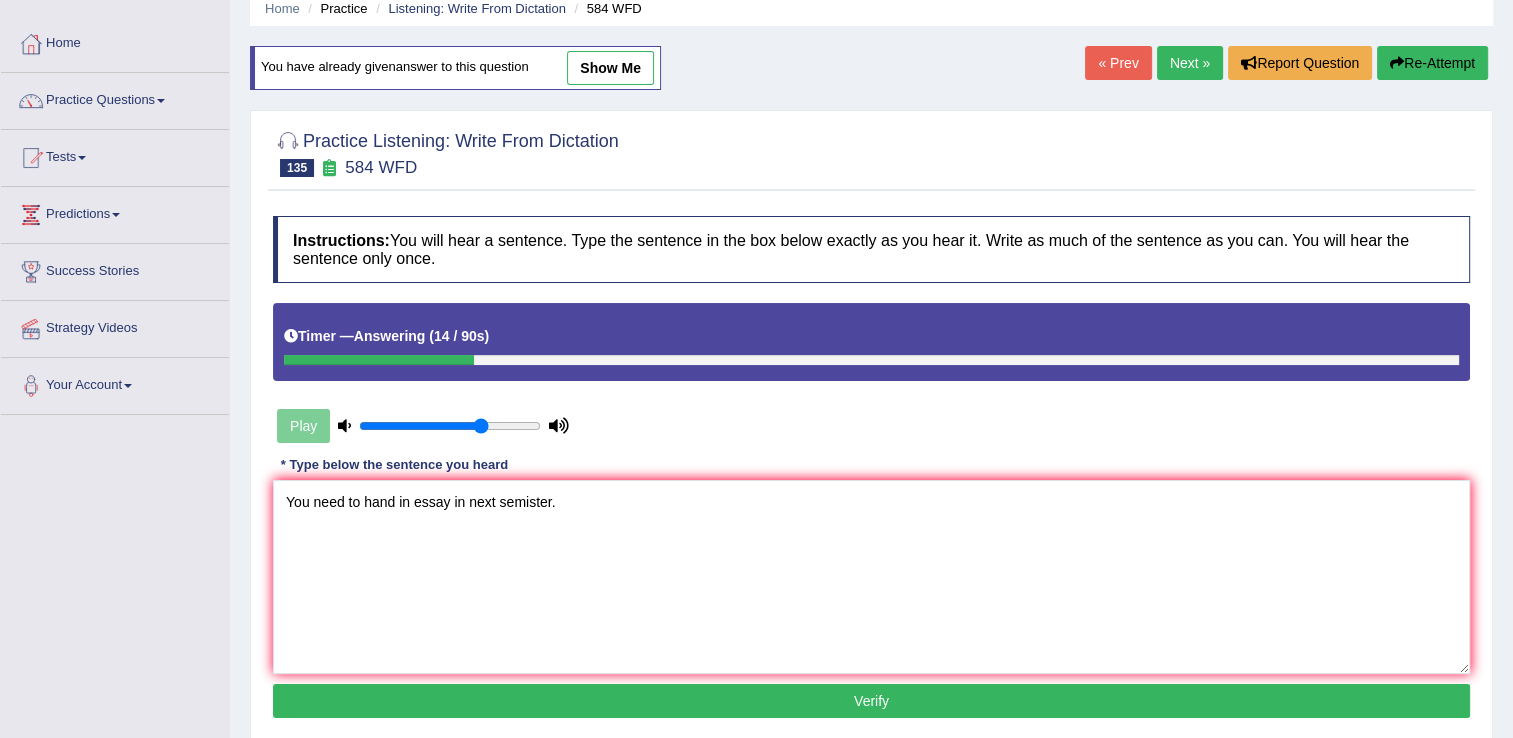 click on "Verify" at bounding box center (871, 701) 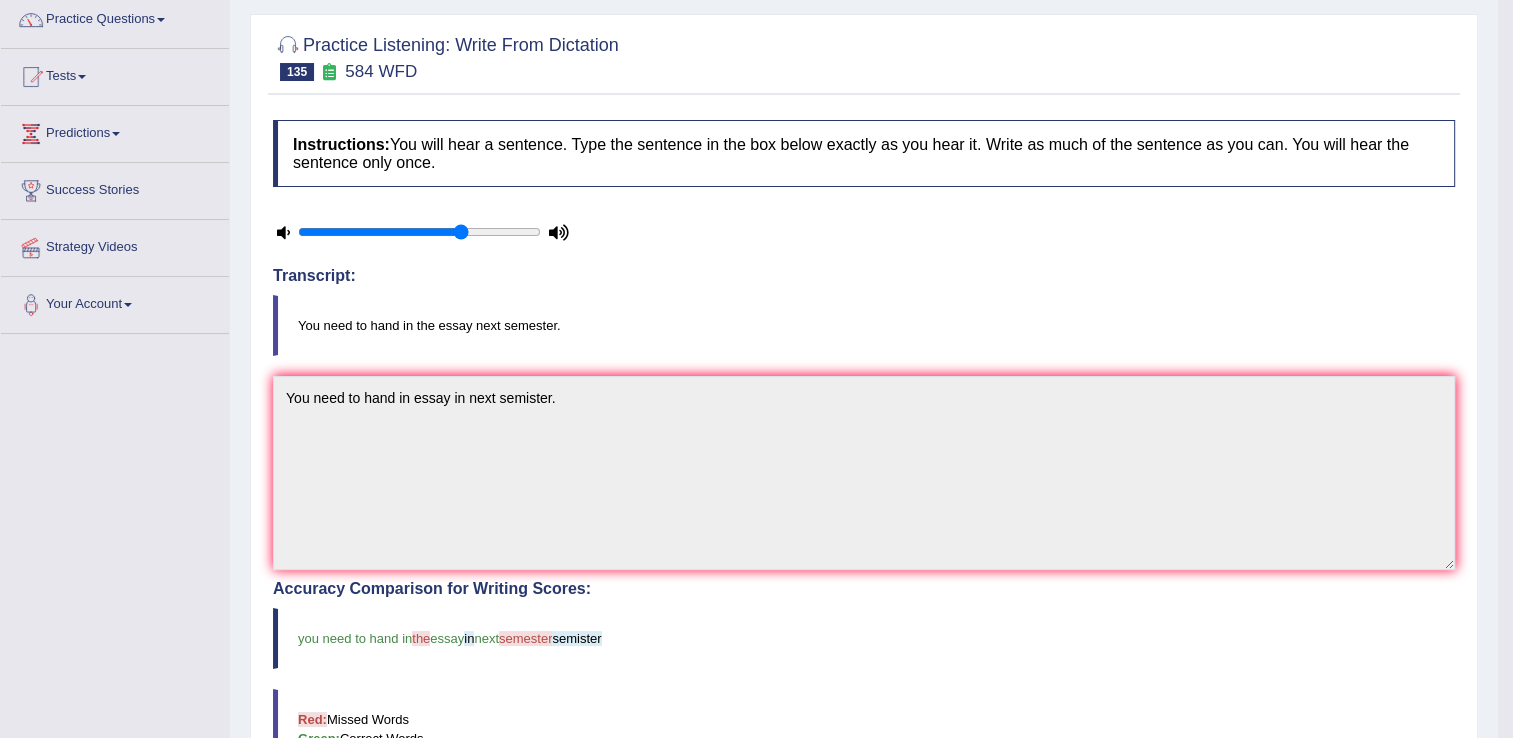 scroll, scrollTop: 0, scrollLeft: 0, axis: both 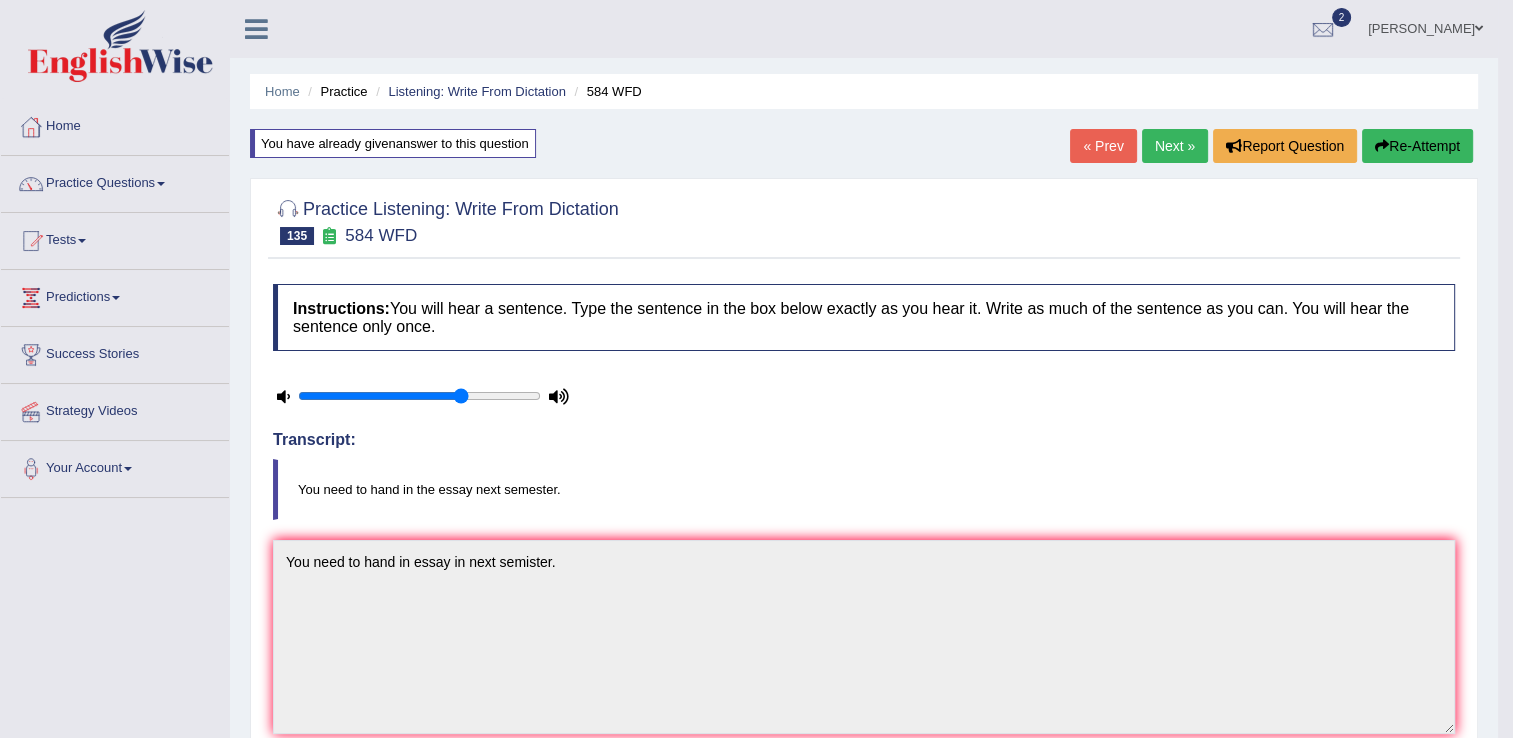 click on "Next »" at bounding box center [1175, 146] 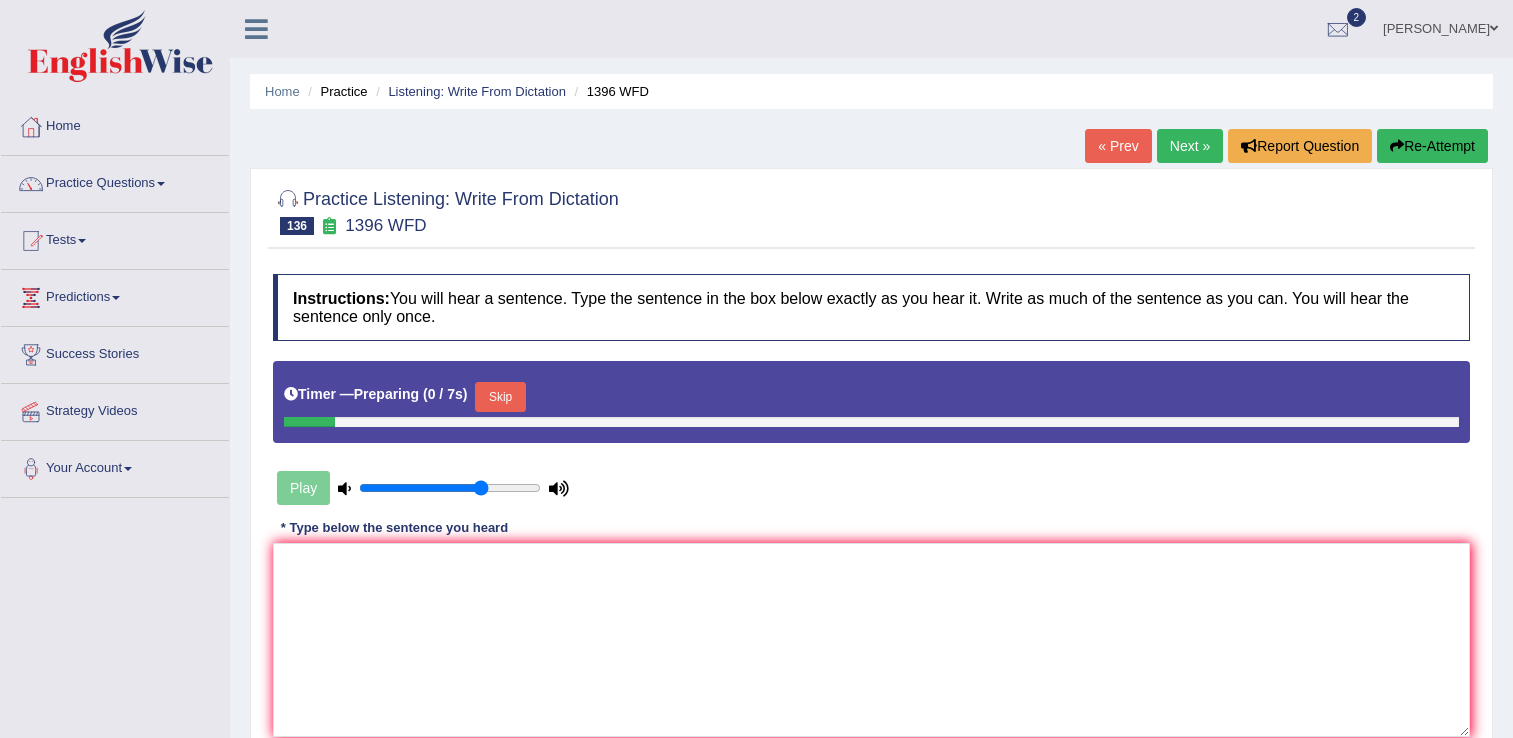 scroll, scrollTop: 0, scrollLeft: 0, axis: both 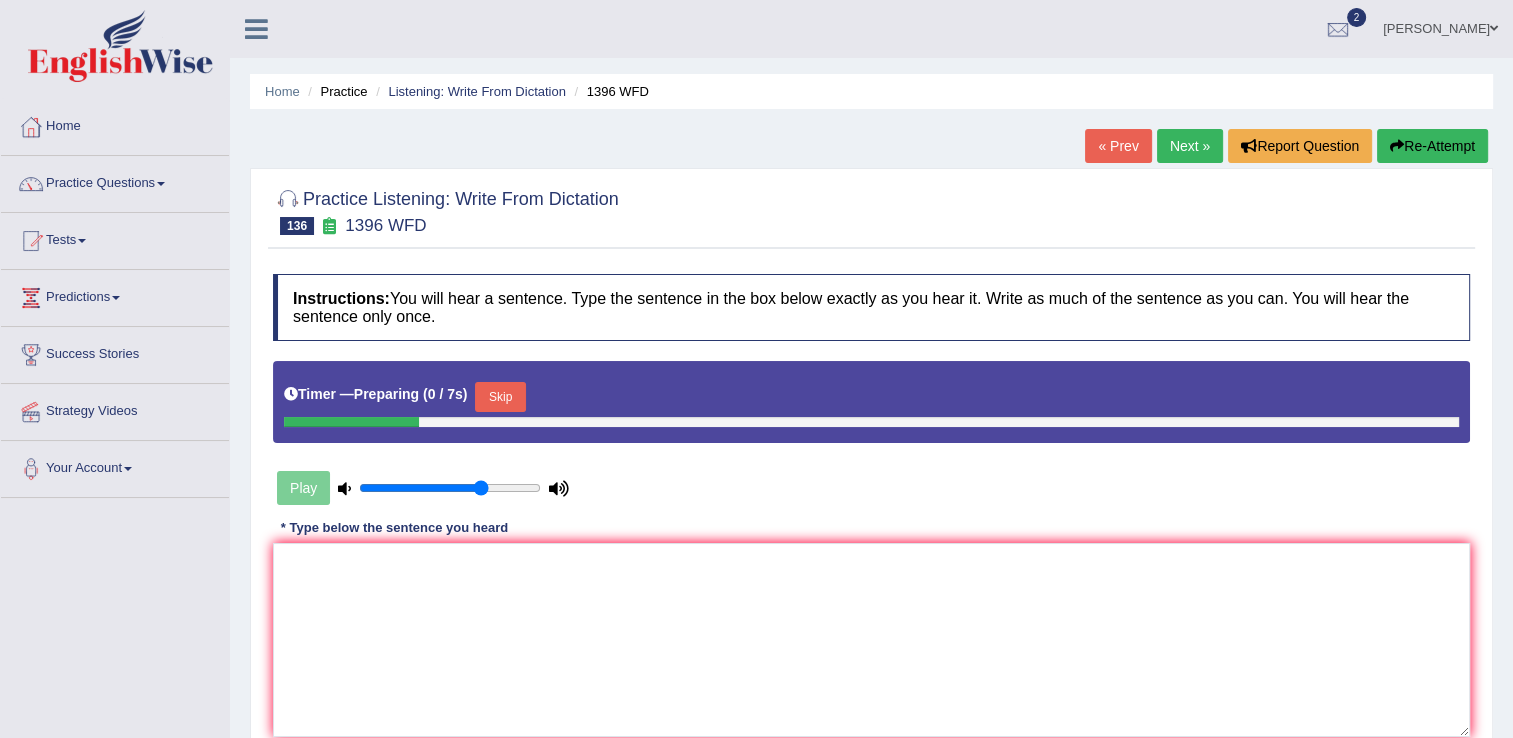click on "Skip" at bounding box center (500, 397) 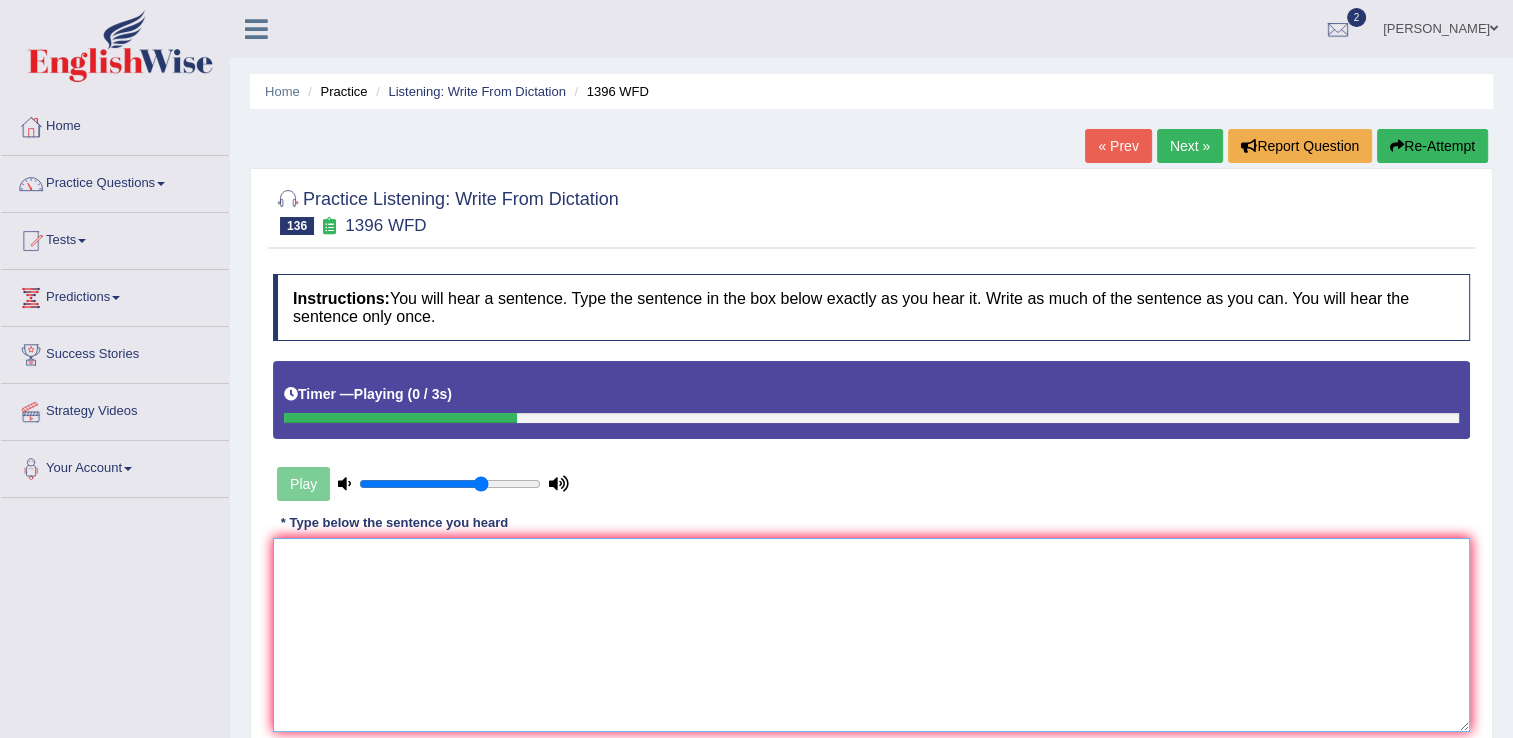 click at bounding box center [871, 635] 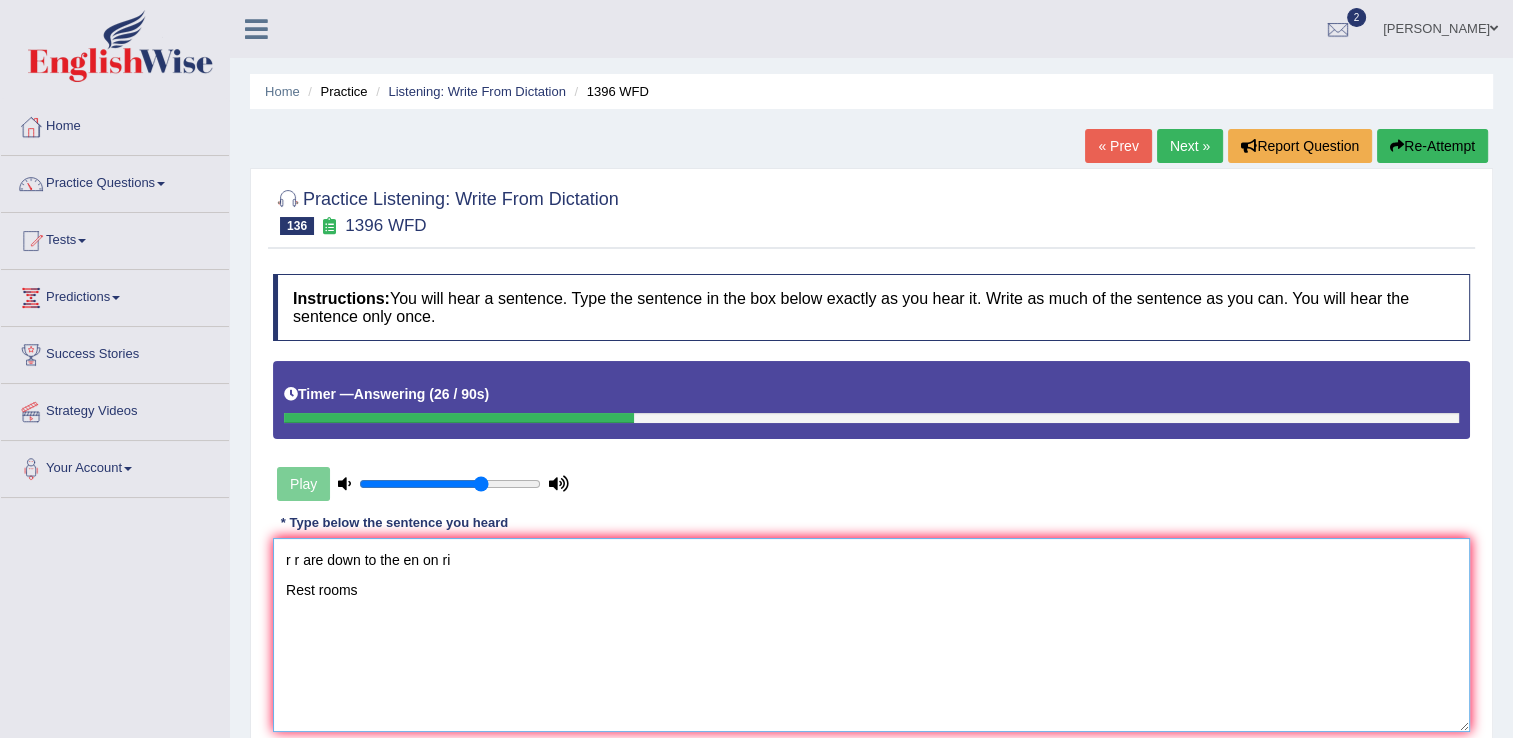 click on "r r are down to the en on ri
Rest rooms" at bounding box center [871, 635] 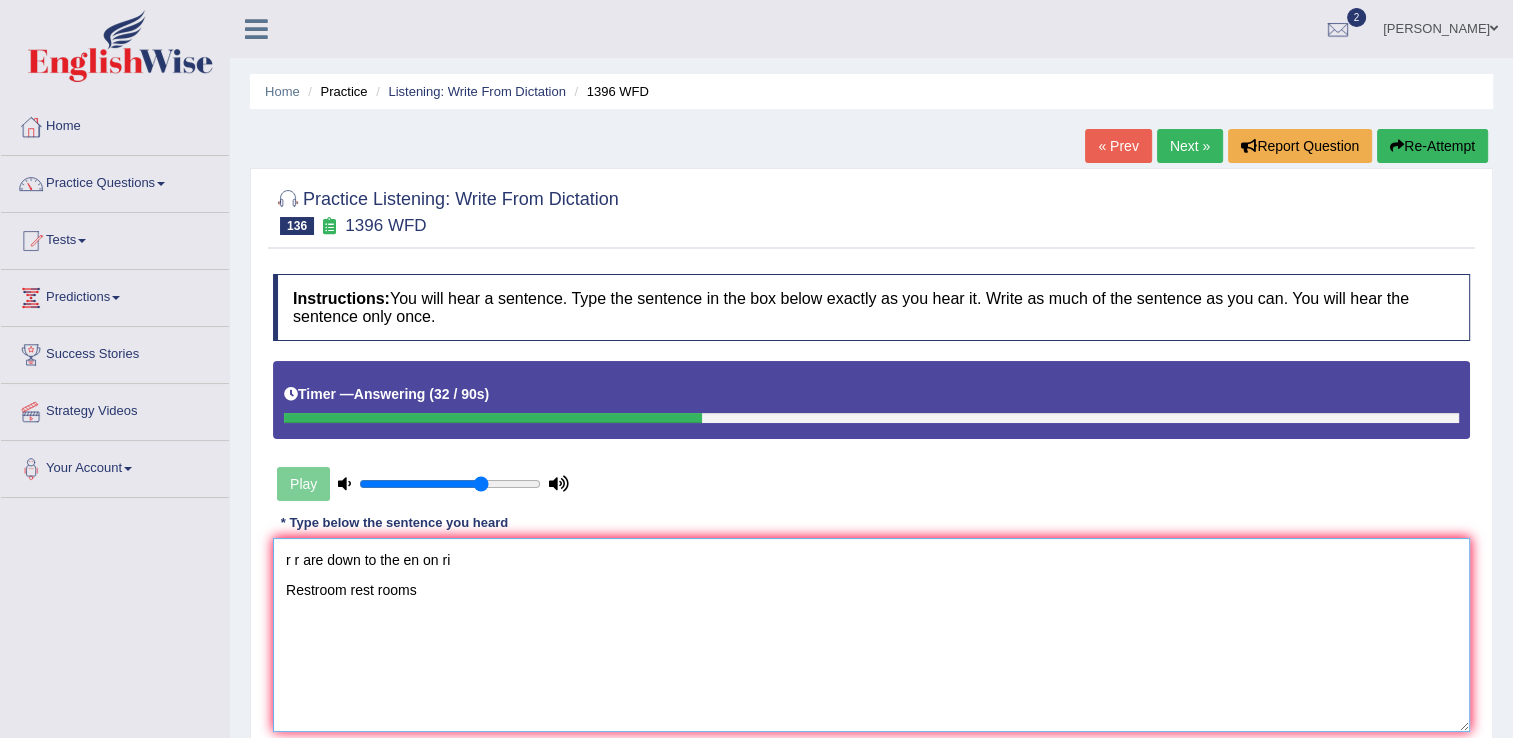 click on "r r are down to the en on ri
Restroom rest rooms" at bounding box center (871, 635) 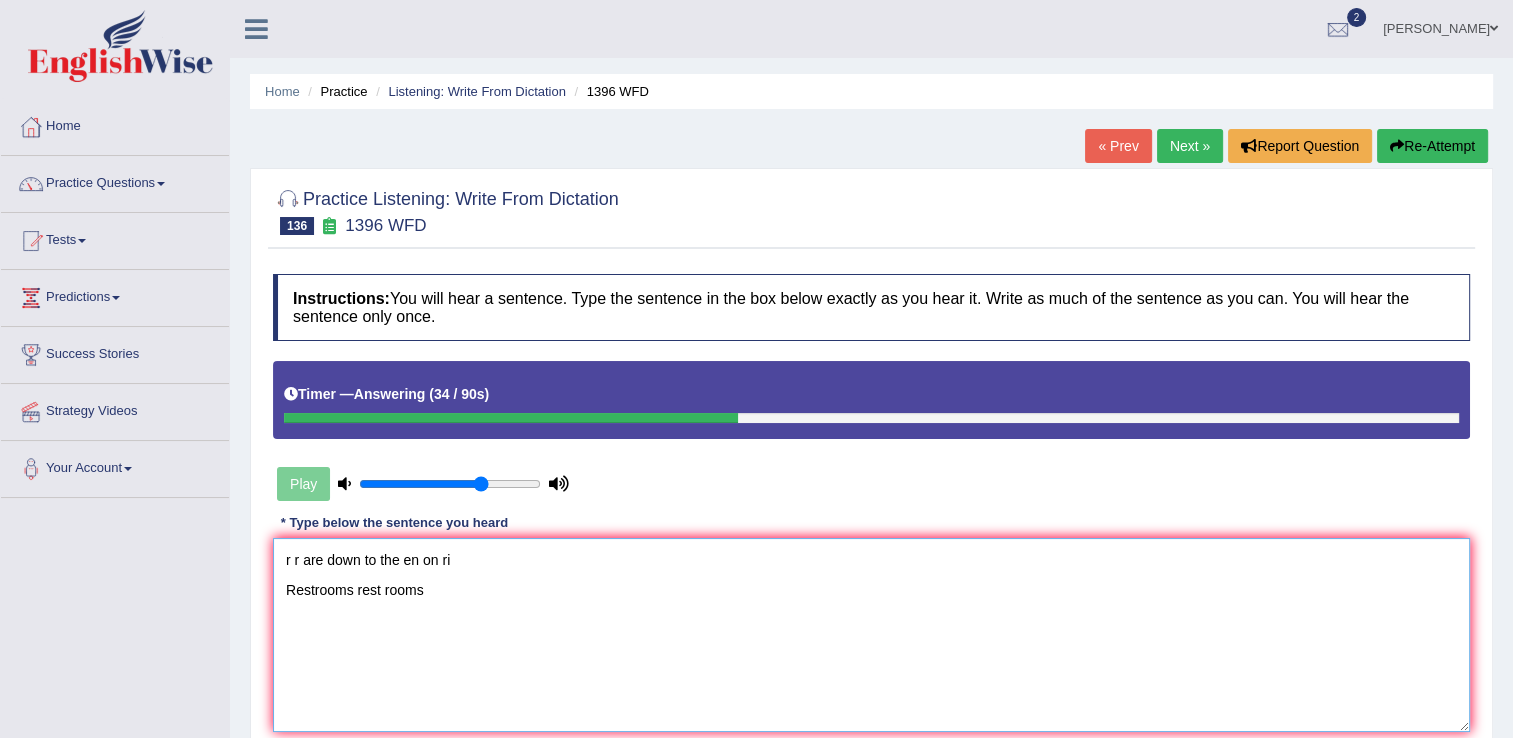 click on "r r are down to the en on ri
Restrooms rest rooms" at bounding box center (871, 635) 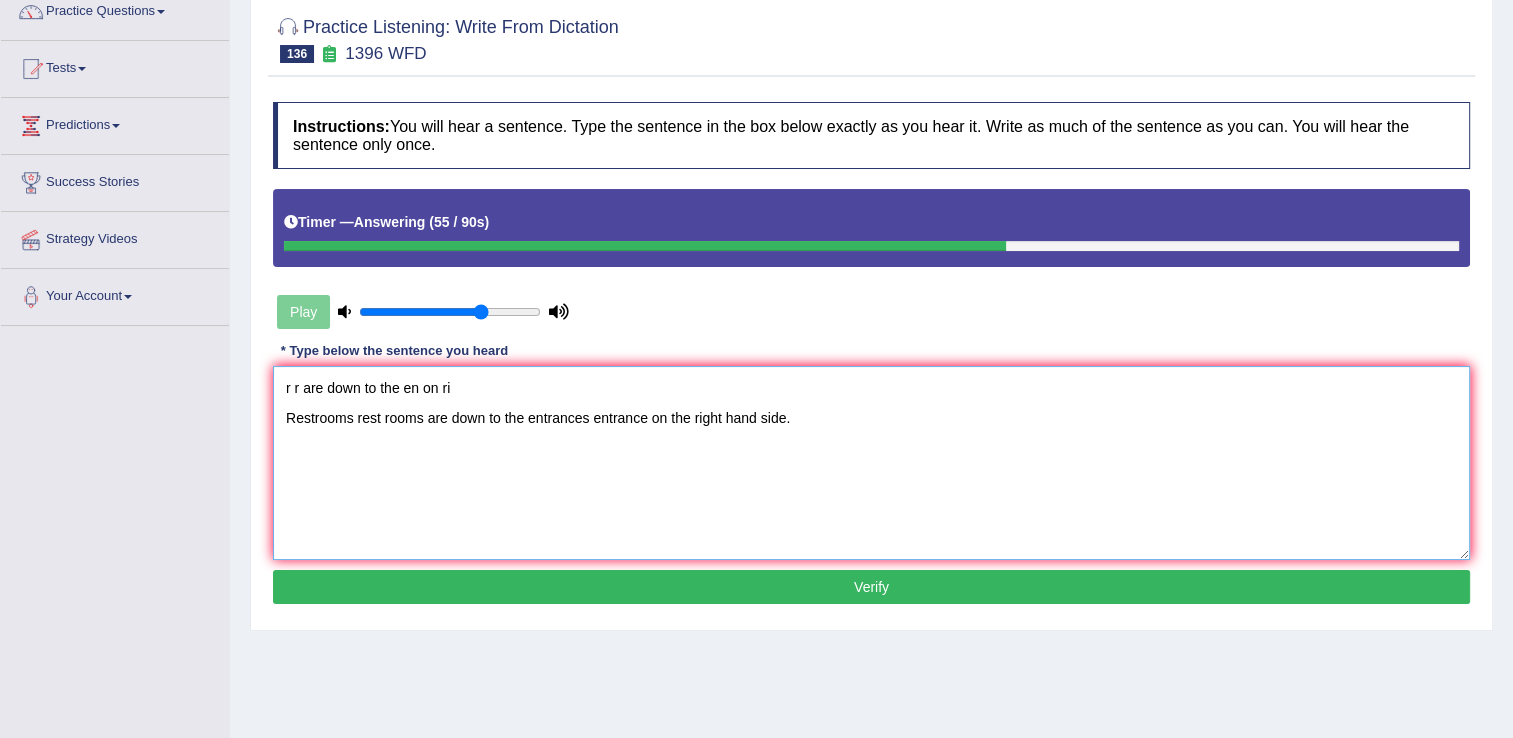 scroll, scrollTop: 179, scrollLeft: 0, axis: vertical 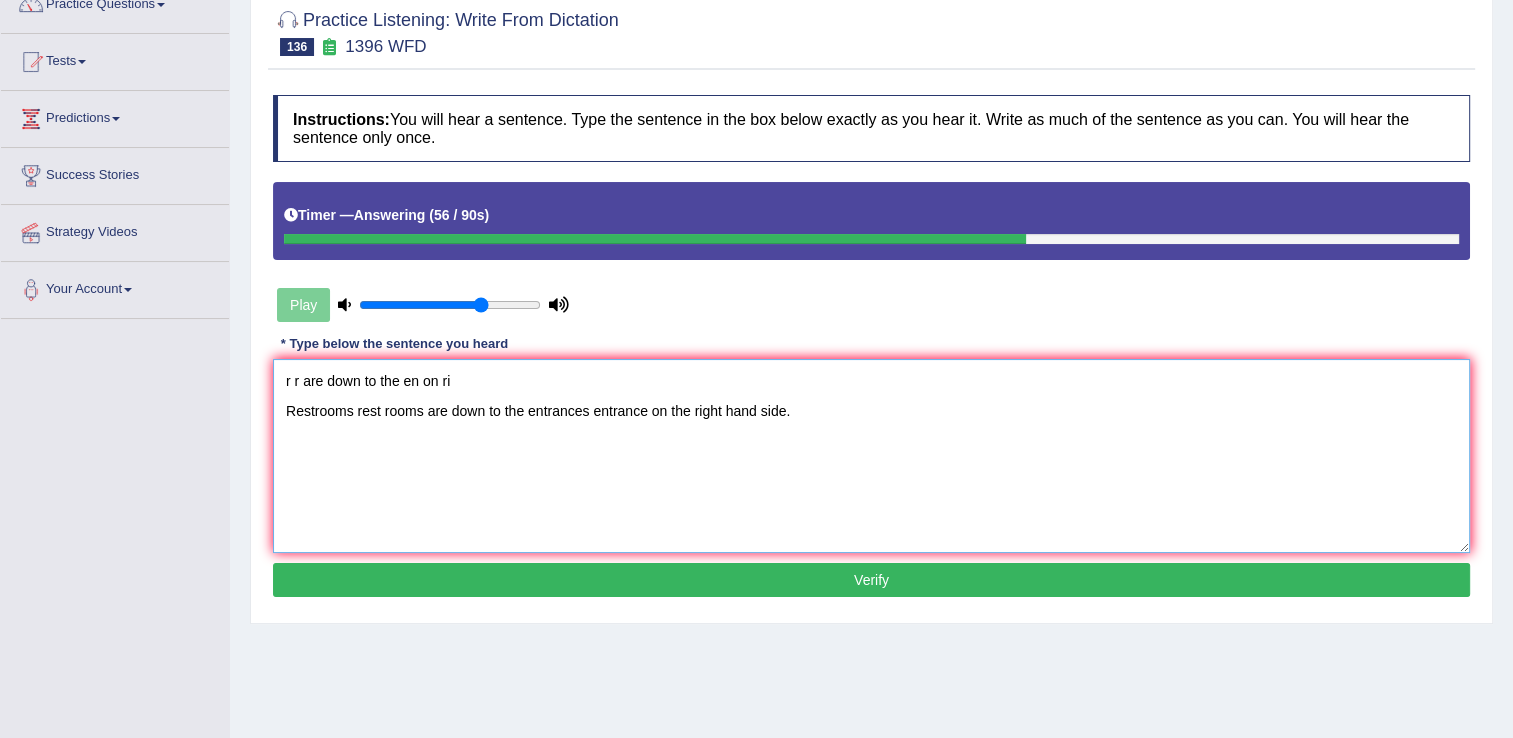 click on "r r are down to the en on ri
Restrooms rest rooms are down to the entrances entrance on the right hand side." at bounding box center [871, 456] 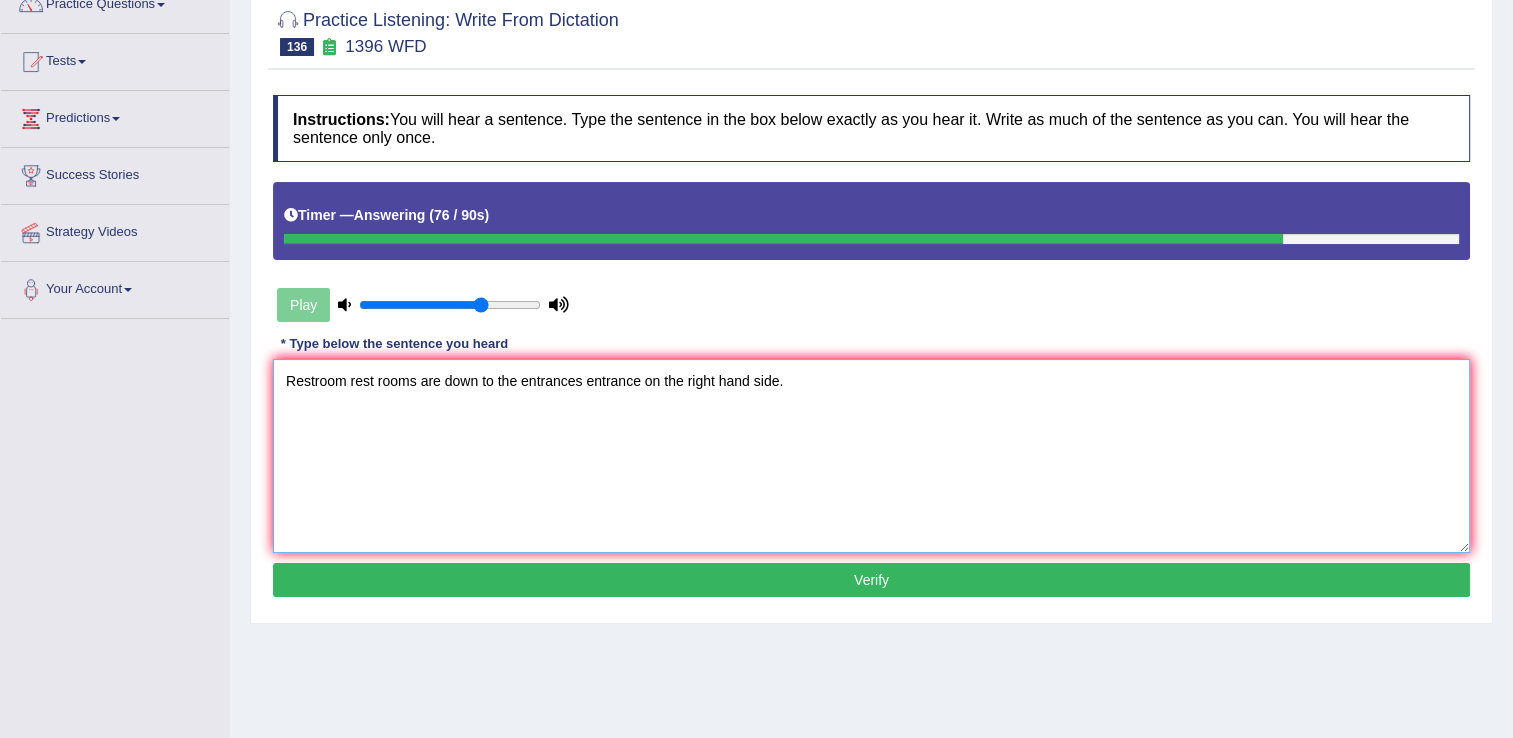 type on "Restroom rest rooms are down to the entrances entrance on the right hand side." 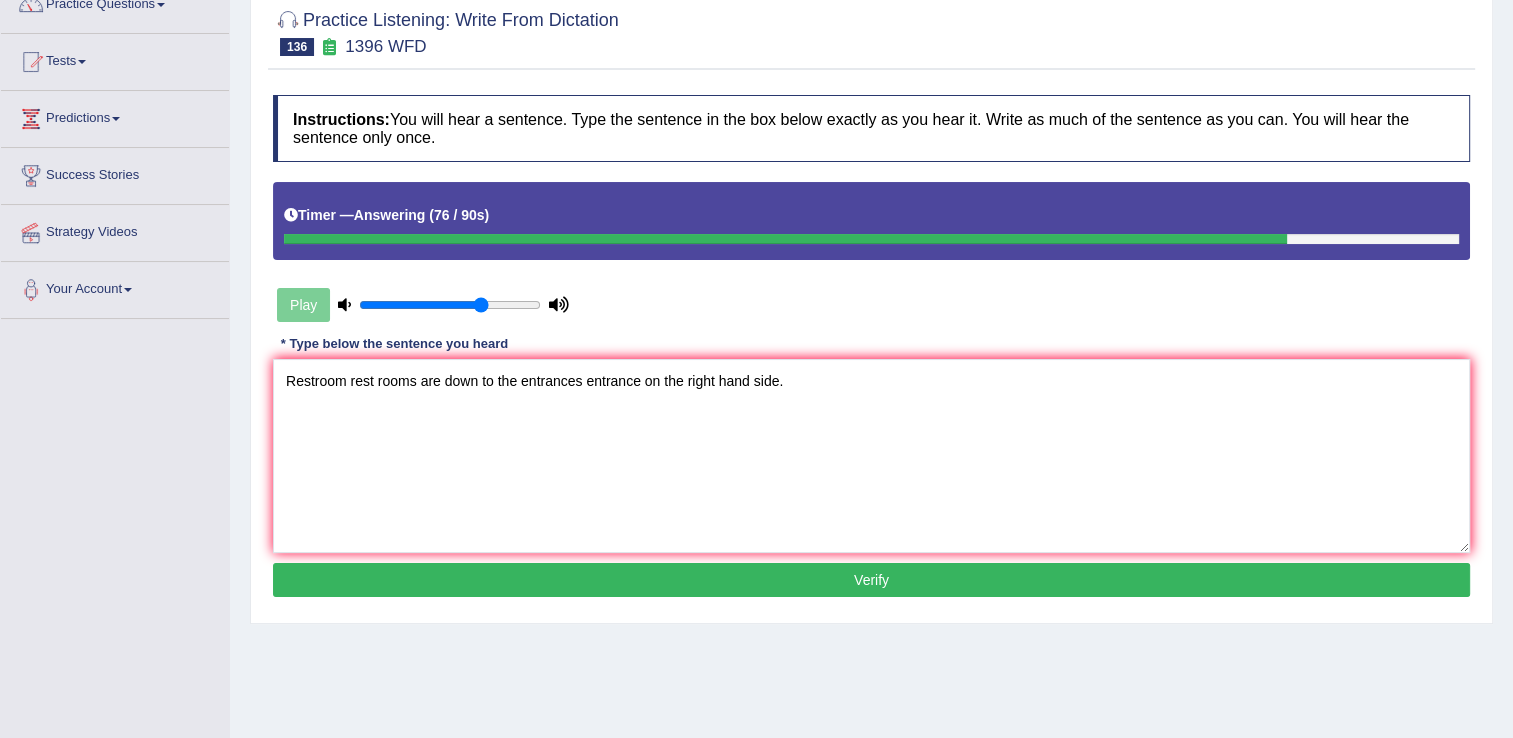 click on "Verify" at bounding box center (871, 580) 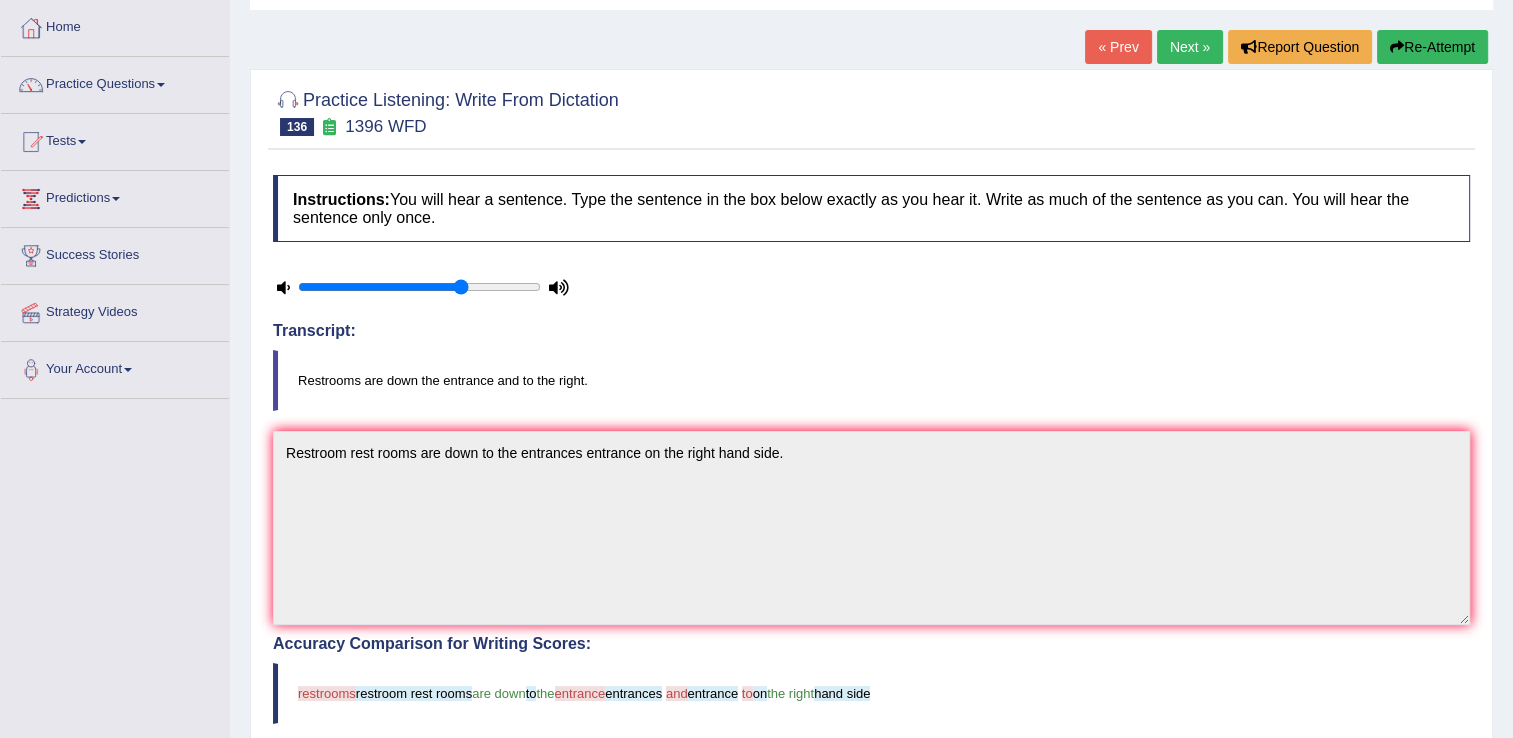 scroll, scrollTop: 98, scrollLeft: 0, axis: vertical 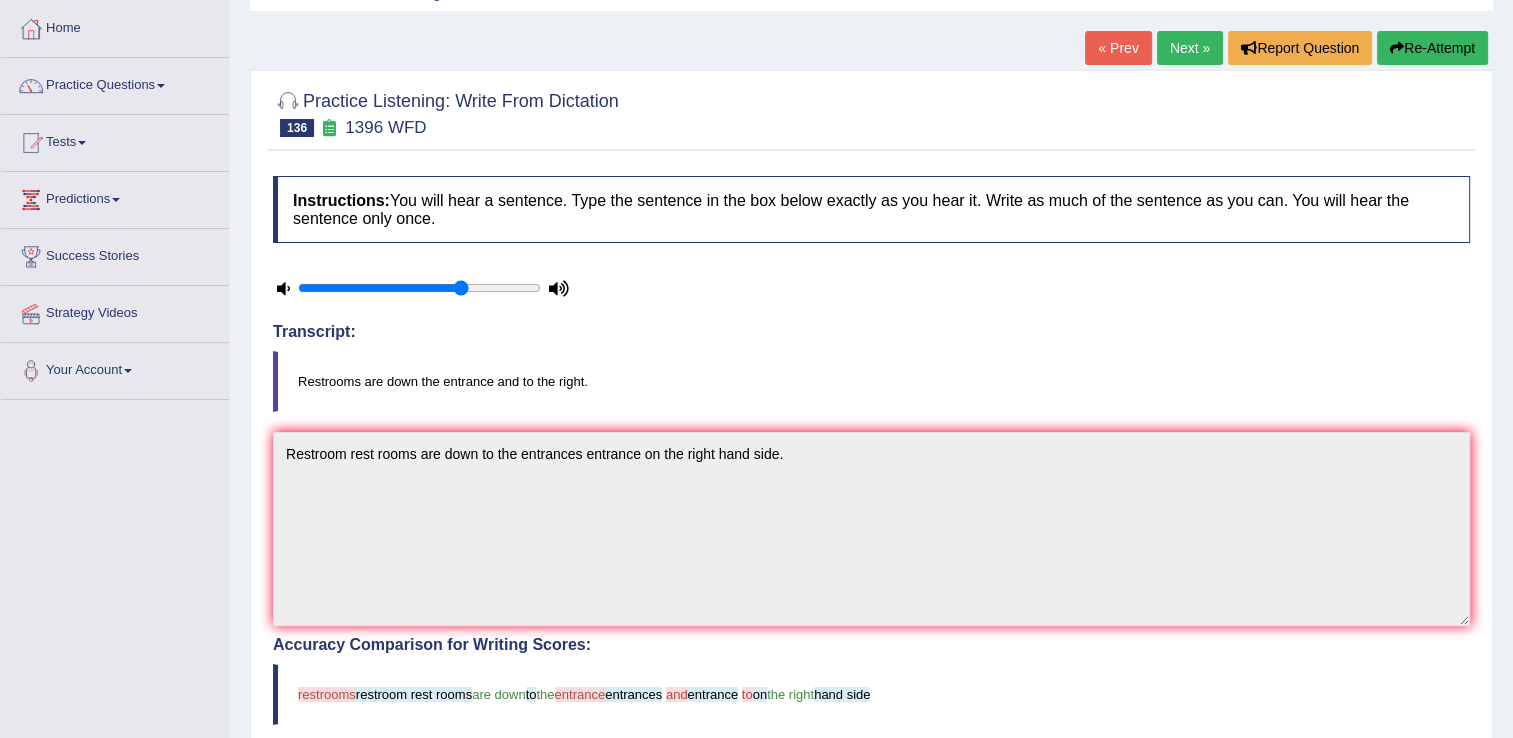 click on "Next »" at bounding box center (1190, 48) 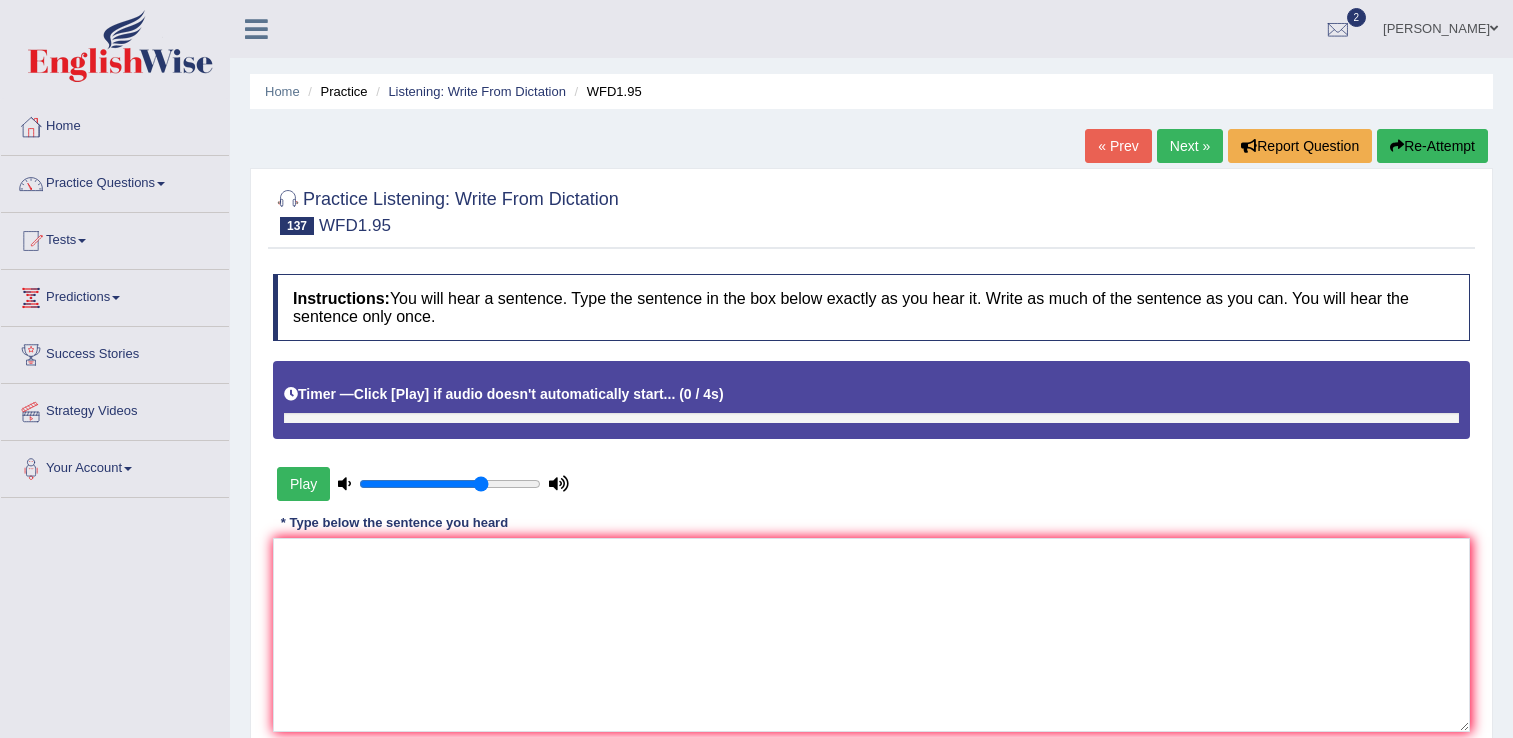 scroll, scrollTop: 0, scrollLeft: 0, axis: both 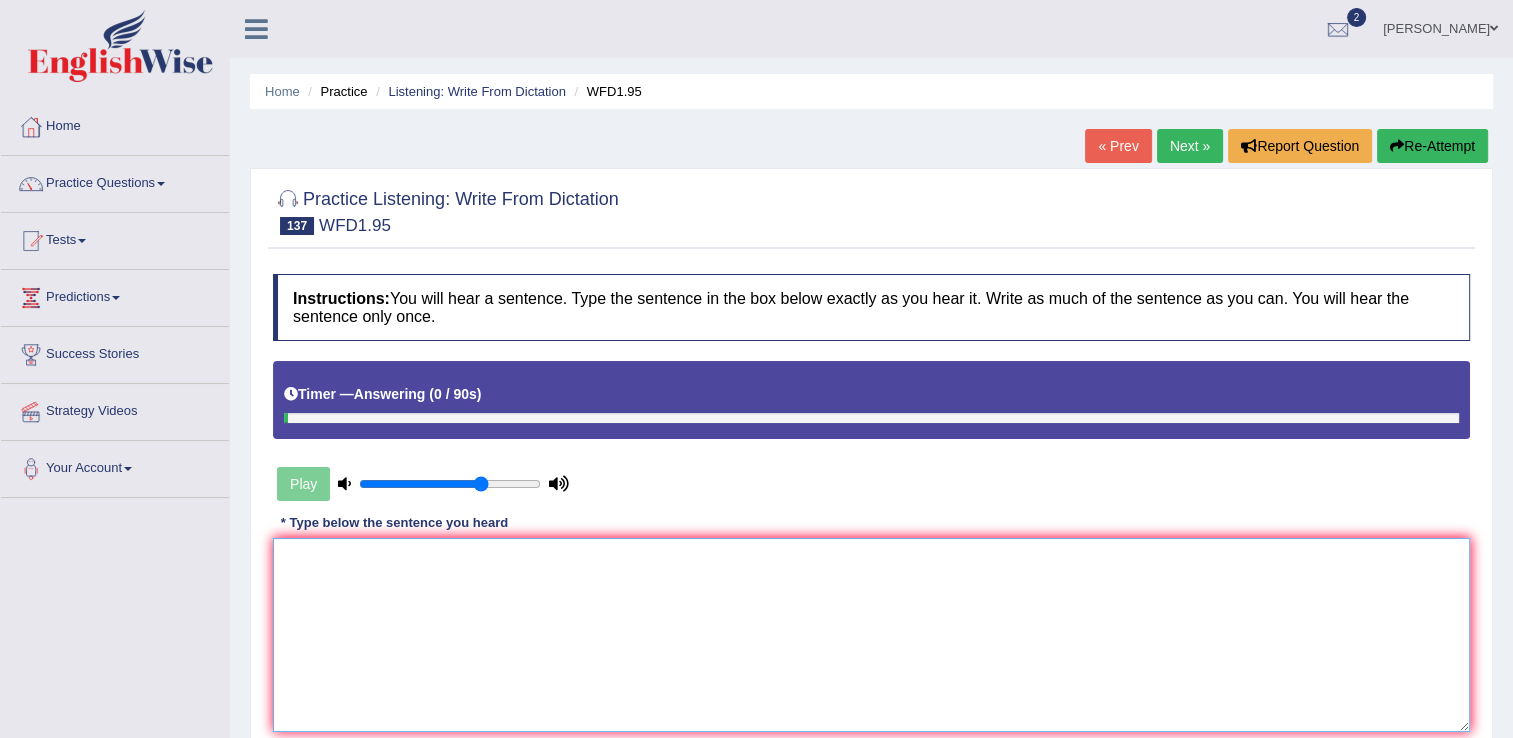 click at bounding box center [871, 635] 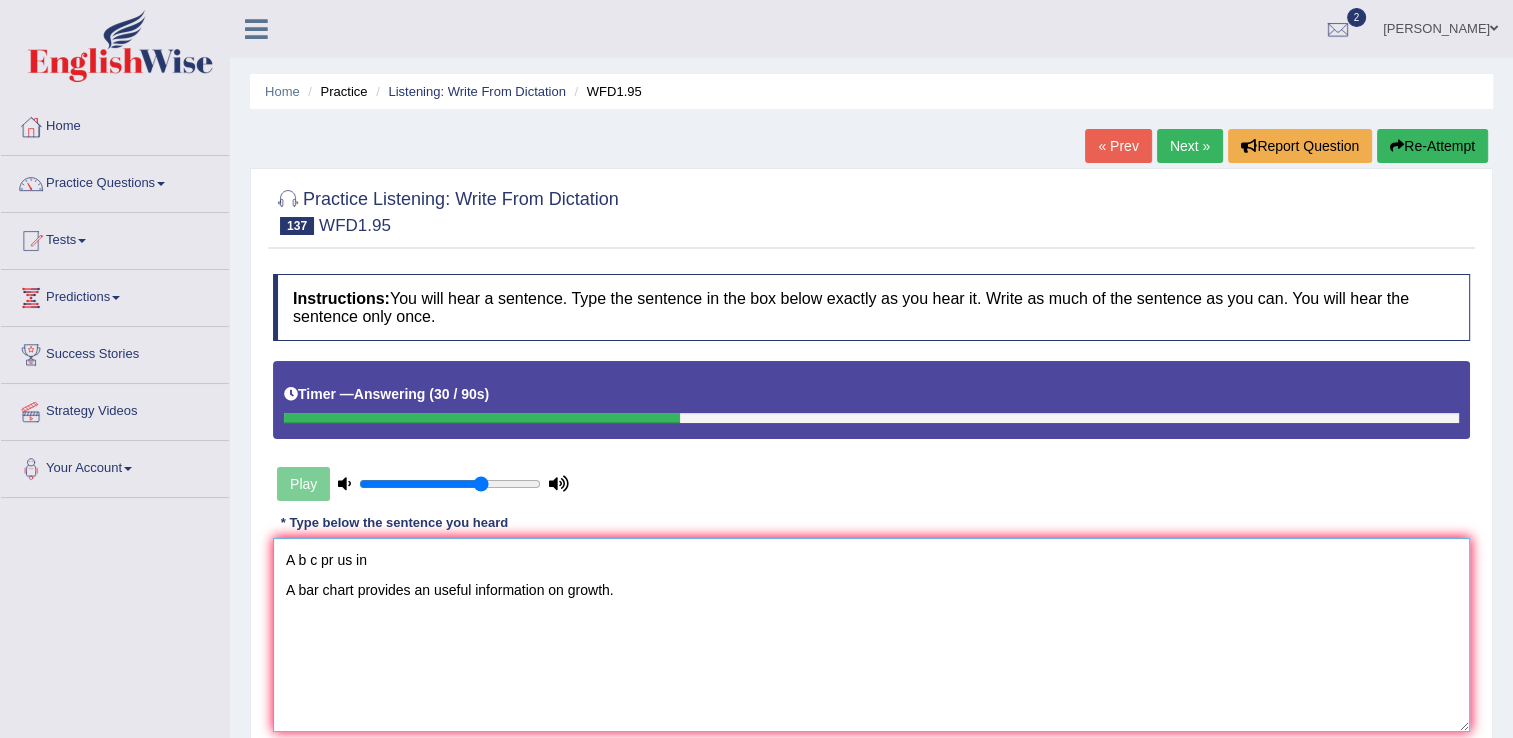click on "A b c pr us in
A bar chart provides an useful information on growth." at bounding box center [871, 635] 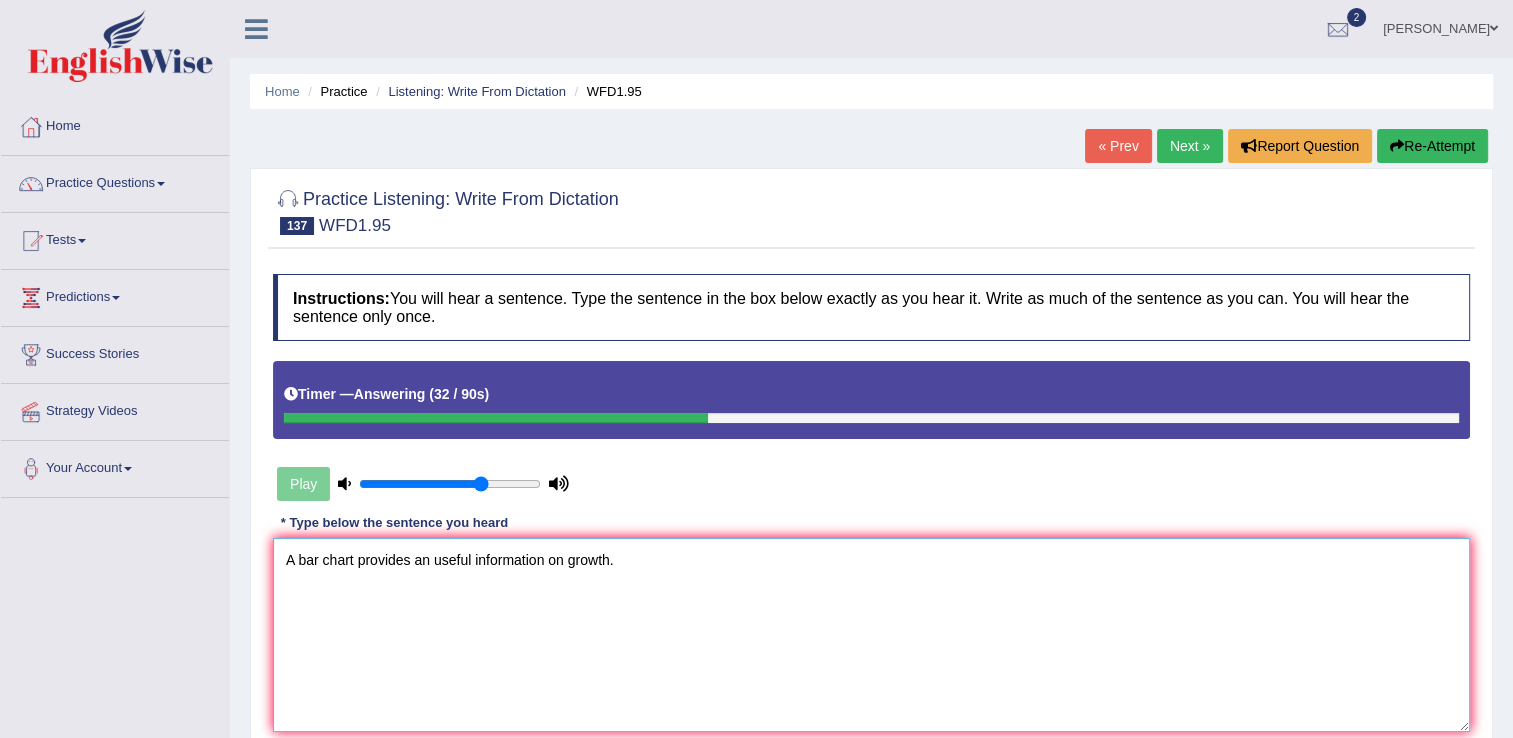 scroll, scrollTop: 100, scrollLeft: 0, axis: vertical 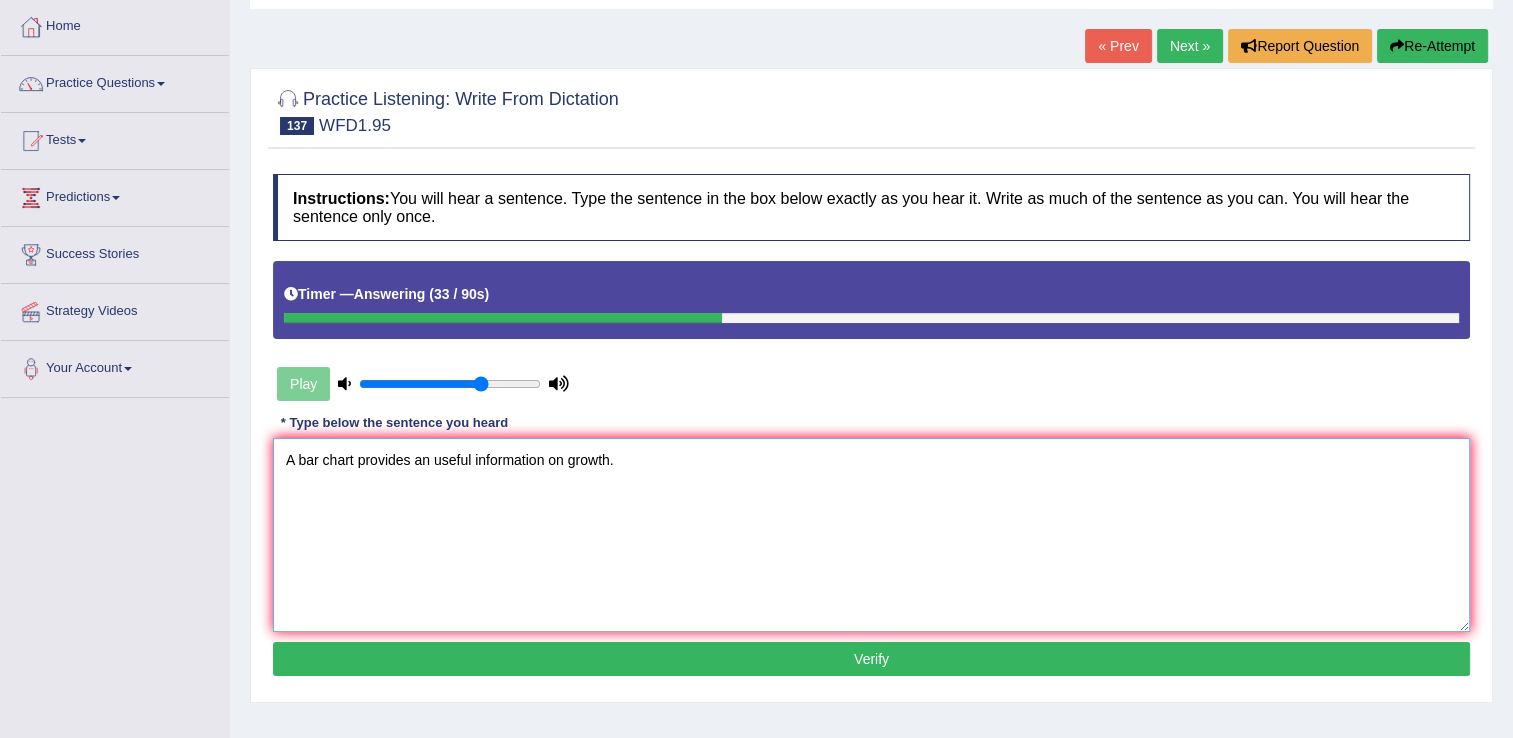 type on "A bar chart provides an useful information on growth." 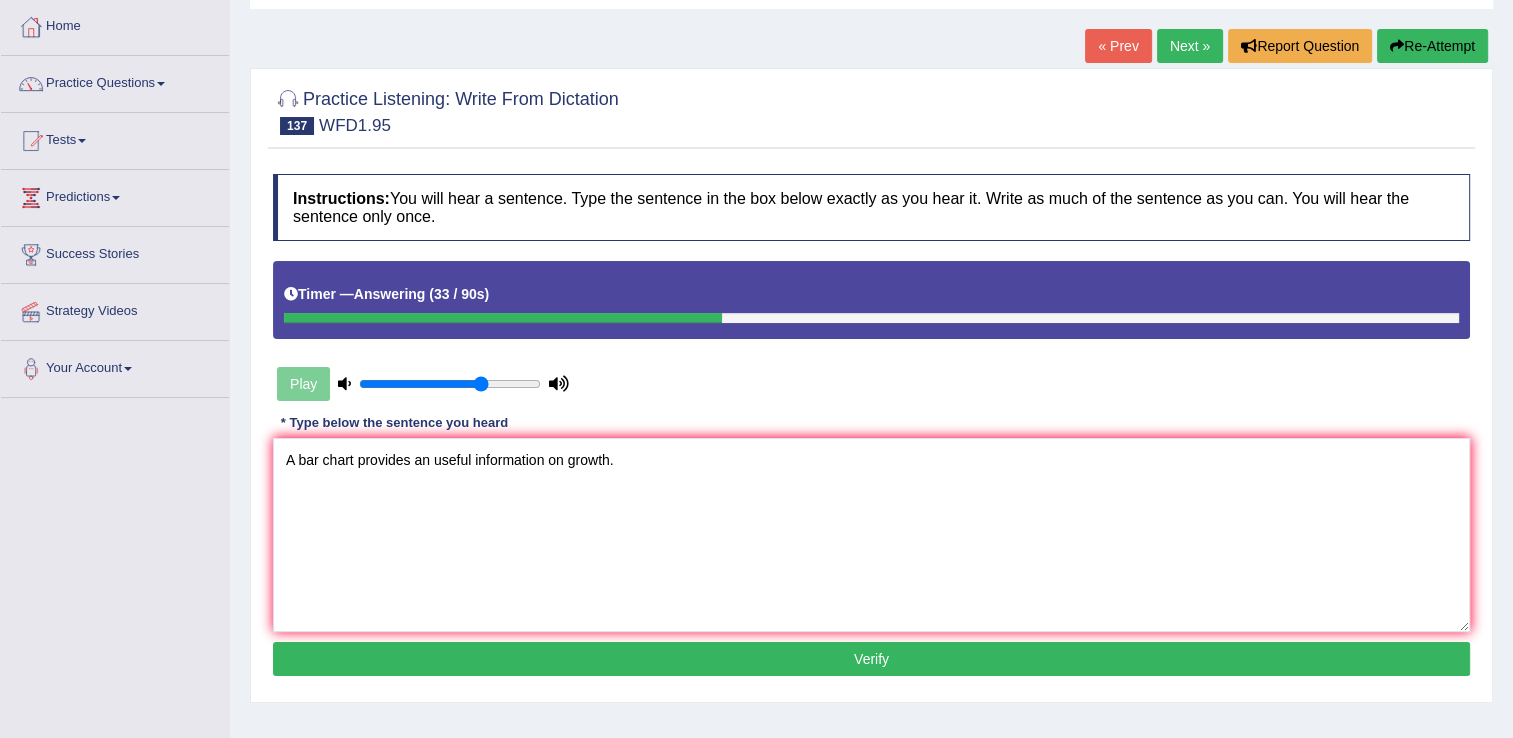 click on "Verify" at bounding box center (871, 659) 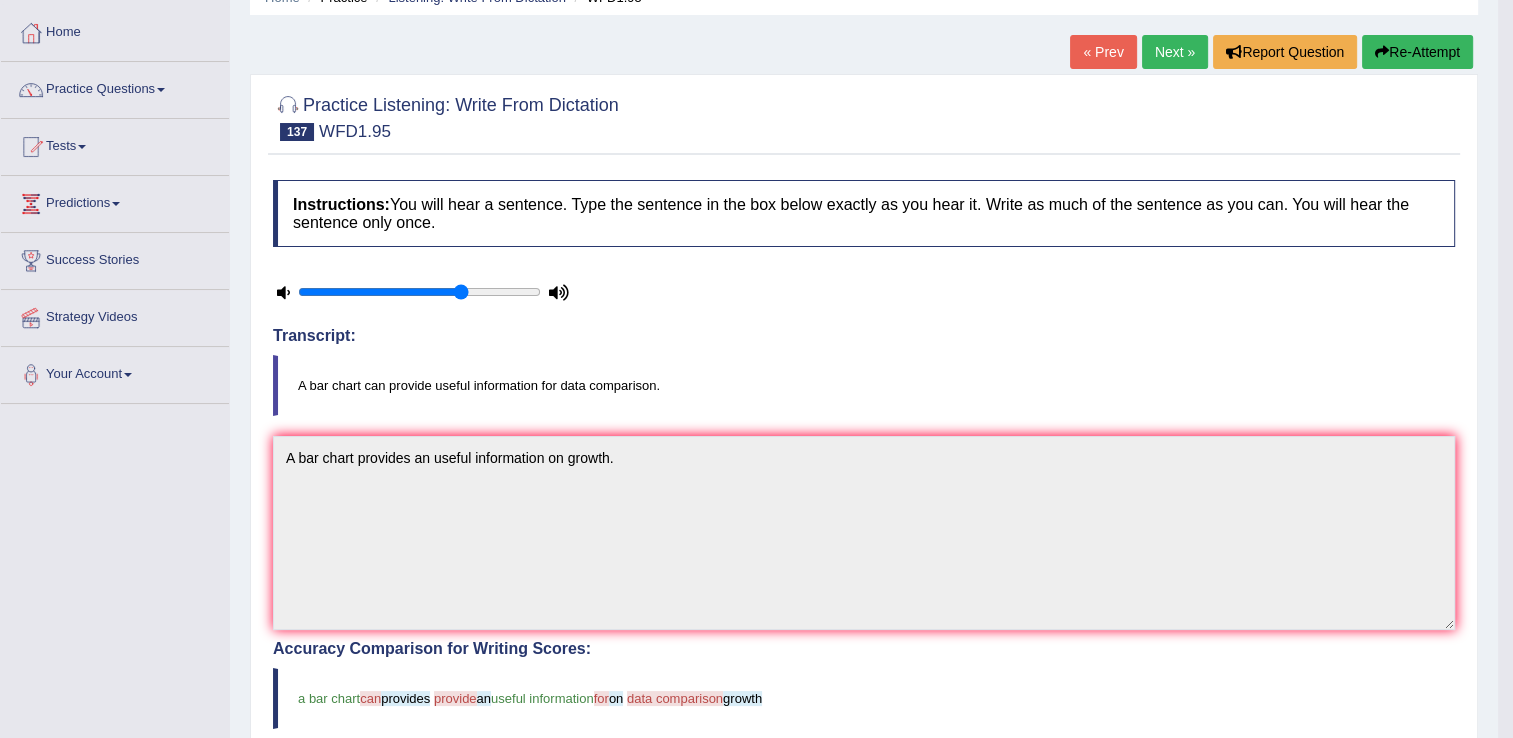 scroll, scrollTop: 111, scrollLeft: 0, axis: vertical 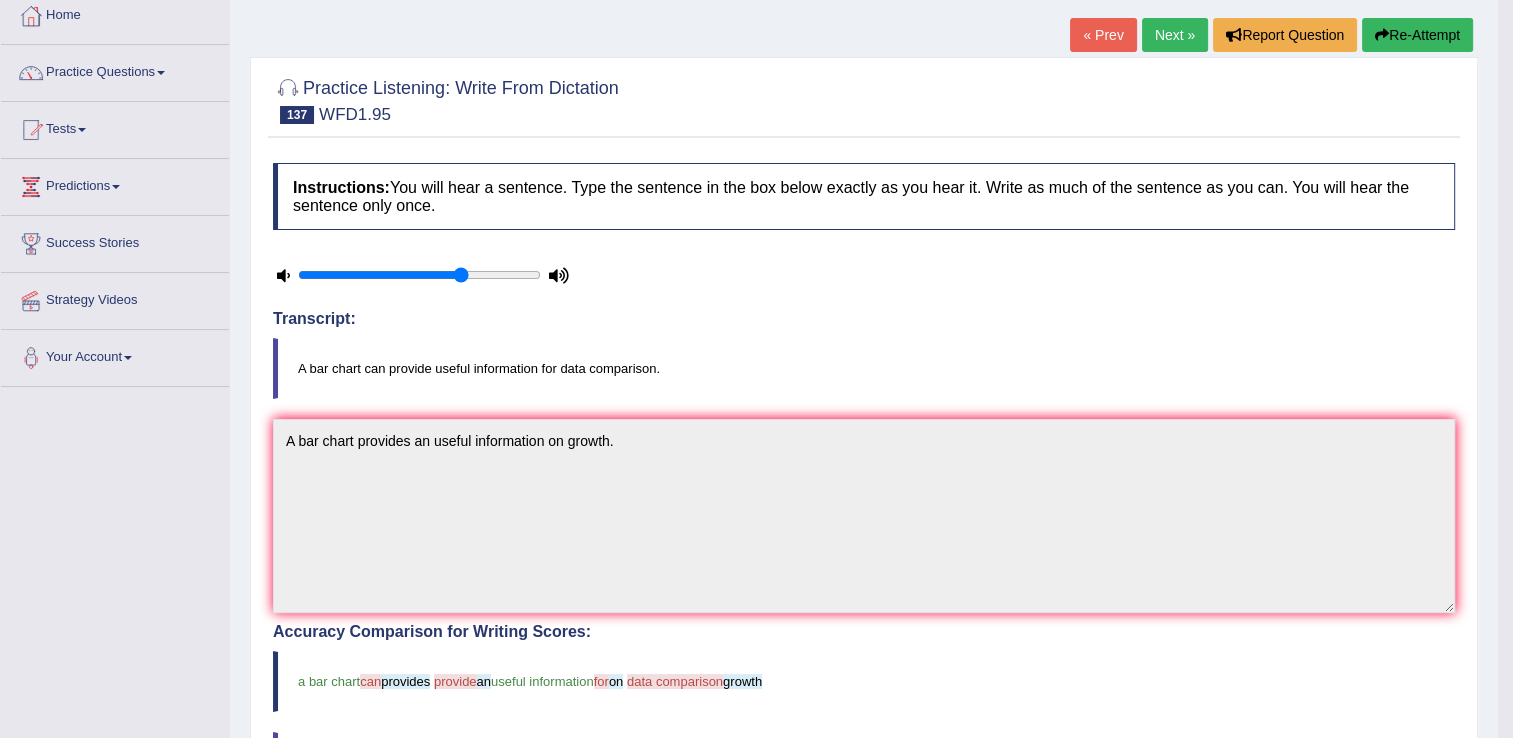 click on "Next »" at bounding box center [1175, 35] 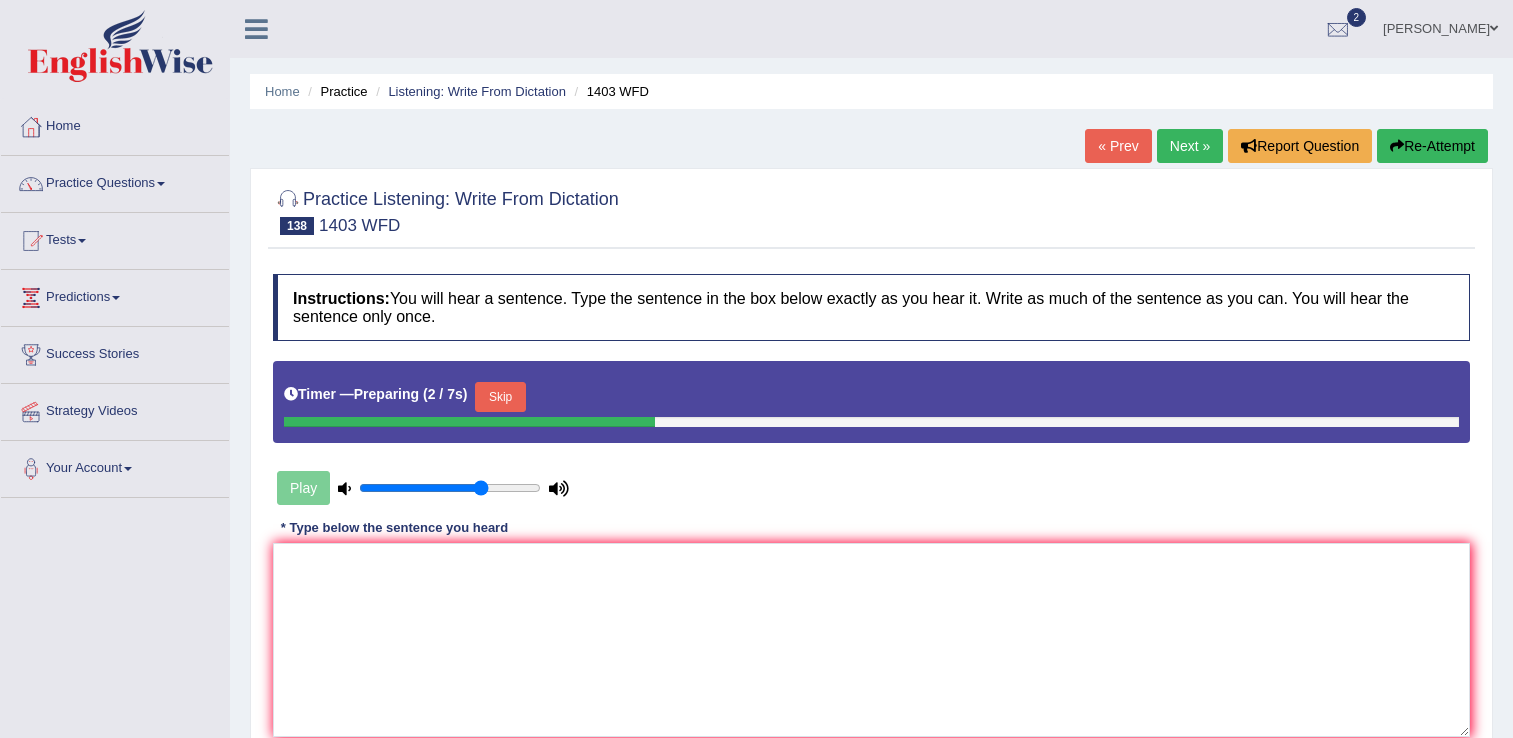 scroll, scrollTop: 0, scrollLeft: 0, axis: both 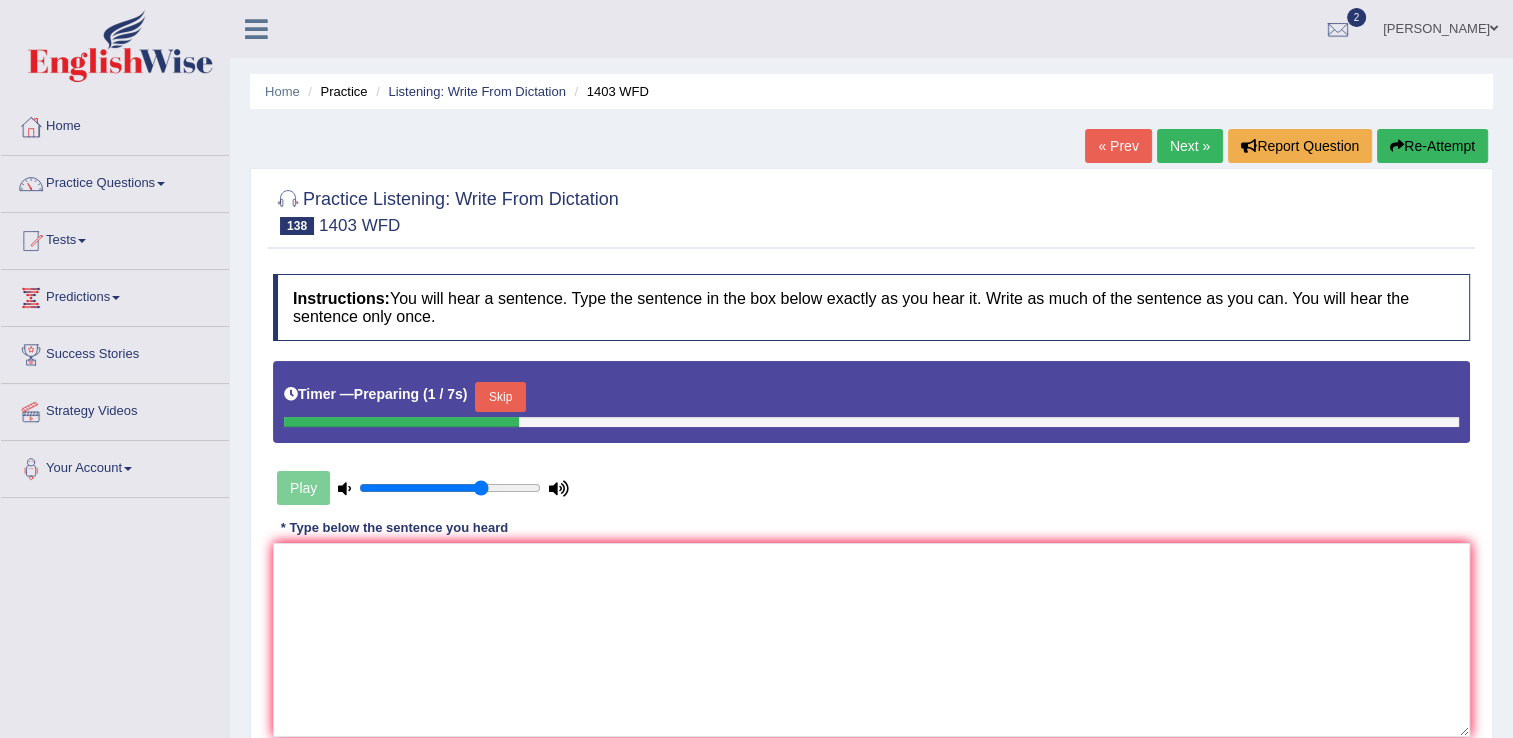 click on "Skip" at bounding box center (500, 397) 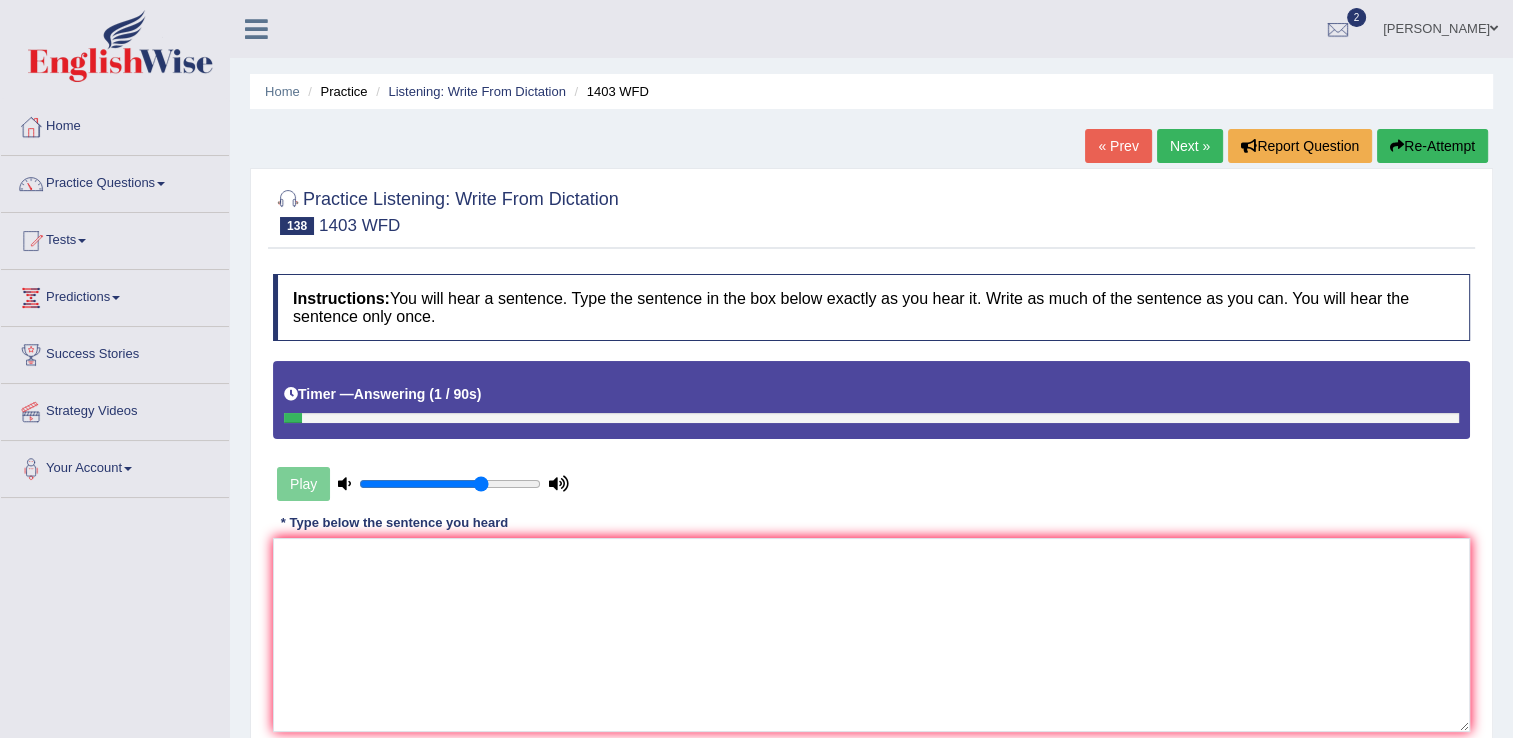 click on "Next »" at bounding box center (1190, 146) 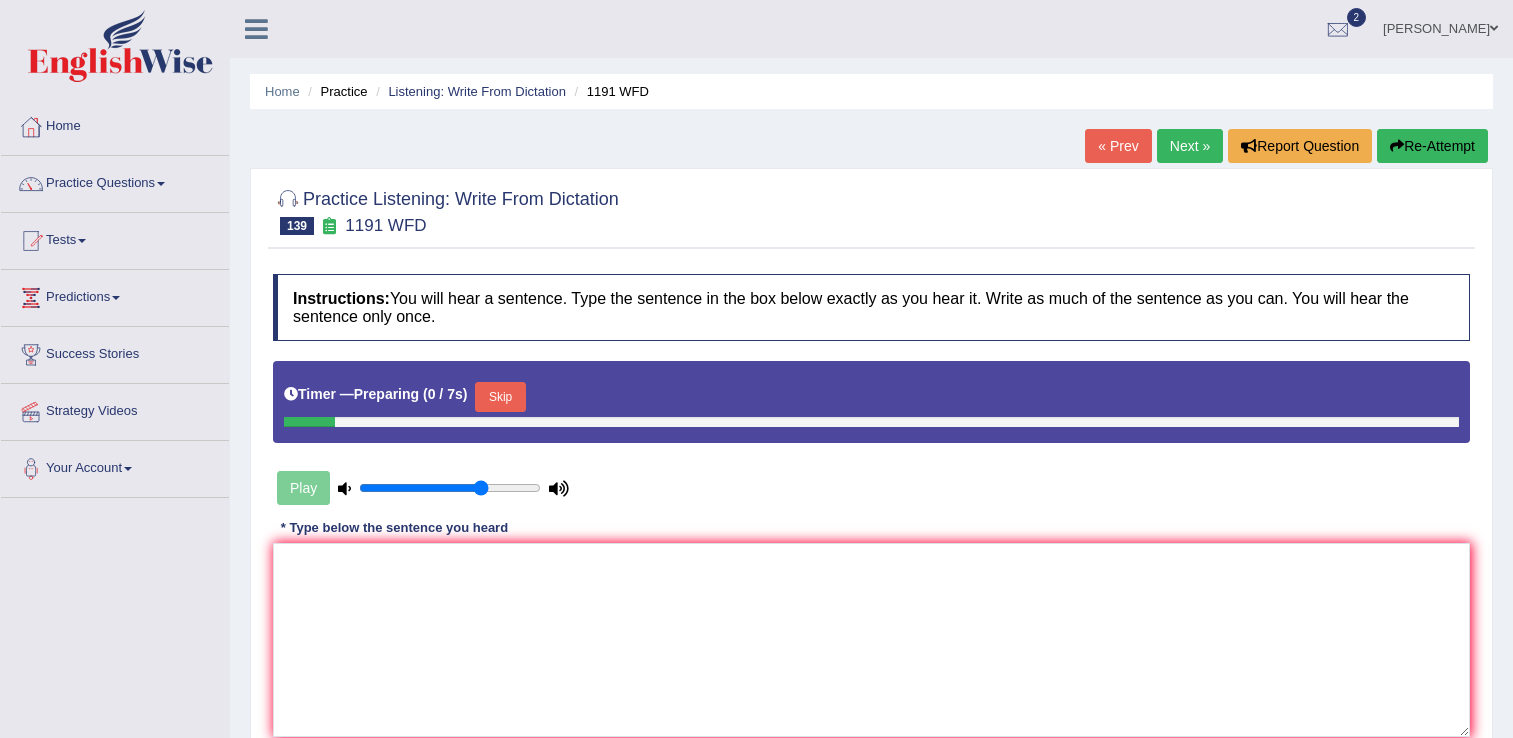 scroll, scrollTop: 0, scrollLeft: 0, axis: both 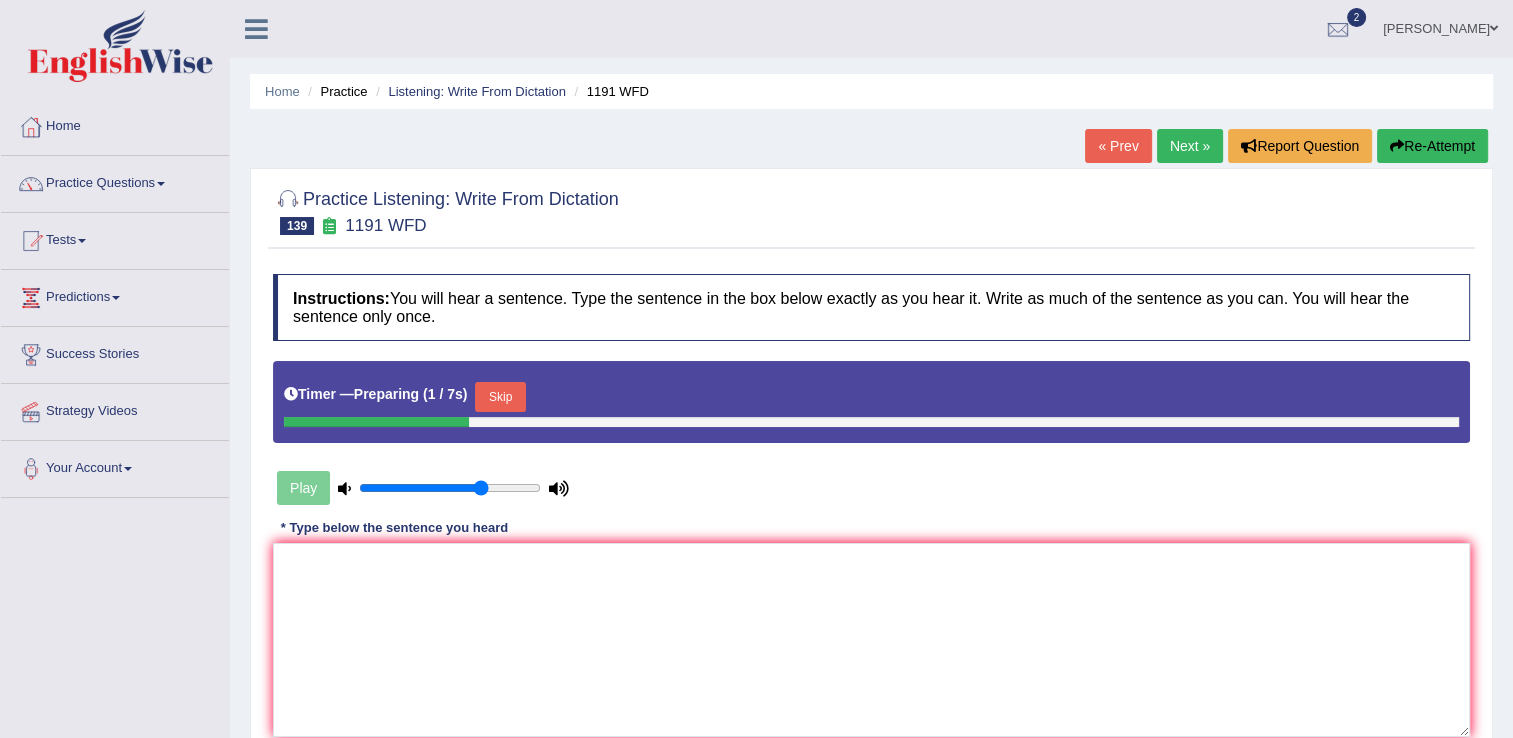 click on "Skip" at bounding box center [500, 397] 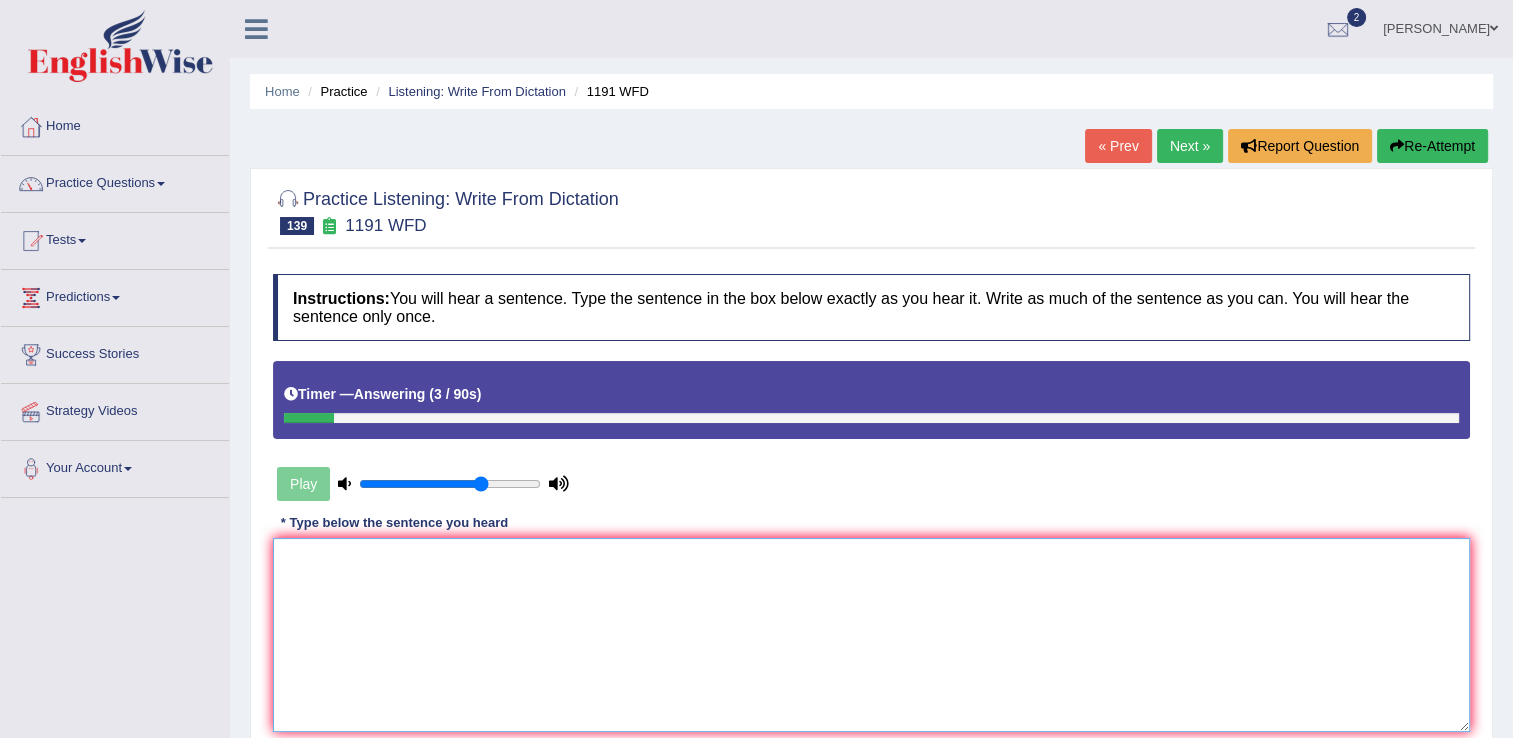 type 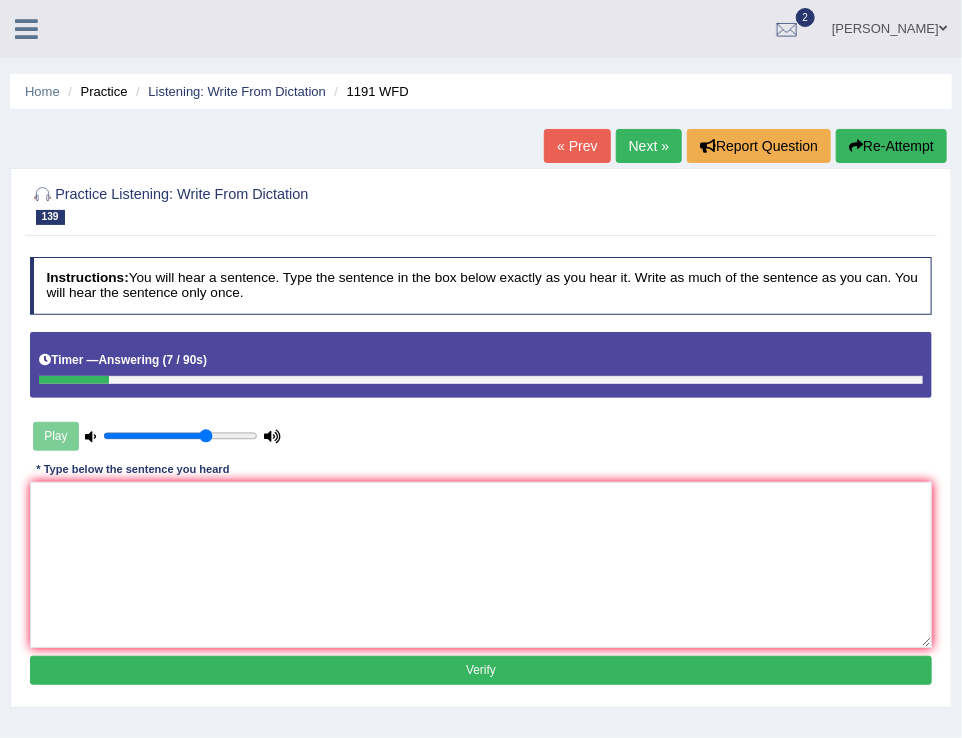click on "Timer —  Answering   ( 7 / 90s )" at bounding box center (481, 365) 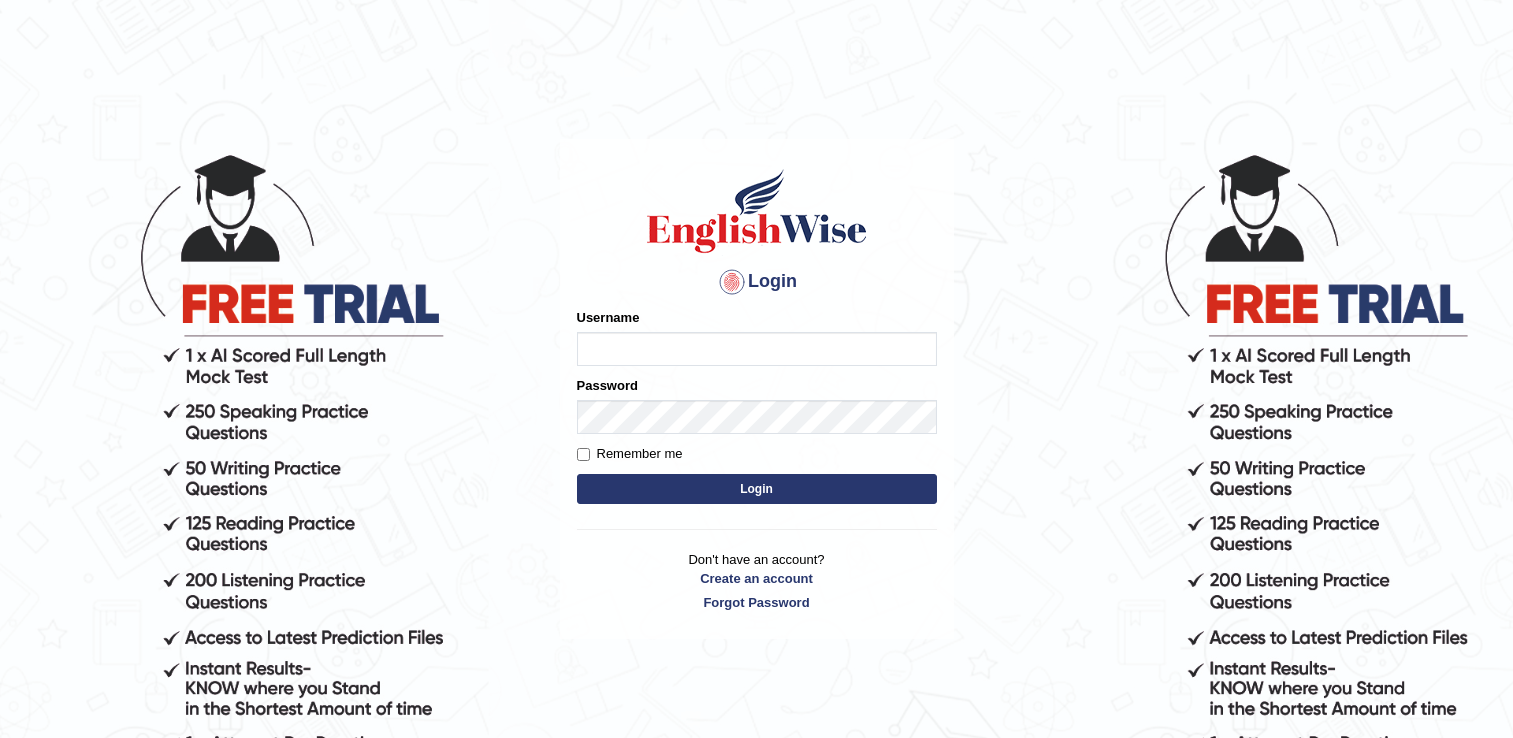 scroll, scrollTop: 0, scrollLeft: 0, axis: both 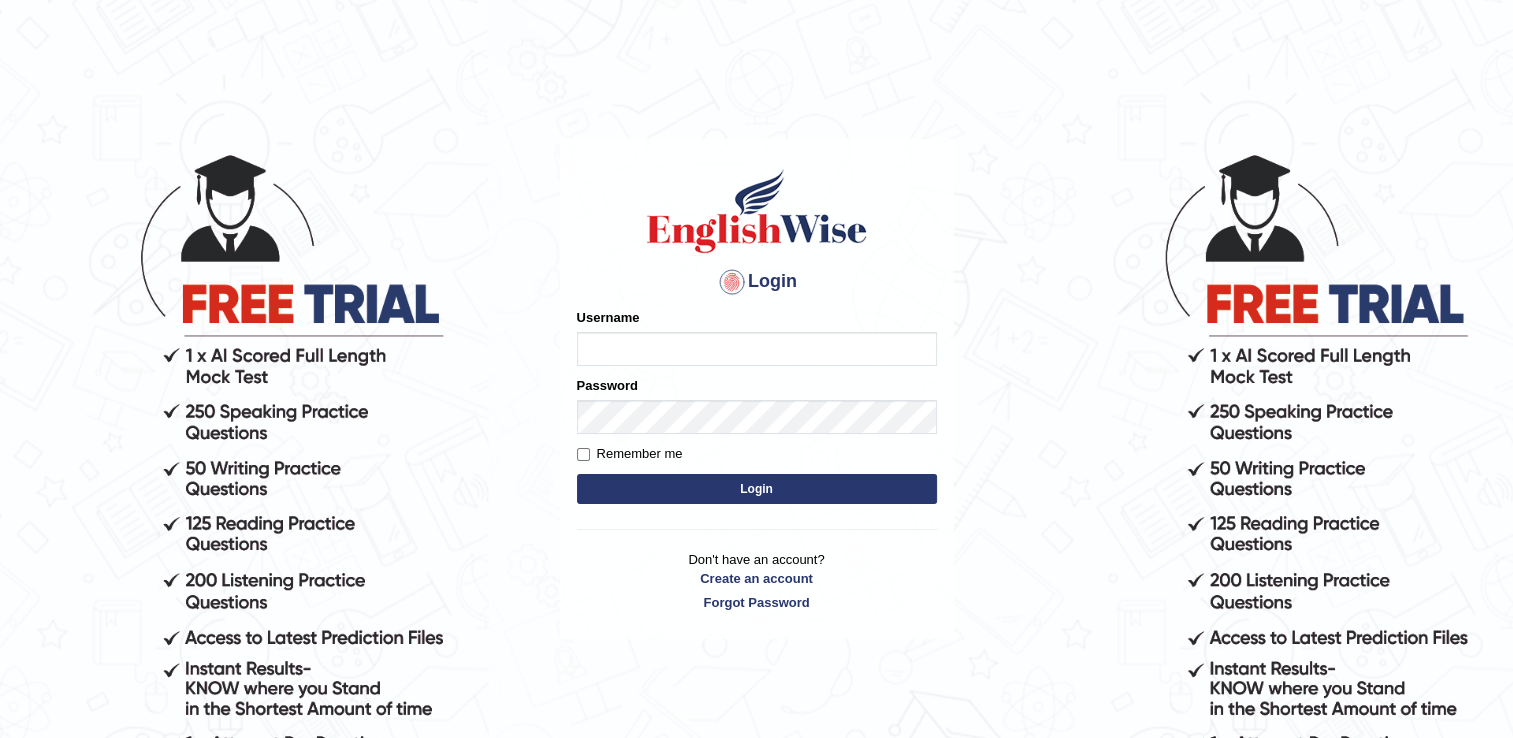type on "SushmaSedhai" 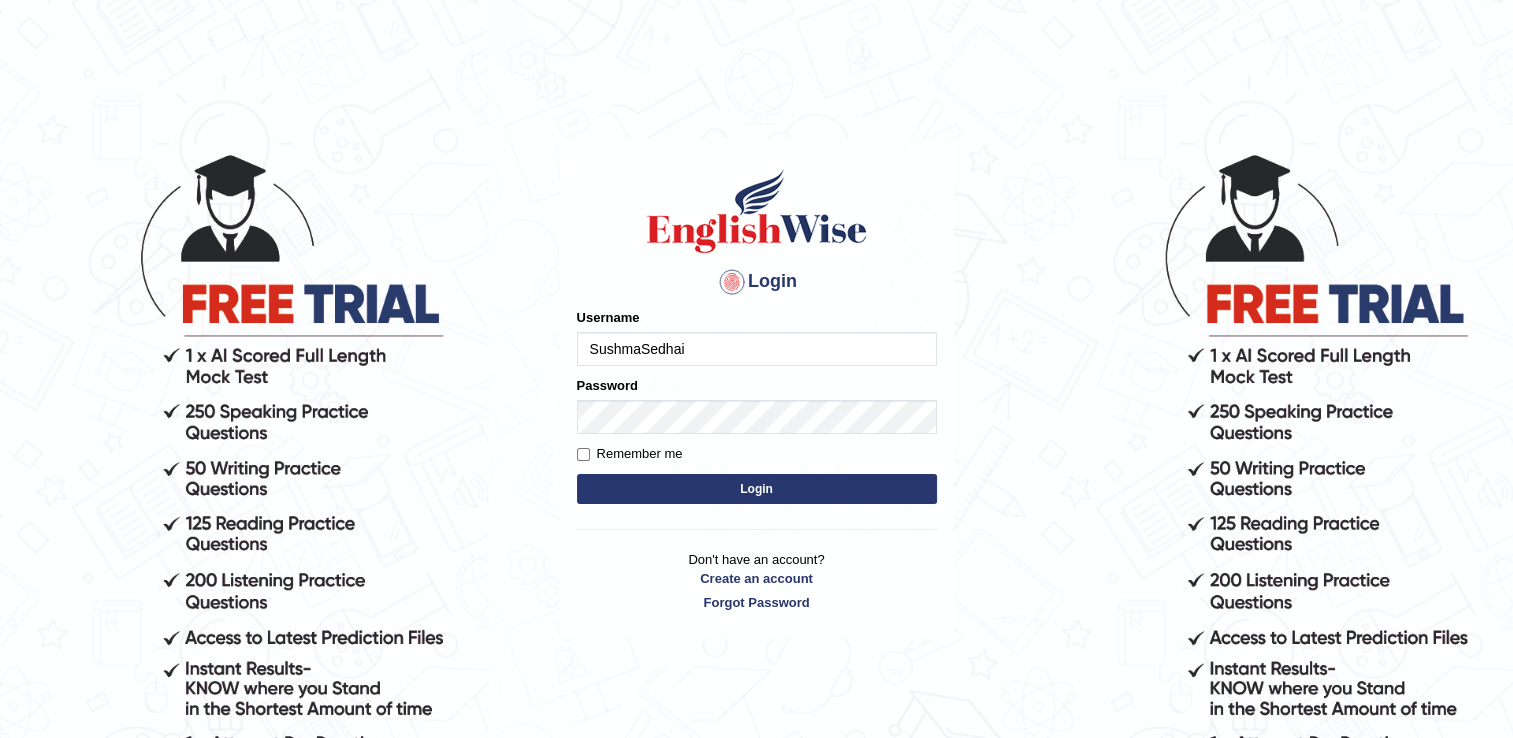 click on "Login" at bounding box center [757, 489] 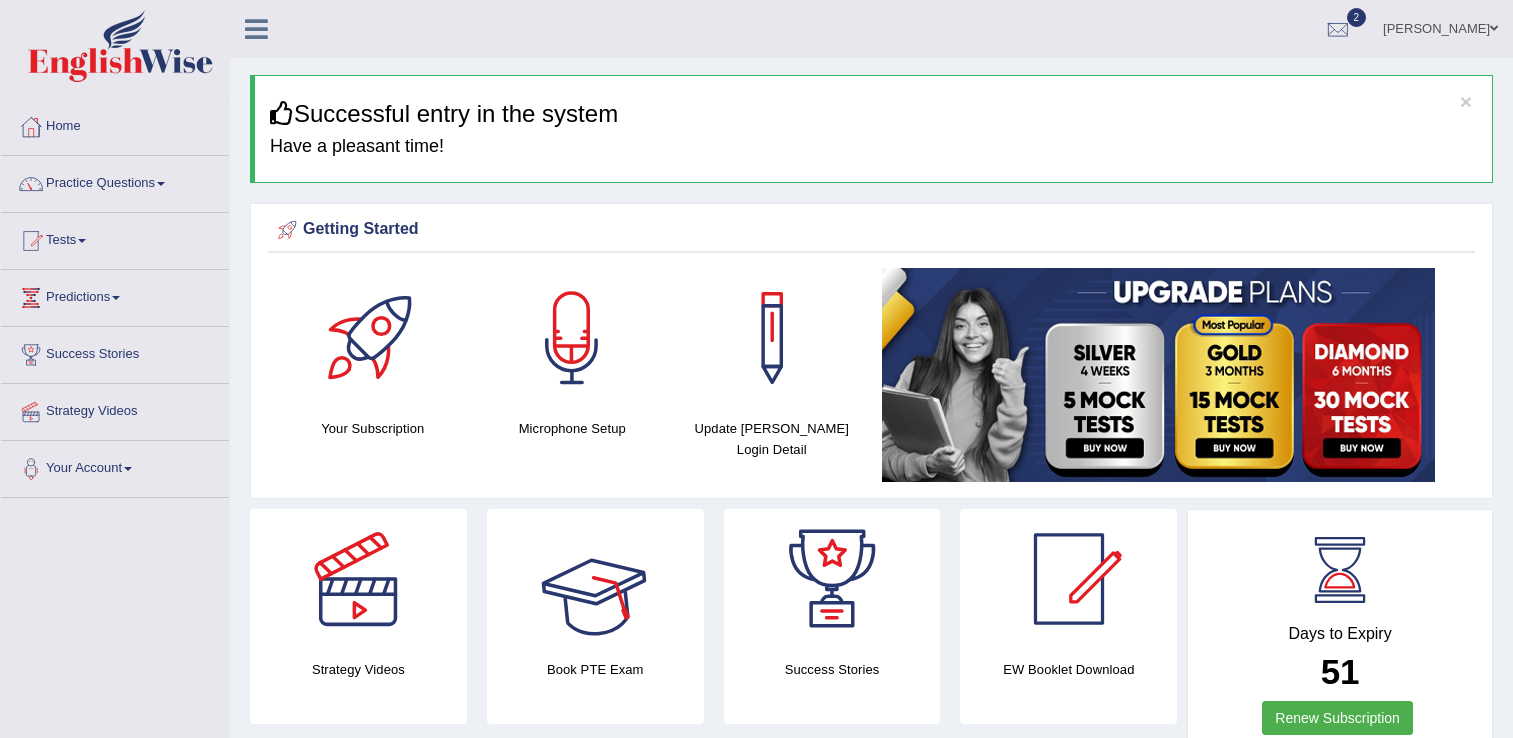 scroll, scrollTop: 295, scrollLeft: 0, axis: vertical 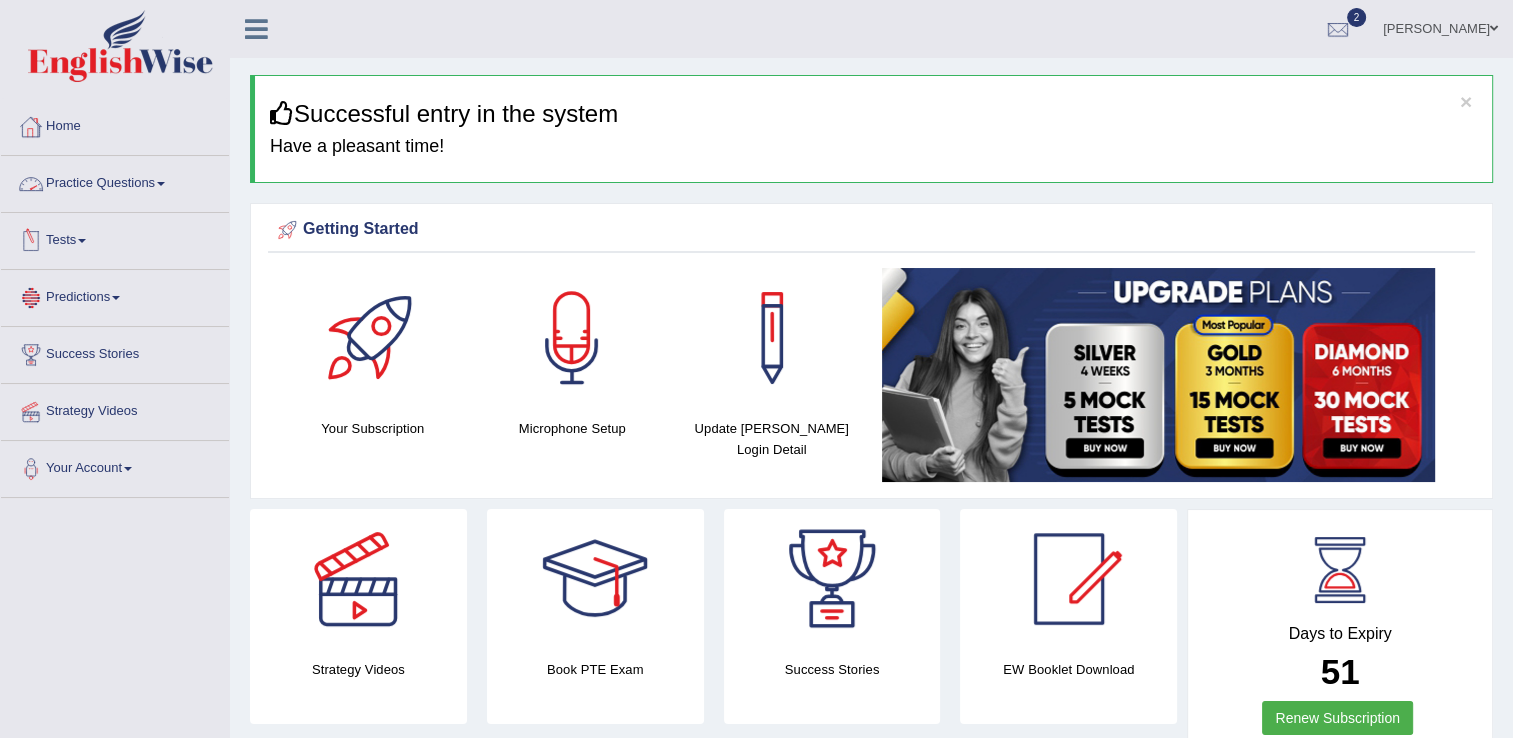 click on "Predictions" at bounding box center (115, 295) 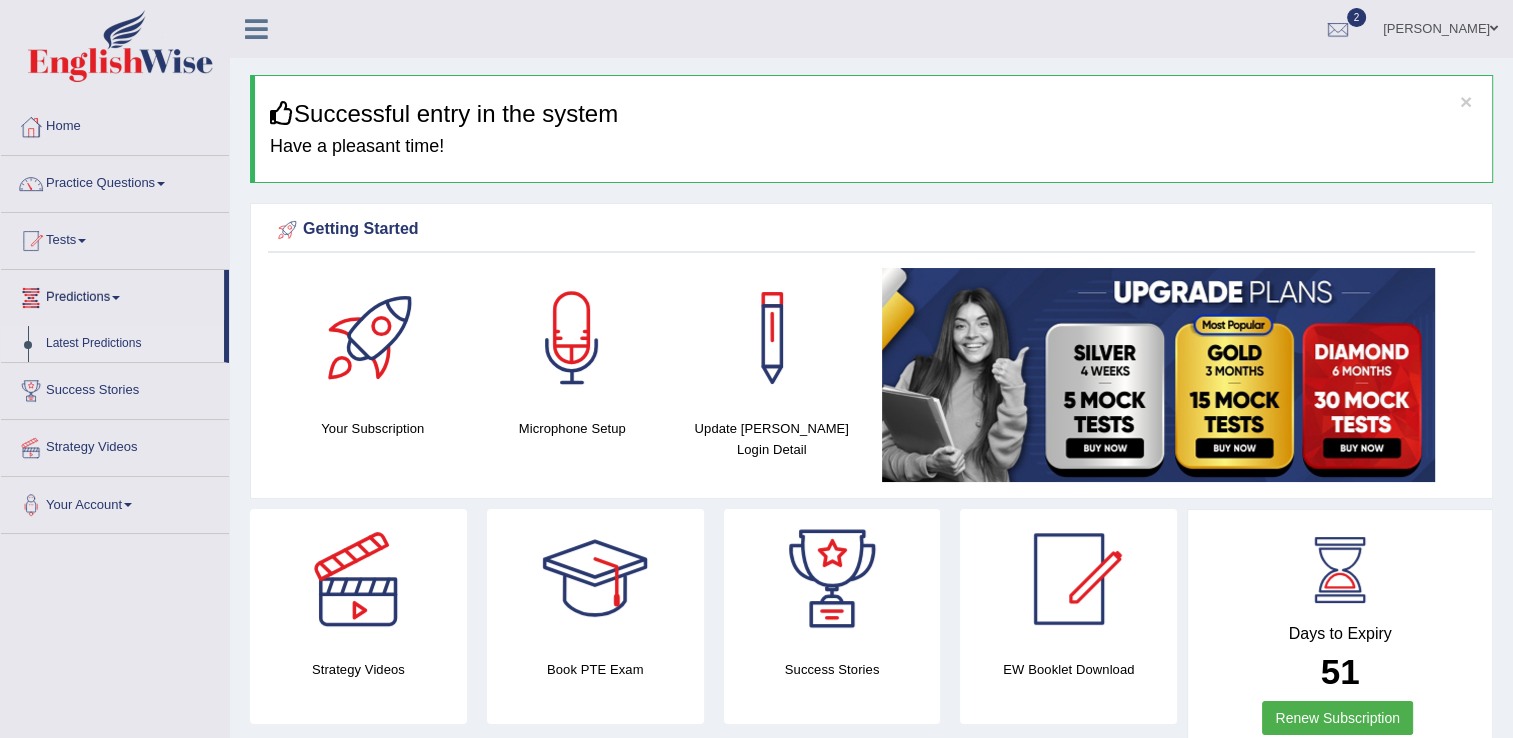 click on "Latest Predictions" at bounding box center [130, 344] 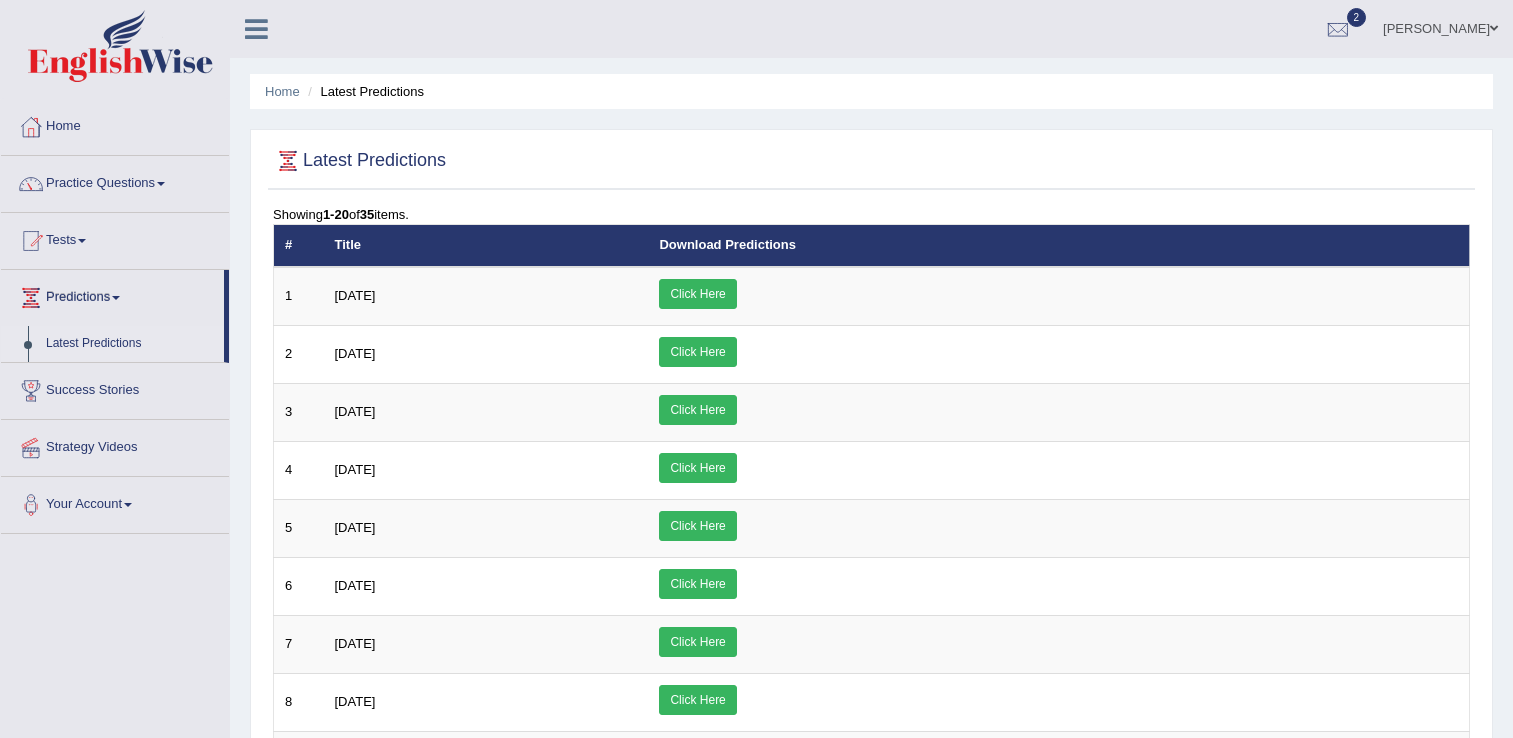 scroll, scrollTop: 0, scrollLeft: 0, axis: both 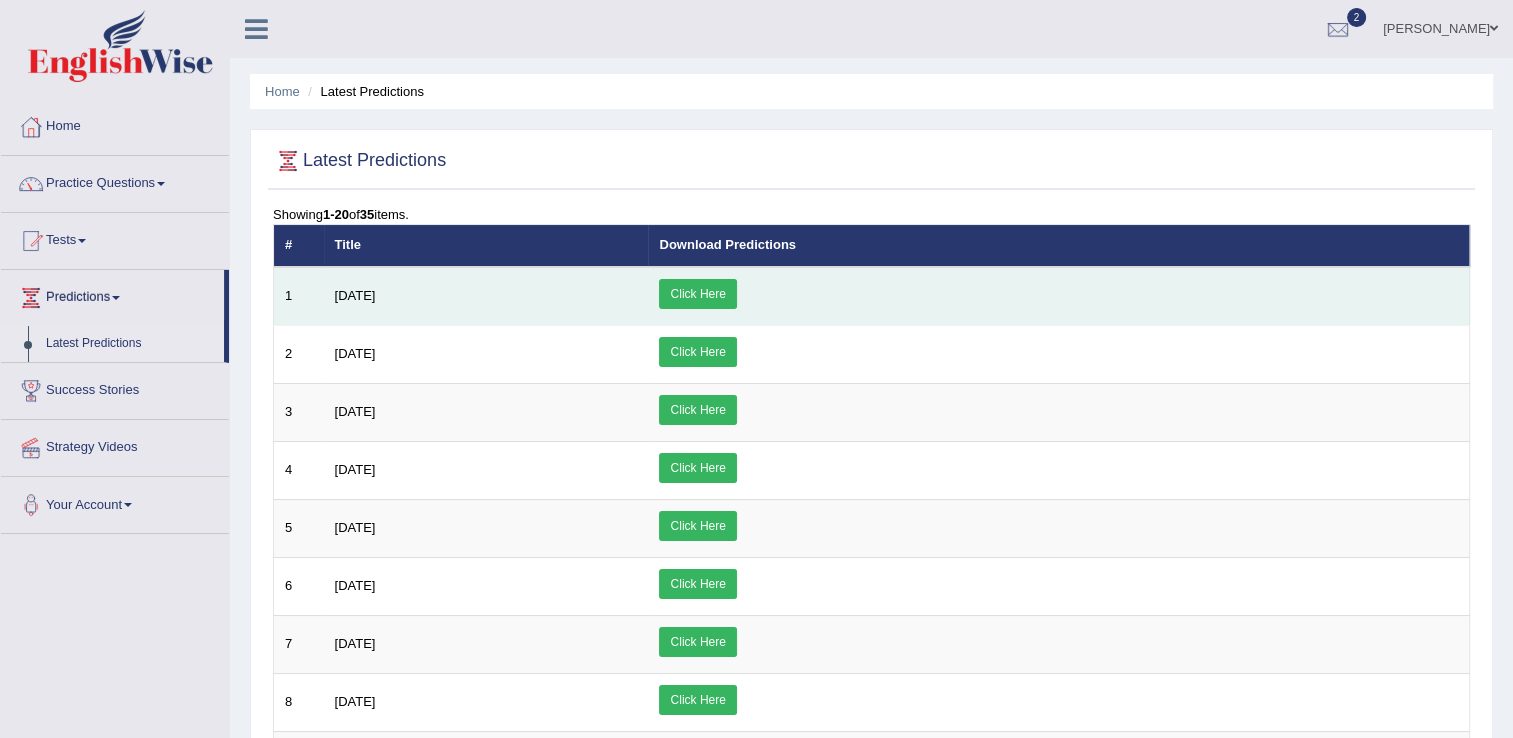click on "[DATE]" at bounding box center (355, 295) 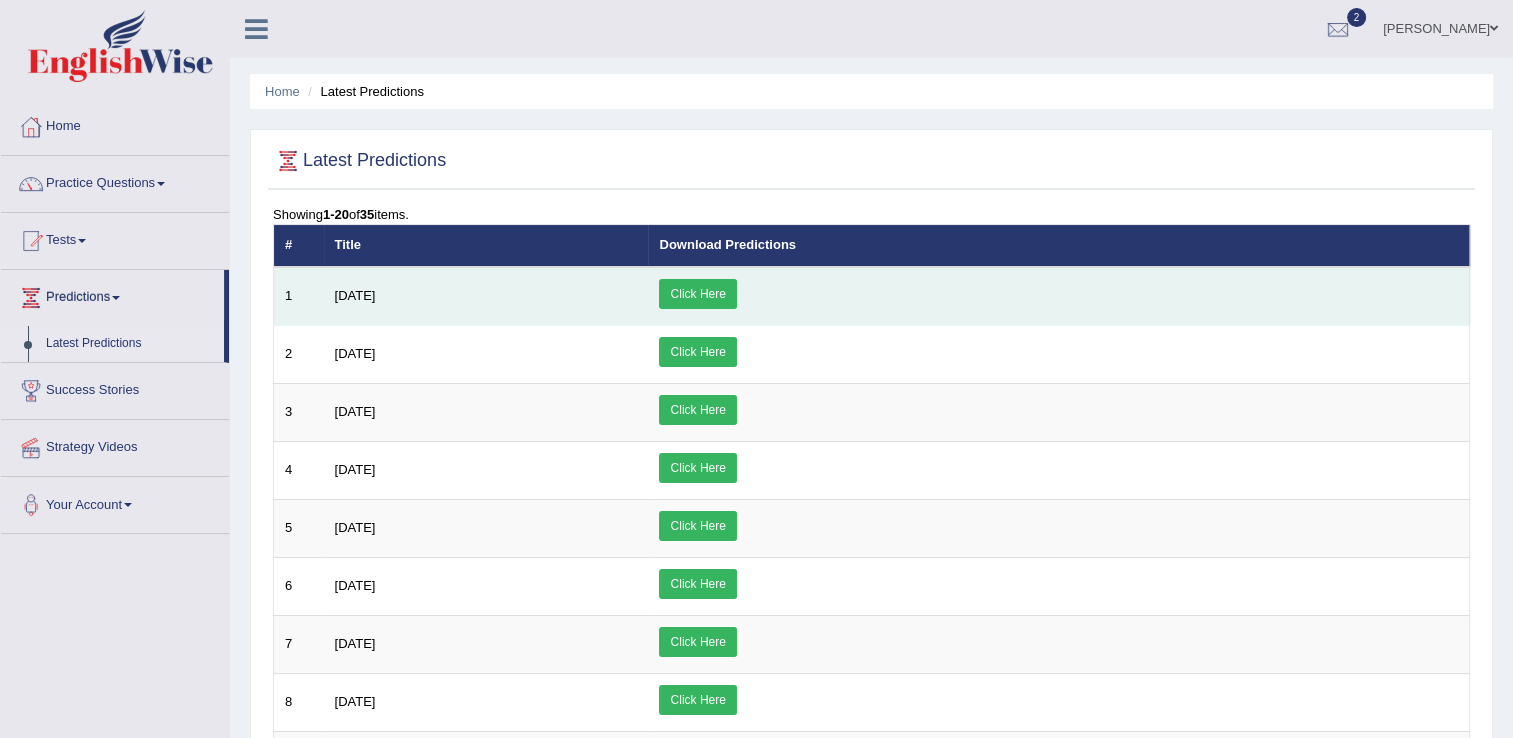 click on "Click Here" at bounding box center (697, 294) 